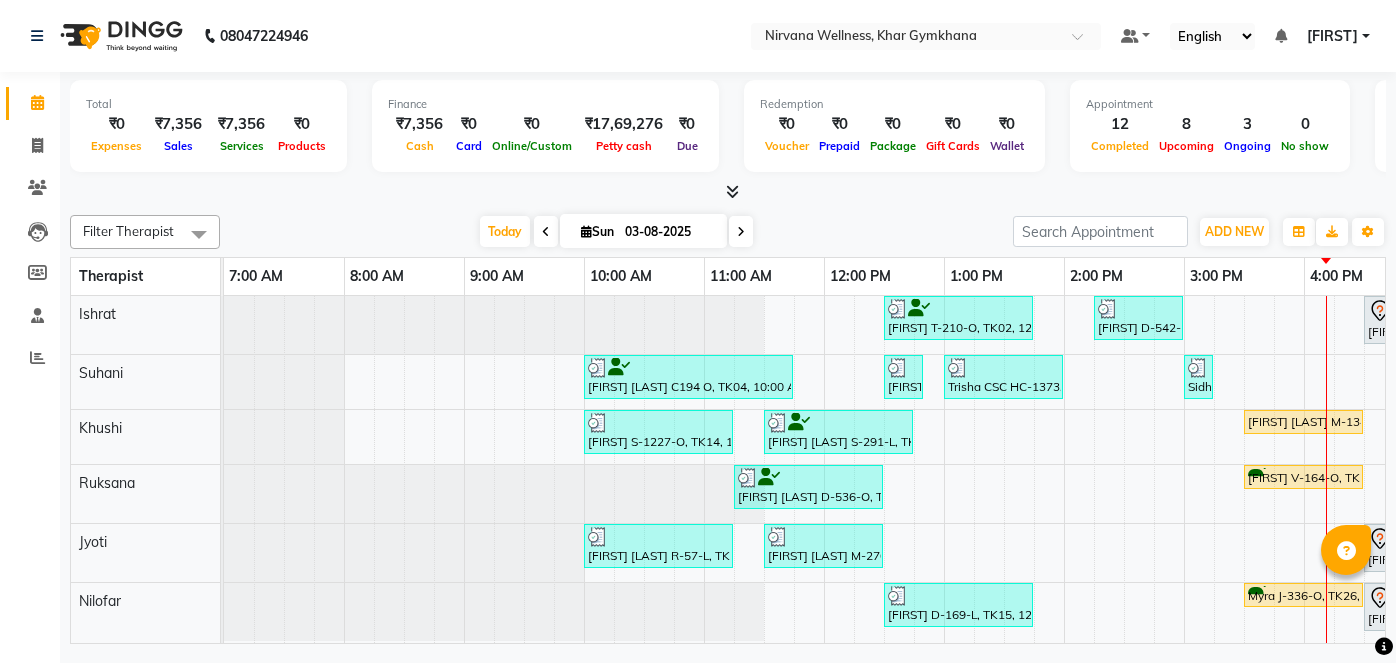 scroll, scrollTop: 0, scrollLeft: 0, axis: both 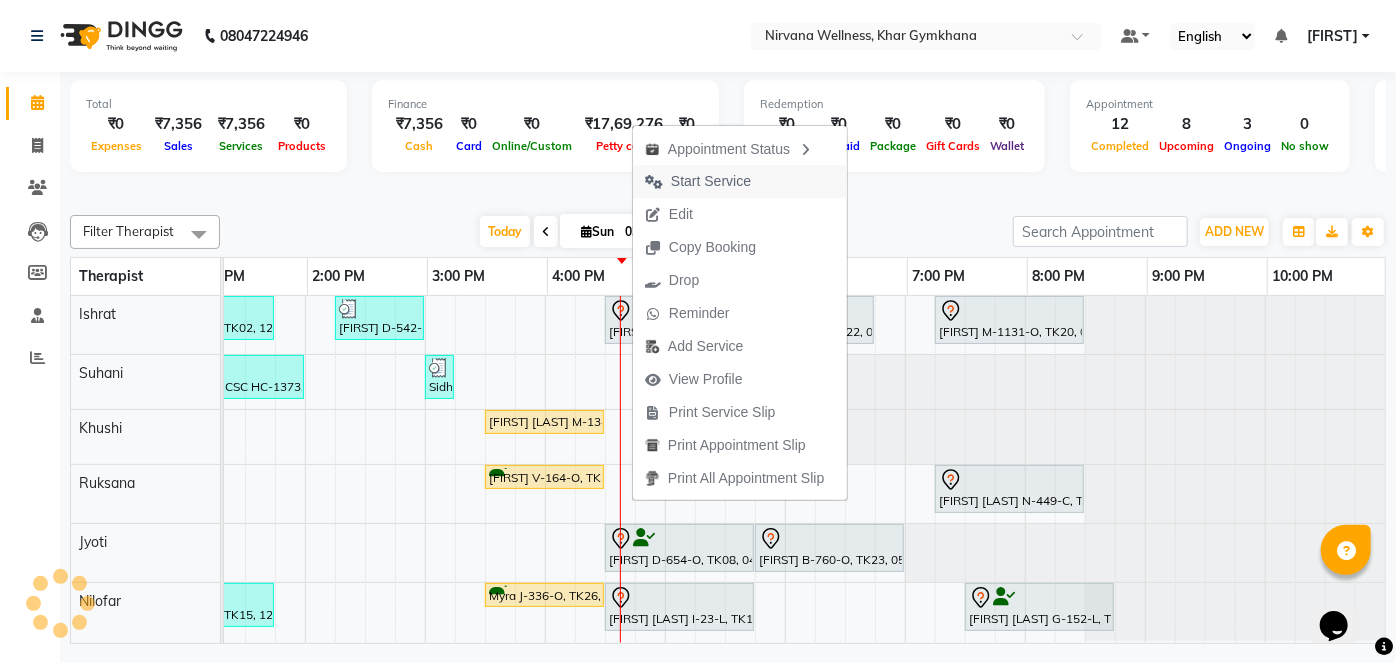 click on "Start Service" at bounding box center [711, 181] 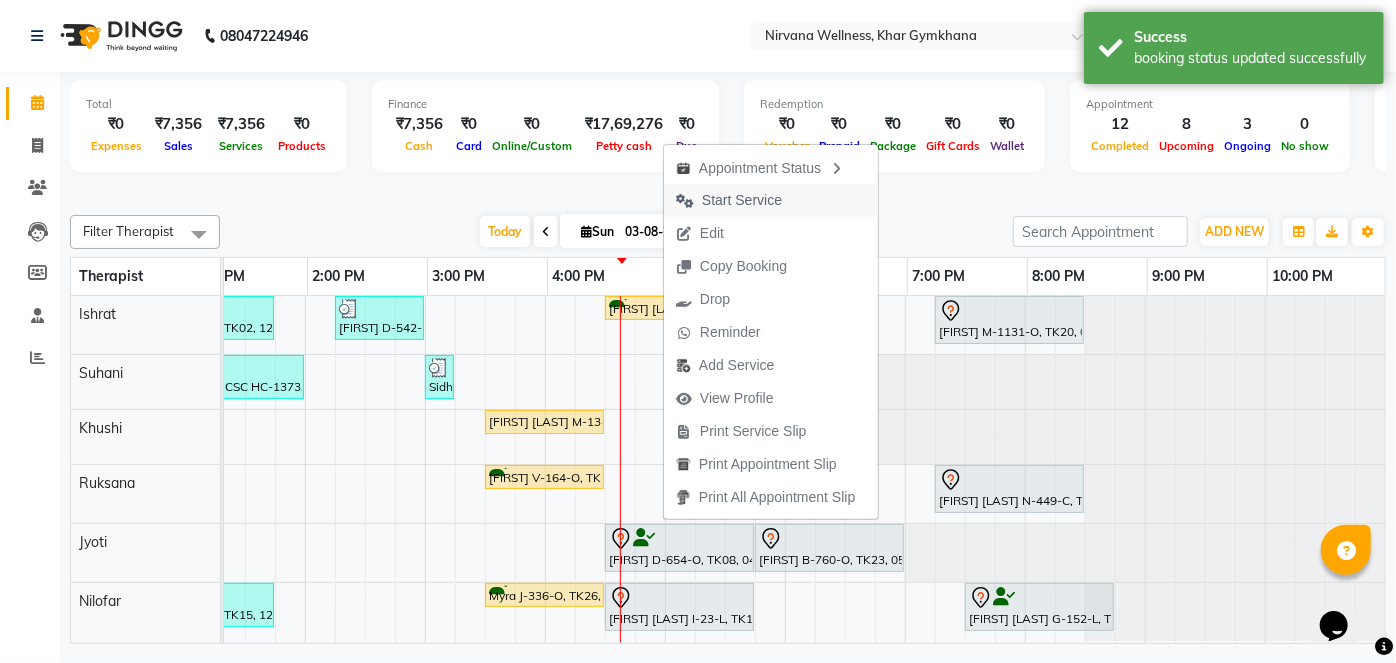 click on "Start Service" at bounding box center (742, 200) 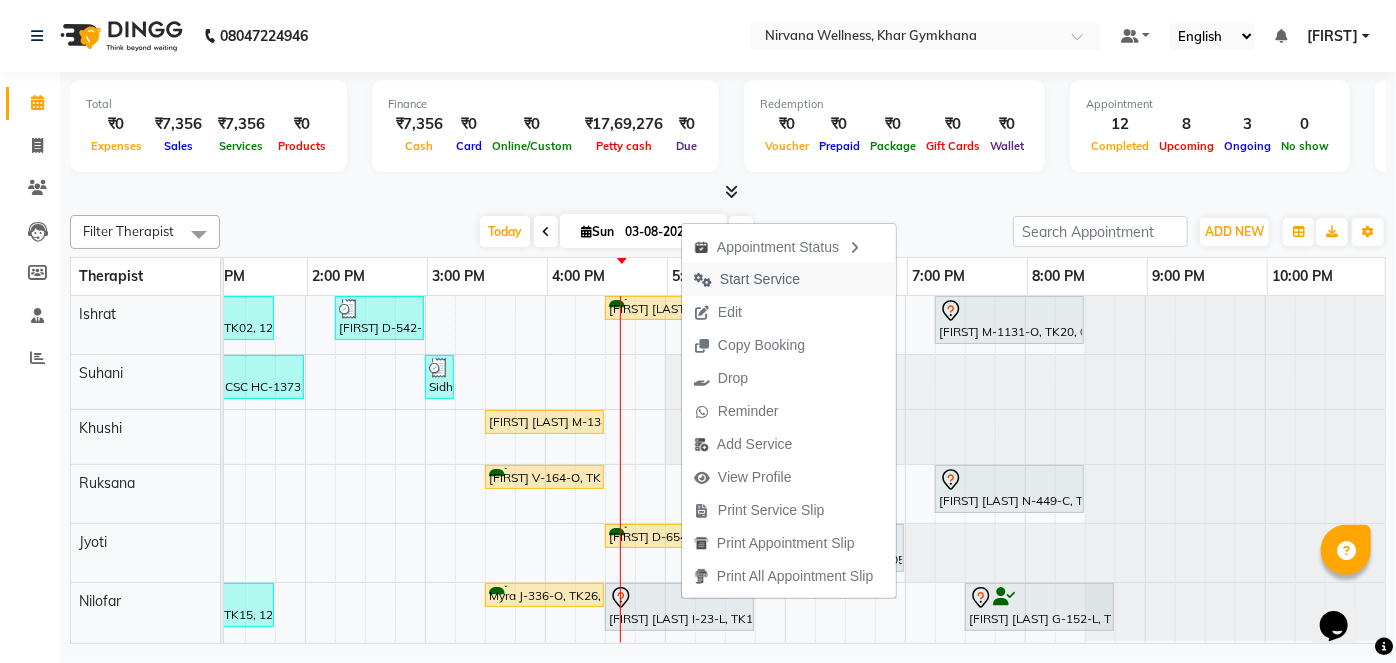 click on "Start Service" at bounding box center [760, 279] 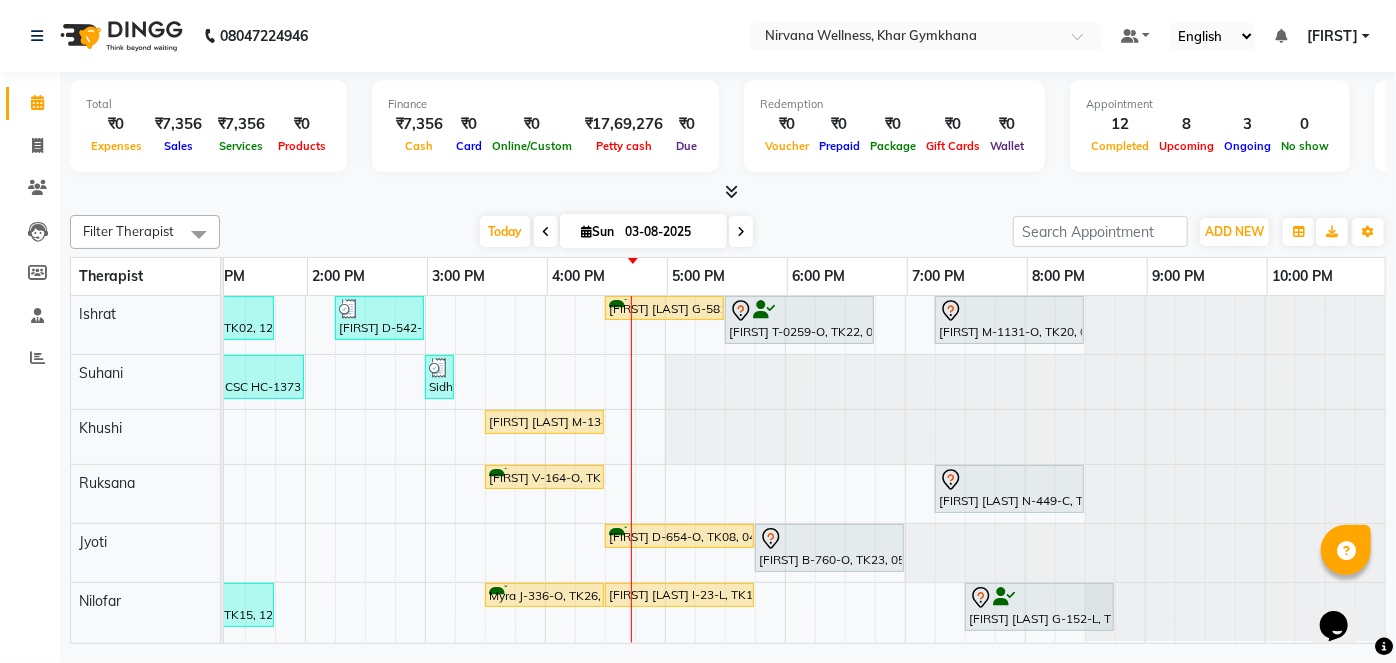 scroll, scrollTop: 0, scrollLeft: 750, axis: horizontal 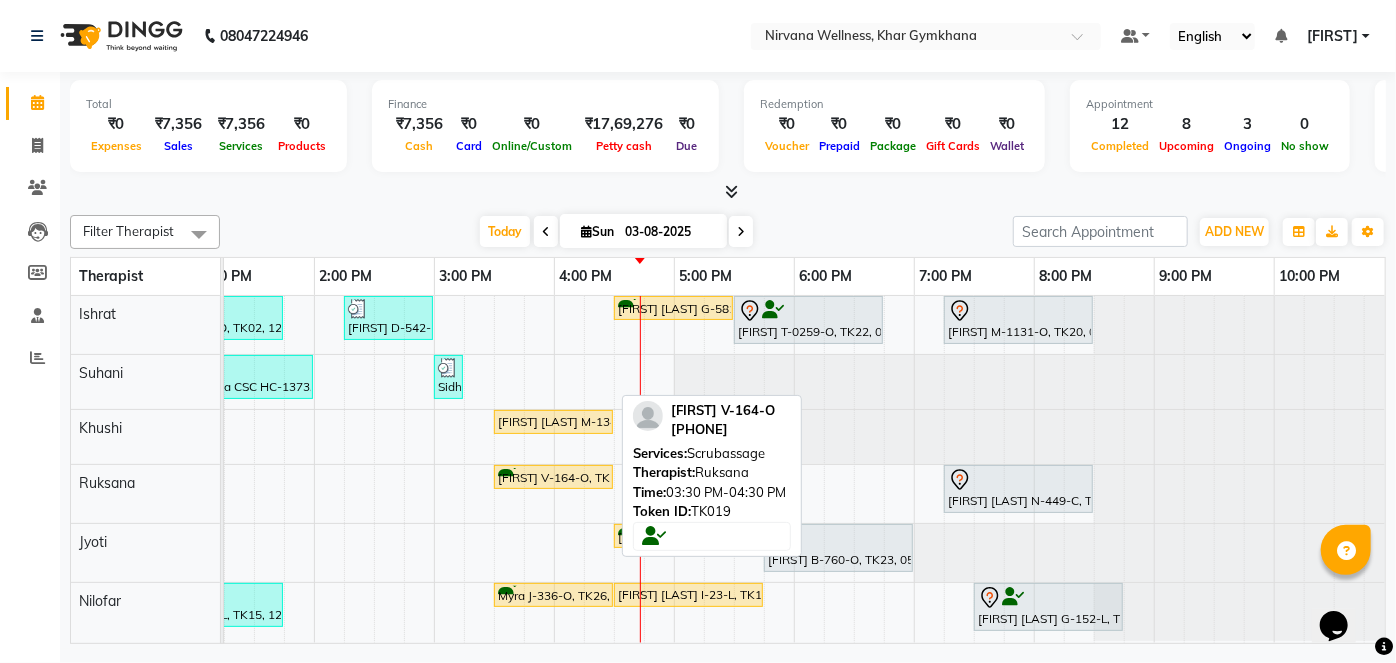 click on "[FIRST] V-164-O, TK19, 03:30 PM-04:30 PM, Scrubassage" at bounding box center (553, 477) 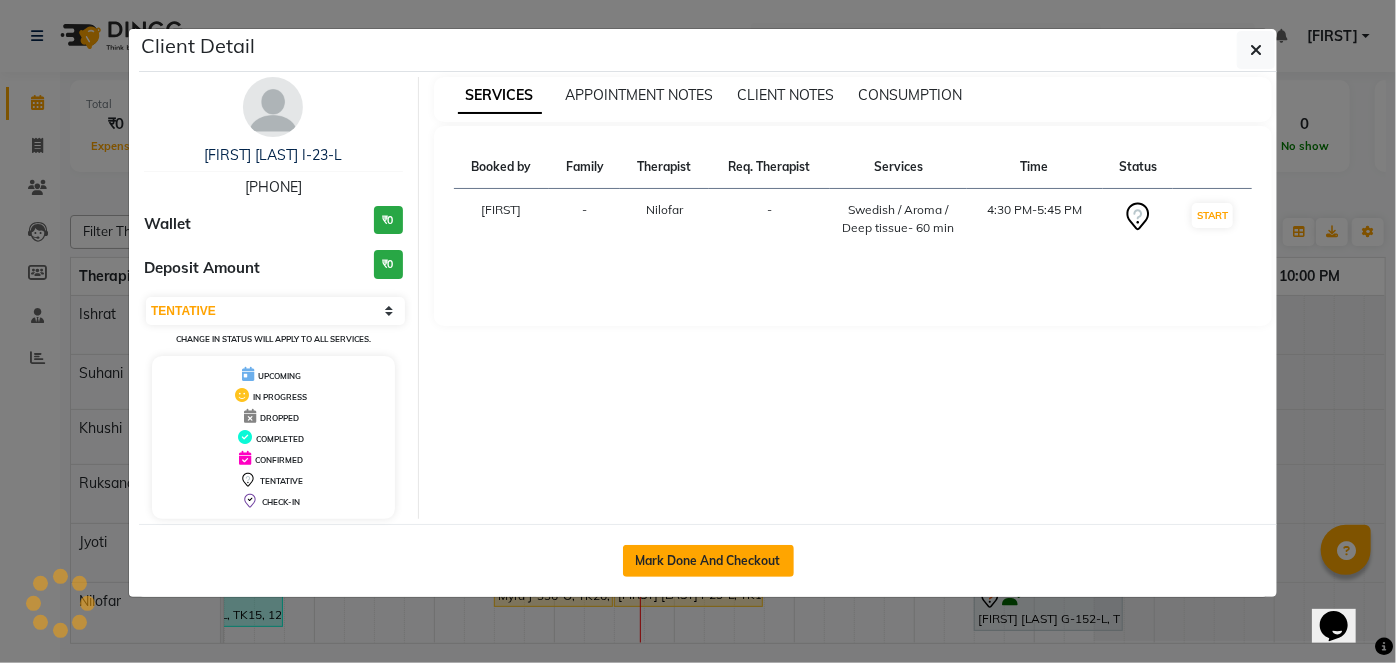 click on "Mark Done And Checkout" 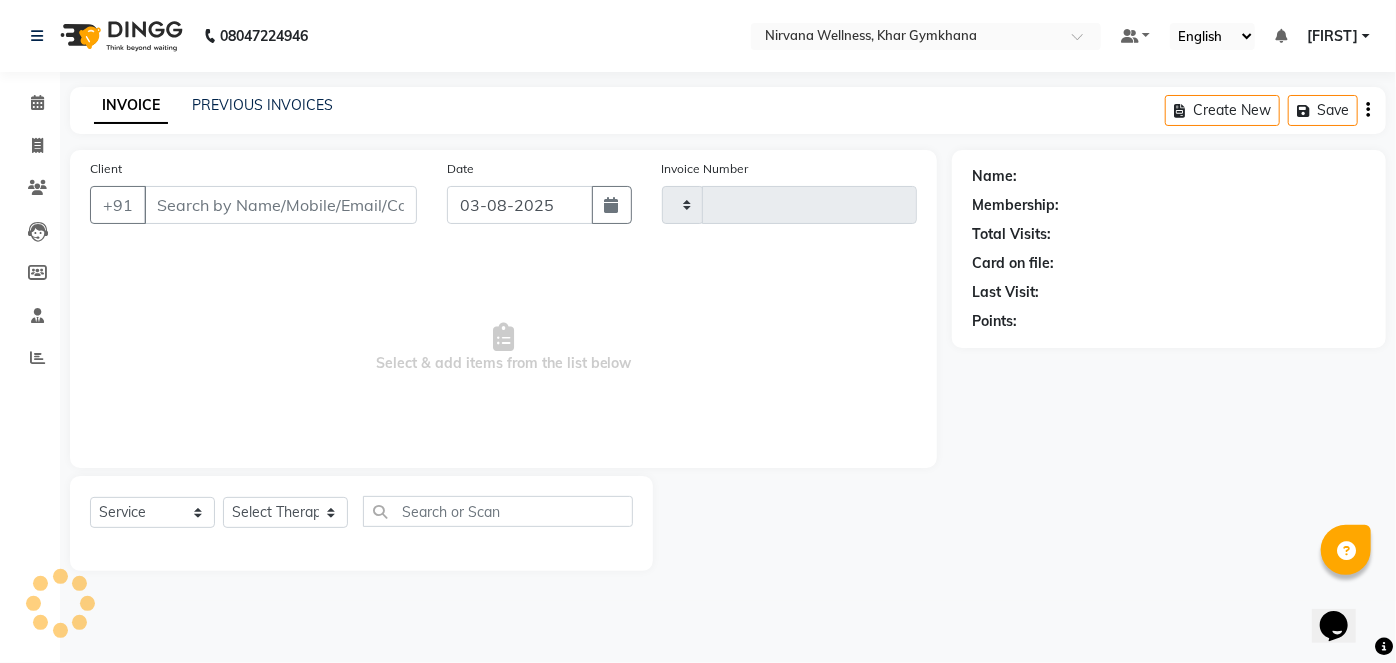 select on "1" 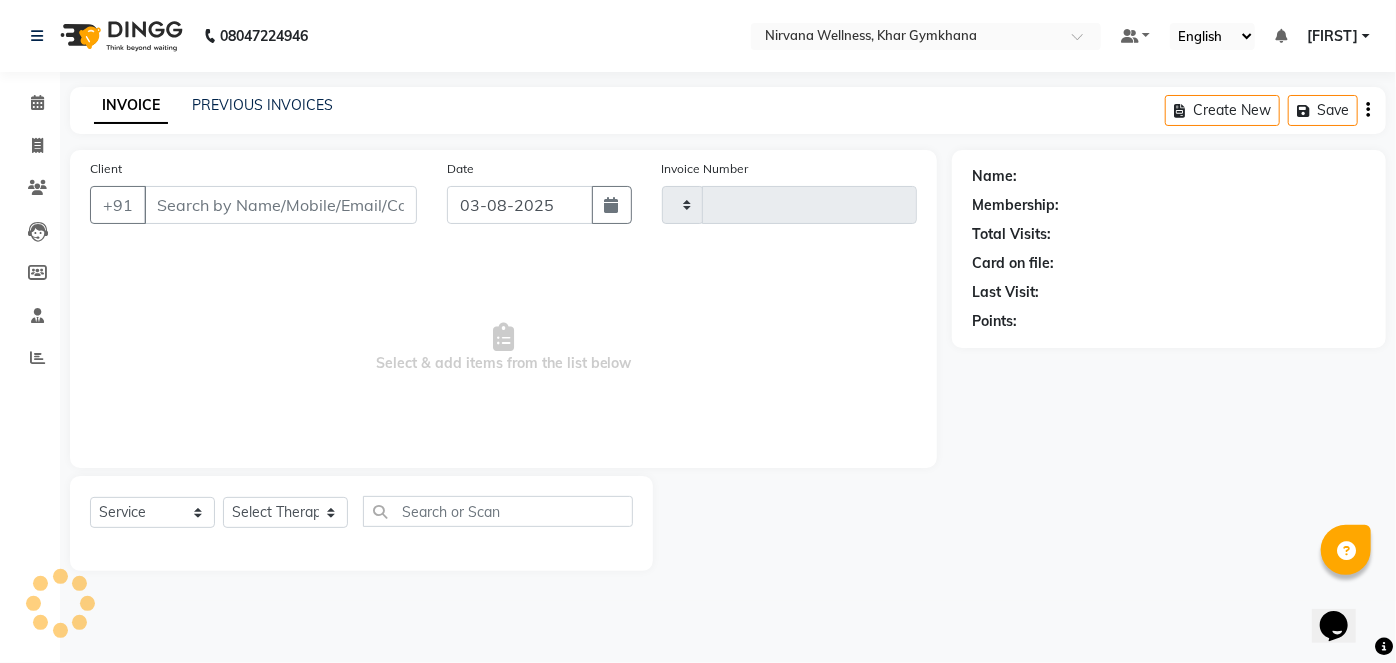 type on "1702" 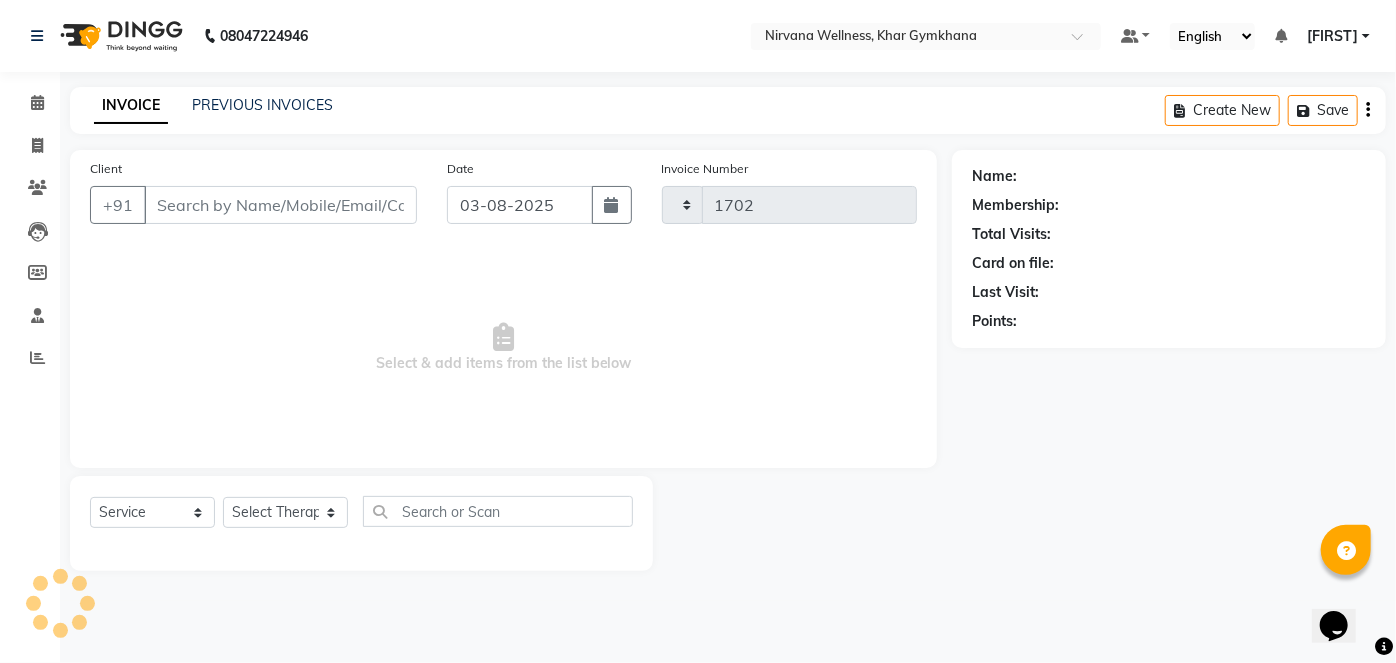 select on "6844" 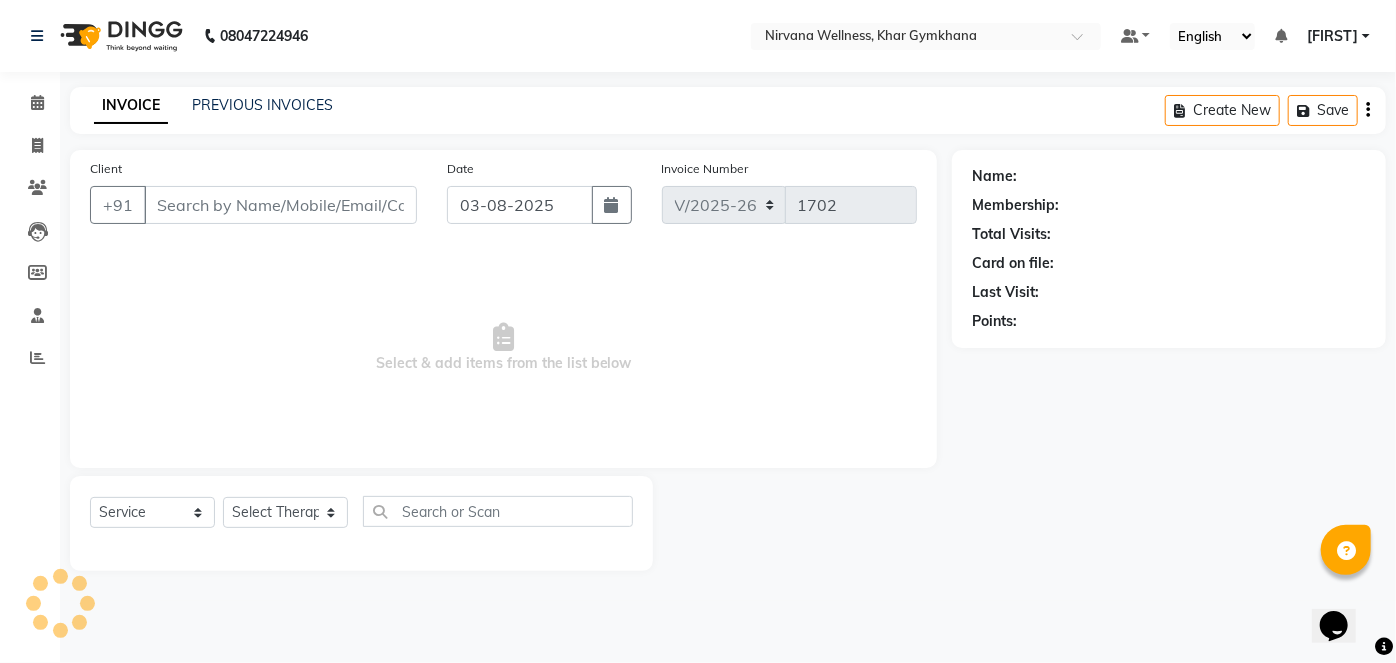 type on "[PHONE]" 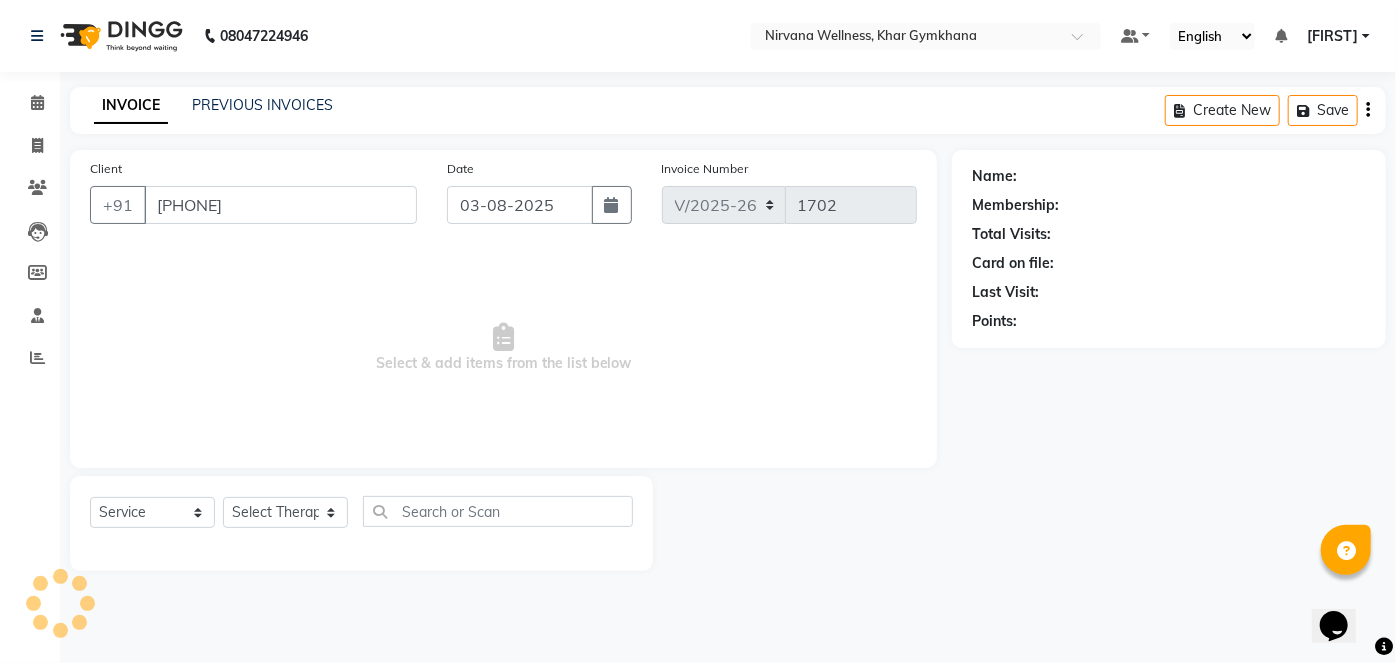 select on "79305" 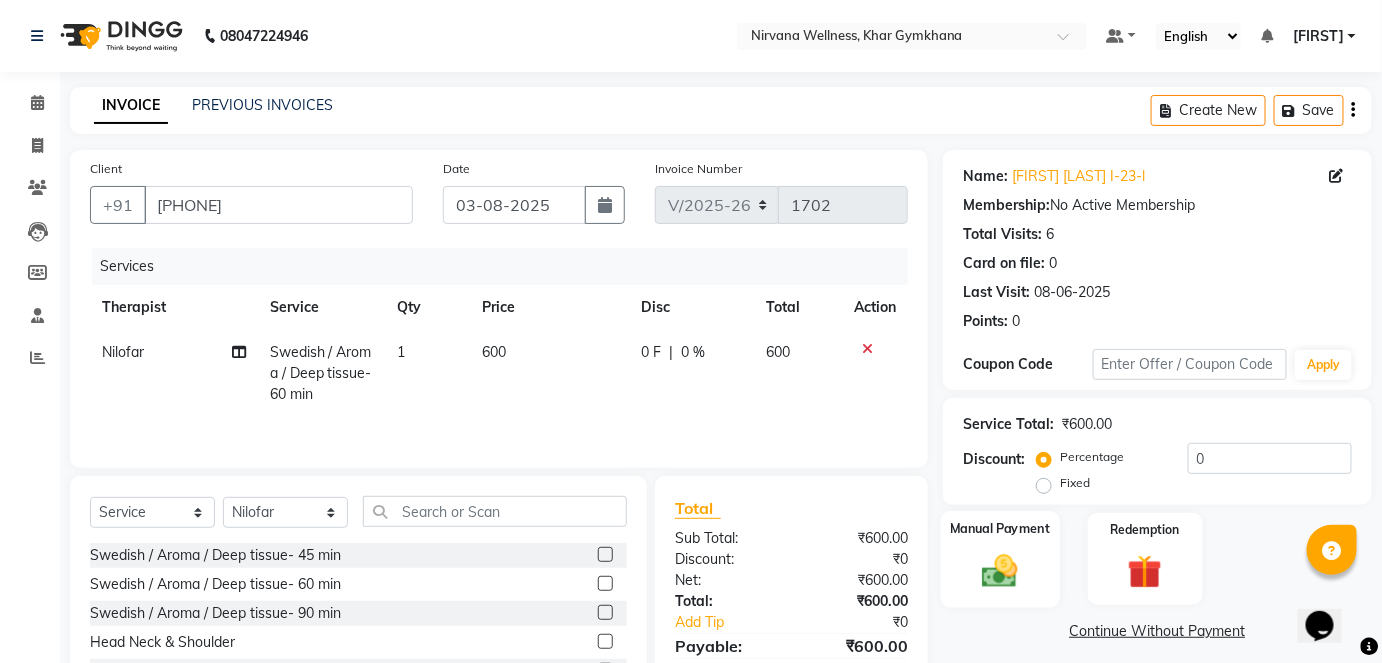 click on "Manual Payment" 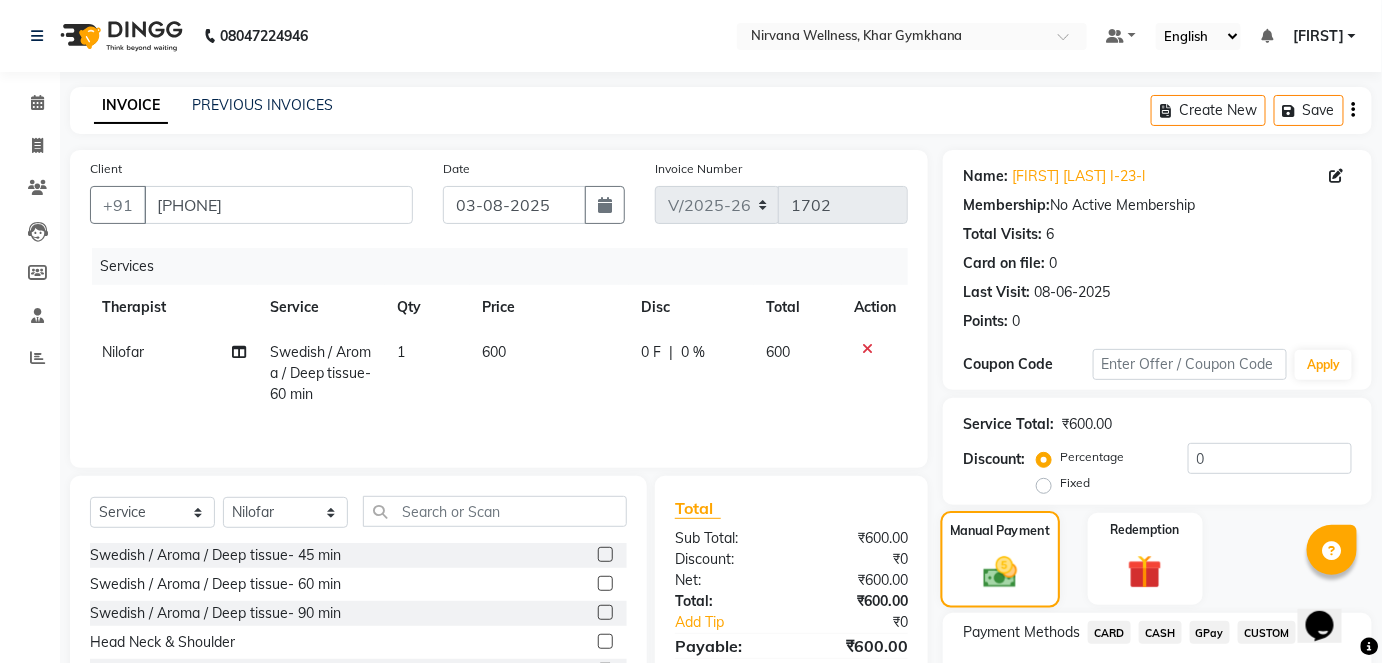 scroll, scrollTop: 140, scrollLeft: 0, axis: vertical 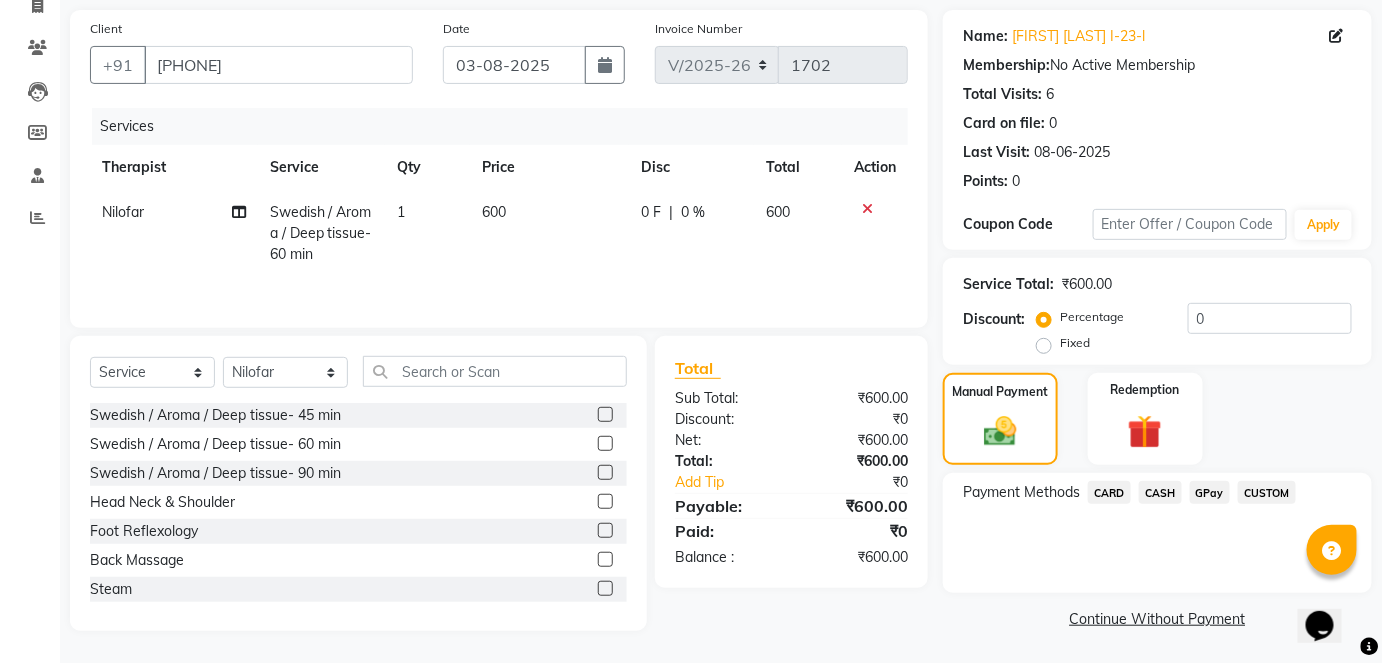 click on "CASH" 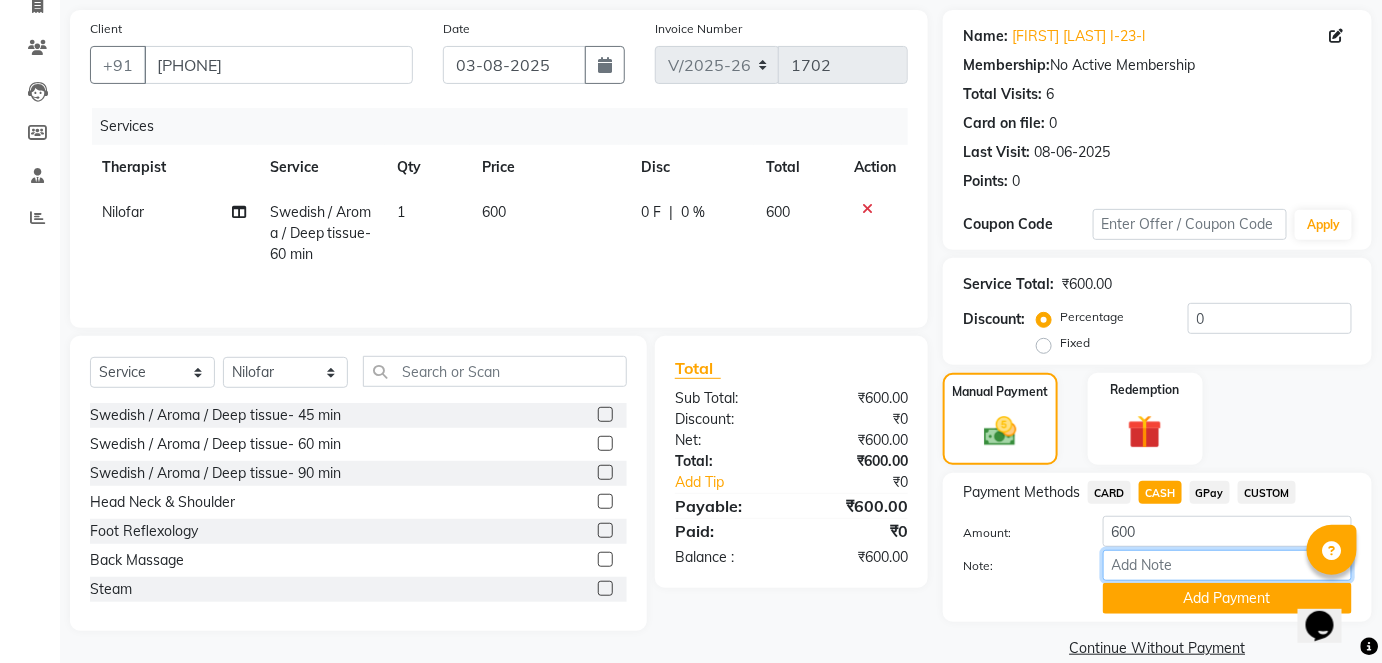 click on "Note:" at bounding box center [1227, 565] 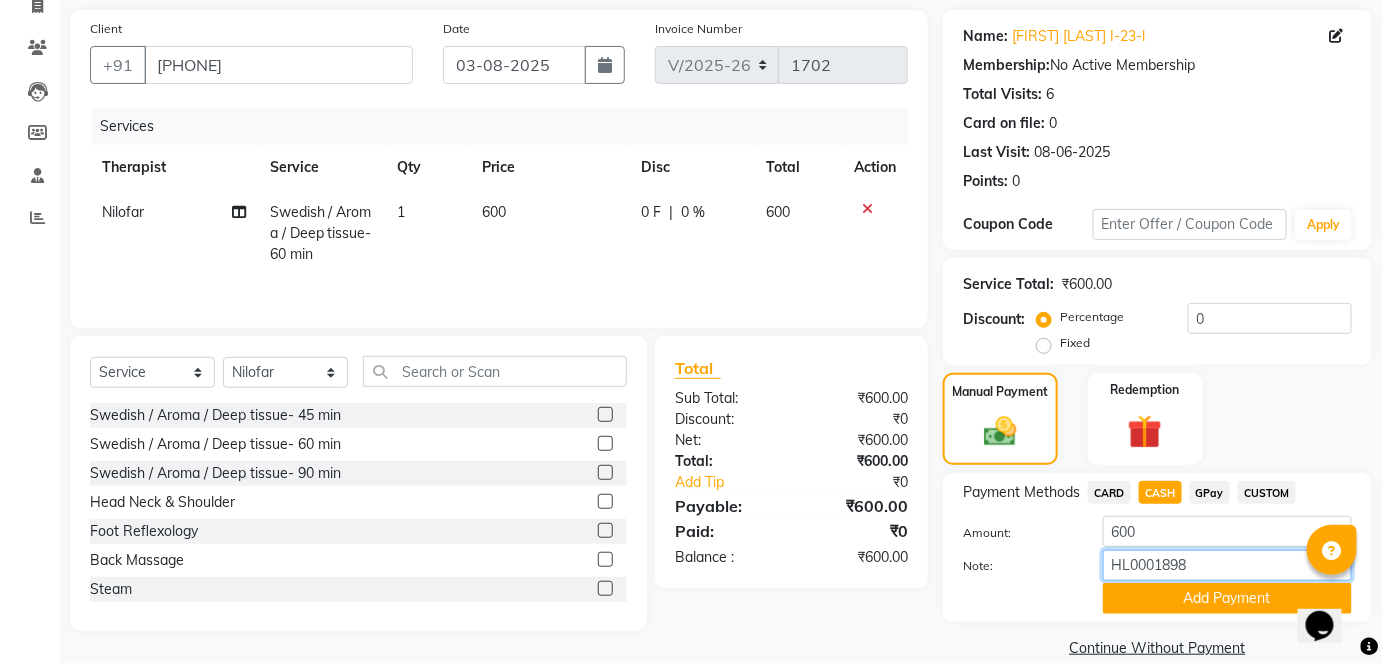 type on "HL0001898" 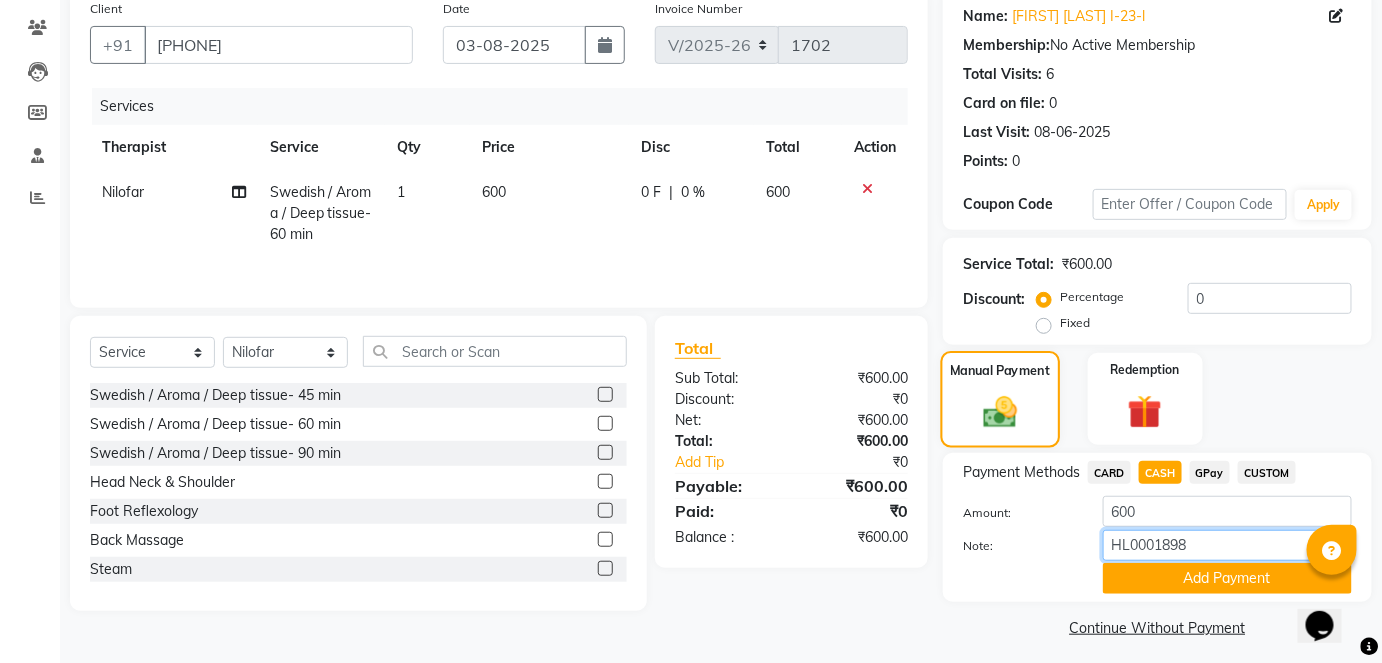 scroll, scrollTop: 169, scrollLeft: 0, axis: vertical 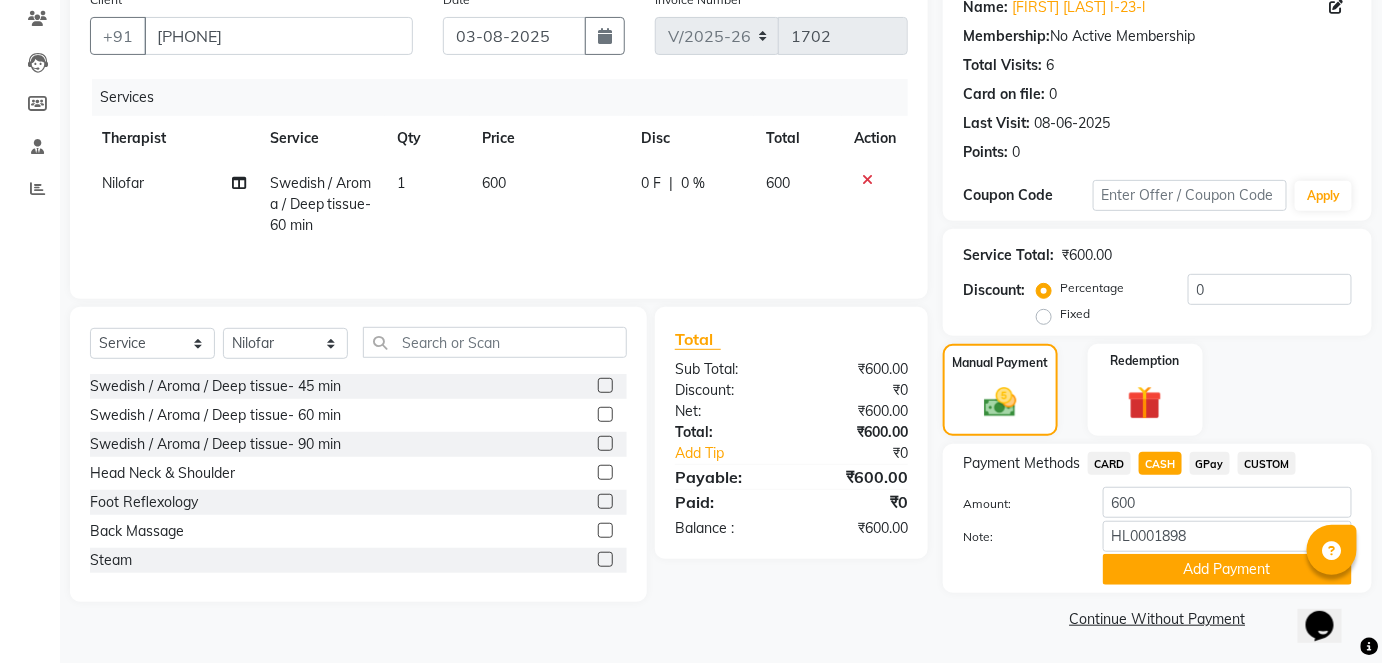 drag, startPoint x: 1193, startPoint y: 584, endPoint x: 1181, endPoint y: 558, distance: 28.635643 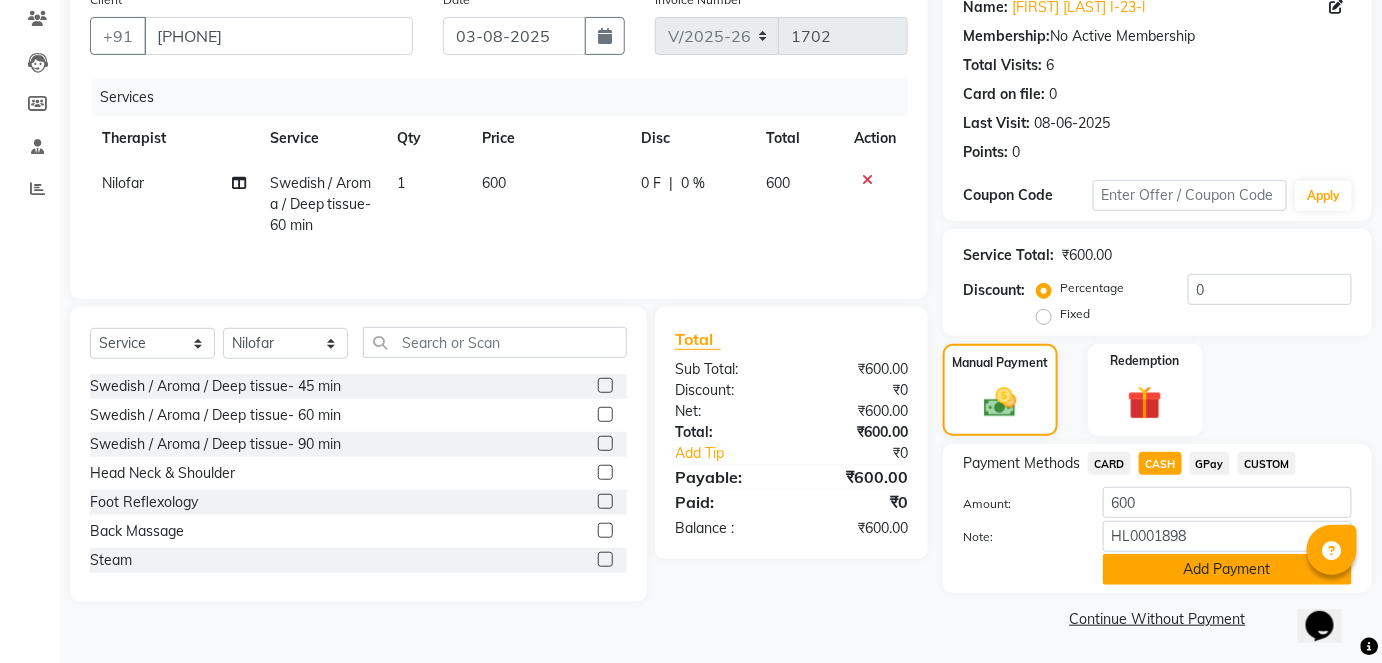 click on "Payment Methods  CARD   CASH   GPay   CUSTOM  Amount: 600 Note: HL0001898 Add Payment" 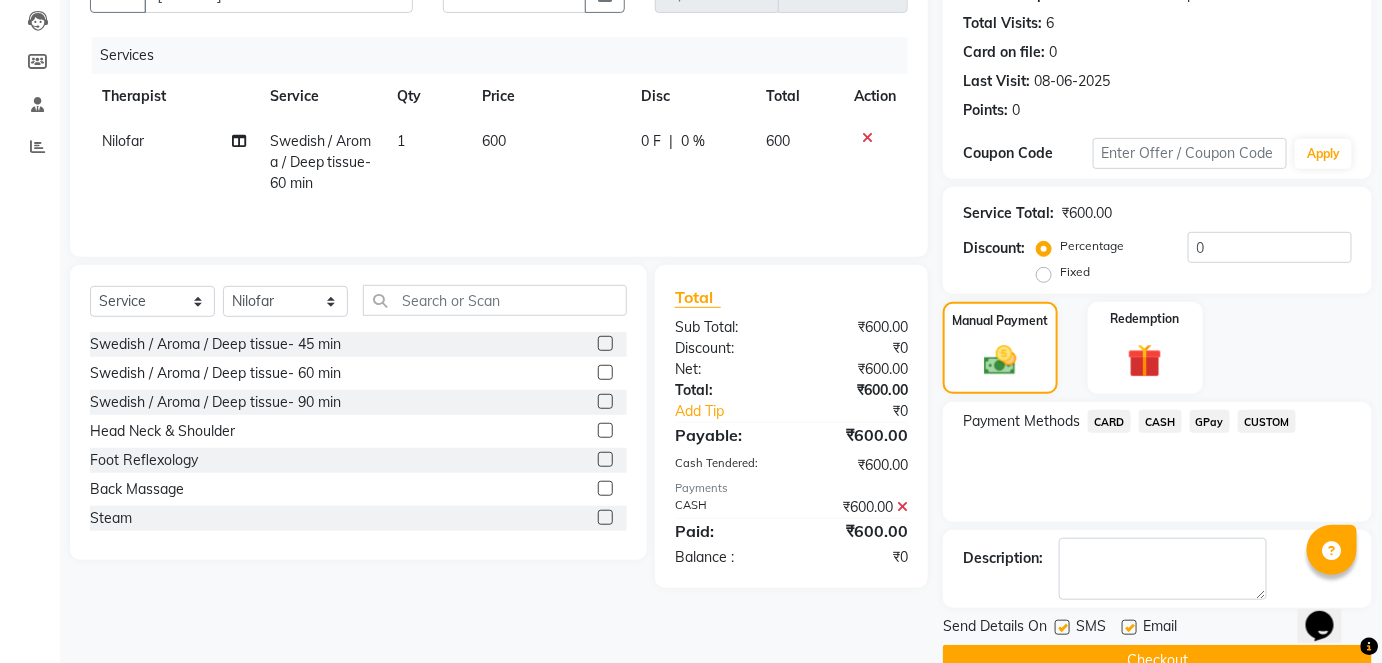 scroll, scrollTop: 252, scrollLeft: 0, axis: vertical 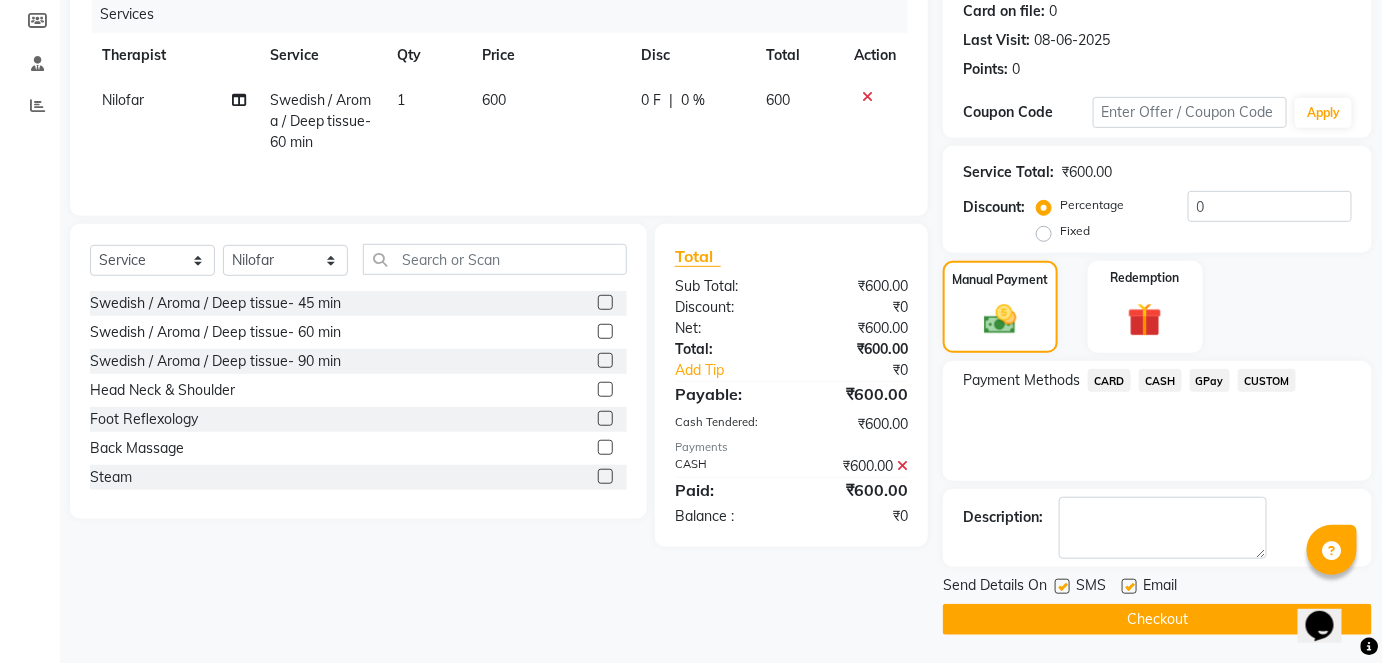click on "Checkout" 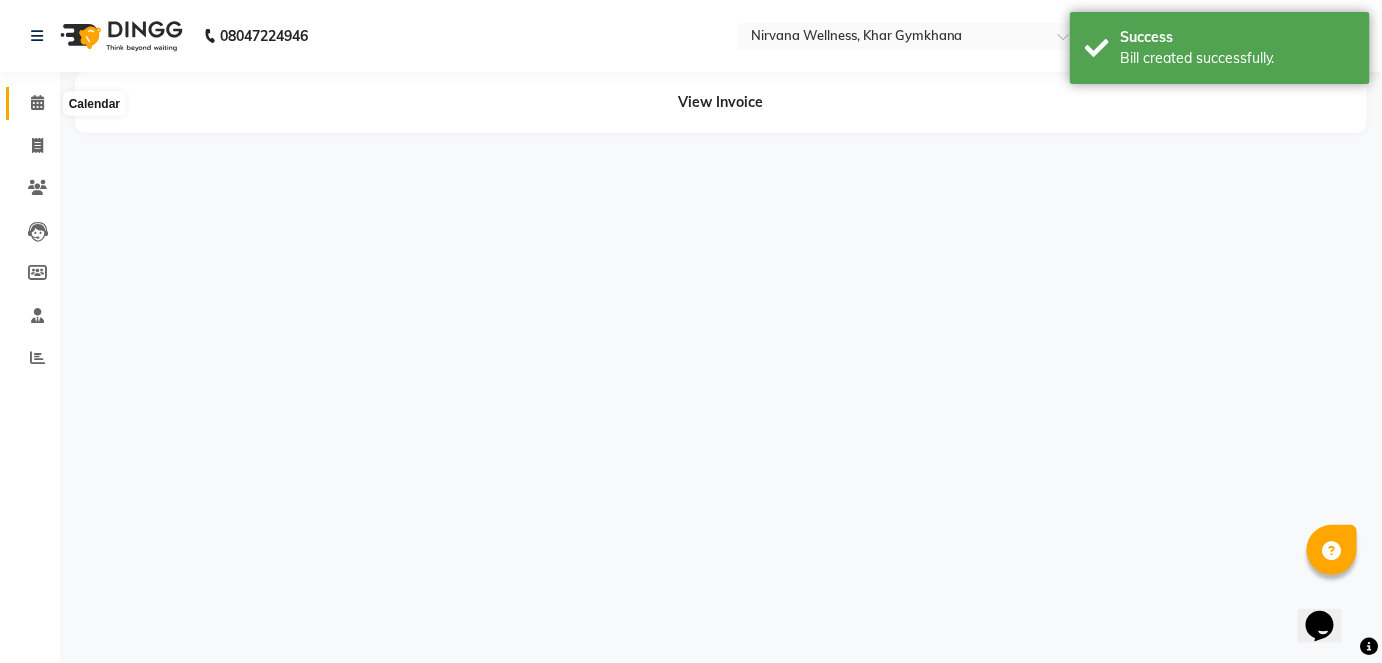 scroll, scrollTop: 0, scrollLeft: 0, axis: both 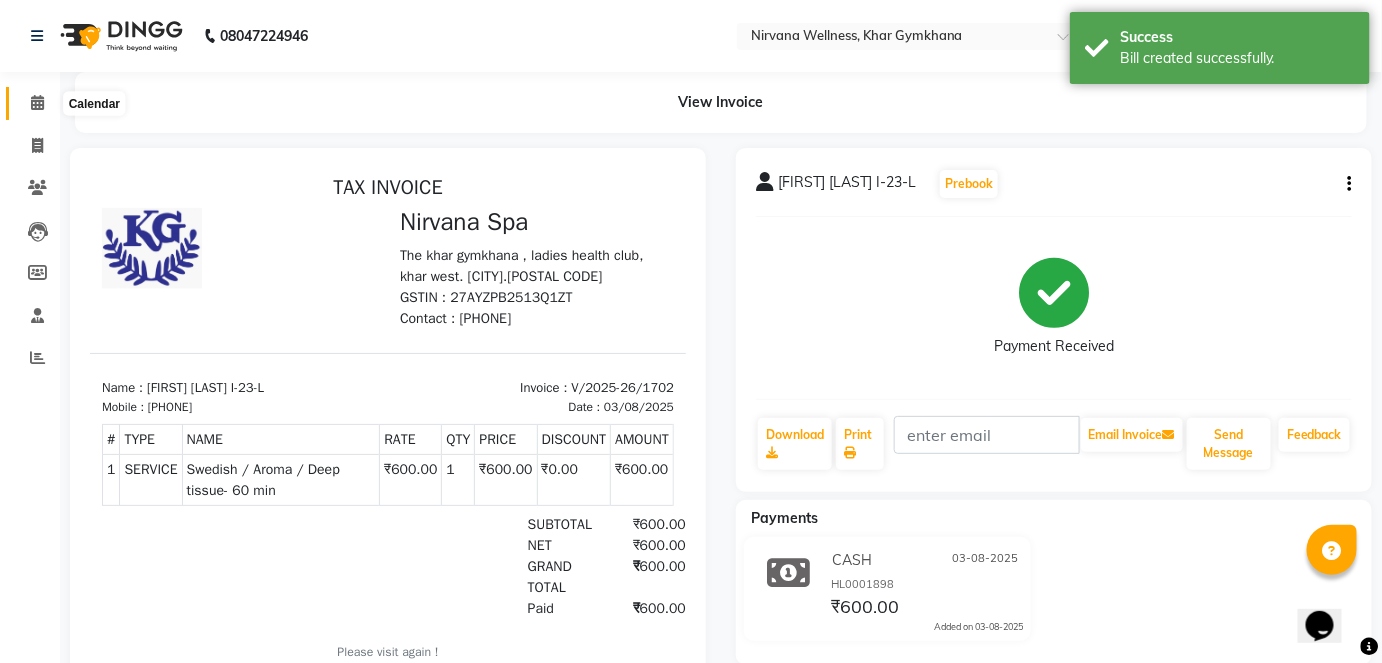 click 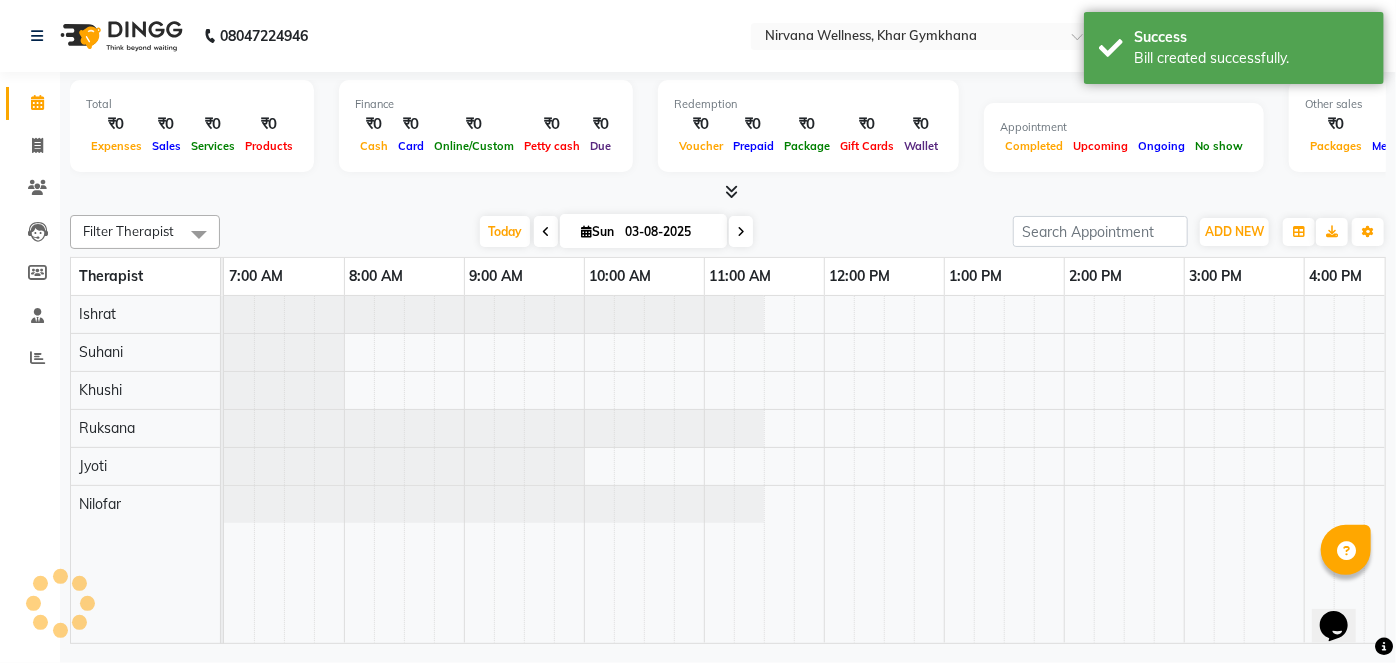 scroll, scrollTop: 0, scrollLeft: 386, axis: horizontal 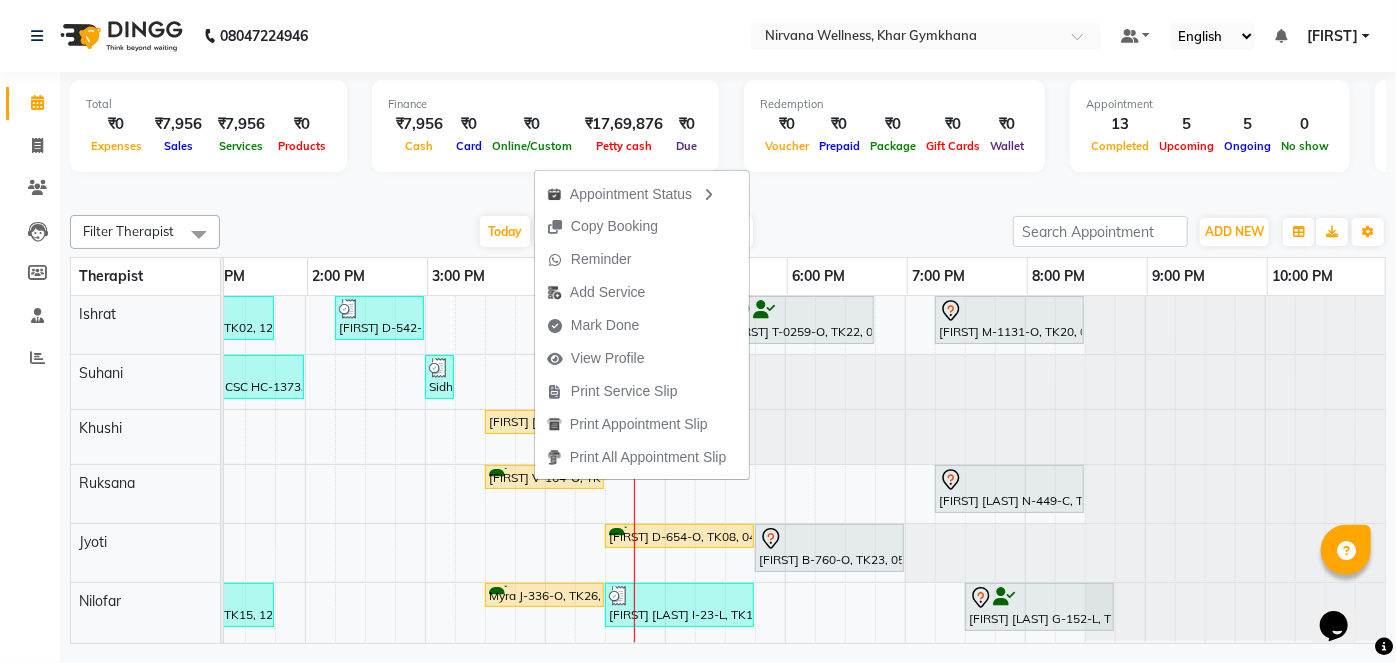 click on "Filter Therapist Select All [FIRST] [FIRST] [FIRST] [FIRST] [FIRST]  Suhani Today  Sun 03-08-2025 Toggle Dropdown Add Appointment Add Invoice Add Attendance Add Client Toggle Dropdown Add Appointment Add Invoice Add Attendance Add Client ADD NEW Toggle Dropdown Add Appointment Add Invoice Add Attendance Add Client Filter Therapist Select All [FIRST] [FIRST] [FIRST] [FIRST] [FIRST]  Suhani Group By  Staff View   Room View  View as Vertical  Vertical - Week View  Horizontal  Horizontal - Week View  List  Toggle Dropdown Calendar Settings Manage Tags   Arrange Therapists   Reset Therapists  Full Screen  Show Available Stylist  Appointment Form Zoom 100% Therapist 7:00 AM 8:00 AM 9:00 AM 10:00 AM 11:00 AM 12:00 PM 1:00 PM 2:00 PM 3:00 PM 4:00 PM 5:00 PM 6:00 PM 7:00 PM 8:00 PM 9:00 PM 10:00 PM [FIRST] [FIRST] [FIRST] [FIRST]  [FIRST] [FIRST]     [FIRST] T-210-O, TK02, 12:30 PM-01:45 PM, Swedish / Aroma / Deep tissue- 60 min     [FIRST] D-542-O, TK21, 02:15 PM-03:00 PM, Foot Reflexology" 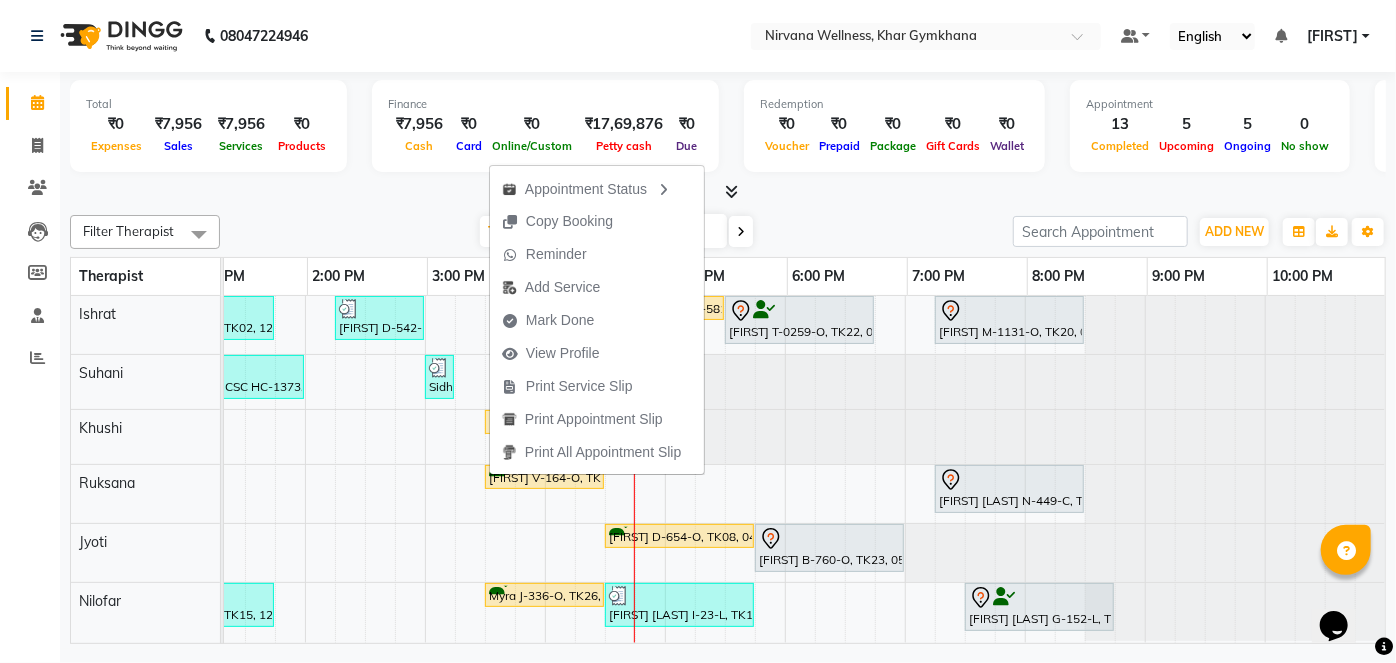 click on "Today  Sun 03-08-2025" at bounding box center [616, 232] 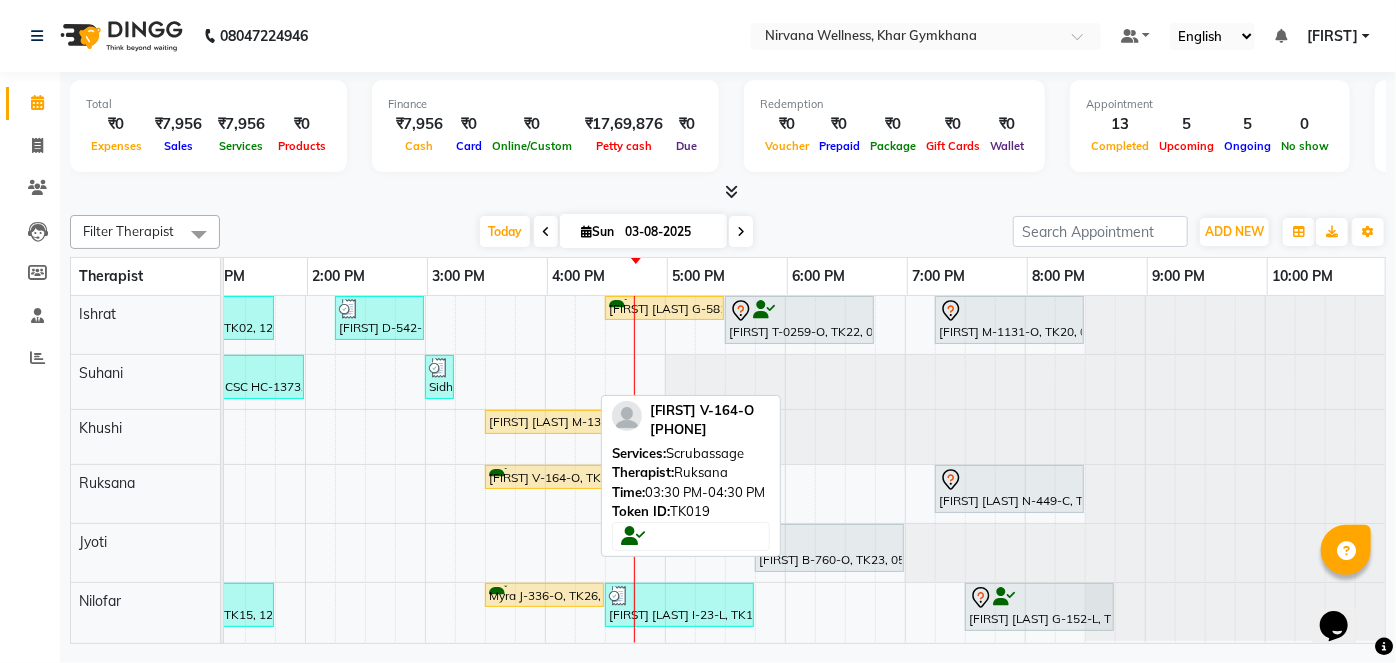 click on "[FIRST] V-164-O, TK19, 03:30 PM-04:30 PM, Scrubassage" at bounding box center [544, 477] 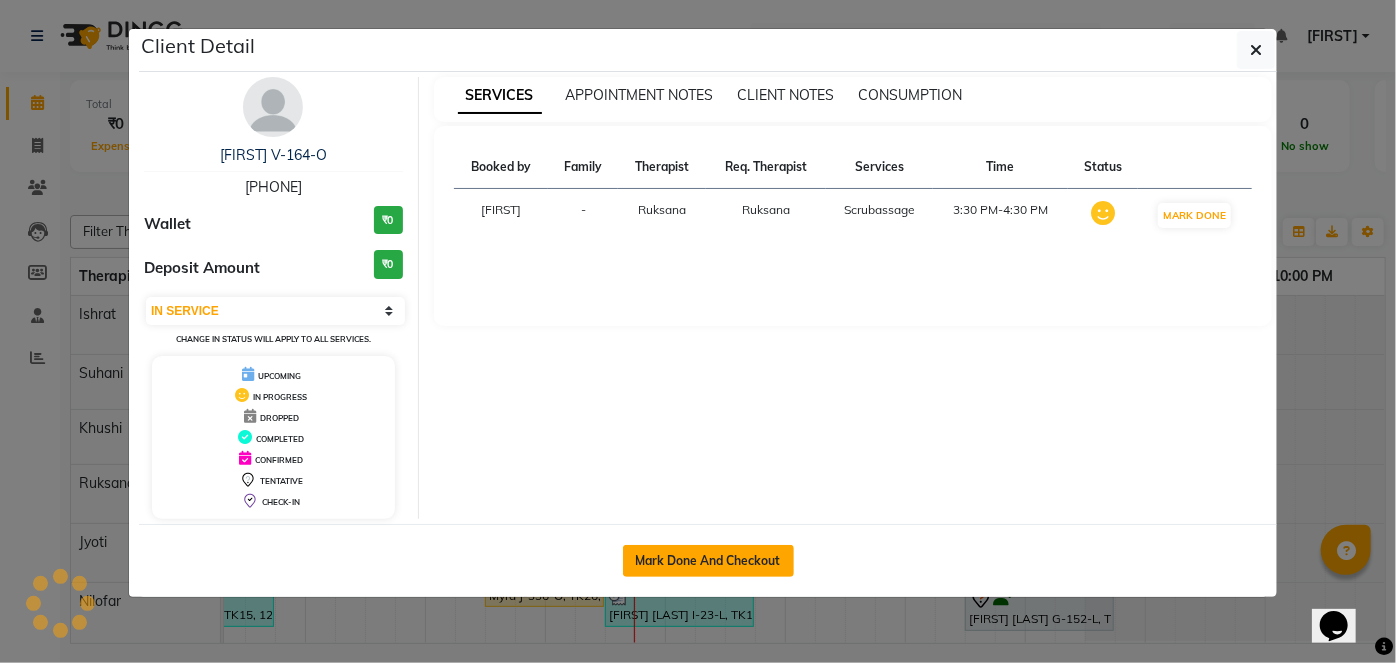 click on "Mark Done And Checkout" 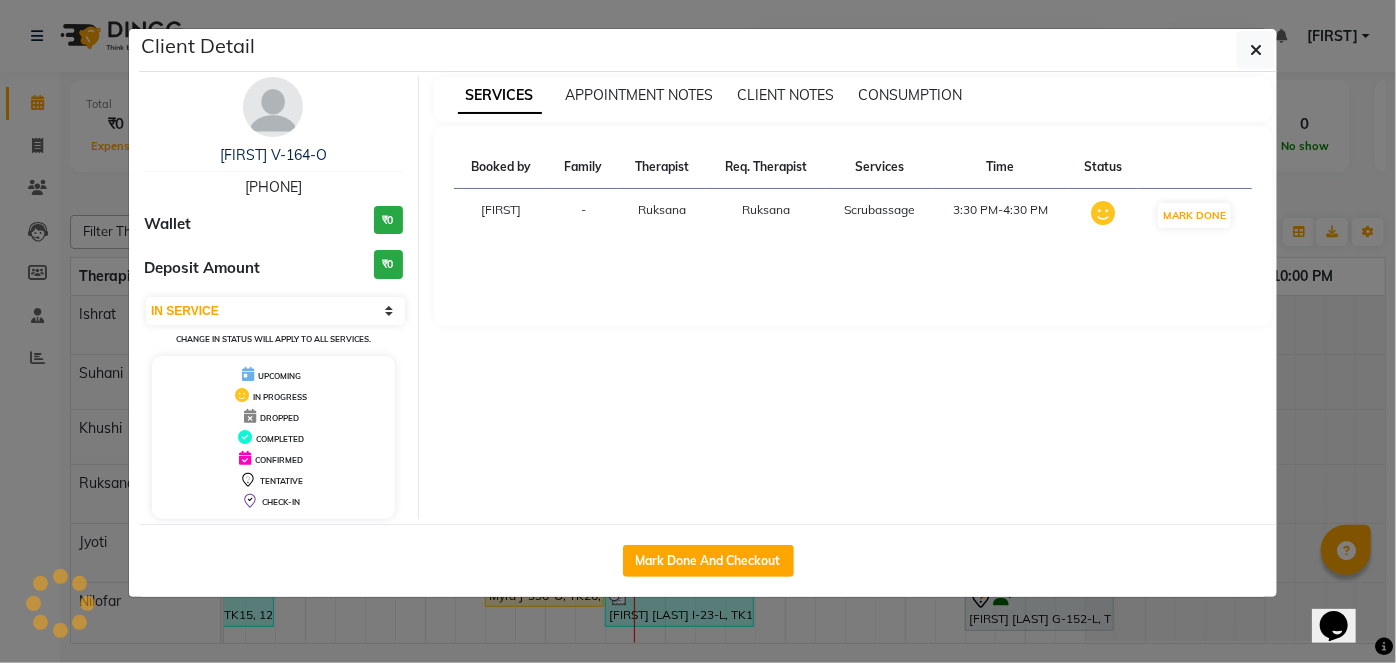 select on "service" 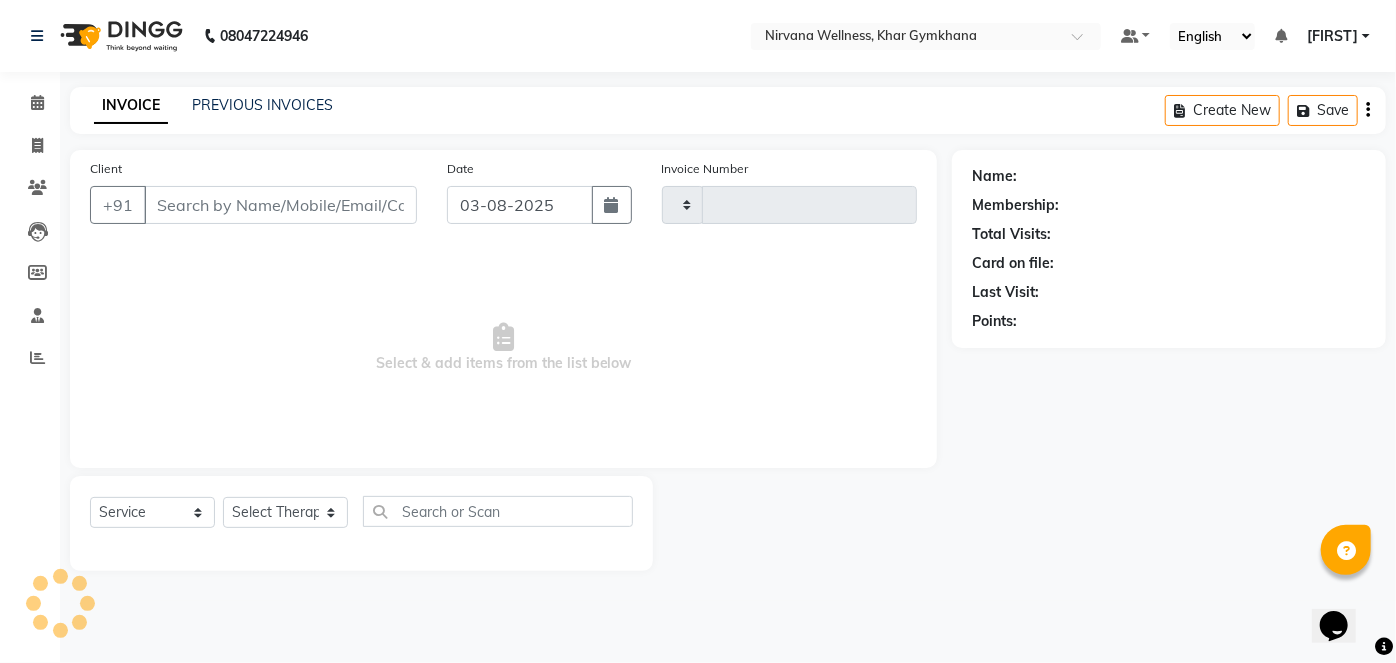 type on "1703" 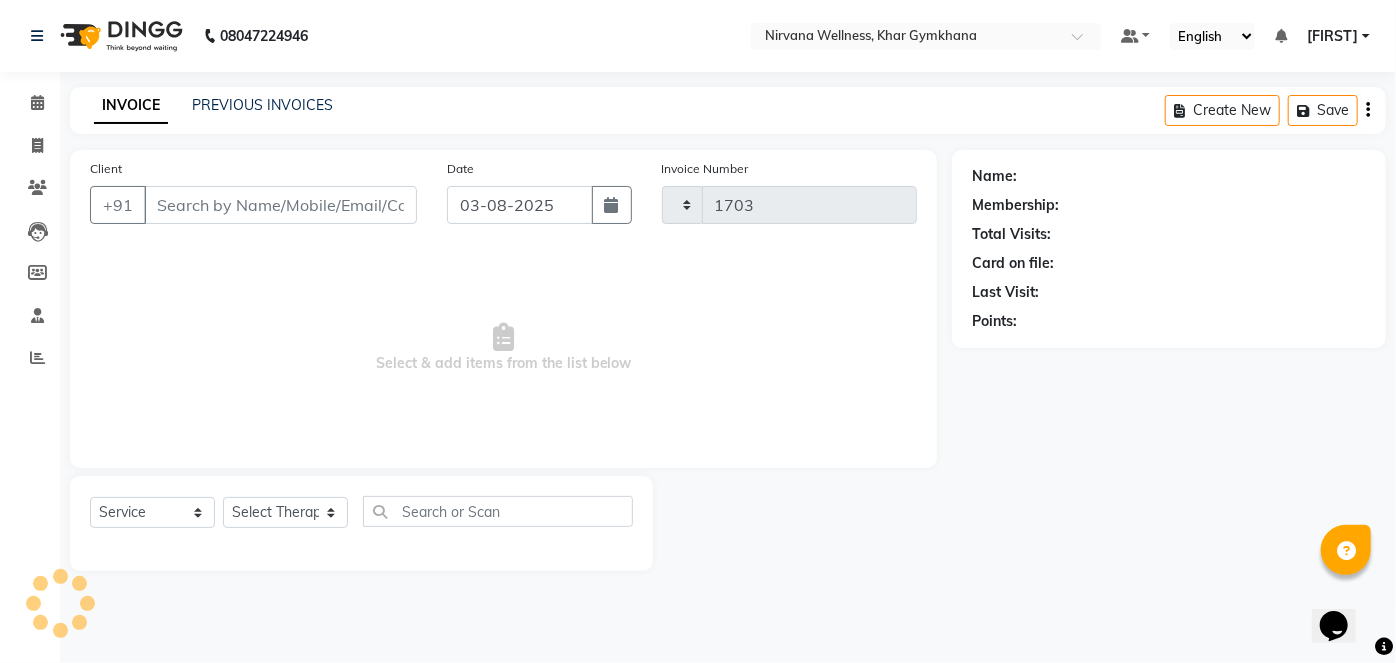 select on "6844" 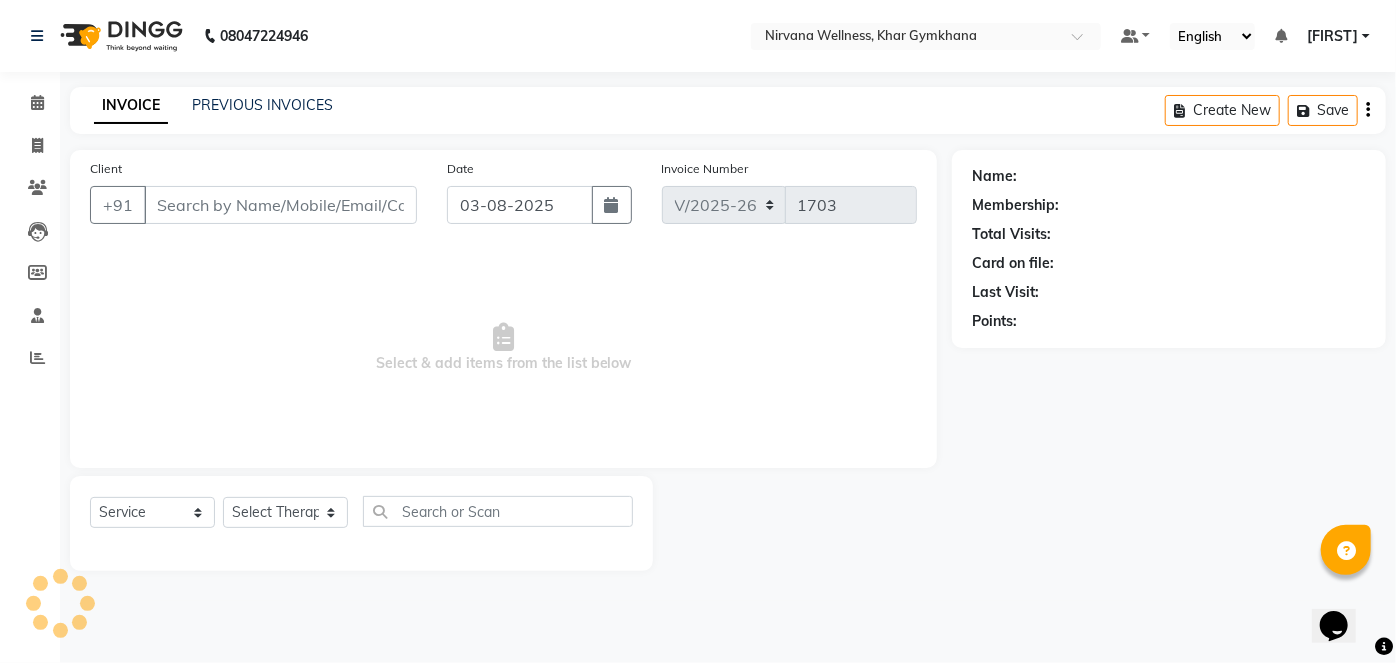type on "[PHONE]" 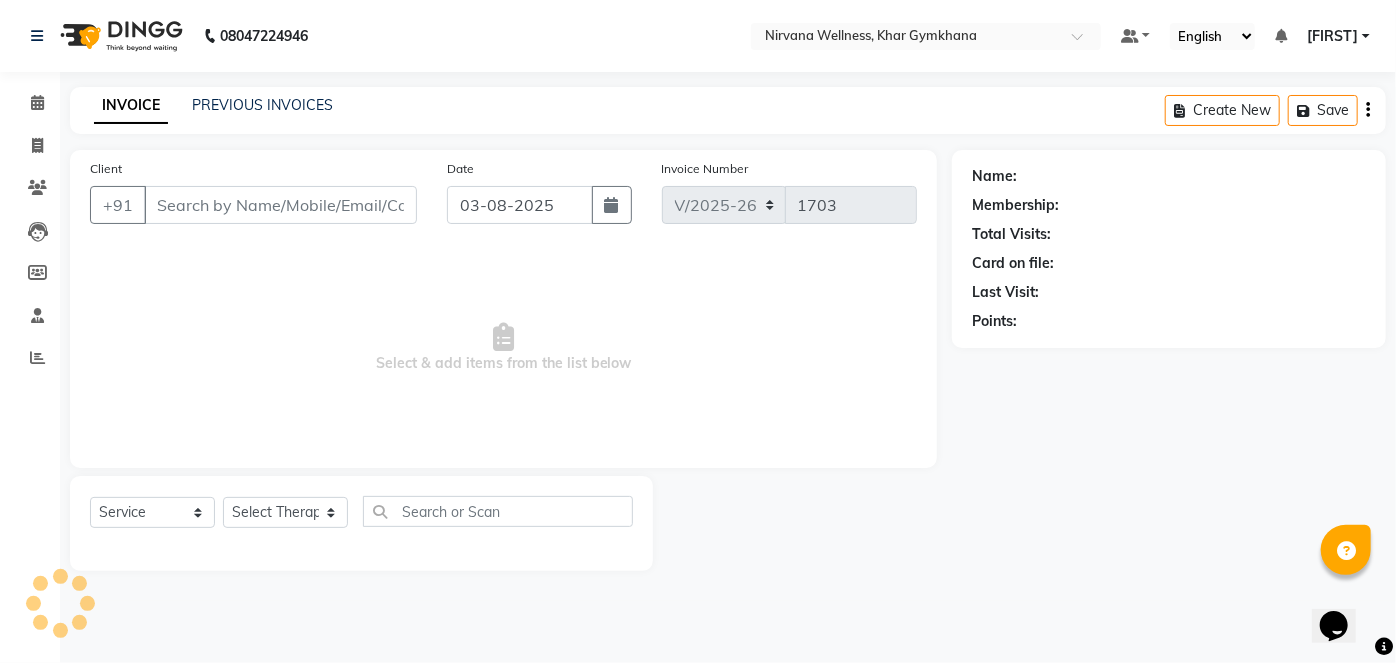 select on "72486" 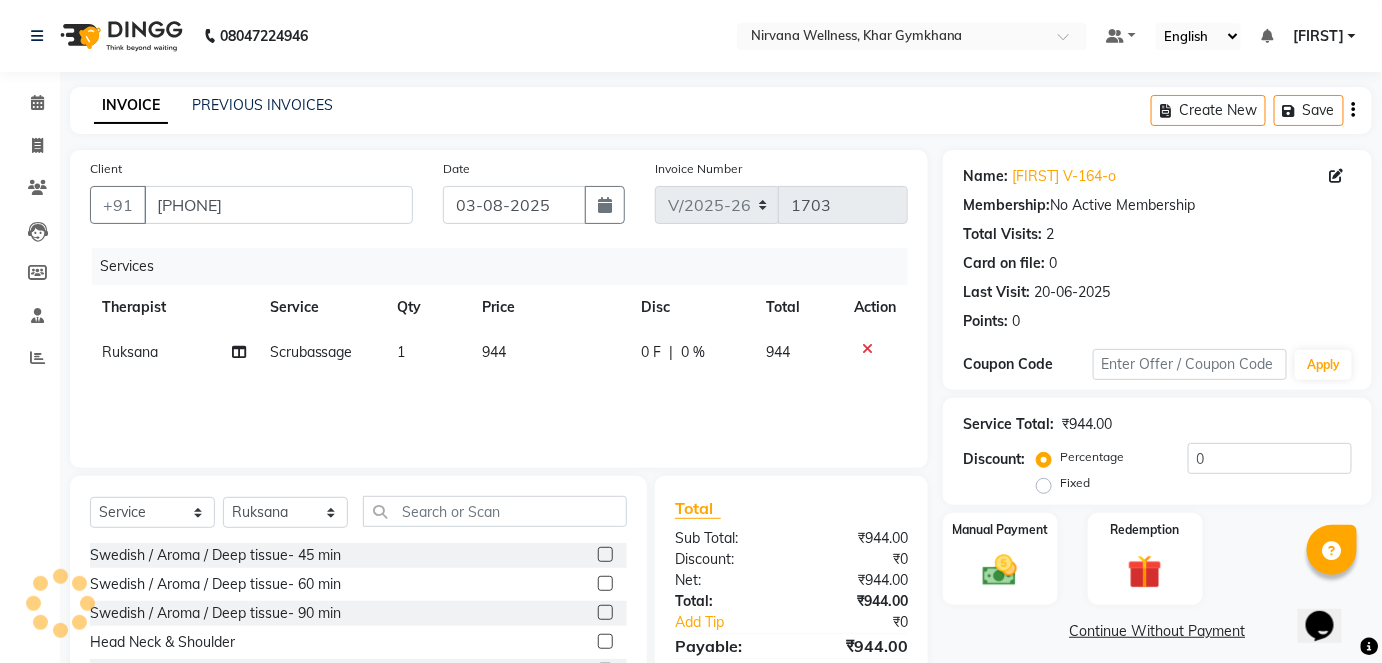 click 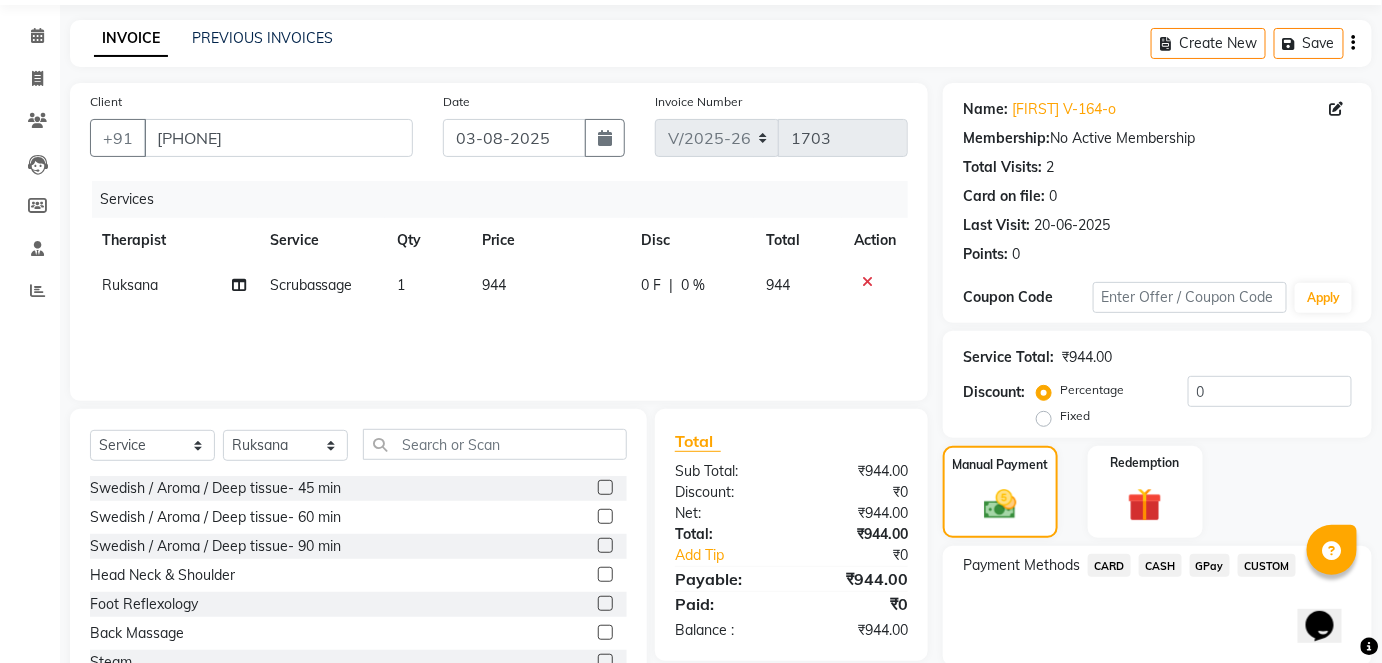scroll, scrollTop: 140, scrollLeft: 0, axis: vertical 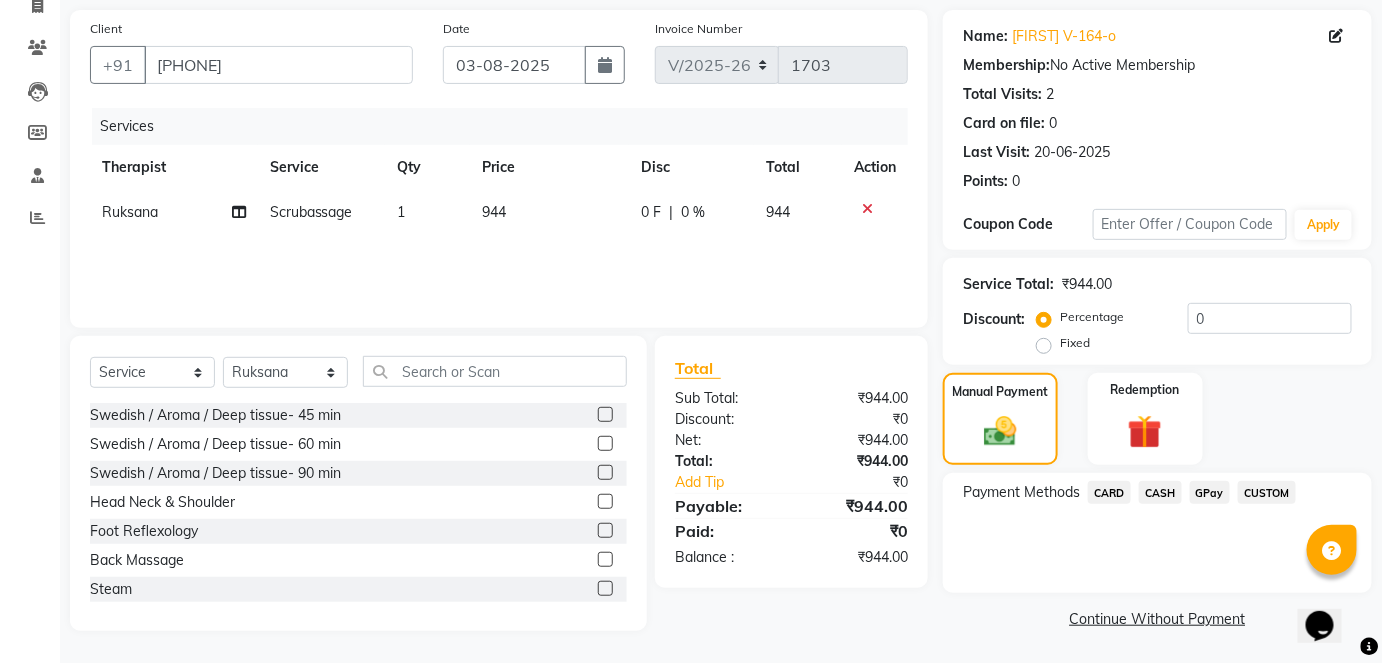 click on "CASH" 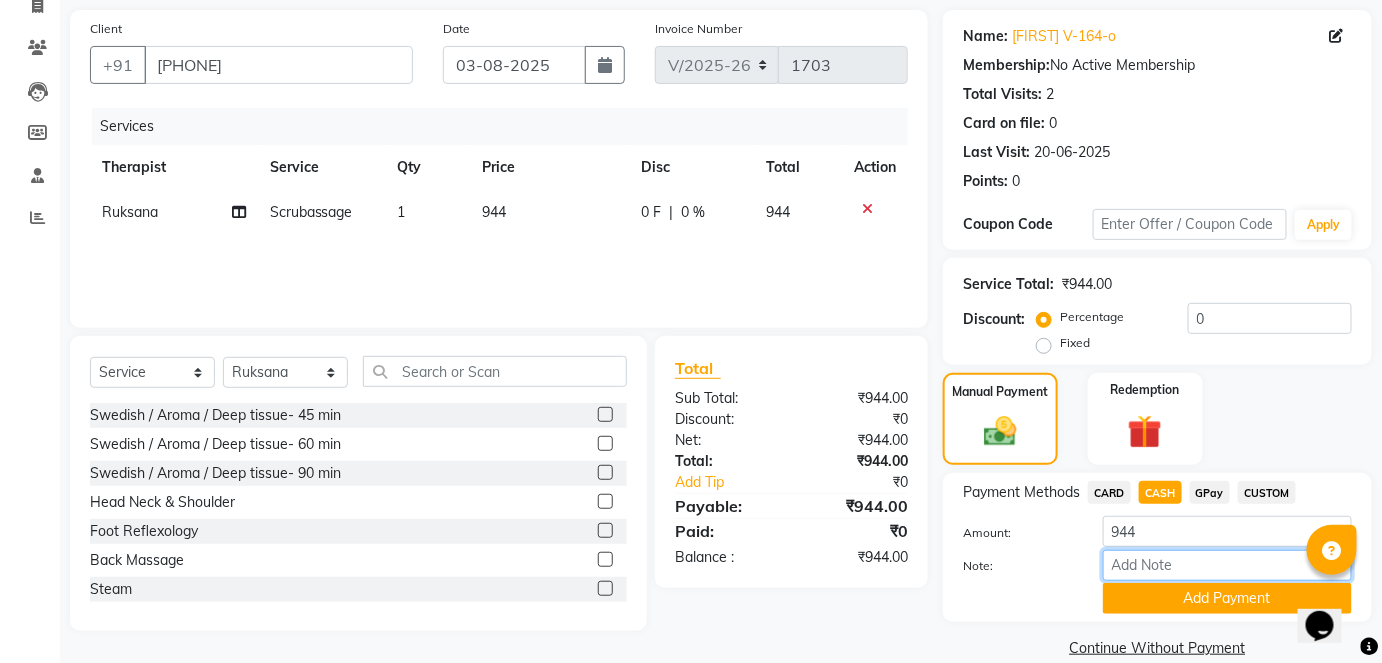 click on "Note:" at bounding box center (1227, 565) 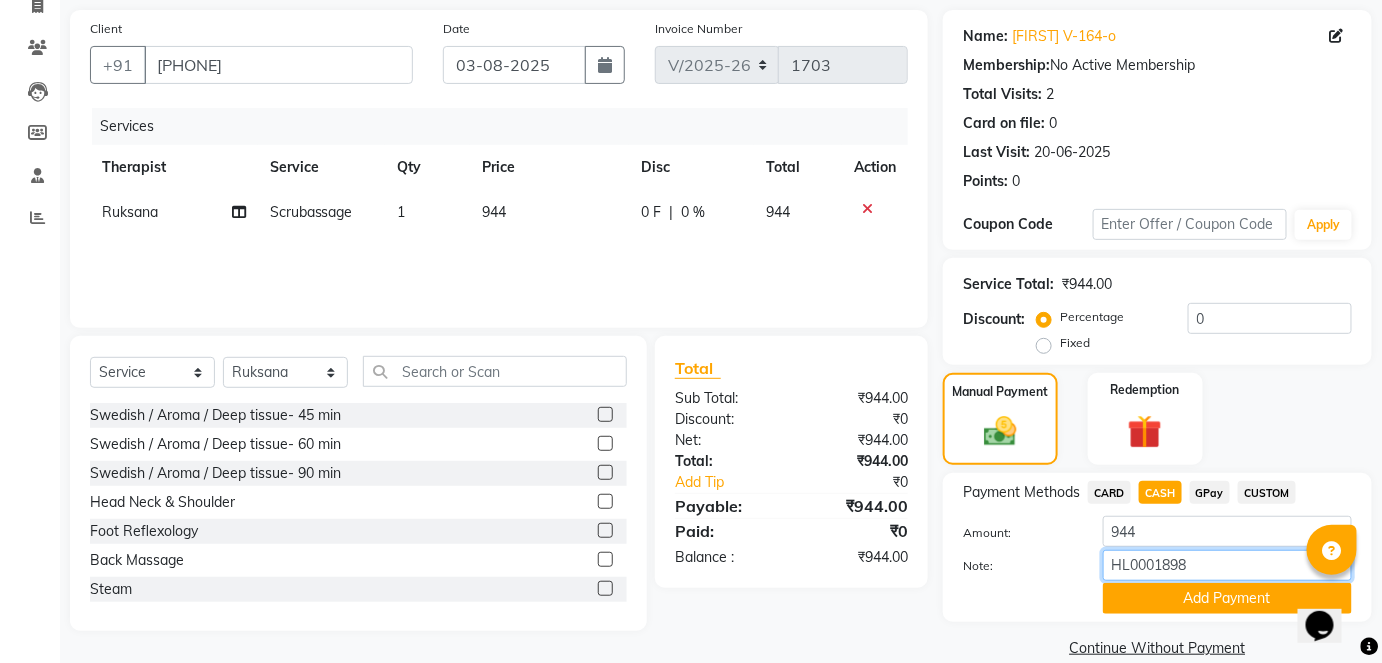 type on "HL0001898" 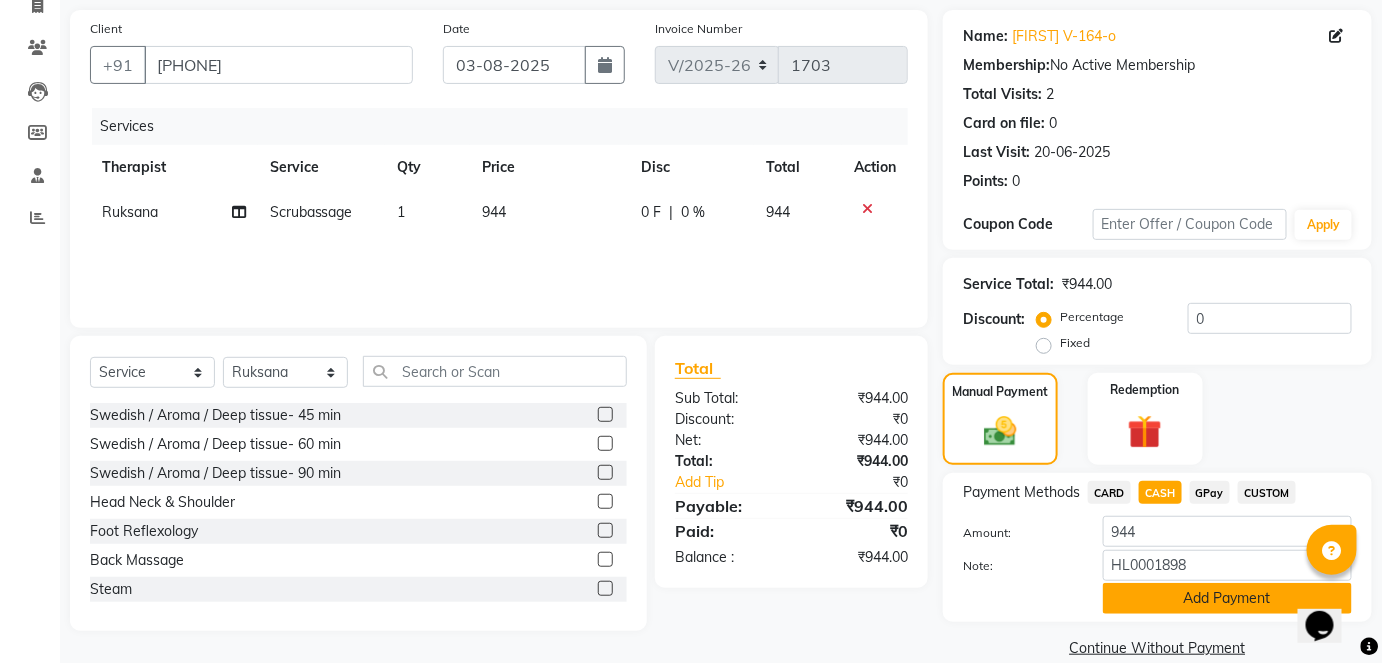 click on "Add Payment" 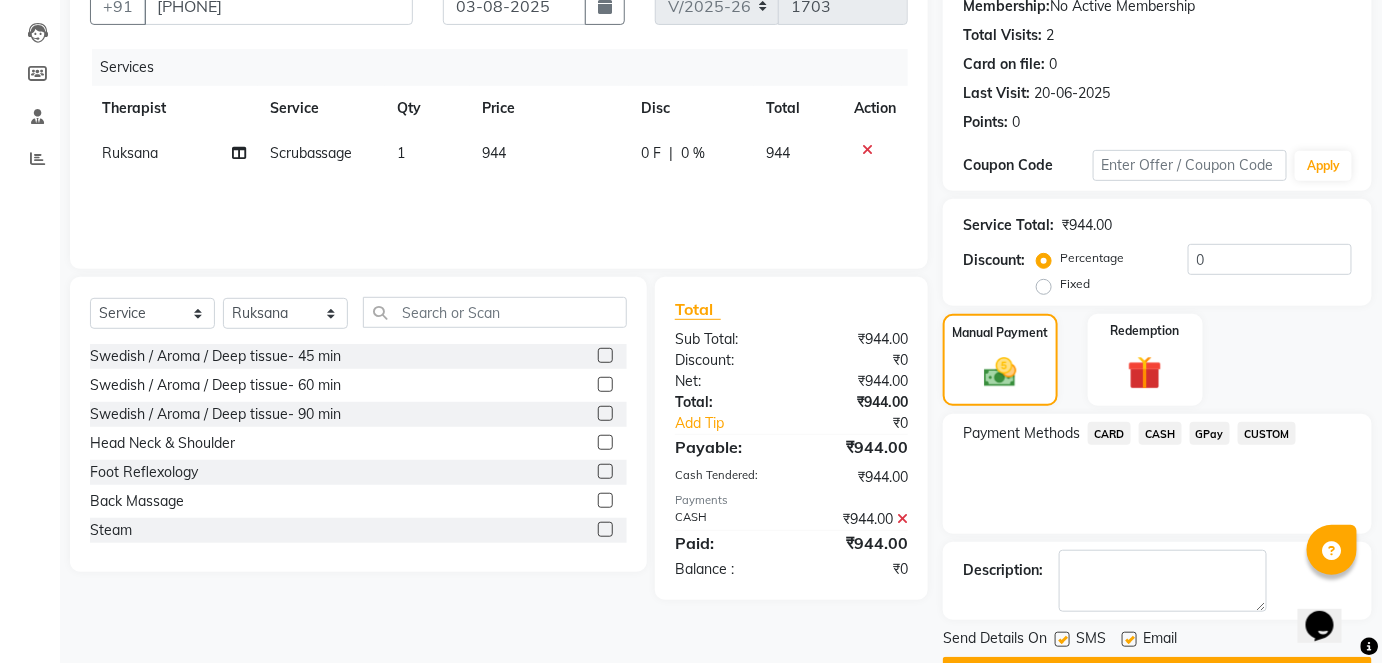 scroll, scrollTop: 252, scrollLeft: 0, axis: vertical 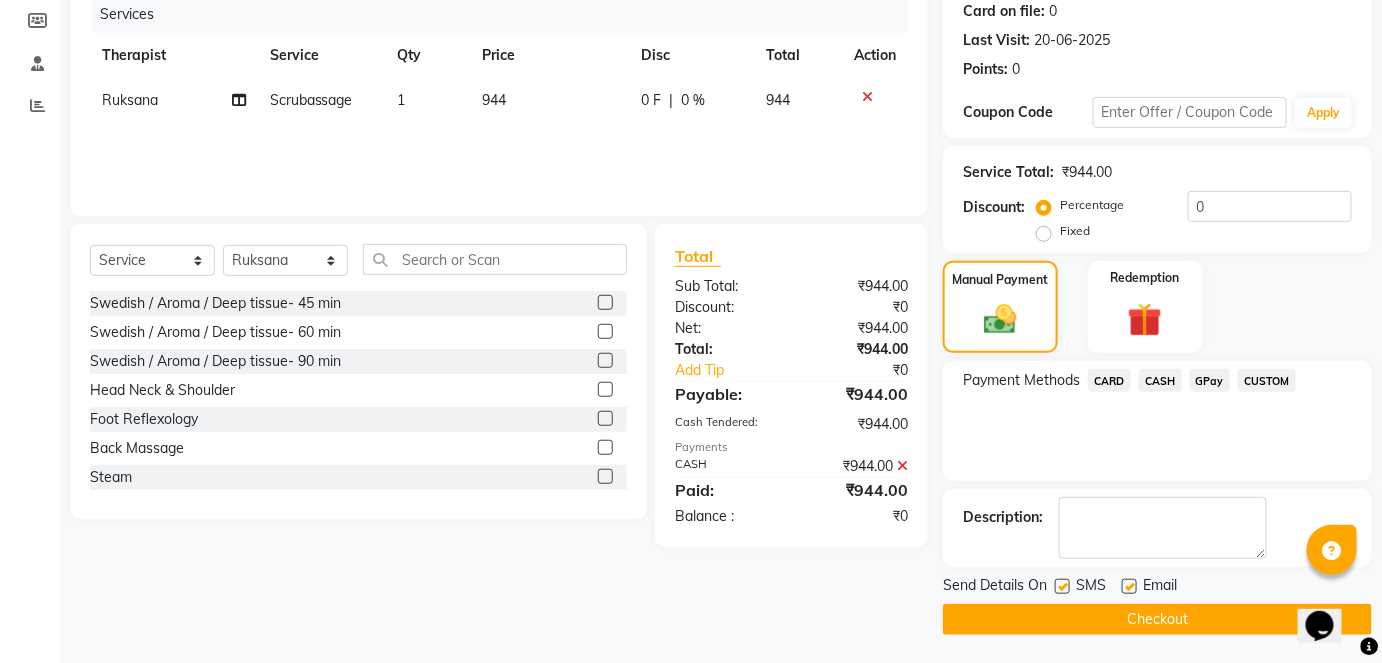 click on "Checkout" 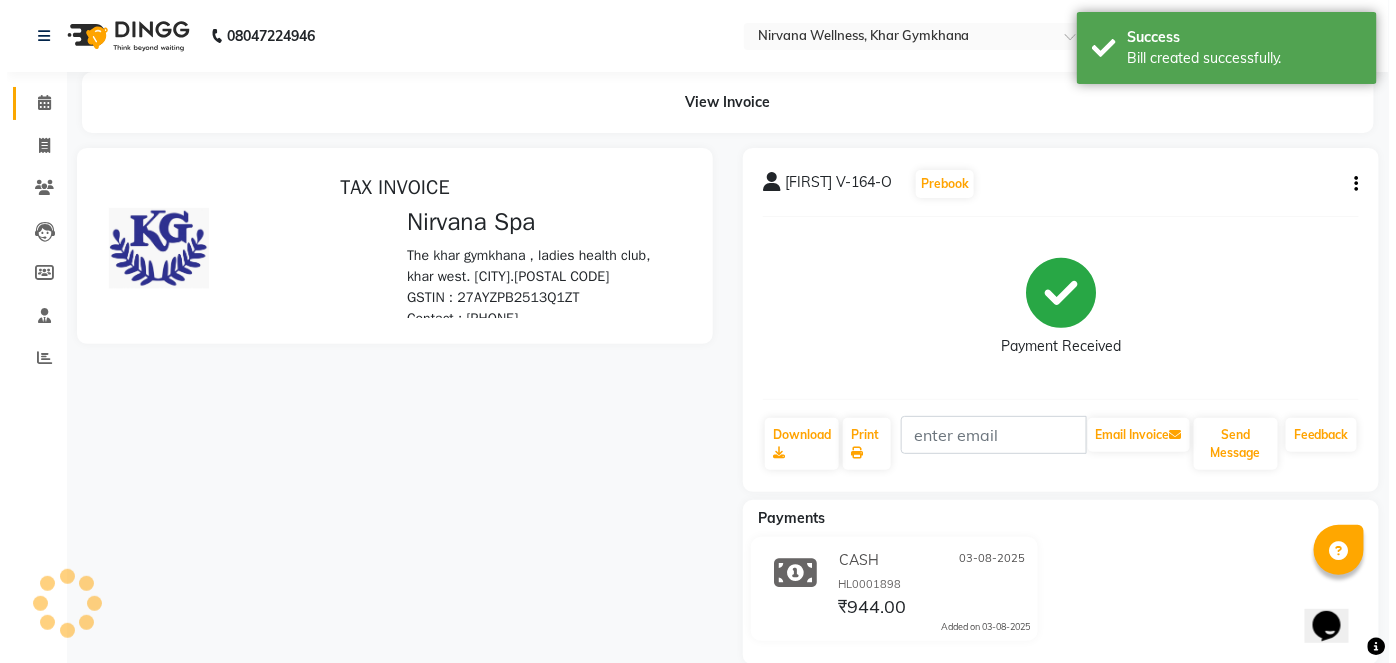 scroll, scrollTop: 0, scrollLeft: 0, axis: both 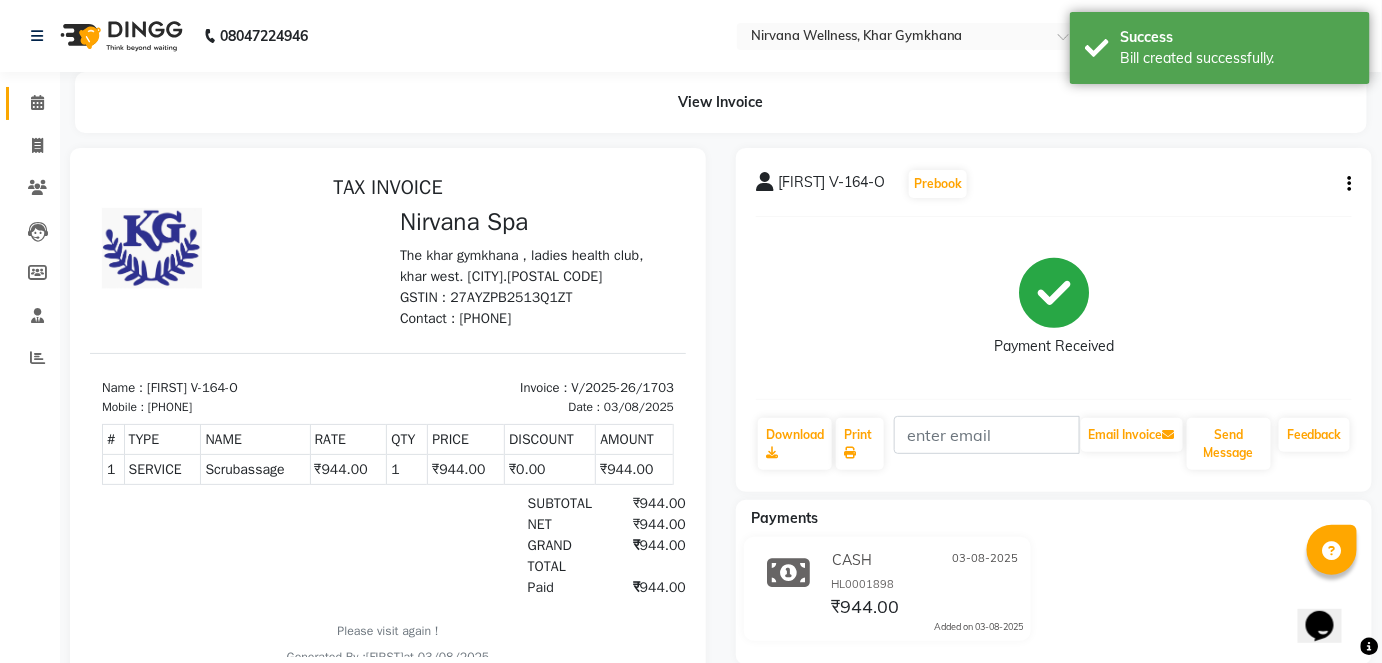 click on "Calendar" 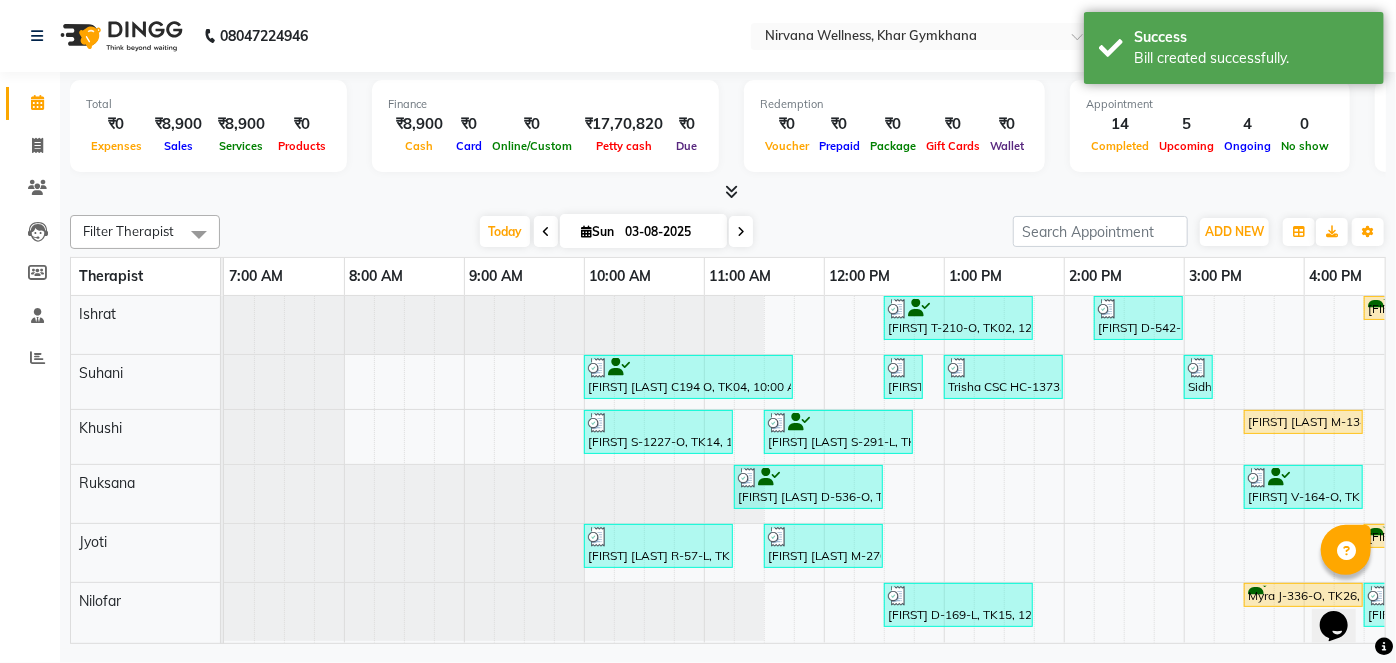 scroll, scrollTop: 0, scrollLeft: 519, axis: horizontal 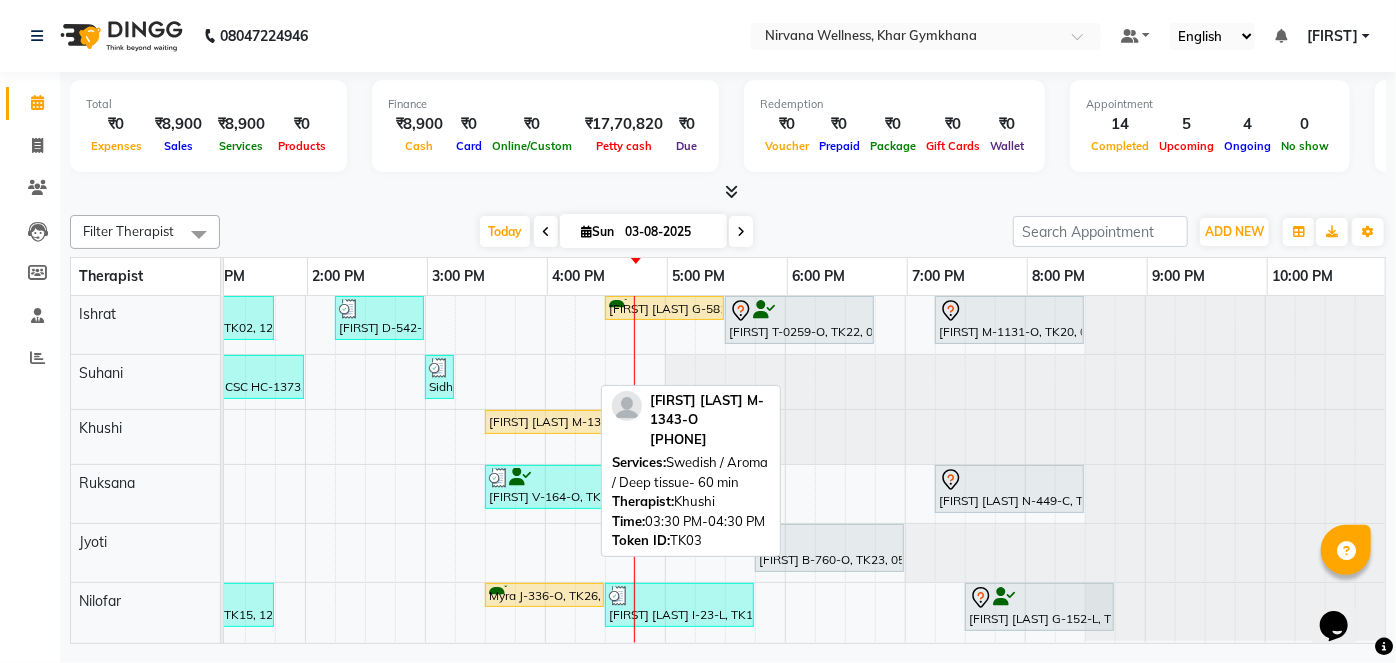click on "[FIRST] [LAST] M-1343-O, TK03, 03:30 PM-04:30 PM, Swedish / Aroma / Deep tissue- 60 min" at bounding box center (544, 422) 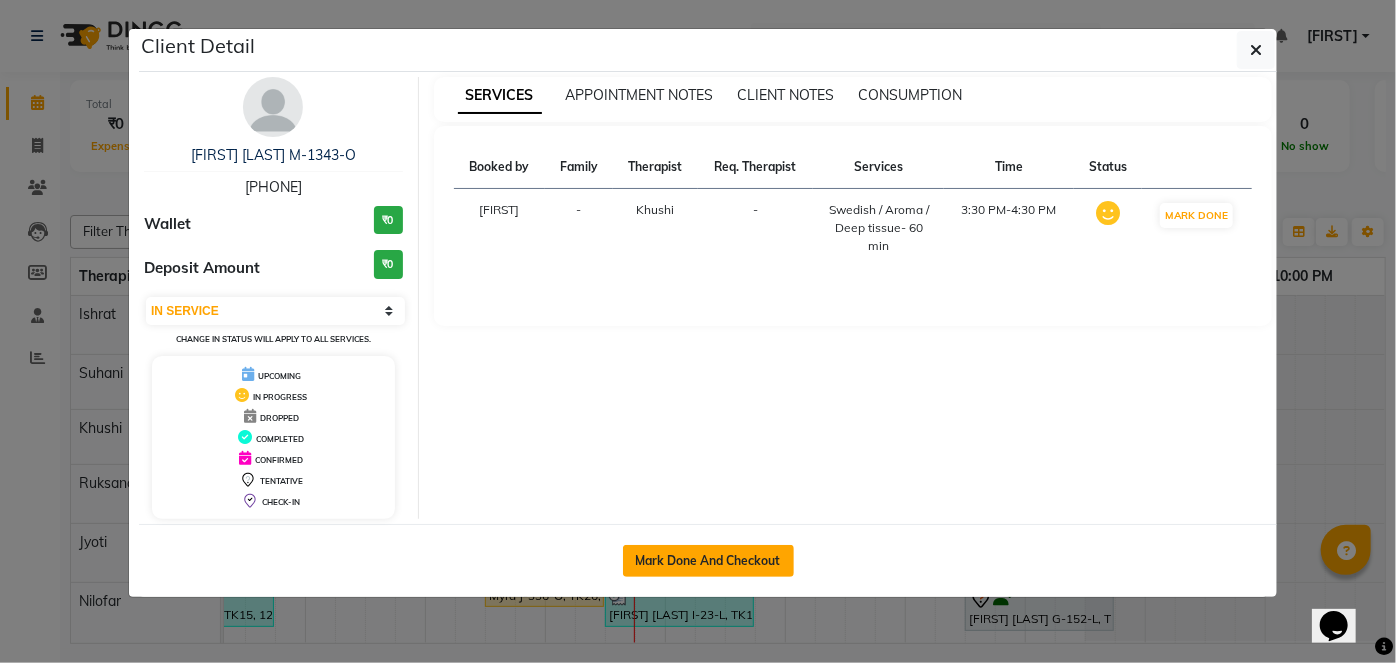 click on "Mark Done And Checkout" 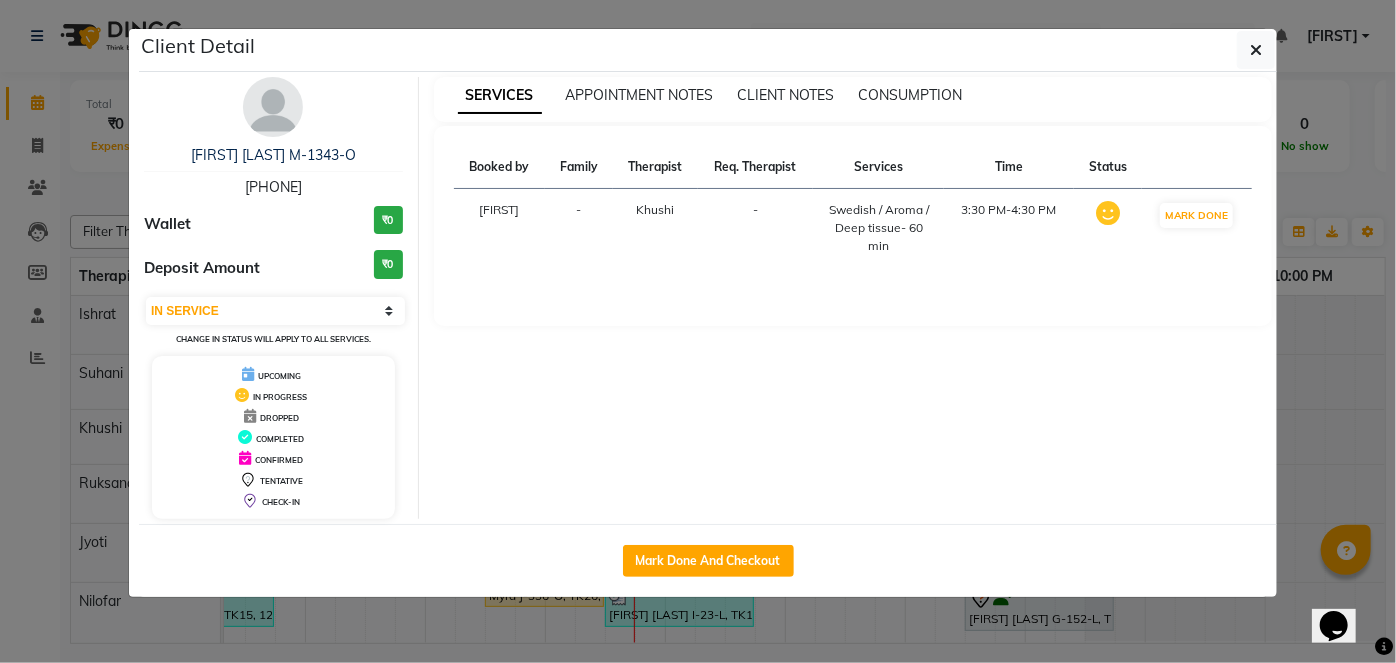 select on "3" 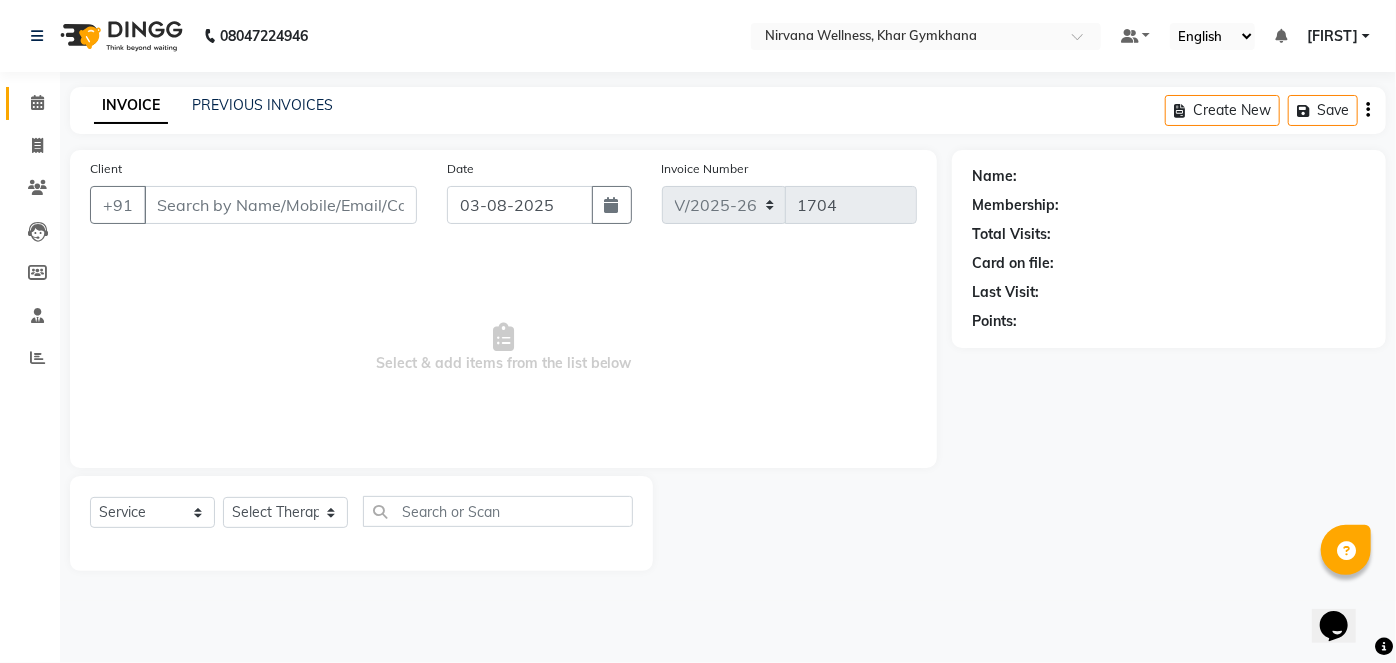 type on "[PHONE]" 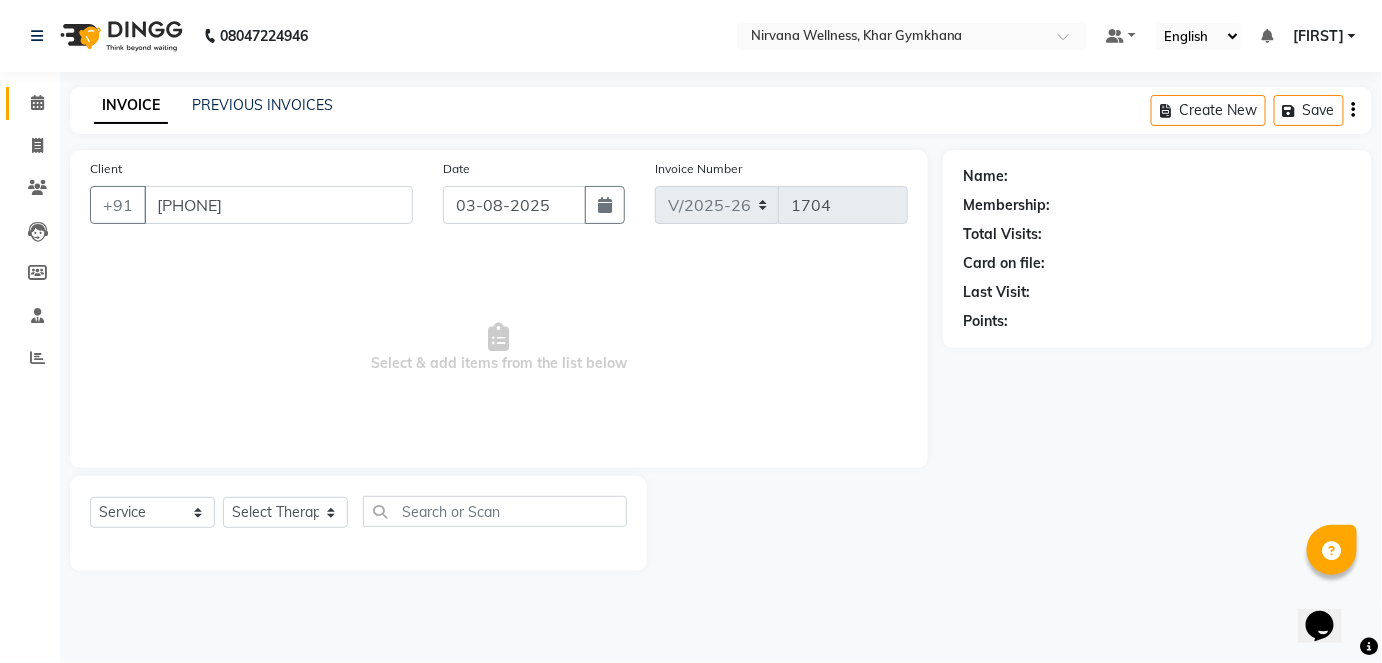 select on "68039" 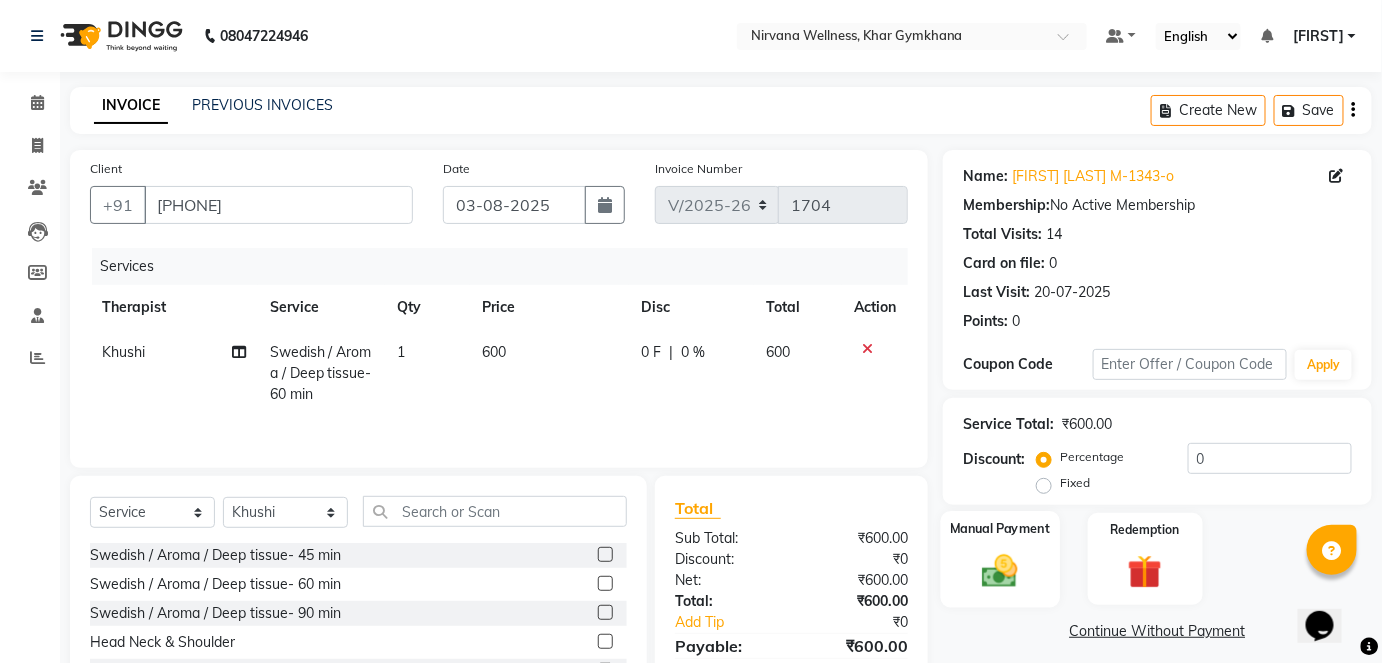 click on "Manual Payment" 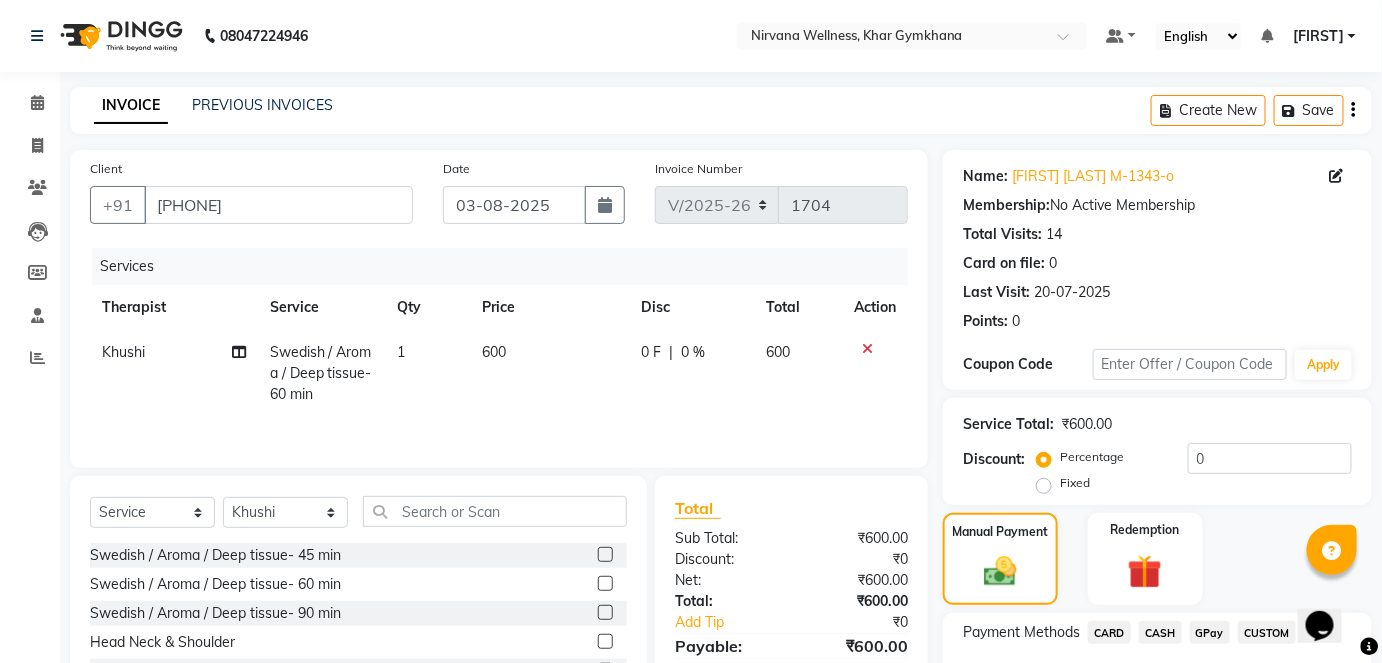 scroll, scrollTop: 140, scrollLeft: 0, axis: vertical 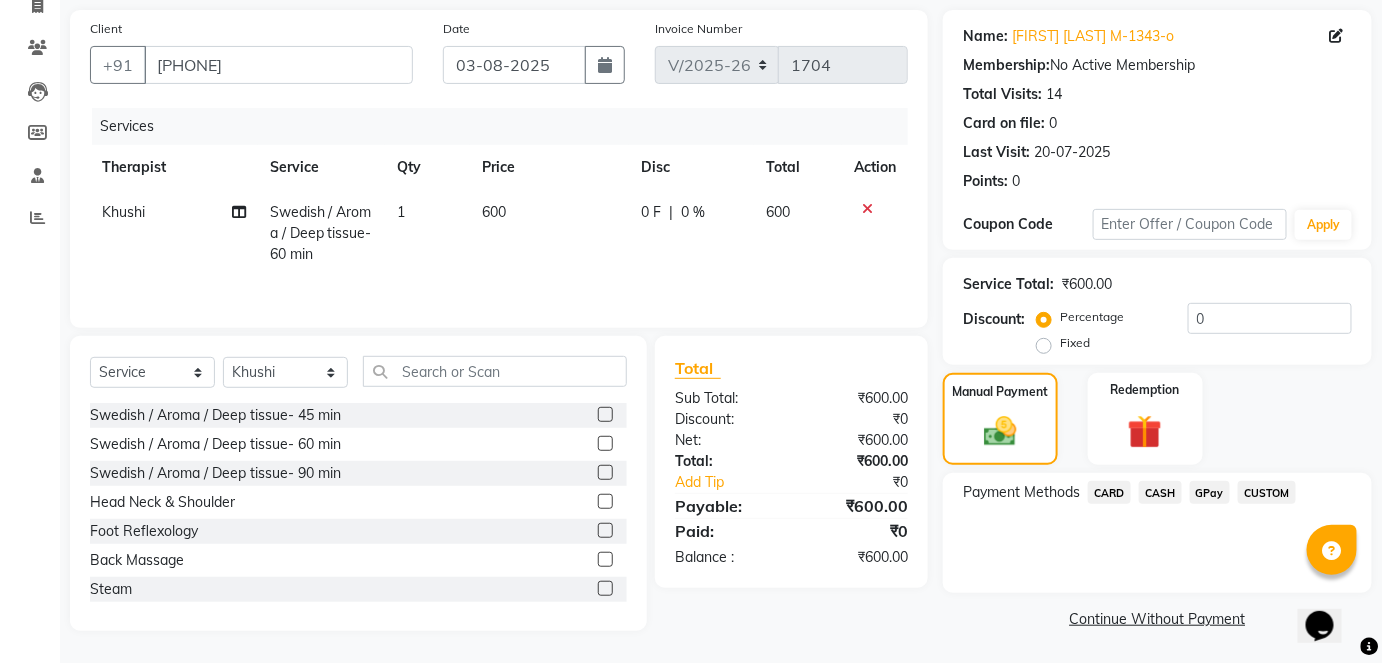 click on "CASH" 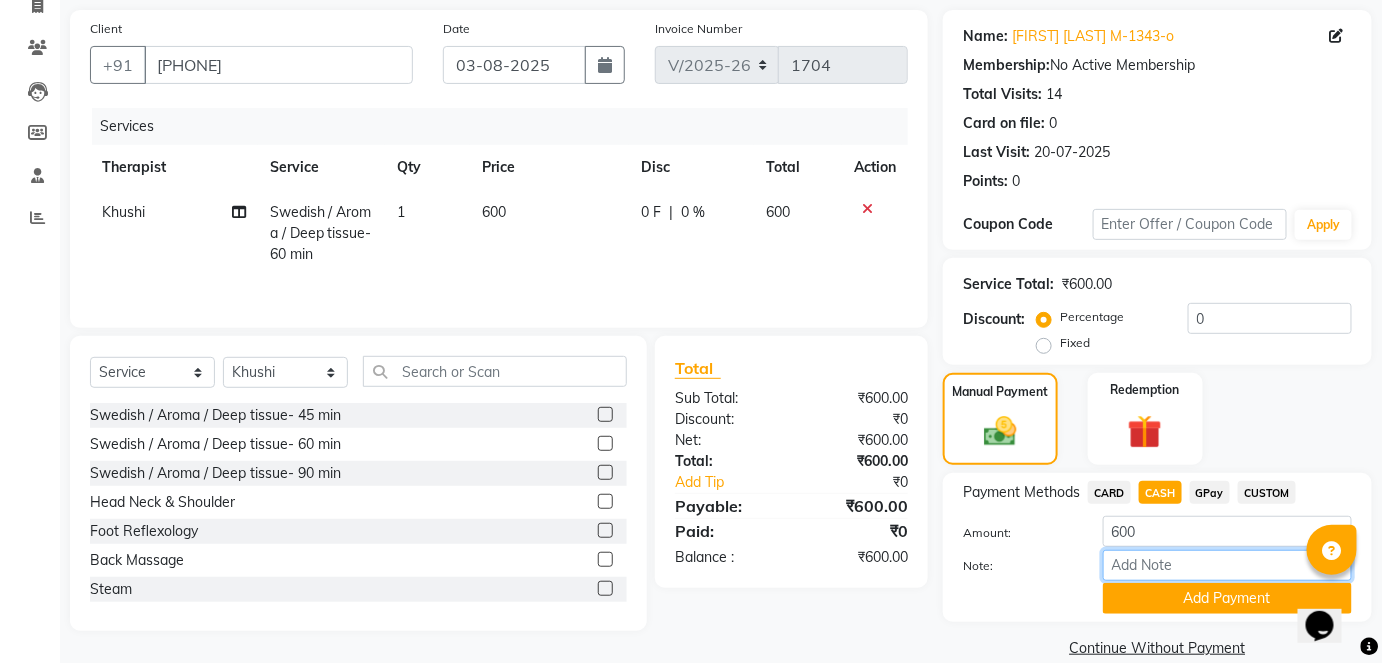 click on "Note:" at bounding box center [1227, 565] 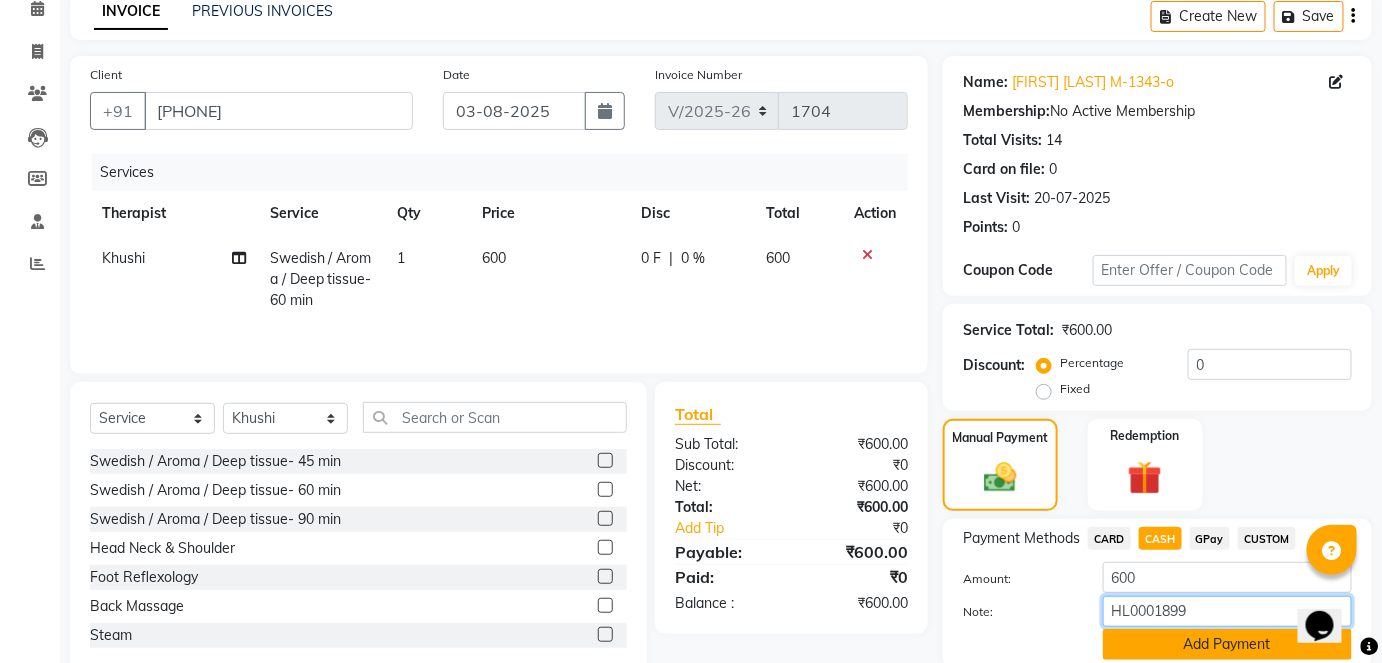 scroll, scrollTop: 169, scrollLeft: 0, axis: vertical 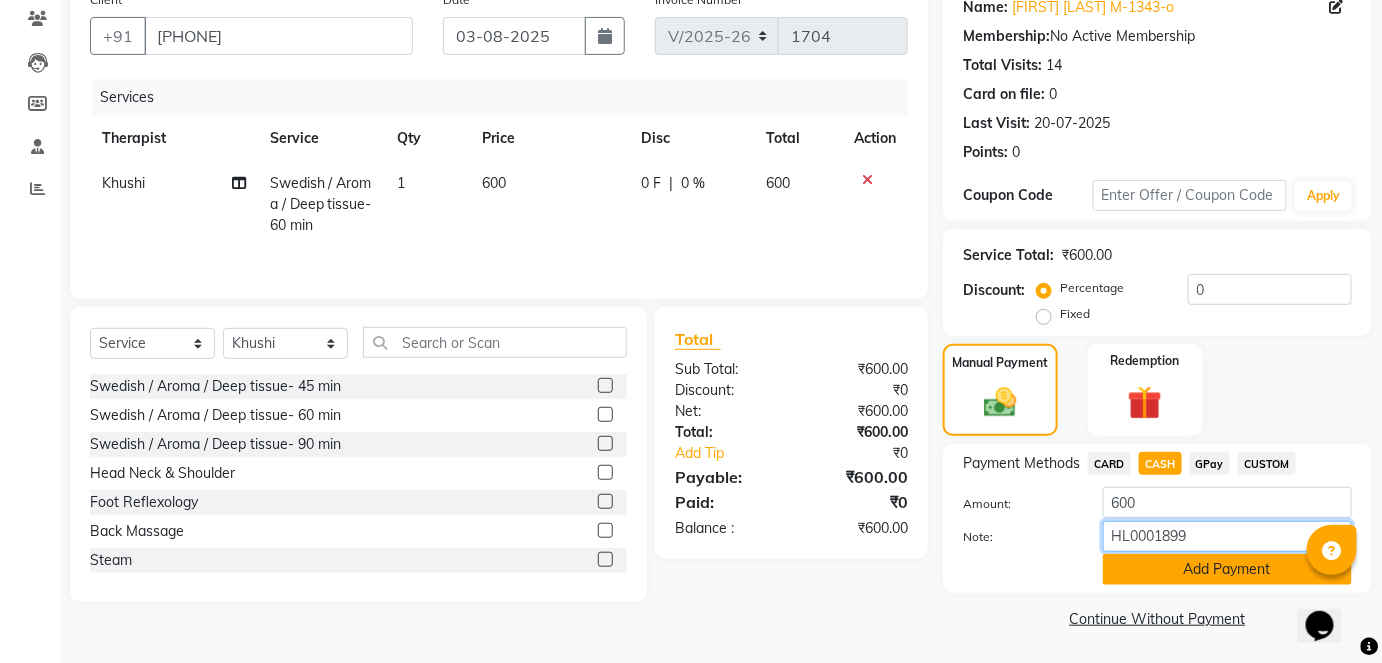 type on "HL0001899" 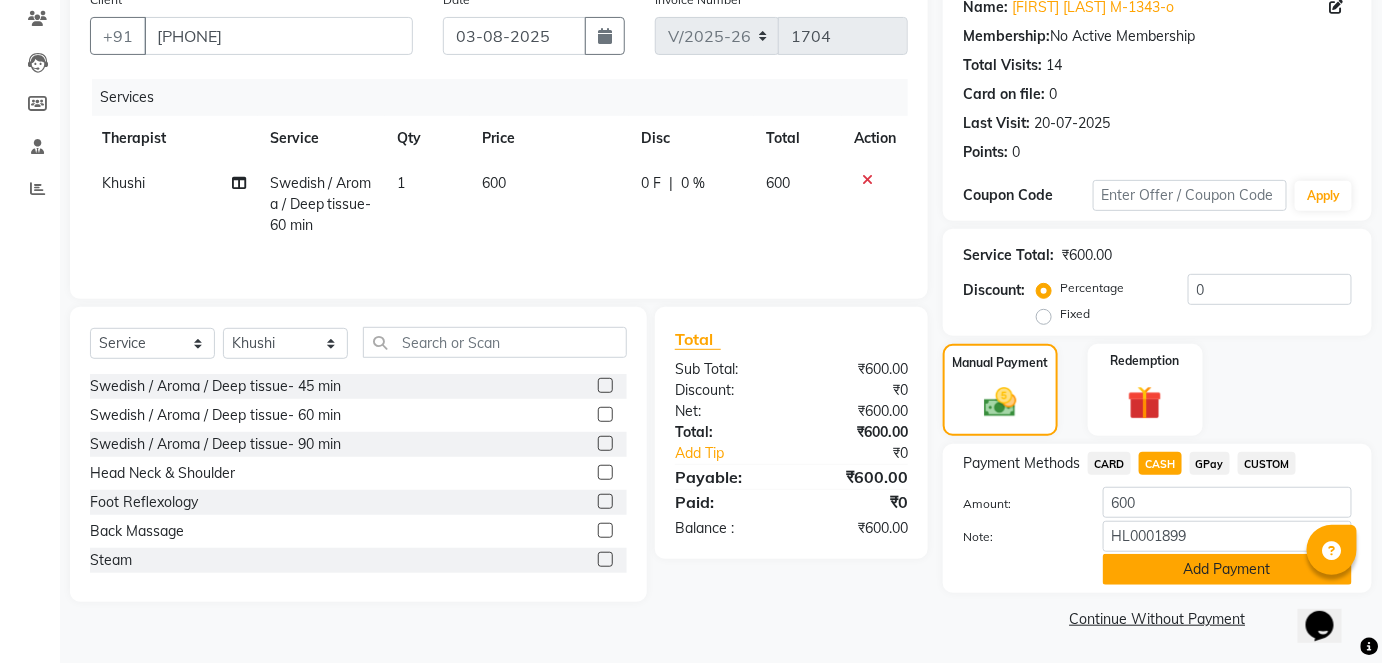 click on "Add Payment" 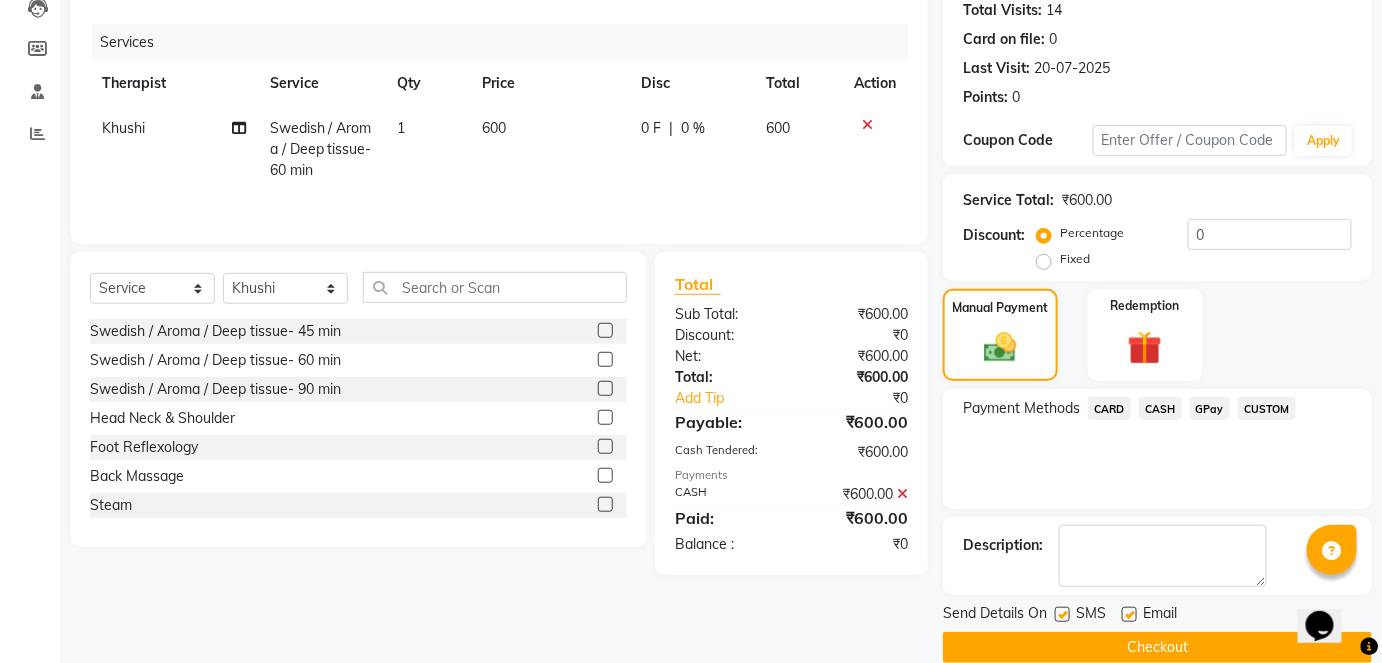 scroll, scrollTop: 252, scrollLeft: 0, axis: vertical 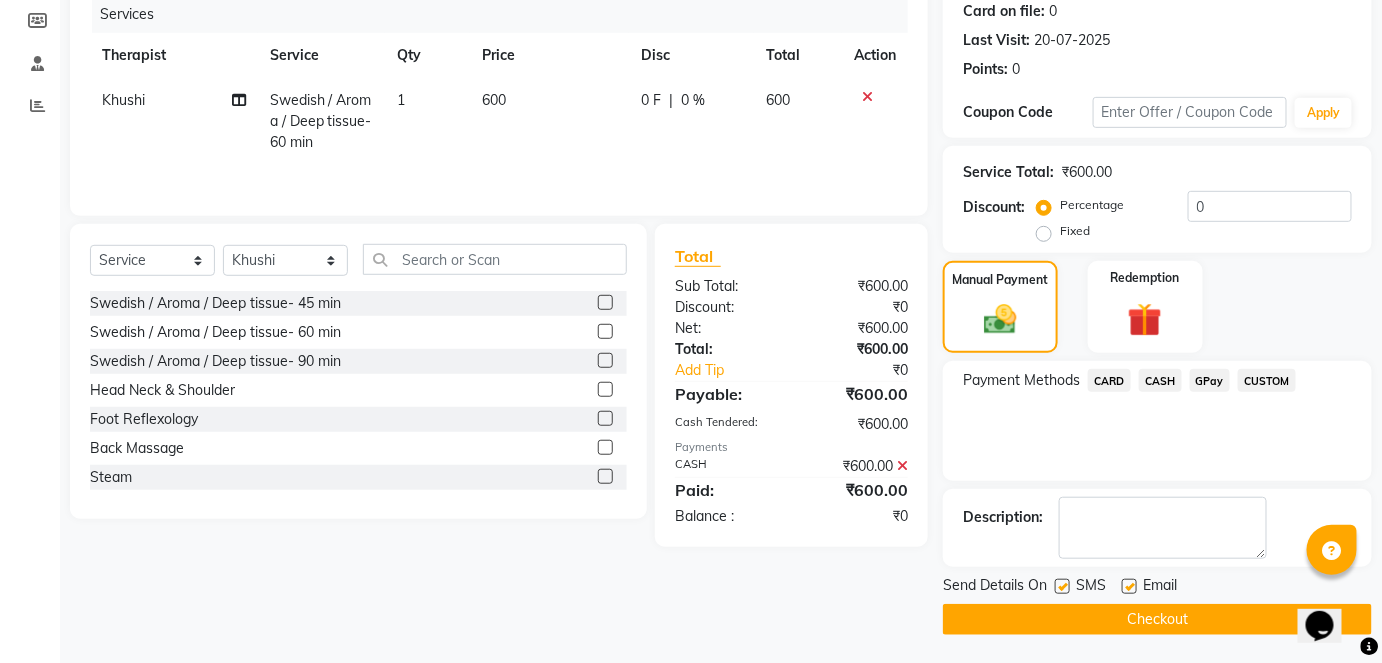 click on "Checkout" 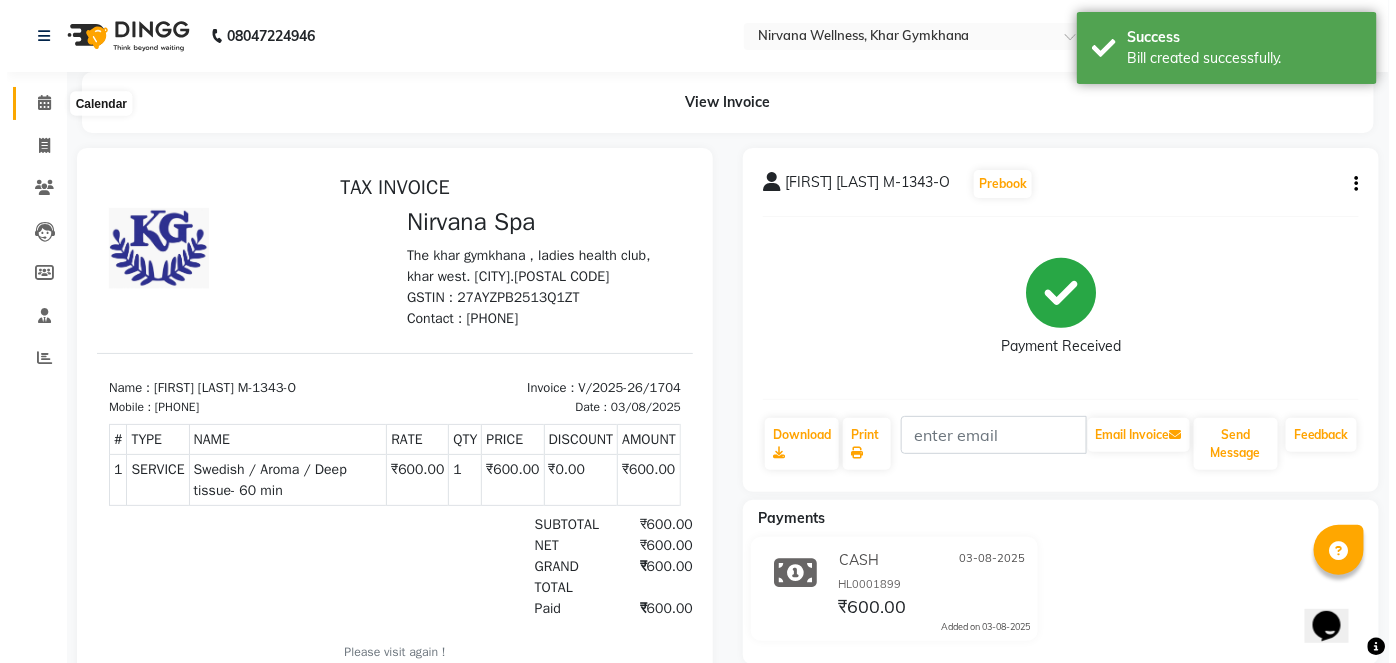scroll, scrollTop: 0, scrollLeft: 0, axis: both 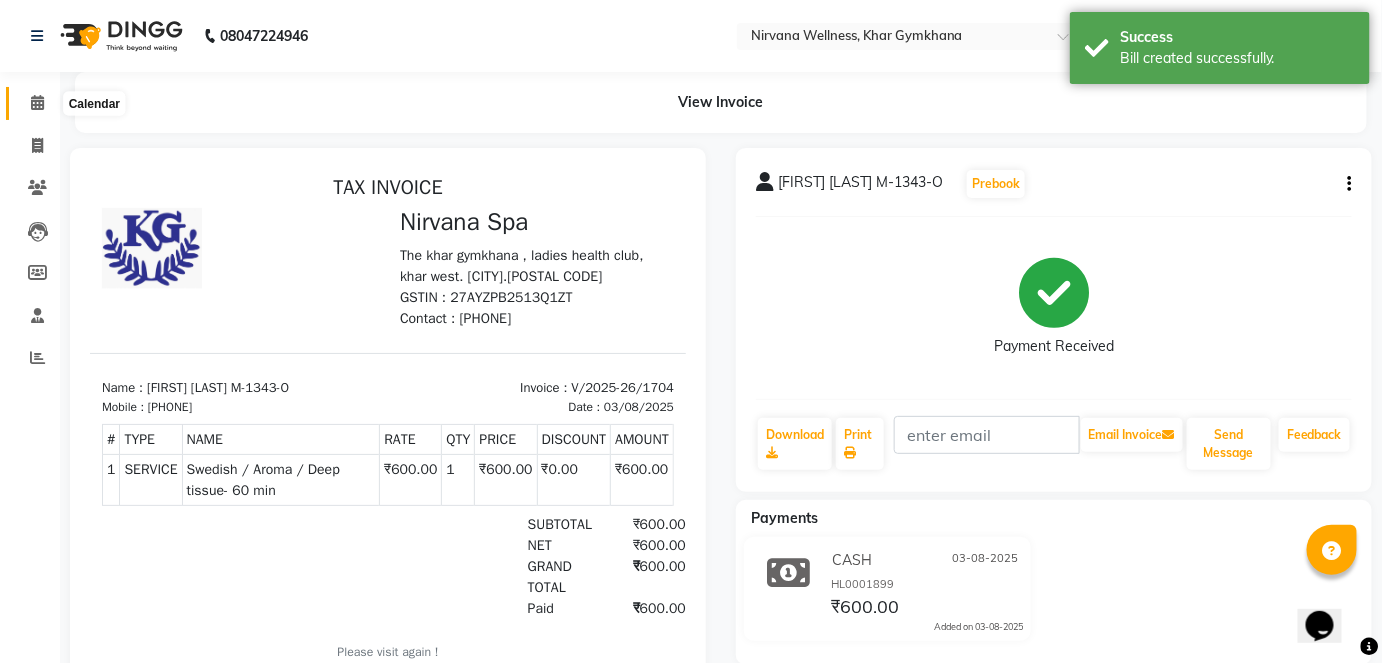 click 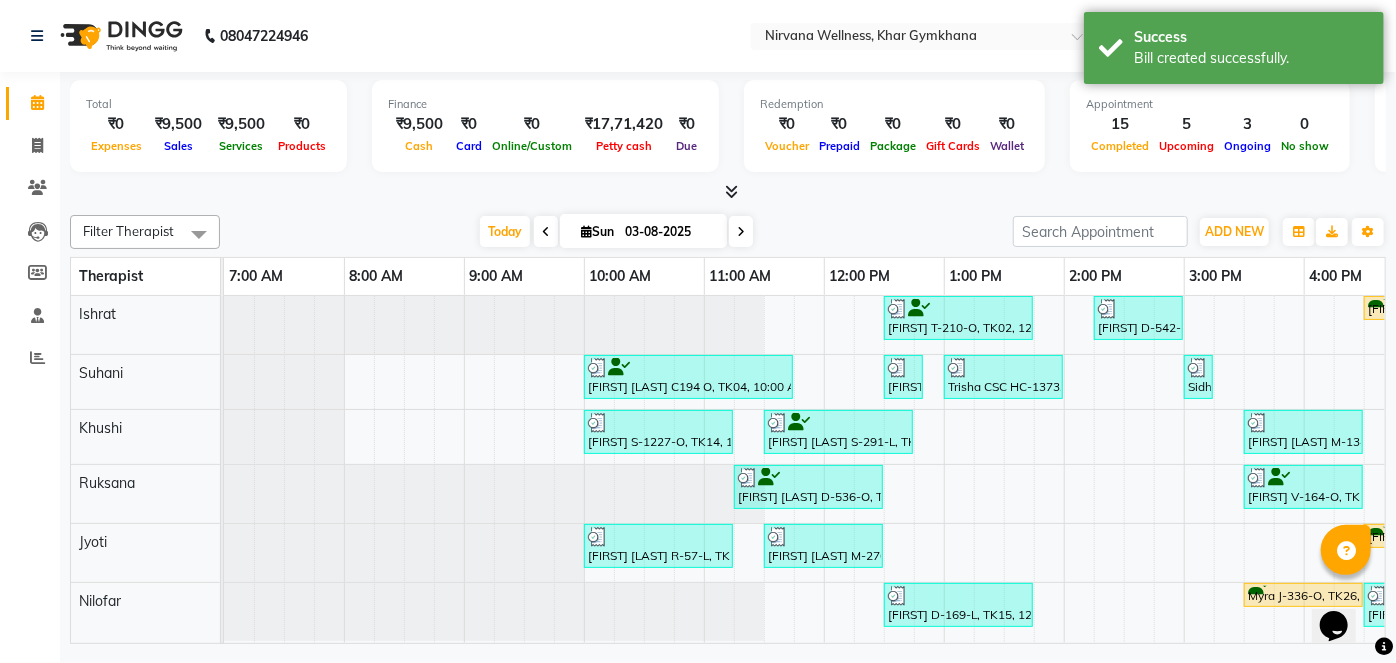 scroll, scrollTop: 0, scrollLeft: 0, axis: both 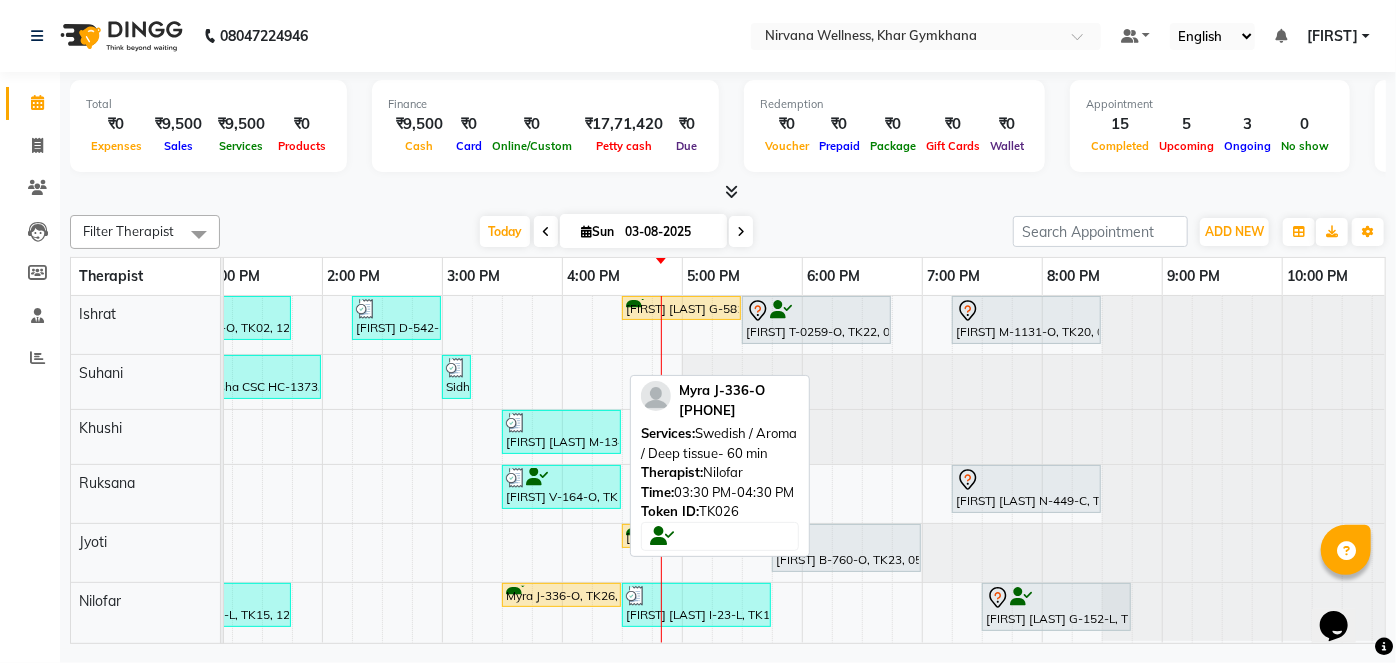 click on "Myra J-336-O, TK26, 03:30 PM-04:30 PM, Swedish / Aroma / Deep tissue- 60 min" at bounding box center [561, 595] 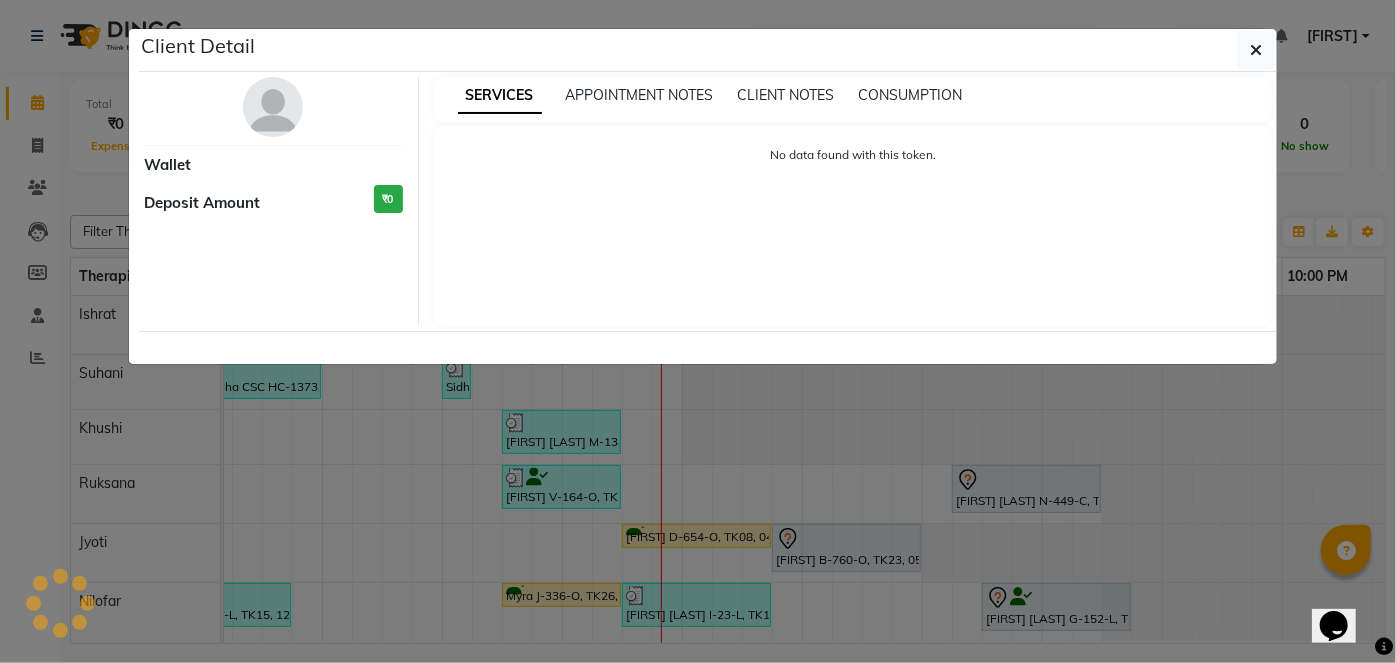 select on "1" 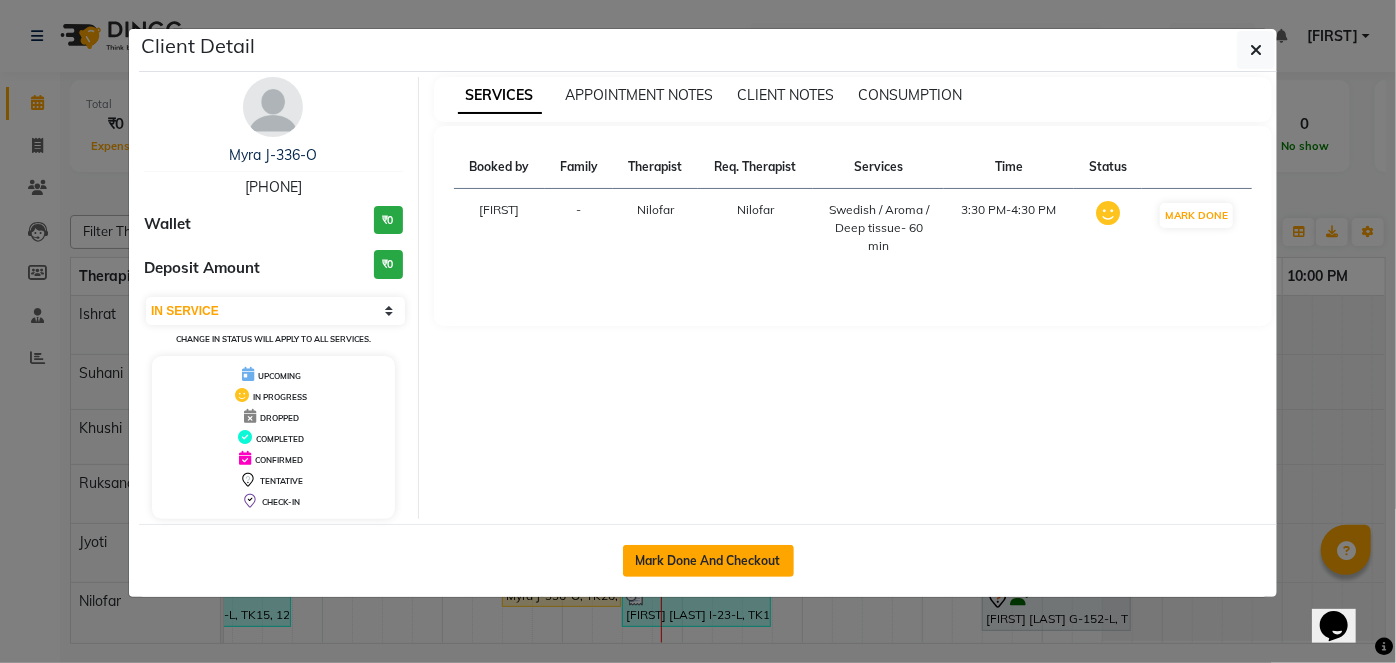 click on "Mark Done And Checkout" 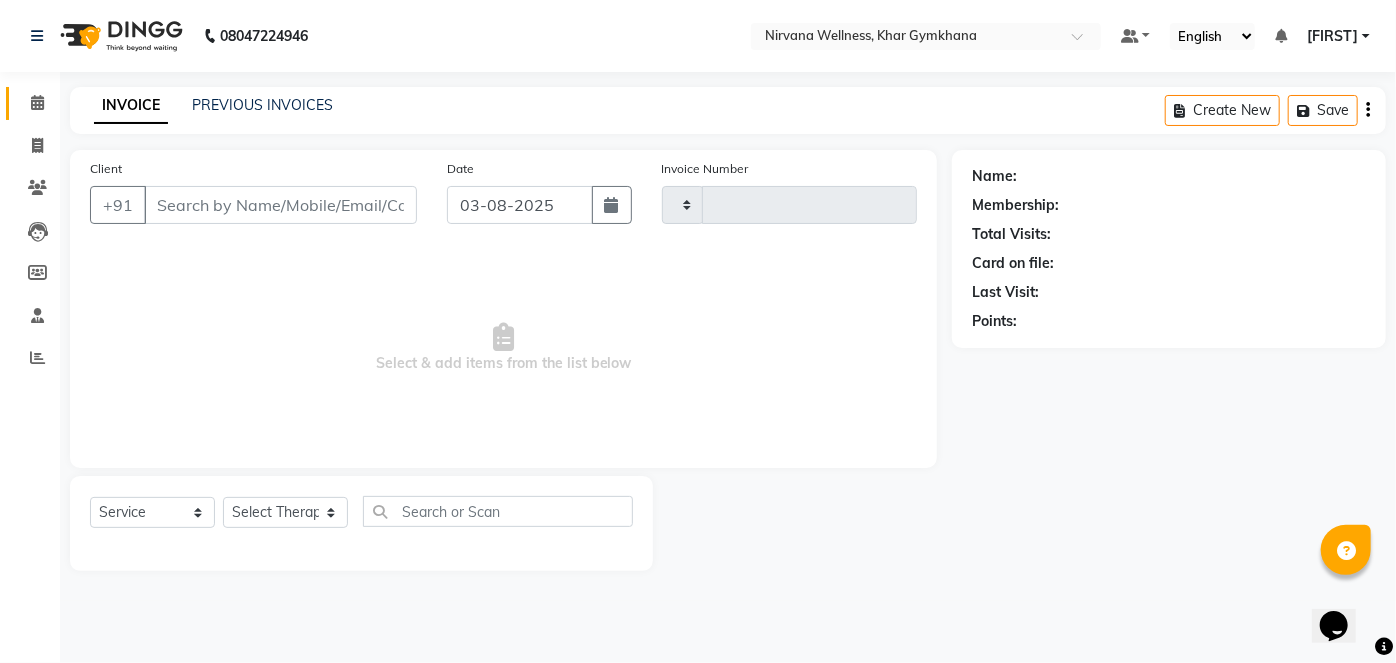 type on "1705" 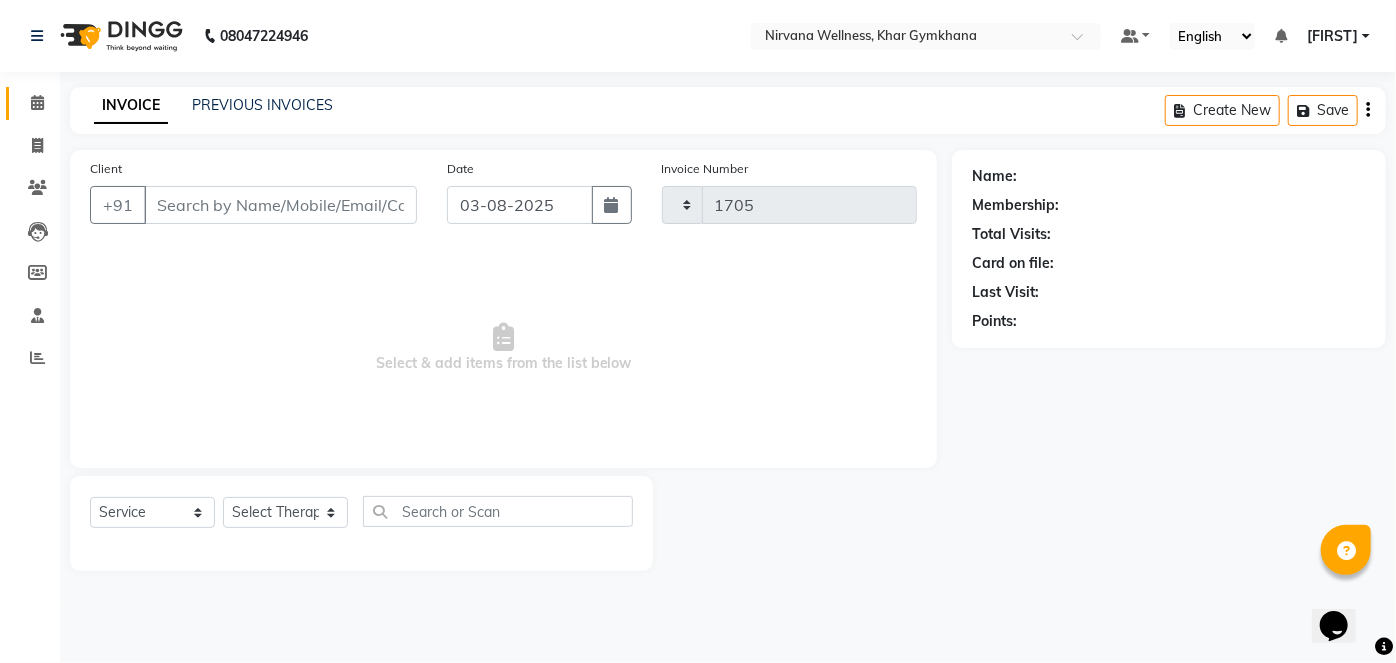 select on "3" 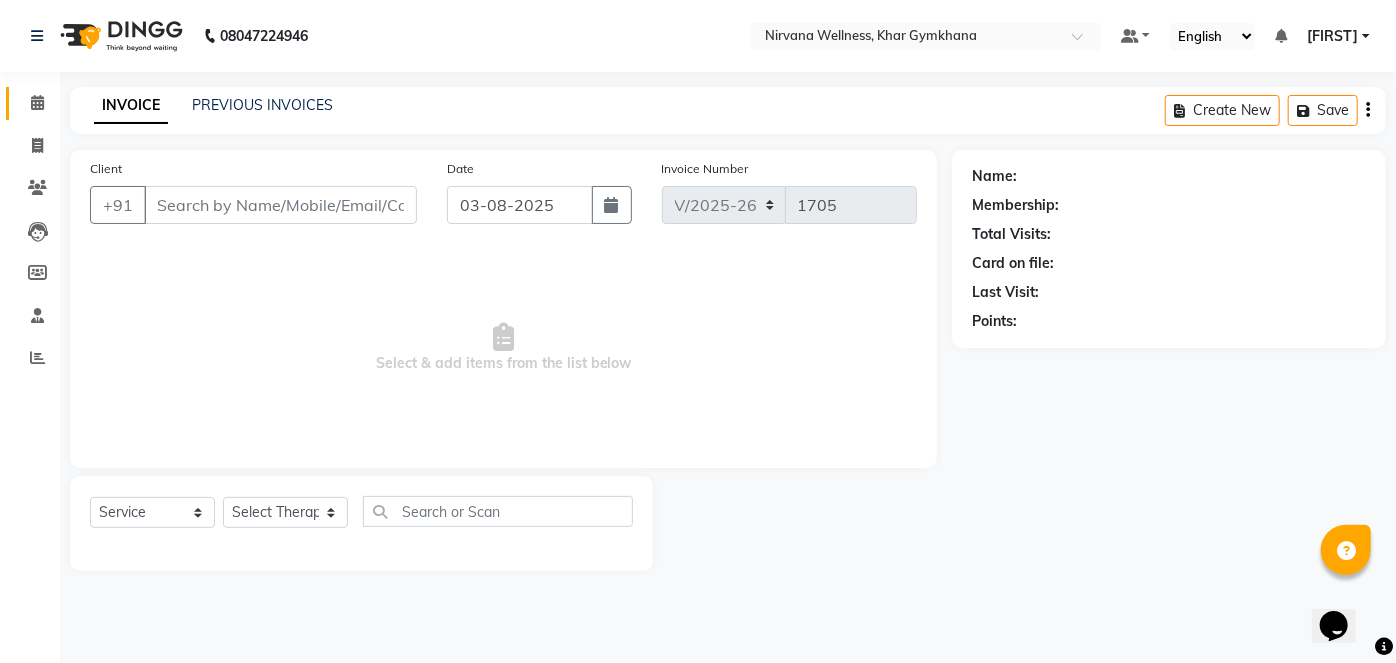 type on "[PHONE]" 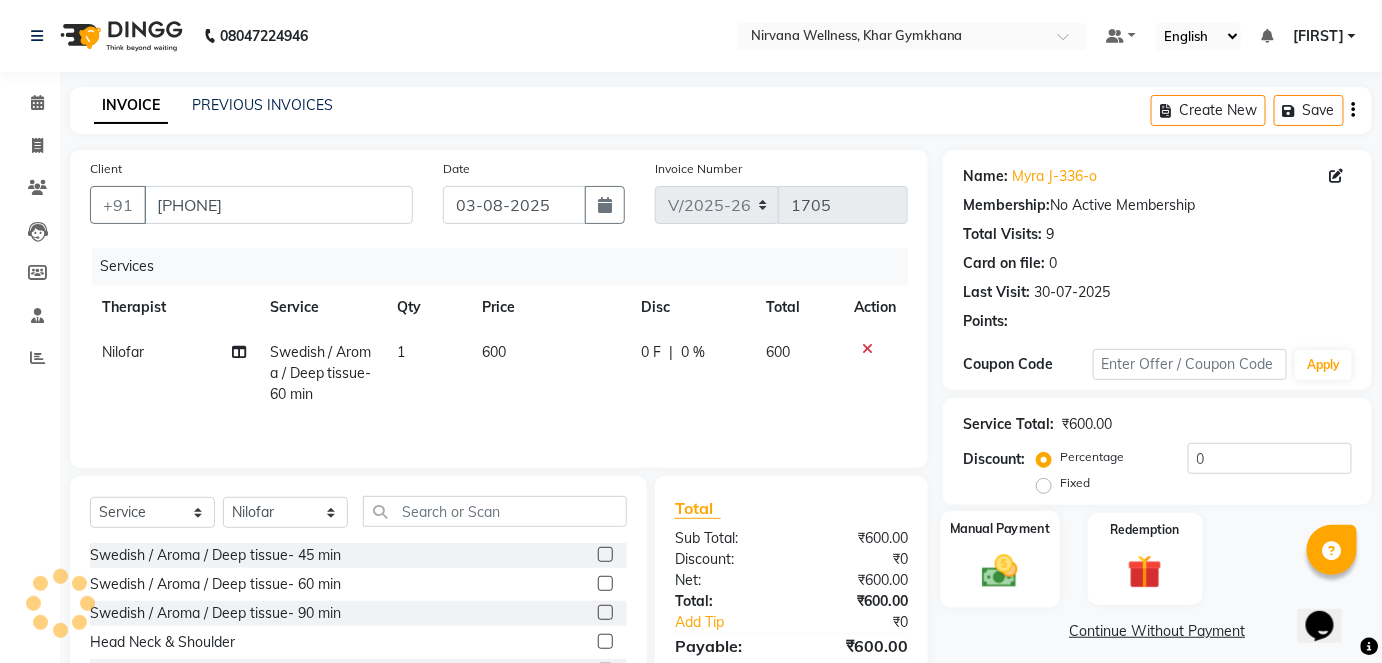 click 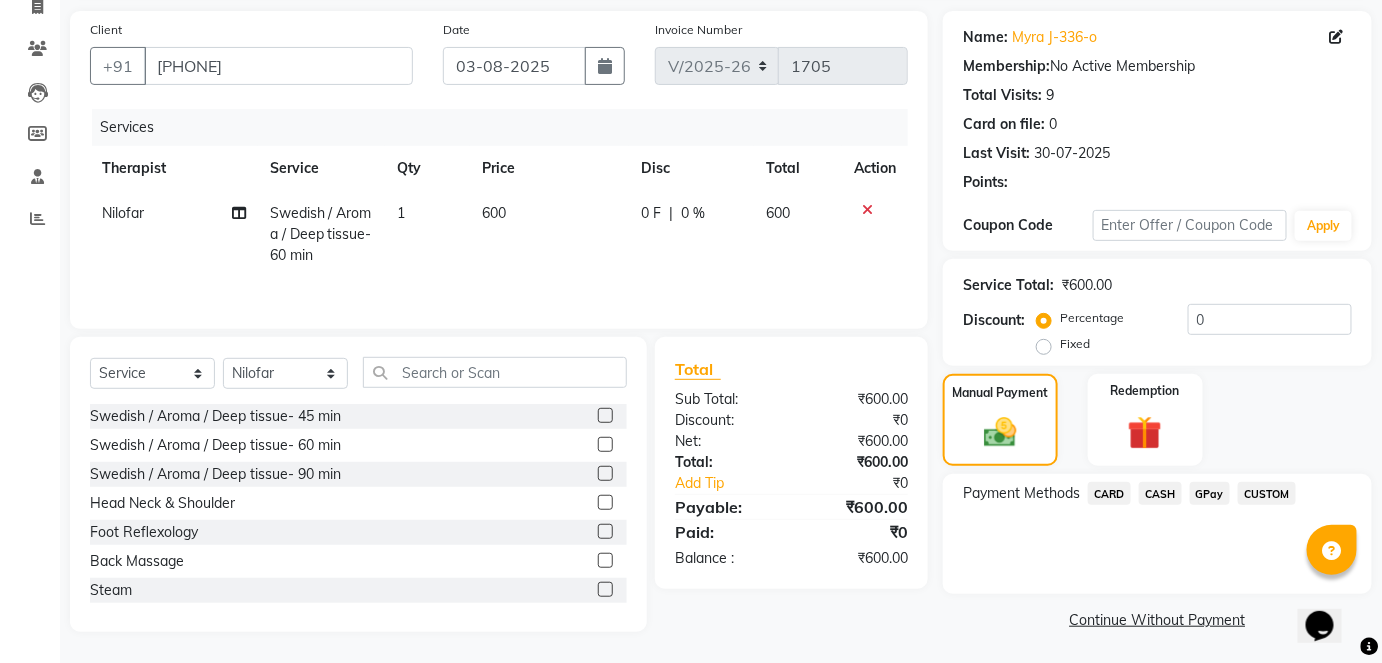 scroll, scrollTop: 140, scrollLeft: 0, axis: vertical 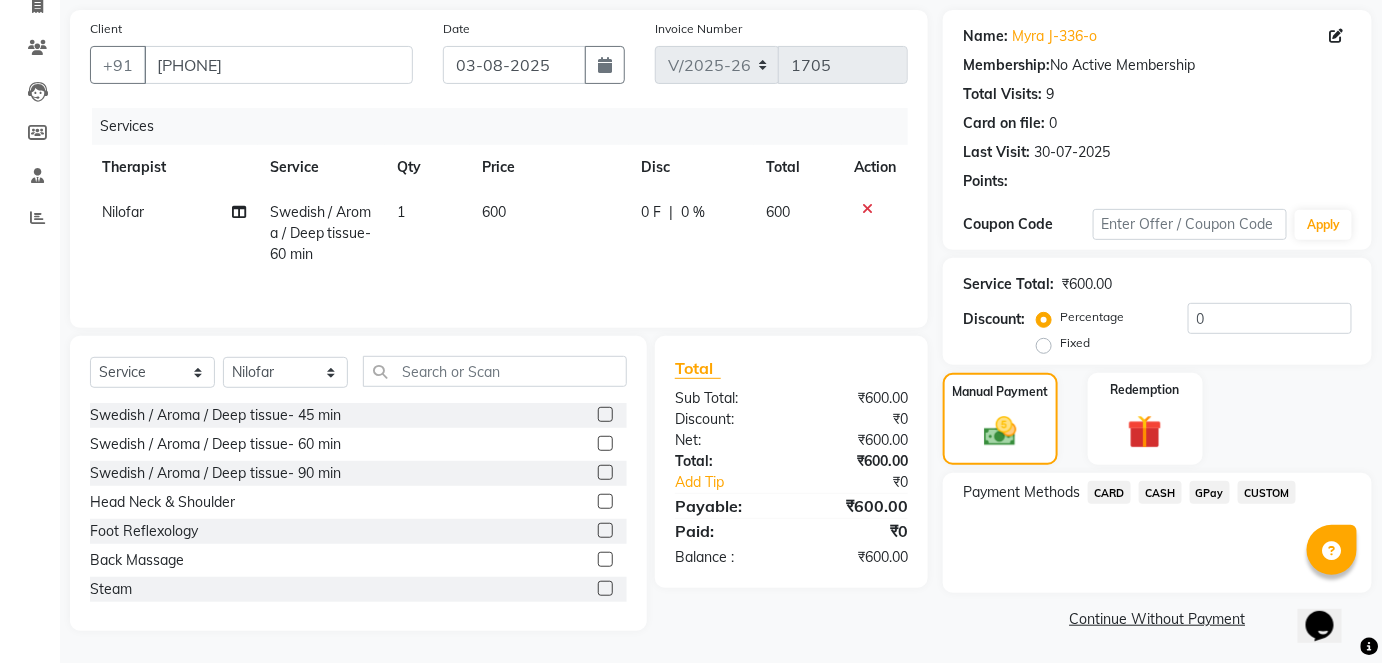 click on "CASH" 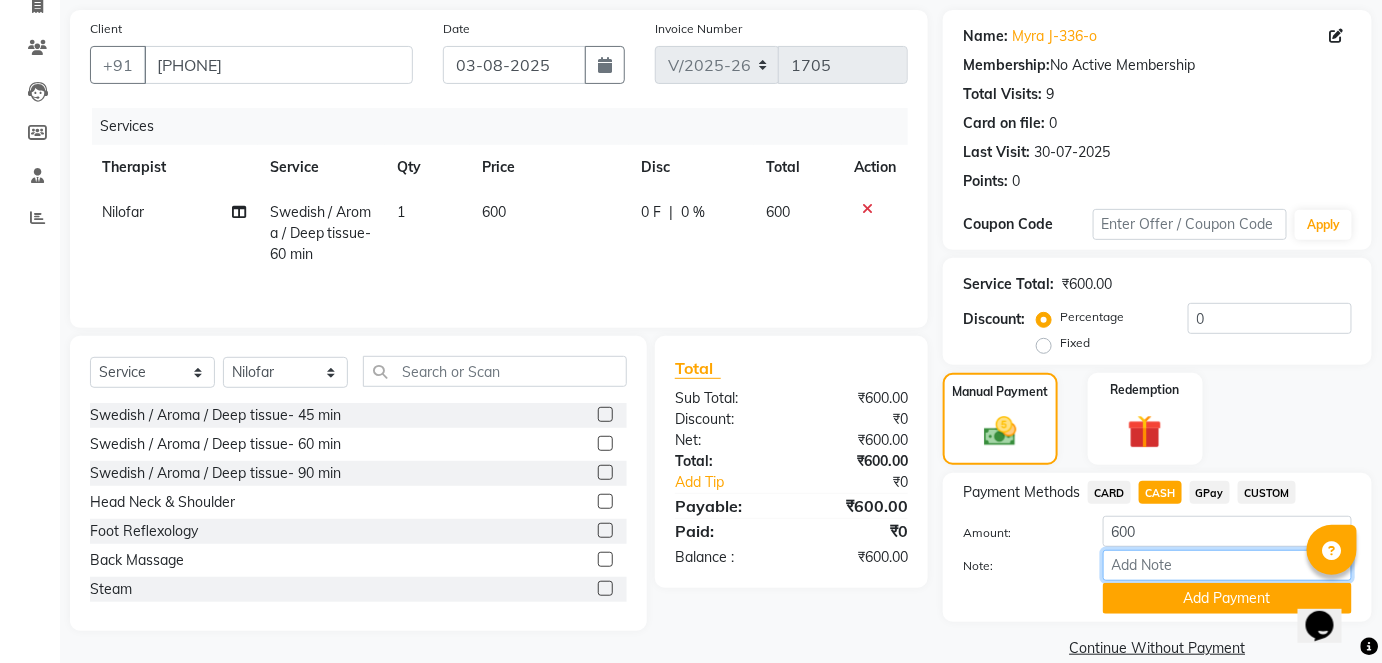 click on "Note:" at bounding box center [1227, 565] 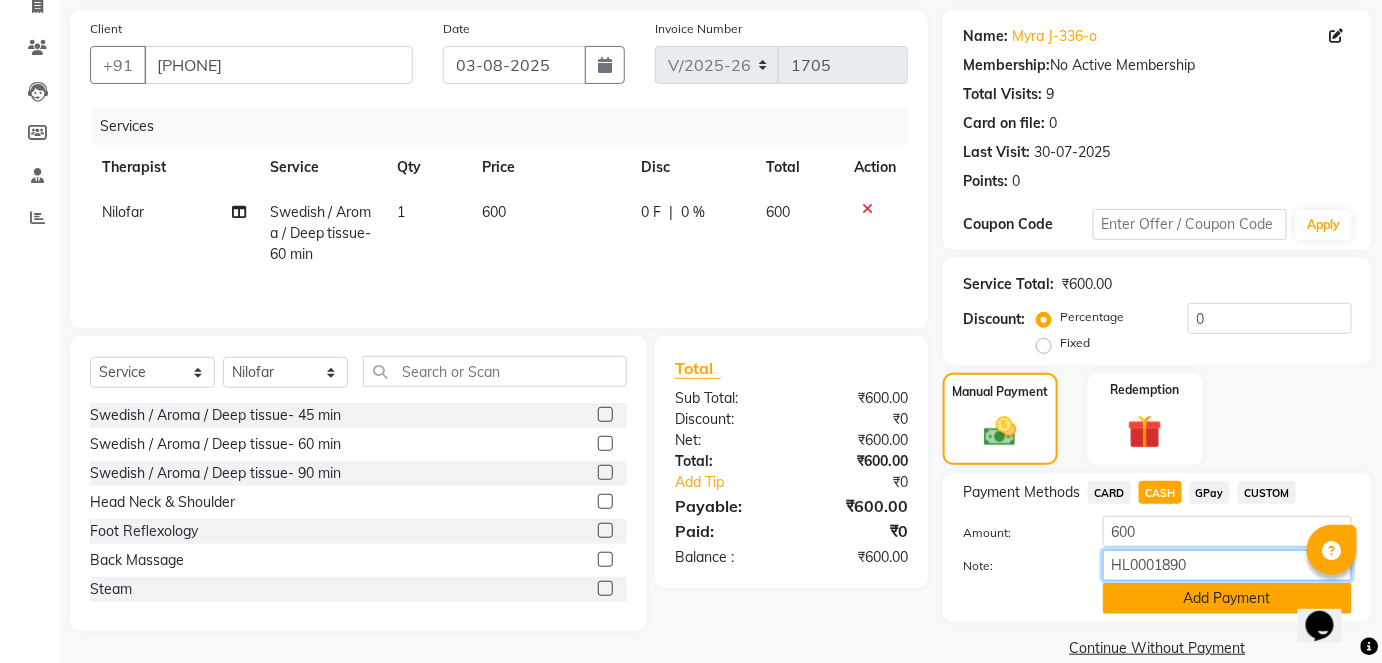 type on "HL0001890" 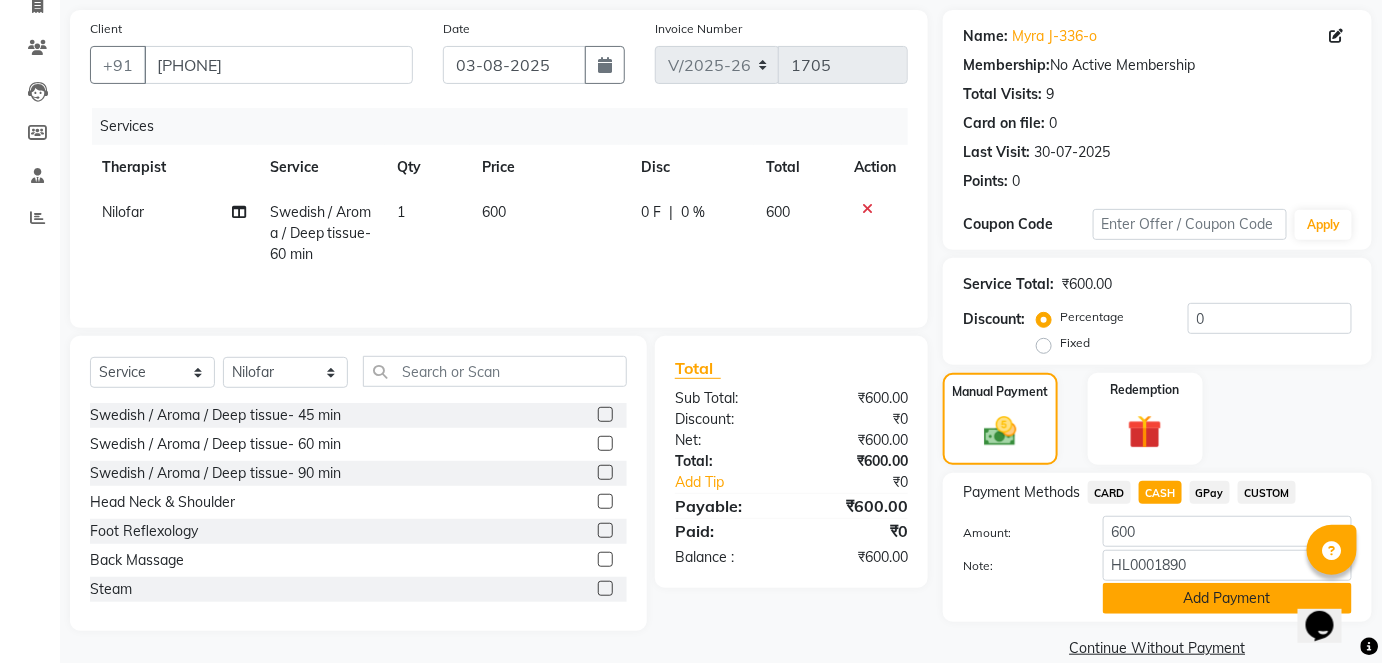 click on "Add Payment" 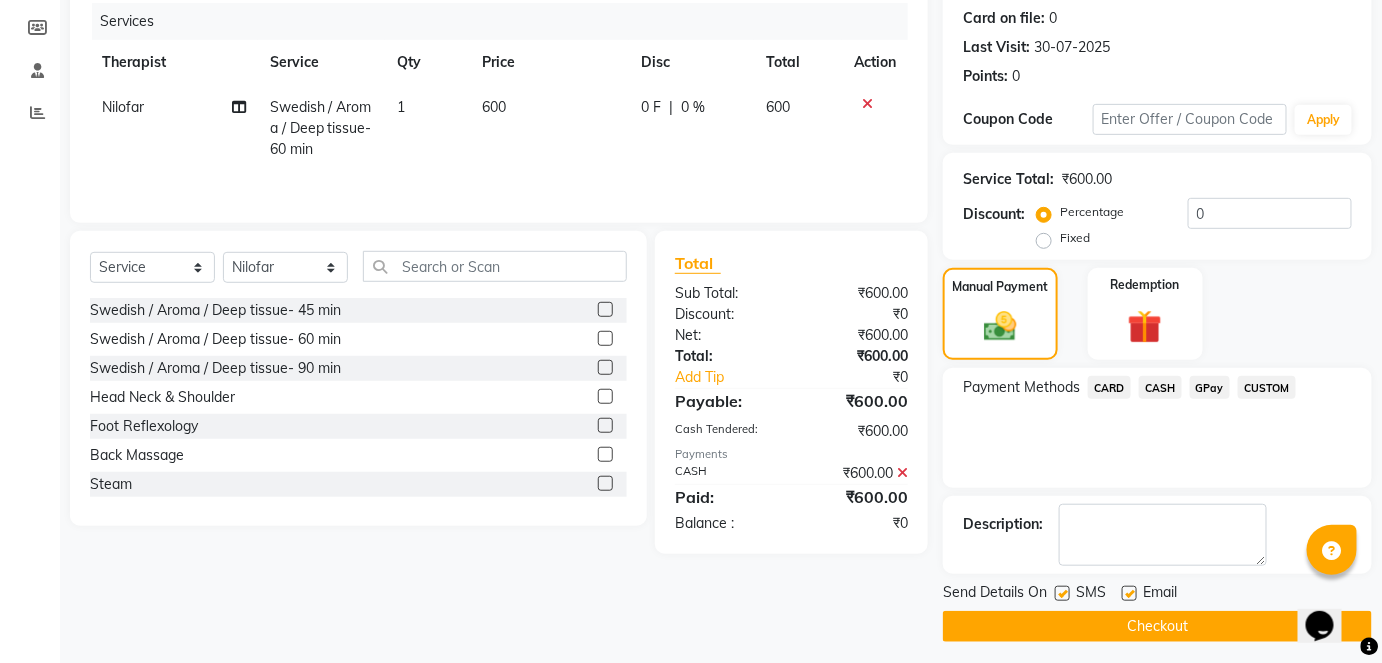 scroll, scrollTop: 252, scrollLeft: 0, axis: vertical 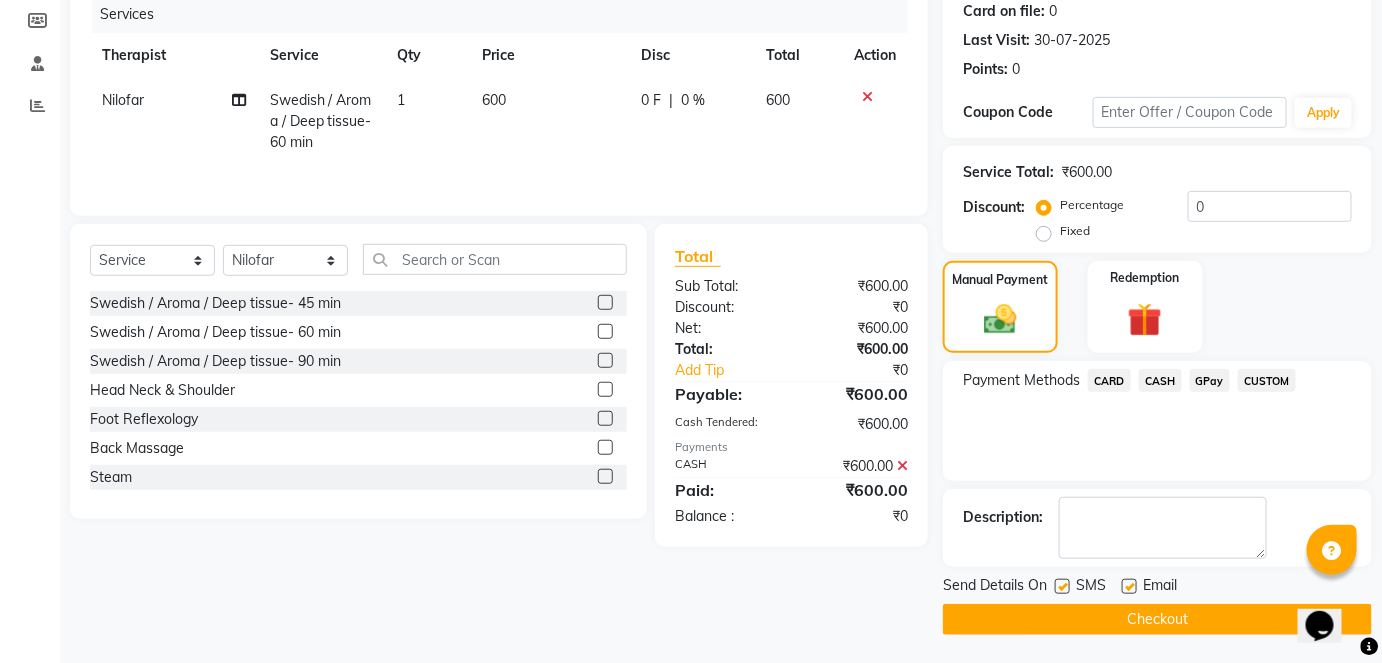 click on "Checkout" 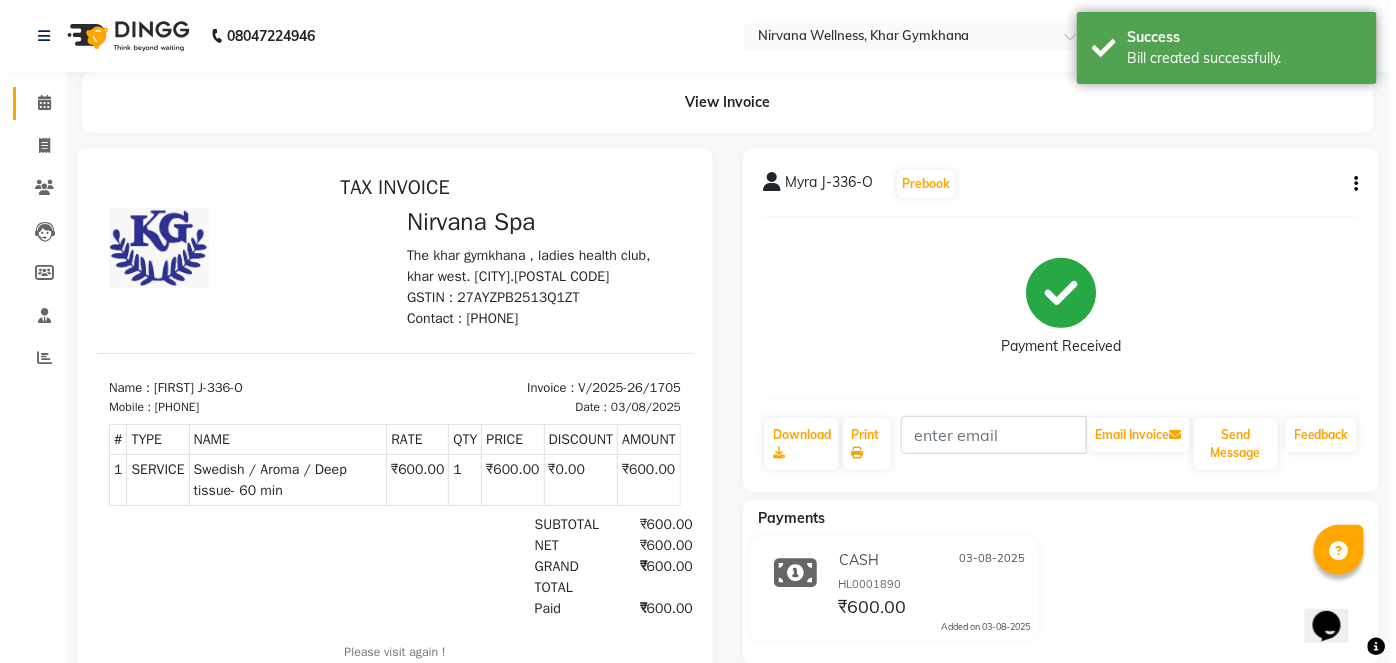 scroll, scrollTop: 0, scrollLeft: 0, axis: both 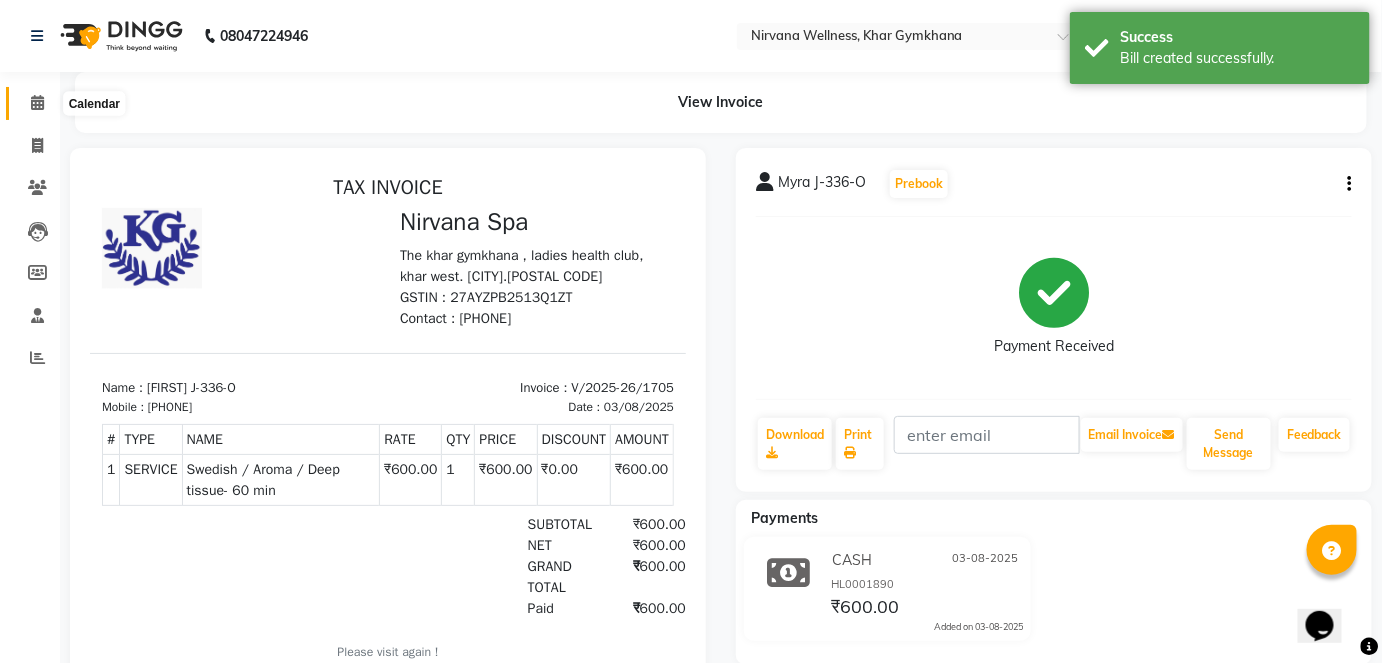 click 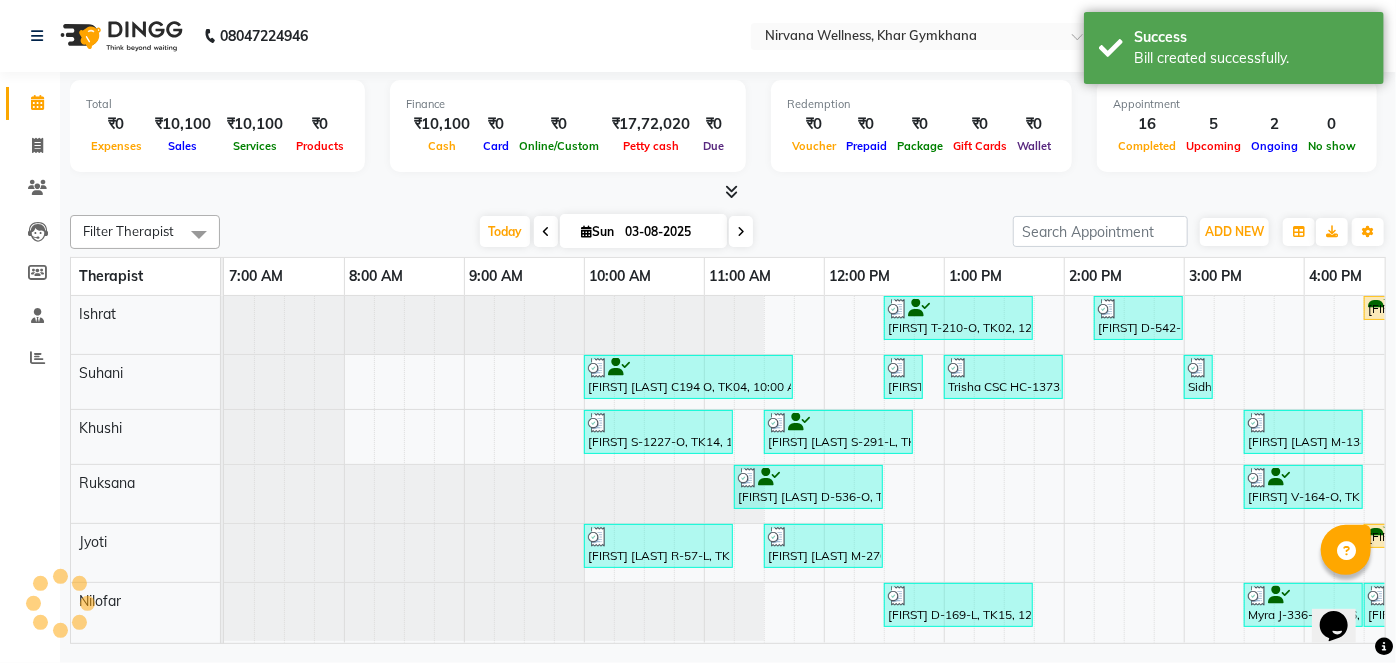 scroll, scrollTop: 0, scrollLeft: 757, axis: horizontal 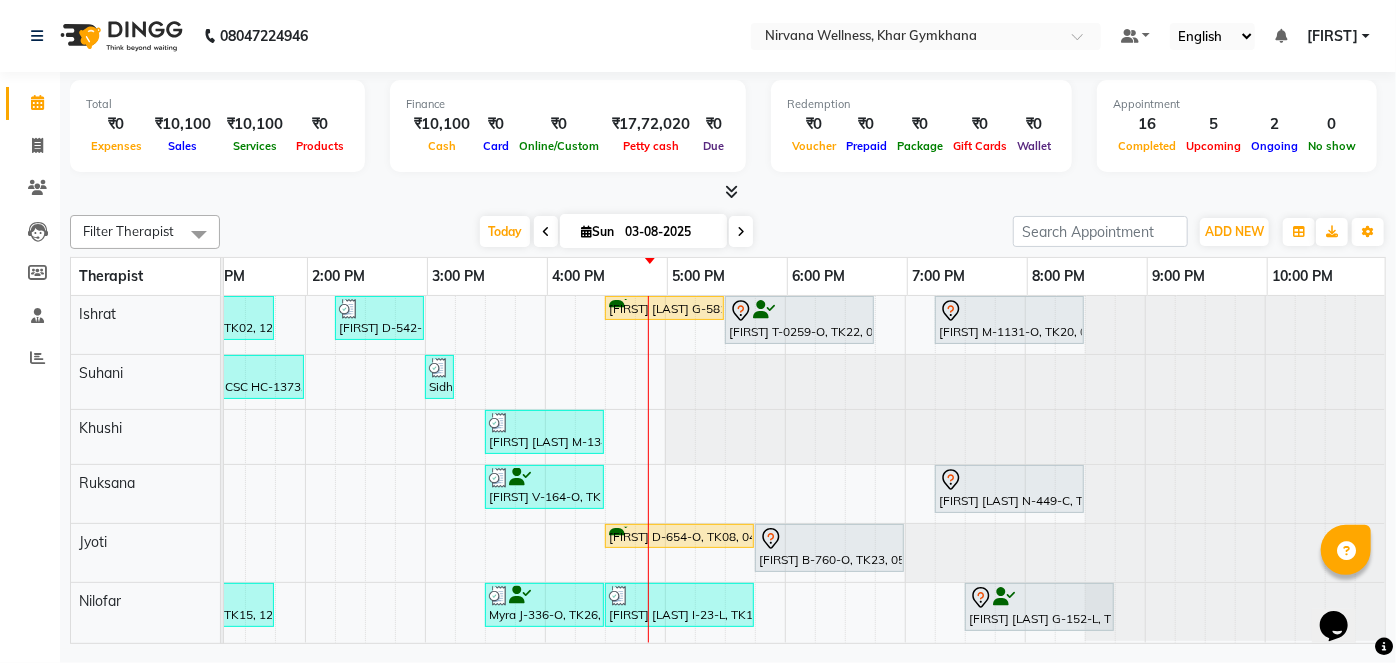 drag, startPoint x: 1026, startPoint y: 642, endPoint x: 929, endPoint y: 645, distance: 97.04638 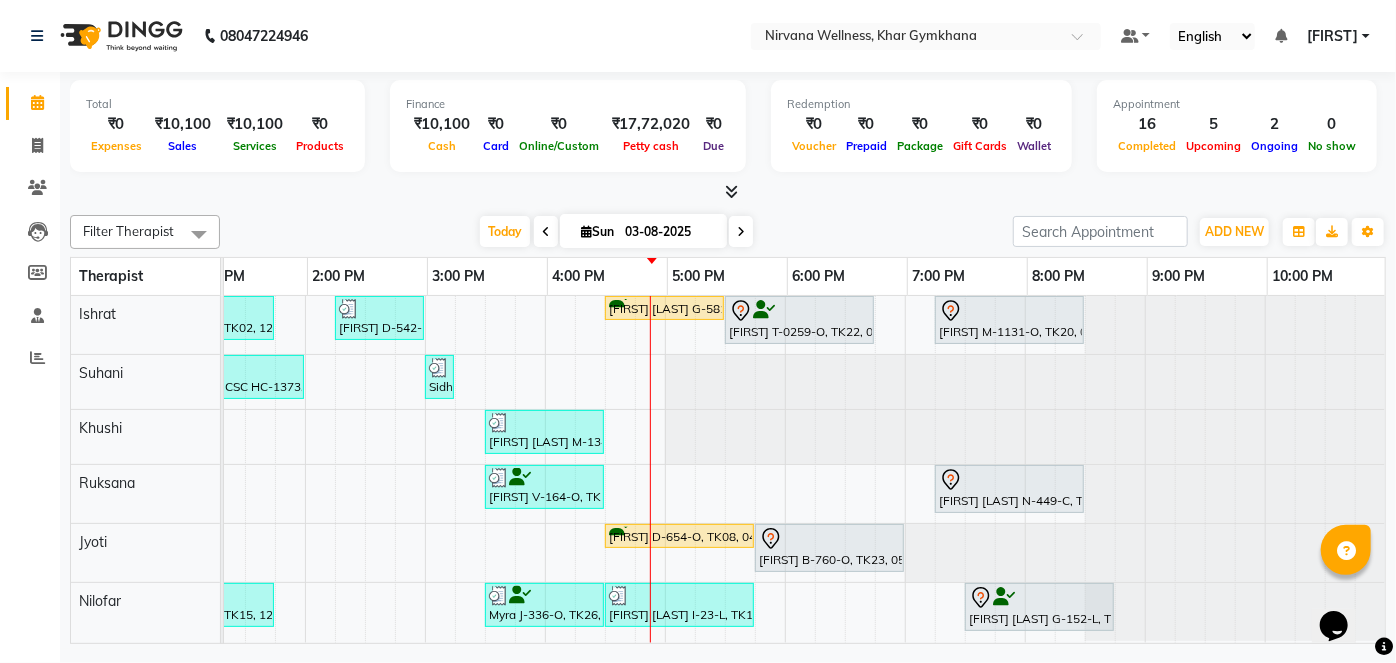 scroll, scrollTop: 0, scrollLeft: 691, axis: horizontal 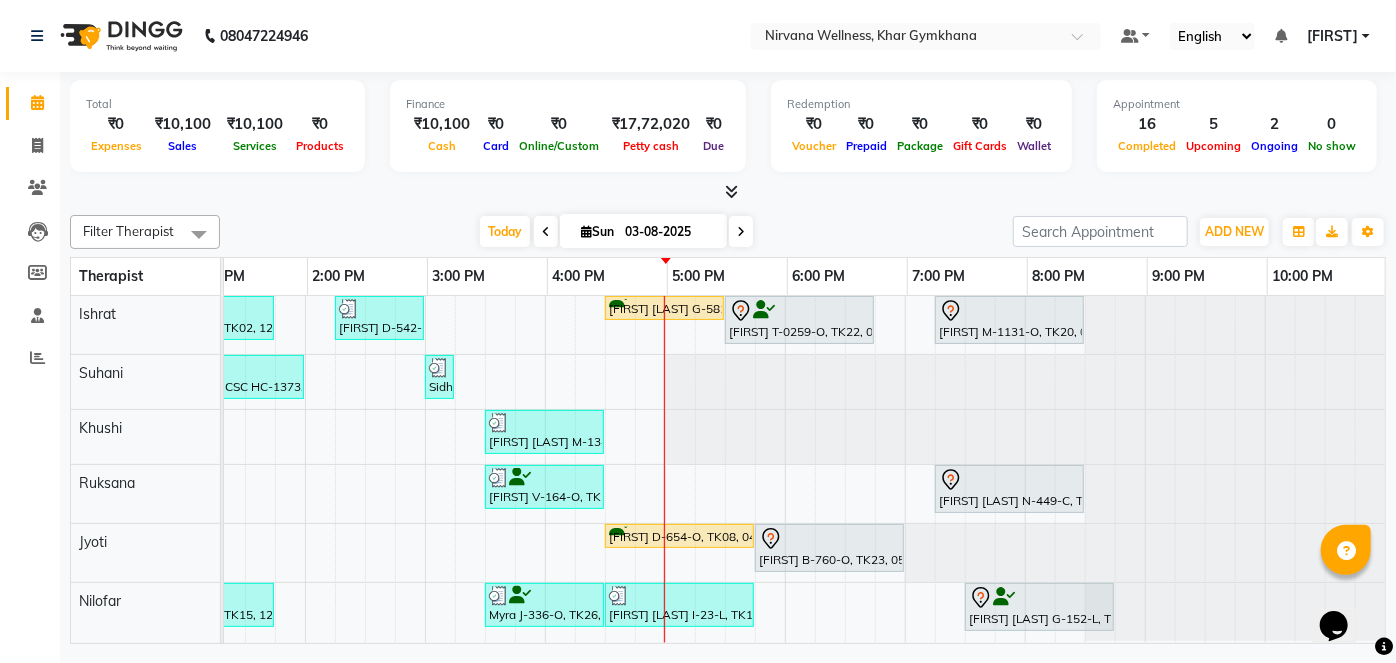 click at bounding box center (741, 231) 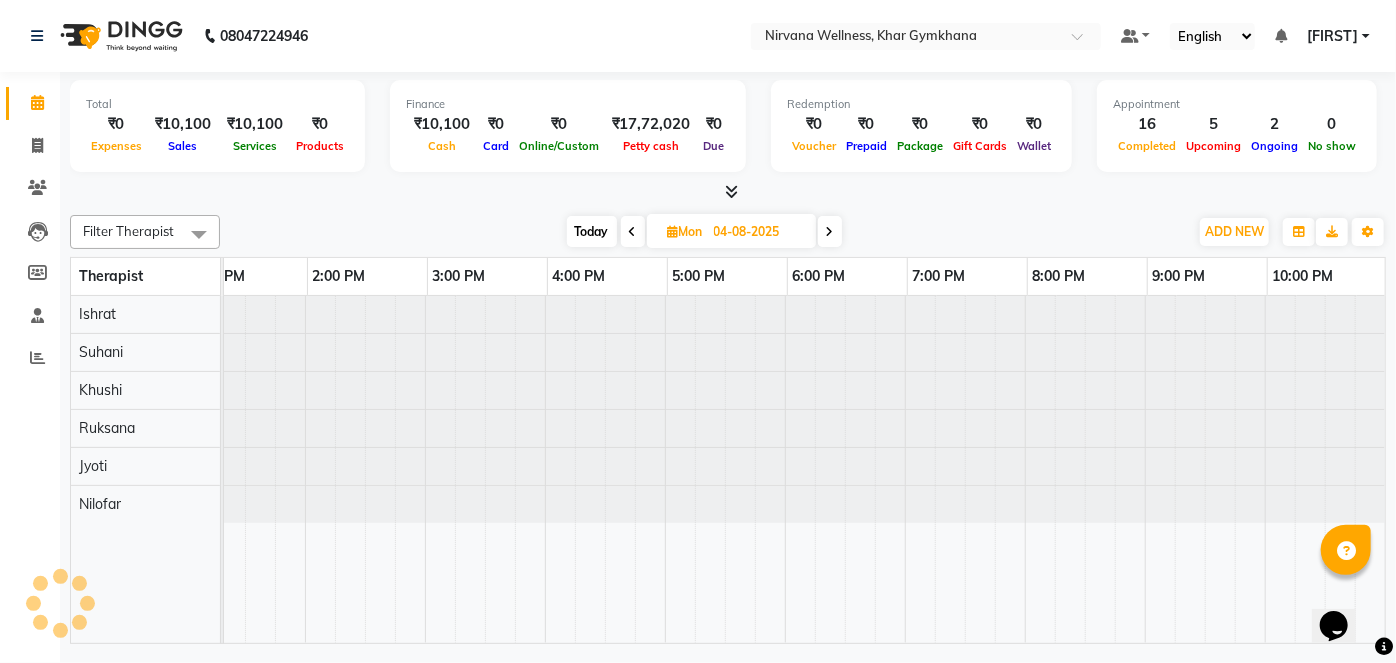 scroll, scrollTop: 0, scrollLeft: 0, axis: both 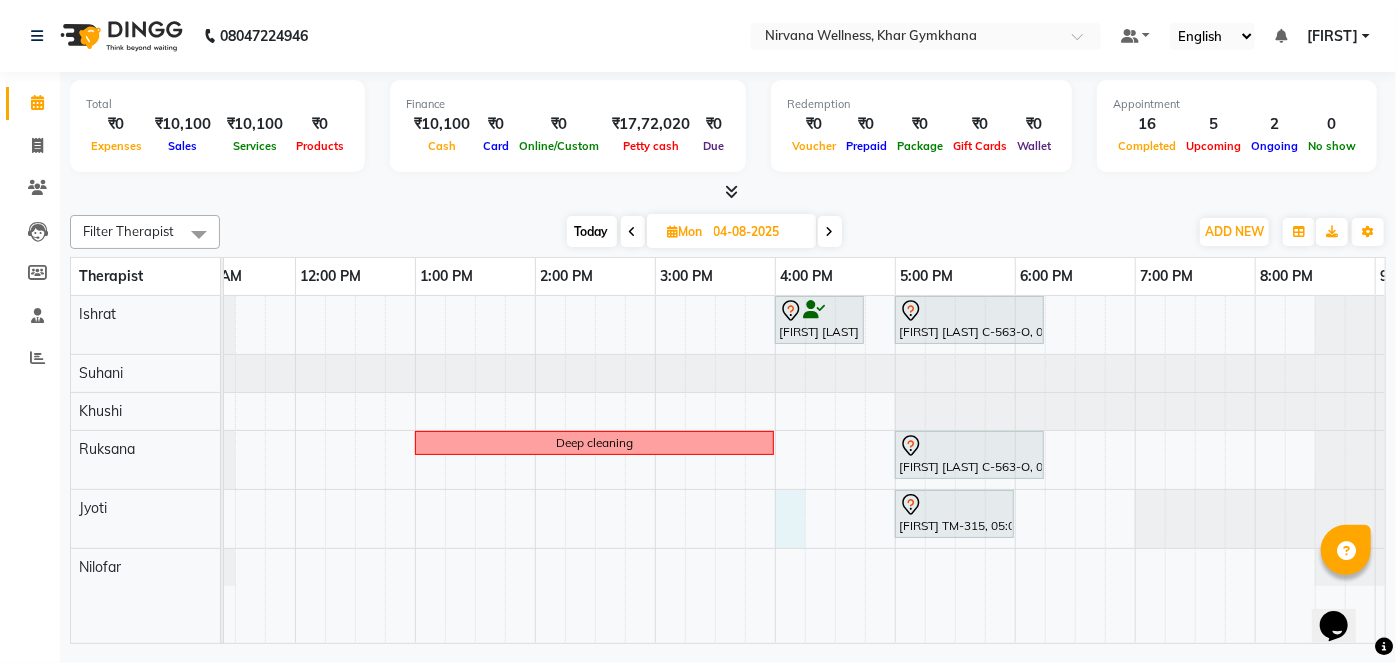 click on "[FIRST] [LAST] P-641-O, 04:00 PM-04:45 PM, Head Neck & Shoulder             [FIRST] [LAST] C-563-O, 05:00 PM-06:15 PM, Swedish / Aroma / Deep tissue- 60 min  Deep cleaning              [FIRST] [LAST] C-563-O, 05:00 PM-06:15 PM, Swedish / Aroma / Deep tissue- 60 min             [FIRST] TM-315, 05:00 PM-06:00 PM, Scrubassage" at bounding box center (655, 469) 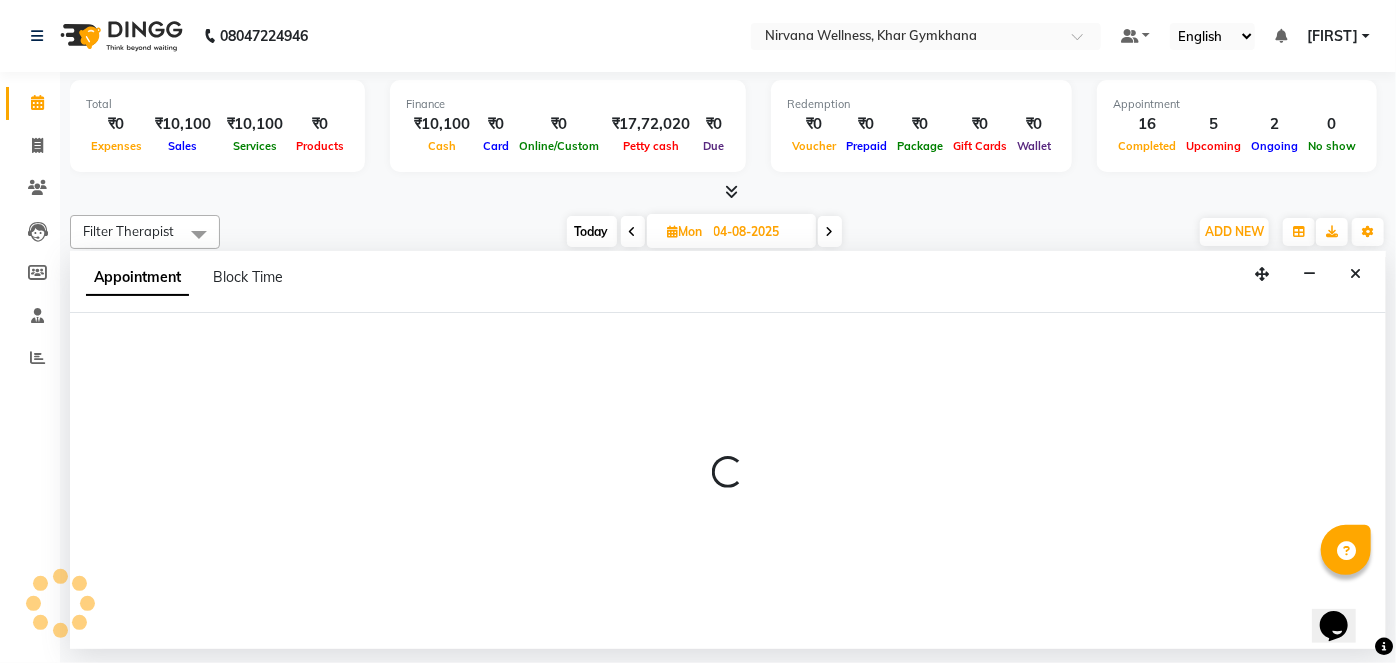 select on "78895" 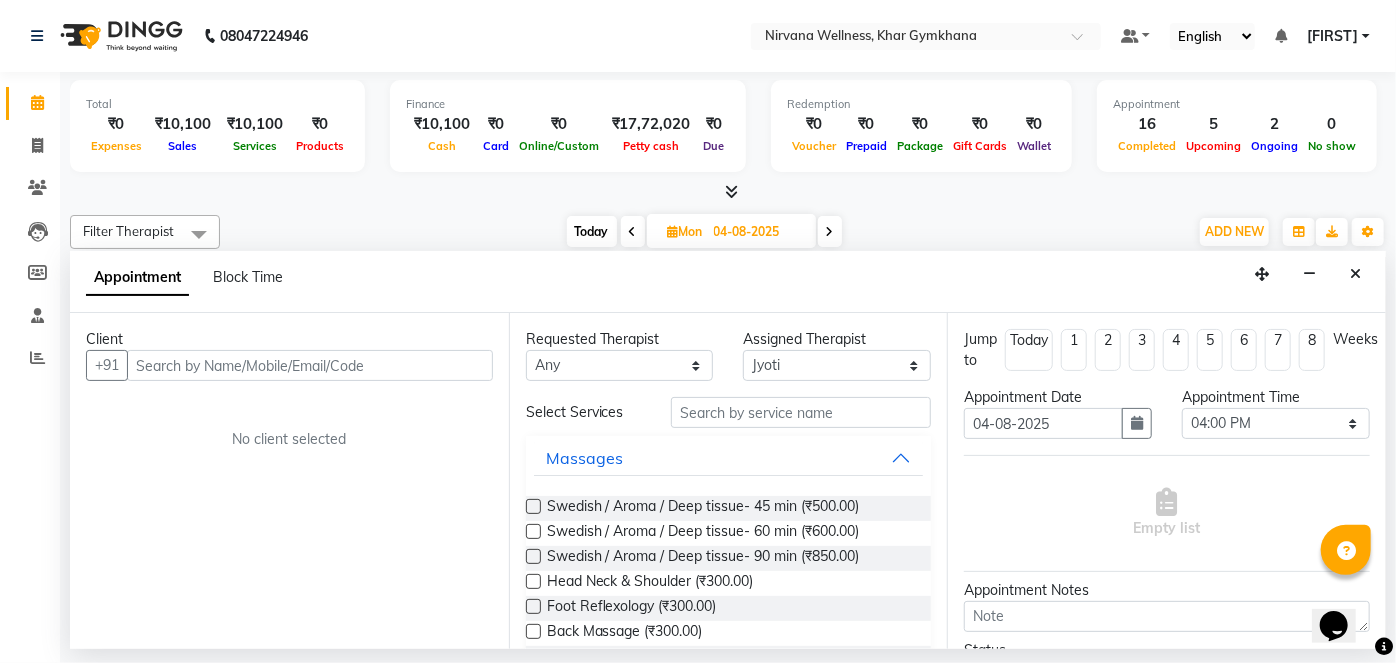 click at bounding box center [310, 365] 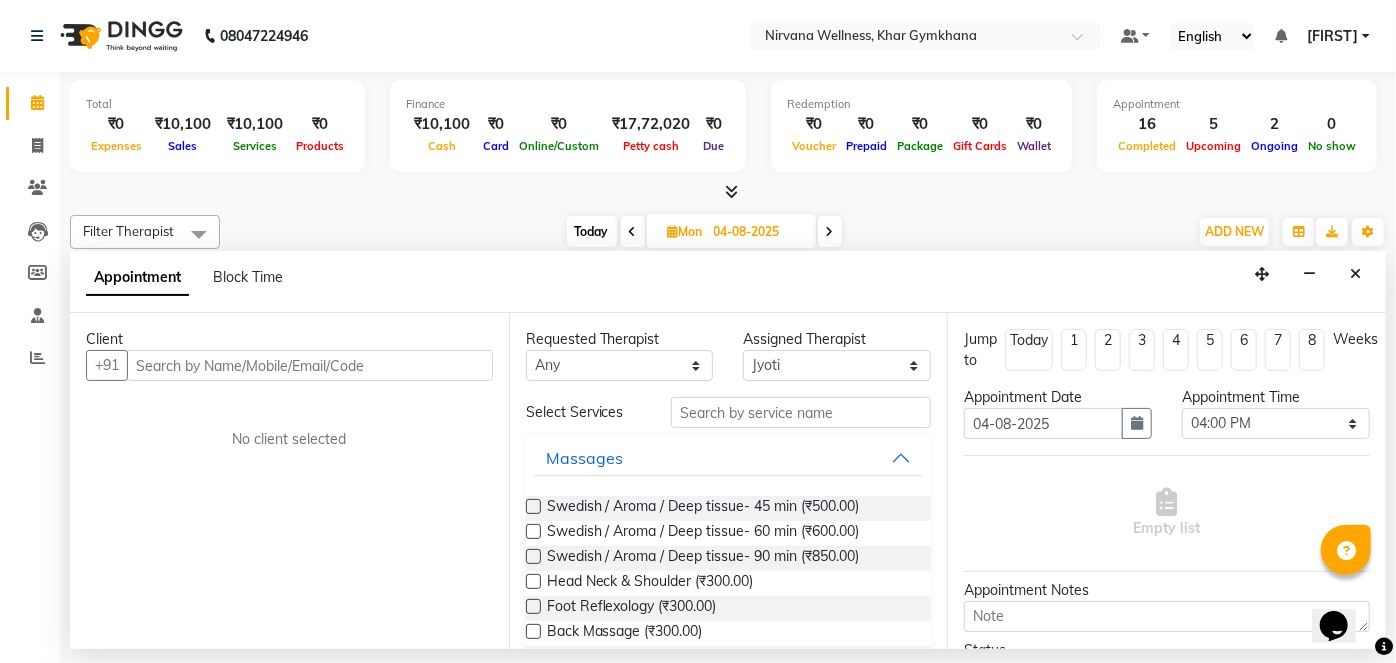 type on "9" 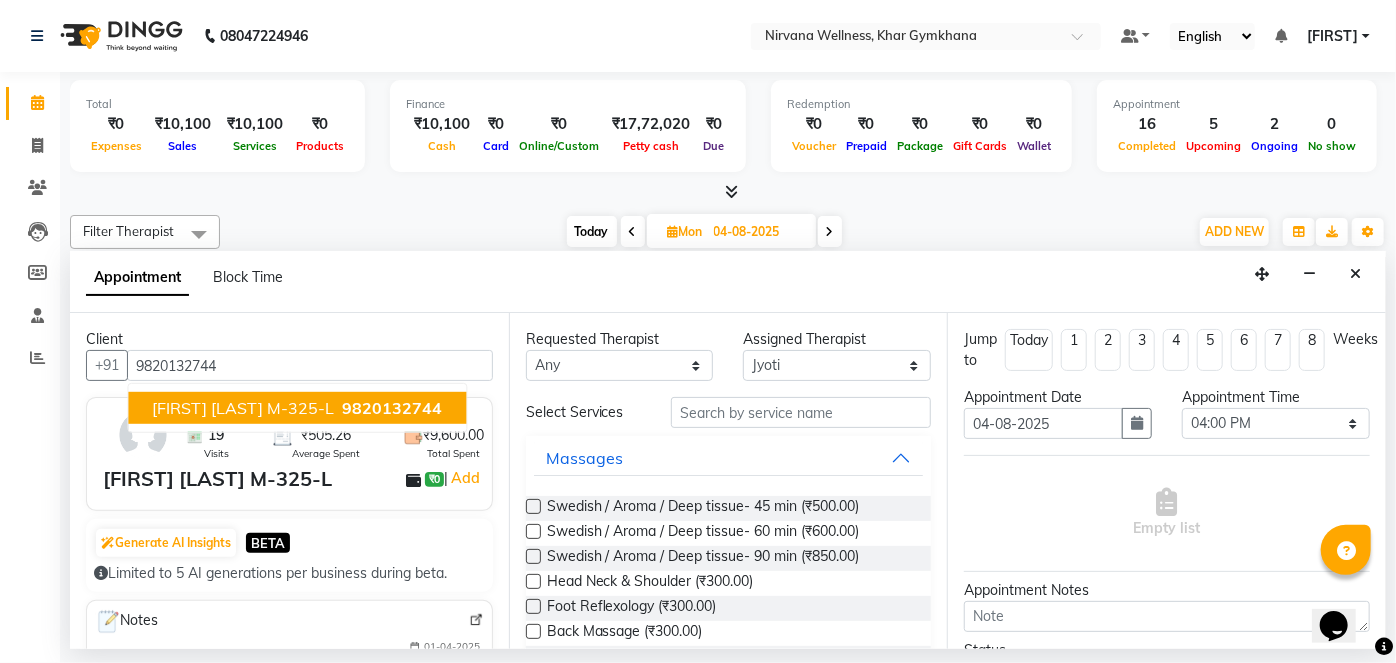 click on "[FIRST] [LAST] M-325-L" at bounding box center [243, 408] 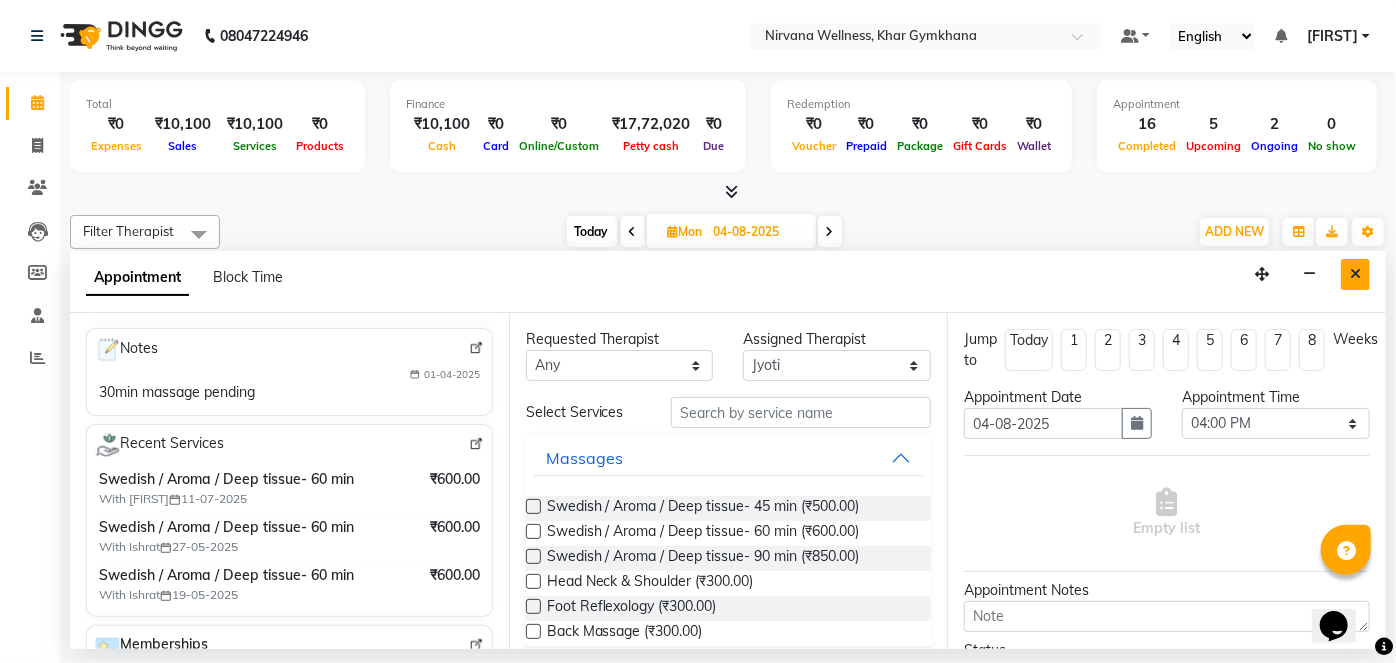 type on "9820132744" 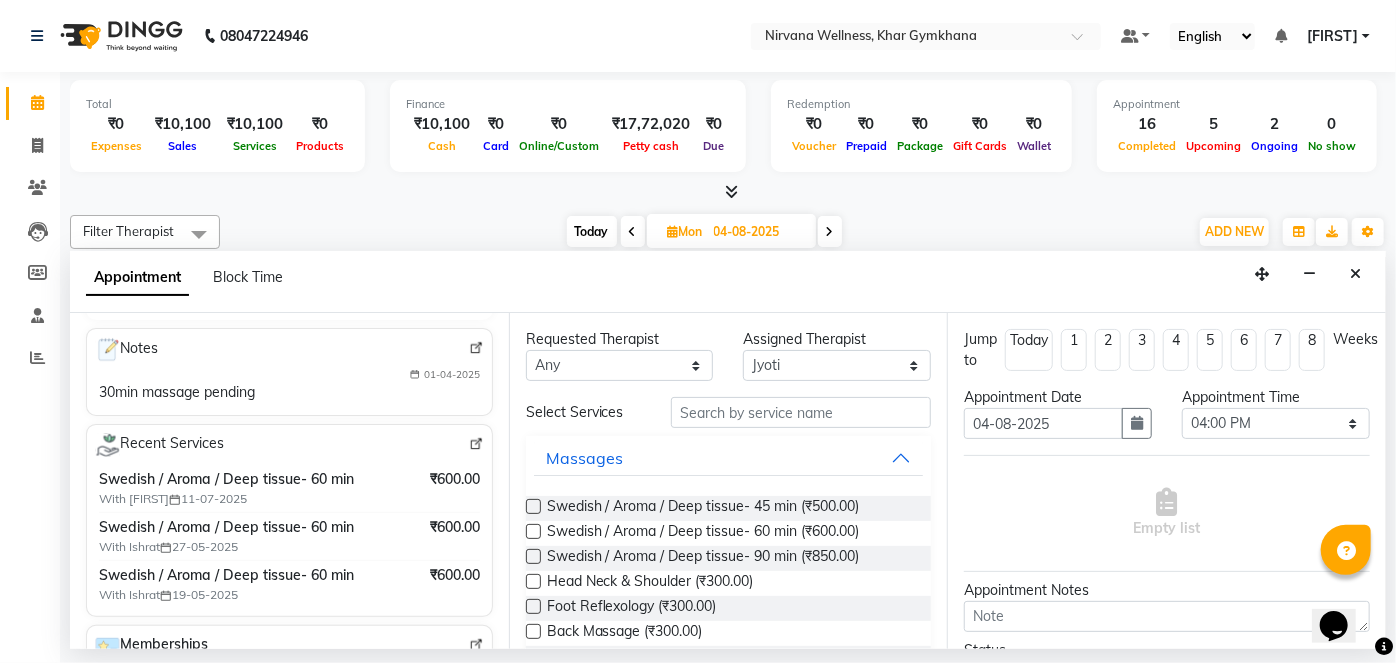 drag, startPoint x: 1368, startPoint y: 273, endPoint x: 1292, endPoint y: 374, distance: 126.40016 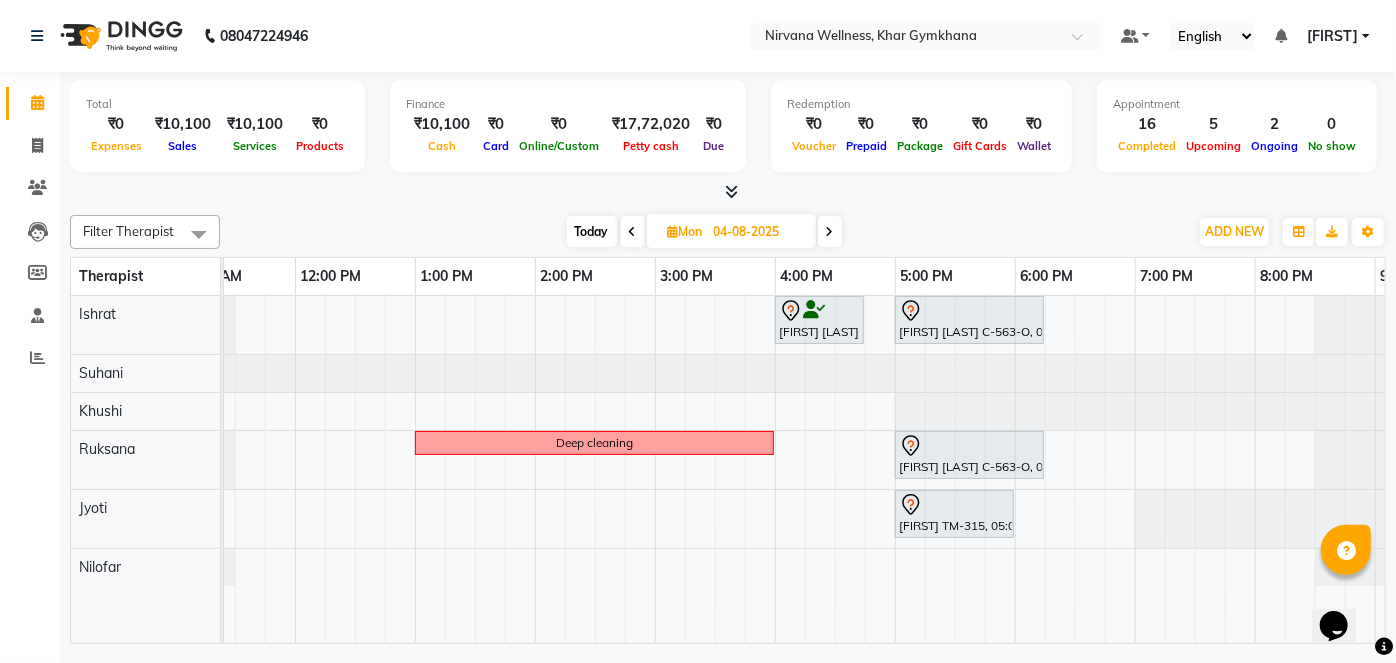 click at bounding box center [830, 232] 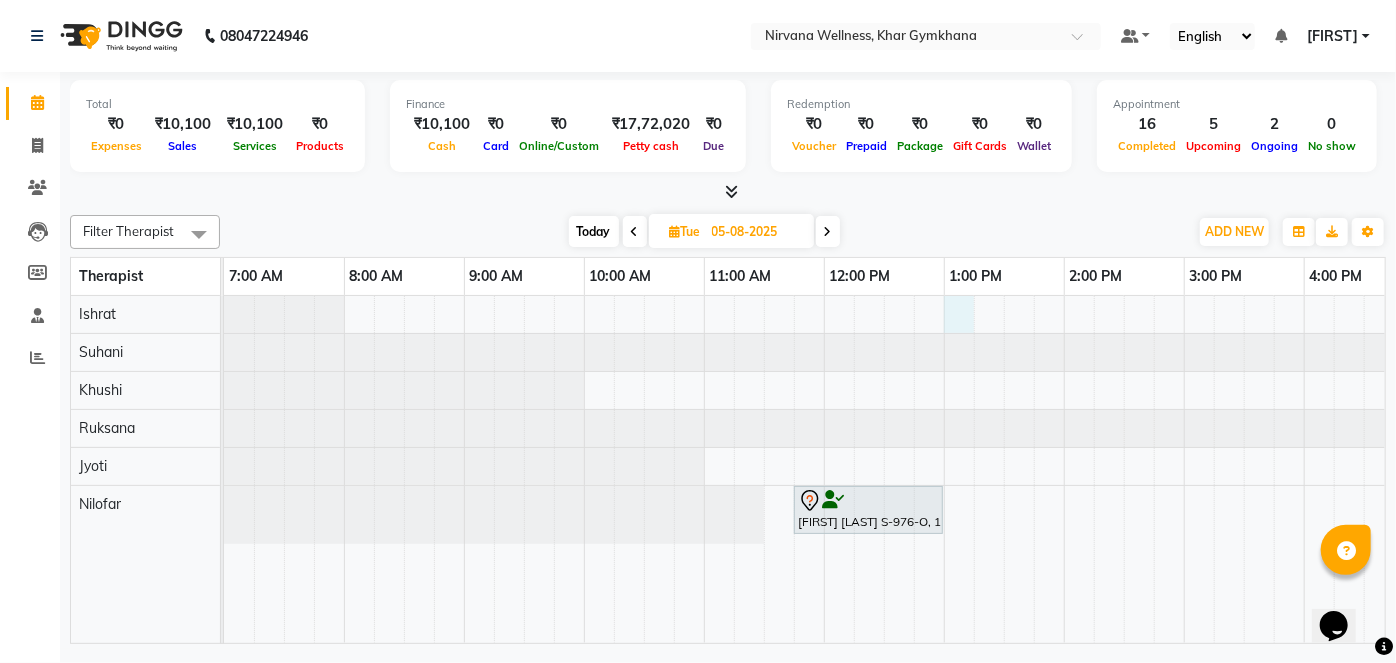 click on "[FIRST] [LAST] S-976-O, 11:45 AM-01:00 PM, Swedish / Aroma / Deep tissue- 60 min" at bounding box center (1184, 469) 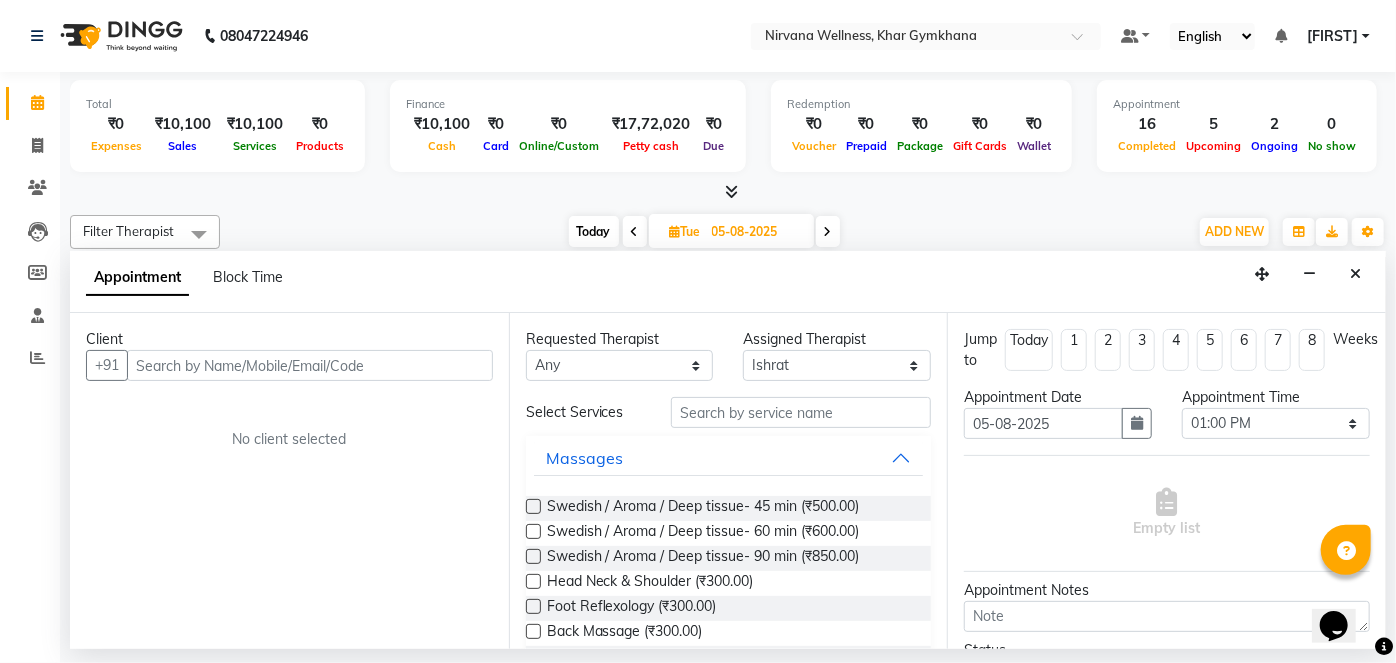 click at bounding box center (310, 365) 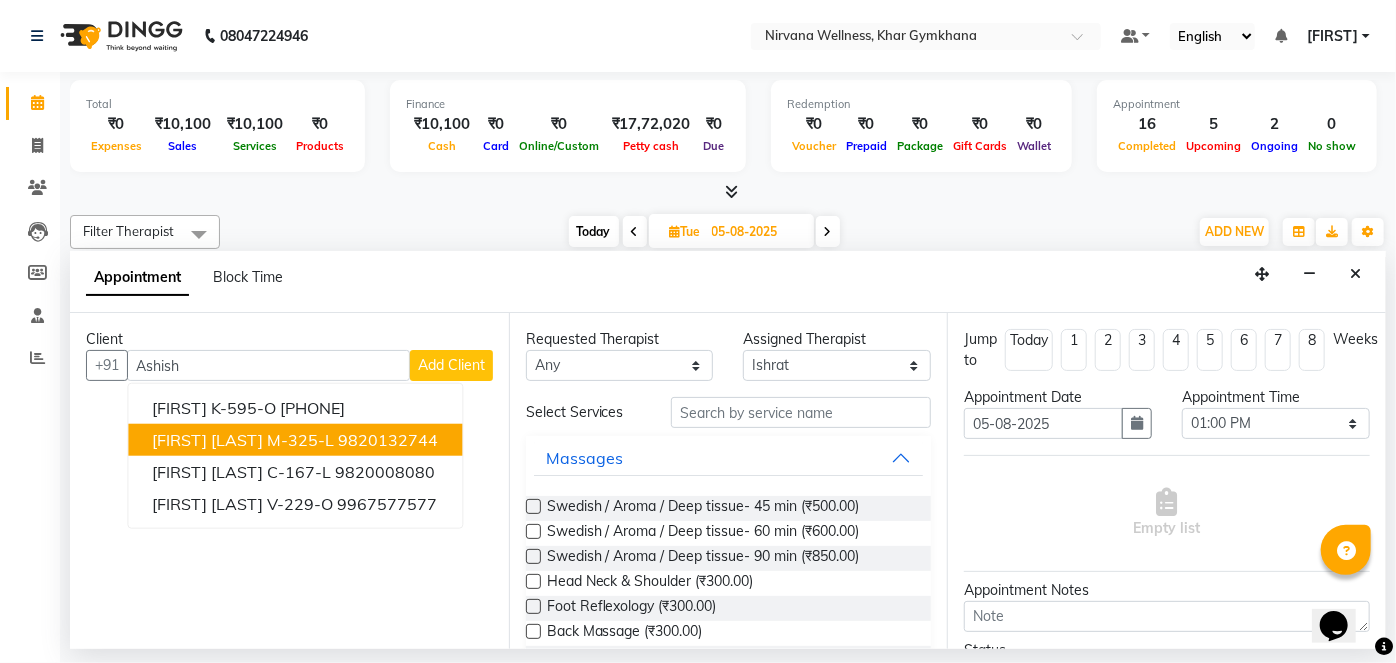 click on "9820132744" at bounding box center (388, 440) 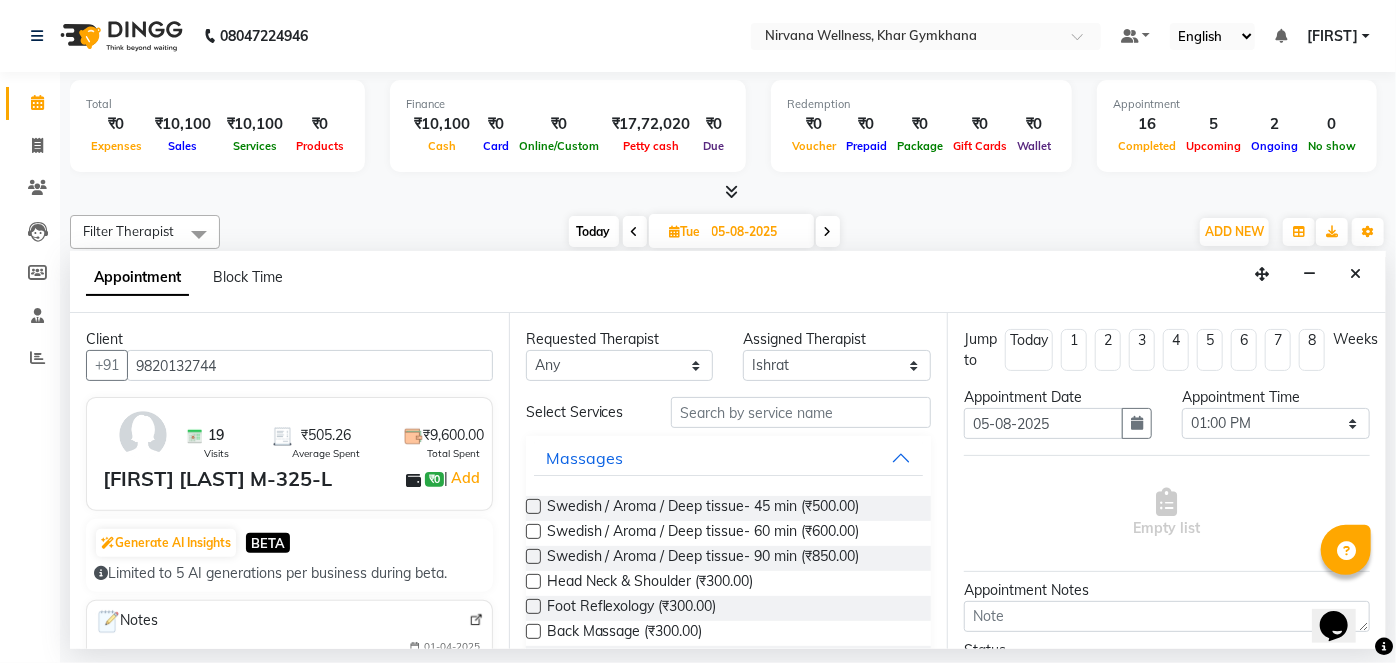 type on "9820132744" 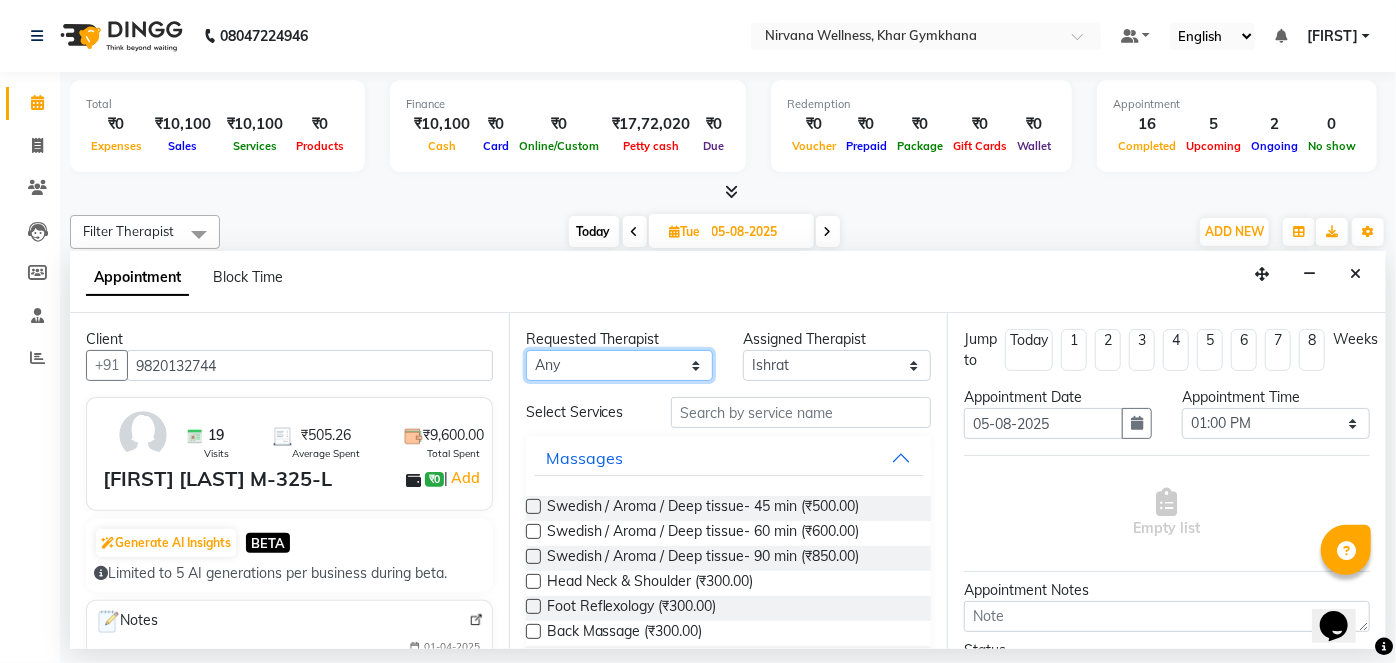 drag, startPoint x: 574, startPoint y: 359, endPoint x: 578, endPoint y: 377, distance: 18.439089 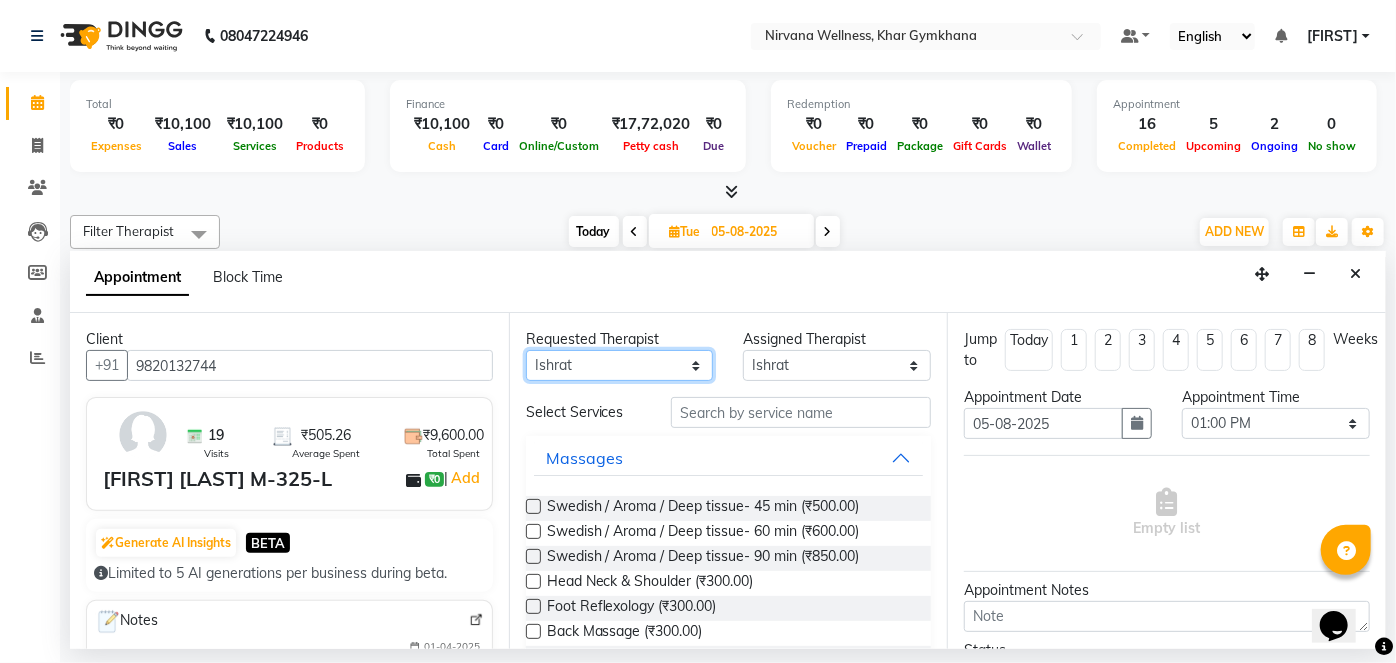 click on "Any Ishrat Jyoti Khushi Nilofar Ruksana  Suhani" at bounding box center [620, 365] 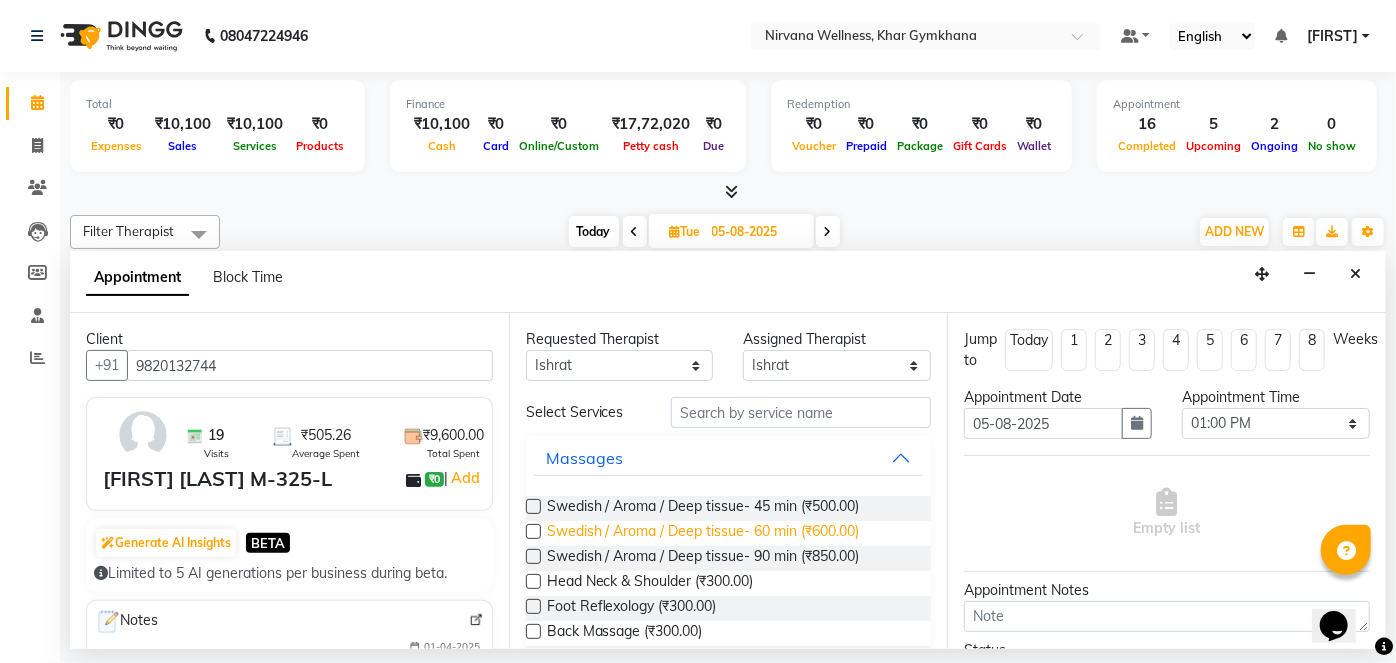 click on "Swedish / Aroma / Deep tissue- 60 min (₹600.00)" at bounding box center [703, 533] 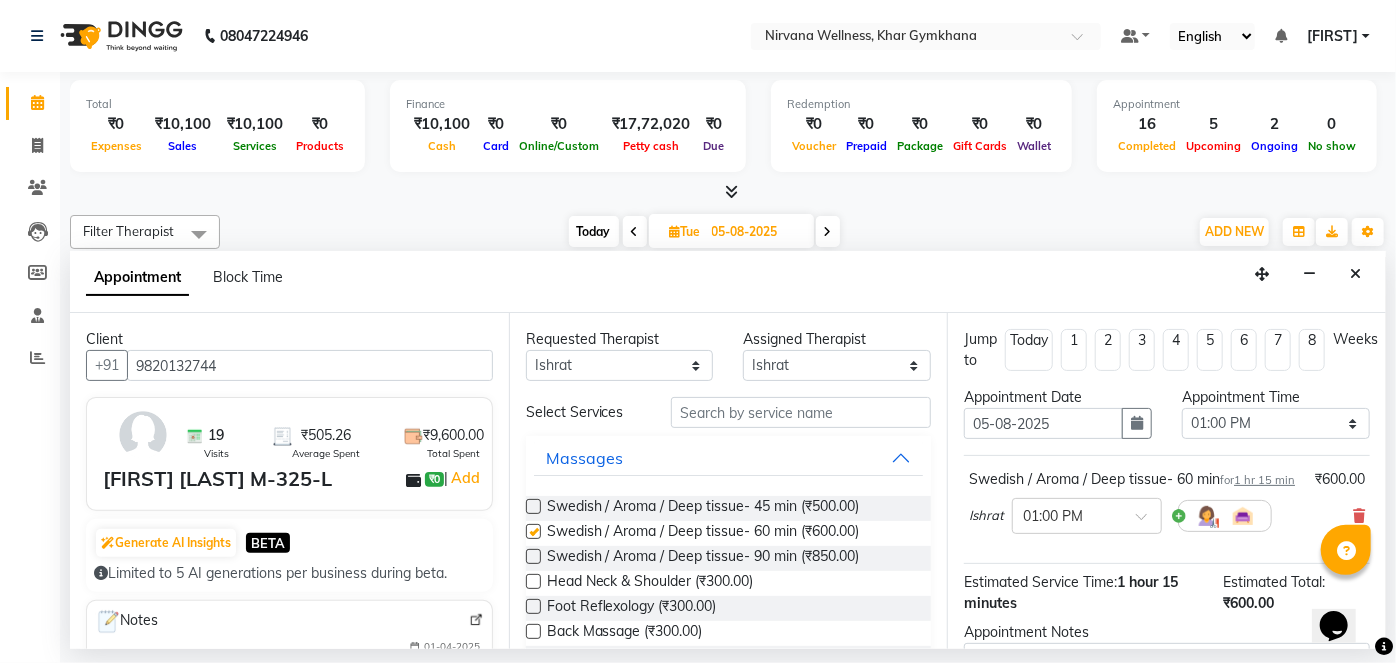 checkbox on "false" 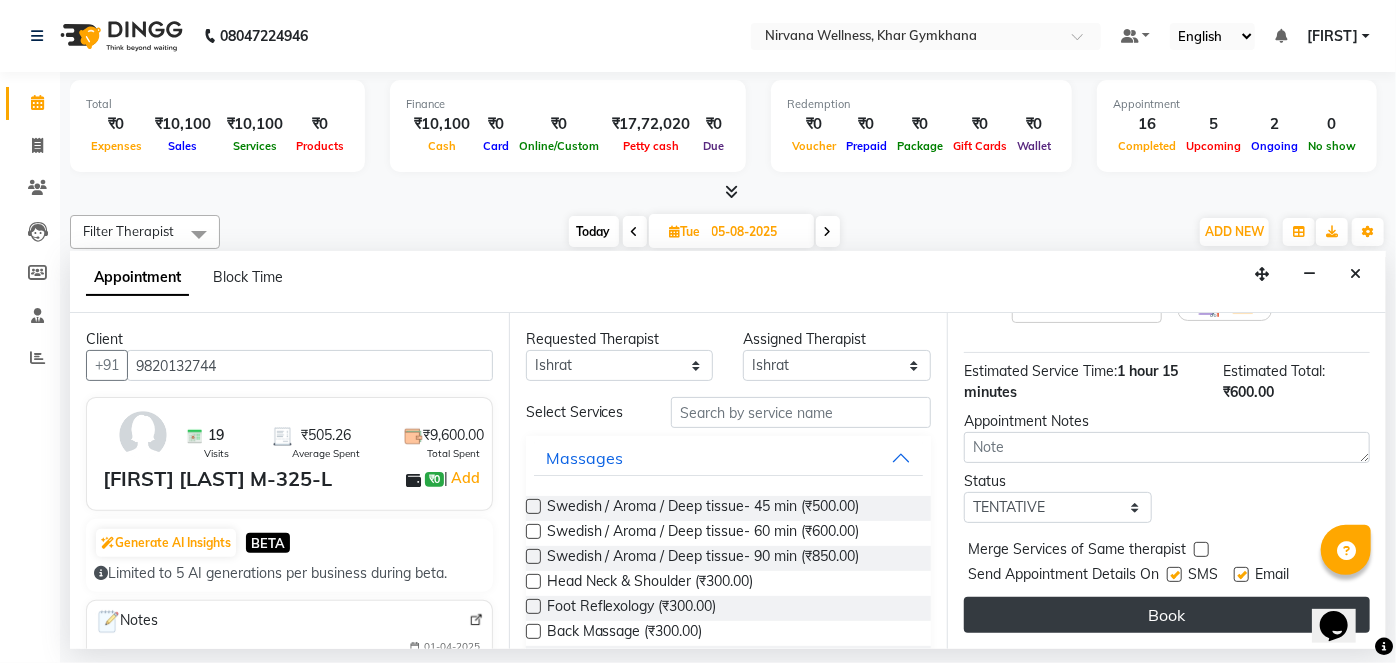 click on "Book" at bounding box center [1167, 615] 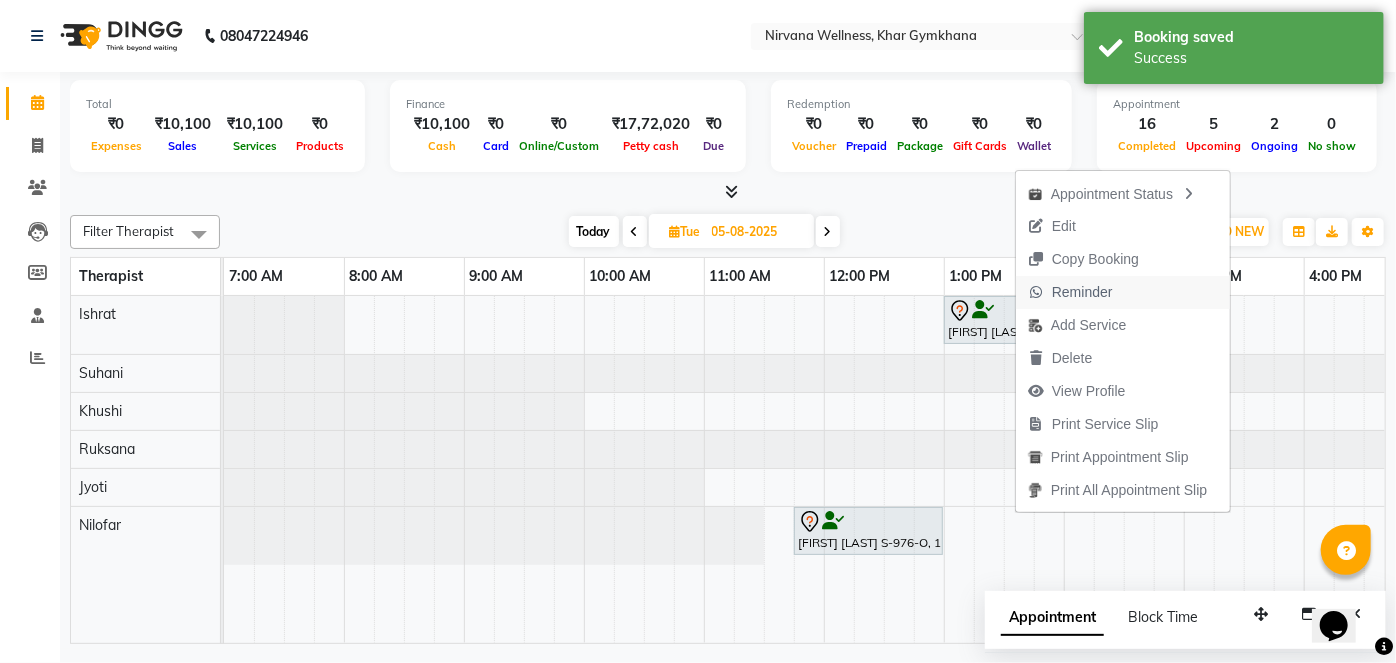click on "Reminder" at bounding box center [1082, 292] 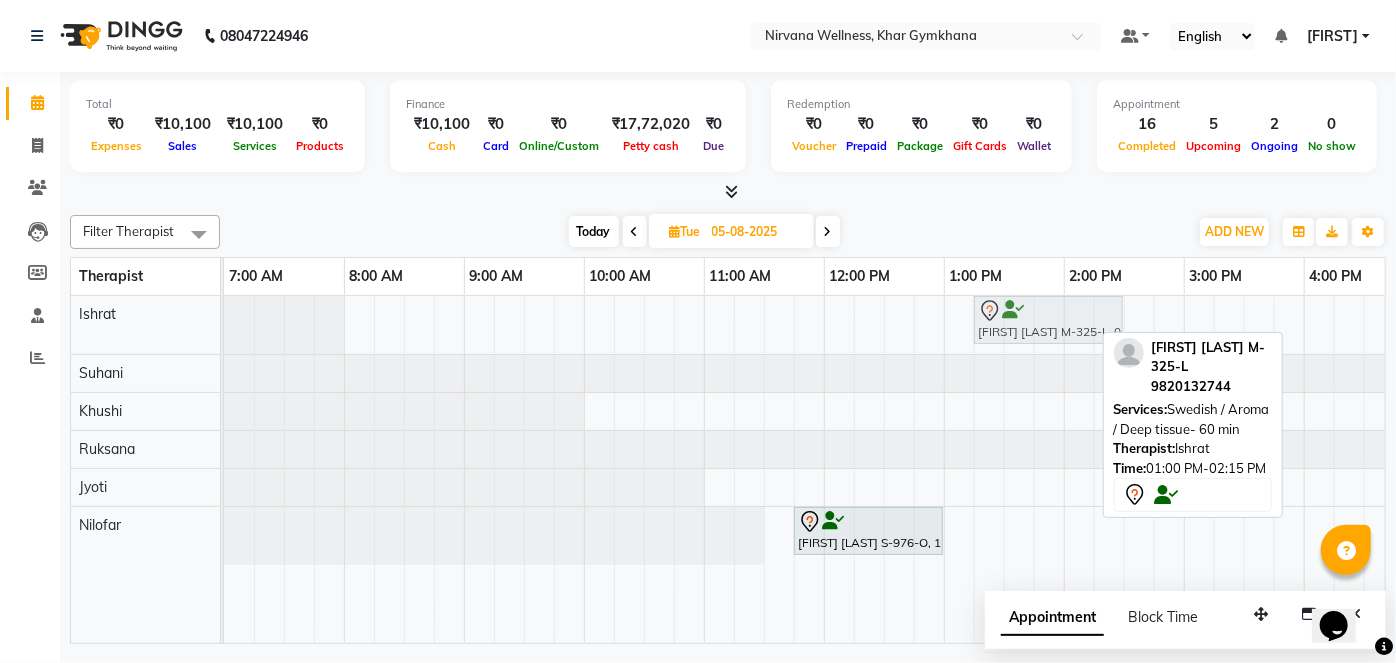 drag, startPoint x: 1013, startPoint y: 312, endPoint x: 1033, endPoint y: 310, distance: 20.09975 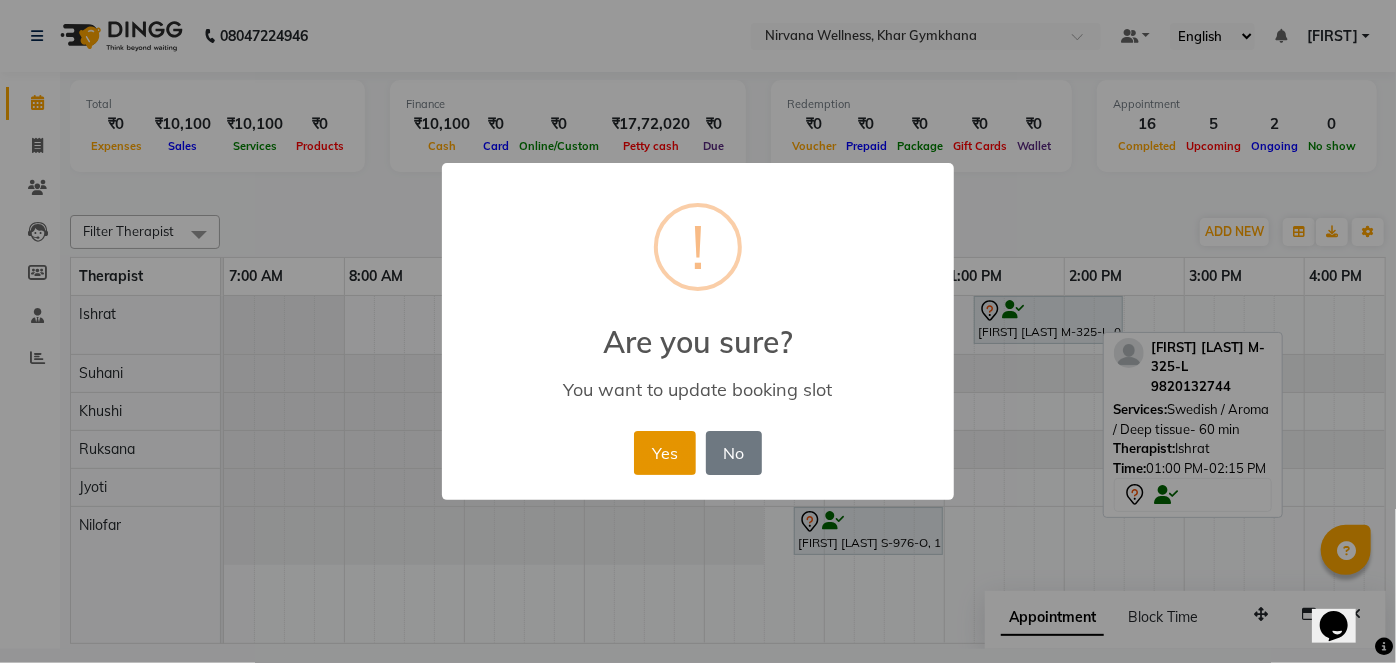 click on "Yes" at bounding box center [664, 453] 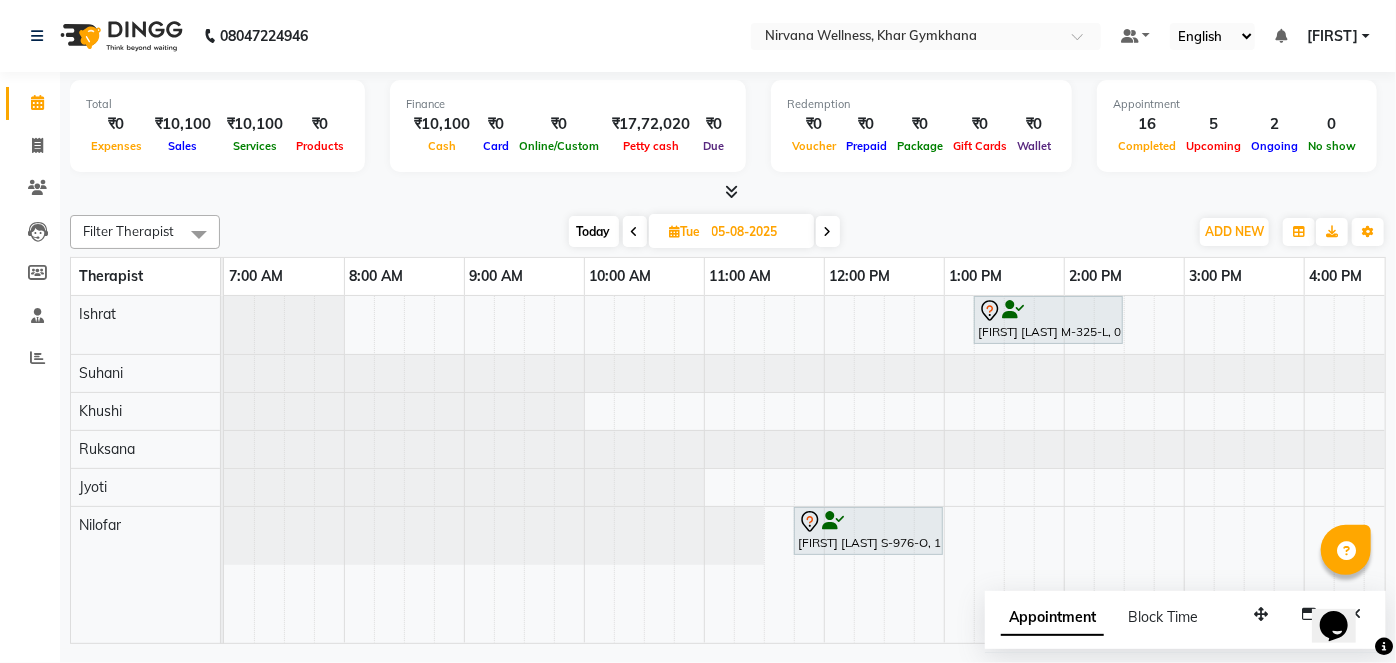 click on "Today" at bounding box center (594, 231) 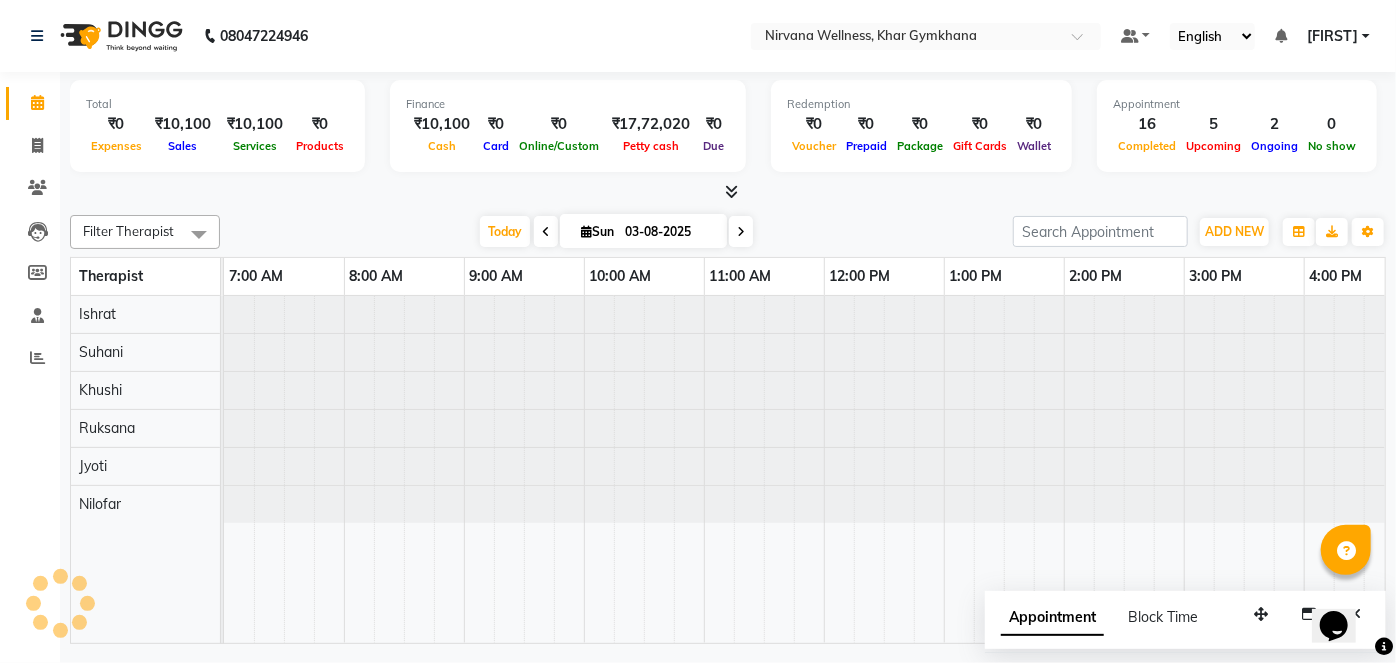 scroll, scrollTop: 0, scrollLeft: 757, axis: horizontal 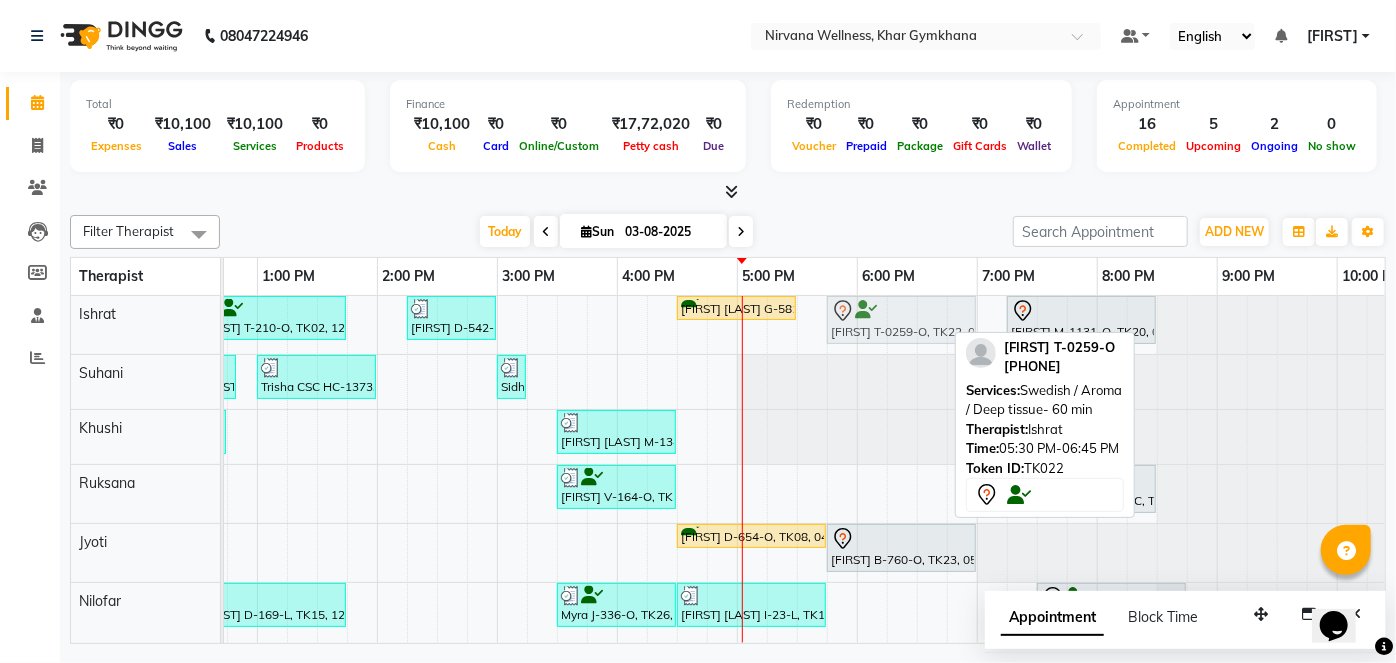drag, startPoint x: 826, startPoint y: 321, endPoint x: 848, endPoint y: 321, distance: 22 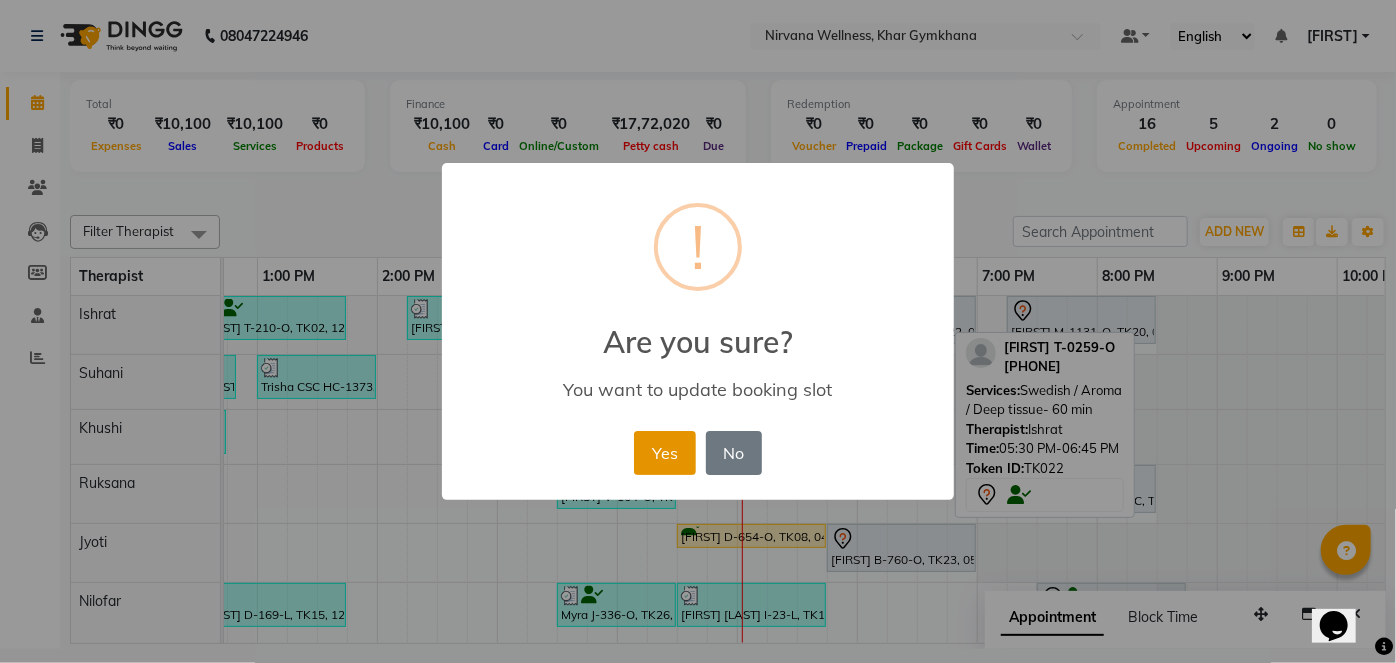 click on "Yes" at bounding box center (664, 453) 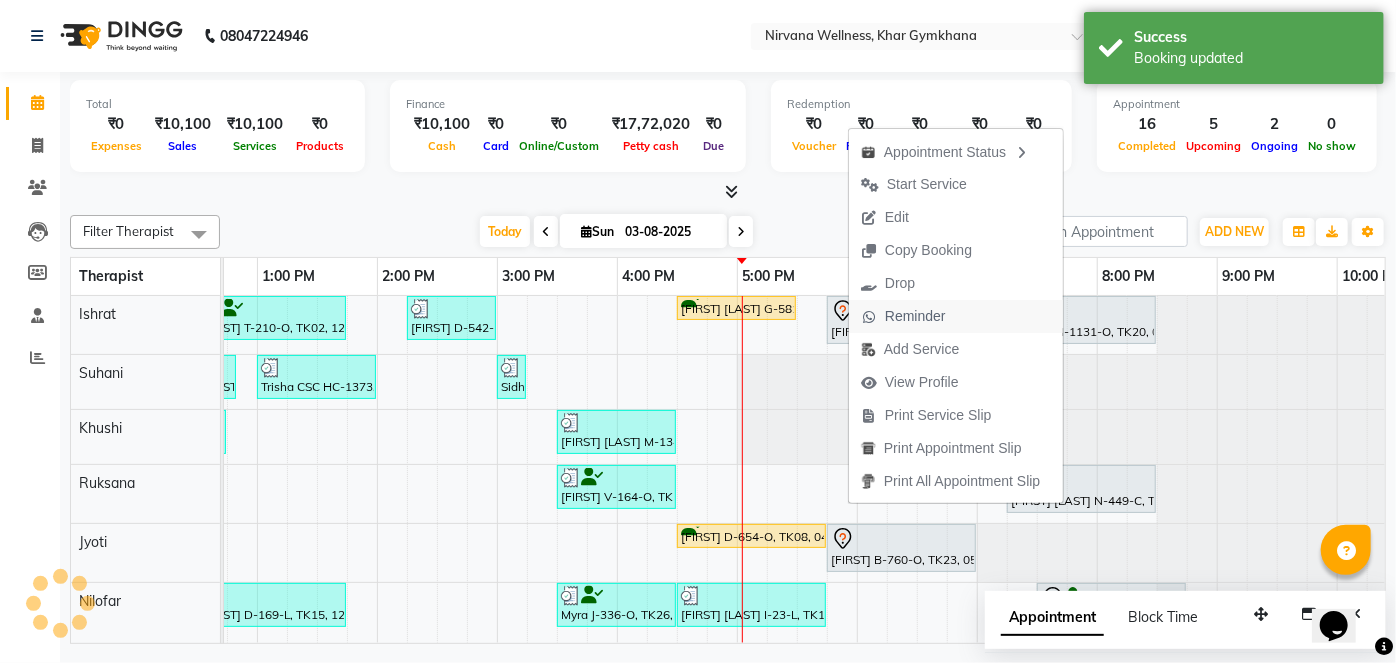 click on "Reminder" at bounding box center (915, 316) 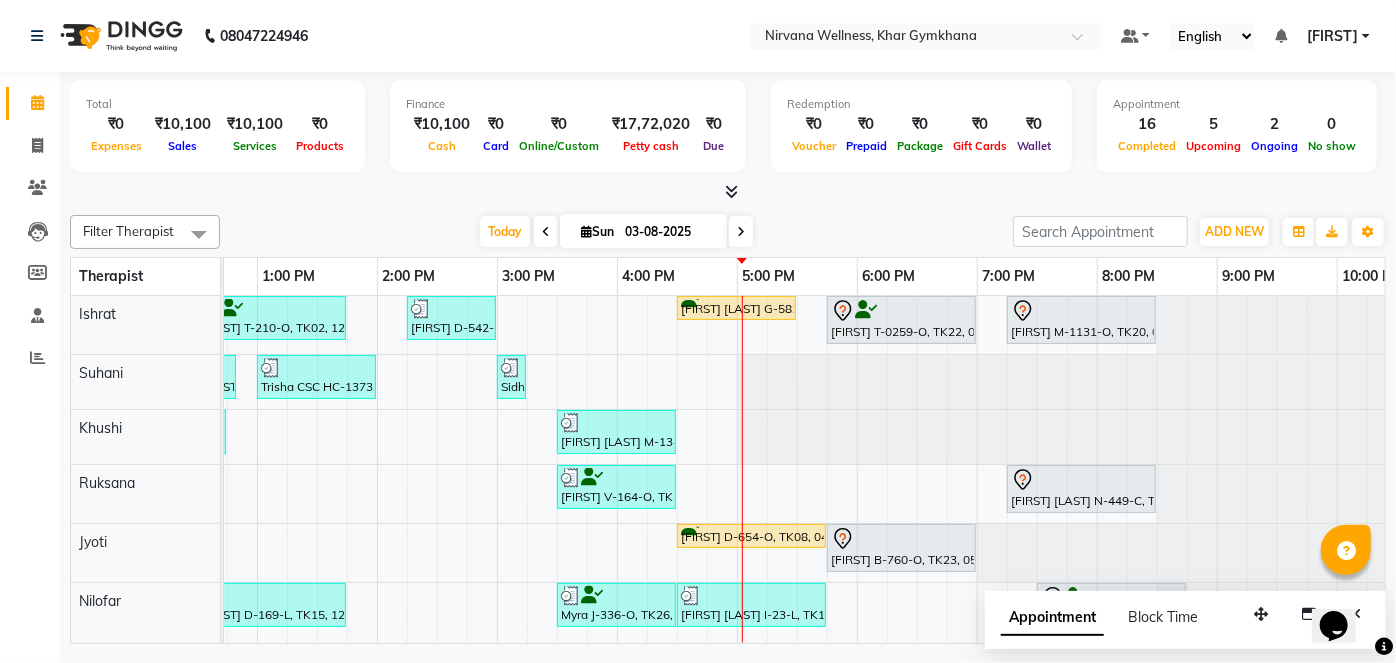 scroll, scrollTop: 0, scrollLeft: 771, axis: horizontal 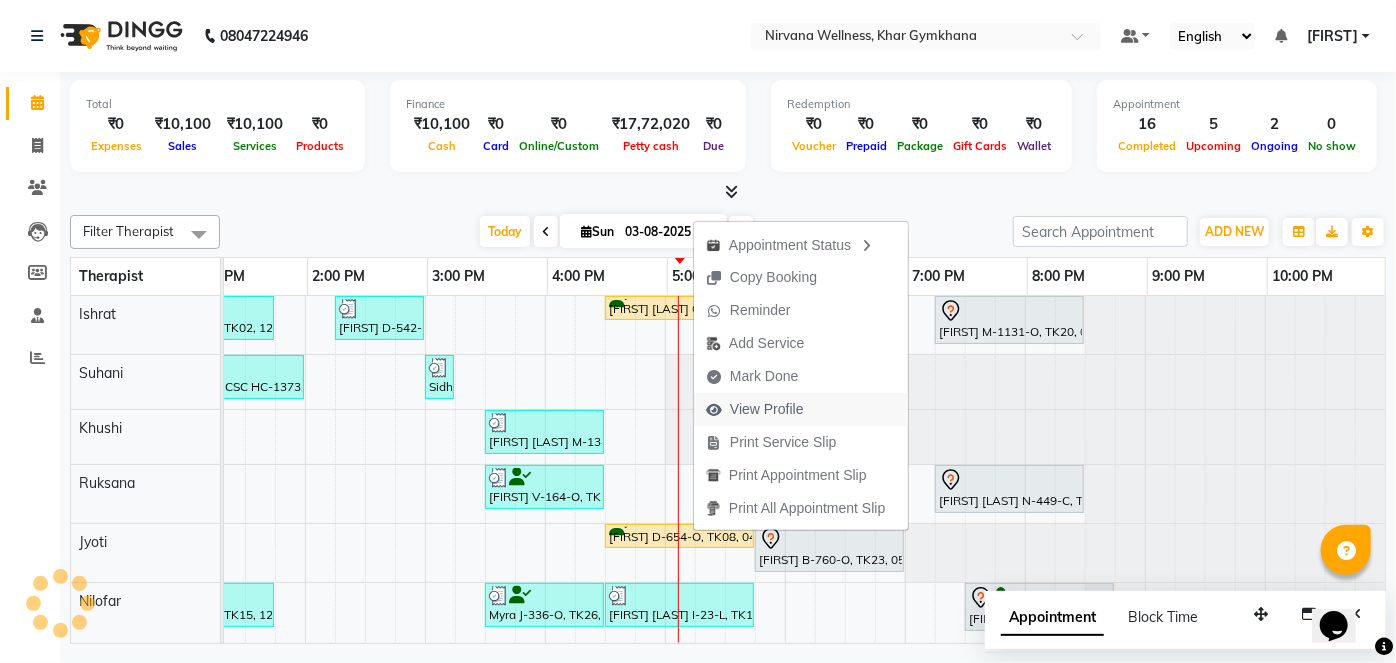 click on "View Profile" at bounding box center (767, 409) 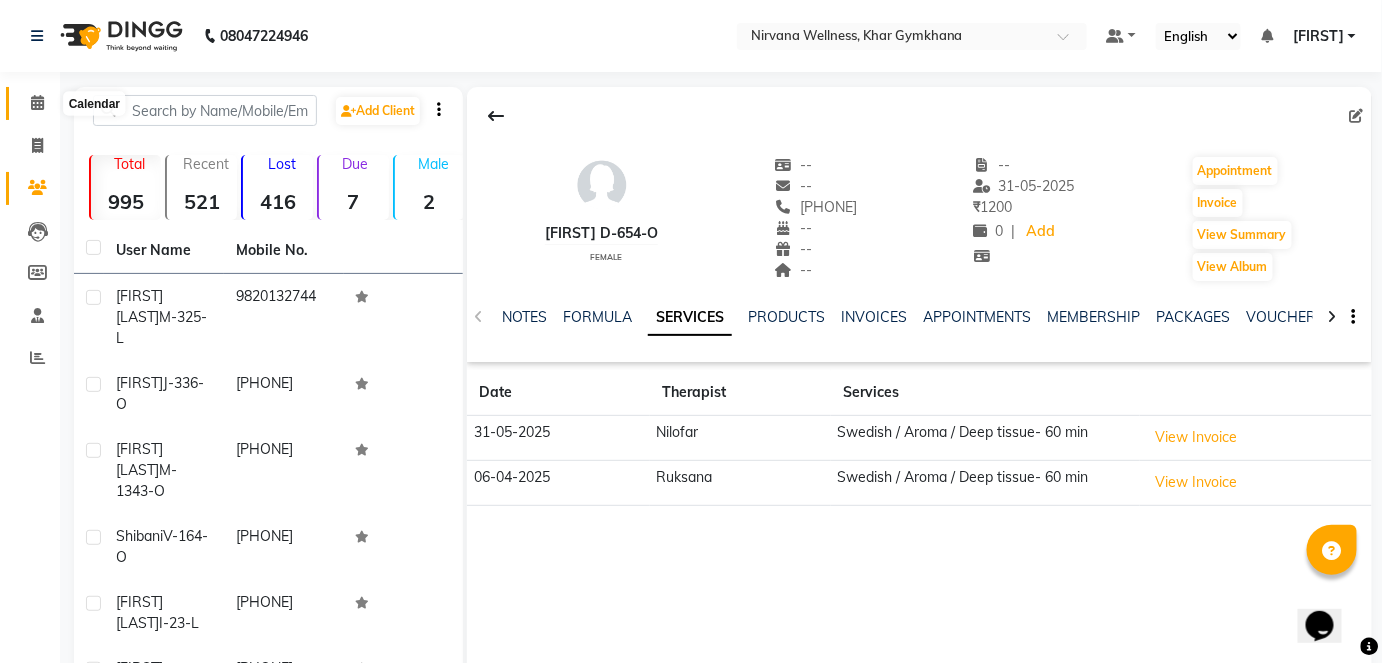 click 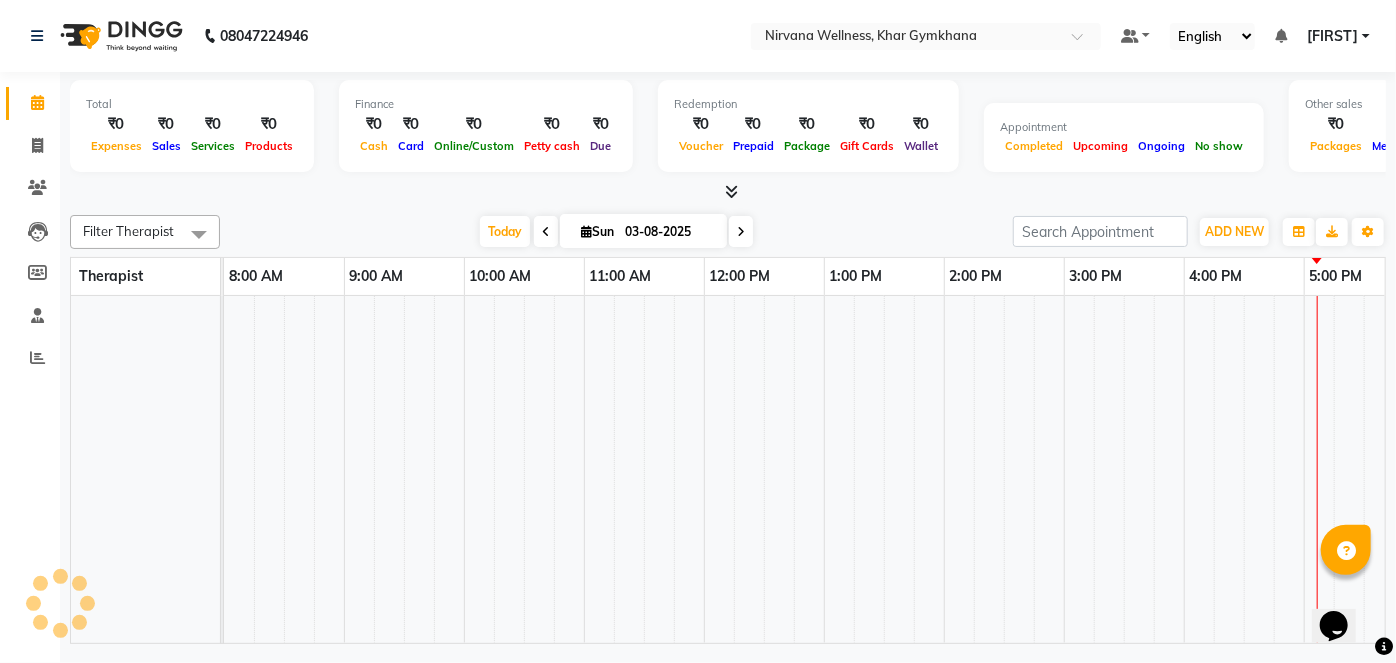 scroll, scrollTop: 0, scrollLeft: 0, axis: both 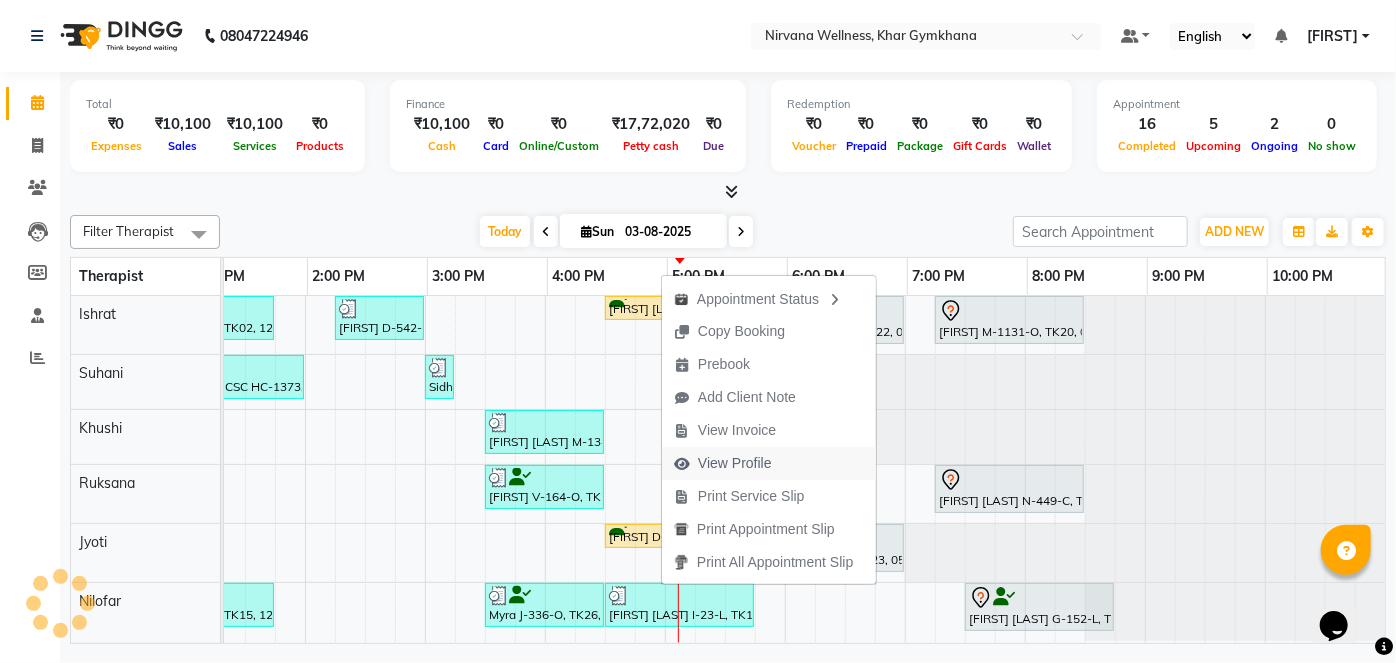 click on "View Profile" at bounding box center [735, 463] 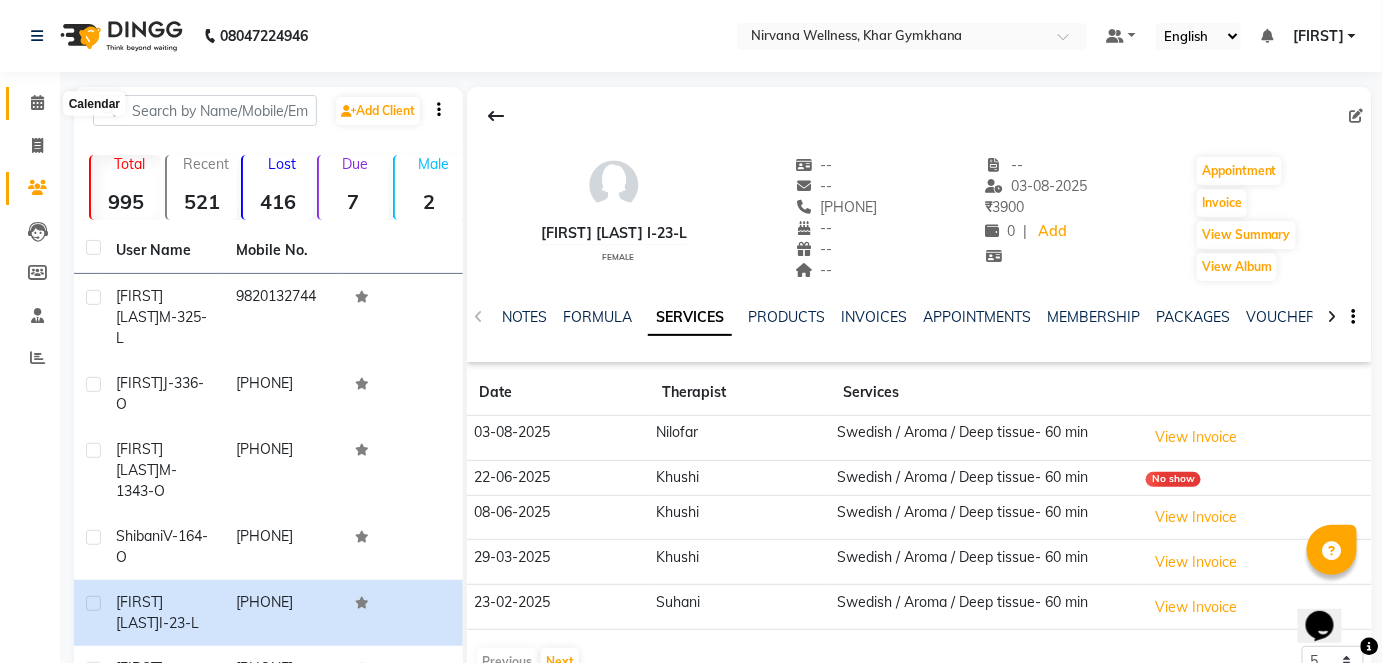 drag, startPoint x: 44, startPoint y: 104, endPoint x: 59, endPoint y: 118, distance: 20.518284 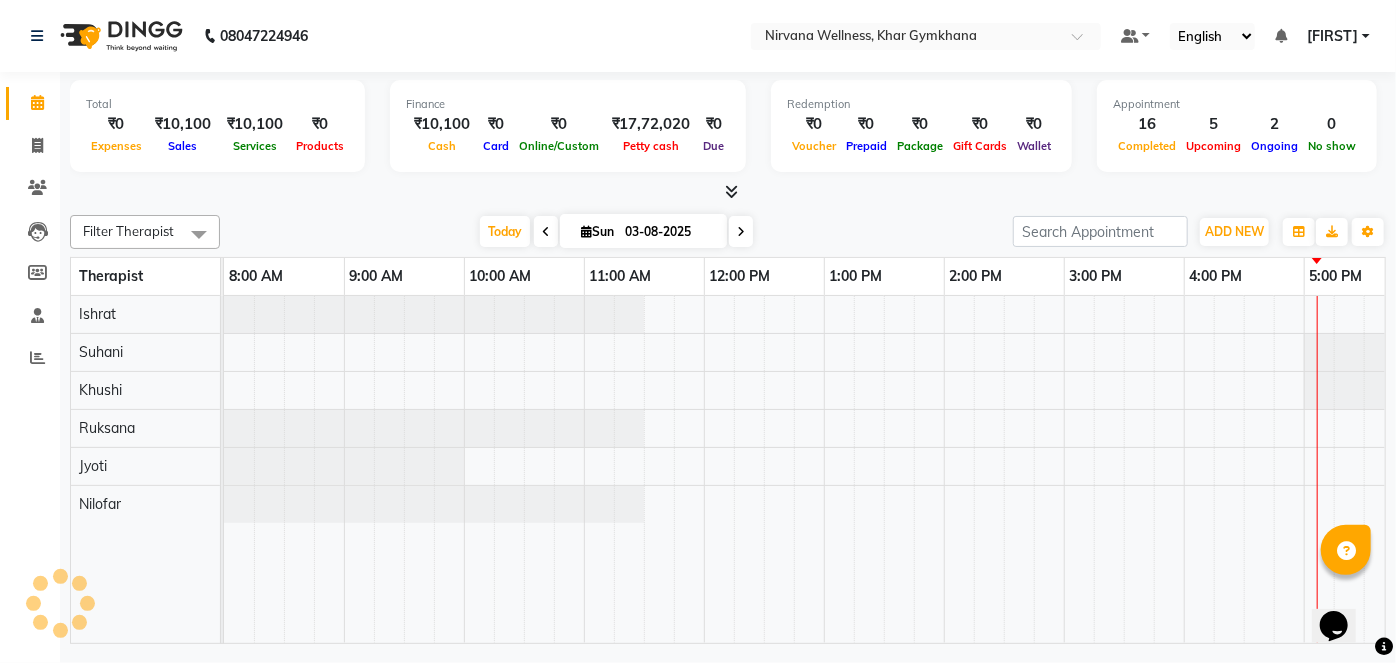 scroll, scrollTop: 0, scrollLeft: 47, axis: horizontal 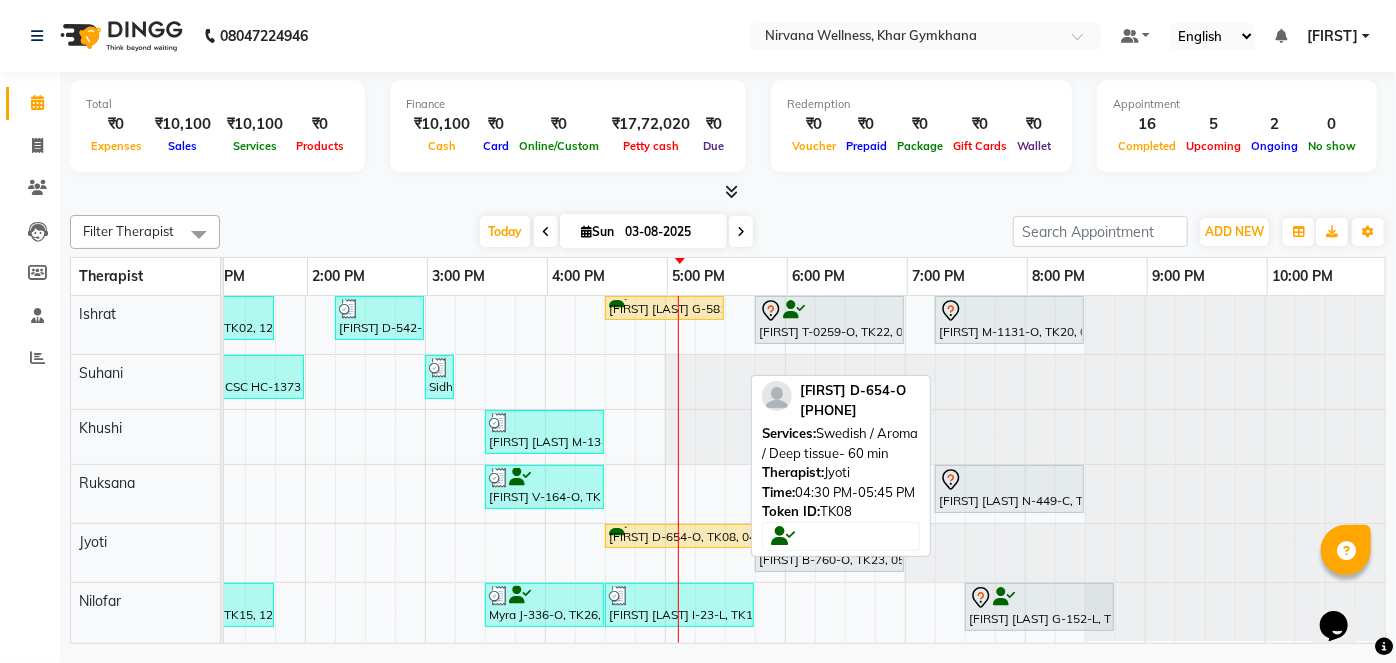 click at bounding box center (753, 536) 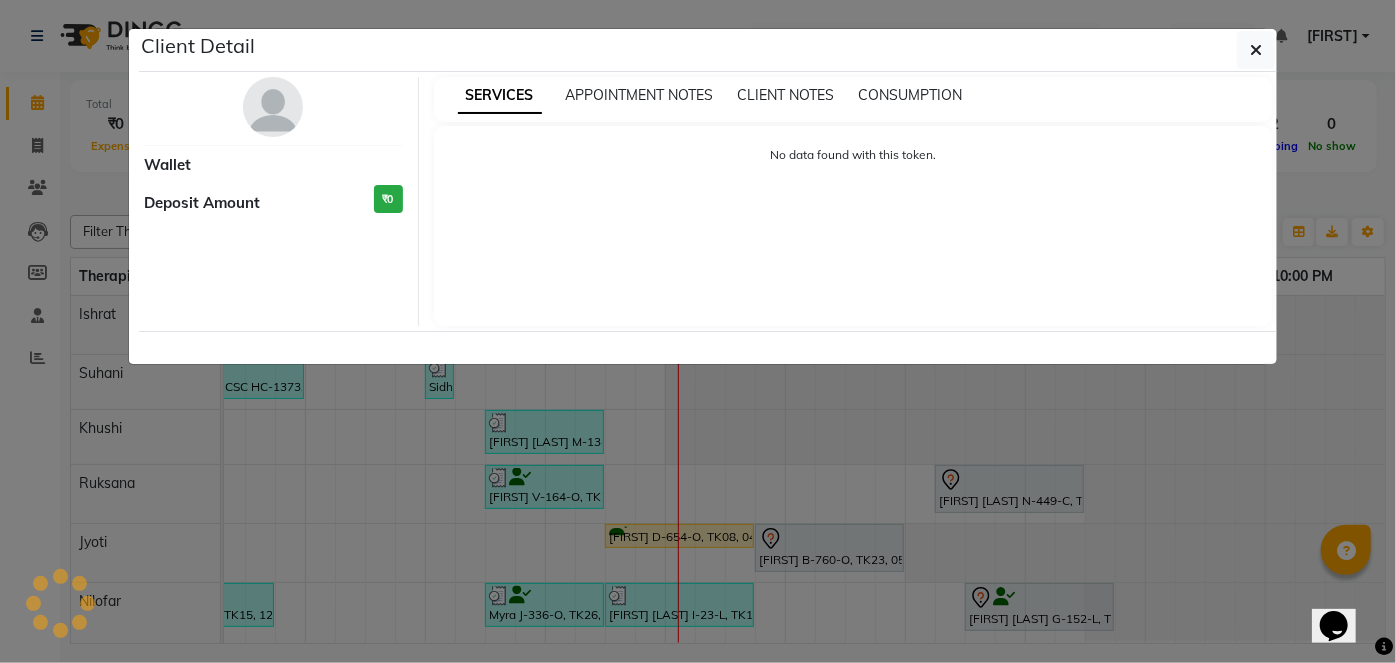click on "Client Detail     Wallet Deposit Amount  ₹0  SERVICES APPOINTMENT NOTES CLIENT NOTES CONSUMPTION No data found with this token." 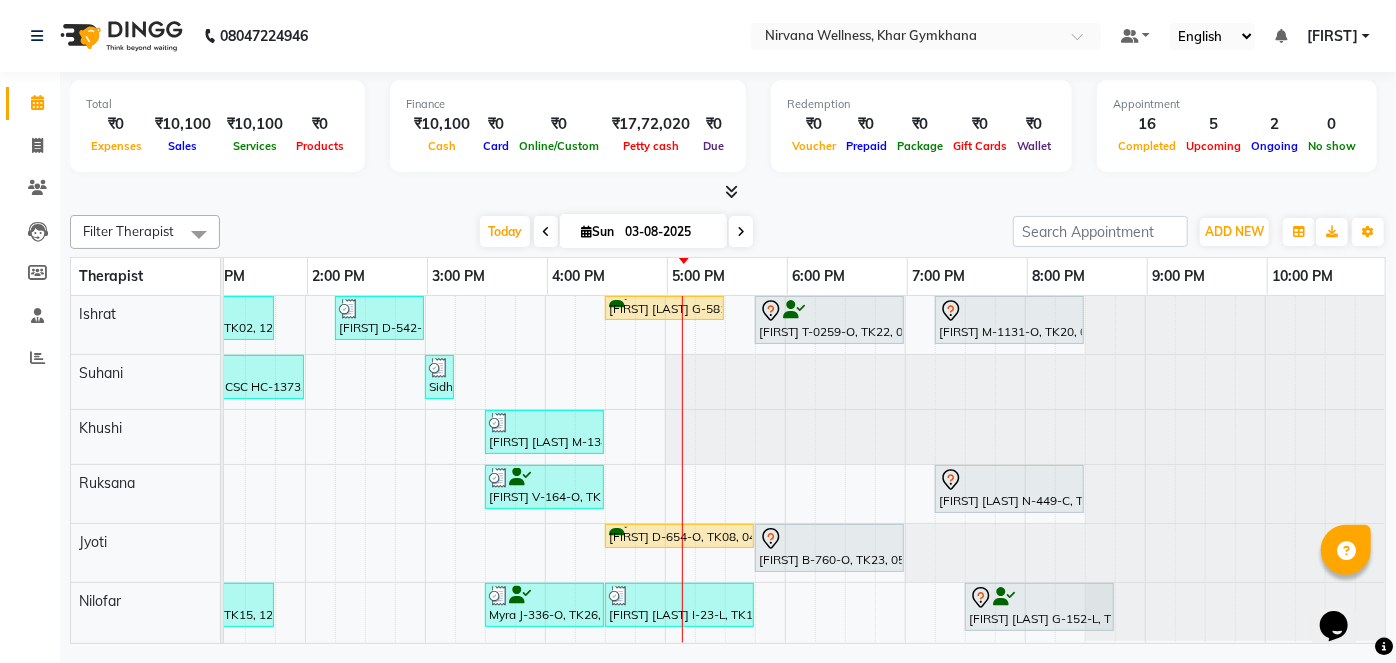 scroll, scrollTop: 0, scrollLeft: 771, axis: horizontal 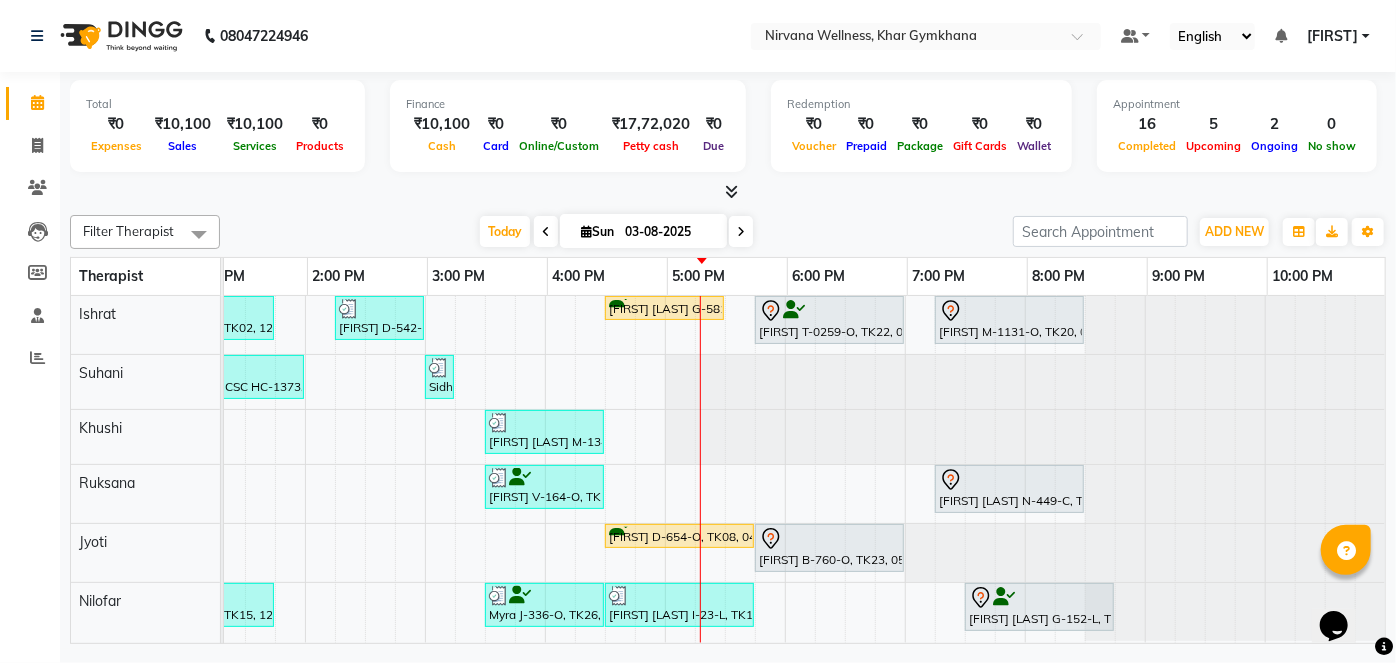 click on "[FIRST] T-210-O, TK02, 12:30 PM-01:45 PM, Swedish / Aroma / Deep tissue- 60 min     [FIRST] D-542-O, TK21, 02:15 PM-03:00 PM, Foot Reflexology     [FIRST] [LAST] G-581-O, TK01, 04:30 PM-05:30 PM, Swedish / Aroma / Deep tissue- 60 min             [FIRST] T-0259-O, TK22, 05:45 PM-07:00 PM, Swedish / Aroma / Deep tissue- 60 min             [FIRST] M-1131-O, TK20, 07:15 PM-08:30 PM, Swedish / Aroma / Deep tissue- 60 min     [FIRST] [LAST] C194 O, TK04, 10:00 AM-11:45 AM, Swedish / Aroma / Deep tissue- 90 min     [FIRST] CSC HC-1373, TK16, 12:30 PM-12:50 PM, Detan Face     [FIRST] CSC HC-1373, TK16, 01:00 PM-02:00 PM, O3 Facial     [FIRST] D-542-O, TK21, 03:00 PM-03:15 PM, Gel Nail Polish Removal H/F     [FIRST] S-1227-O, TK14, 10:00 AM-11:15 AM, Swedish / Aroma / Deep tissue- 60 min     [FIRST] [LAST] S-291-L, TK05, 11:30 AM-12:45 PM, Swedish / Aroma / Deep tissue- 60 min     [FIRST] [LAST] M-1343-O, TK03, 03:30 PM-04:30 PM, Swedish / Aroma / Deep tissue- 60 min         [FIRST] V-164-O, TK19, 03:30 PM-04:30 PM, Scrubassage" at bounding box center (425, 469) 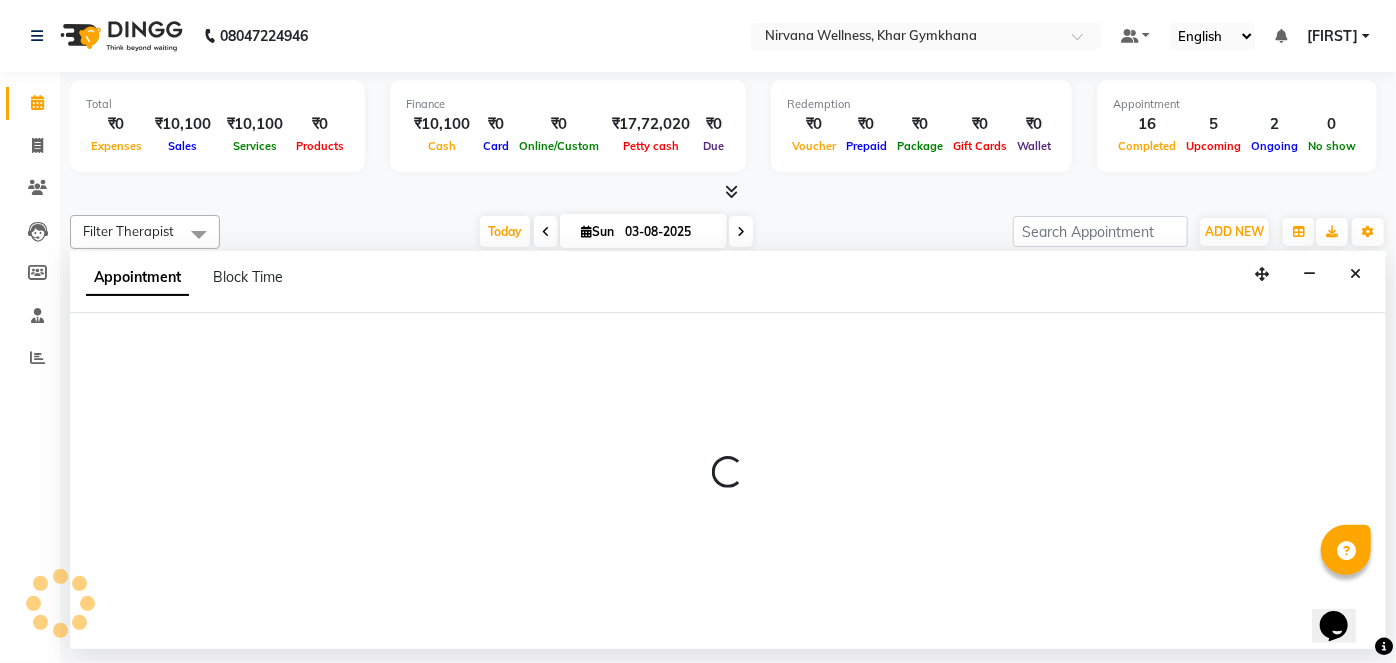 select on "72486" 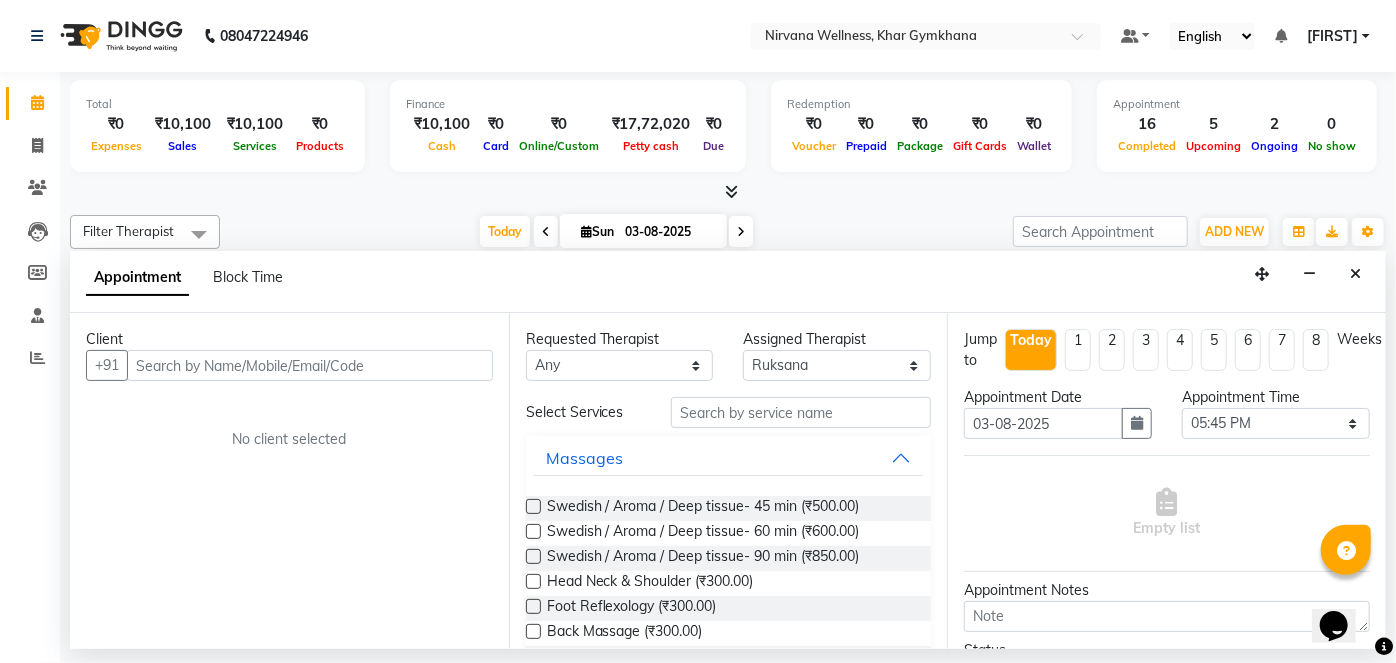click at bounding box center (310, 365) 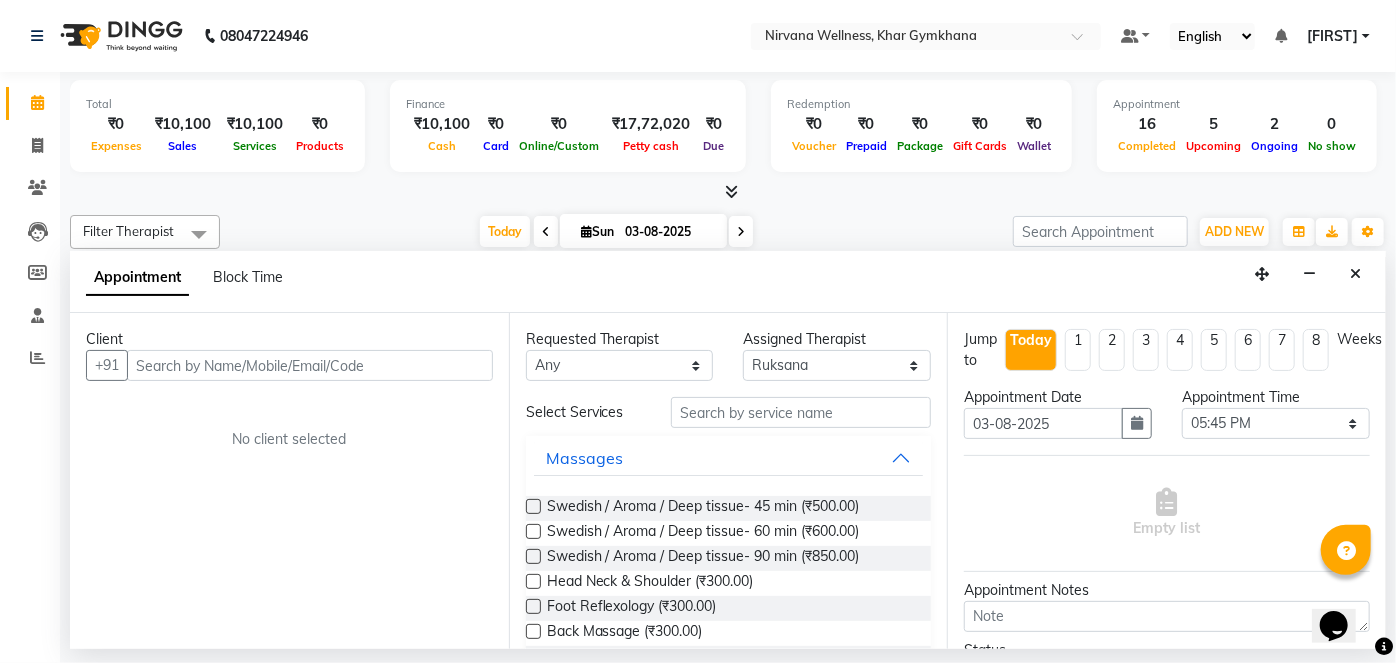 click at bounding box center (1355, 274) 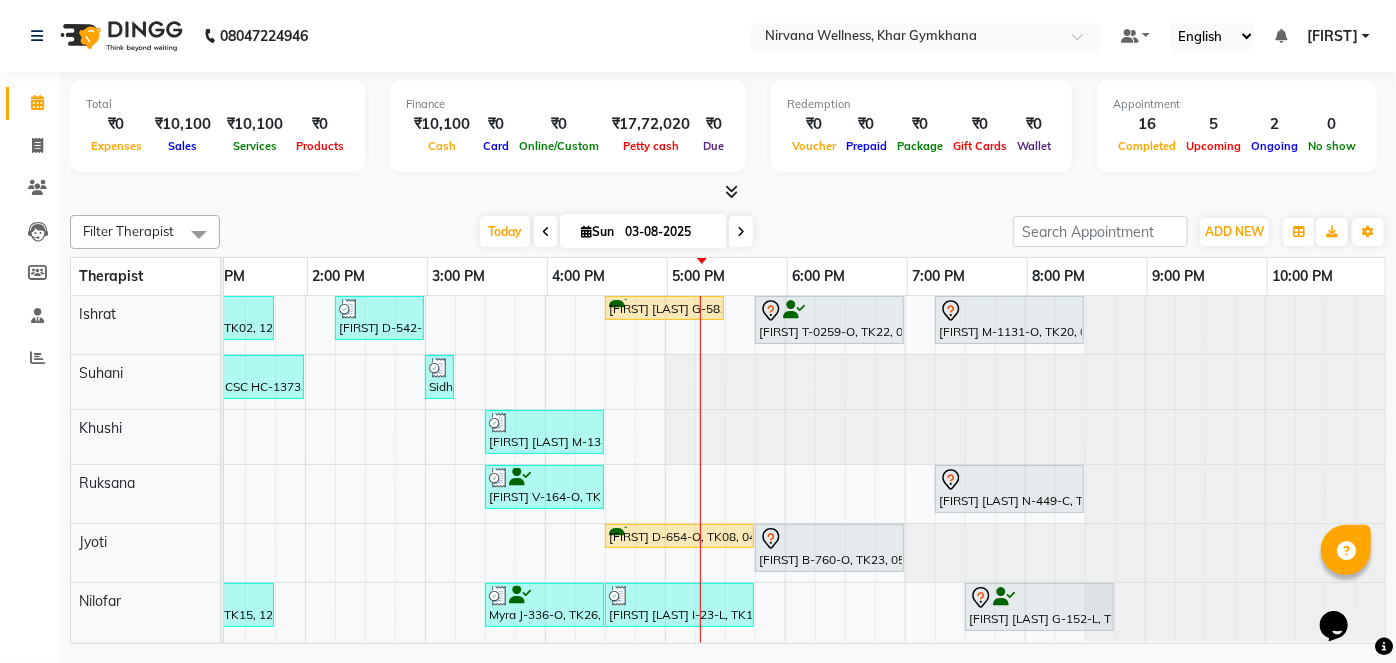 click on "[FIRST] T-210-O, TK02, 12:30 PM-01:45 PM, Swedish / Aroma / Deep tissue- 60 min     [FIRST] D-542-O, TK21, 02:15 PM-03:00 PM, Foot Reflexology     [FIRST] [LAST] G-581-O, TK01, 04:30 PM-05:30 PM, Swedish / Aroma / Deep tissue- 60 min             [FIRST] T-0259-O, TK22, 05:45 PM-07:00 PM, Swedish / Aroma / Deep tissue- 60 min             [FIRST] M-1131-O, TK20, 07:15 PM-08:30 PM, Swedish / Aroma / Deep tissue- 60 min     [FIRST] [LAST] C194 O, TK04, 10:00 AM-11:45 AM, Swedish / Aroma / Deep tissue- 90 min     [FIRST] CSC HC-1373, TK16, 12:30 PM-12:50 PM, Detan Face     [FIRST] CSC HC-1373, TK16, 01:00 PM-02:00 PM, O3 Facial     [FIRST] D-542-O, TK21, 03:00 PM-03:15 PM, Gel Nail Polish Removal H/F     [FIRST] S-1227-O, TK14, 10:00 AM-11:15 AM, Swedish / Aroma / Deep tissue- 60 min     [FIRST] [LAST] S-291-L, TK05, 11:30 AM-12:45 PM, Swedish / Aroma / Deep tissue- 60 min     [FIRST] [LAST] M-1343-O, TK03, 03:30 PM-04:30 PM, Swedish / Aroma / Deep tissue- 60 min         [FIRST] V-164-O, TK19, 03:30 PM-04:30 PM, Scrubassage" at bounding box center [425, 469] 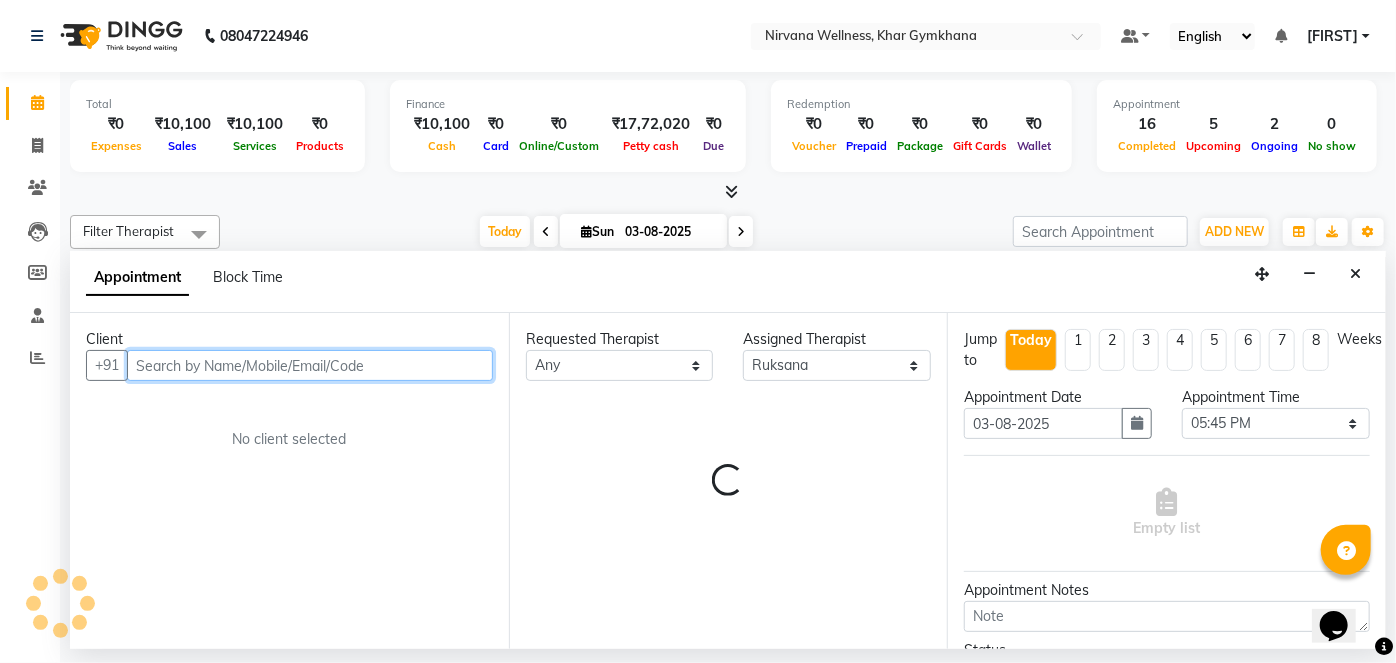 click at bounding box center (310, 365) 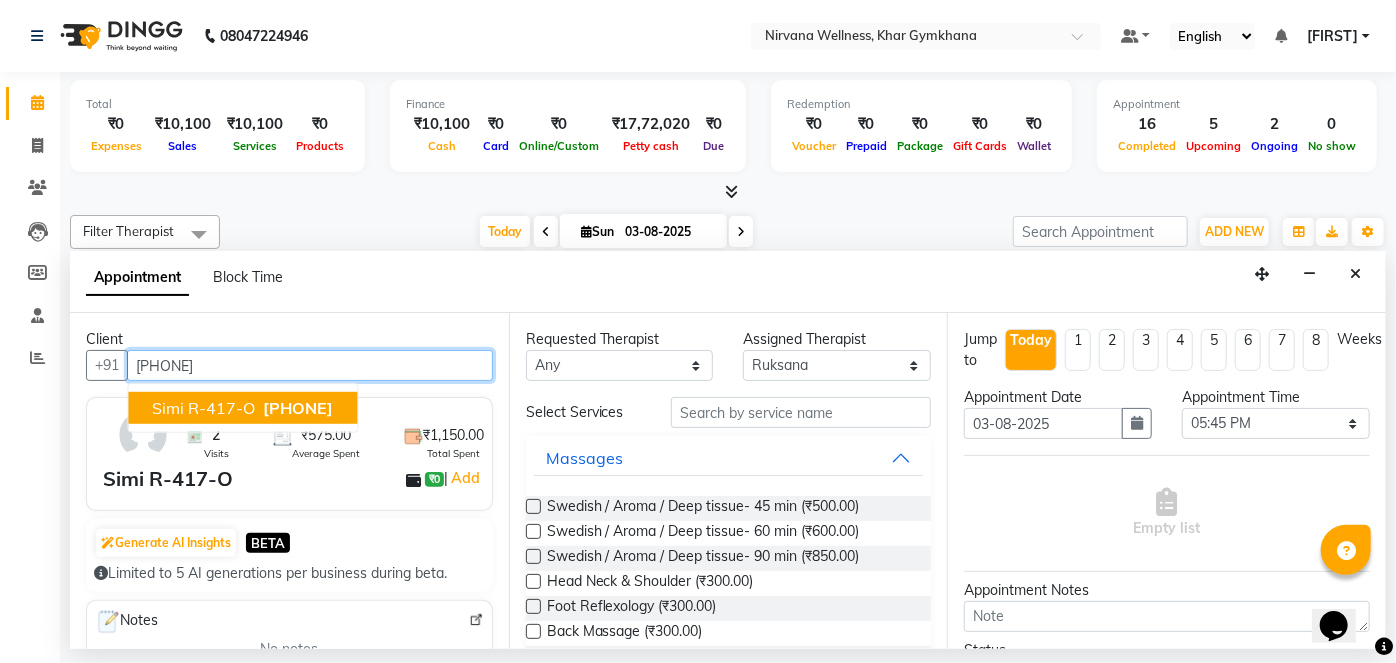 click on "Simi R-417-O" at bounding box center (203, 408) 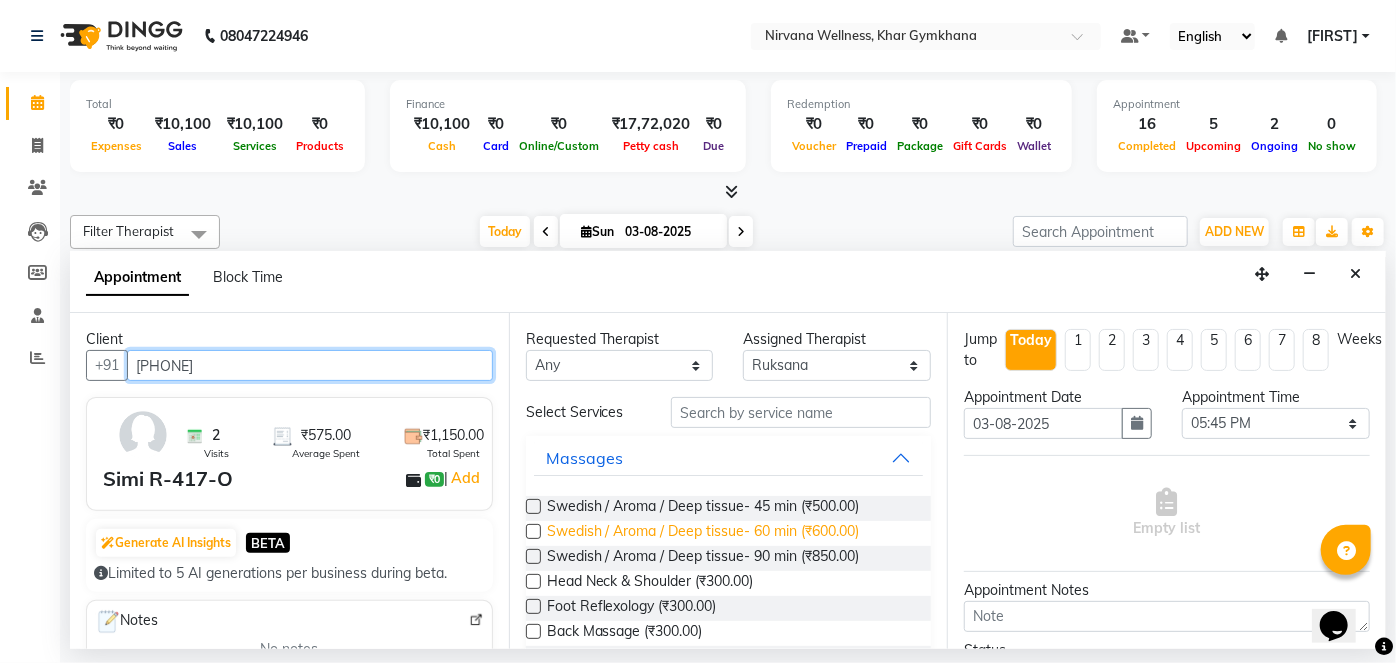type on "[PHONE]" 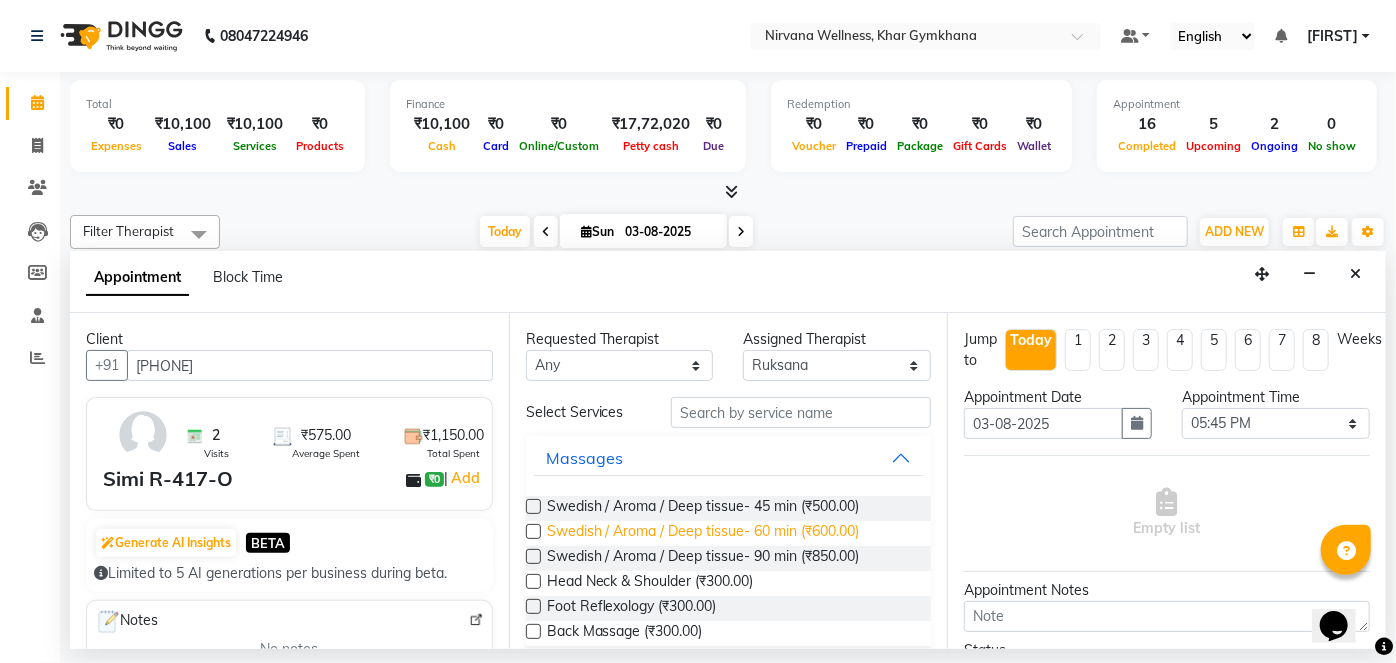 click on "Swedish / Aroma / Deep tissue- 60 min (₹600.00)" at bounding box center [703, 533] 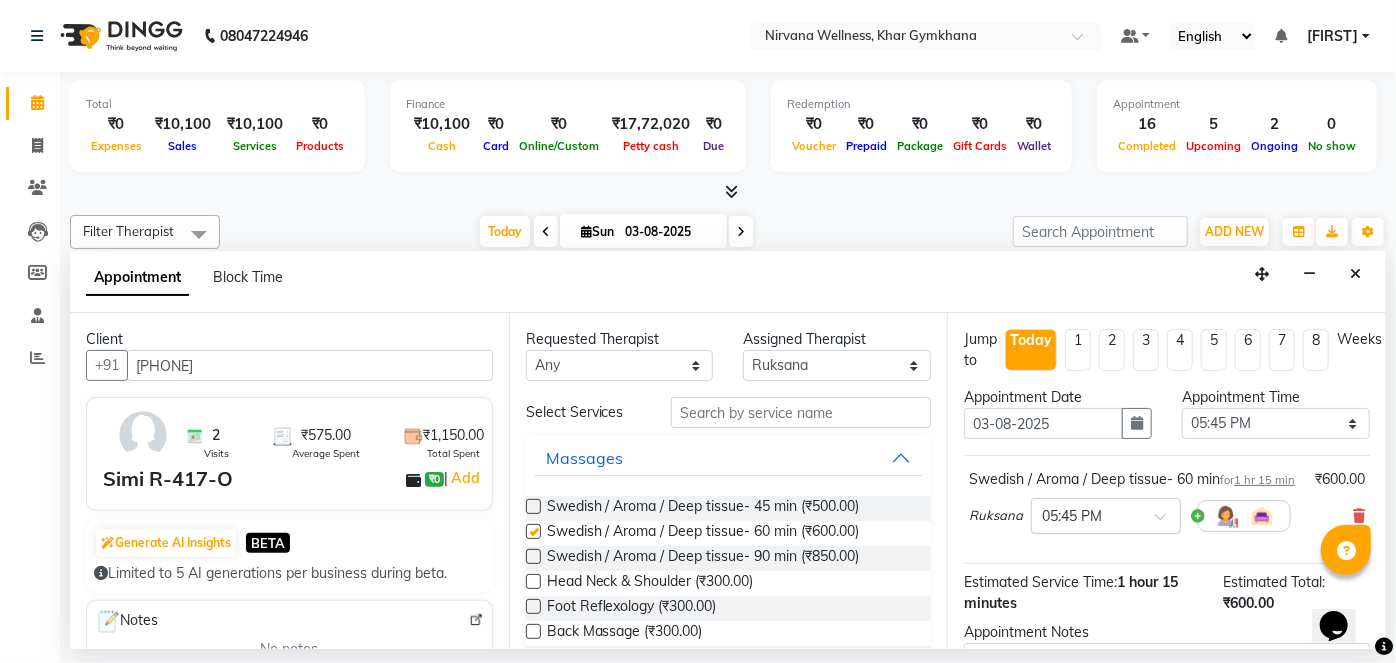 checkbox on "false" 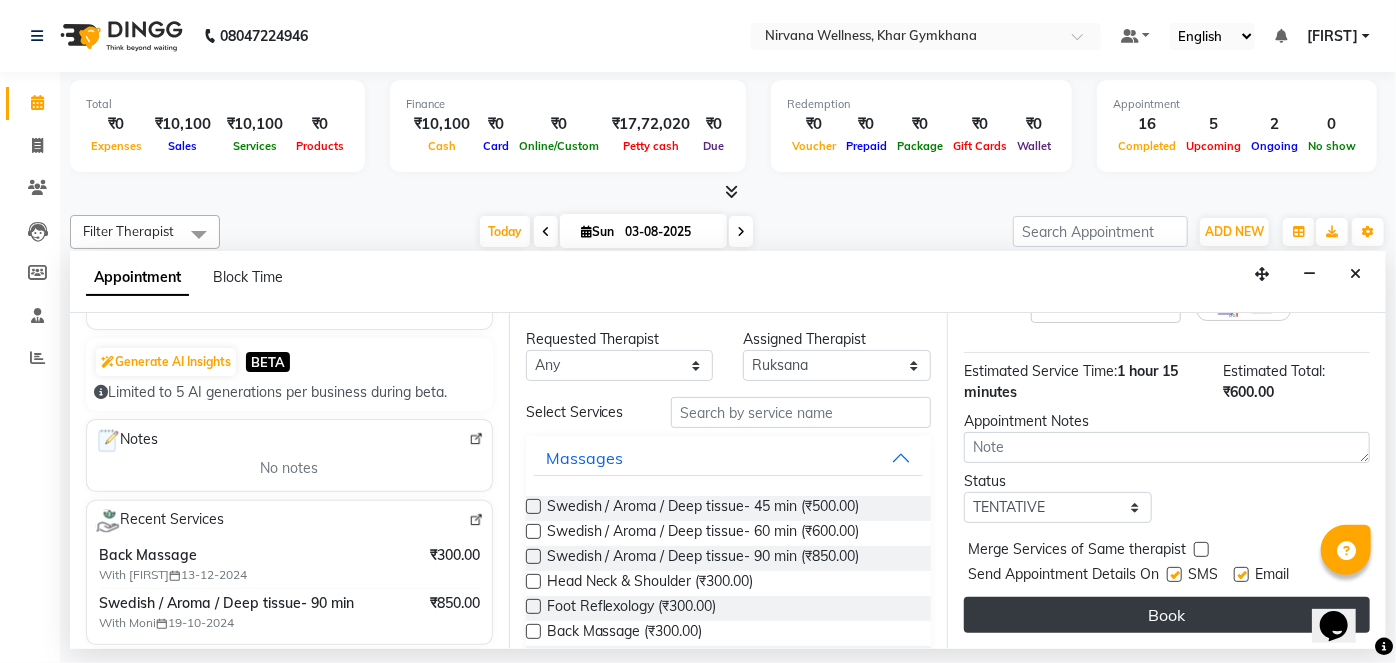 click on "Book" at bounding box center [1167, 615] 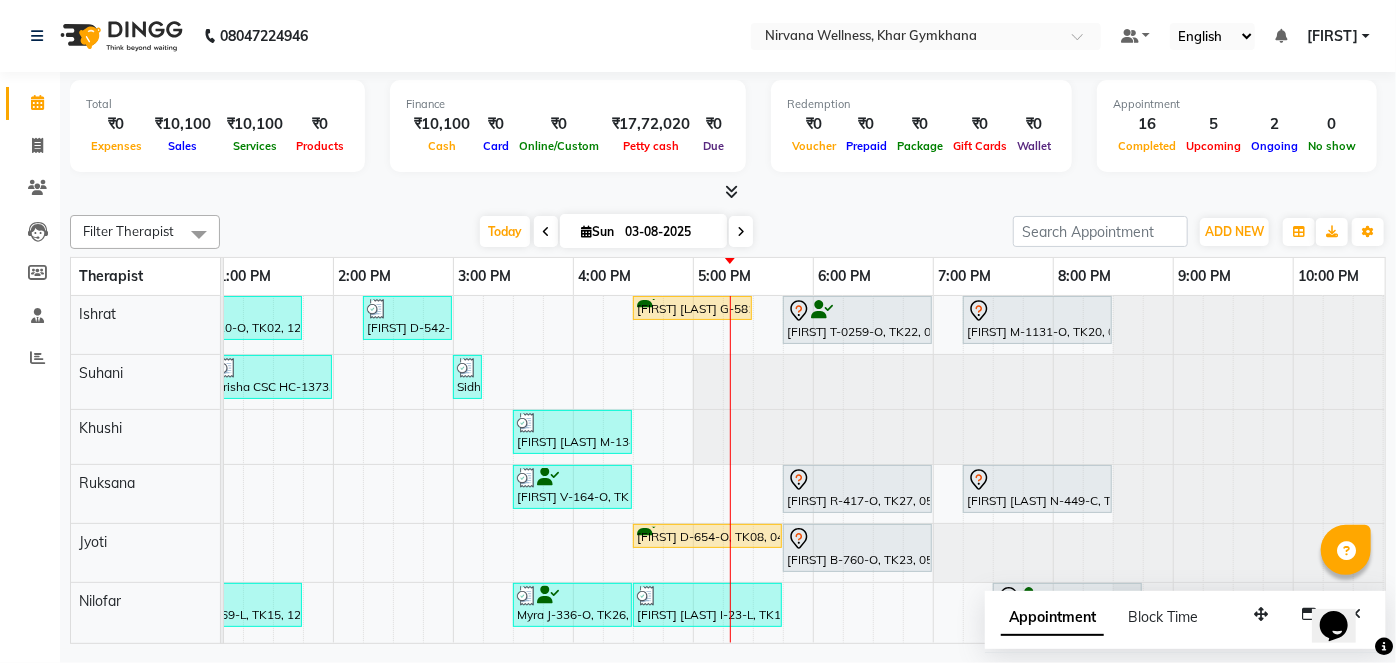 scroll, scrollTop: 0, scrollLeft: 771, axis: horizontal 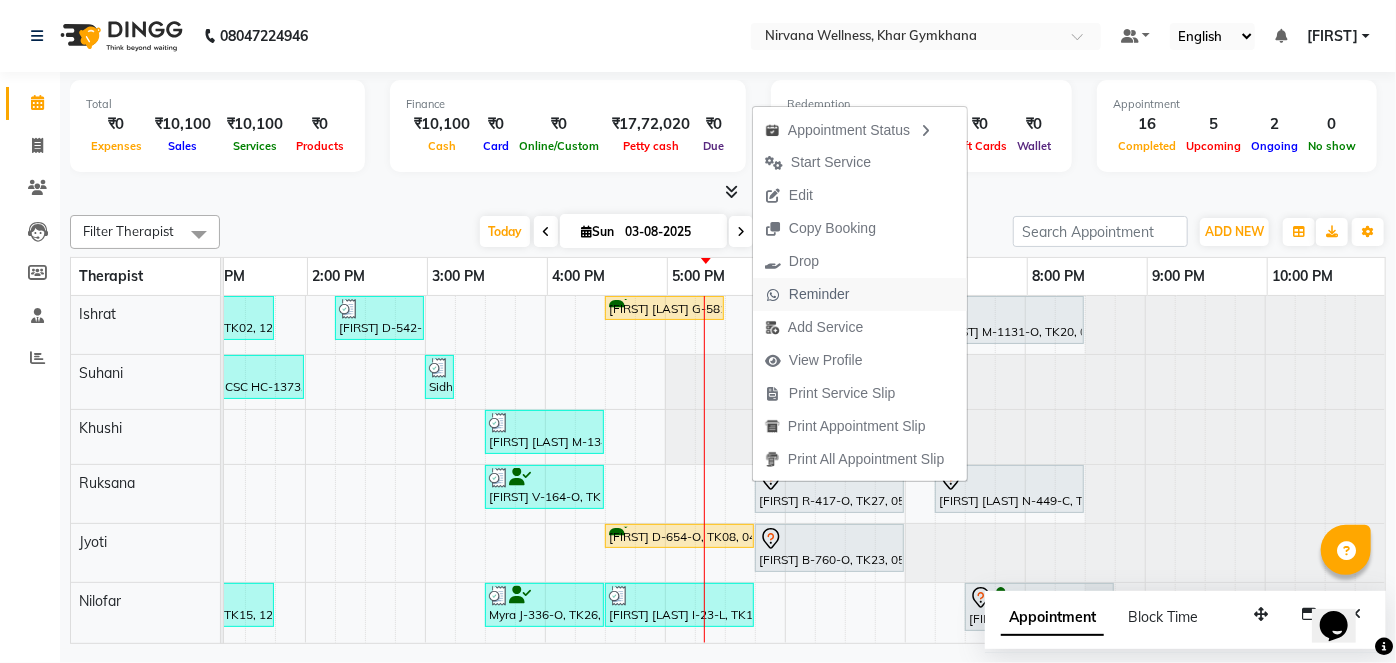 click on "Reminder" at bounding box center (807, 294) 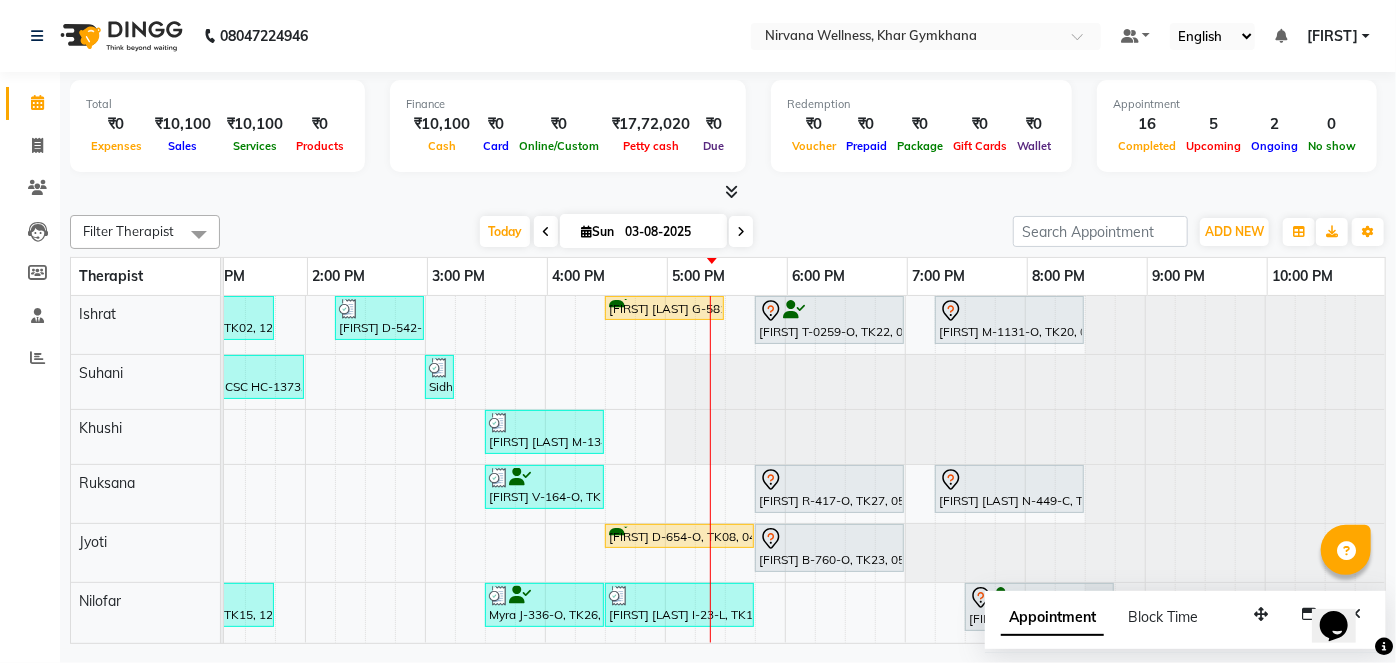 scroll, scrollTop: 0, scrollLeft: 743, axis: horizontal 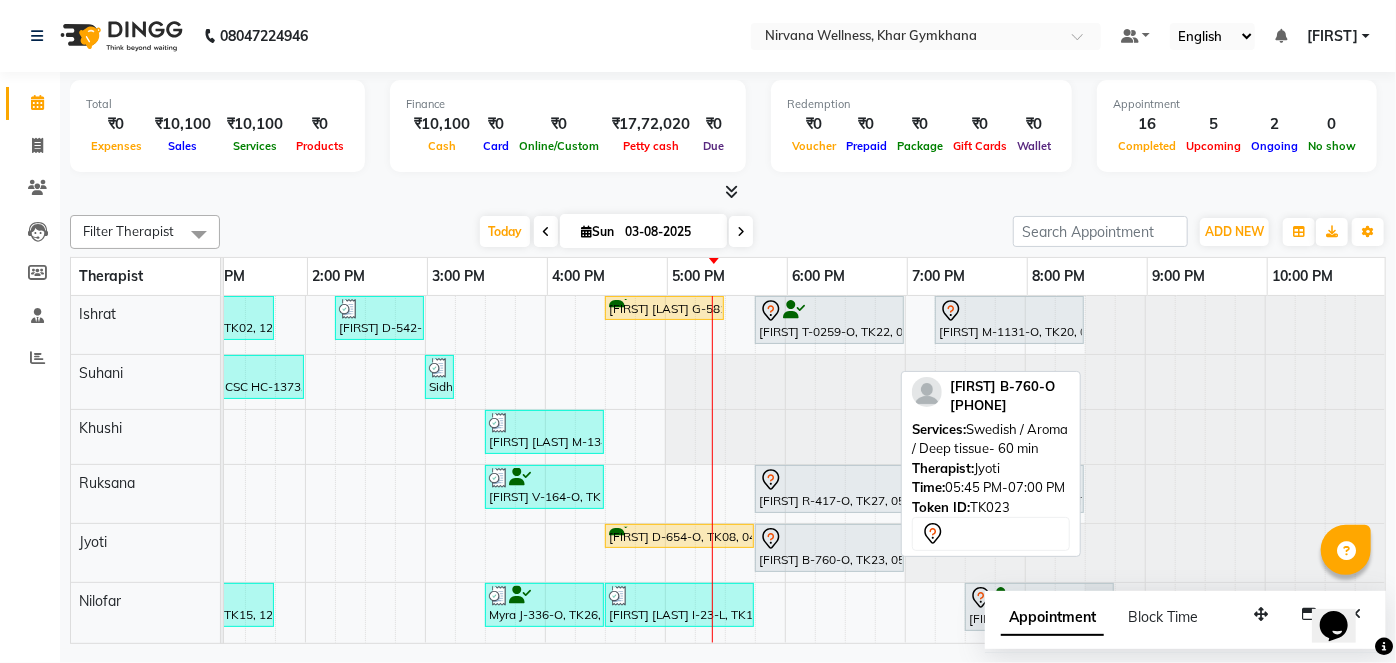 click at bounding box center (829, 539) 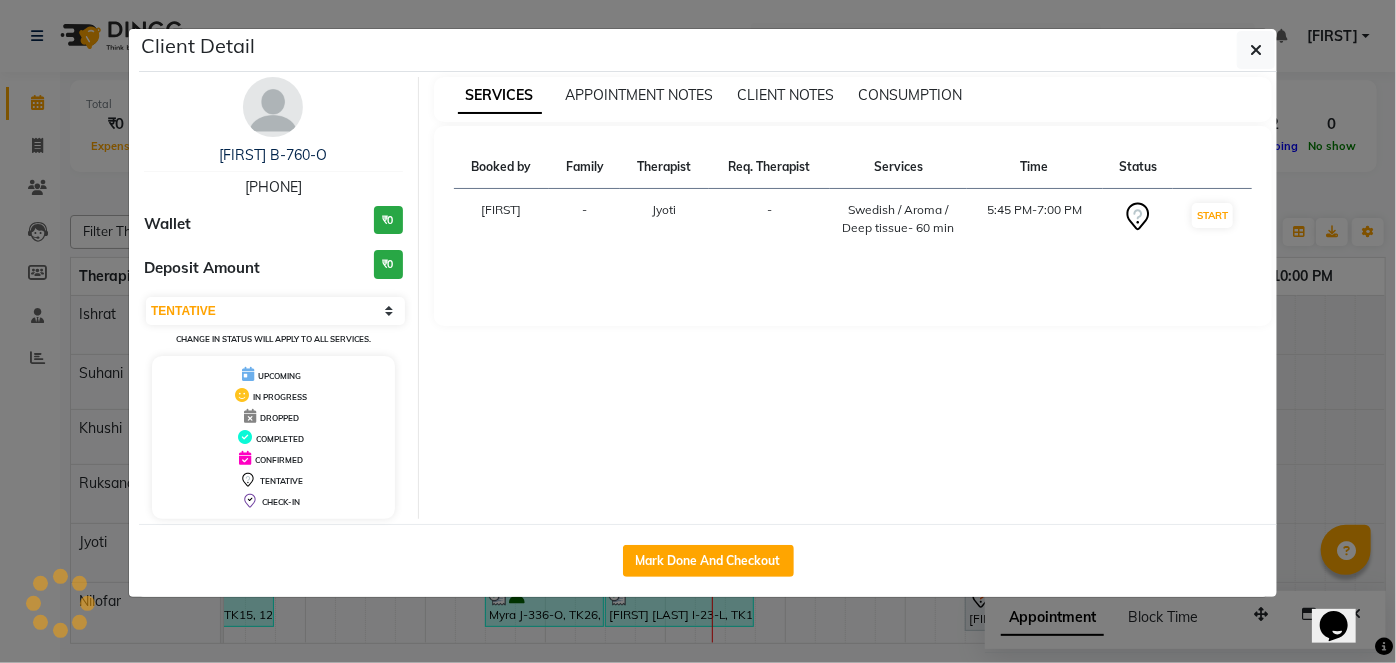 click on "Client Detail  [FIRST] B-760-O   [PHONE] Wallet ₹0 Deposit Amount  ₹0  Select IN SERVICE CONFIRMED TENTATIVE CHECK IN MARK DONE DROPPED UPCOMING Change in status will apply to all services. UPCOMING IN PROGRESS DROPPED COMPLETED CONFIRMED TENTATIVE CHECK-IN SERVICES APPOINTMENT NOTES CLIENT NOTES CONSUMPTION Booked by Family Therapist Req. Therapist Services Time Status  [FIRST]  - [FIRST] -  Swedish / Aroma / Deep tissue- 60 min   5:45 PM-7:00 PM   START   Mark Done And Checkout" 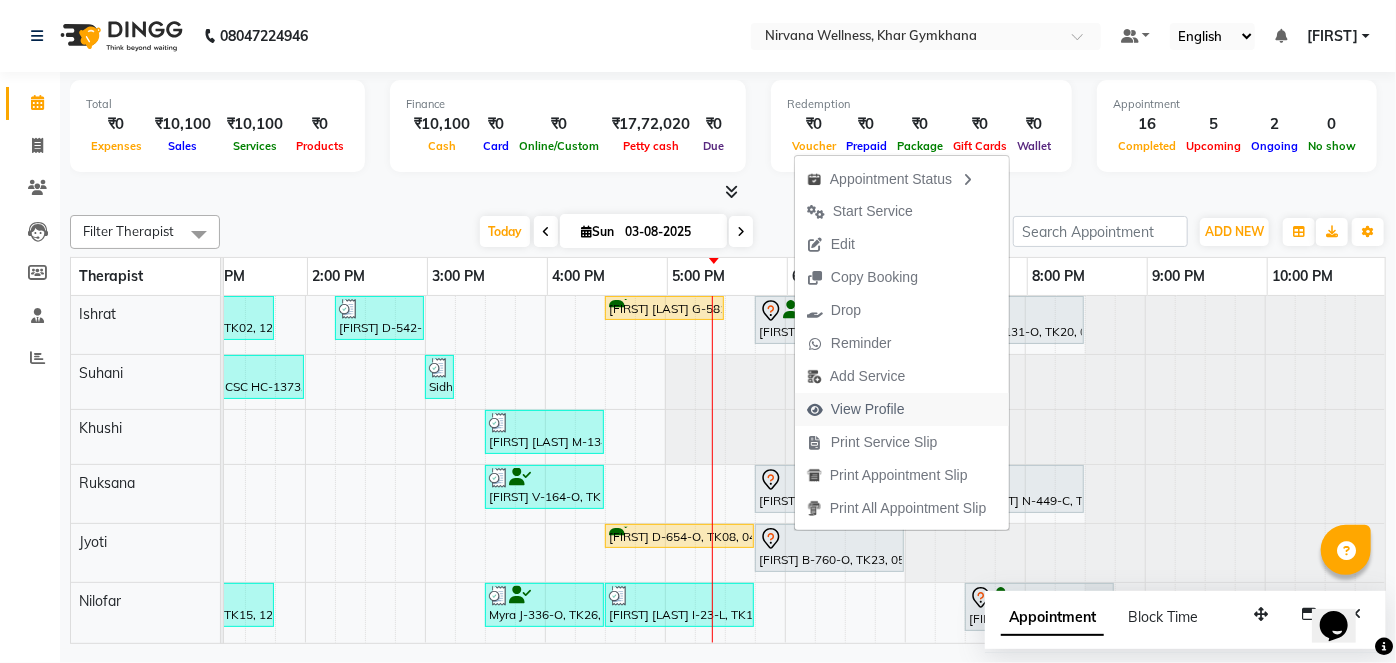 click on "View Profile" at bounding box center [856, 409] 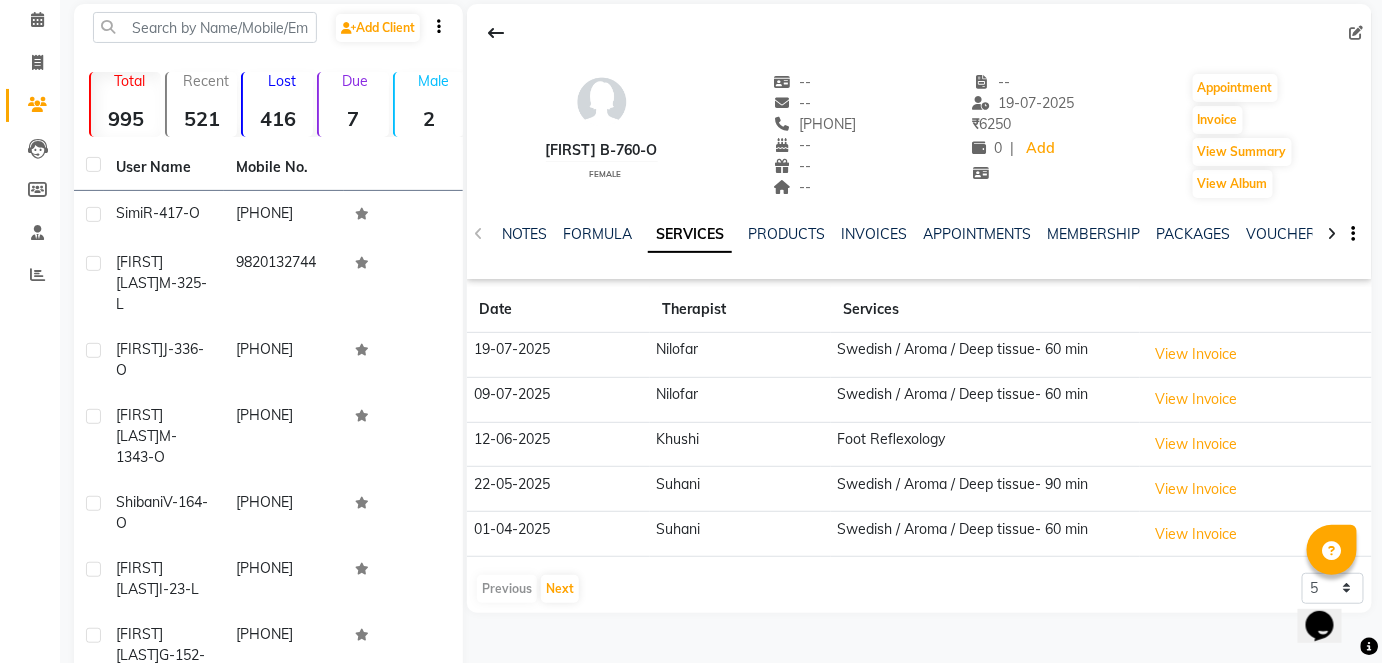 scroll, scrollTop: 181, scrollLeft: 0, axis: vertical 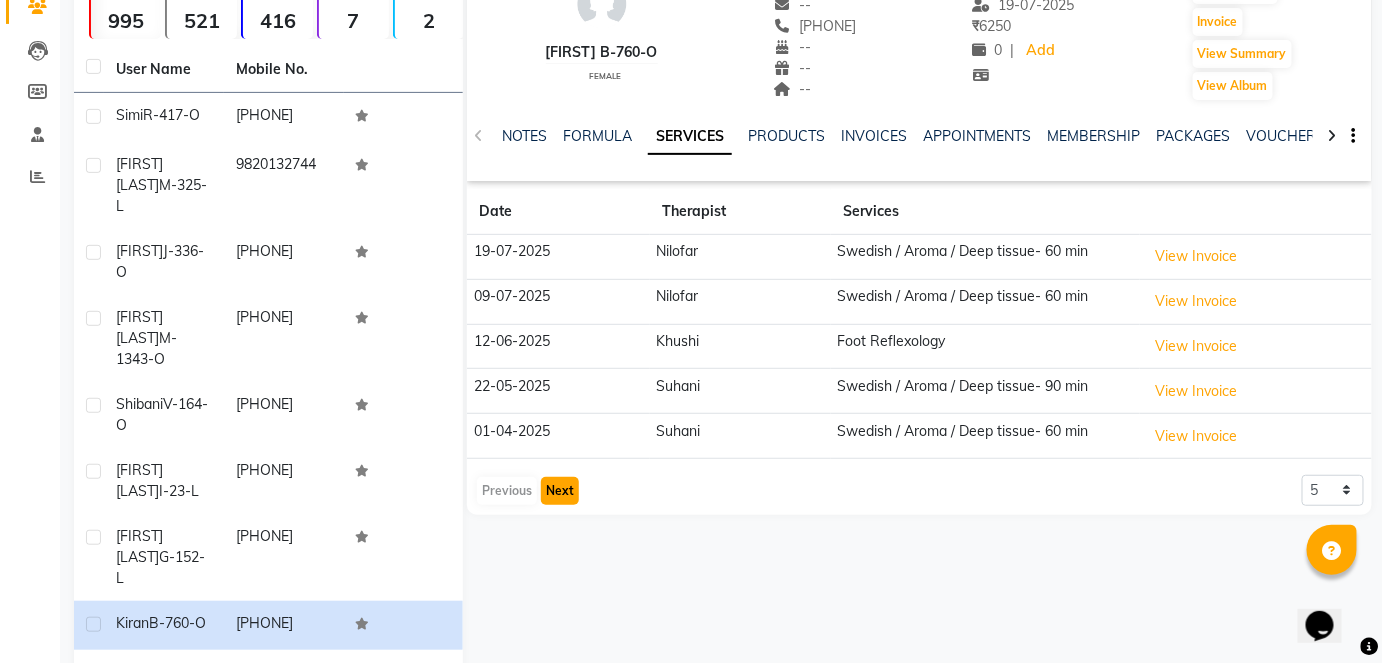 click on "Next" 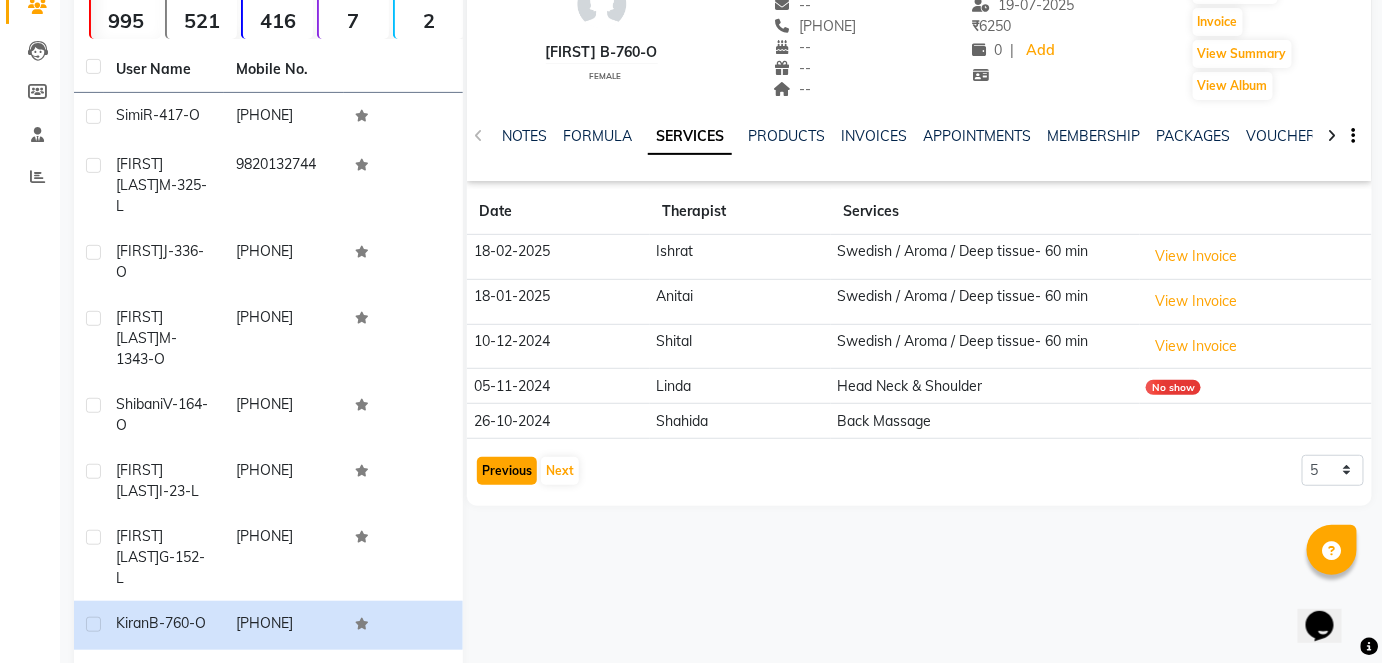 click on "Previous" 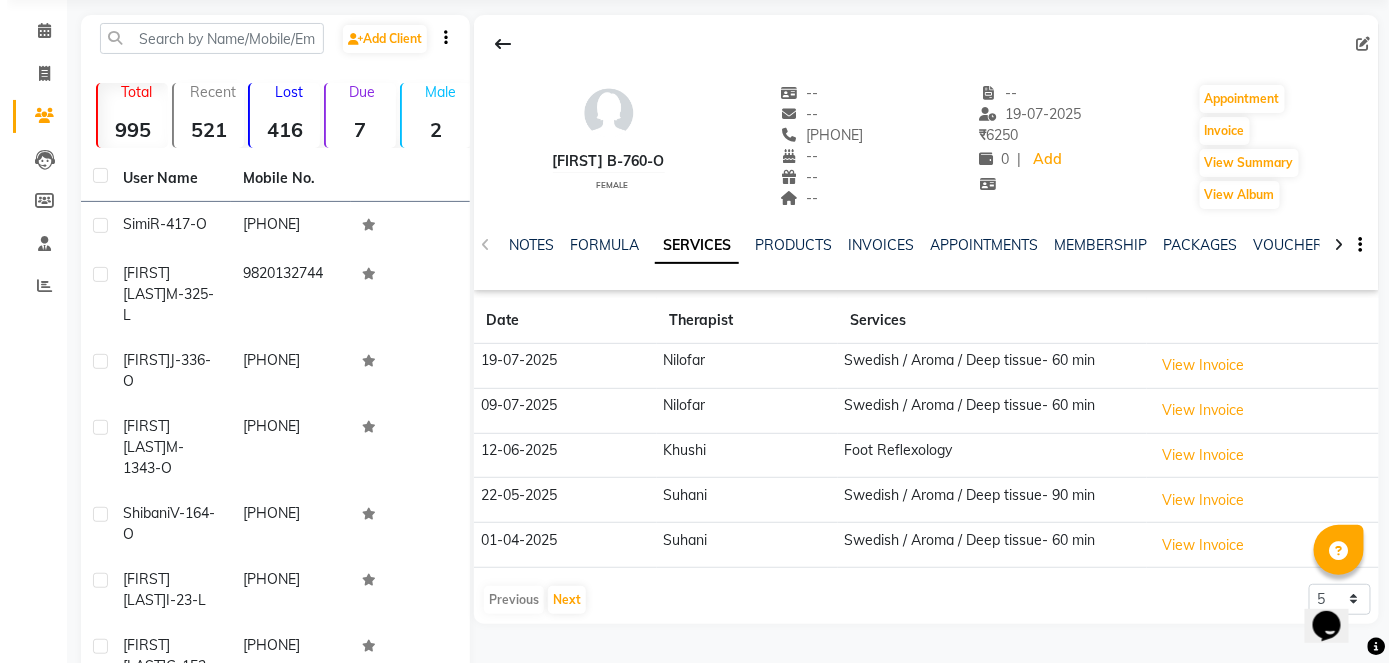 scroll, scrollTop: 0, scrollLeft: 0, axis: both 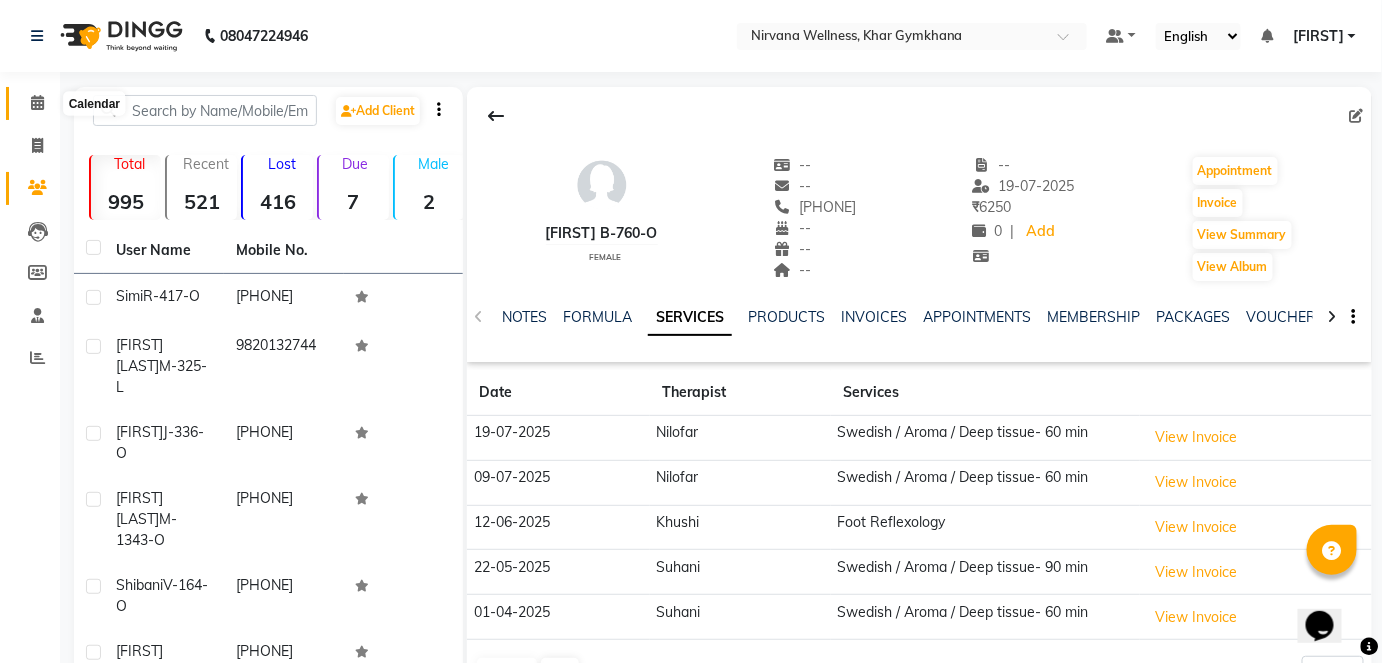 click 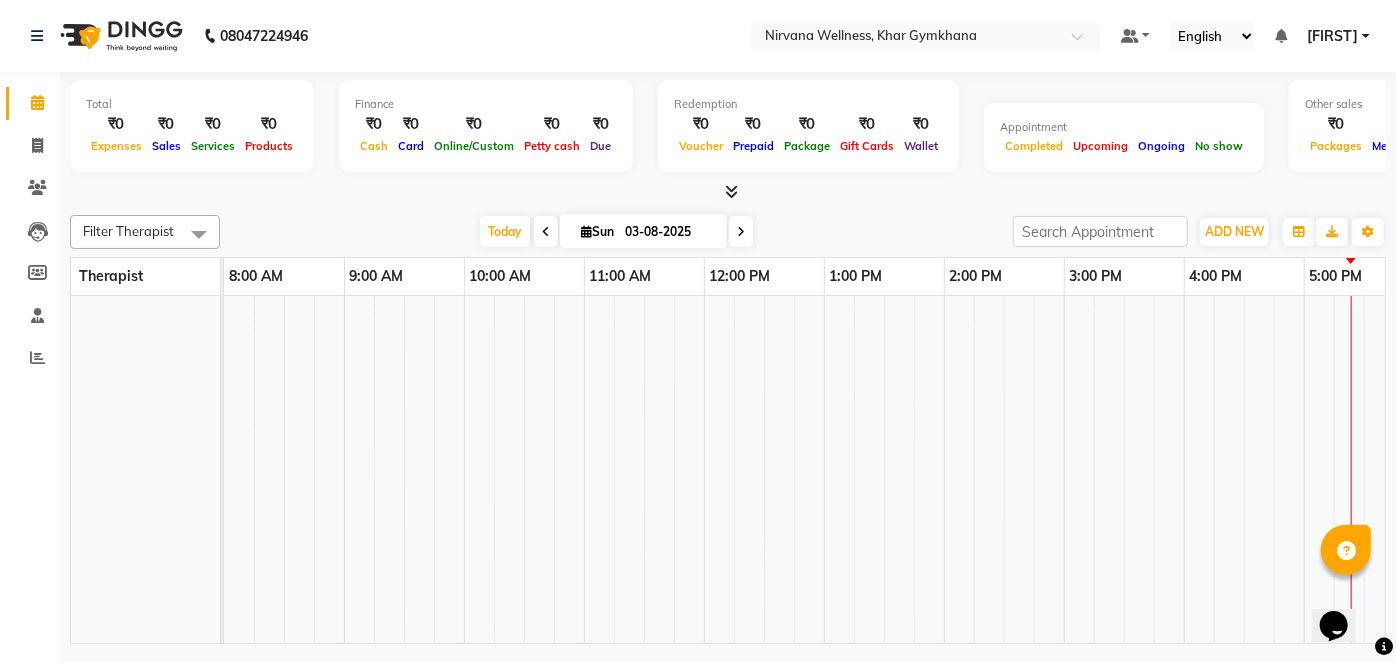 scroll, scrollTop: 0, scrollLeft: 0, axis: both 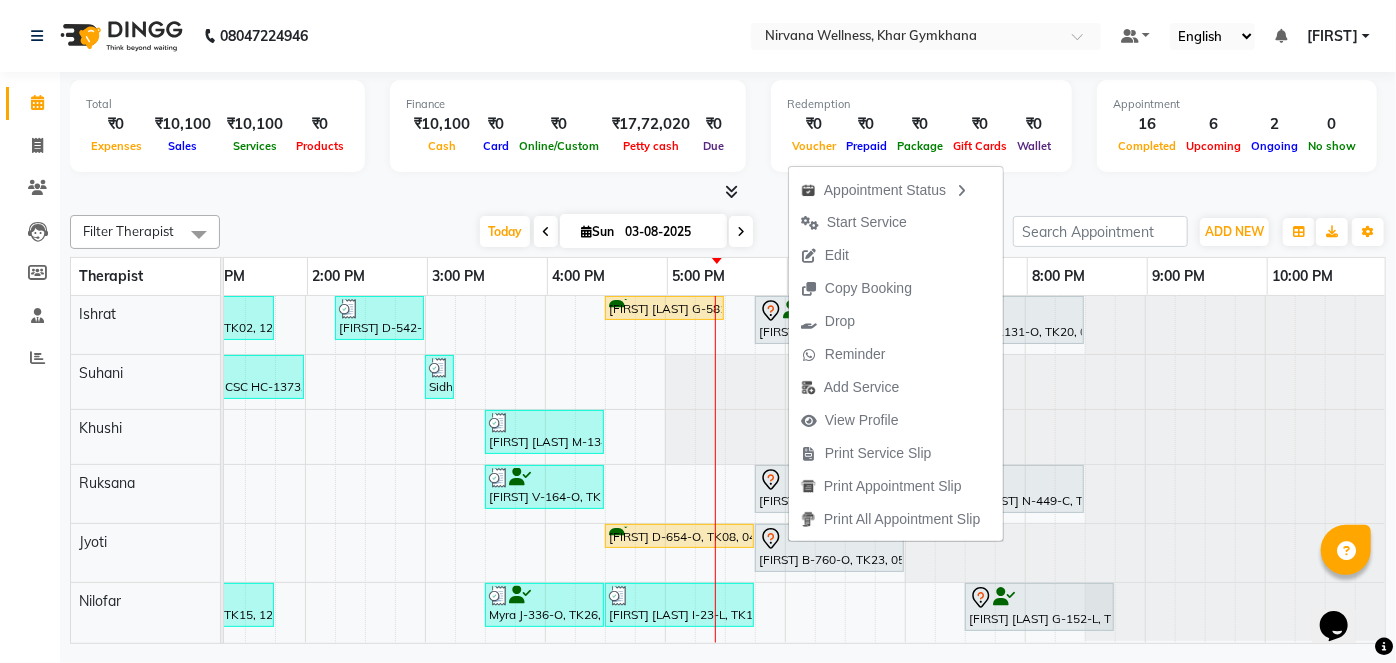 click at bounding box center (728, 192) 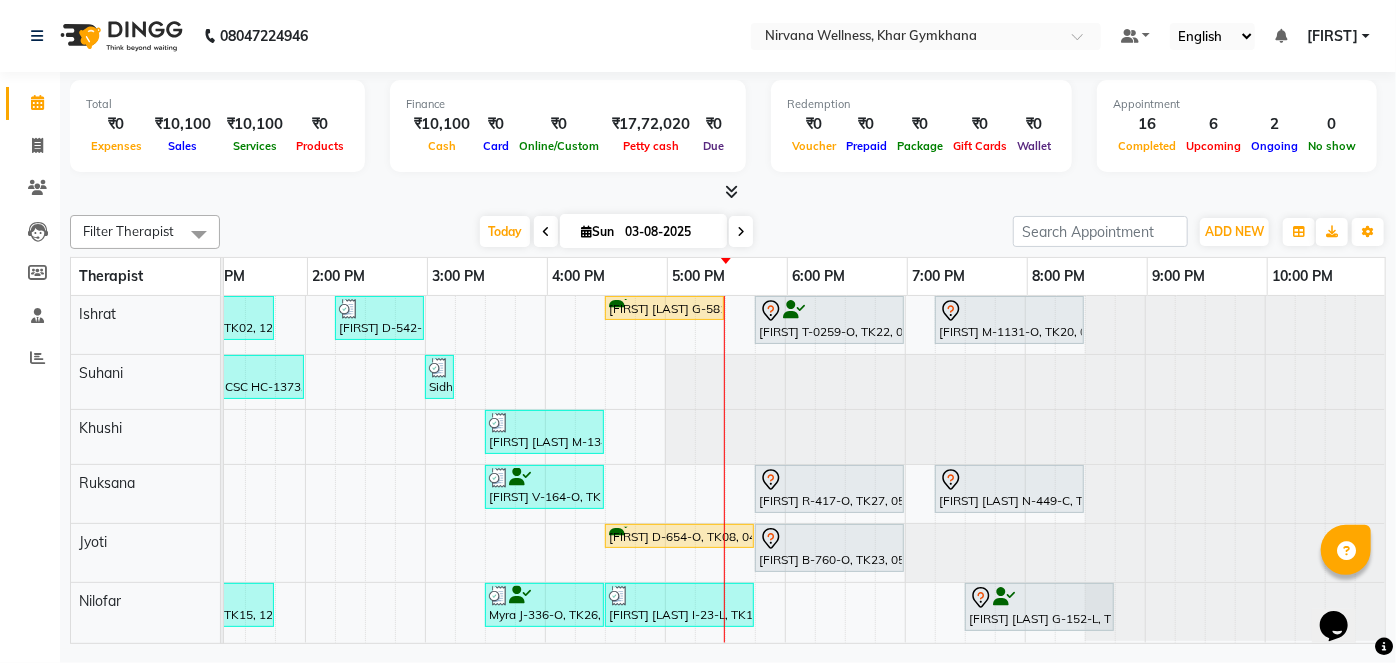 scroll, scrollTop: 0, scrollLeft: 771, axis: horizontal 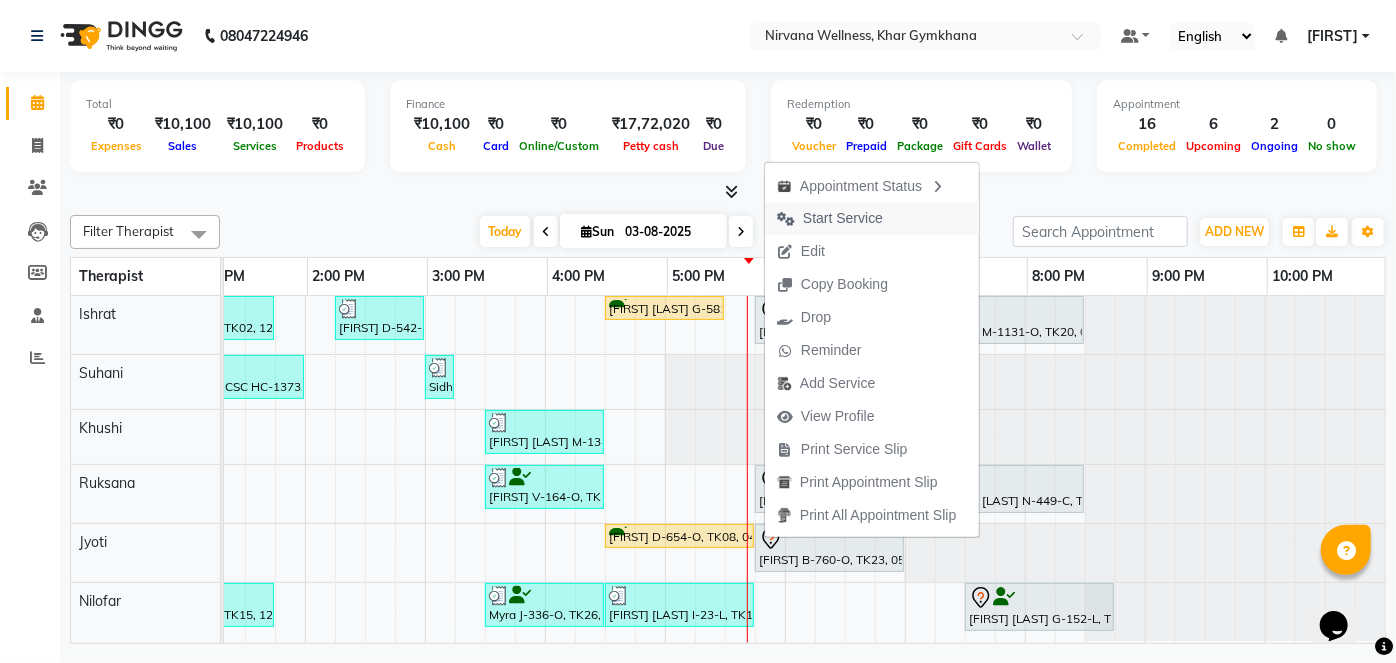 click on "Start Service" at bounding box center [843, 218] 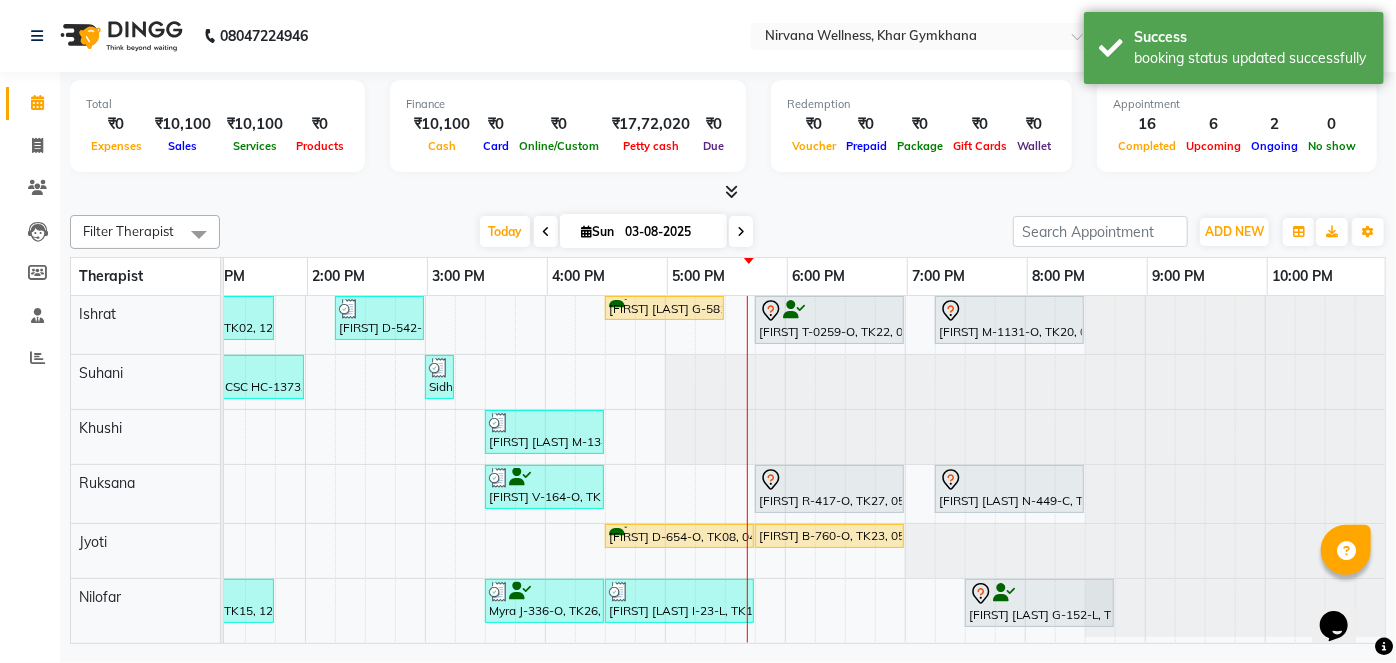 drag, startPoint x: 798, startPoint y: 288, endPoint x: 798, endPoint y: 223, distance: 65 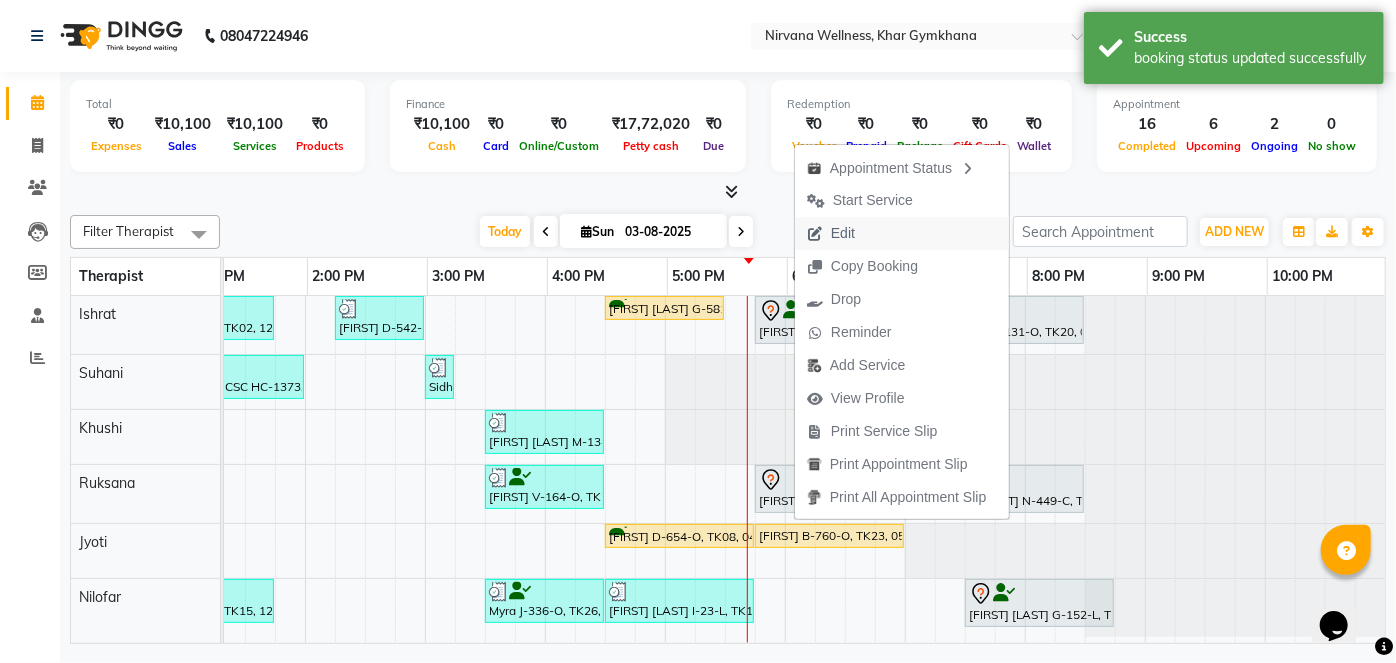 click on "Edit" at bounding box center [831, 233] 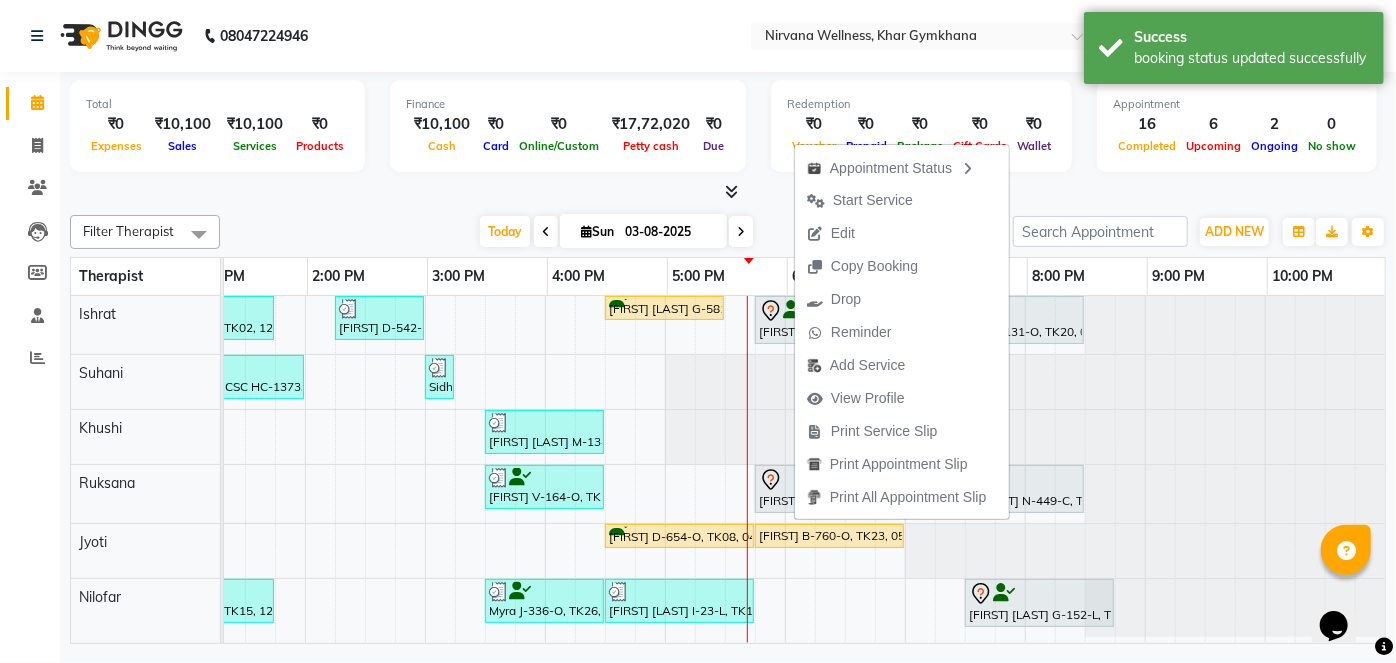 scroll, scrollTop: 0, scrollLeft: 757, axis: horizontal 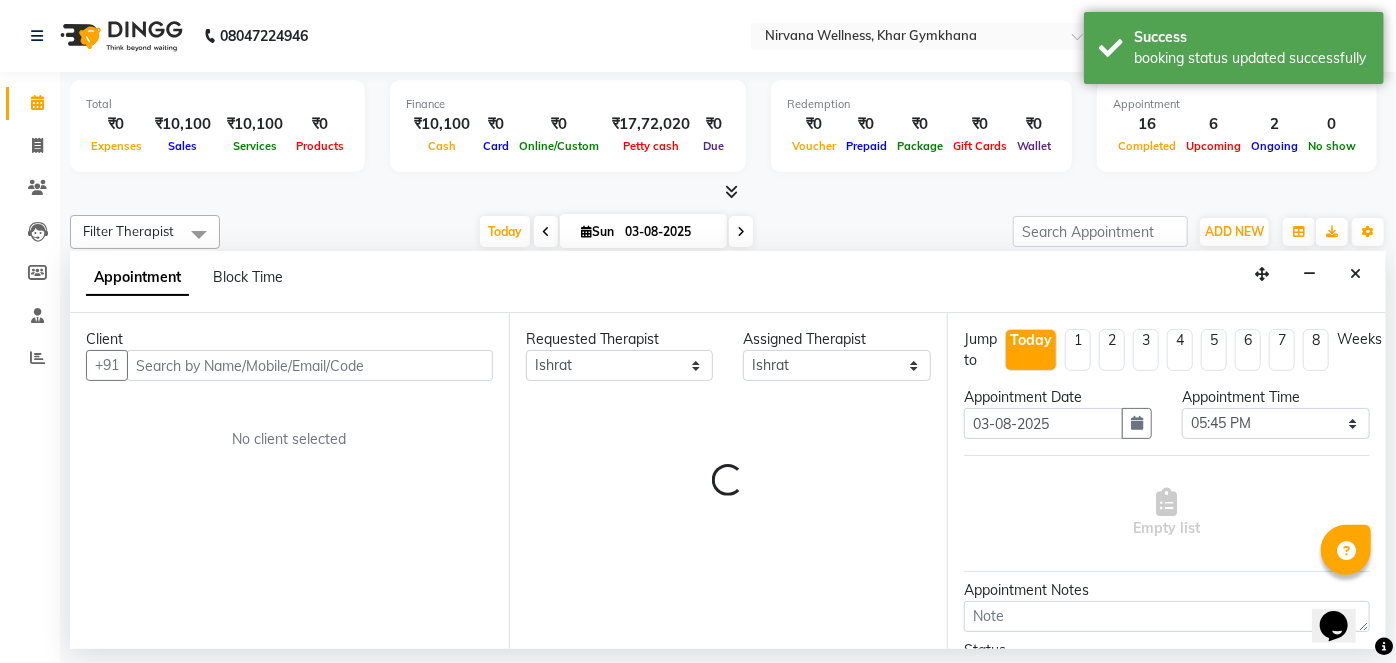select on "3392" 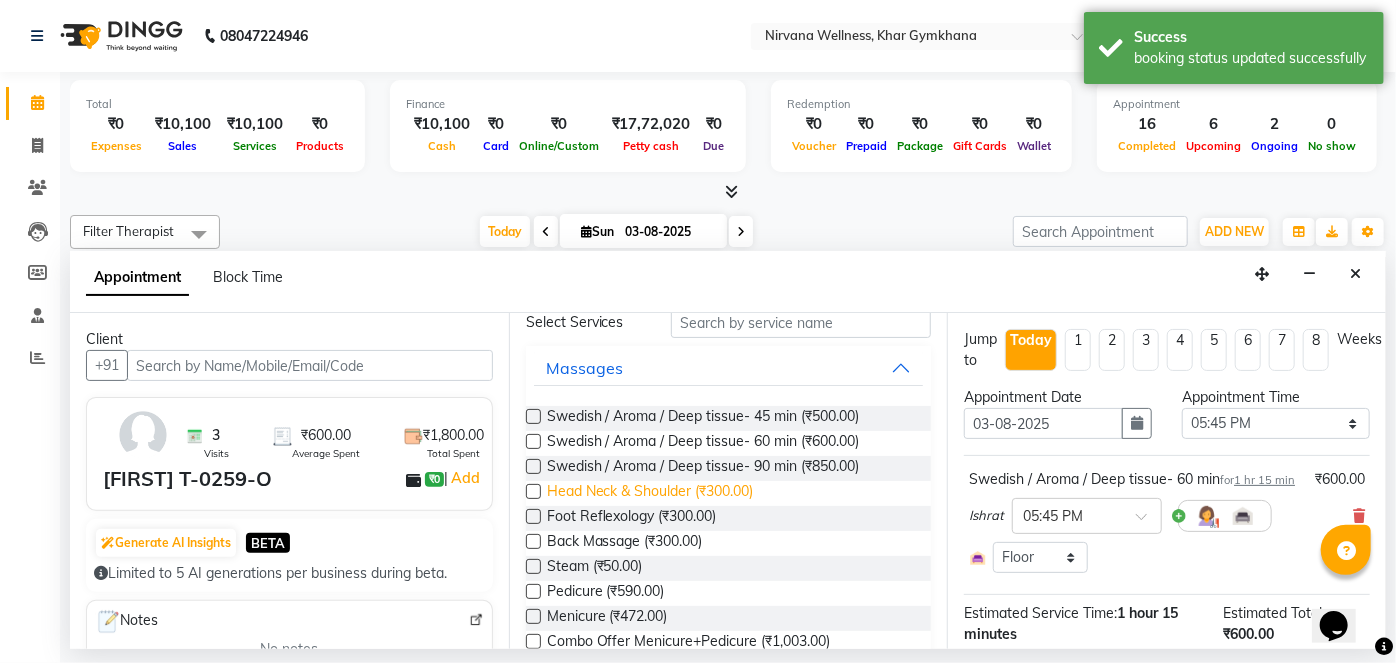 scroll, scrollTop: 272, scrollLeft: 0, axis: vertical 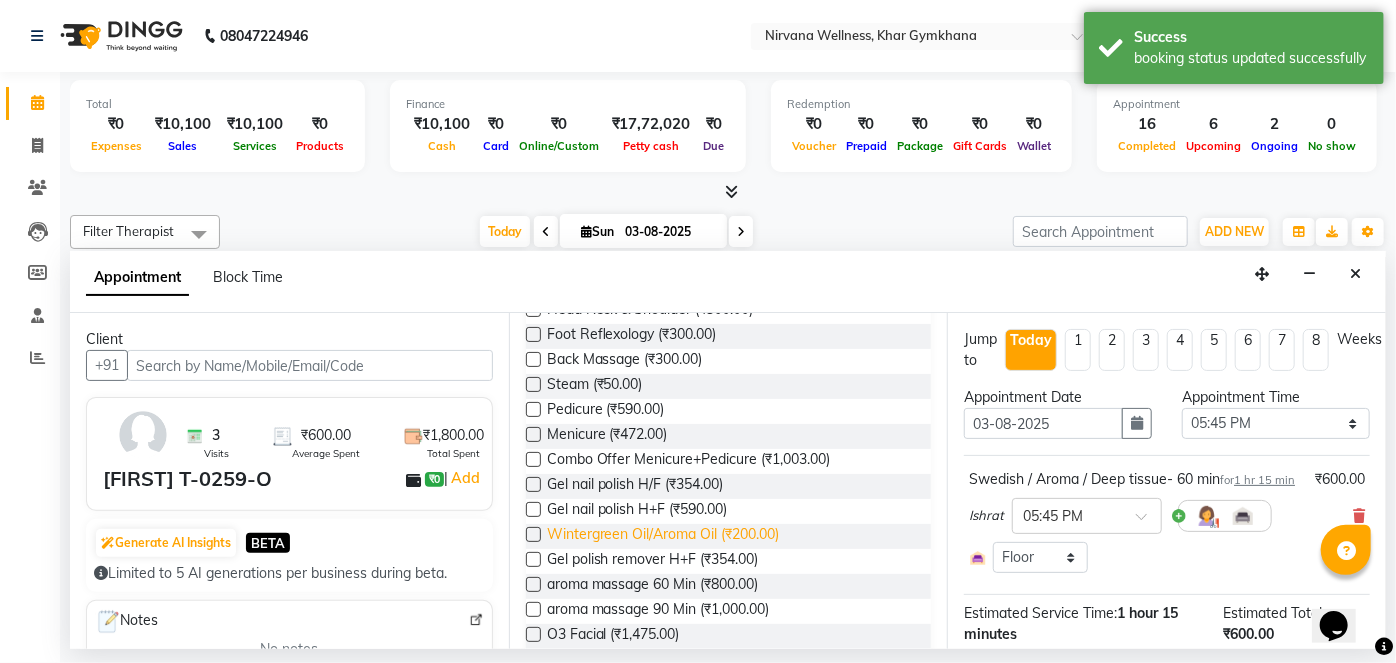 click on "Wintergreen Oil/Aroma Oil (₹200.00)" at bounding box center [663, 536] 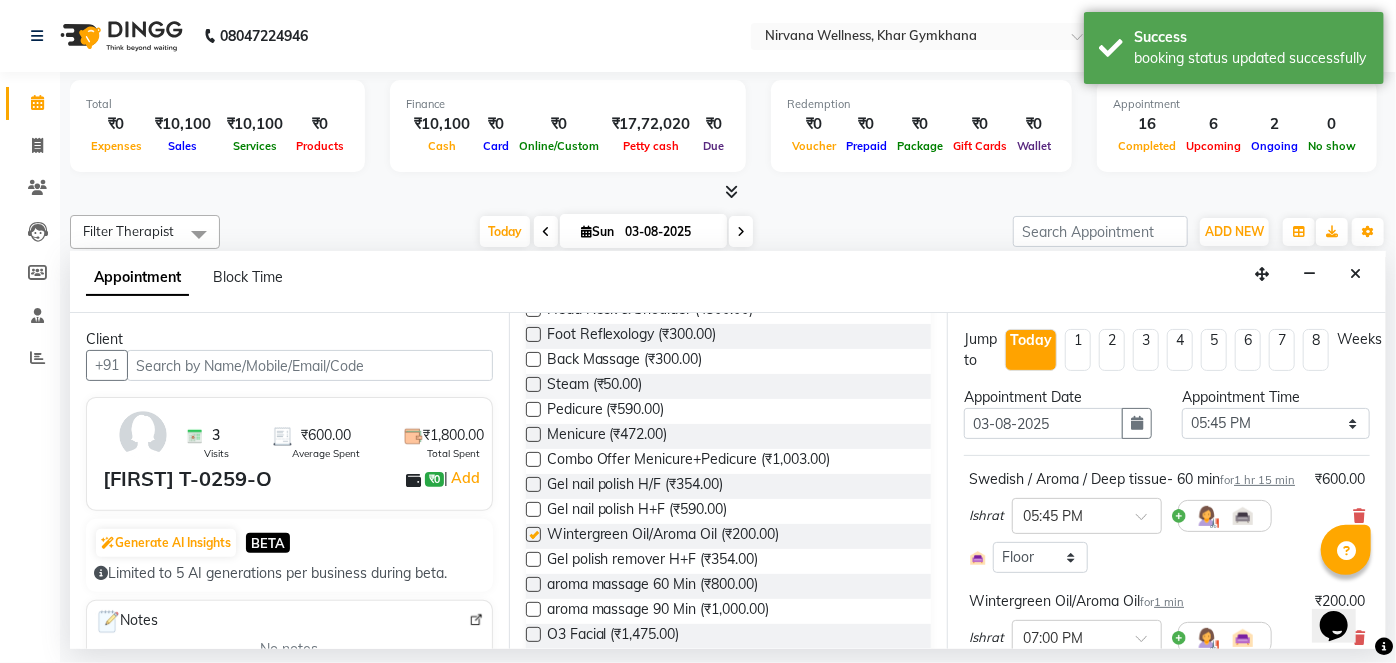 checkbox on "false" 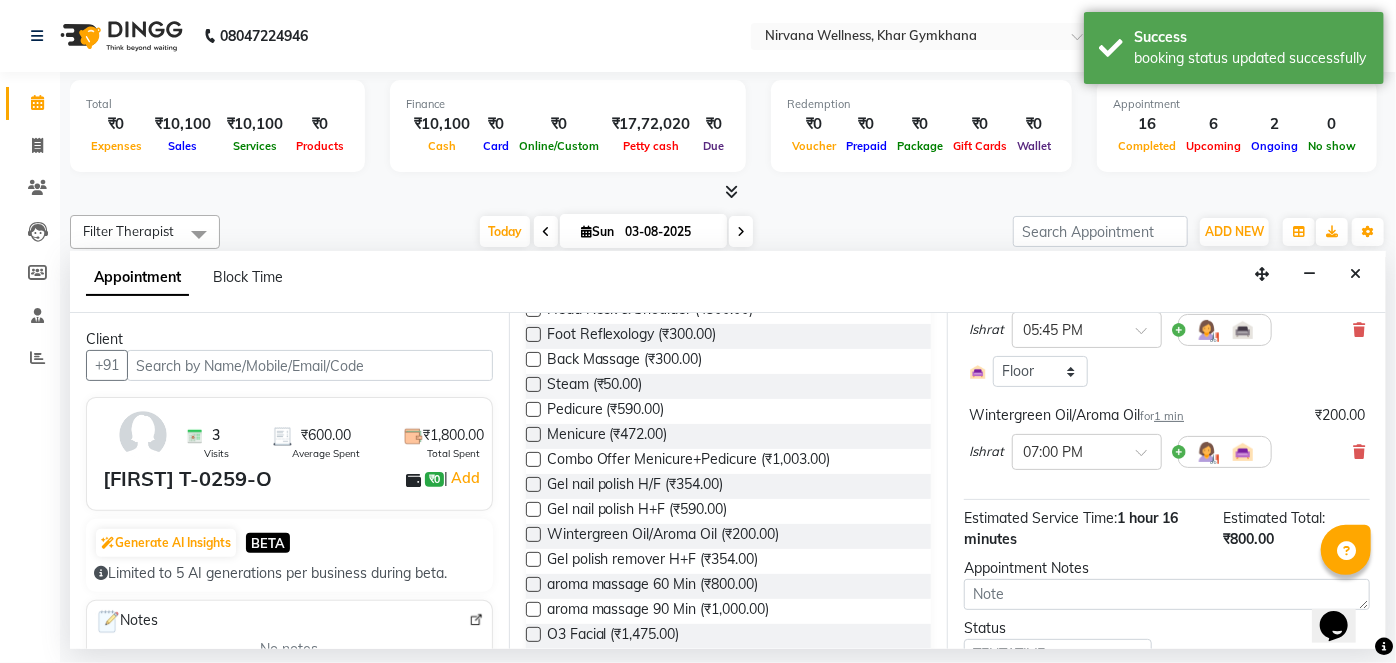 scroll, scrollTop: 295, scrollLeft: 0, axis: vertical 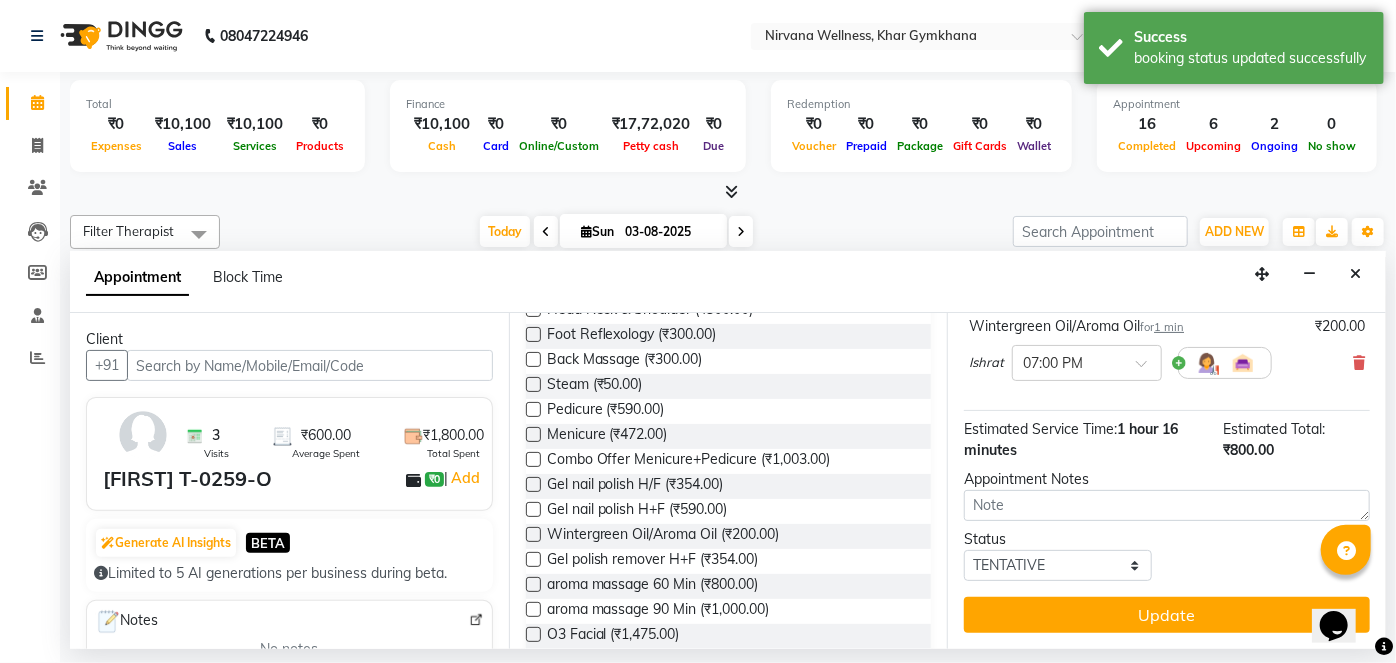 click on "Jump to Today 1 2 3 4 5 6 7 8 Weeks Appointment Date 03-08-2025 Appointment Time Select 08:00 AM 08:15 AM 08:30 AM 08:45 AM 09:00 AM 09:15 AM 09:30 AM 09:45 AM 10:00 AM 10:15 AM 10:30 AM 10:45 AM 11:00 AM 11:15 AM 11:30 AM 11:45 AM 12:00 PM 12:15 PM 12:30 PM 12:45 PM 01:00 PM 01:15 PM 01:30 PM 01:45 PM 02:00 PM 02:15 PM 02:30 PM 02:45 PM 03:00 PM 03:15 PM 03:30 PM 03:45 PM 04:00 PM 04:15 PM 04:30 PM 04:45 PM 05:00 PM 05:15 PM 05:30 PM 05:45 PM 06:00 PM 06:15 PM 06:30 PM 06:45 PM 07:00 PM 07:15 PM 07:30 PM 07:45 PM 08:00 PM 08:15 PM 08:30 PM 08:45 PM 09:00 PM 09:15 PM 09:30 PM 09:45 PM 10:00 PM Swedish / Aroma / Deep tissue- 60 min   for  1 hr 15 min ₹600.00 [FIRST] × 05:45 PM Select Room Floor Wintergreen Oil/Aroma Oil   for  1 min ₹200.00 [FIRST] × 07:00 PM Estimated Service Time:  1 hour 16 minutes Estimated Total:  ₹800.00 Appointment Notes Status Select TENTATIVE CONFIRM CHECK-IN UPCOMING  Update" at bounding box center (1166, 481) 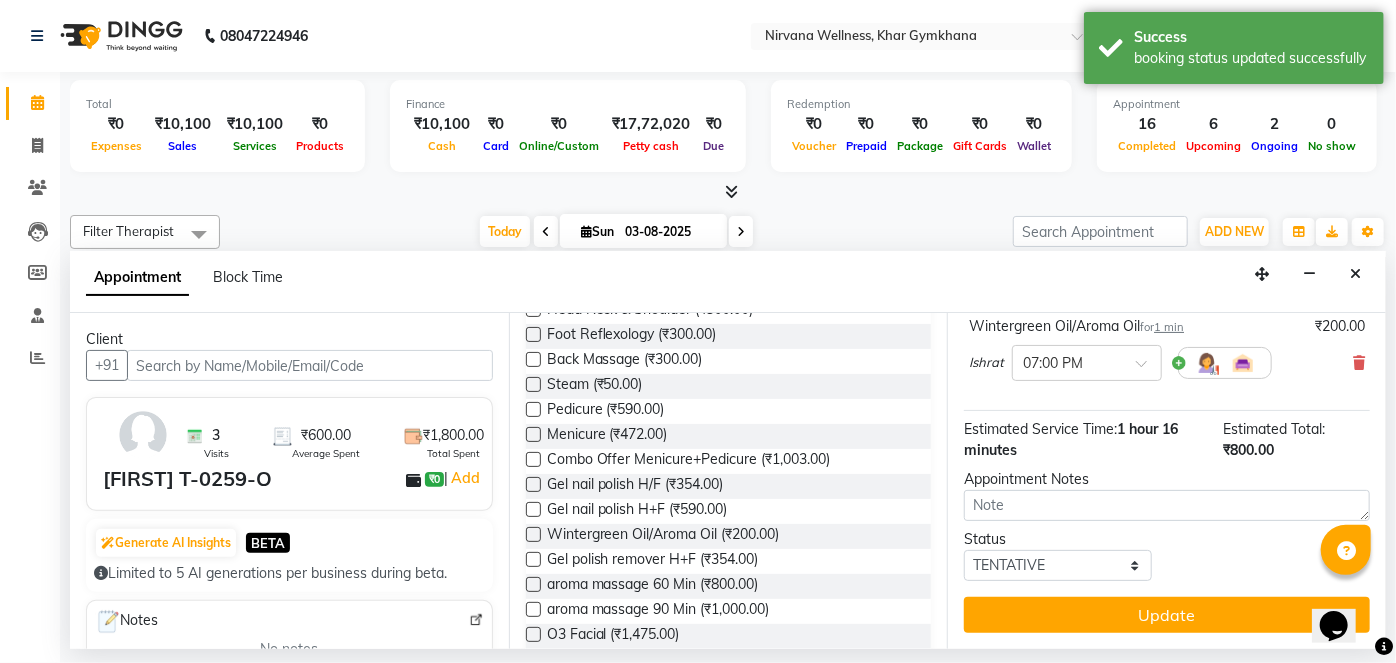 click on "Update" at bounding box center [1167, 615] 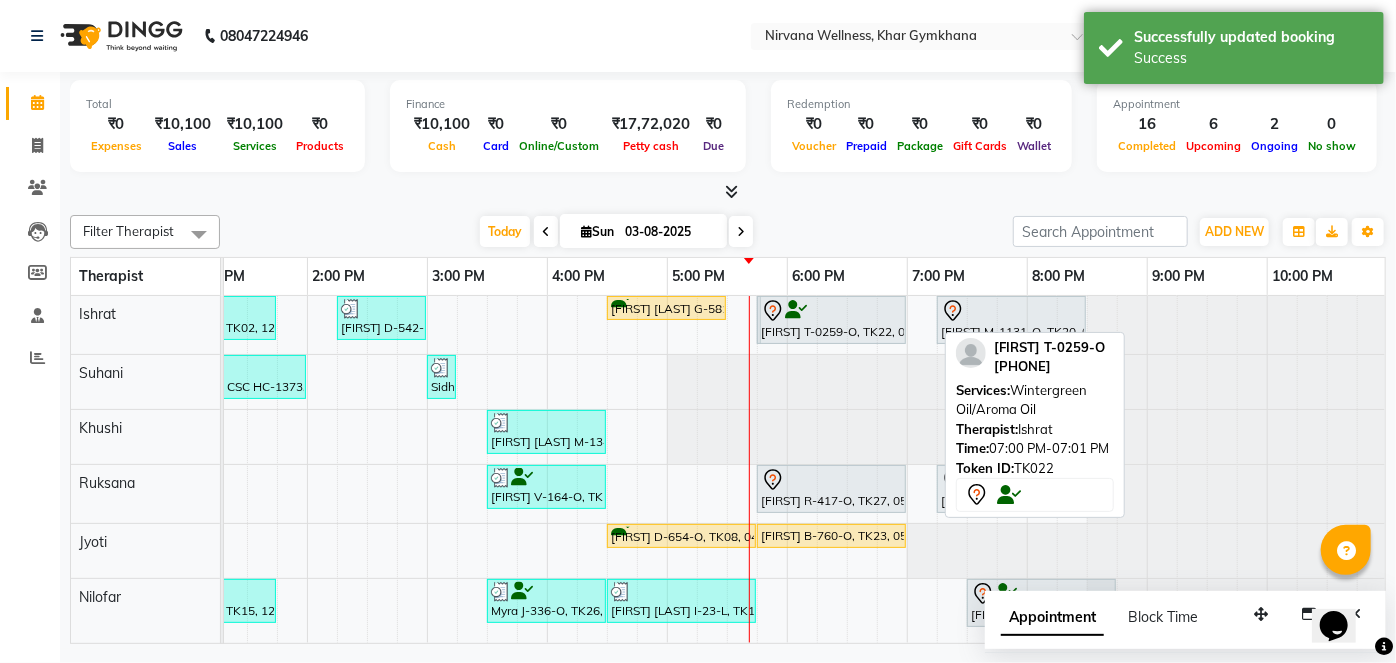 drag, startPoint x: 920, startPoint y: 320, endPoint x: 771, endPoint y: 324, distance: 149.05368 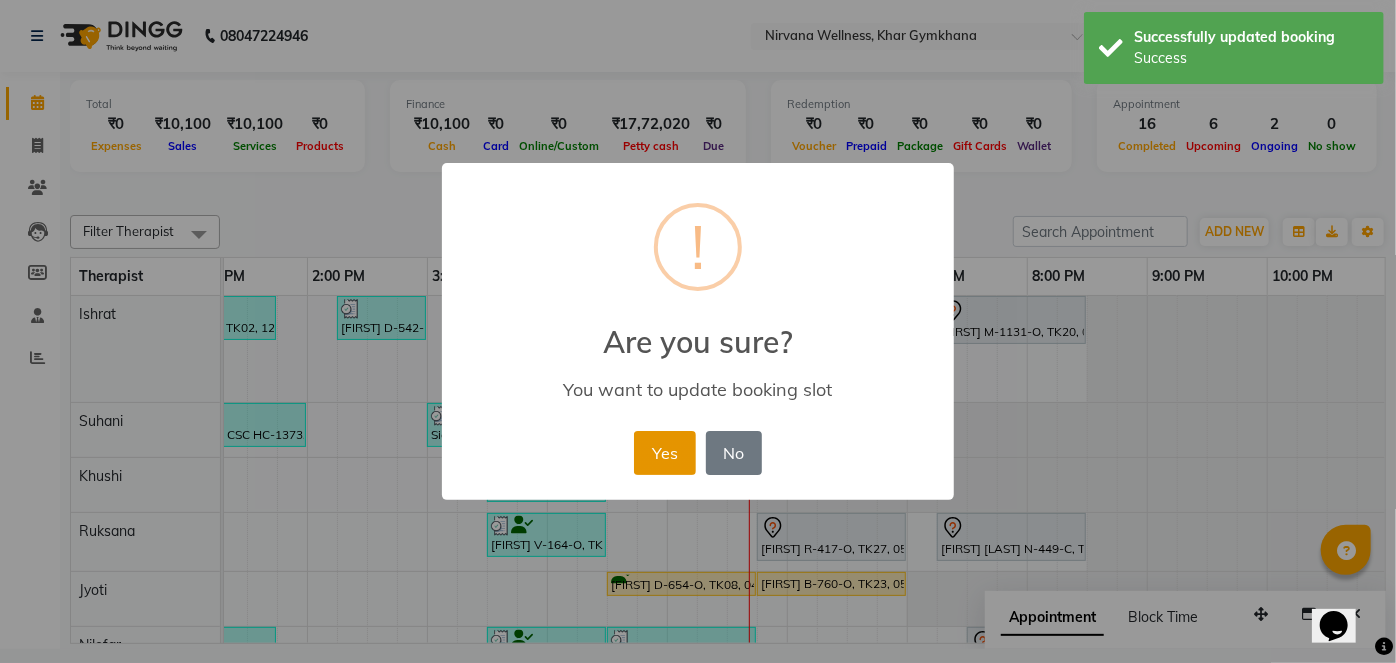 click on "Yes" at bounding box center [664, 453] 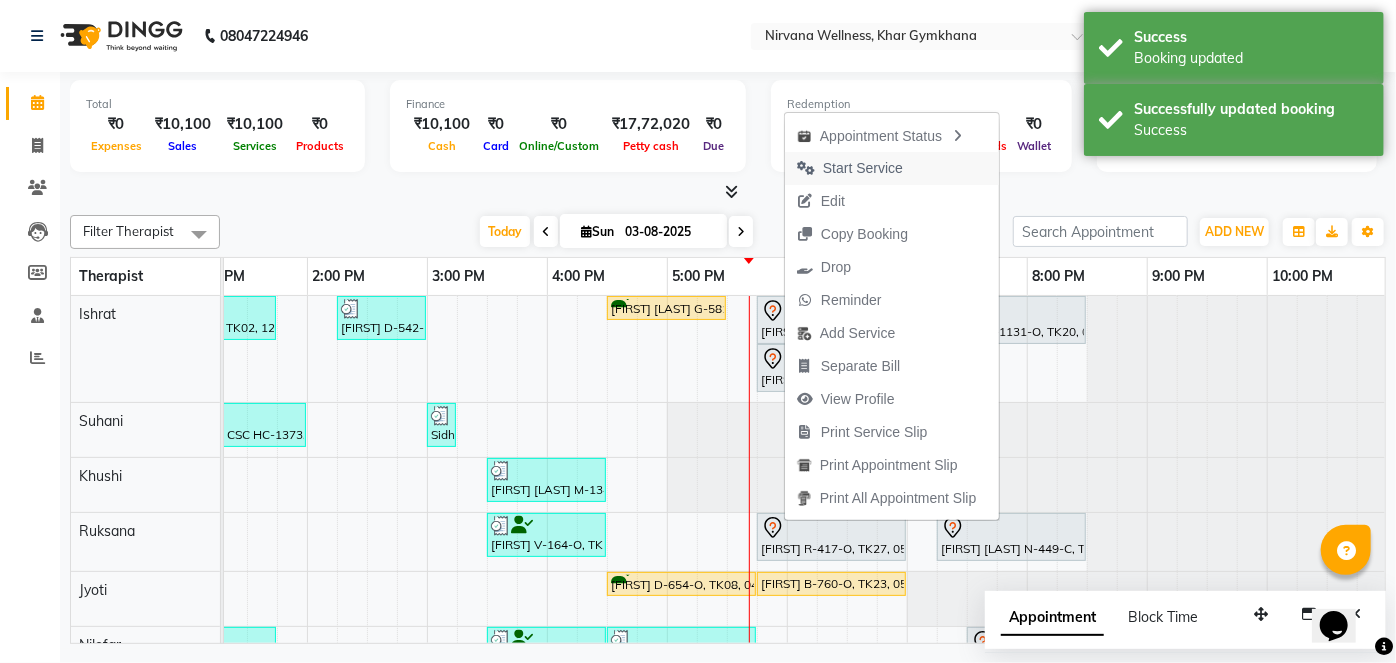 click on "Start Service" at bounding box center (863, 168) 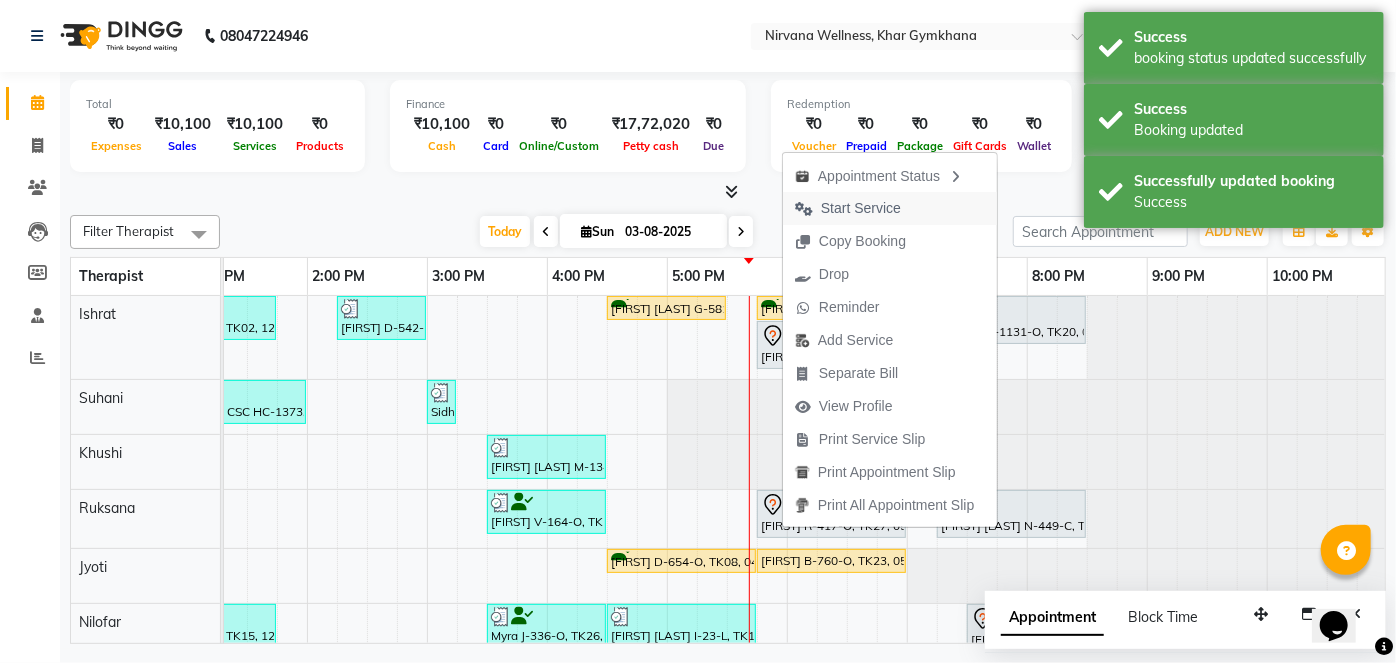 click on "Start Service" at bounding box center [861, 208] 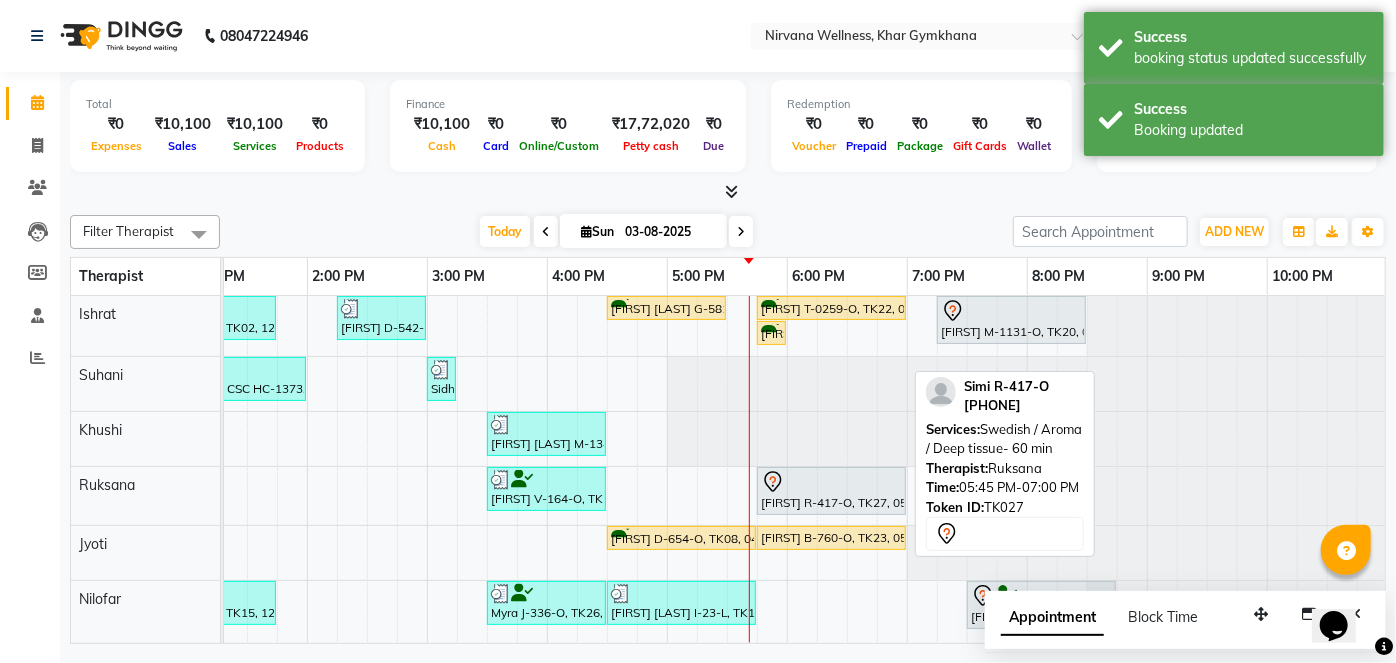 scroll, scrollTop: 6, scrollLeft: 757, axis: both 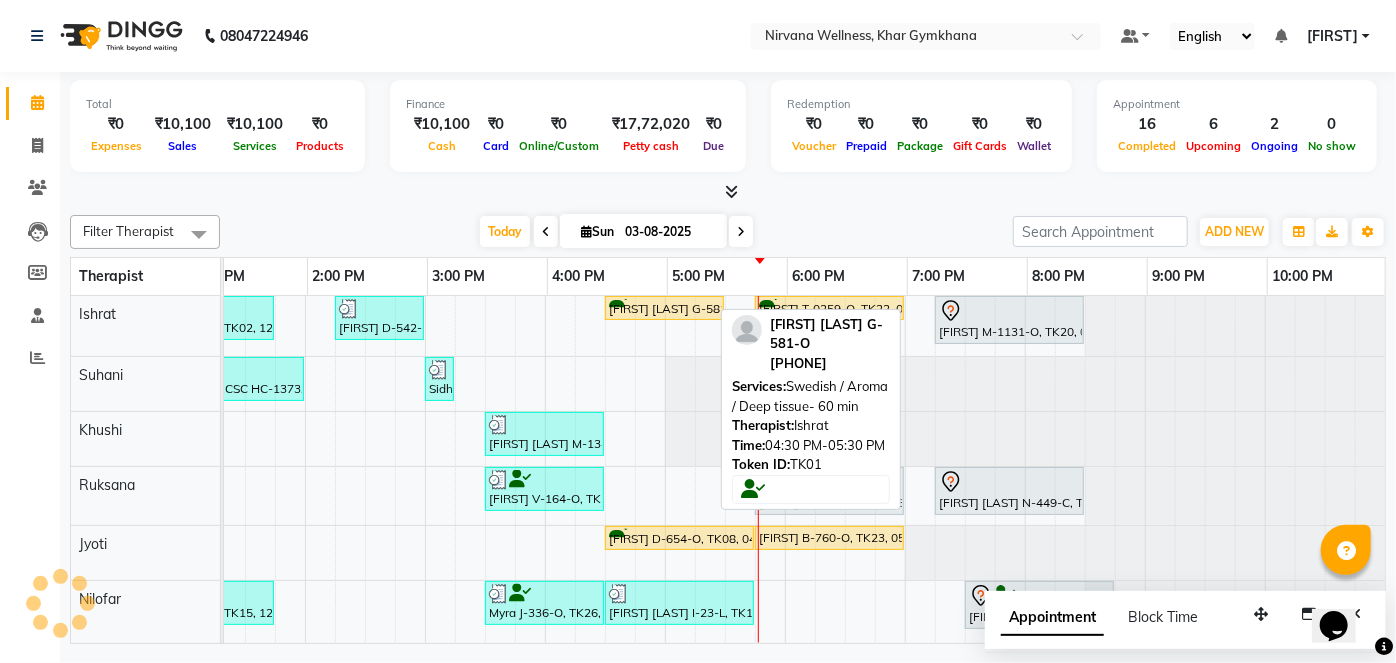 click on "[FIRST] [LAST] G-581-O, TK01, 04:30 PM-05:30 PM, Swedish / Aroma / Deep tissue- 60 min" at bounding box center (664, 308) 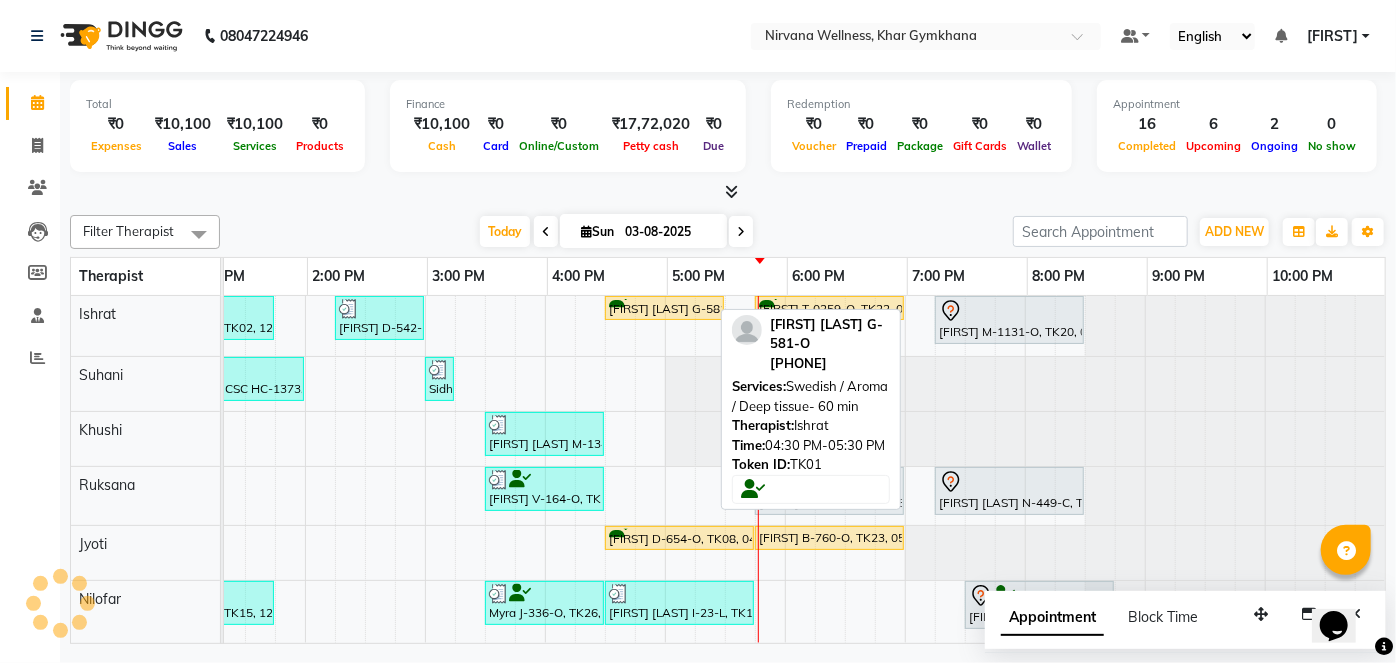 click on "[FIRST] [LAST] G-581-O, TK01, 04:30 PM-05:30 PM, Swedish / Aroma / Deep tissue- 60 min" at bounding box center (664, 308) 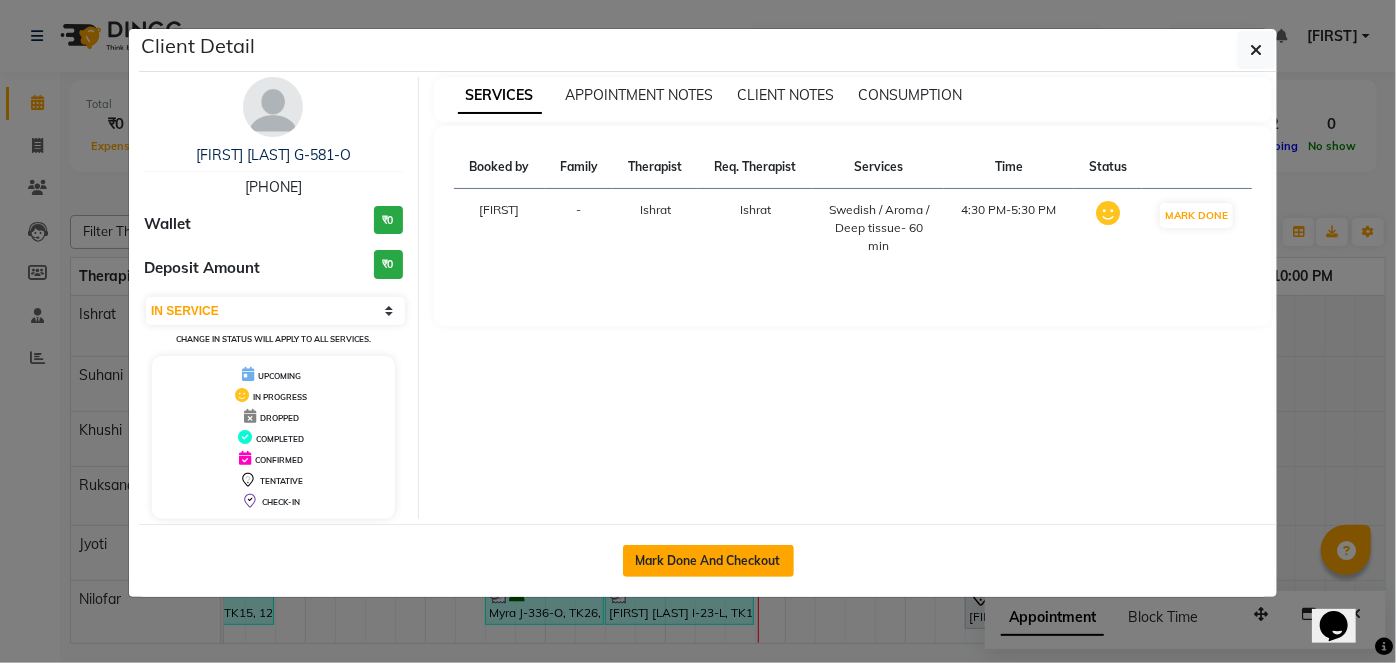 click on "Mark Done And Checkout" 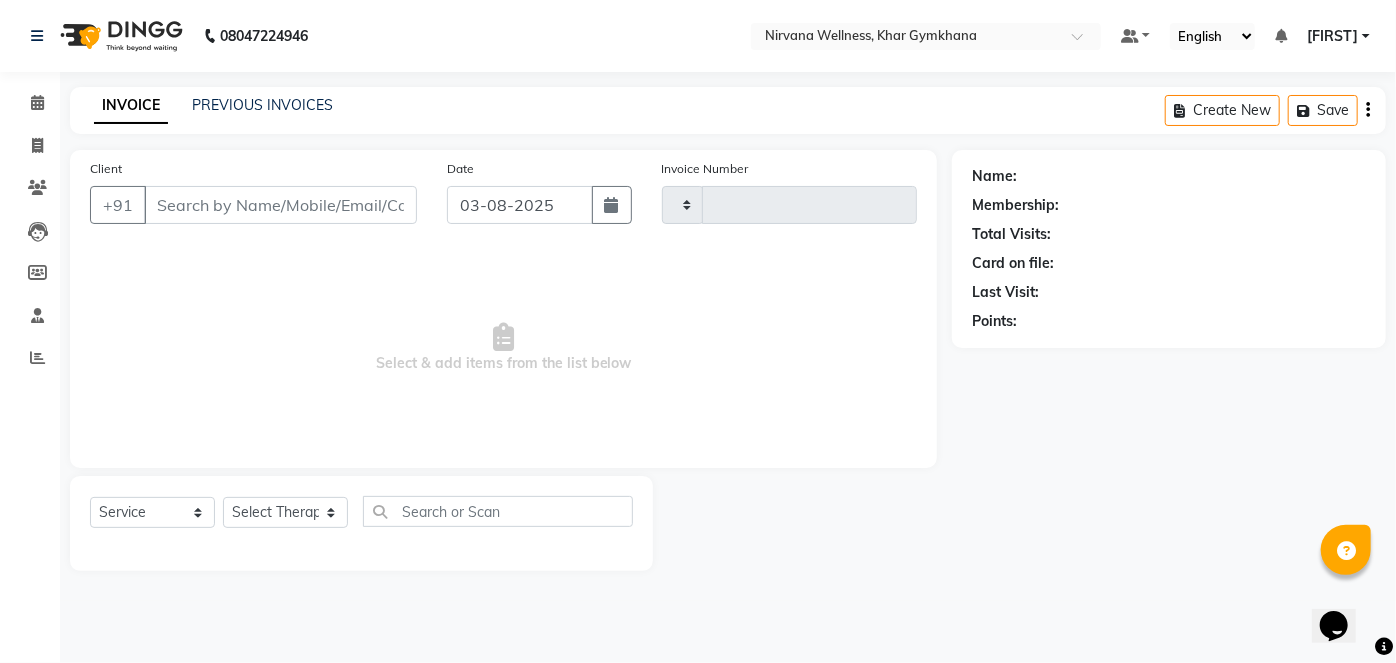 type on "1706" 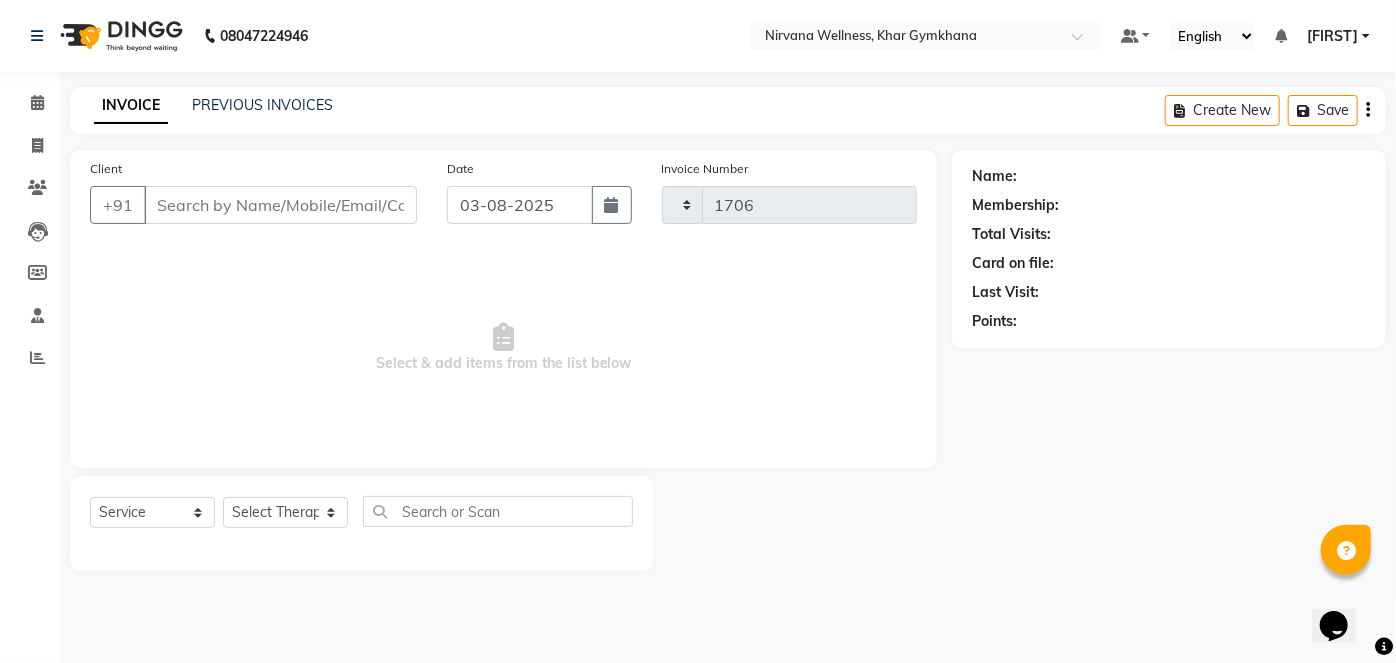 select on "6844" 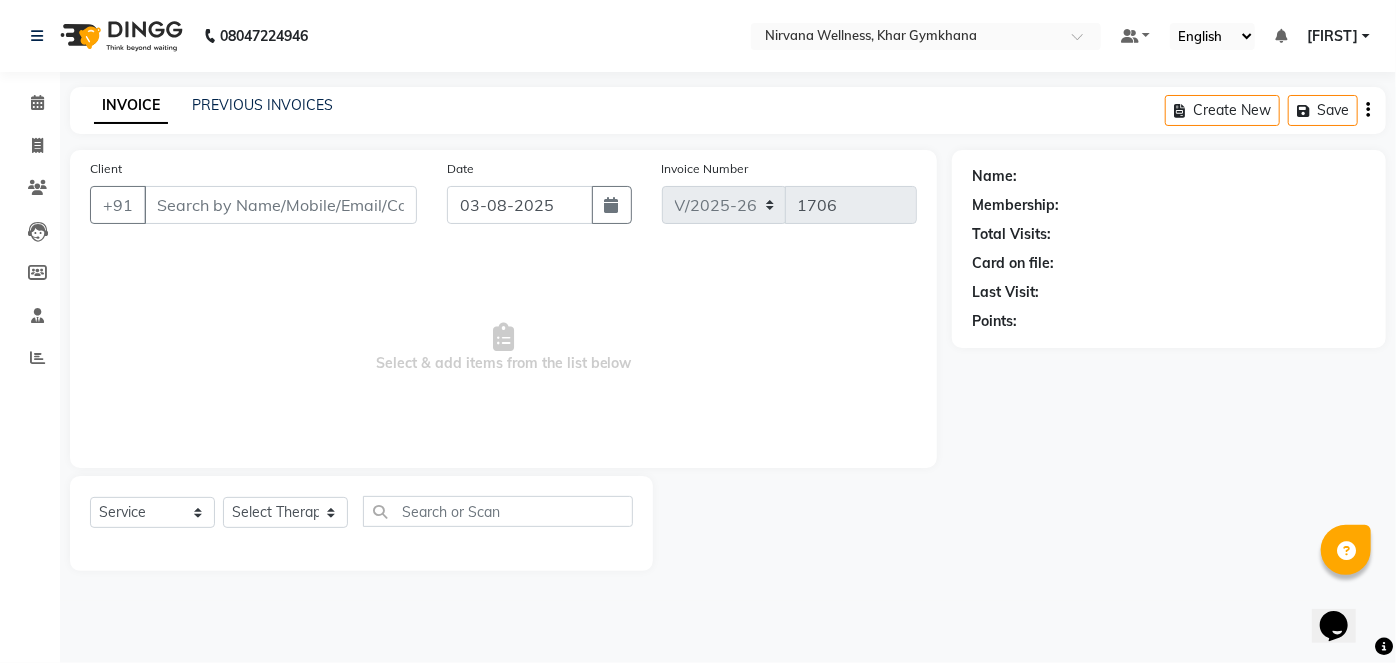type on "[PHONE]" 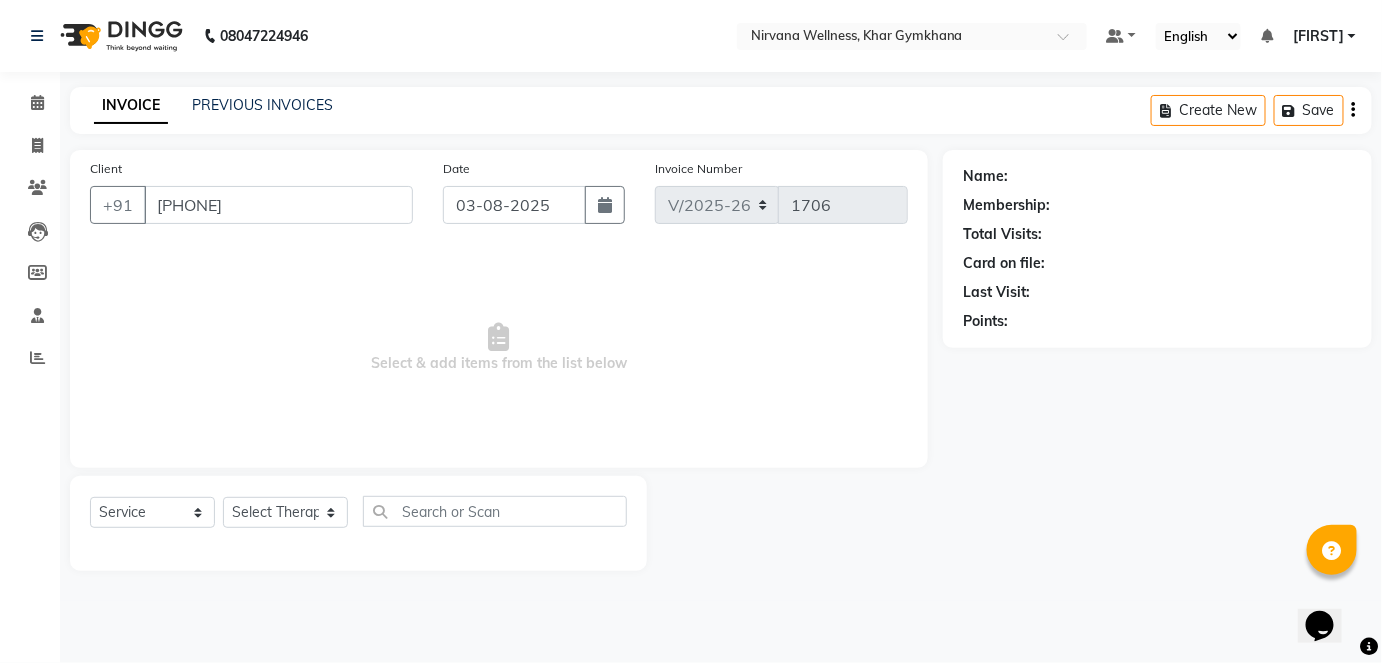select on "67021" 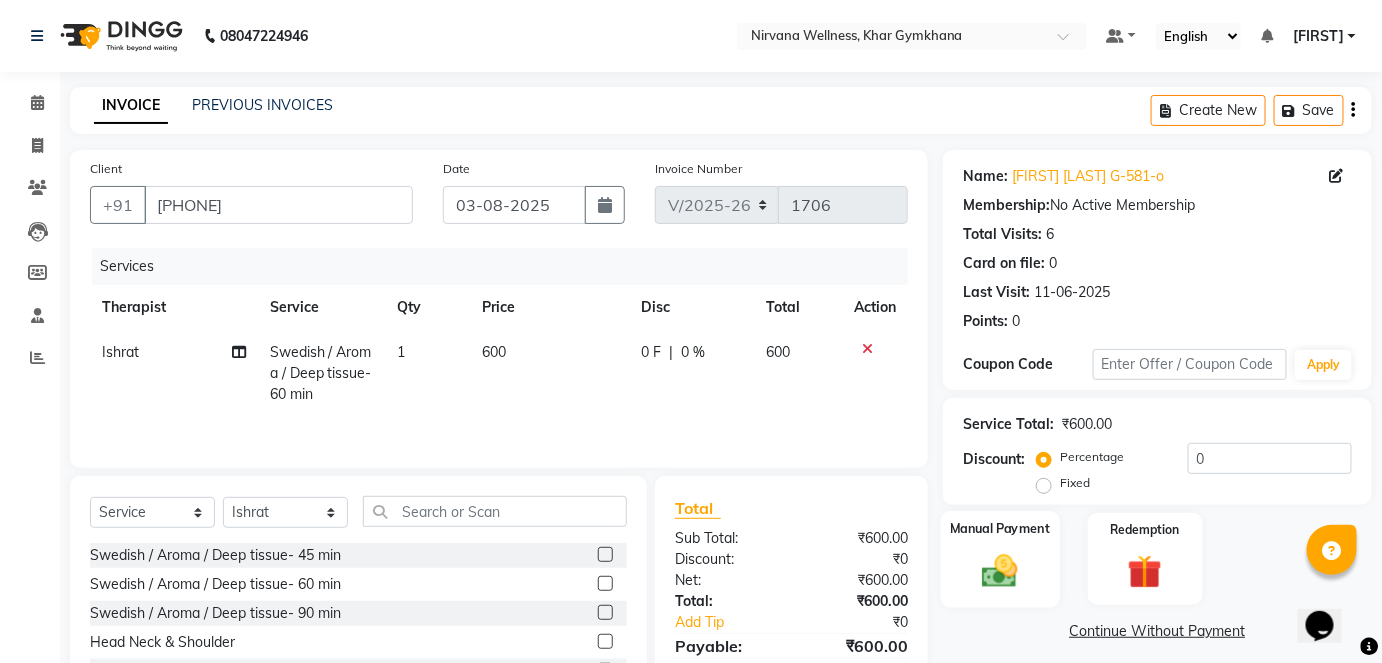 click 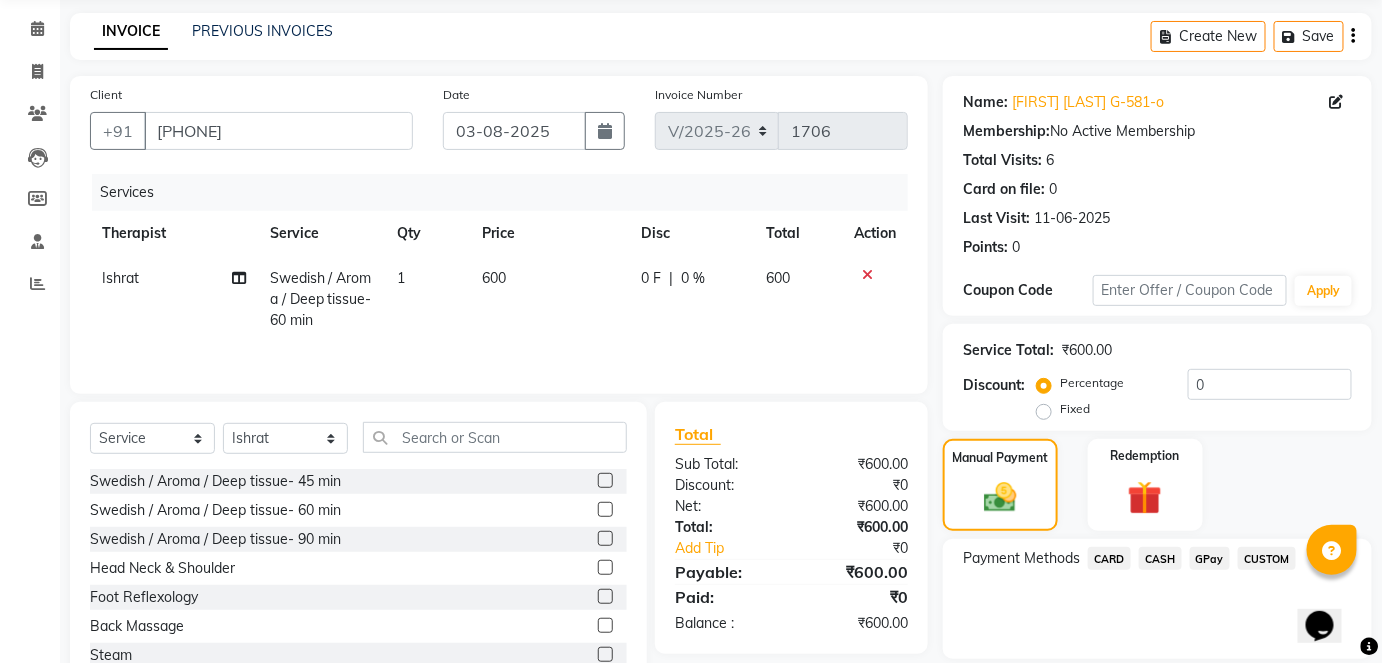 scroll, scrollTop: 140, scrollLeft: 0, axis: vertical 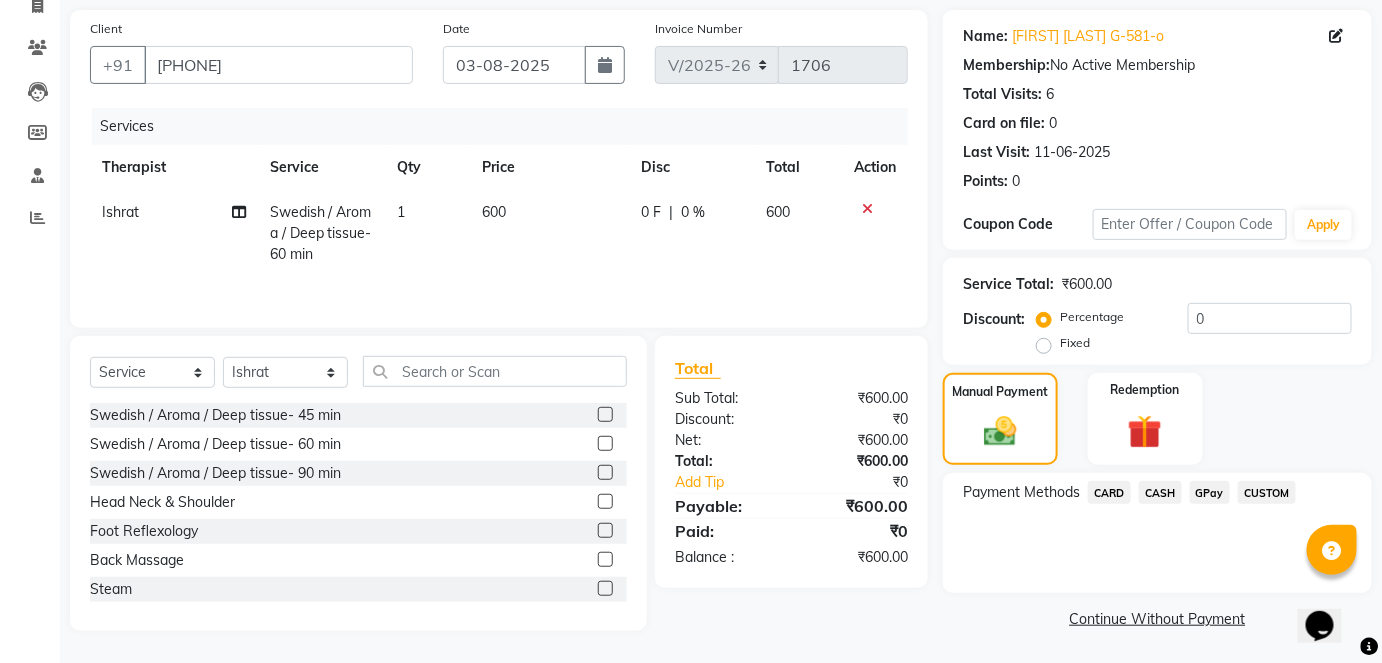 click on "CASH" 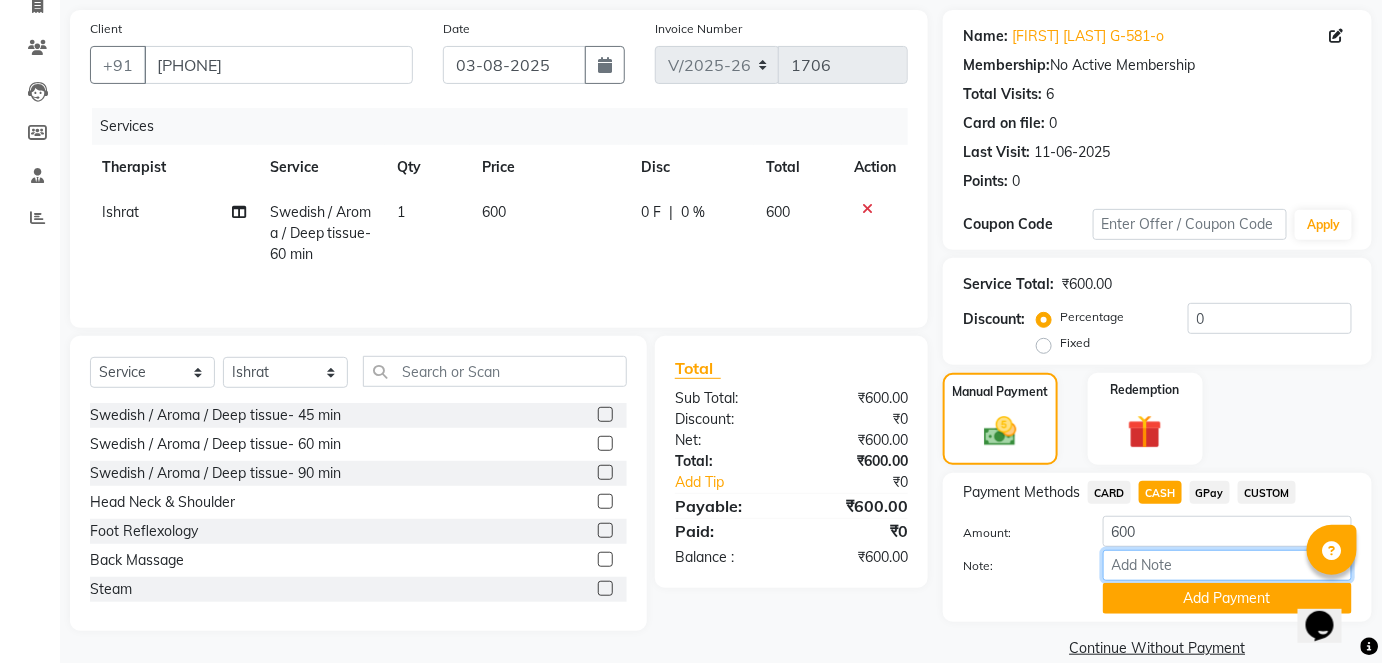 click on "Note:" at bounding box center (1227, 565) 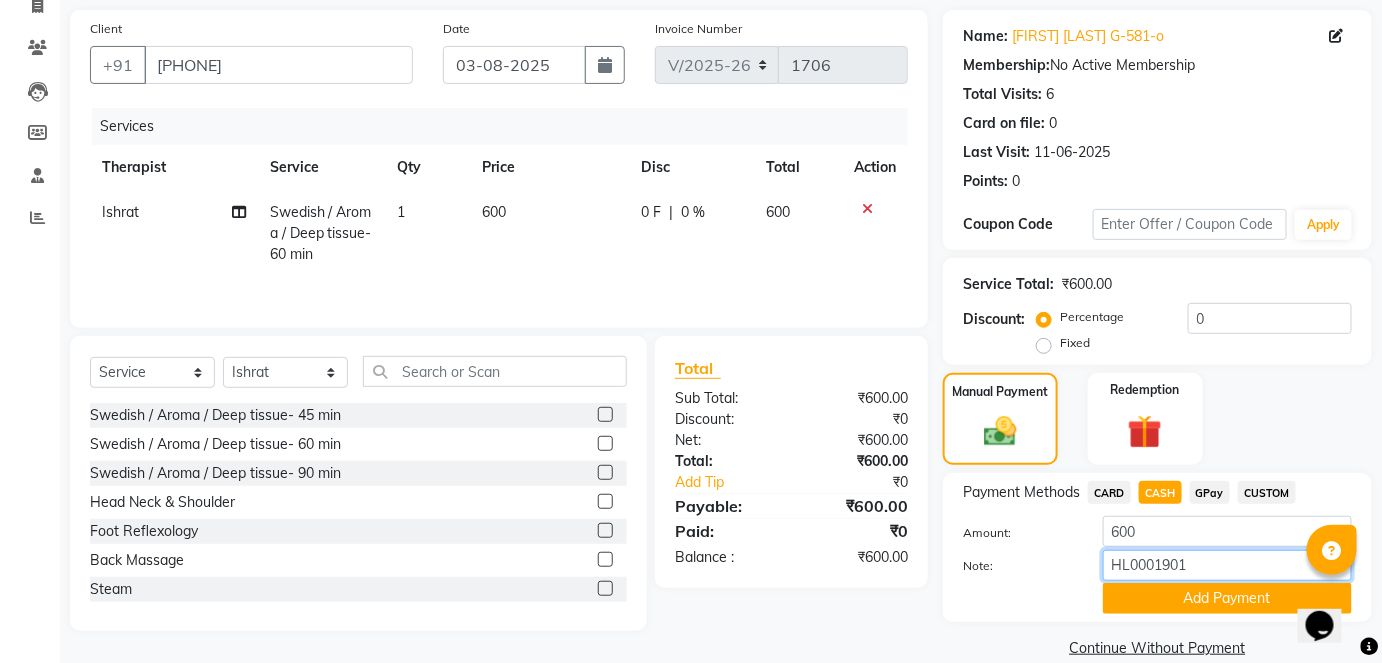 type on "HL0001901" 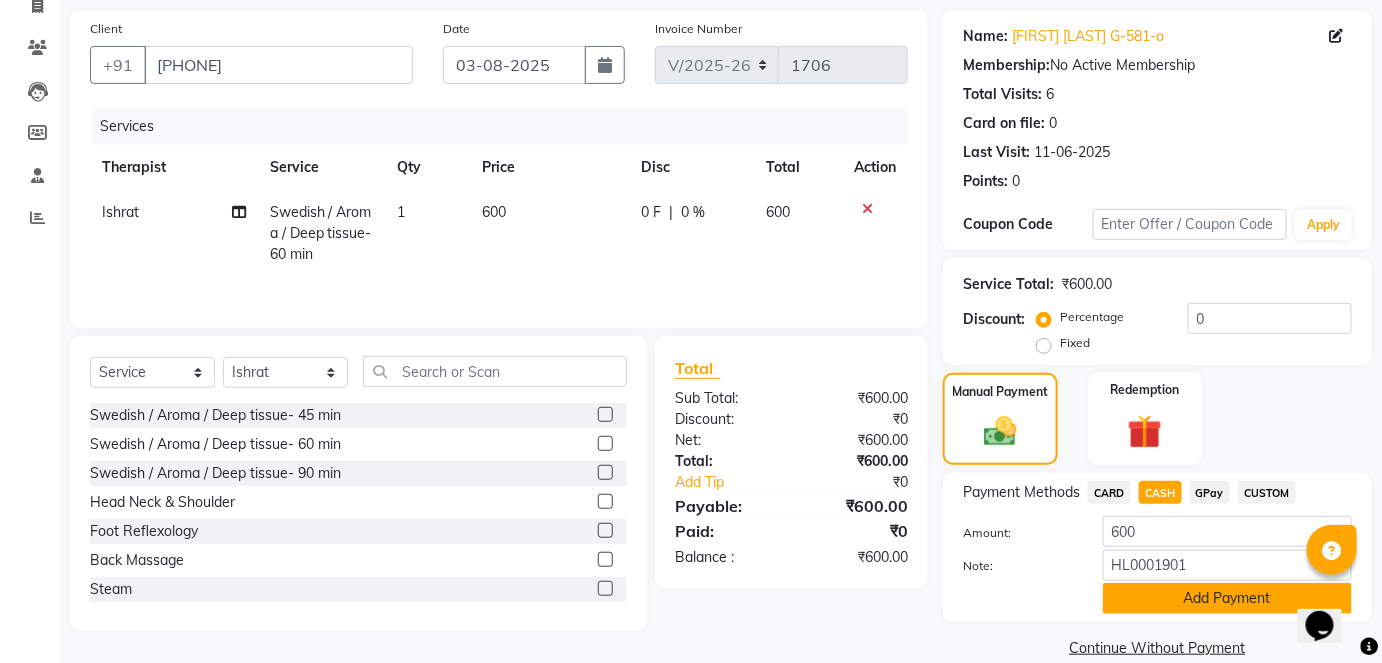 click on "Add Payment" 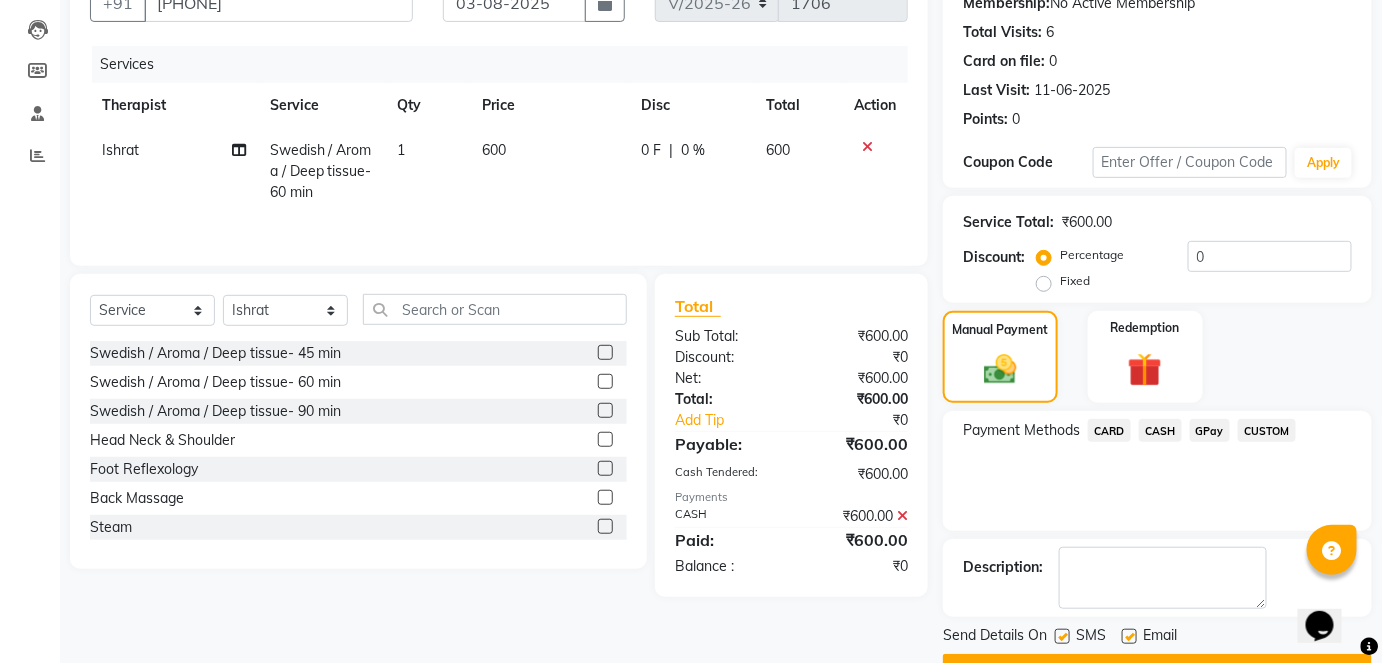 scroll, scrollTop: 252, scrollLeft: 0, axis: vertical 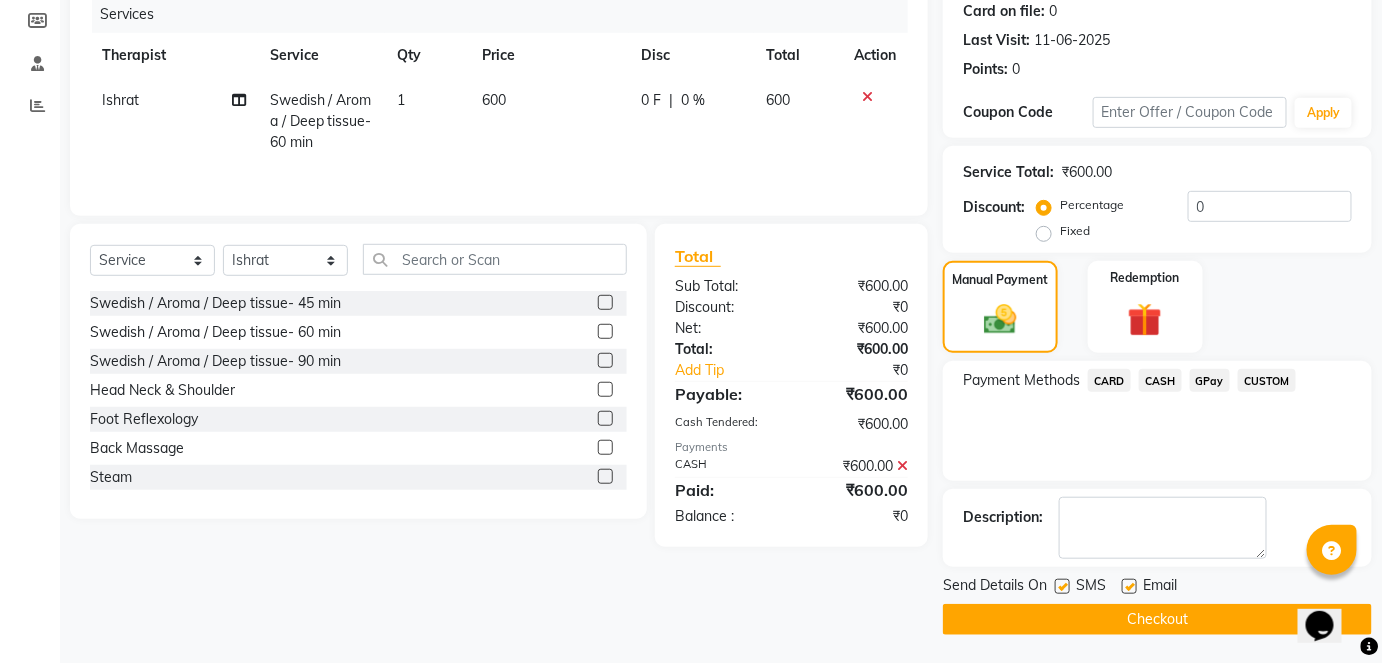 click on "Checkout" 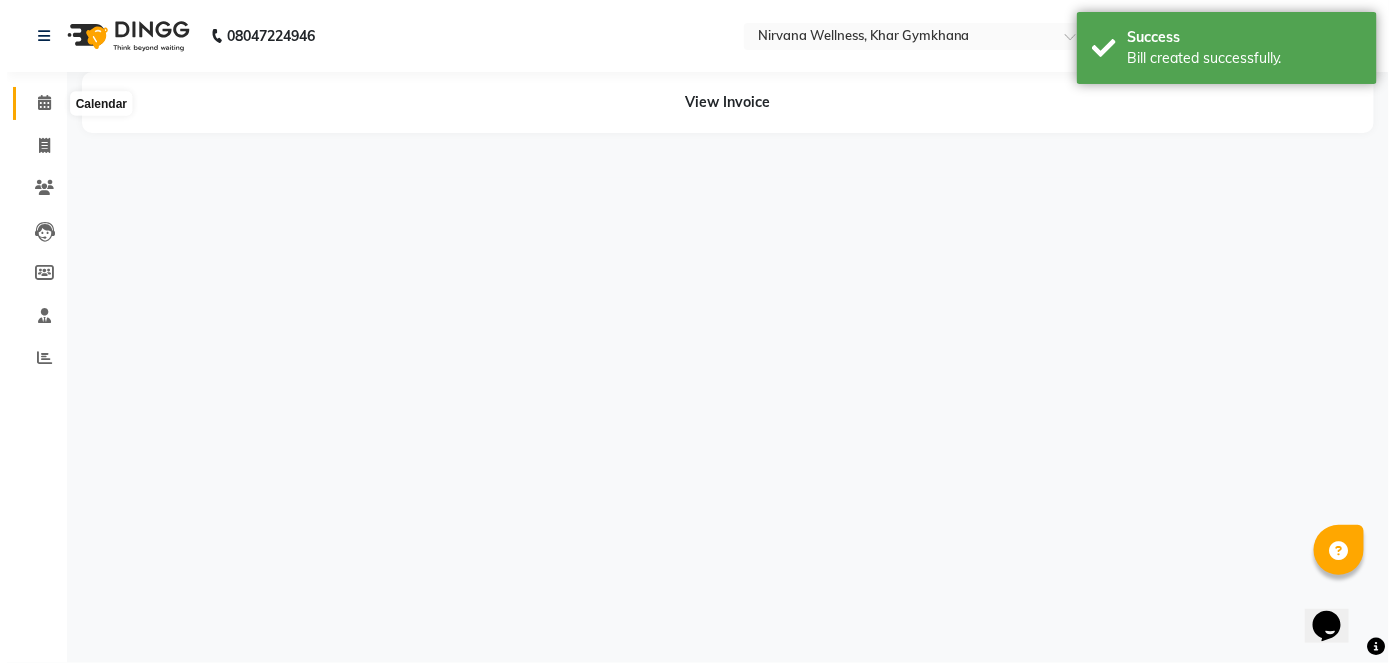 scroll, scrollTop: 0, scrollLeft: 0, axis: both 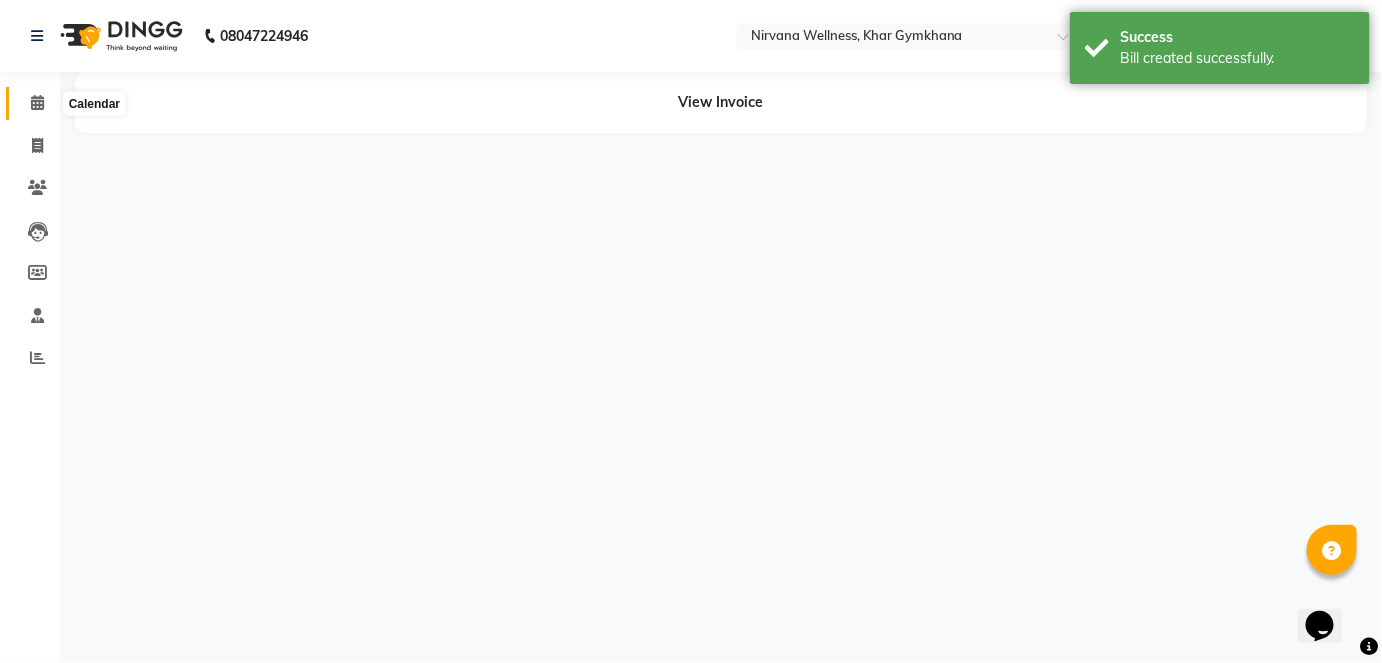 click 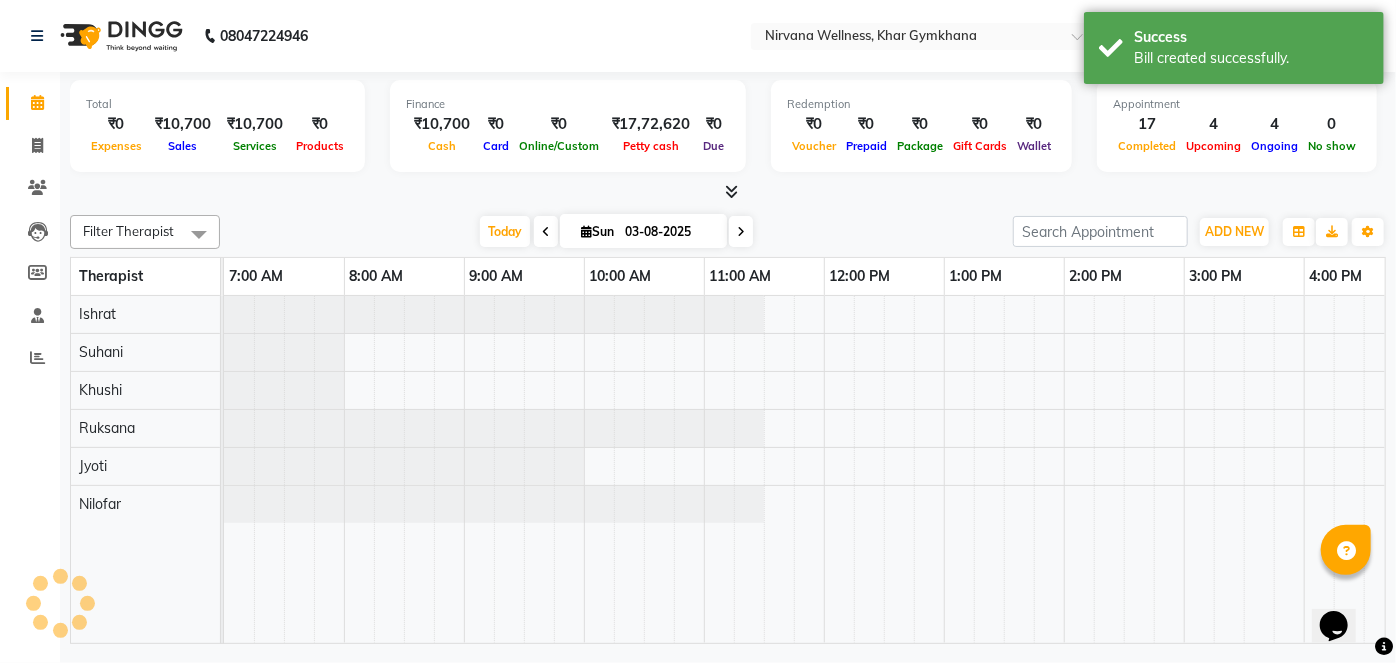 scroll, scrollTop: 0, scrollLeft: 0, axis: both 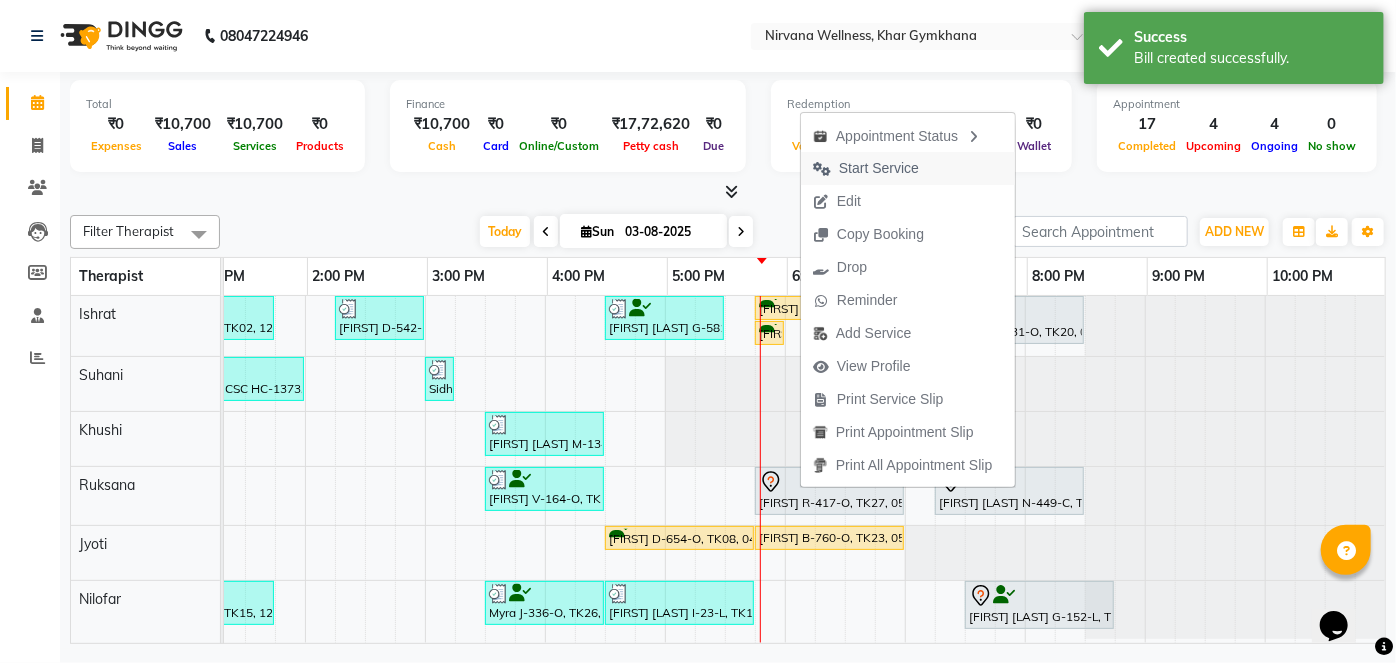 click on "Start Service" at bounding box center (879, 168) 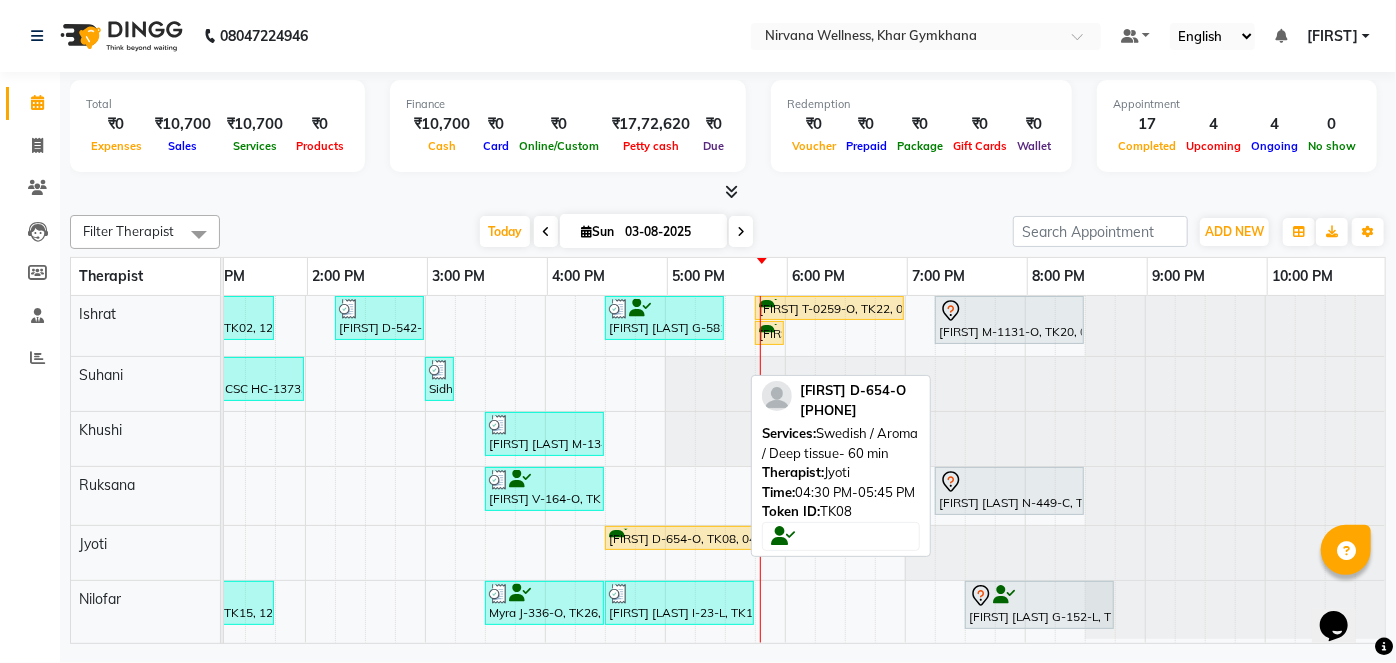 click on "[FIRST] D-654-O, TK08, 04:30 PM-05:45 PM, Swedish / Aroma / Deep tissue- 60 min" at bounding box center [679, 538] 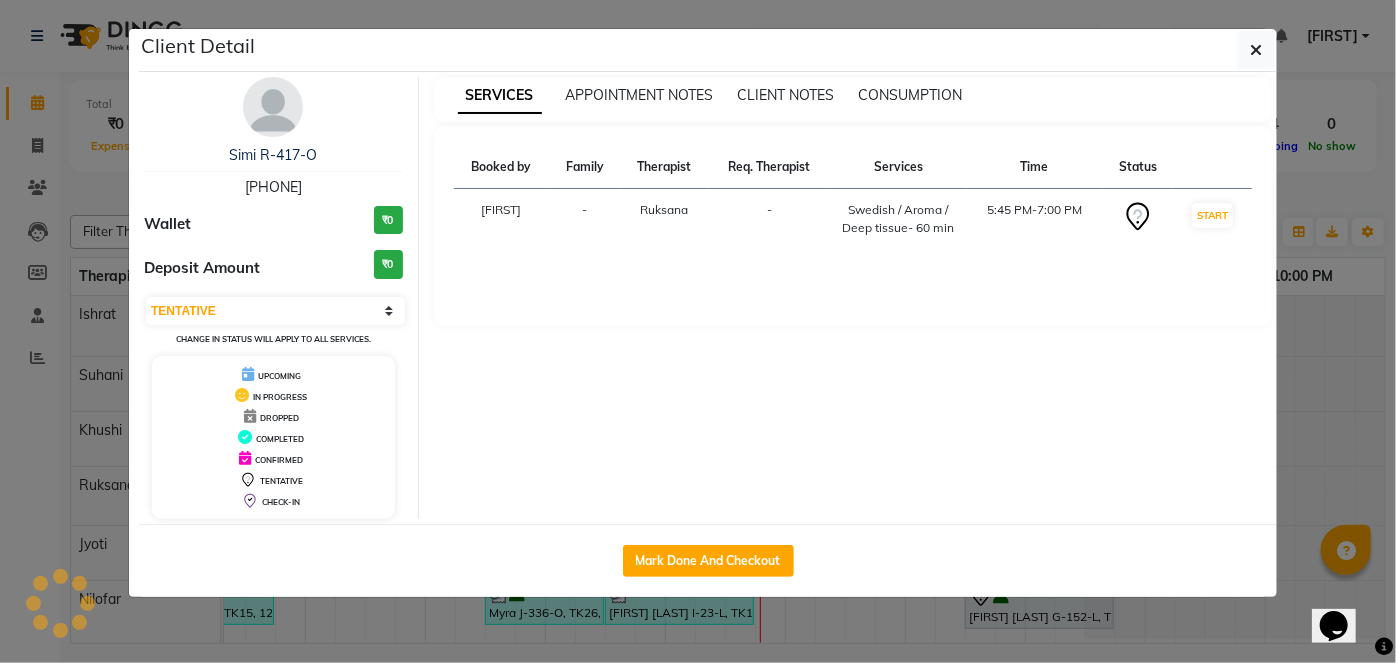 select on "1" 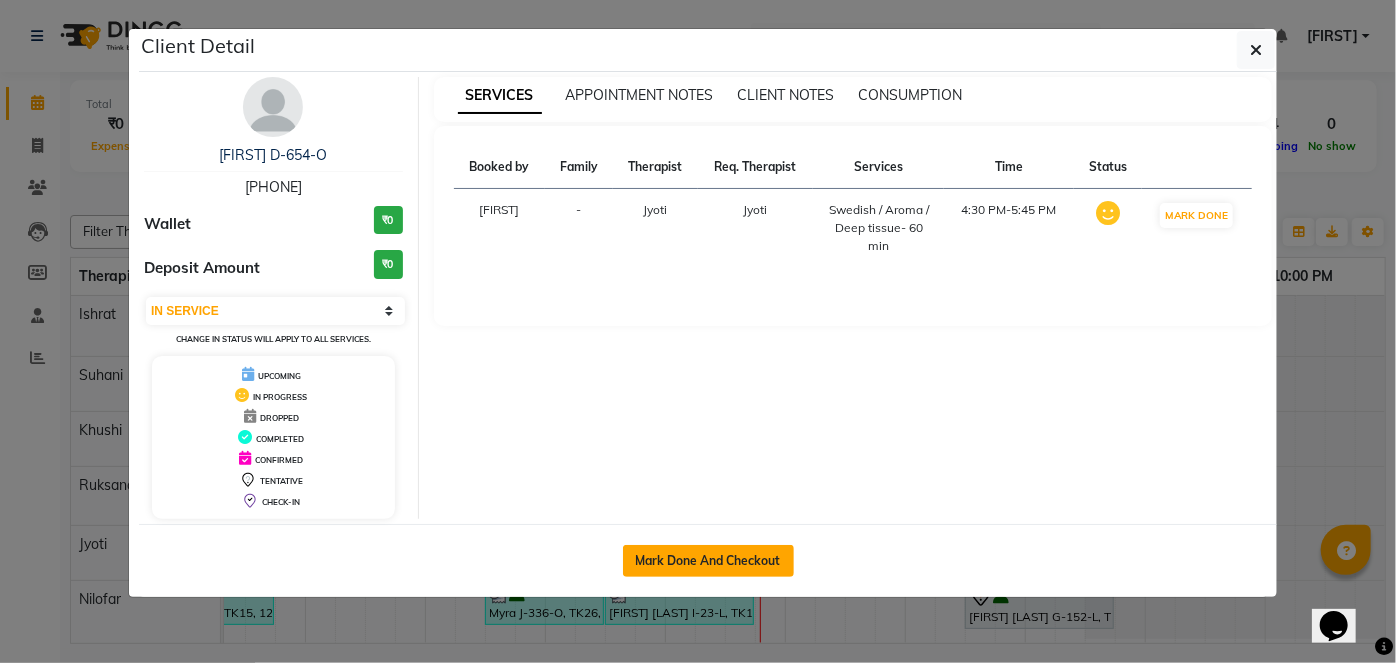 click on "Mark Done And Checkout" 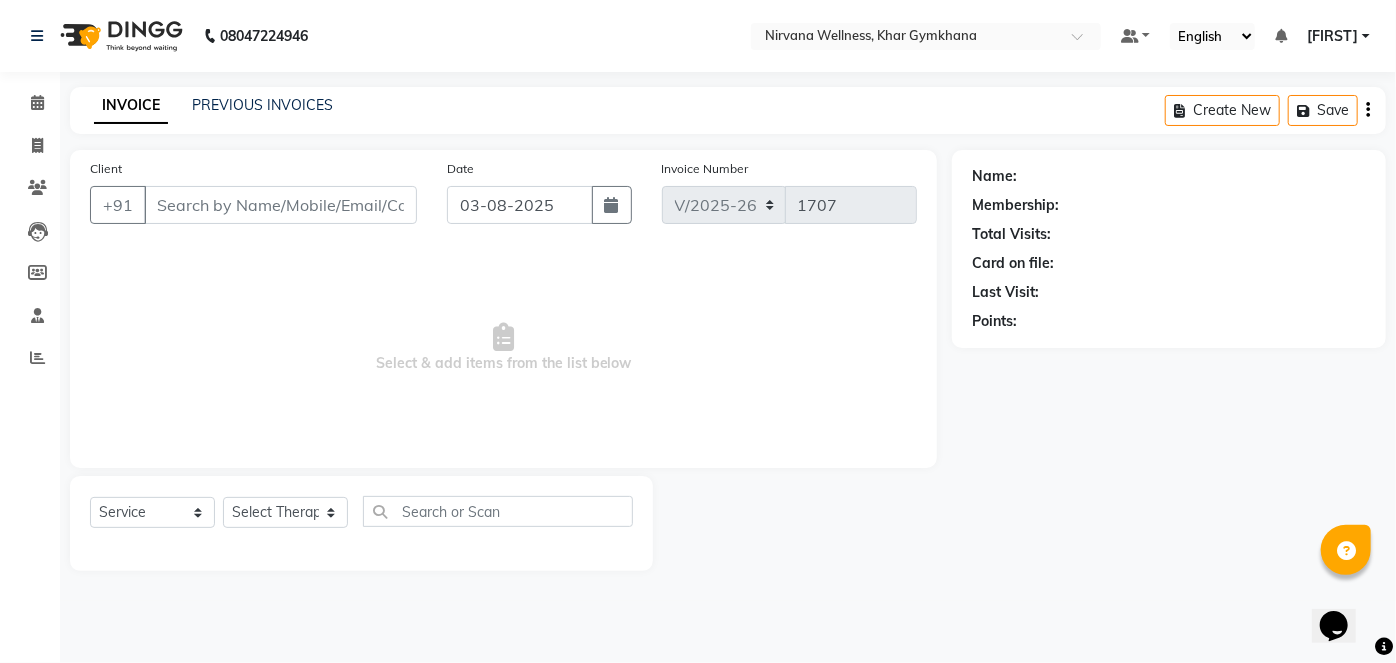 select on "3" 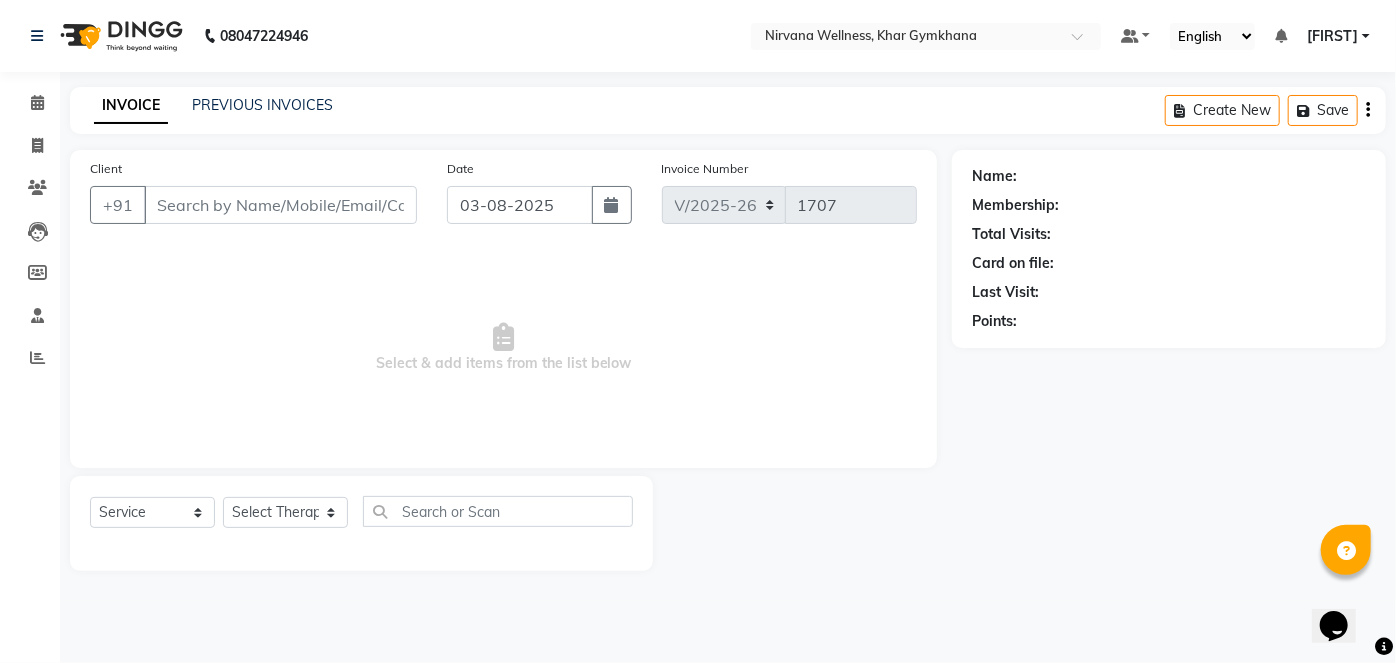 type on "[PHONE]" 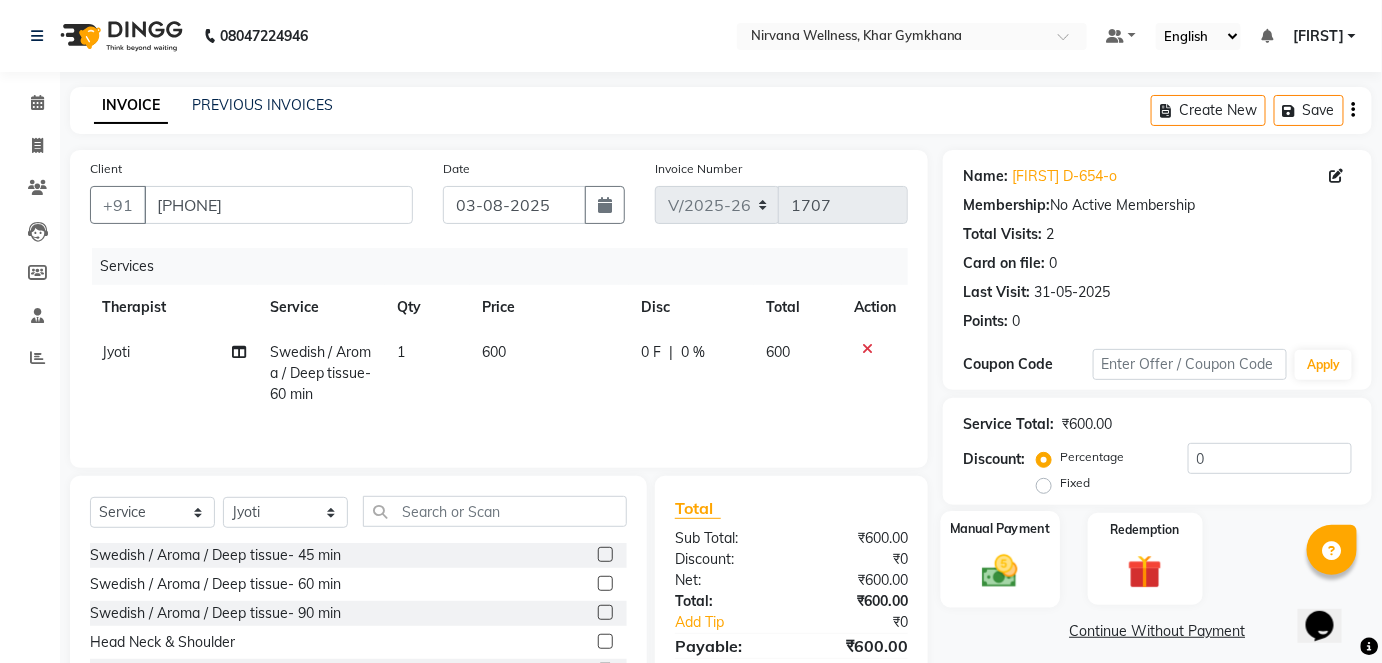 click 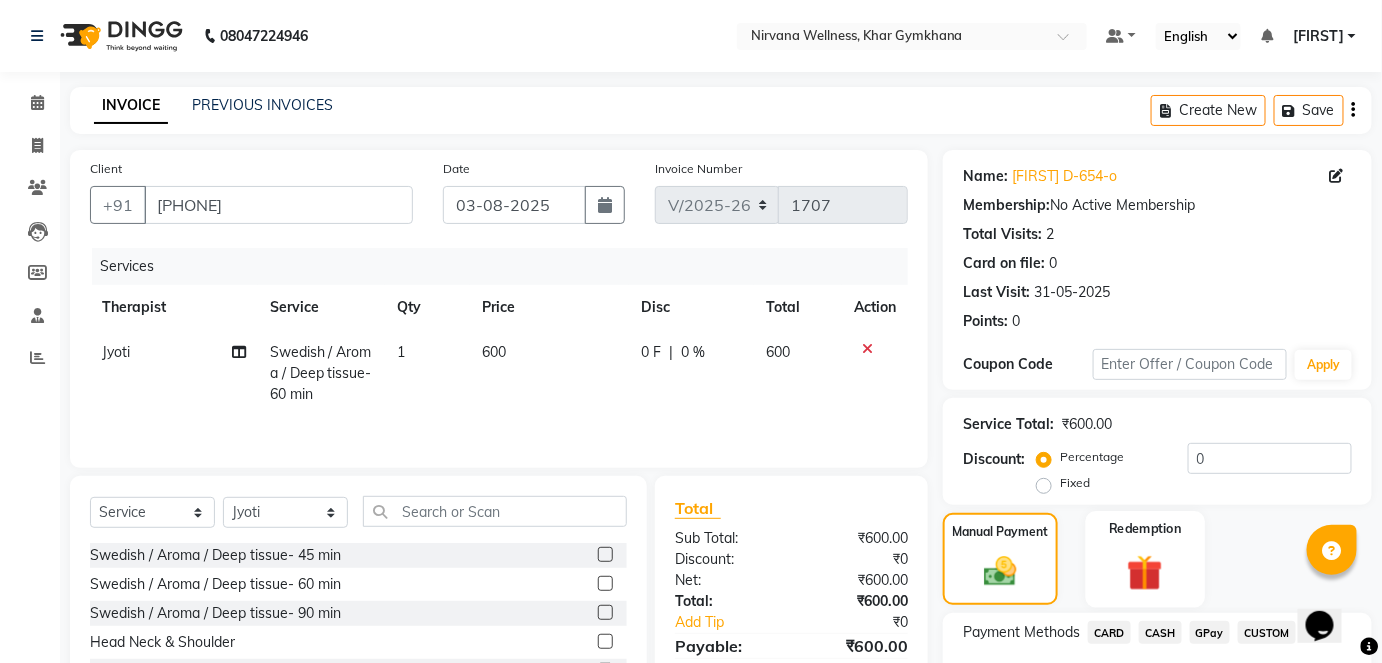 scroll, scrollTop: 140, scrollLeft: 0, axis: vertical 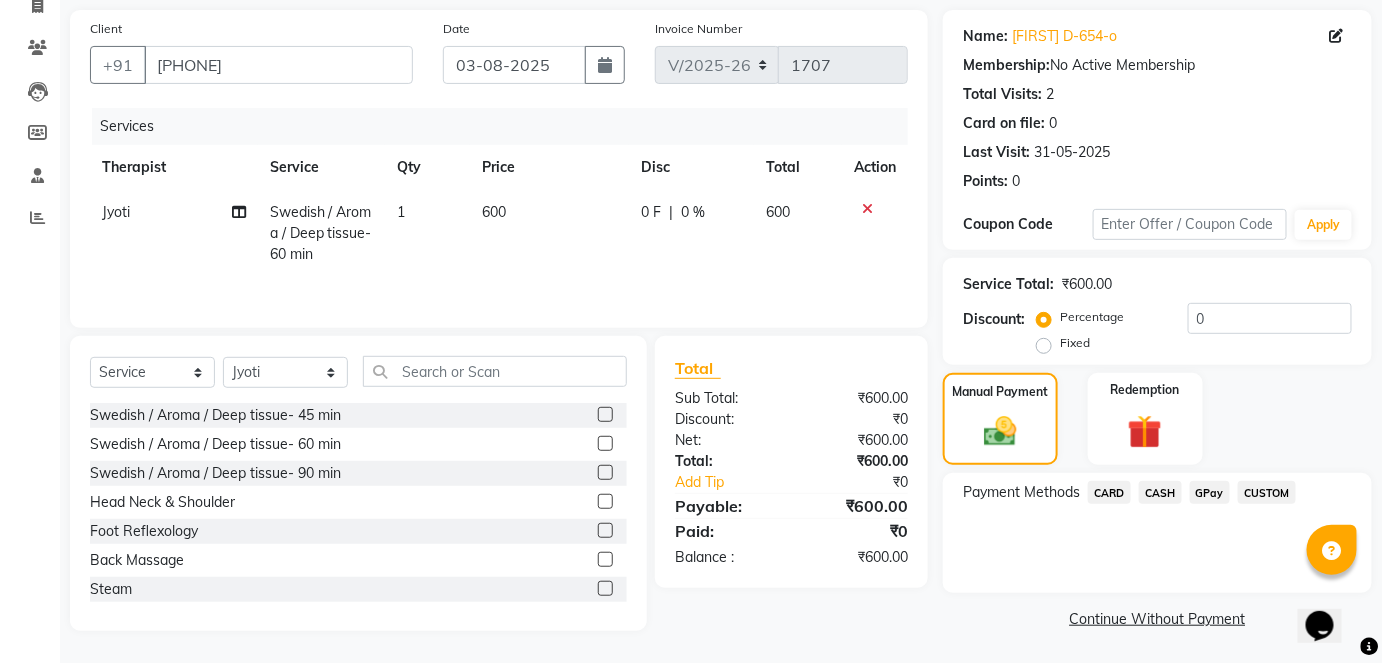 click on "CASH" 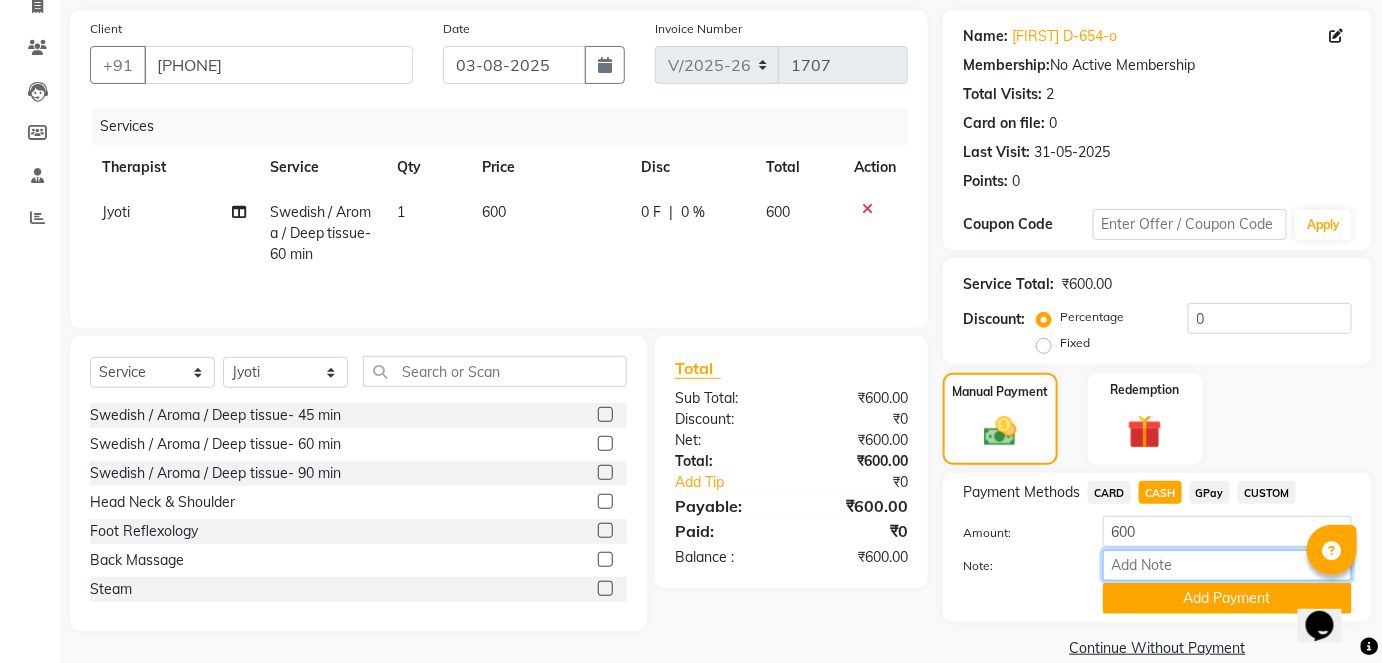 click on "Note:" at bounding box center [1227, 565] 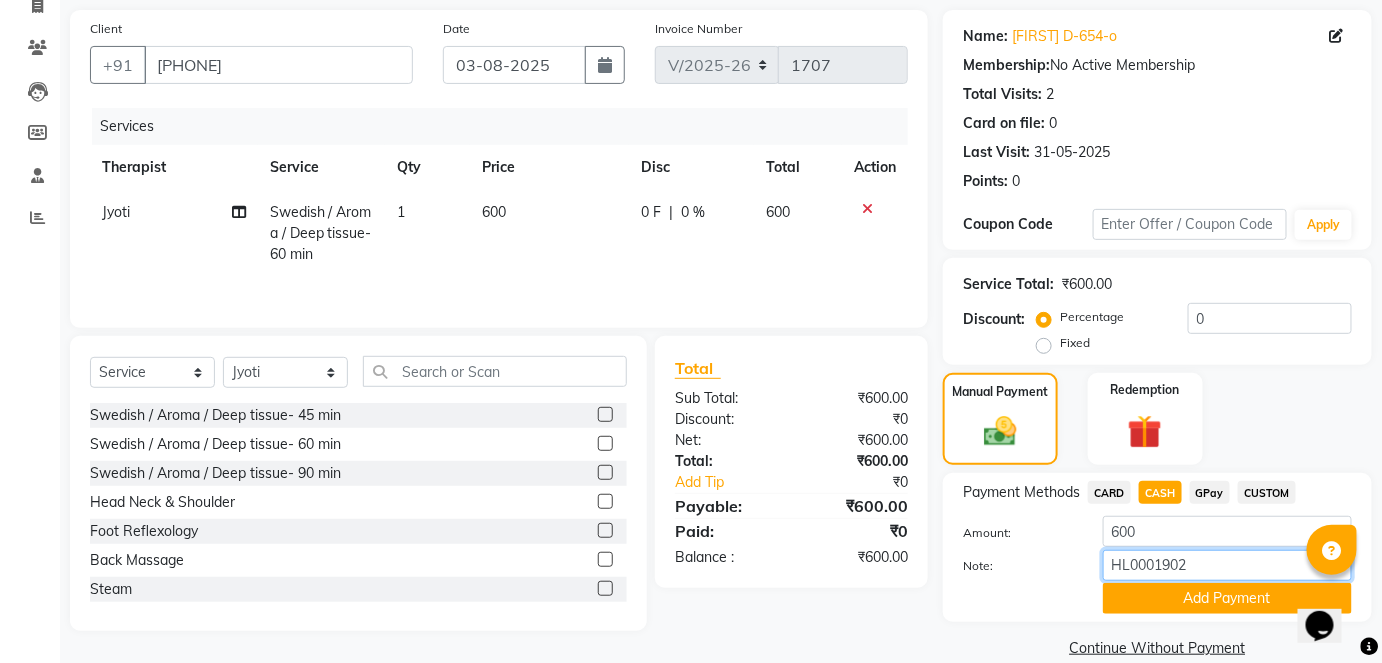 type on "HL0001902" 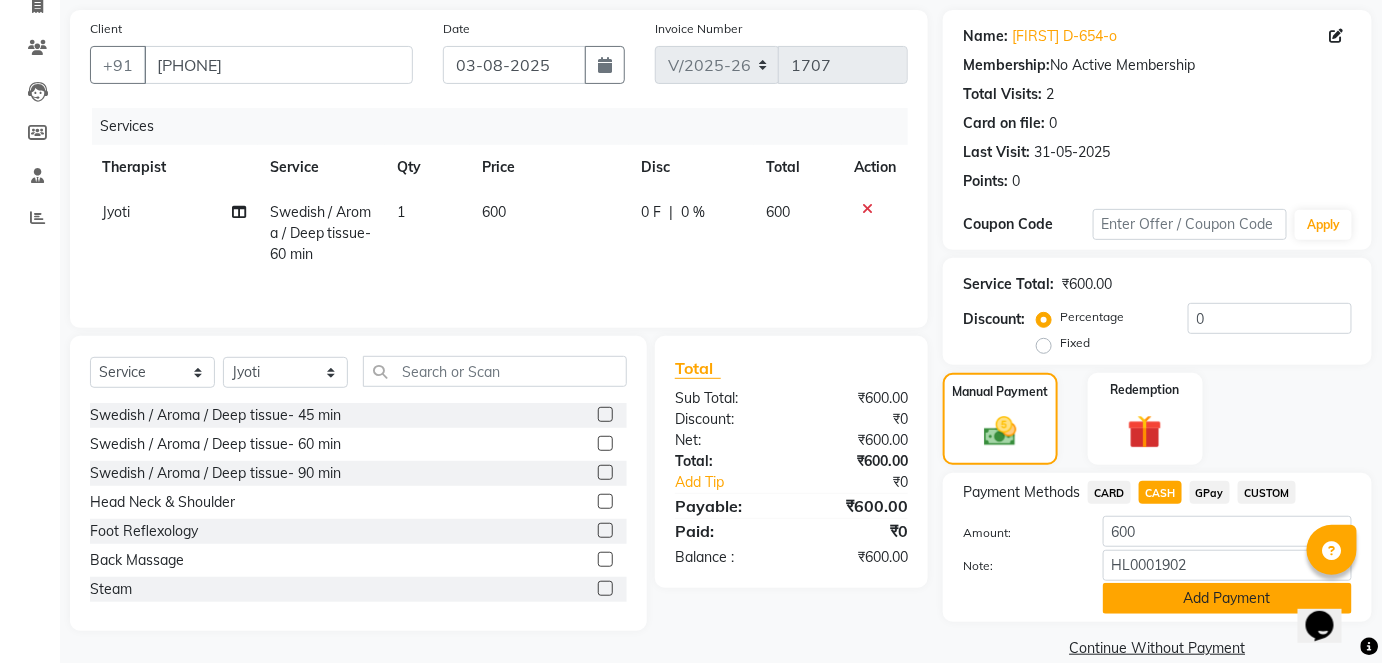 click on "Add Payment" 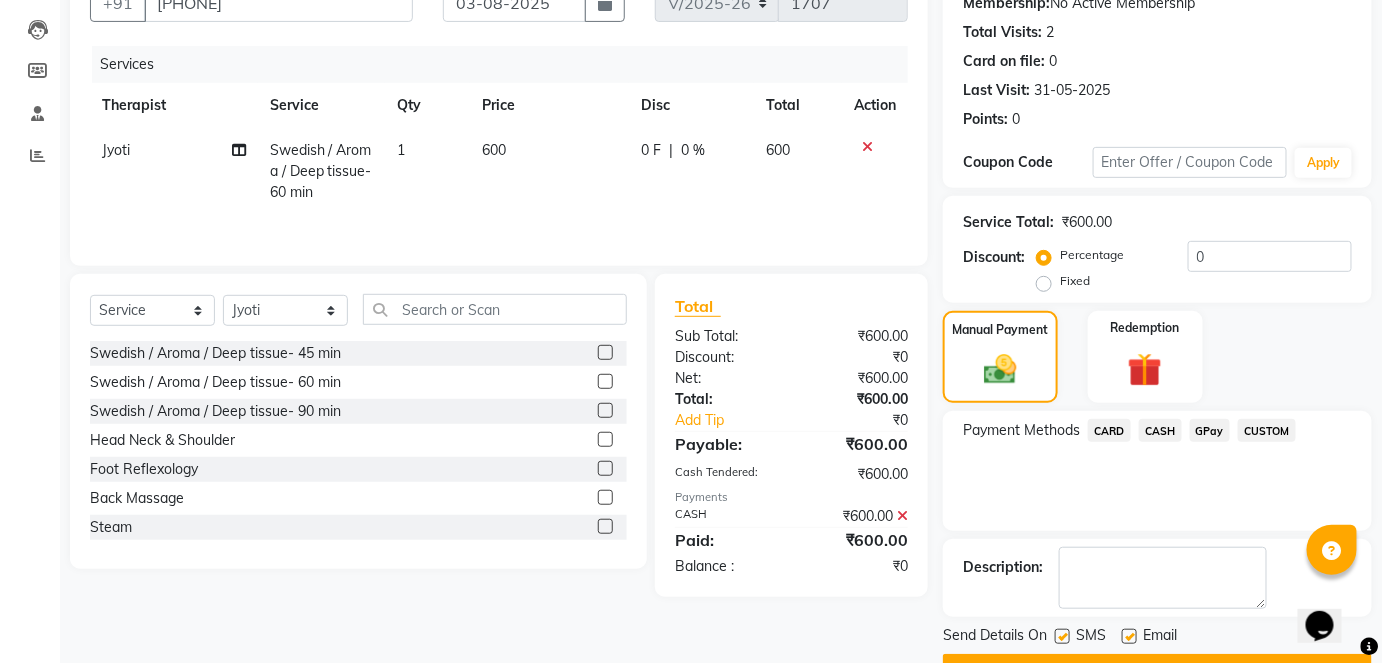 scroll, scrollTop: 252, scrollLeft: 0, axis: vertical 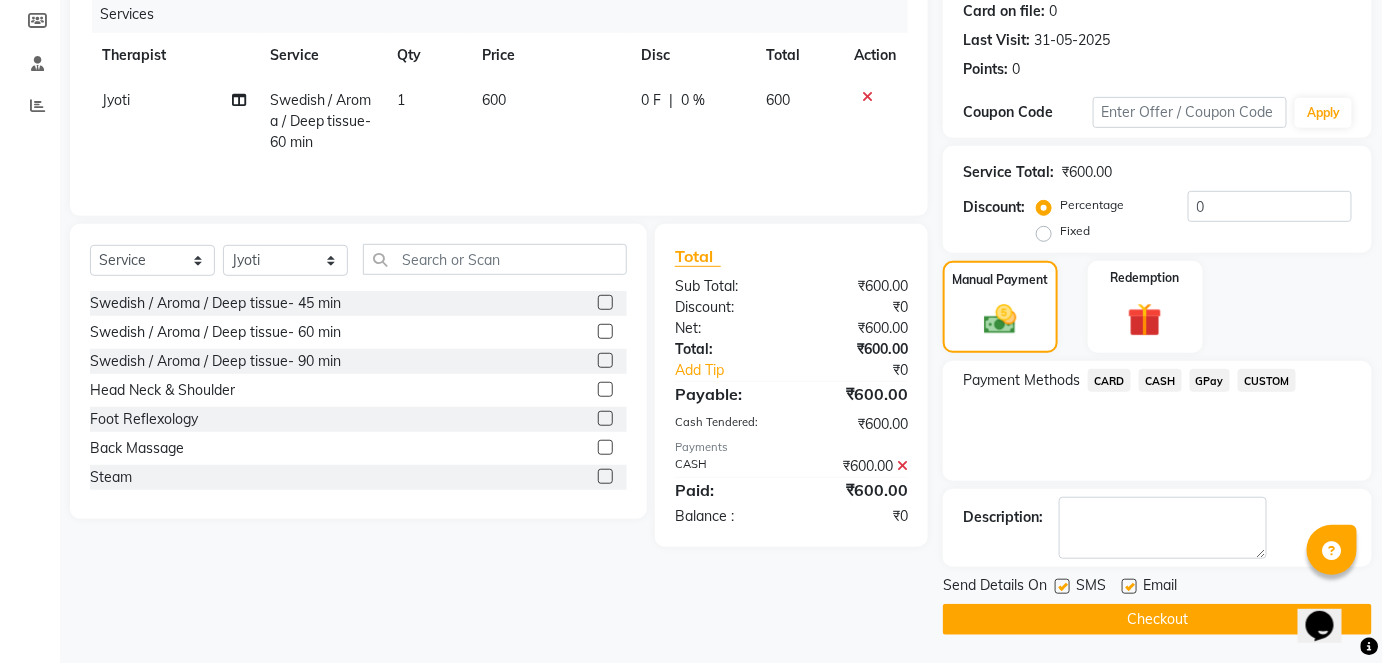 click on "Send Details On SMS Email  Checkout" 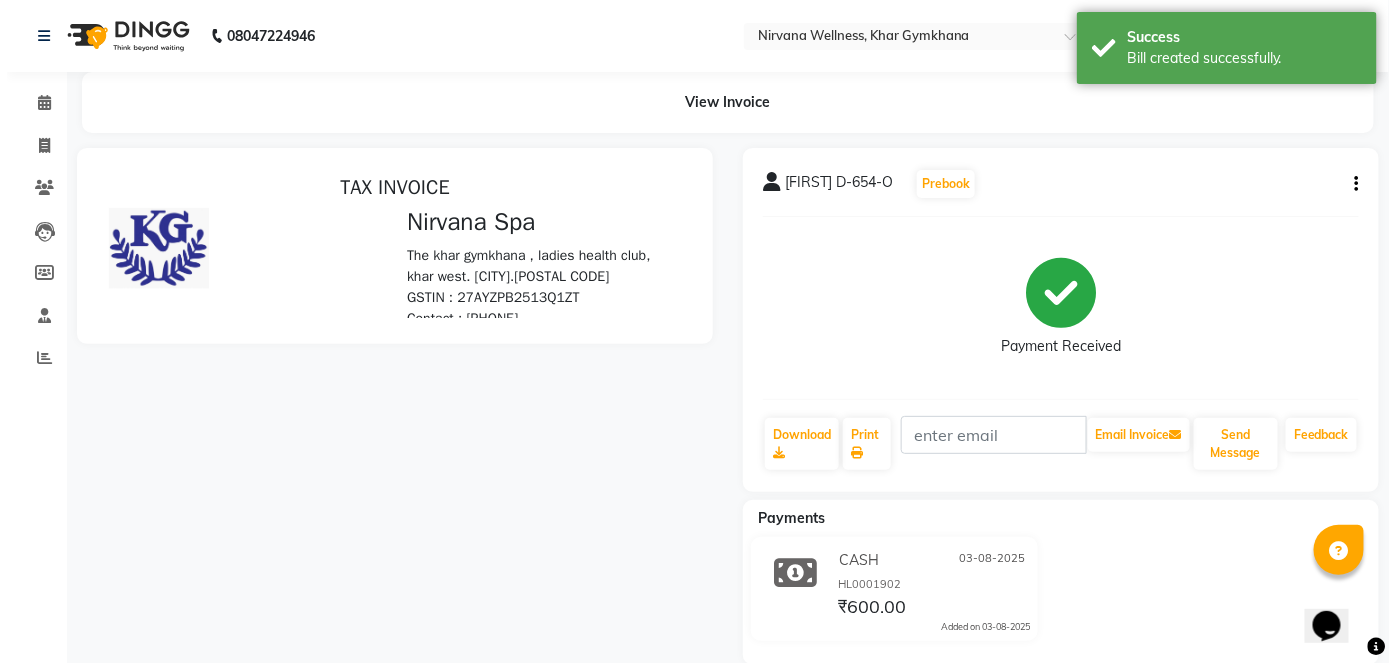 scroll, scrollTop: 0, scrollLeft: 0, axis: both 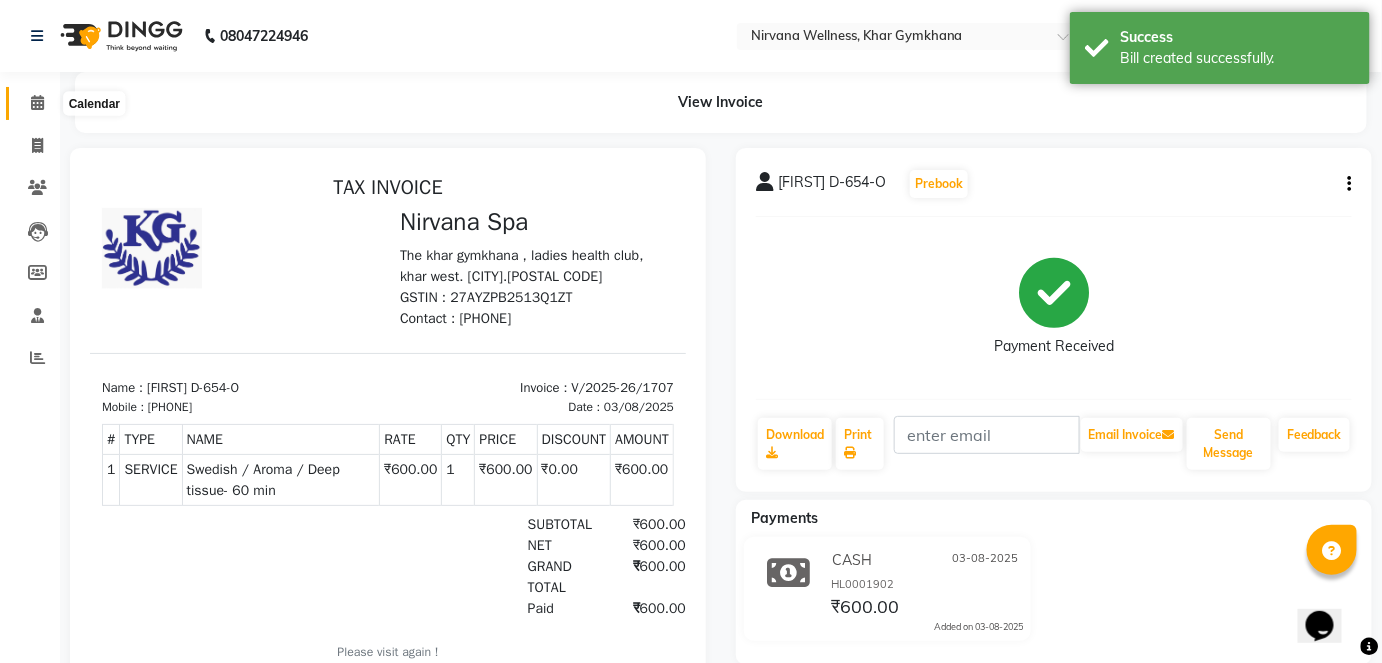 click 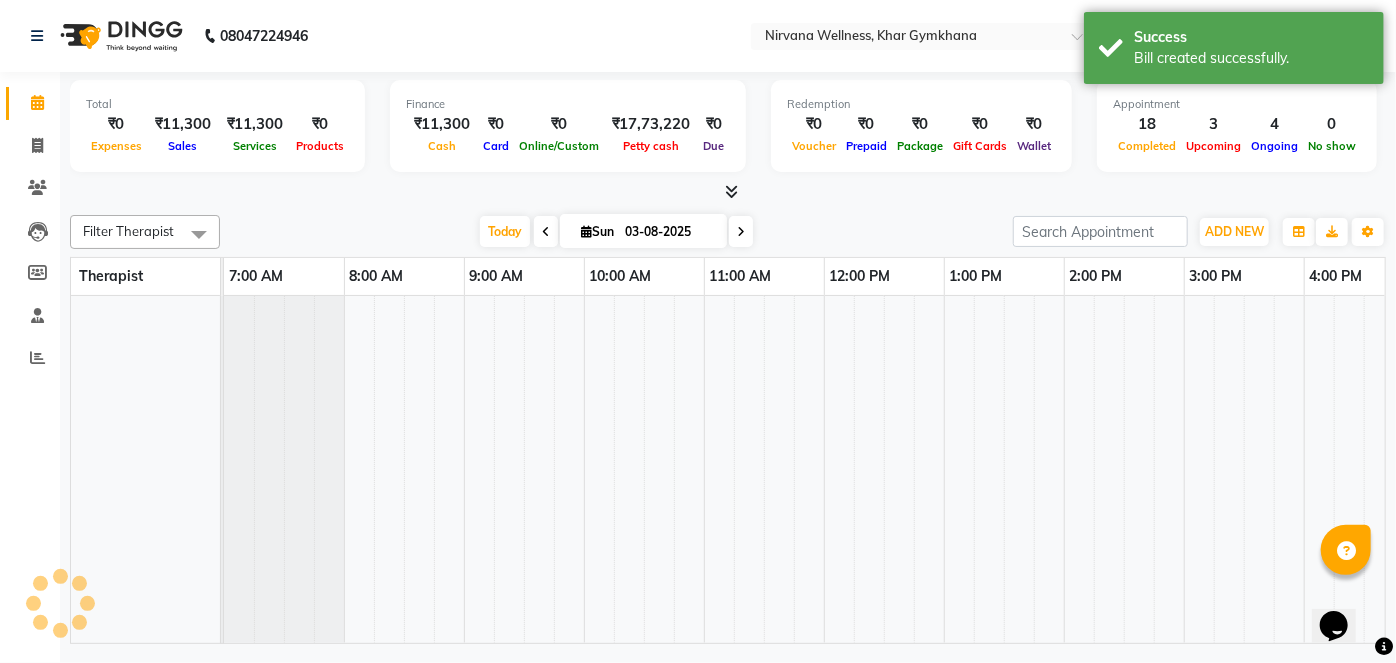 scroll, scrollTop: 0, scrollLeft: 0, axis: both 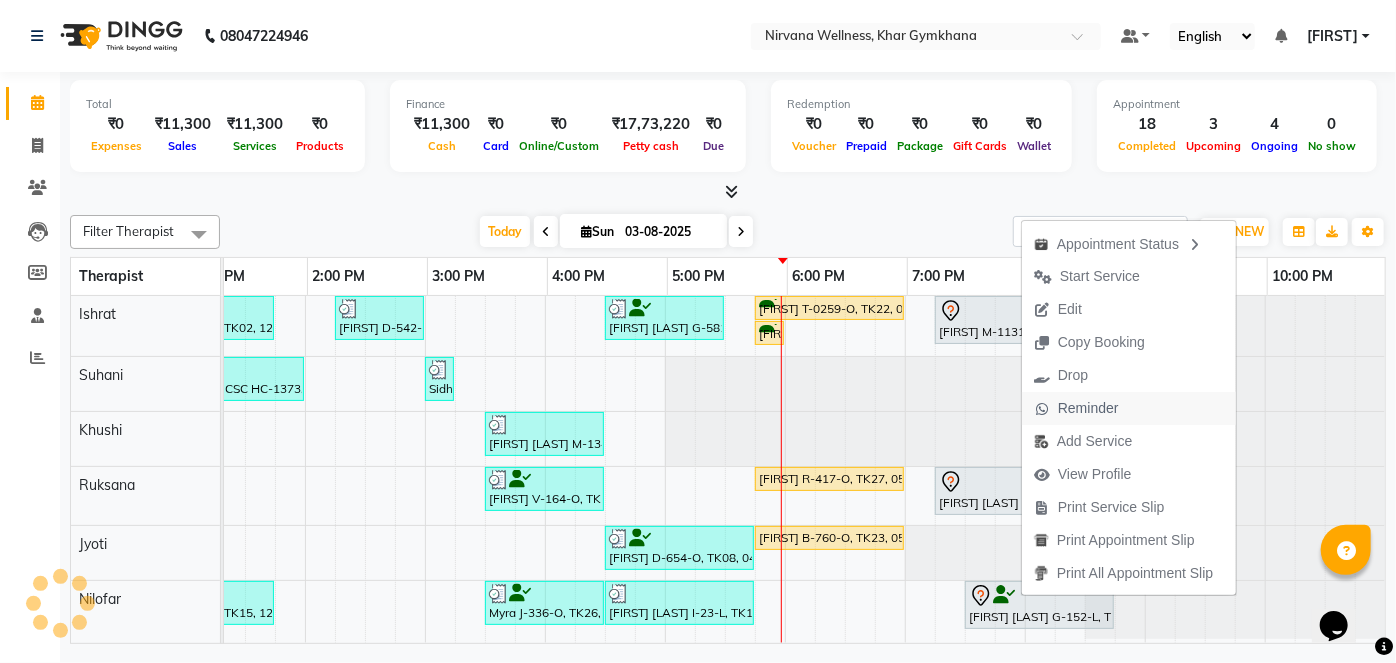 click on "Reminder" at bounding box center (1088, 408) 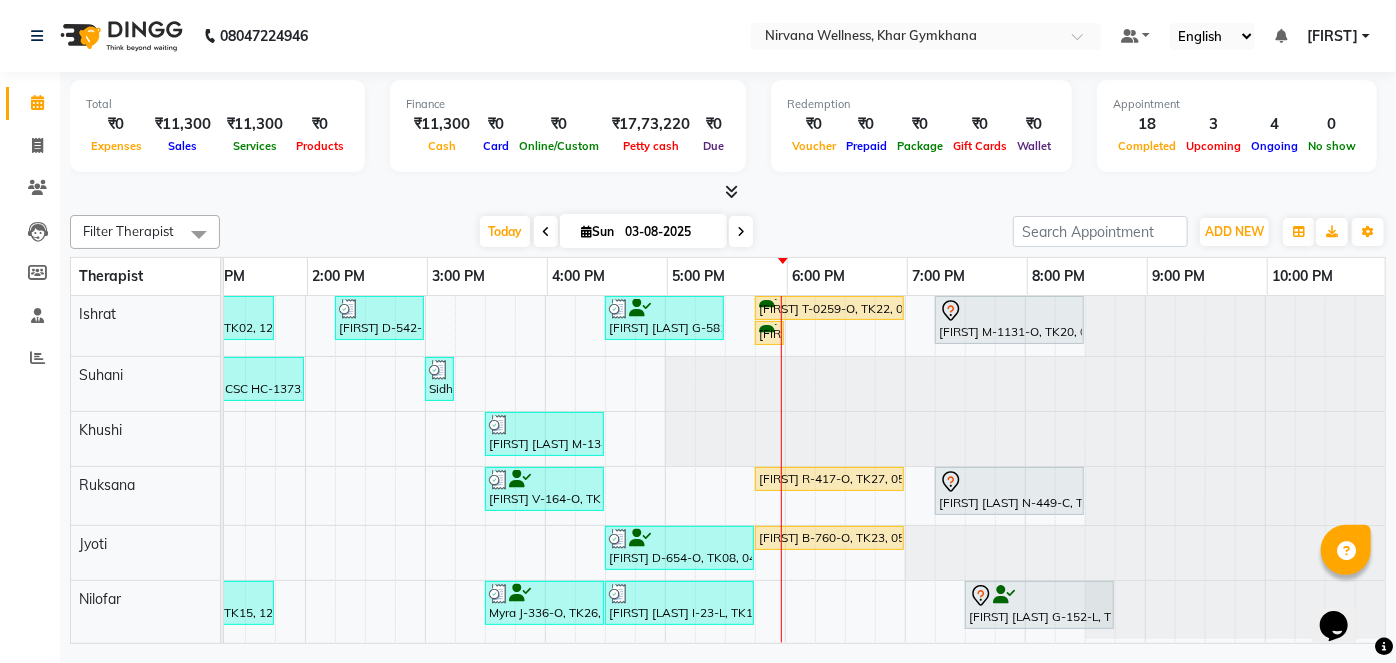 scroll, scrollTop: 2, scrollLeft: 771, axis: both 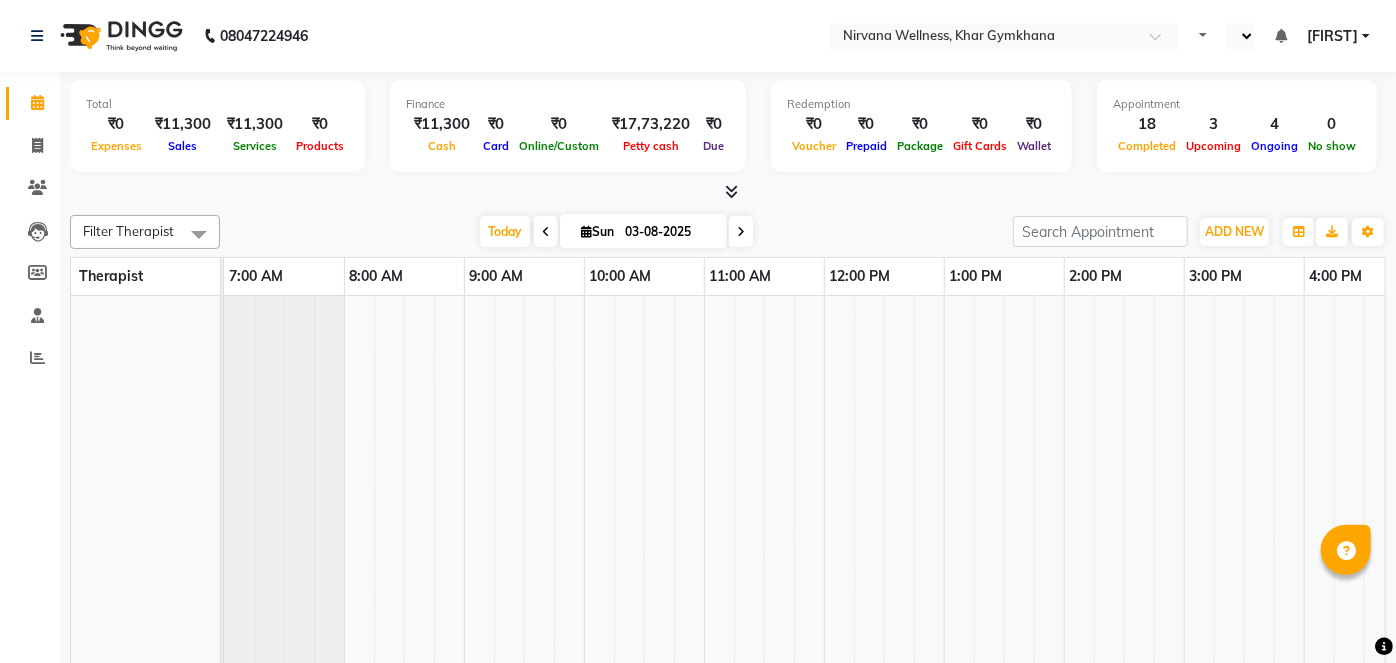 select on "en" 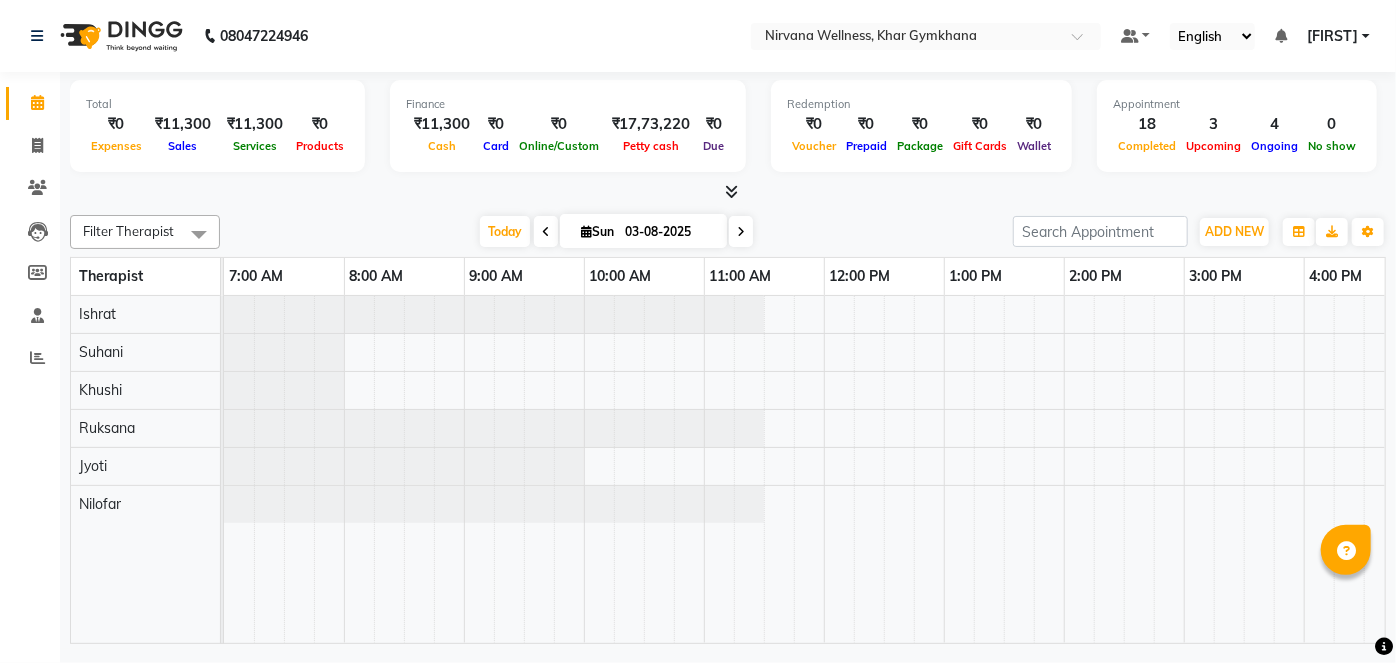 scroll, scrollTop: 0, scrollLeft: 757, axis: horizontal 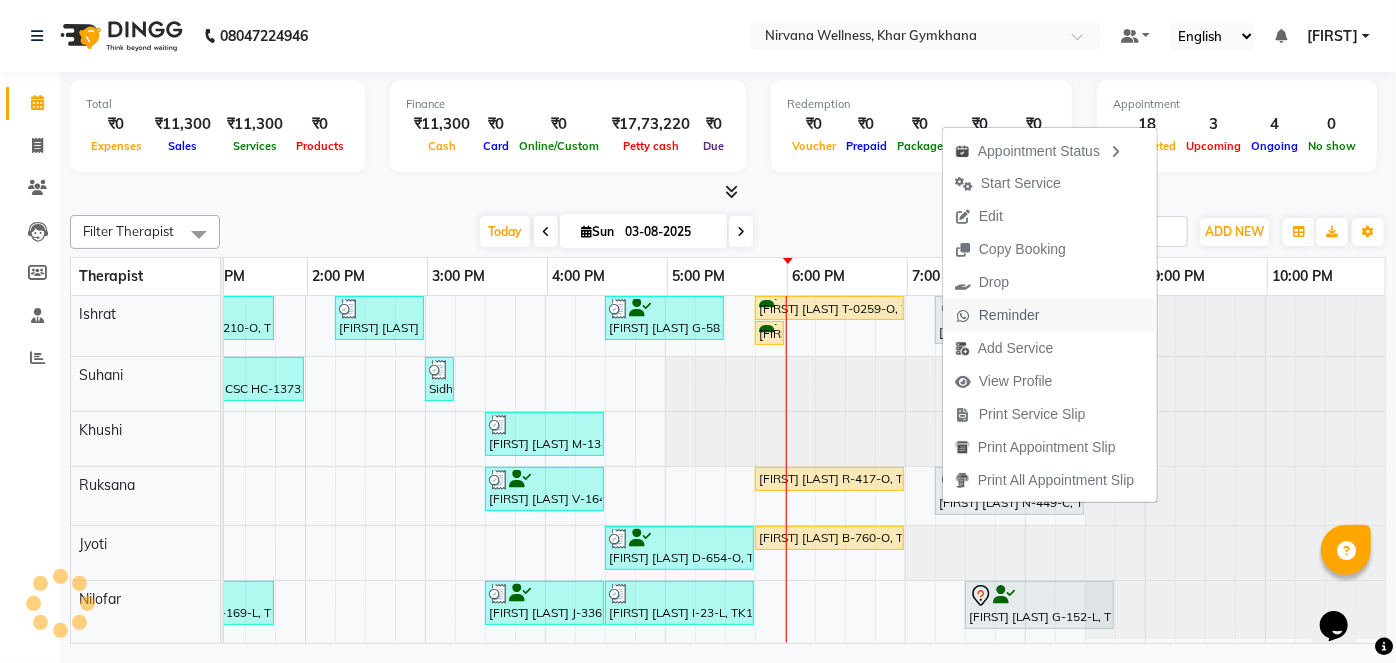click on "Reminder" at bounding box center [1009, 315] 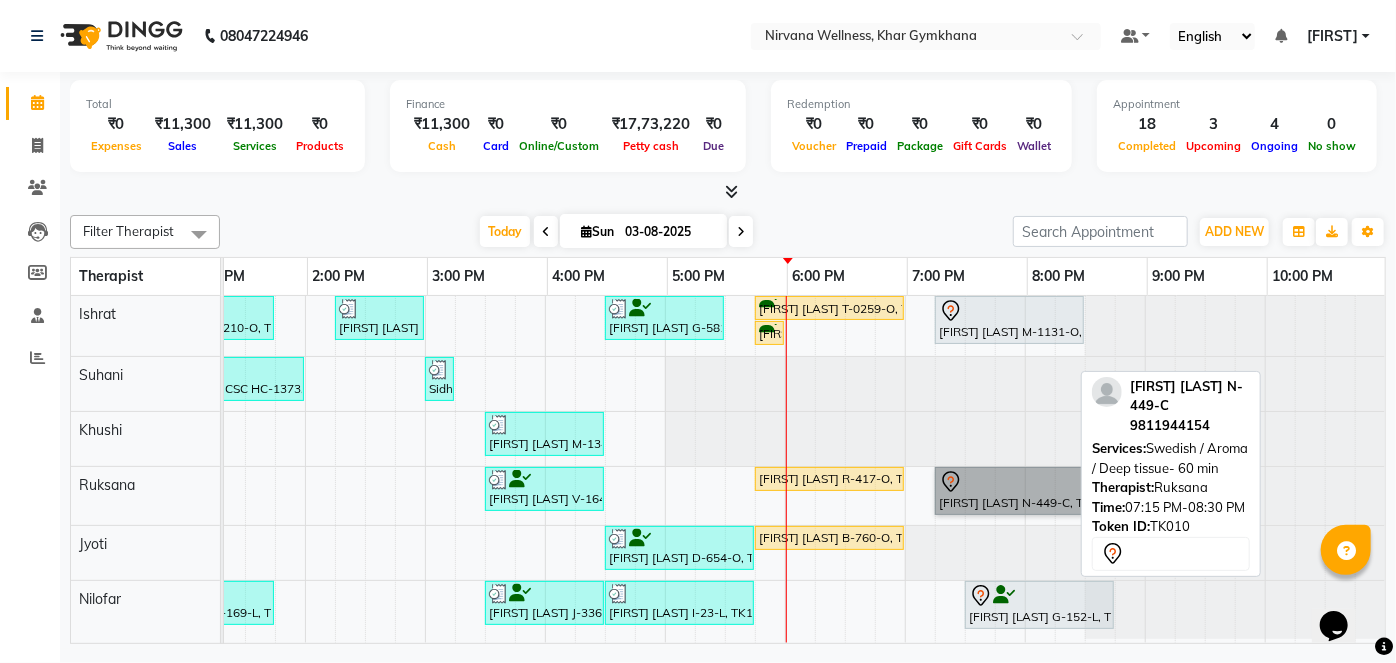 drag, startPoint x: 1001, startPoint y: 514, endPoint x: 952, endPoint y: 498, distance: 51.546097 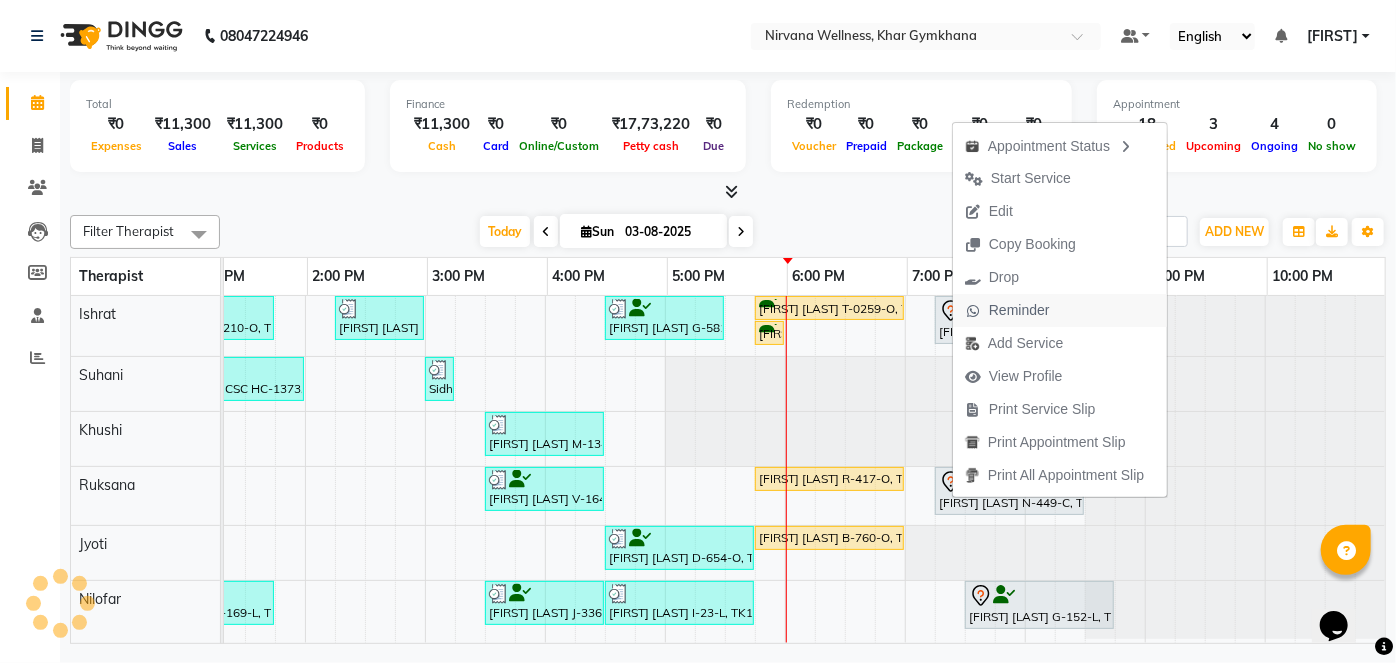 click on "Reminder" at bounding box center (1019, 310) 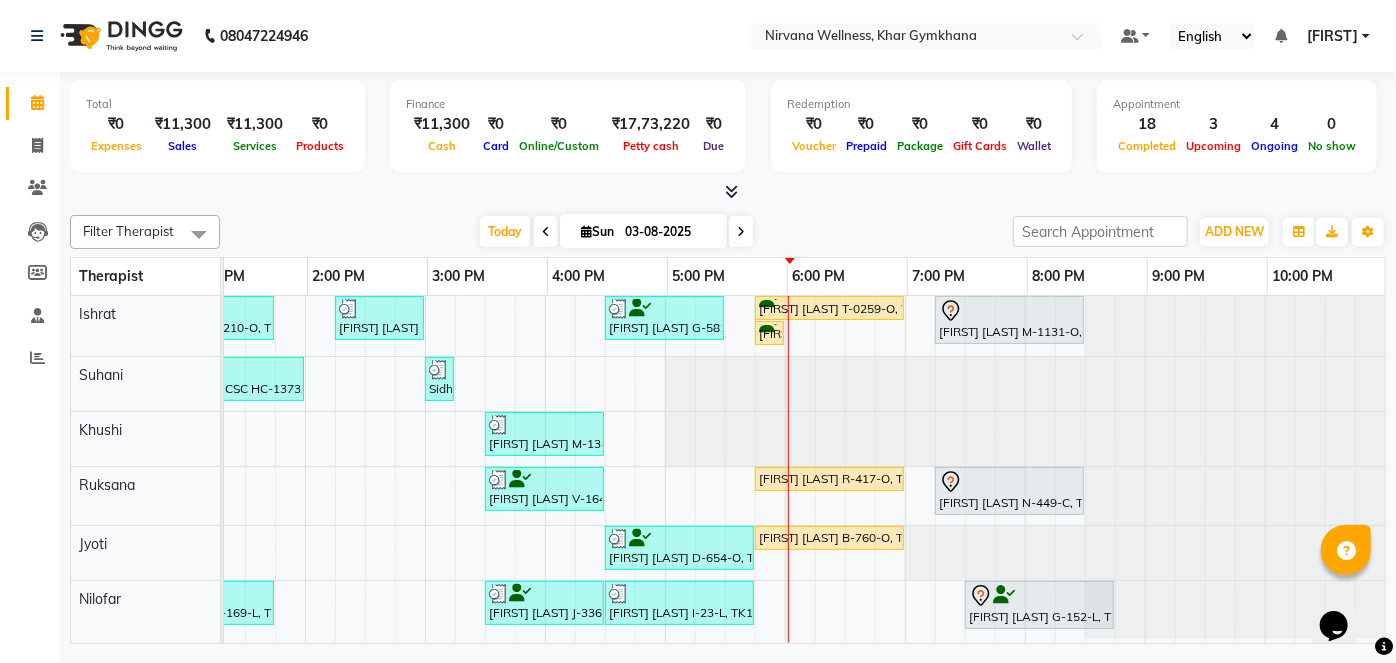 click at bounding box center [741, 231] 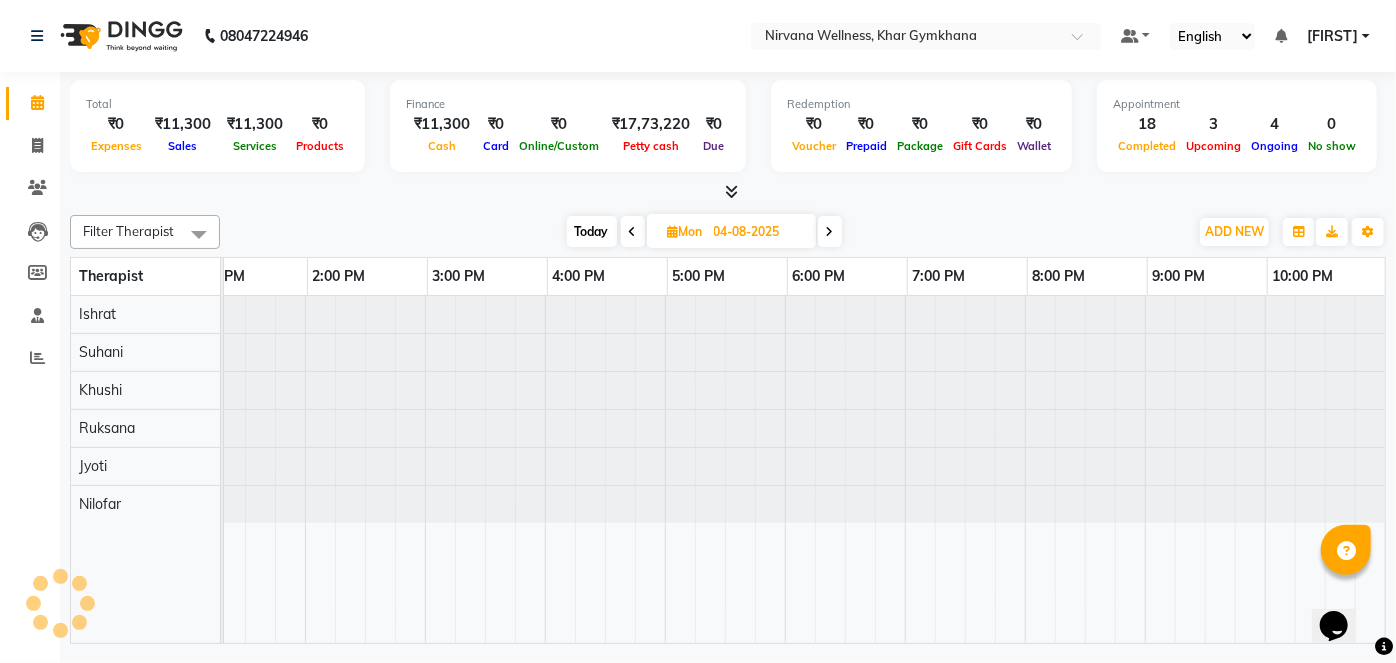 scroll, scrollTop: 0, scrollLeft: 0, axis: both 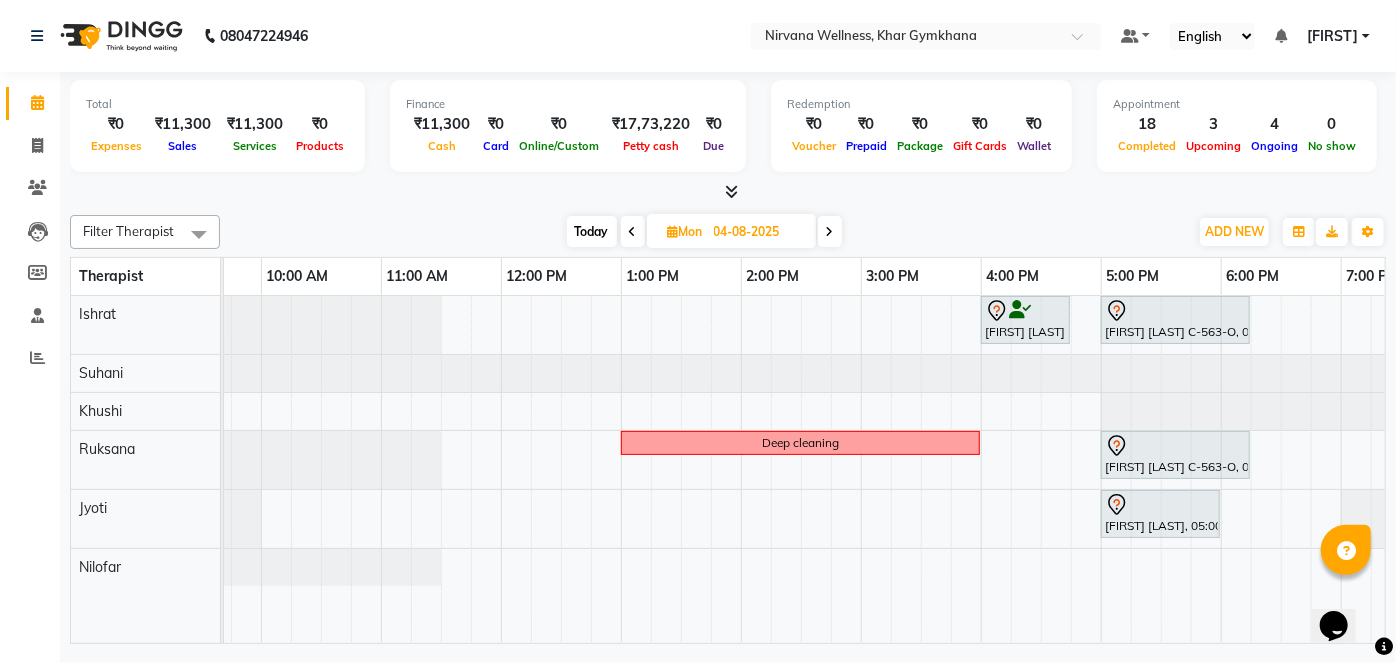 click on "Today" at bounding box center (592, 231) 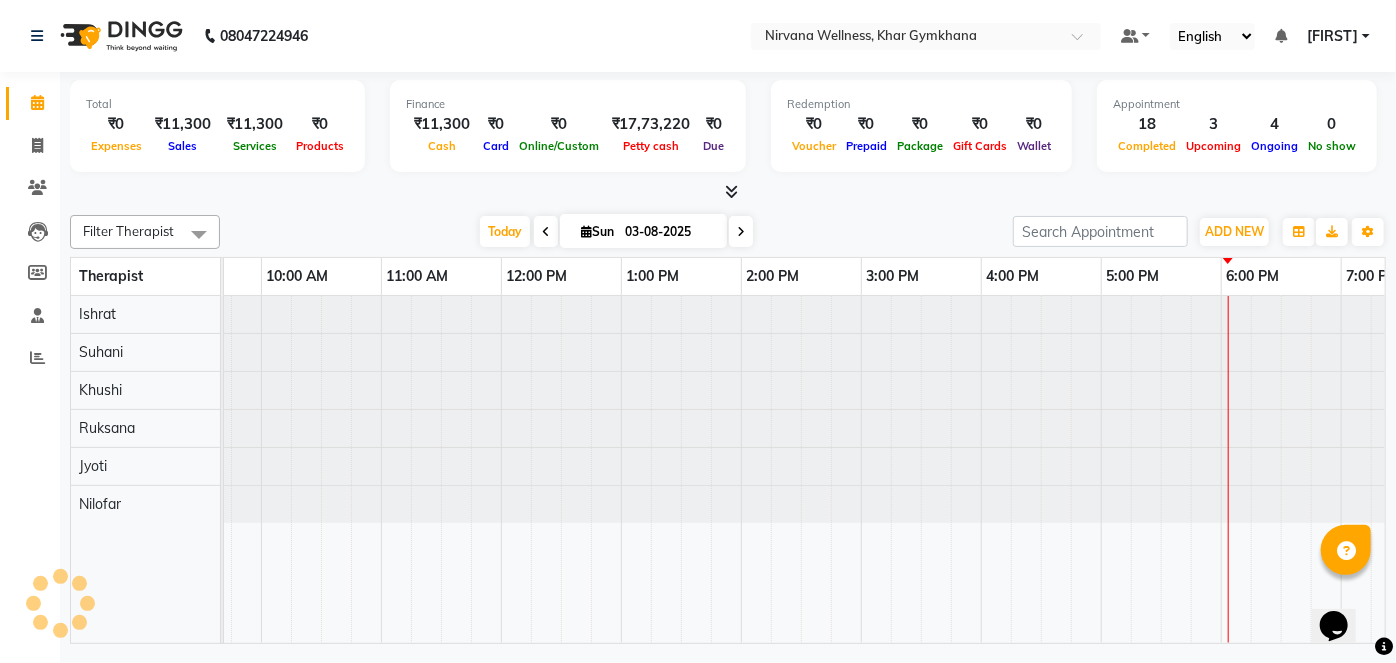 scroll, scrollTop: 0, scrollLeft: 0, axis: both 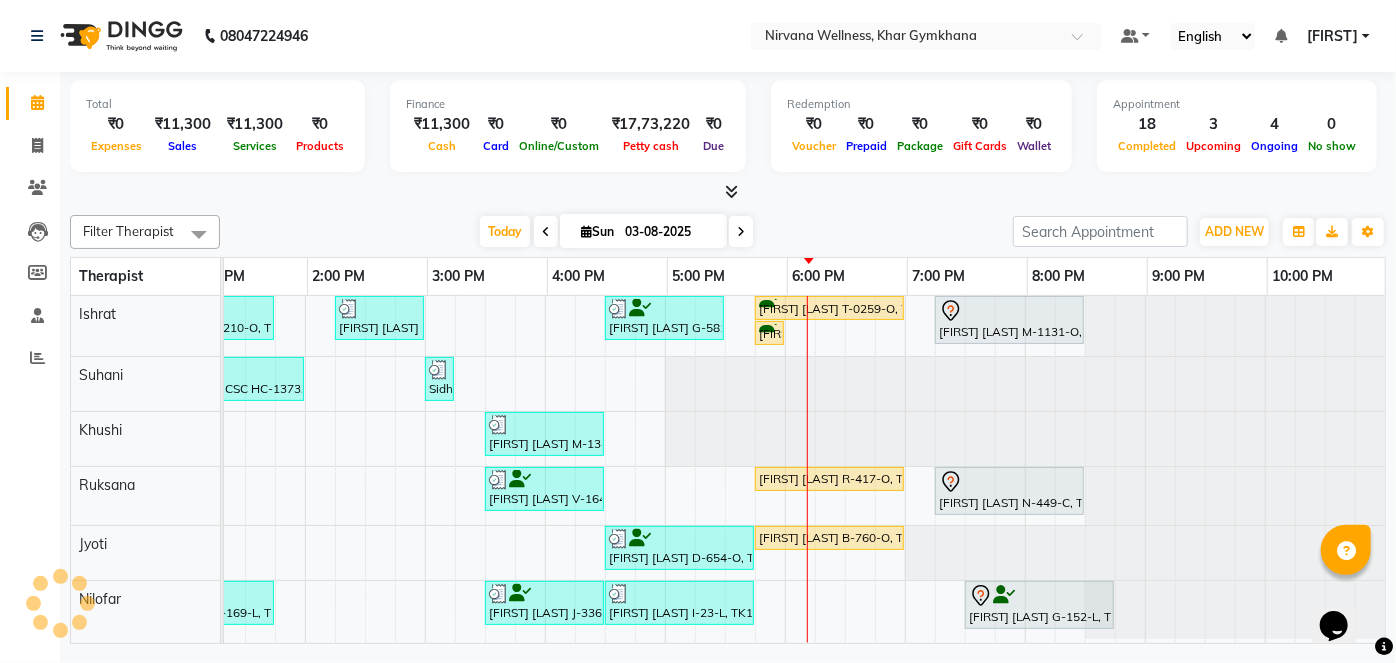click at bounding box center (586, 231) 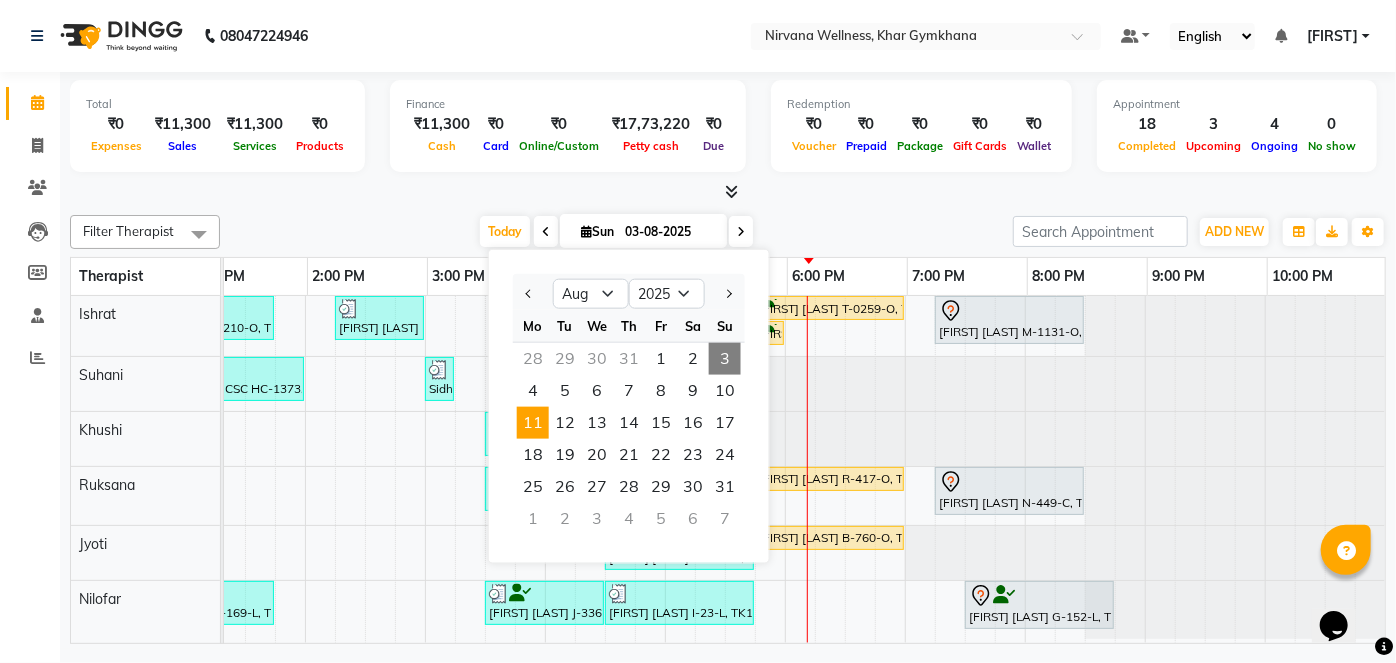 click on "11" at bounding box center [533, 423] 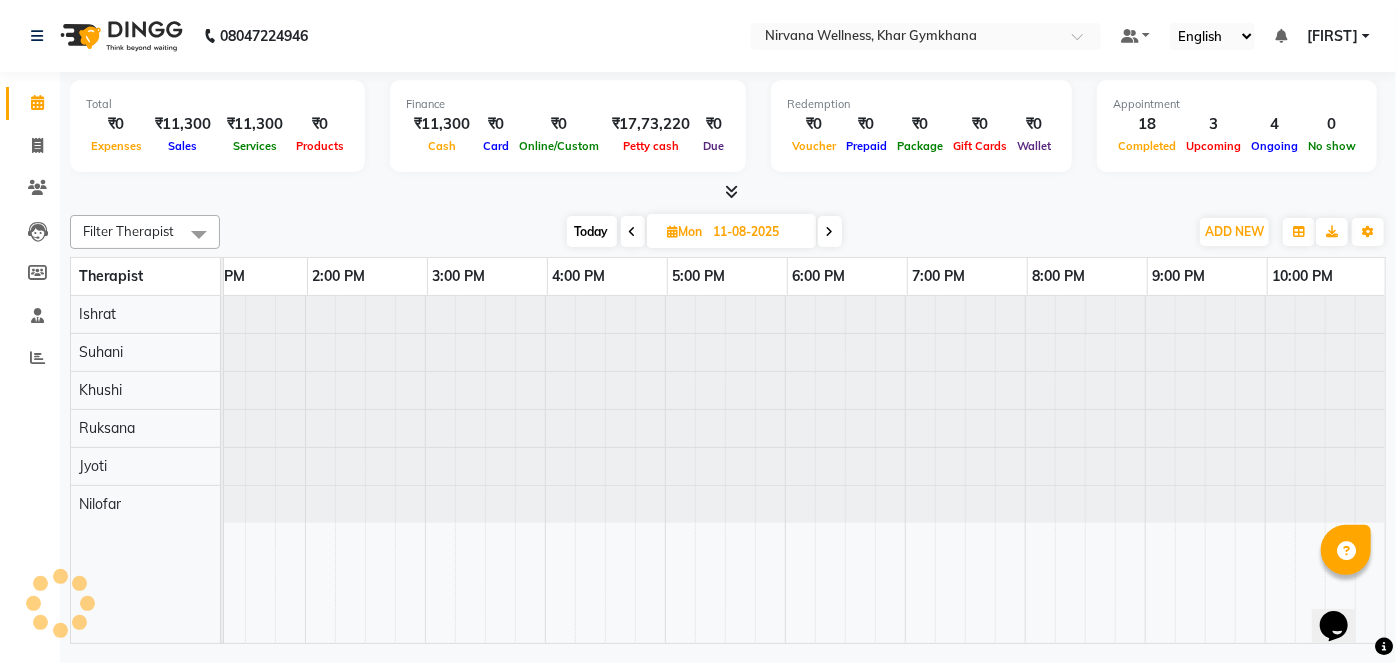 scroll, scrollTop: 0, scrollLeft: 0, axis: both 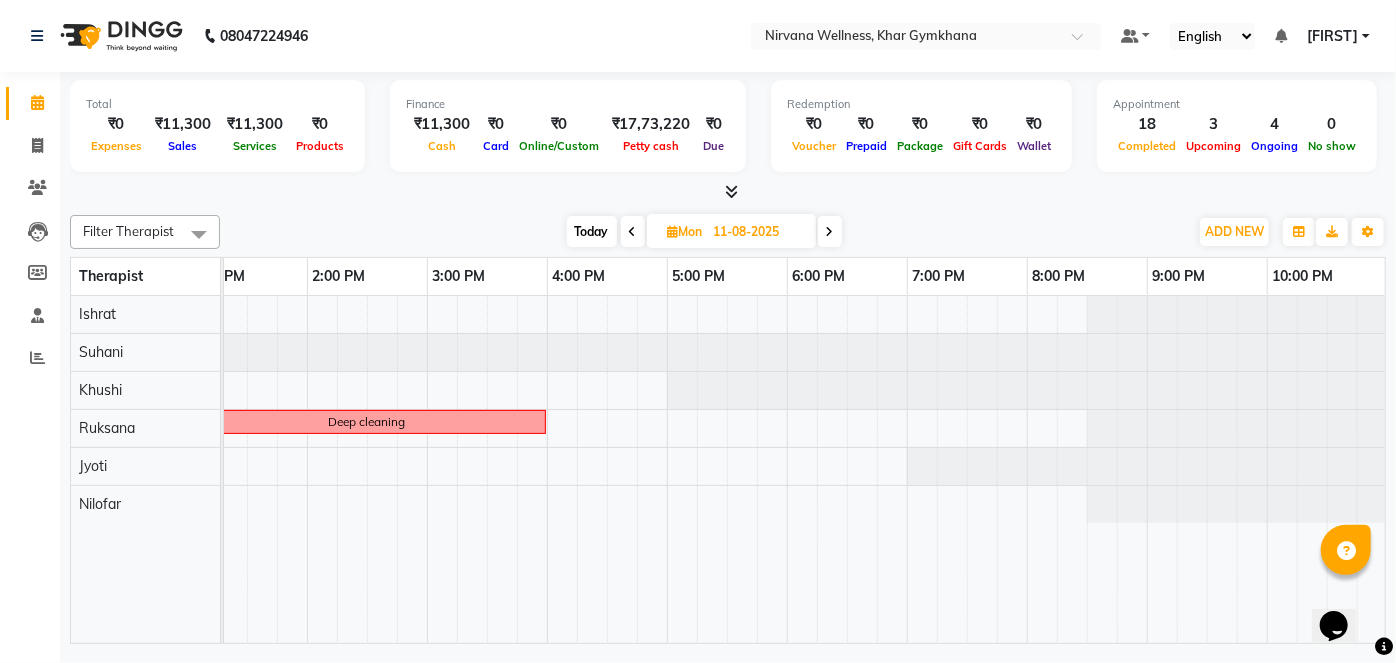 click on "Today" at bounding box center [592, 231] 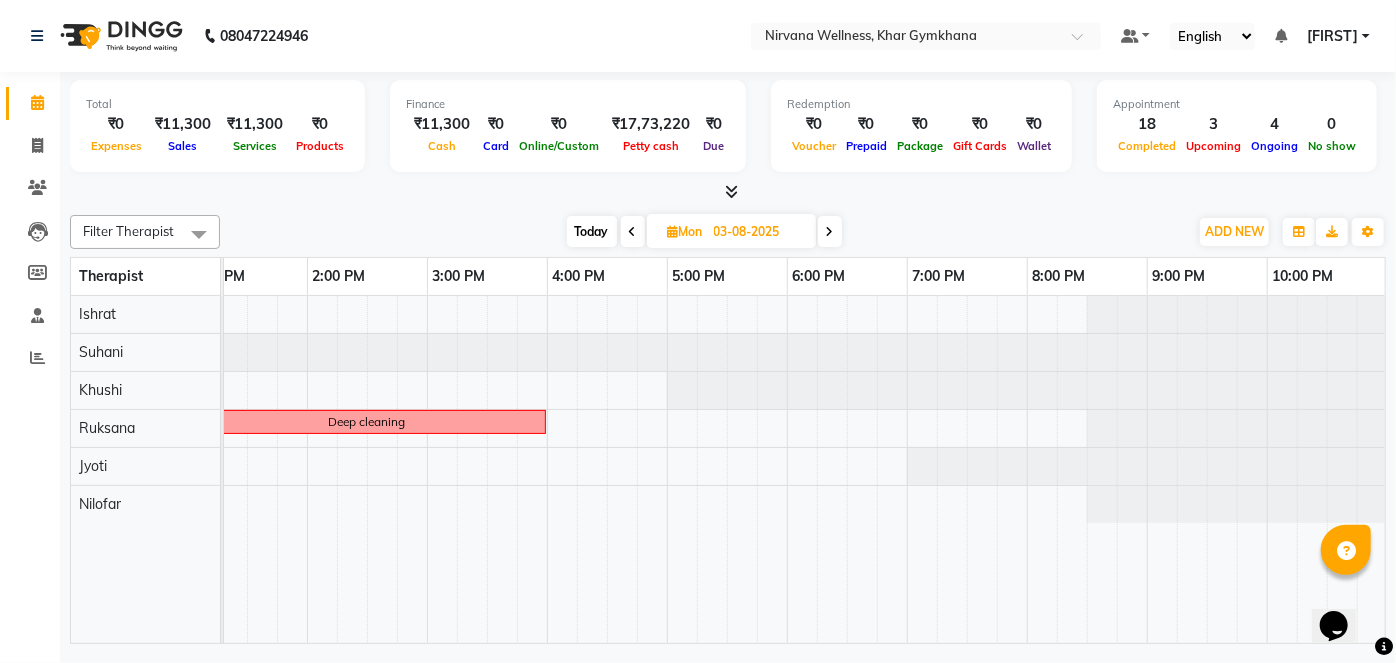 scroll, scrollTop: 0, scrollLeft: 757, axis: horizontal 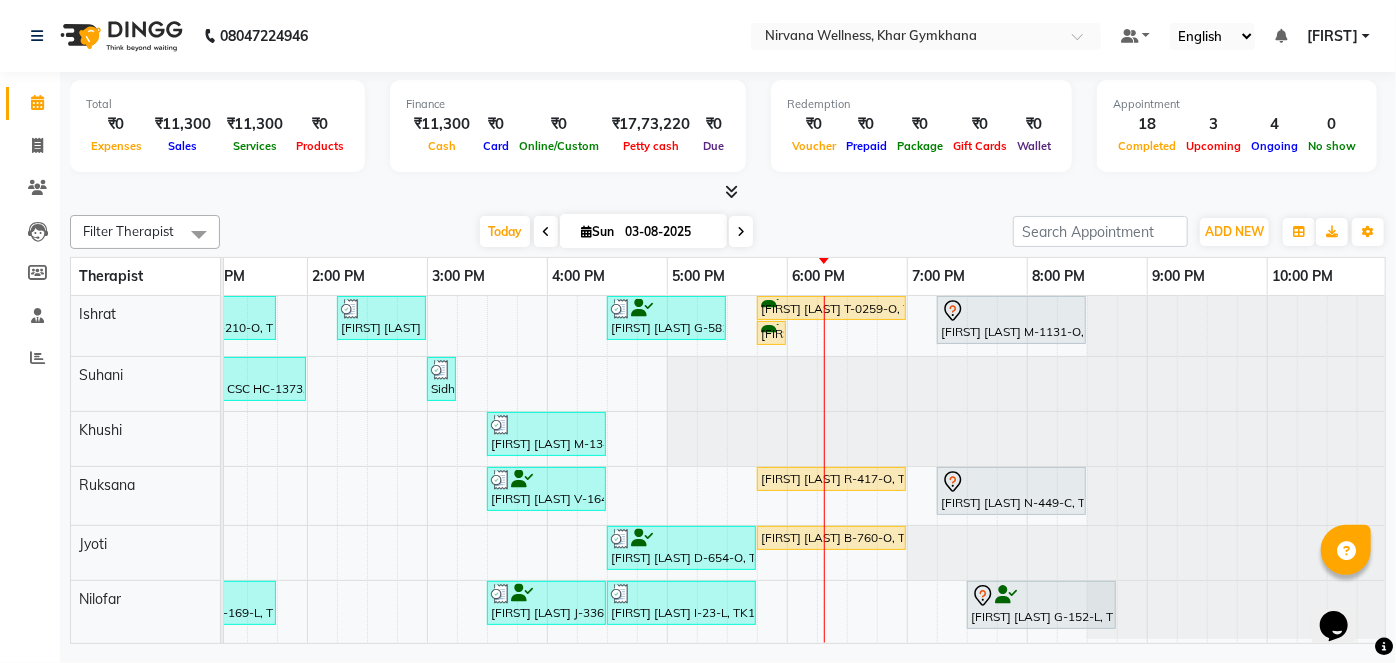 click at bounding box center [741, 231] 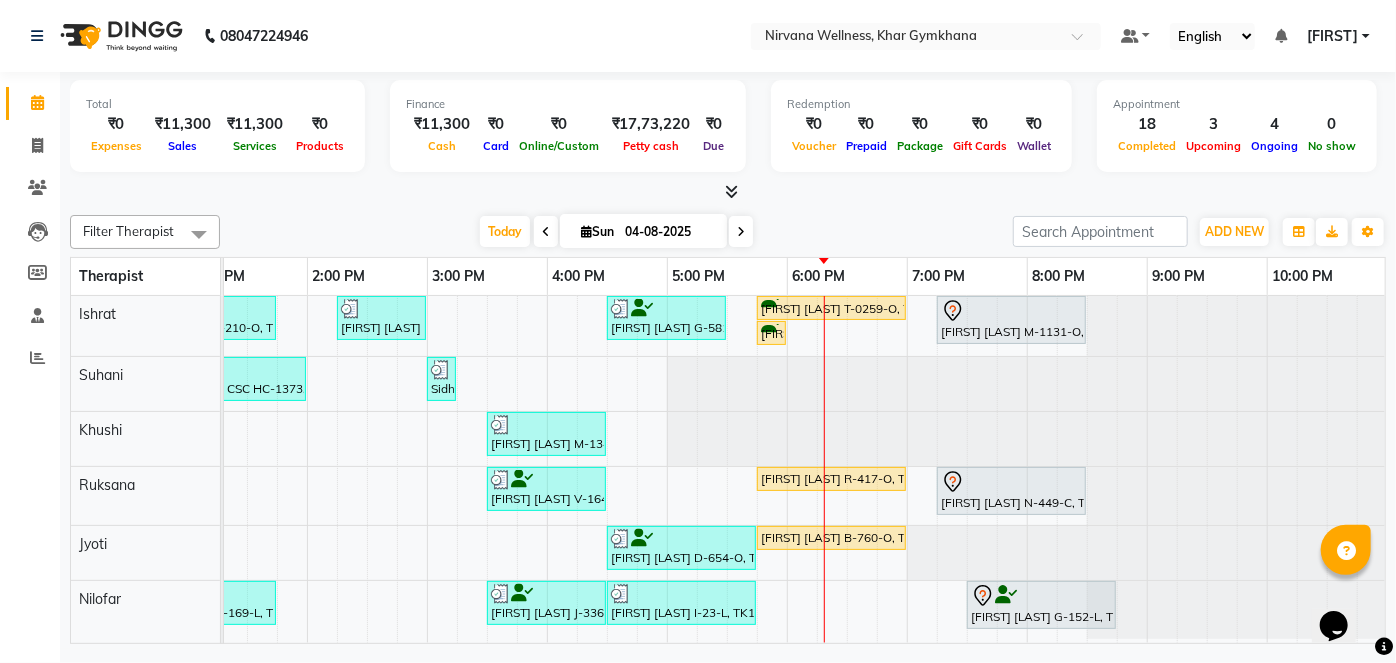 scroll, scrollTop: 0, scrollLeft: 0, axis: both 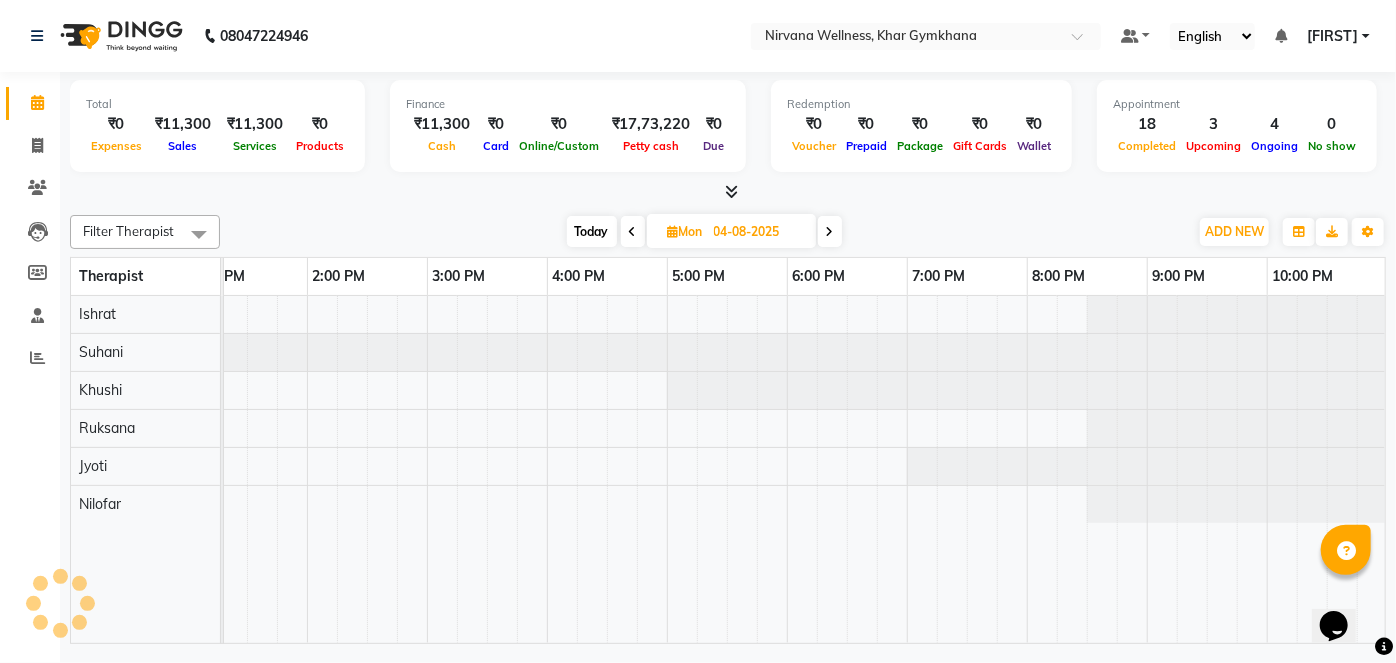 click at bounding box center (830, 232) 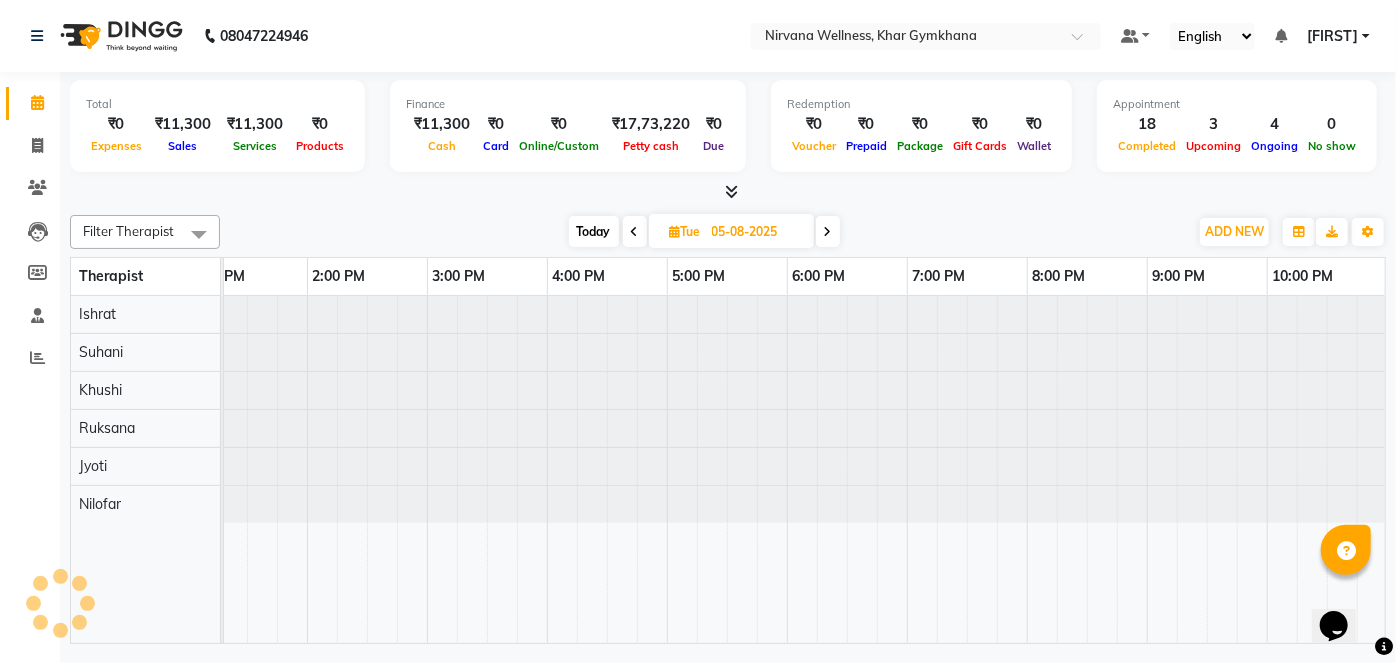 scroll, scrollTop: 0, scrollLeft: 0, axis: both 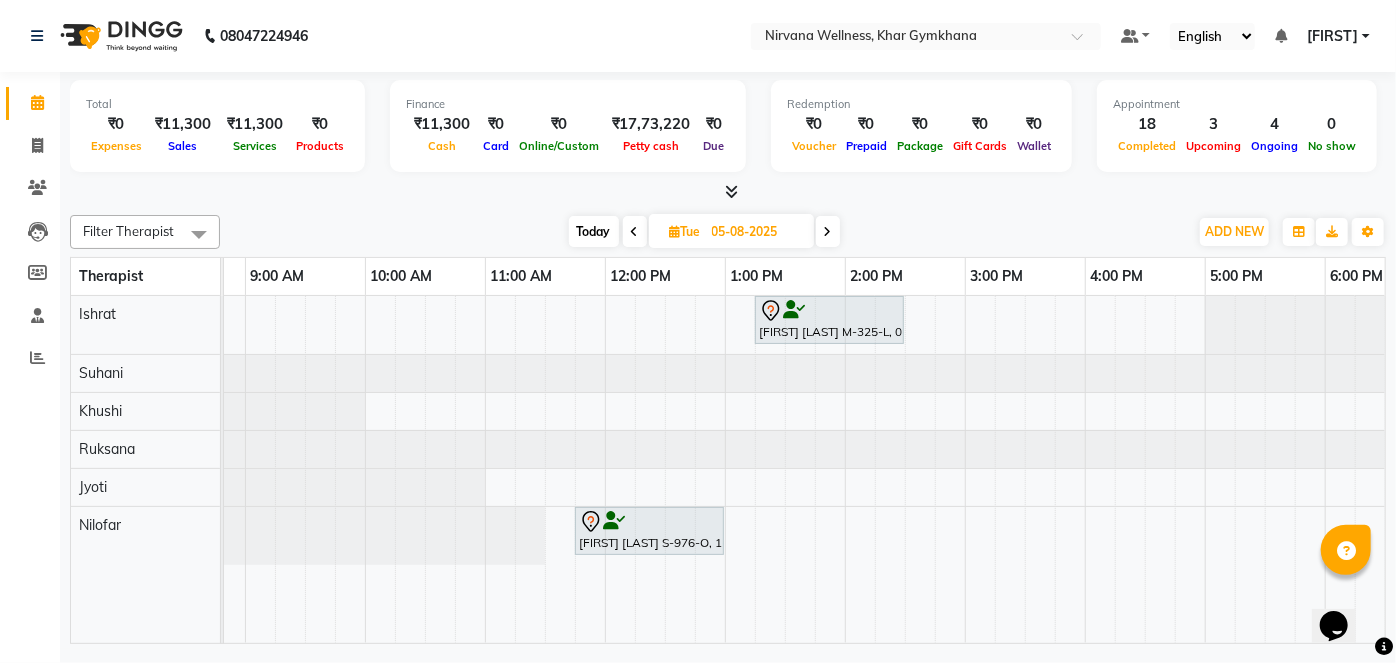 click on "Ashish Madnani M-325-L, 01:15 PM-02:30 PM, Swedish / Aroma / Deep tissue- 60 min             Laxmi Seth S-976-O, 11:45 AM-01:00 PM, Swedish / Aroma / Deep tissue- 60 min" at bounding box center [965, 469] 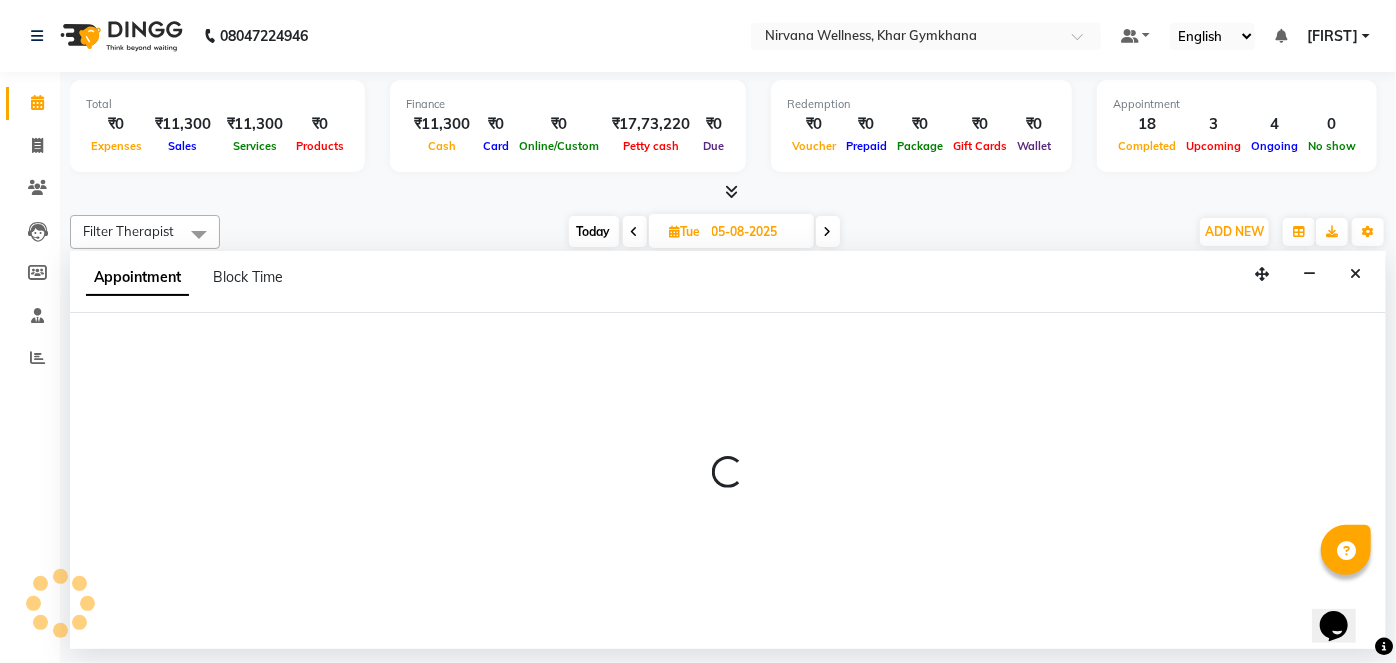 select on "68039" 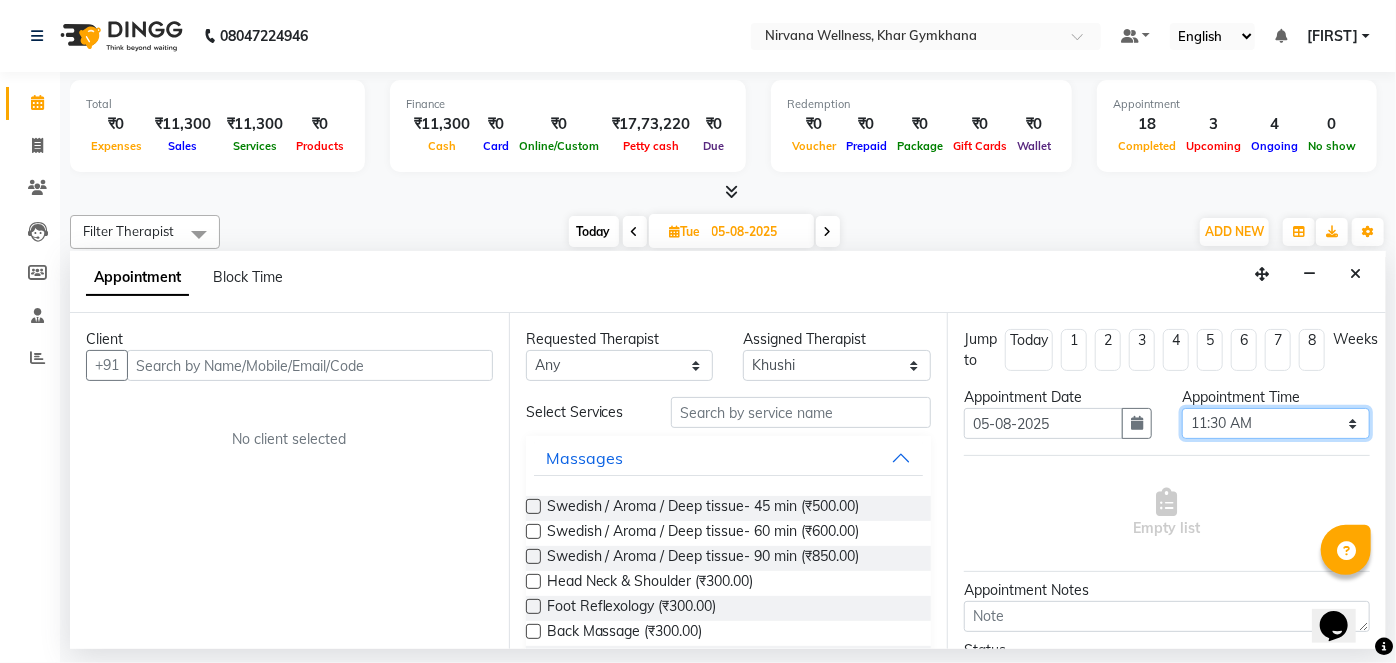 click on "Select 08:00 AM 08:15 AM 08:30 AM 08:45 AM 09:00 AM 09:15 AM 09:30 AM 09:45 AM 10:00 AM 10:15 AM 10:30 AM 10:45 AM 11:00 AM 11:15 AM 11:30 AM 11:45 AM 12:00 PM 12:15 PM 12:30 PM 12:45 PM 01:00 PM 01:15 PM 01:30 PM 01:45 PM 02:00 PM 02:15 PM 02:30 PM 02:45 PM 03:00 PM 03:15 PM 03:30 PM 03:45 PM 04:00 PM 04:15 PM 04:30 PM 04:45 PM 05:00 PM 05:15 PM 05:30 PM 05:45 PM 06:00 PM 06:15 PM 06:30 PM 06:45 PM 07:00 PM 07:15 PM 07:30 PM 07:45 PM 08:00 PM 08:15 PM 08:30 PM 08:45 PM 09:00 PM 09:15 PM 09:30 PM 09:45 PM 10:00 PM" at bounding box center [1276, 423] 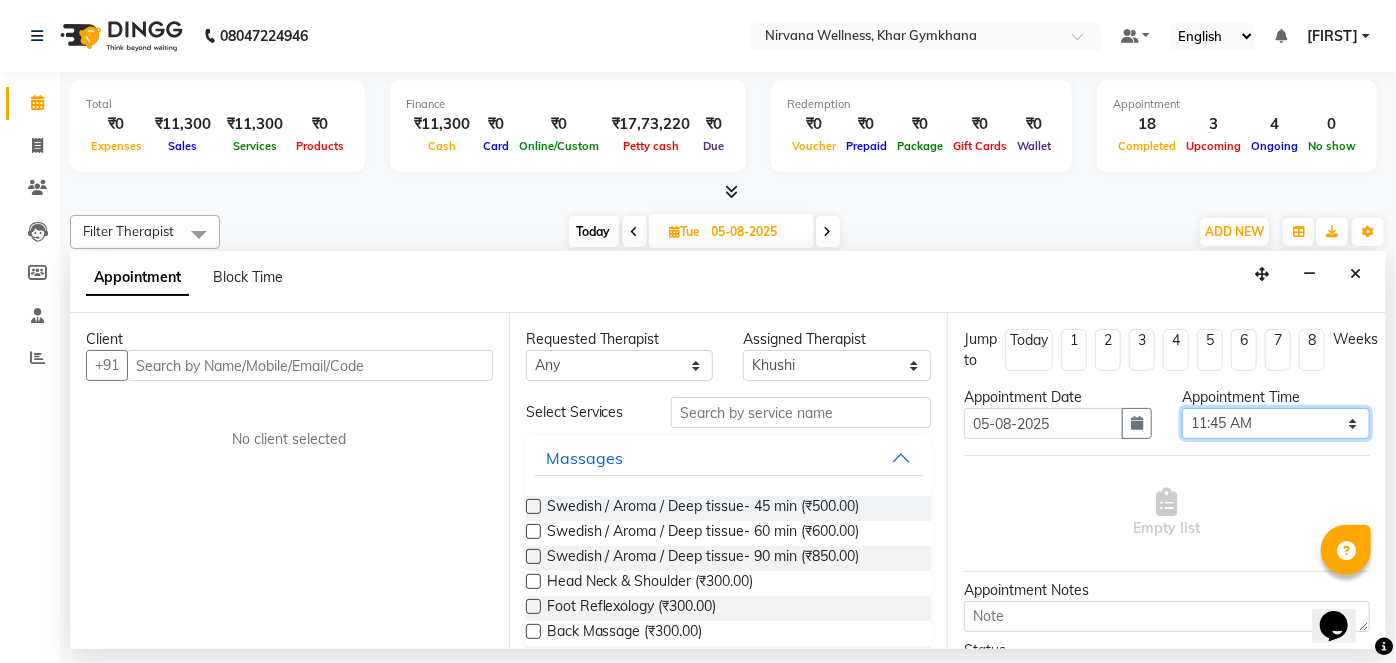 click on "Select 08:00 AM 08:15 AM 08:30 AM 08:45 AM 09:00 AM 09:15 AM 09:30 AM 09:45 AM 10:00 AM 10:15 AM 10:30 AM 10:45 AM 11:00 AM 11:15 AM 11:30 AM 11:45 AM 12:00 PM 12:15 PM 12:30 PM 12:45 PM 01:00 PM 01:15 PM 01:30 PM 01:45 PM 02:00 PM 02:15 PM 02:30 PM 02:45 PM 03:00 PM 03:15 PM 03:30 PM 03:45 PM 04:00 PM 04:15 PM 04:30 PM 04:45 PM 05:00 PM 05:15 PM 05:30 PM 05:45 PM 06:00 PM 06:15 PM 06:30 PM 06:45 PM 07:00 PM 07:15 PM 07:30 PM 07:45 PM 08:00 PM 08:15 PM 08:30 PM 08:45 PM 09:00 PM 09:15 PM 09:30 PM 09:45 PM 10:00 PM" at bounding box center [1276, 423] 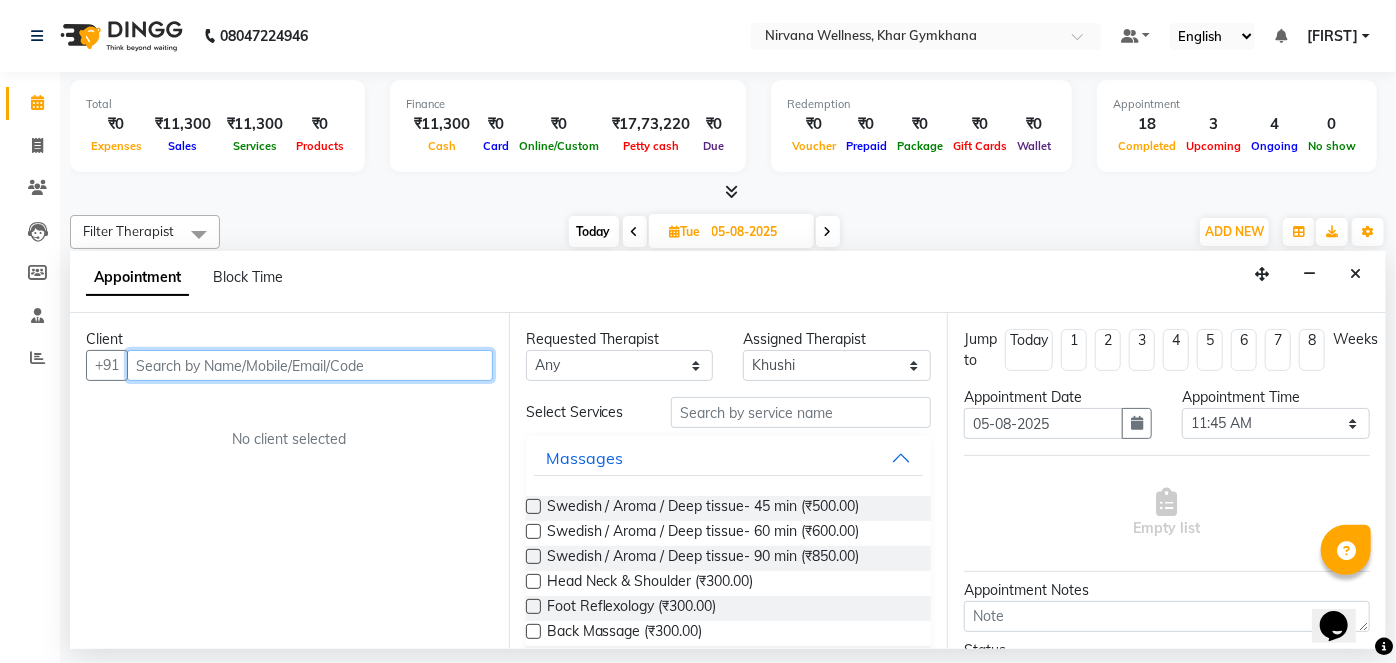 click at bounding box center (310, 365) 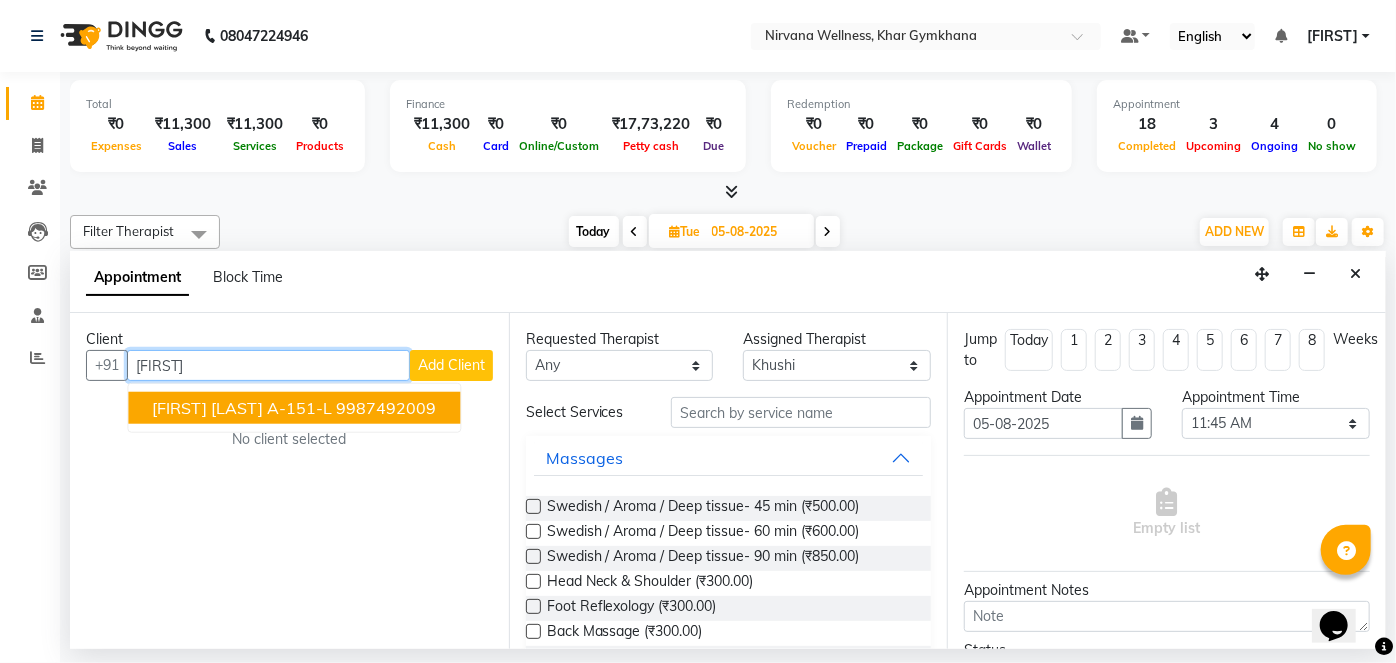click on "9987492009" at bounding box center (386, 408) 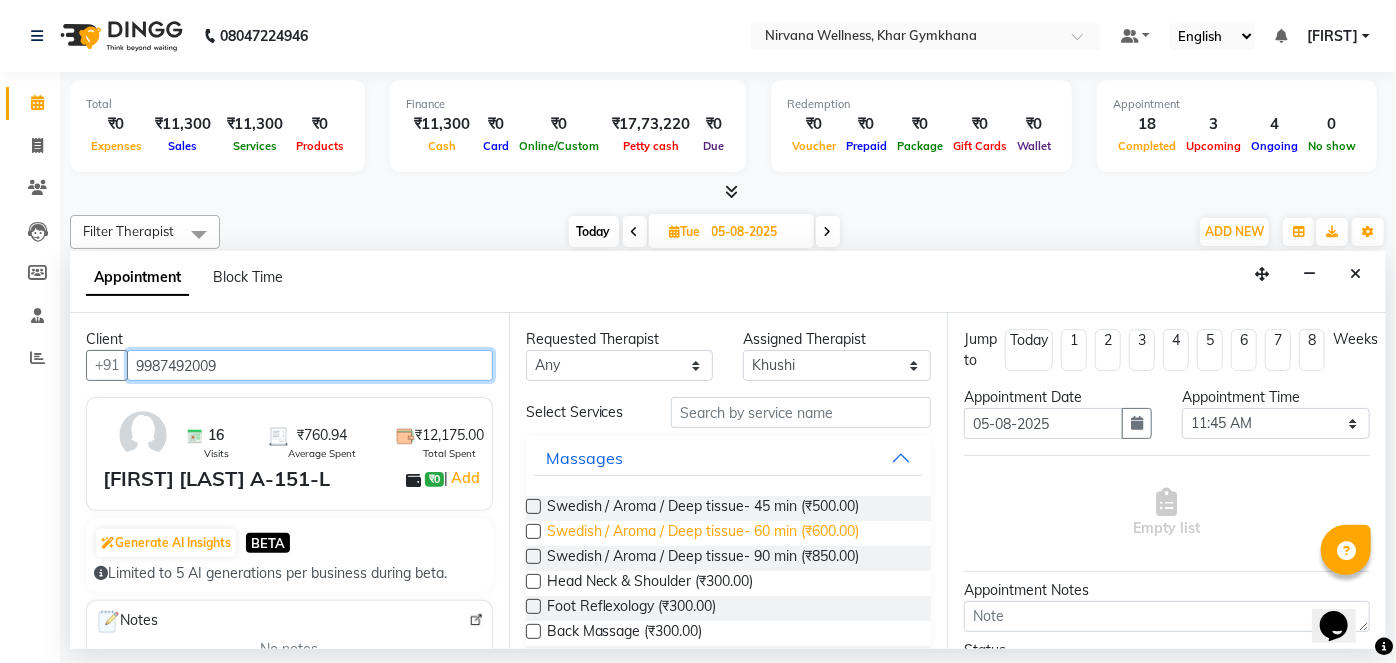 type on "9987492009" 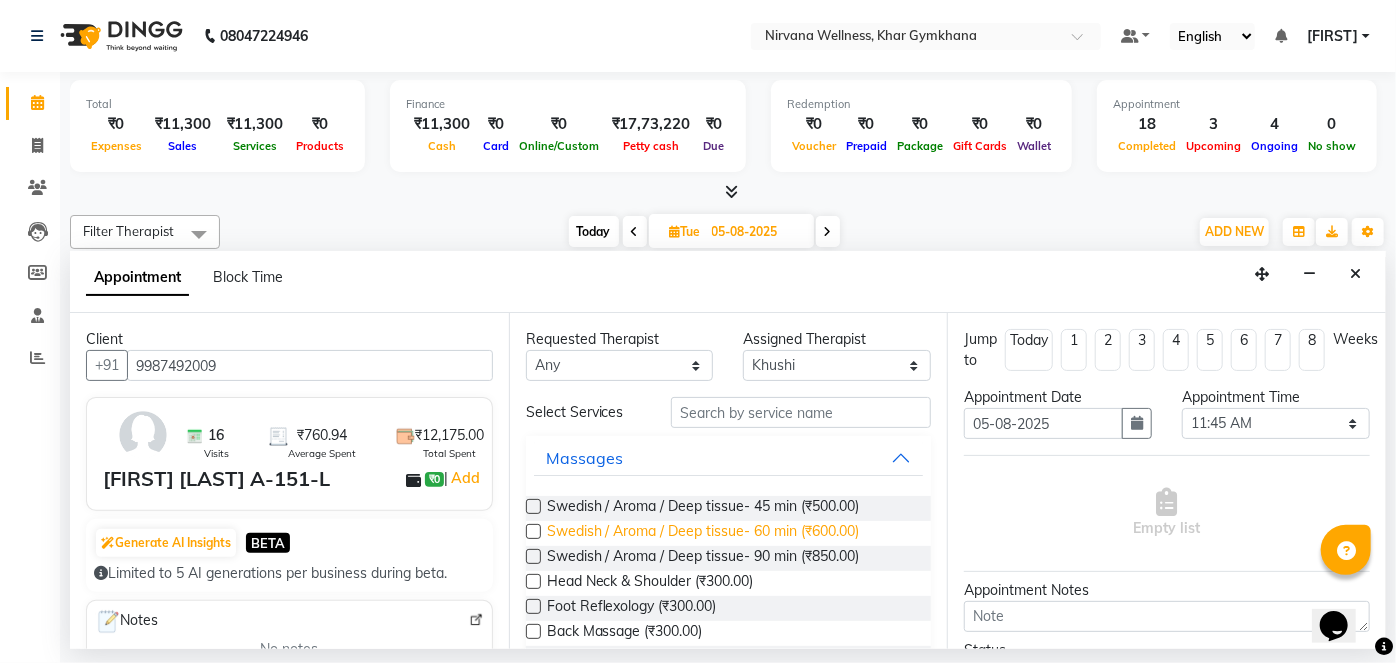 click on "Swedish / Aroma / Deep tissue- 60 min (₹600.00)" at bounding box center [703, 533] 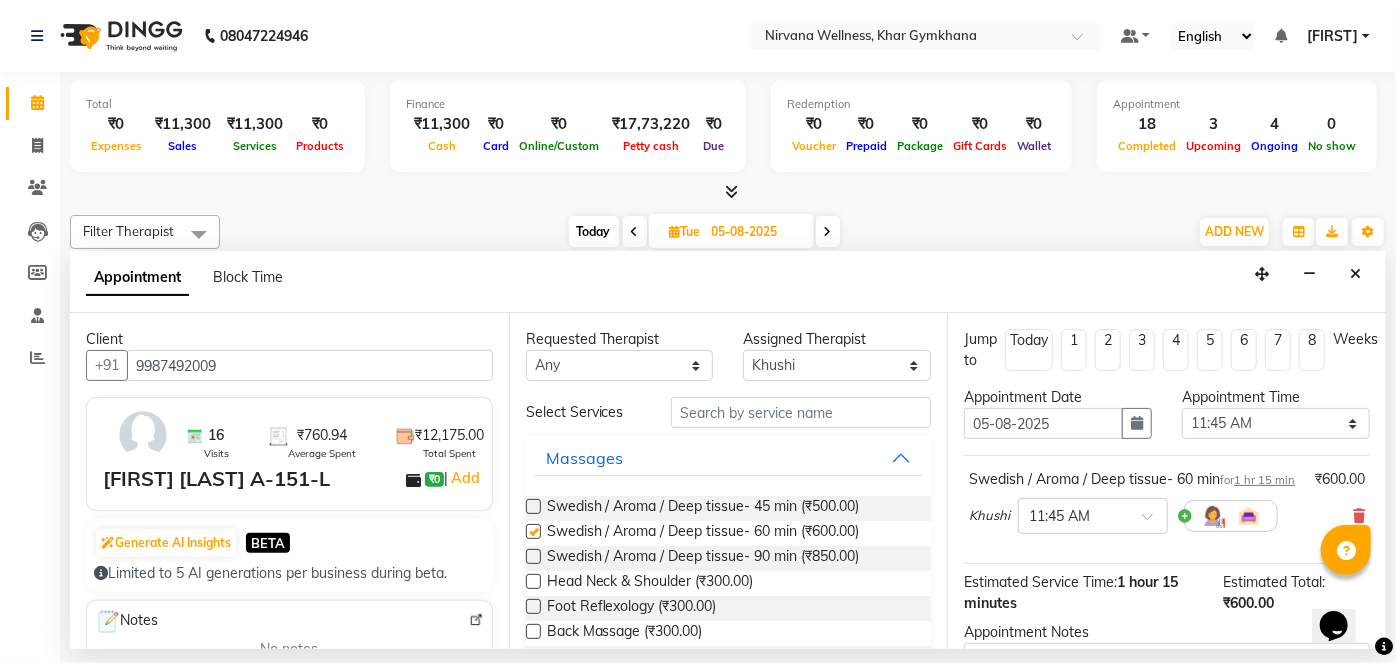 checkbox on "false" 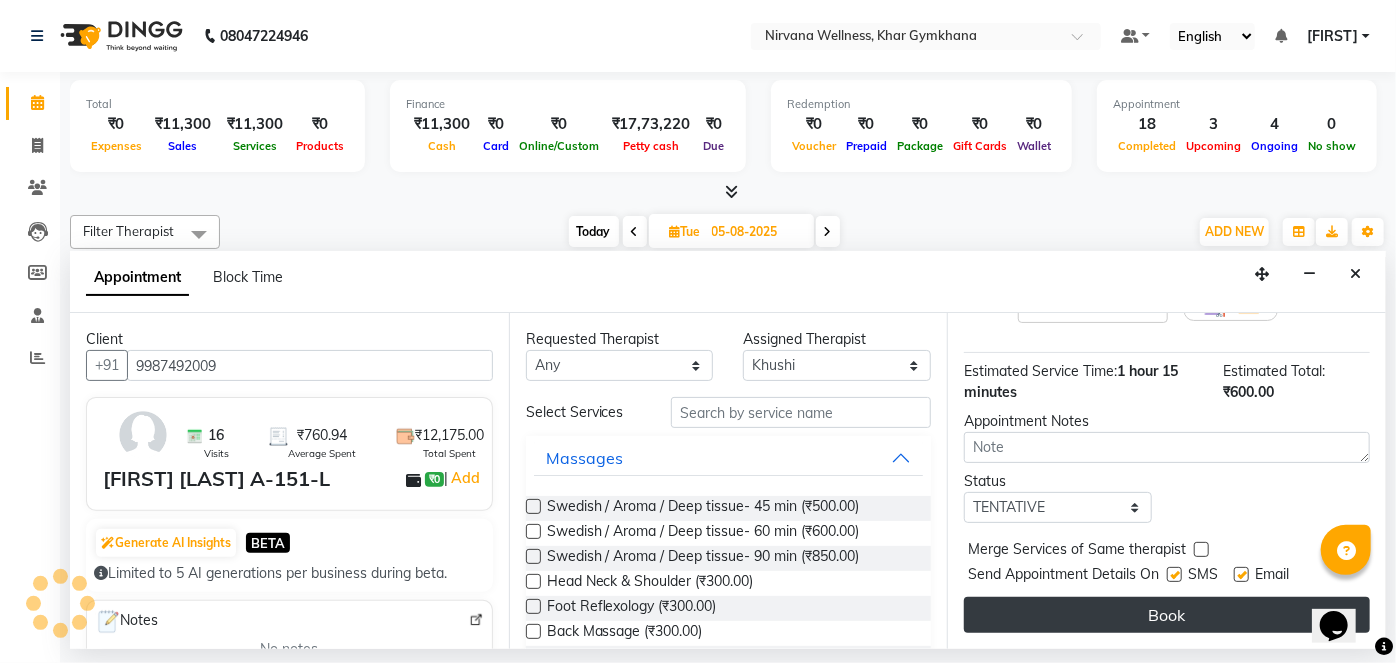 click on "Book" at bounding box center (1167, 615) 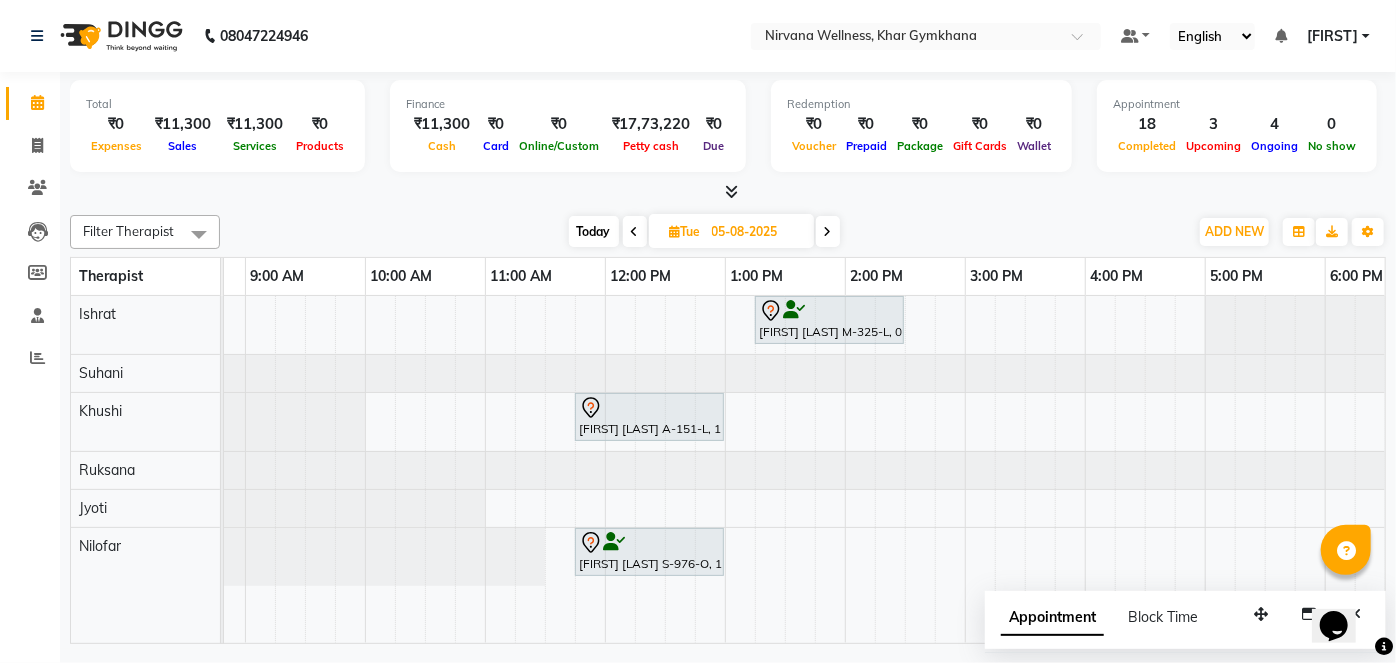 scroll, scrollTop: 0, scrollLeft: 272, axis: horizontal 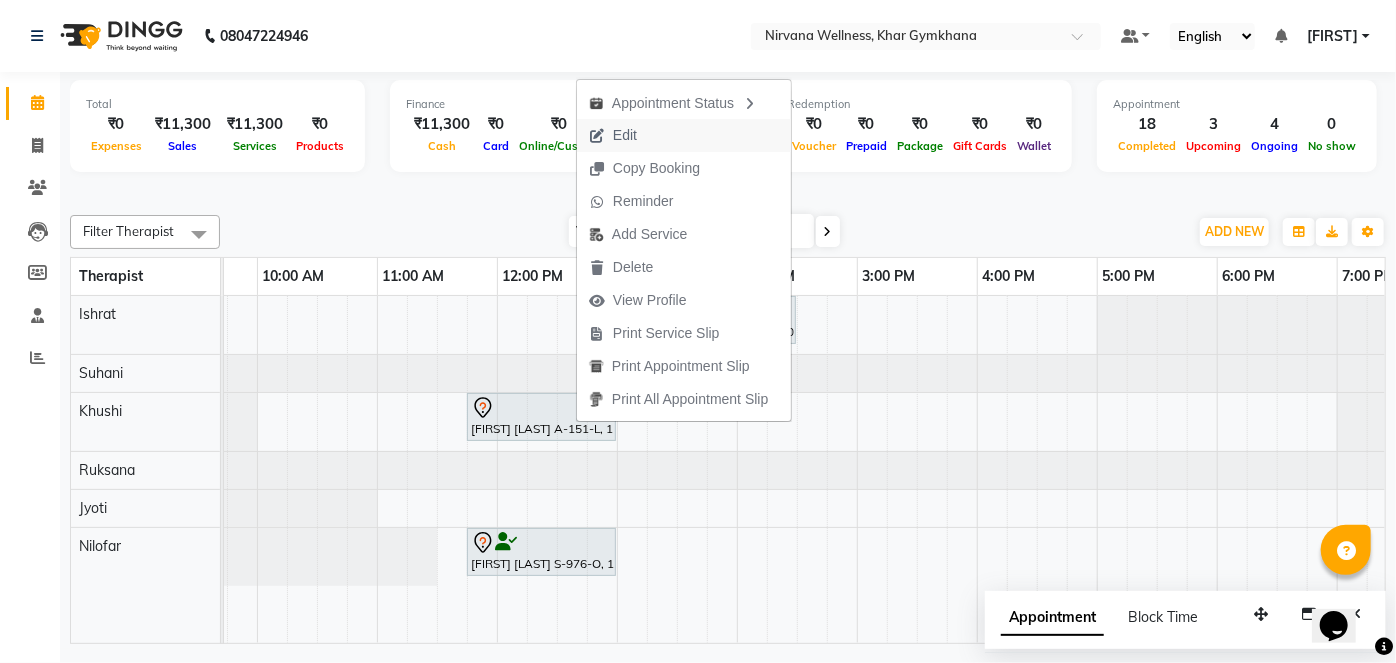 click on "Edit" at bounding box center [684, 135] 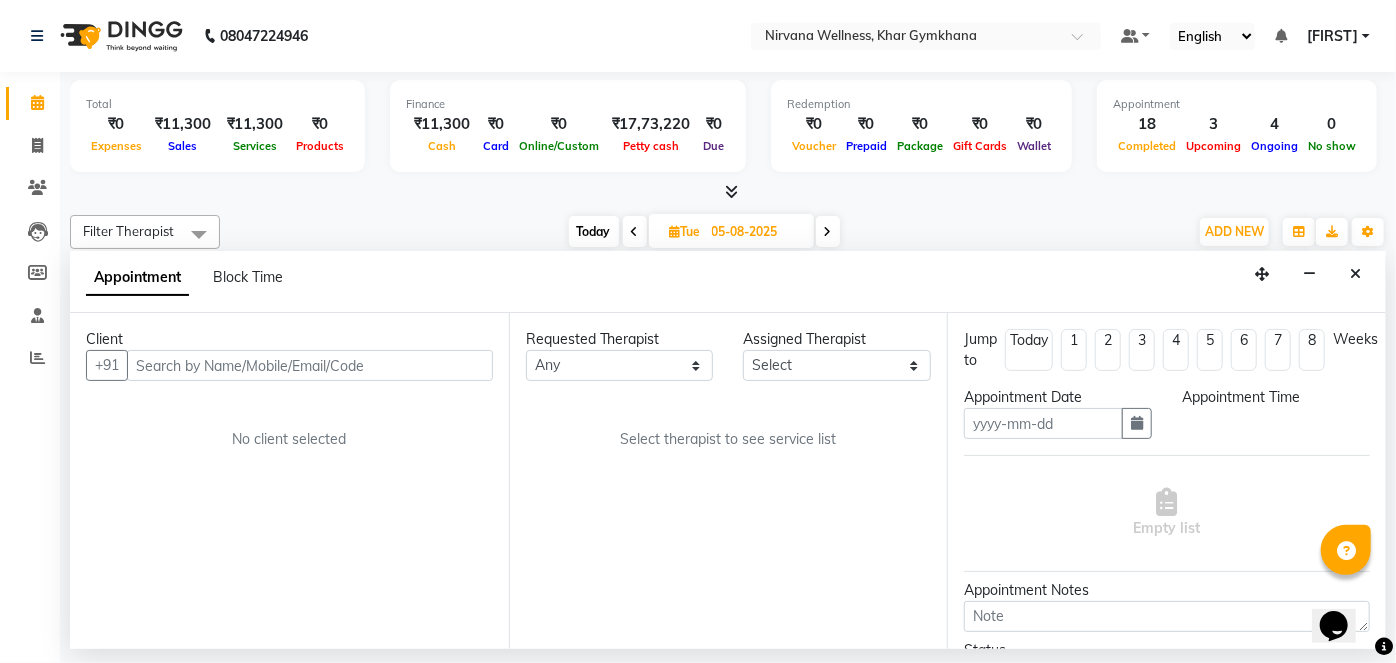 type on "05-08-2025" 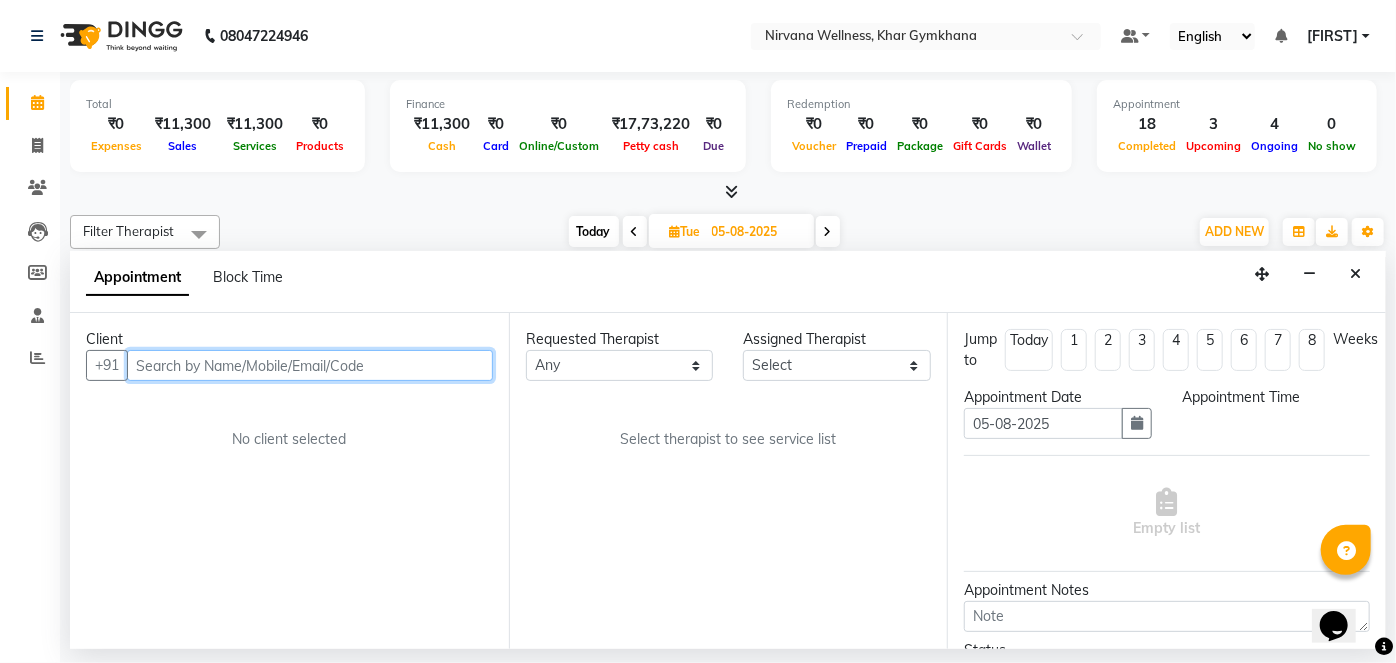 select on "68039" 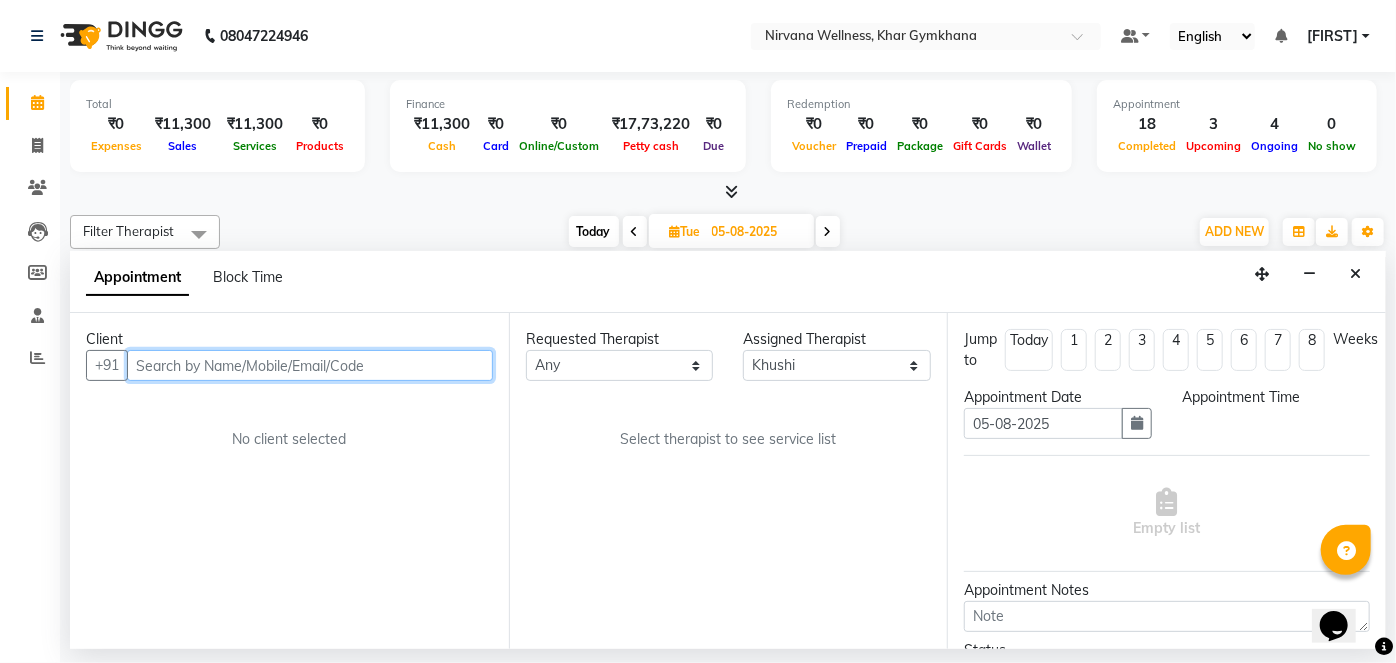 select on "705" 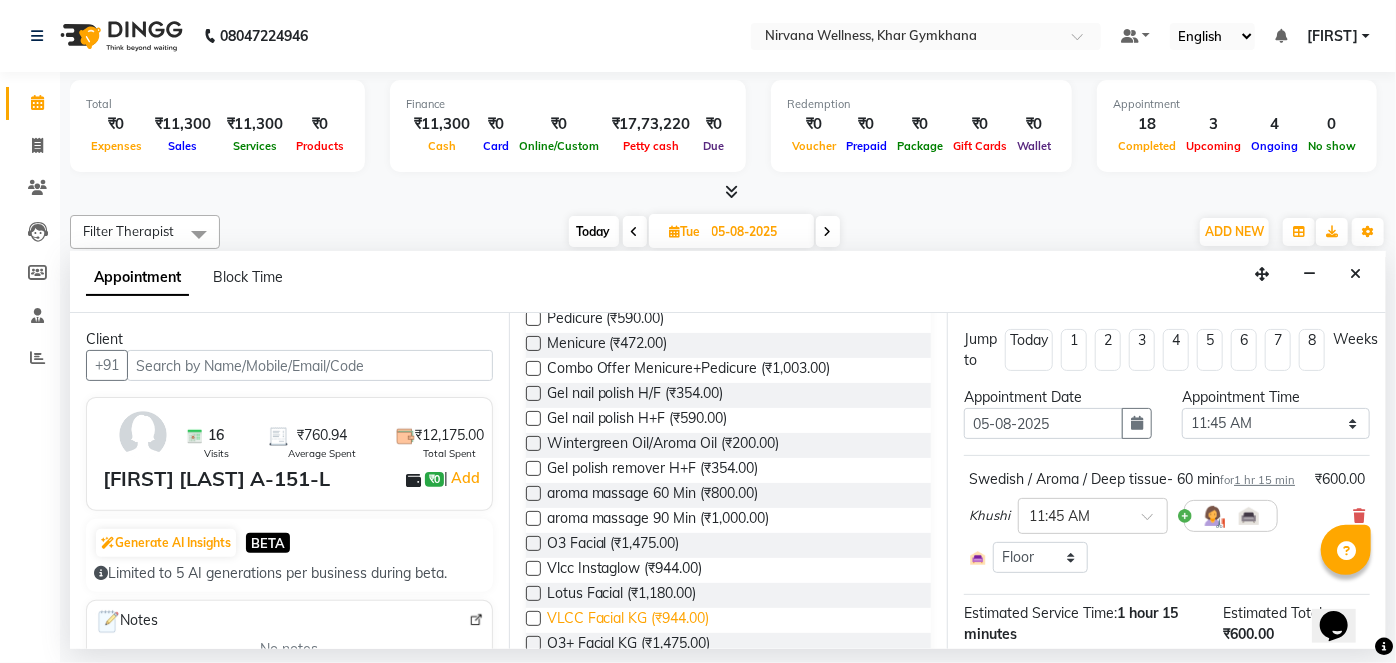 click on "VLCC Facial KG (₹944.00)" at bounding box center [628, 620] 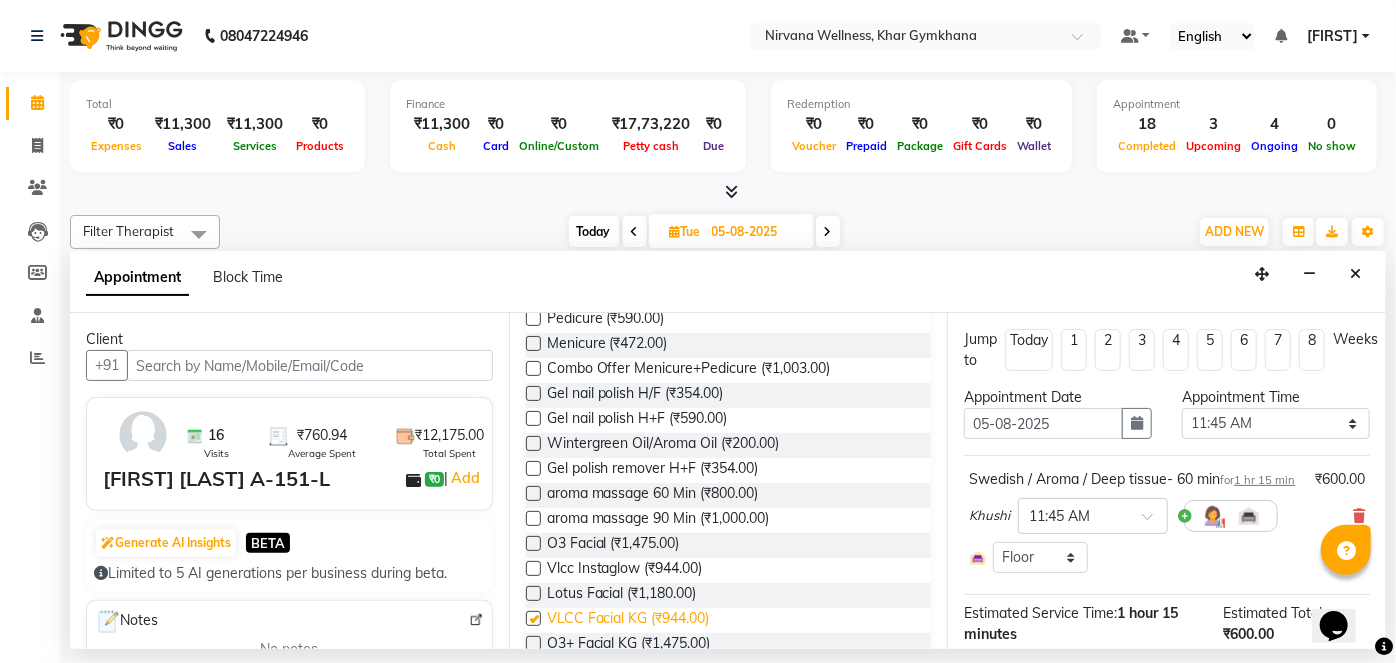 checkbox on "false" 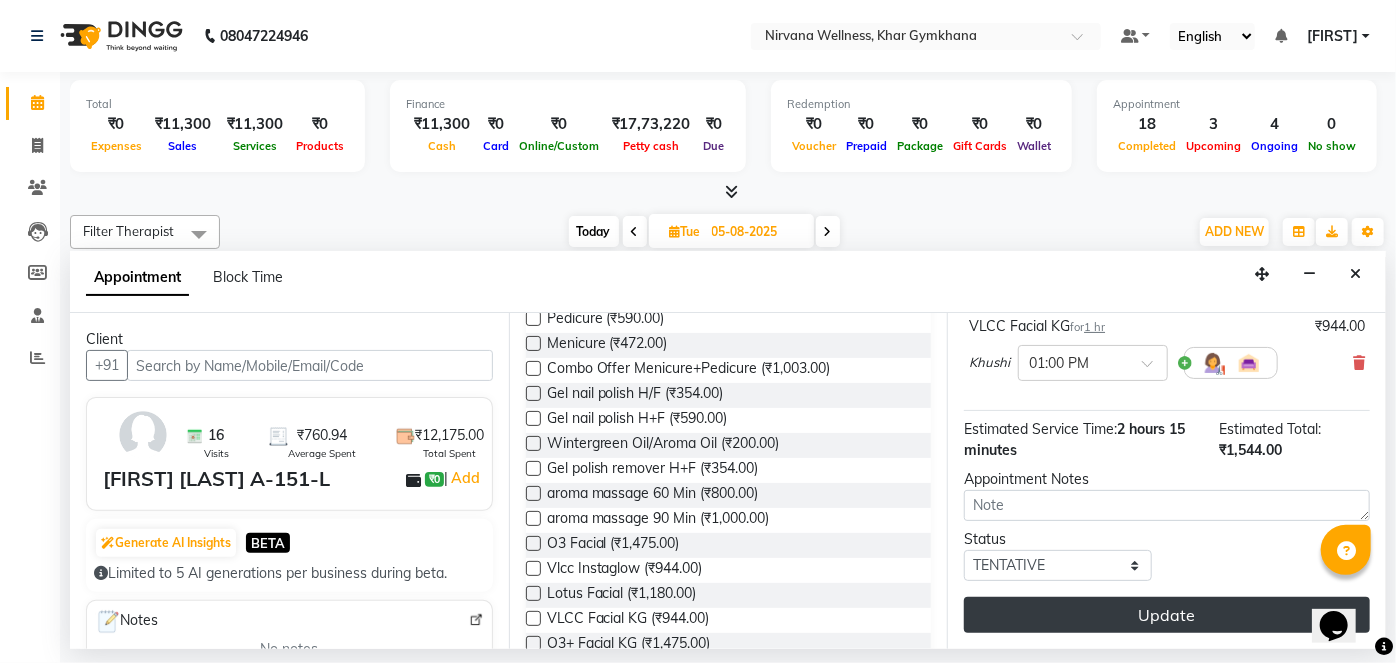 click on "Update" at bounding box center (1167, 615) 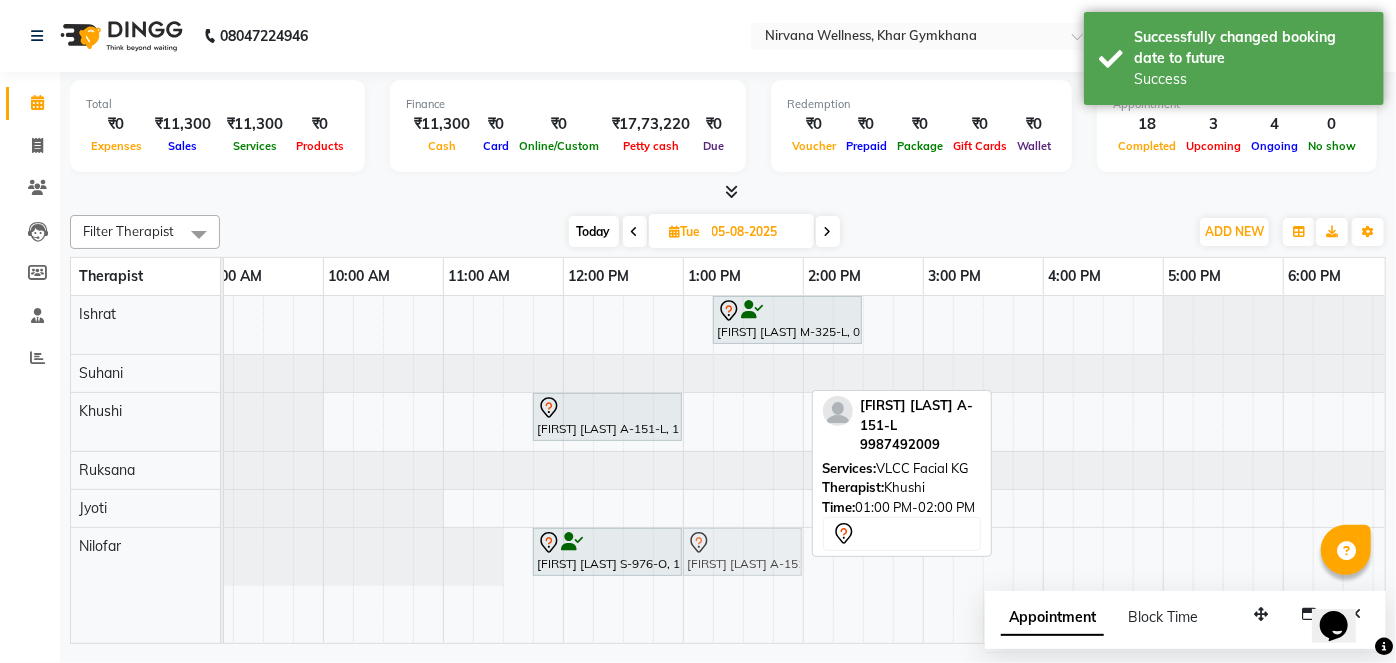 drag, startPoint x: 731, startPoint y: 416, endPoint x: 744, endPoint y: 541, distance: 125.67418 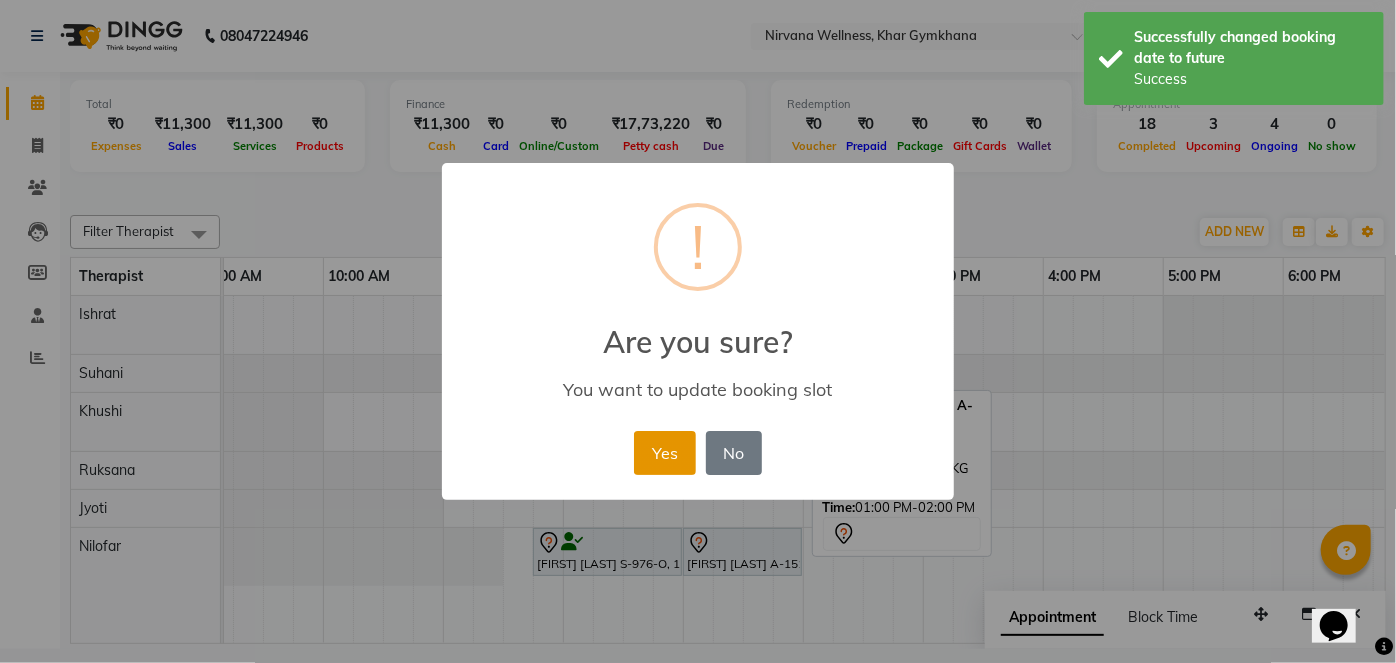 click on "Yes" at bounding box center [664, 453] 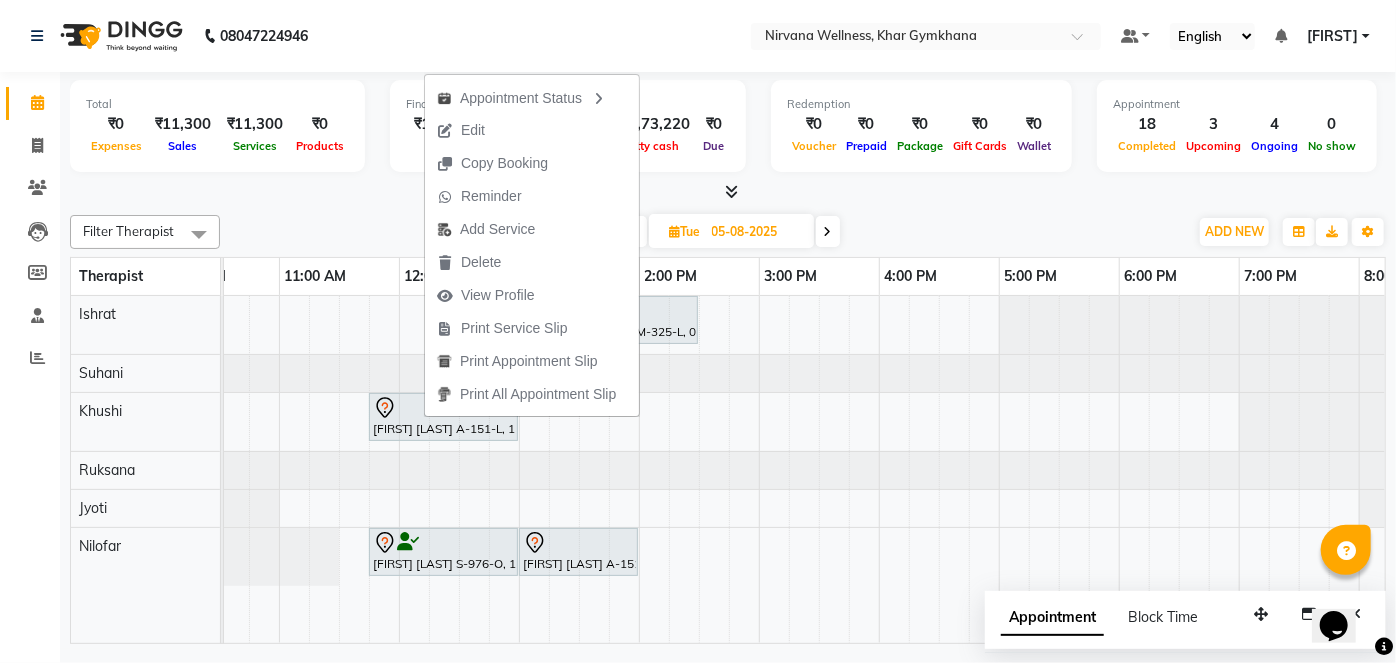 click on "Filter Therapist Select All Ishrat Jyoti Khushi Nilofar Ruksana  Suhani Today  Tue 05-08-2025 Toggle Dropdown Add Appointment Add Invoice Add Attendance Add Client Toggle Dropdown Add Appointment Add Invoice Add Attendance Add Client ADD NEW Toggle Dropdown Add Appointment Add Invoice Add Attendance Add Client Filter Therapist Select All Ishrat Jyoti Khushi Nilofar Ruksana  Suhani Group By  Staff View   Room View  View as Vertical  Vertical - Week View  Horizontal  Horizontal - Week View  List  Toggle Dropdown Calendar Settings Manage Tags   Arrange Therapists   Reset Therapists  Full Screen  Show Available Stylist  Appointment Form Zoom 100% Therapist 7:00 AM 8:00 AM 9:00 AM 10:00 AM 11:00 AM 12:00 PM 1:00 PM 2:00 PM 3:00 PM 4:00 PM 5:00 PM 6:00 PM 7:00 PM 8:00 PM 9:00 PM 10:00 PM Ishrat Suhani Khushi Ruksana  Jyoti Nilofar             Ashish Madnani M-325-L, 01:15 PM-02:30 PM, Swedish / Aroma / Deep tissue- 60 min             Cara Avasia A-151-L, 11:45 AM-01:00 PM, Swedish / Aroma / Deep tissue- 60 min" 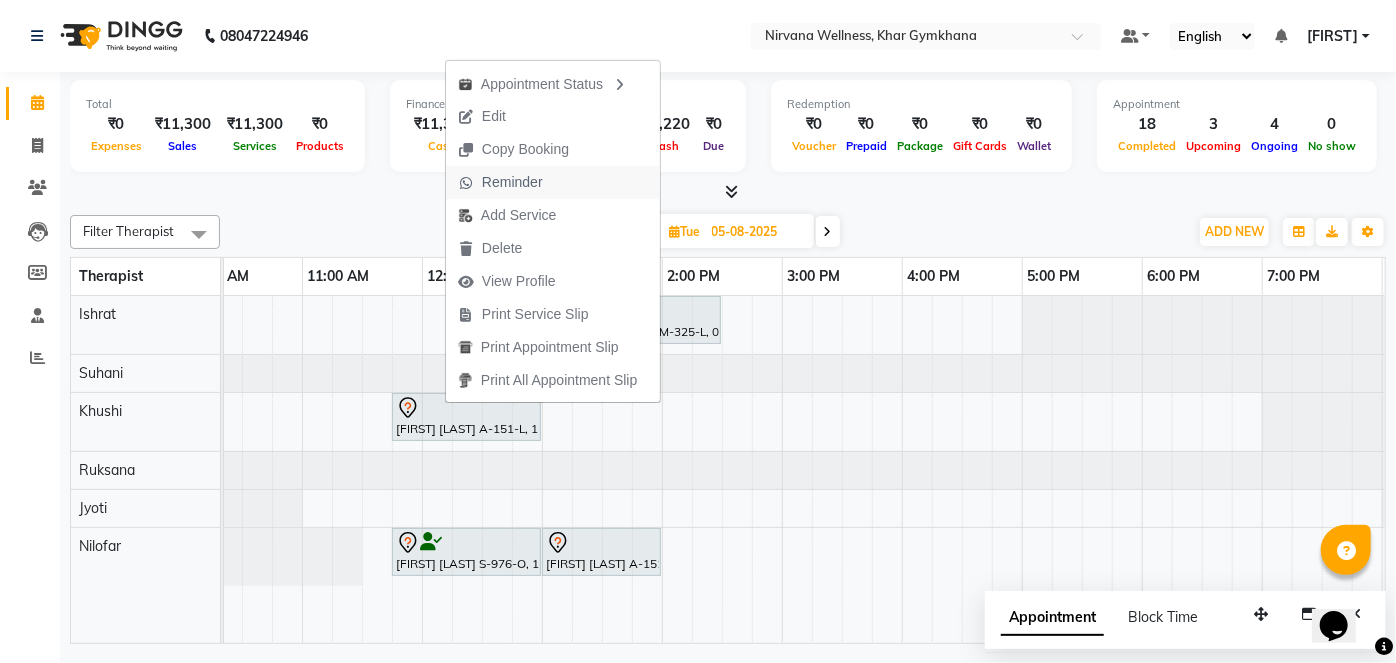click on "Reminder" at bounding box center (512, 182) 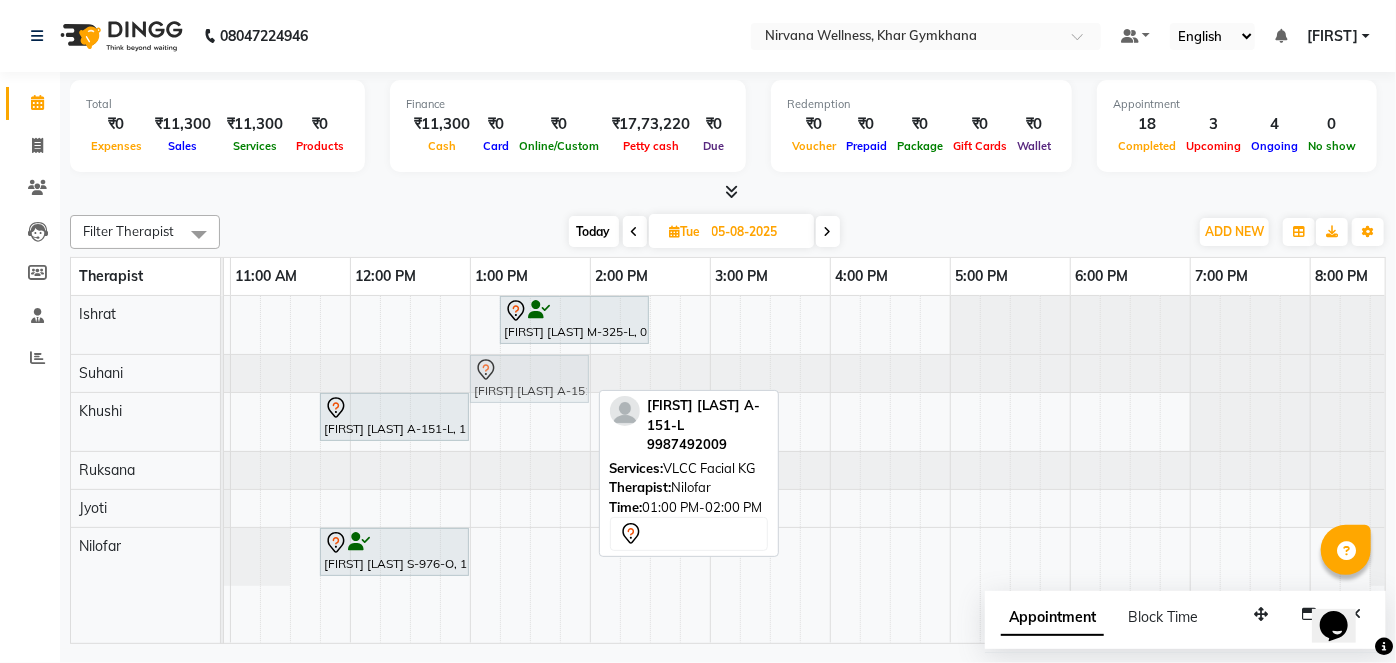 drag, startPoint x: 518, startPoint y: 555, endPoint x: 506, endPoint y: 392, distance: 163.44112 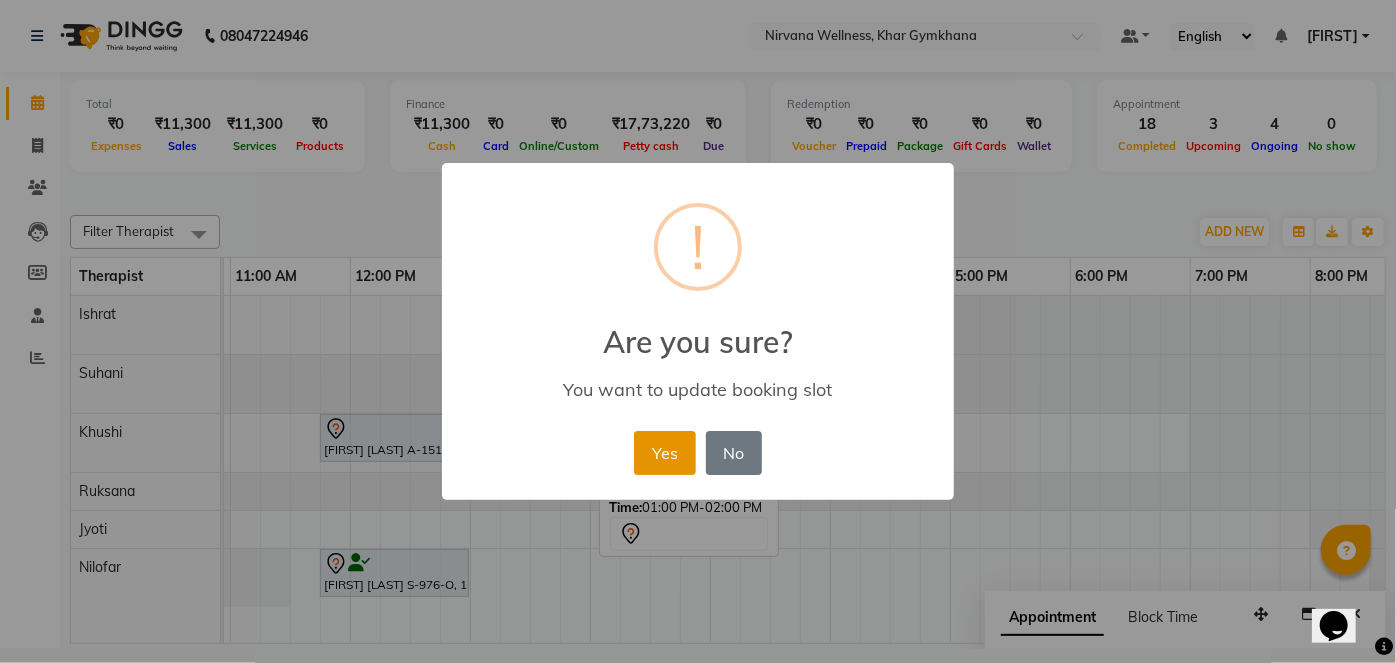 click on "Yes" at bounding box center (664, 453) 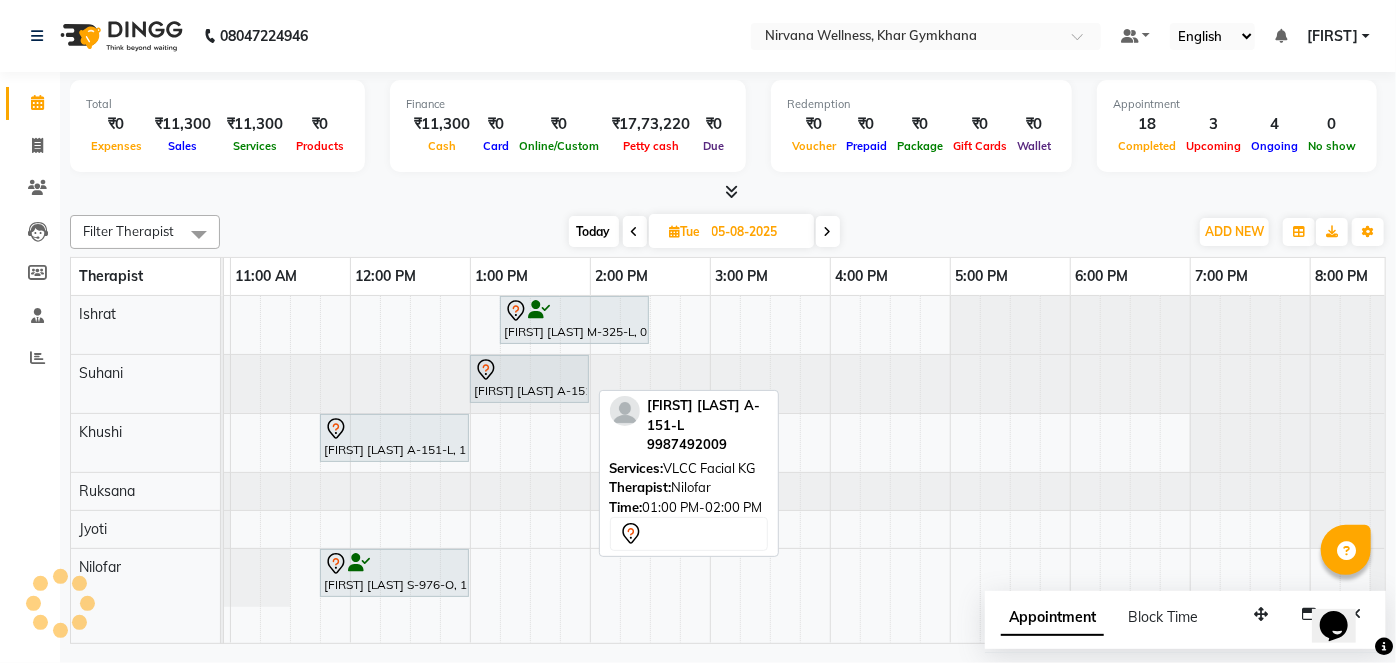 scroll, scrollTop: 0, scrollLeft: 426, axis: horizontal 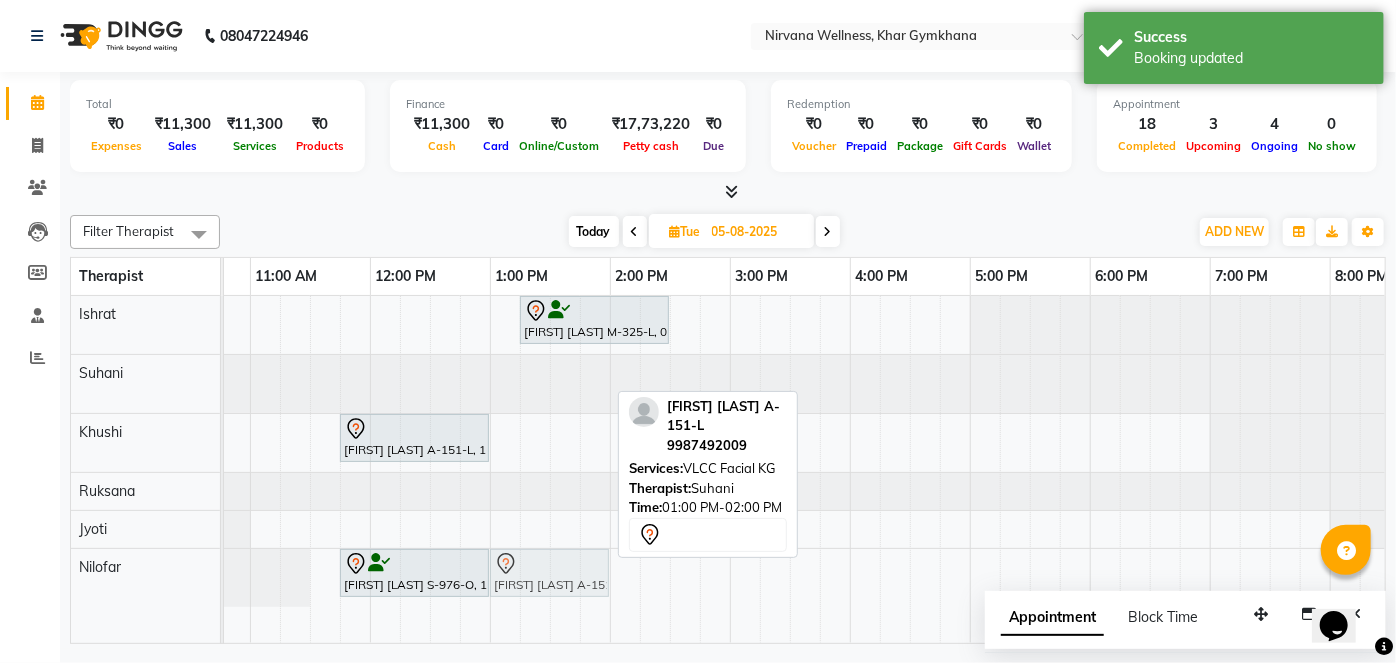 drag, startPoint x: 530, startPoint y: 378, endPoint x: 528, endPoint y: 572, distance: 194.01031 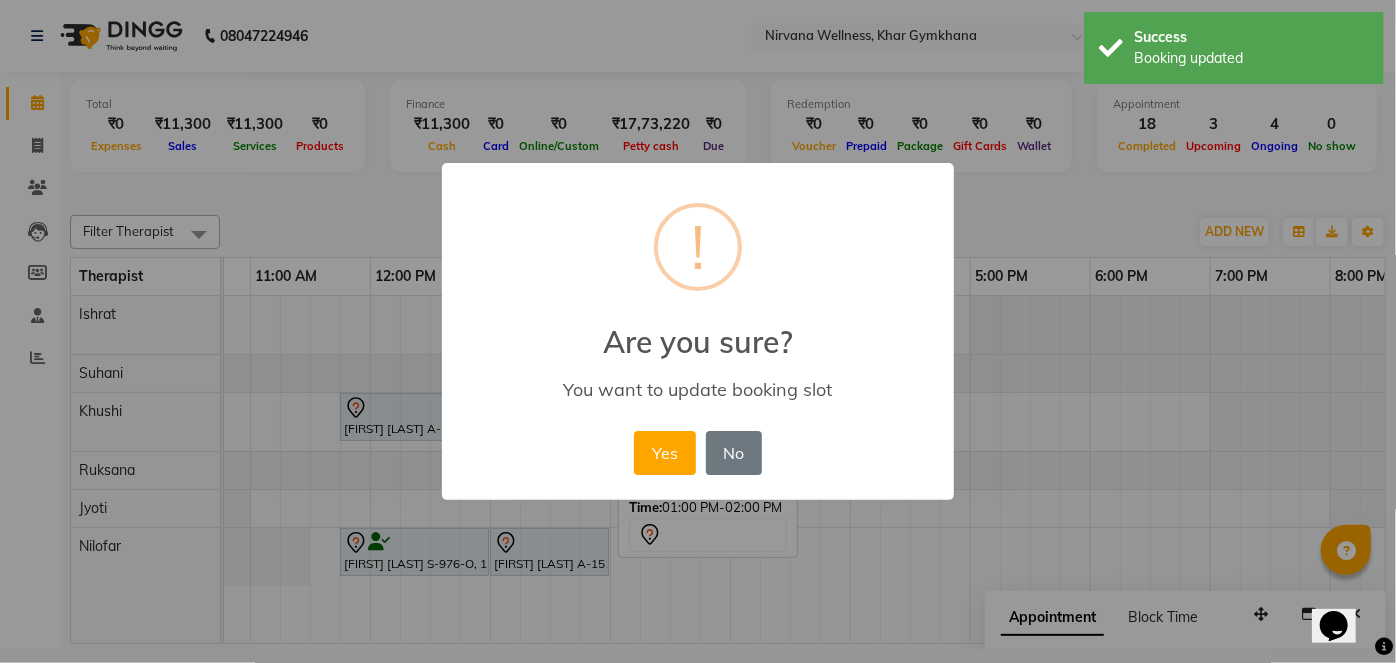 drag, startPoint x: 641, startPoint y: 455, endPoint x: 644, endPoint y: 515, distance: 60.074955 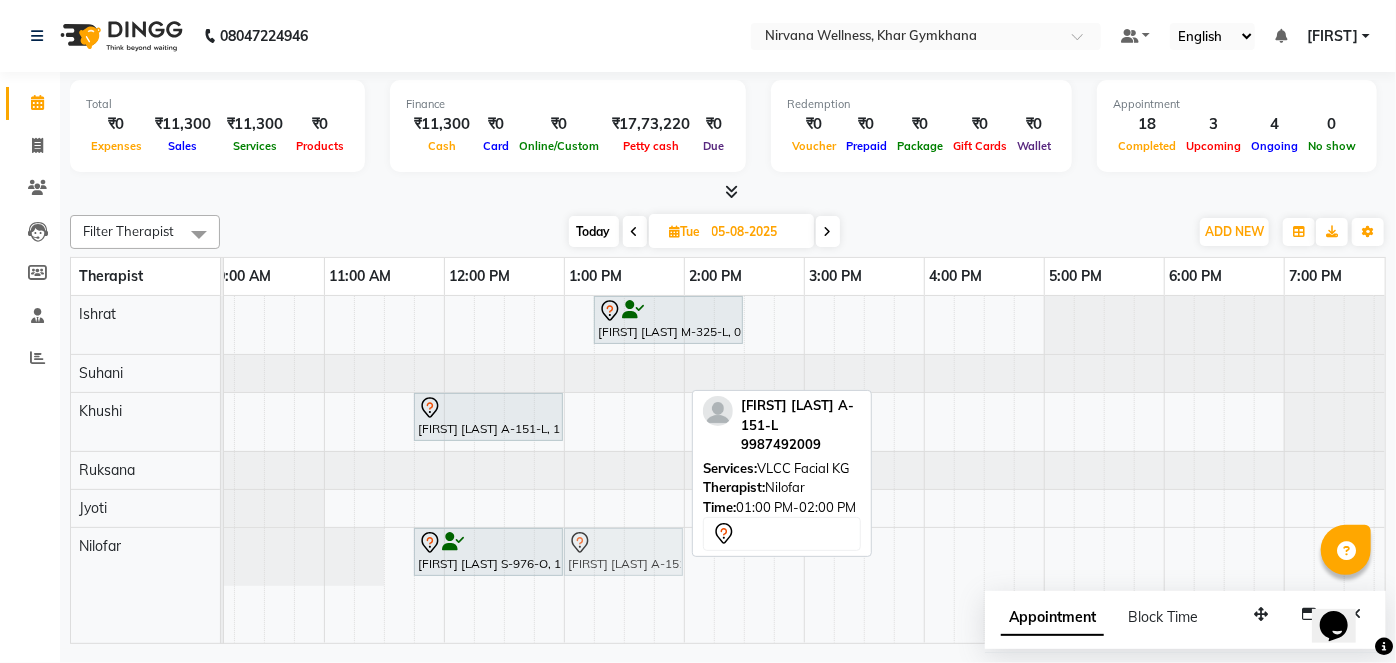 click on "Laxmi Seth S-976-O, 11:45 AM-01:00 PM, Swedish / Aroma / Deep tissue- 60 min             Cara Avasia A-151-L, 01:00 PM-02:00 PM, VLCC Facial KG             Cara Avasia A-151-L, 01:00 PM-02:00 PM, VLCC Facial KG" at bounding box center (-156, 557) 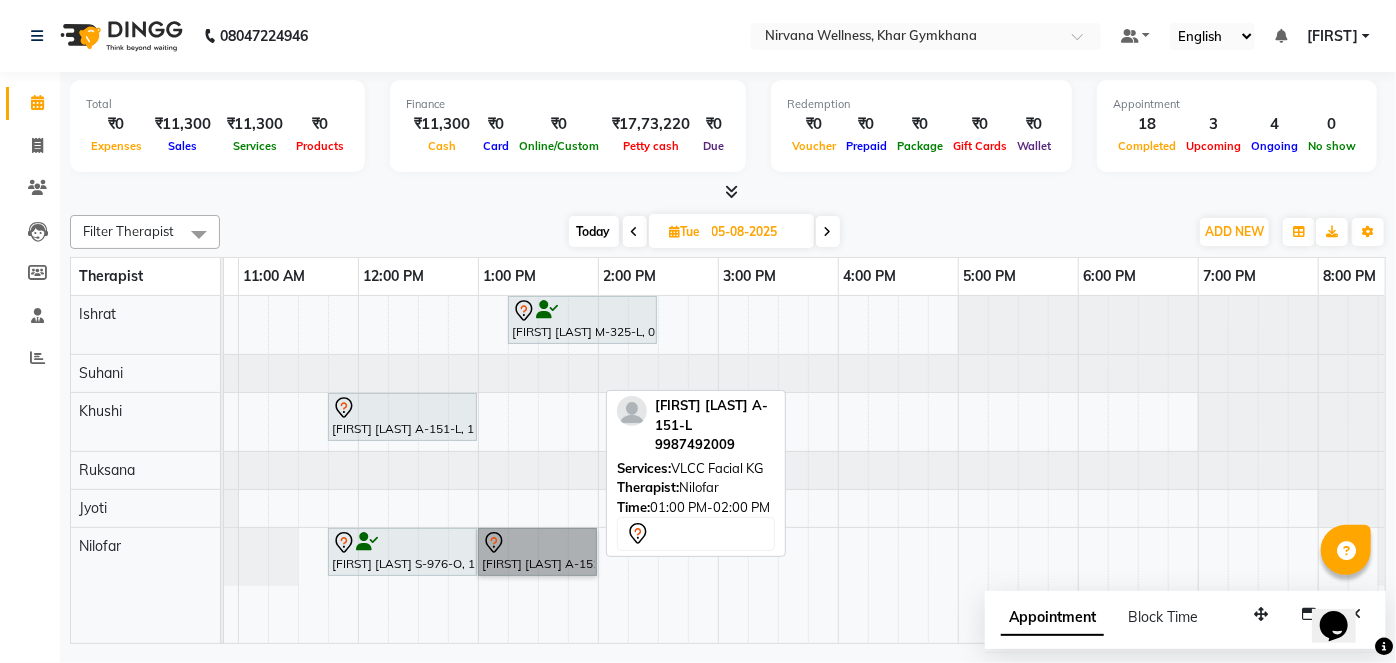 drag, startPoint x: 515, startPoint y: 545, endPoint x: 500, endPoint y: 552, distance: 16.552946 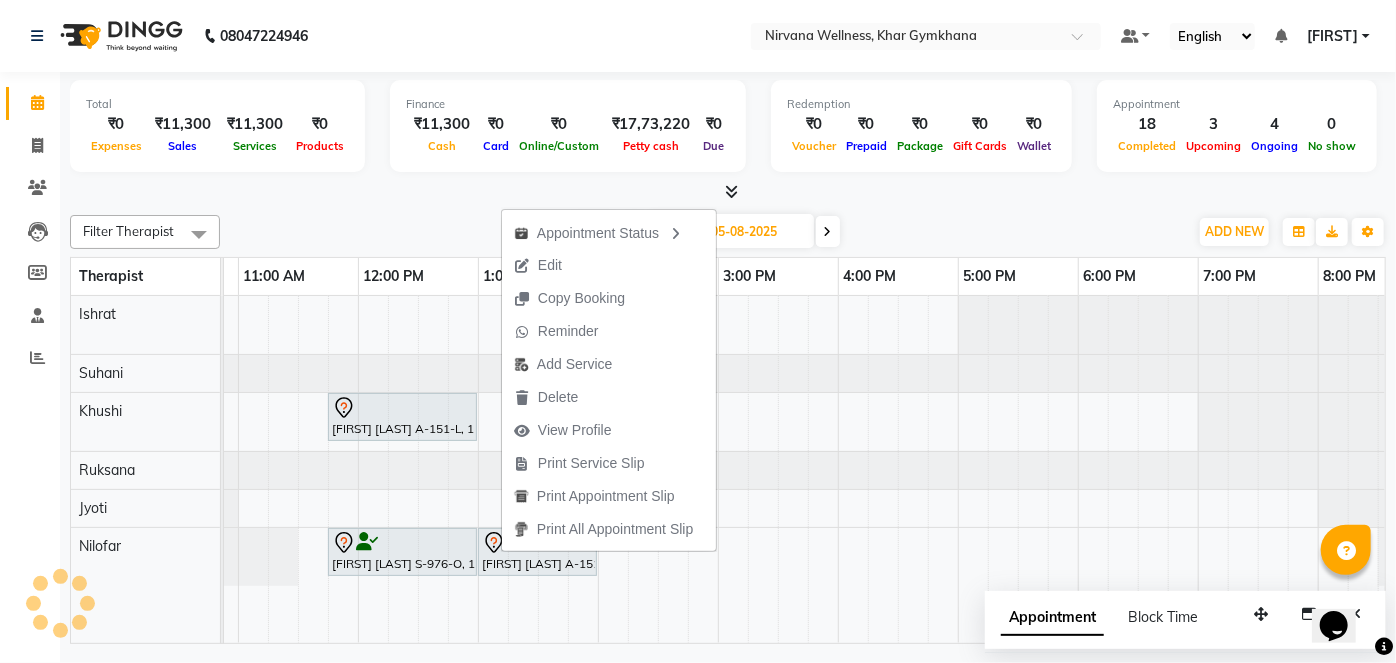 click on "Filter Therapist Select All Ishrat Jyoti Khushi Nilofar Ruksana  Suhani Today  Tue 05-08-2025 Toggle Dropdown Add Appointment Add Invoice Add Attendance Add Client Toggle Dropdown Add Appointment Add Invoice Add Attendance Add Client ADD NEW Toggle Dropdown Add Appointment Add Invoice Add Attendance Add Client Filter Therapist Select All Ishrat Jyoti Khushi Nilofar Ruksana  Suhani Group By  Staff View   Room View  View as Vertical  Vertical - Week View  Horizontal  Horizontal - Week View  List  Toggle Dropdown Calendar Settings Manage Tags   Arrange Therapists   Reset Therapists  Full Screen  Show Available Stylist  Appointment Form Zoom 100% Therapist 7:00 AM 8:00 AM 9:00 AM 10:00 AM 11:00 AM 12:00 PM 1:00 PM 2:00 PM 3:00 PM 4:00 PM 5:00 PM 6:00 PM 7:00 PM 8:00 PM 9:00 PM 10:00 PM Ishrat Suhani Khushi Ruksana  Jyoti Nilofar             Ashish Madnani M-325-L, 01:15 PM-02:30 PM, Swedish / Aroma / Deep tissue- 60 min             Cara Avasia A-151-L, 11:45 AM-01:00 PM, Swedish / Aroma / Deep tissue- 60 min" 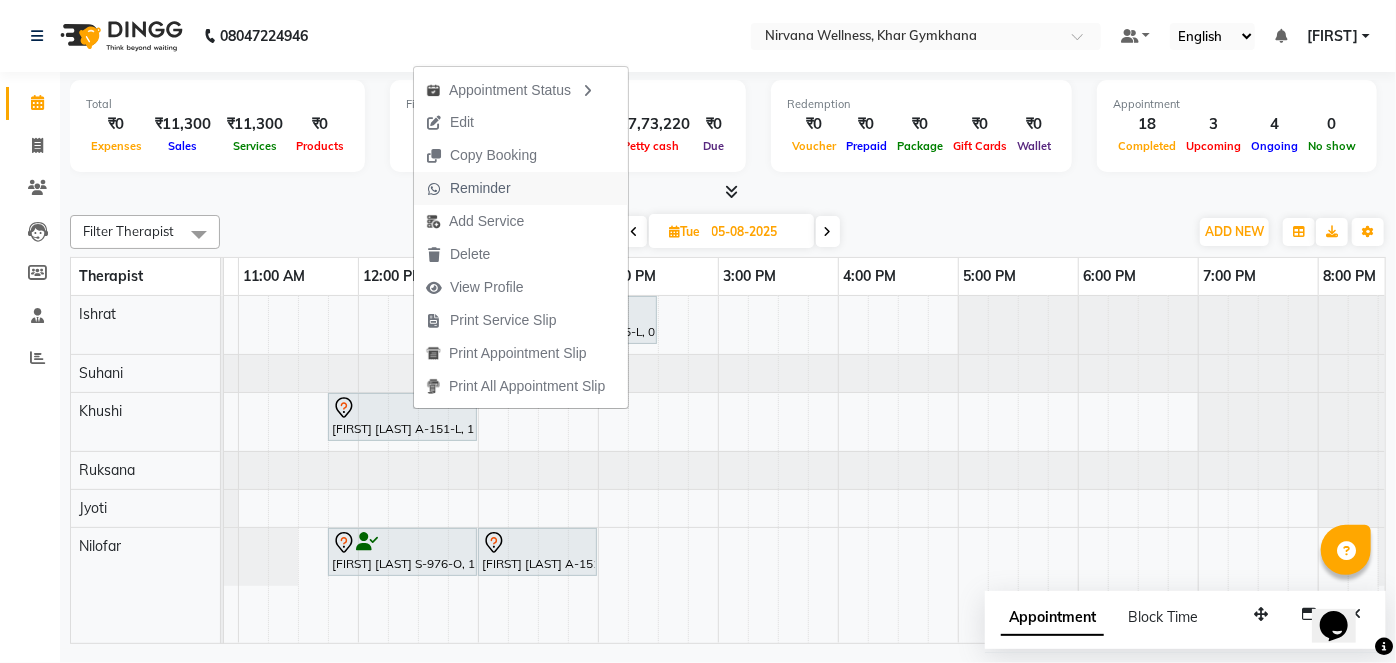 click on "Reminder" at bounding box center [480, 188] 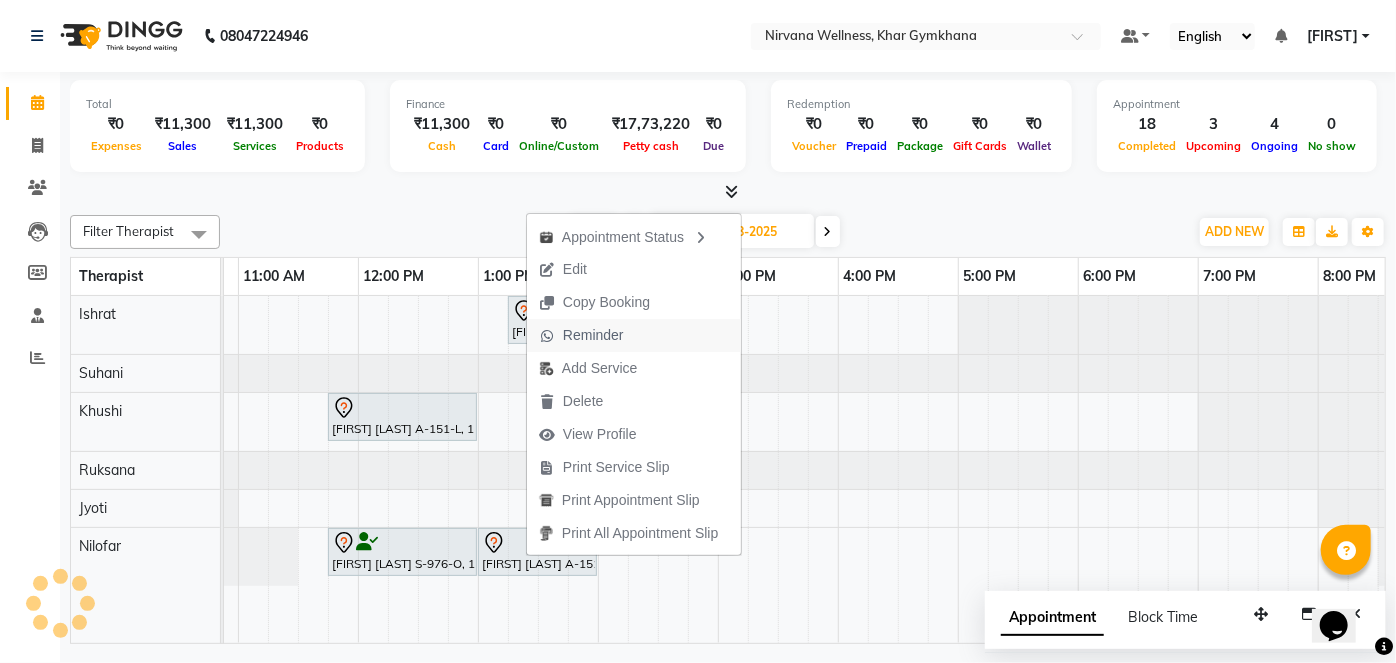 click on "Reminder" at bounding box center [593, 335] 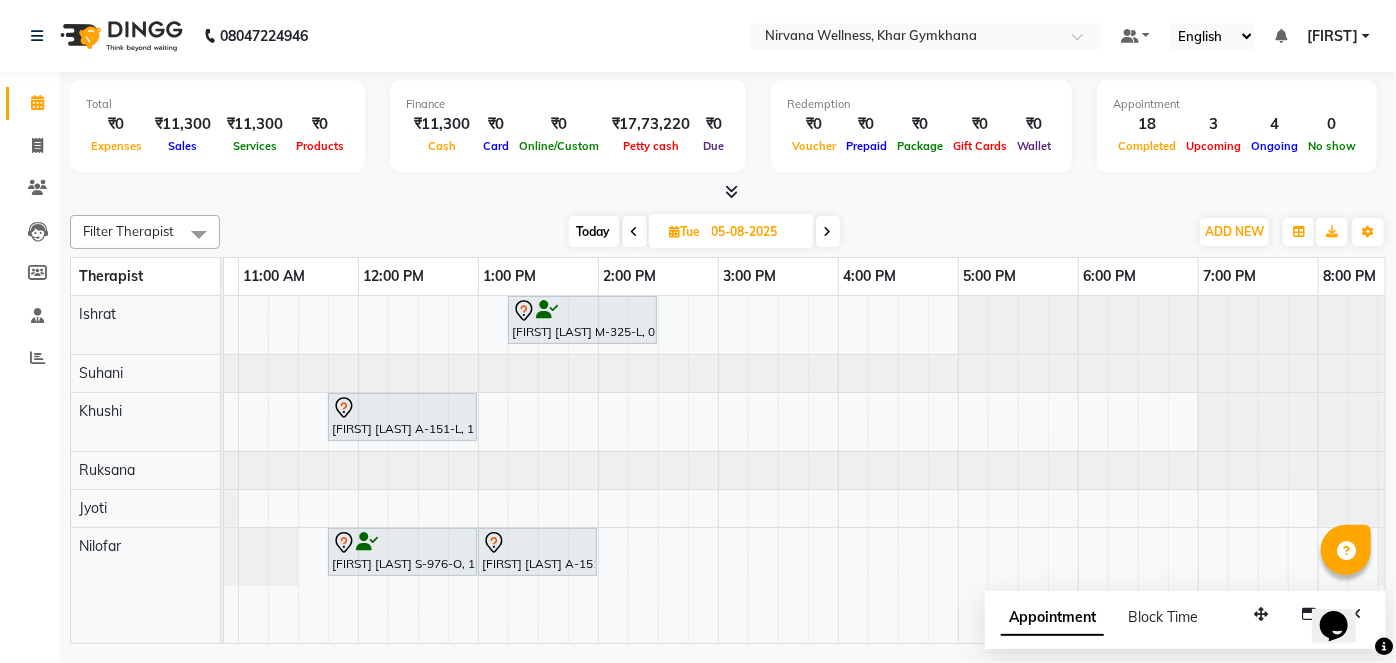 scroll, scrollTop: 0, scrollLeft: 557, axis: horizontal 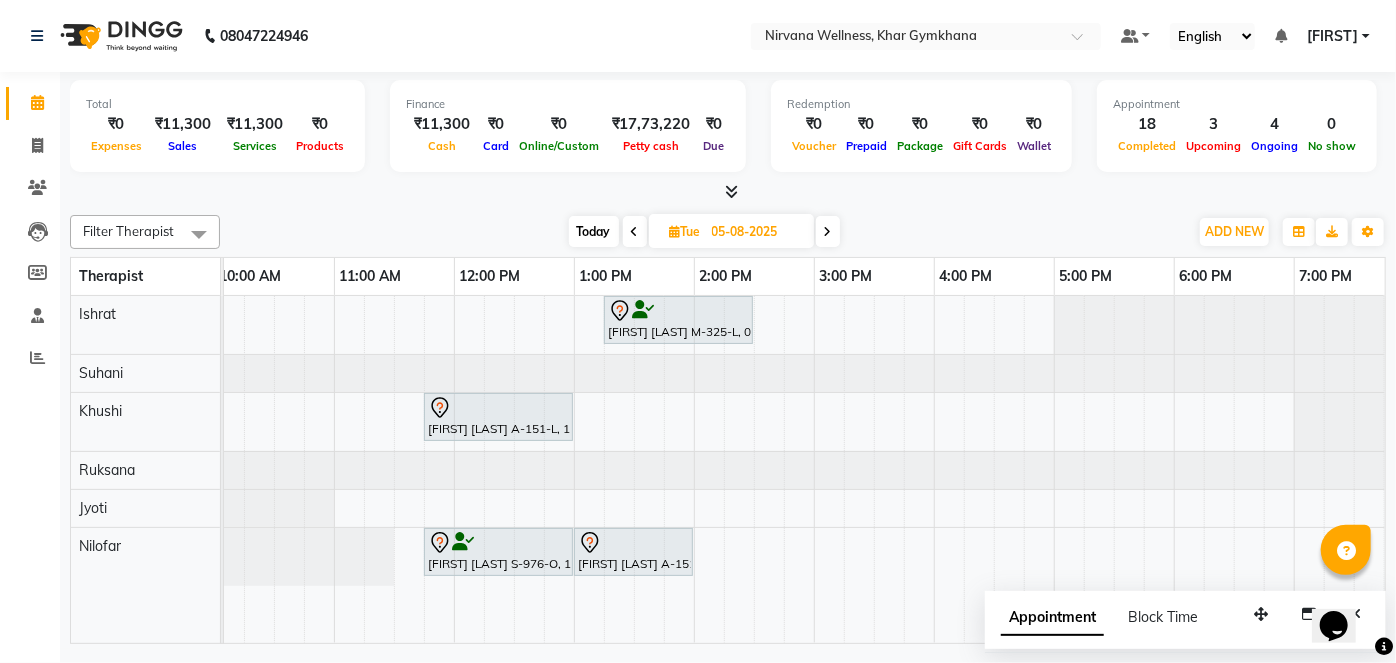 click on "Today" at bounding box center (594, 231) 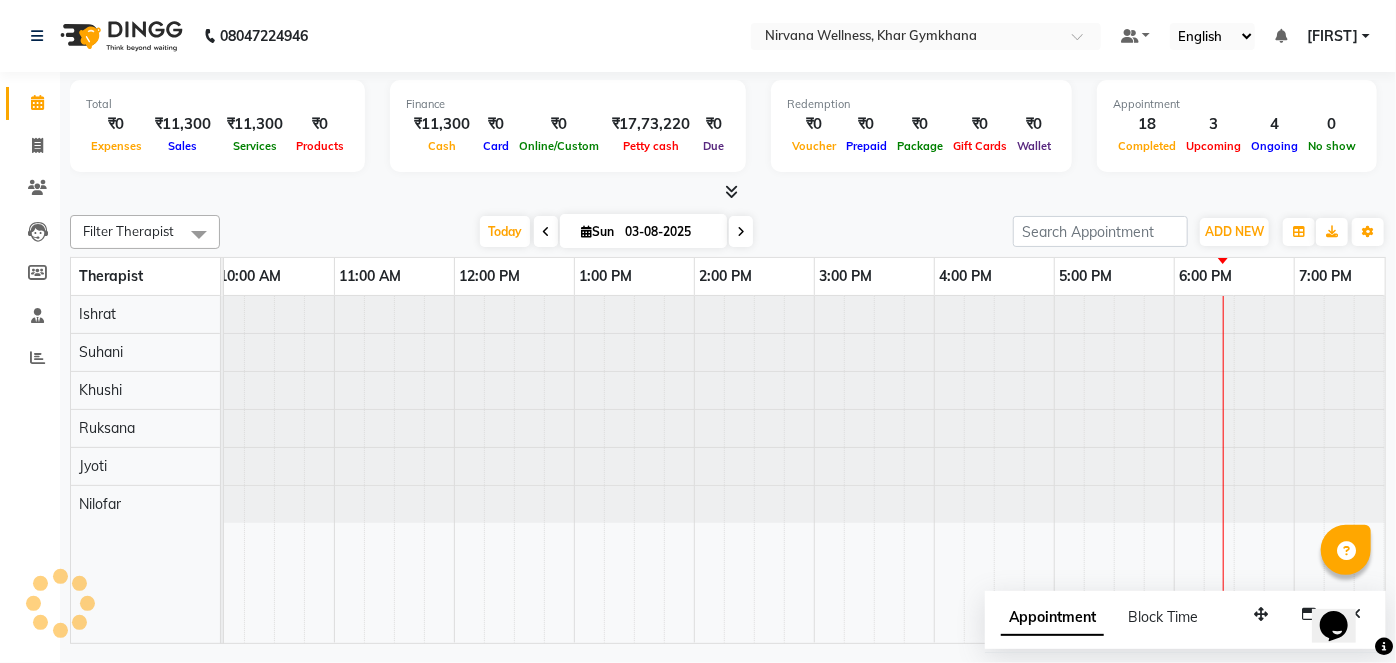 scroll, scrollTop: 0, scrollLeft: 757, axis: horizontal 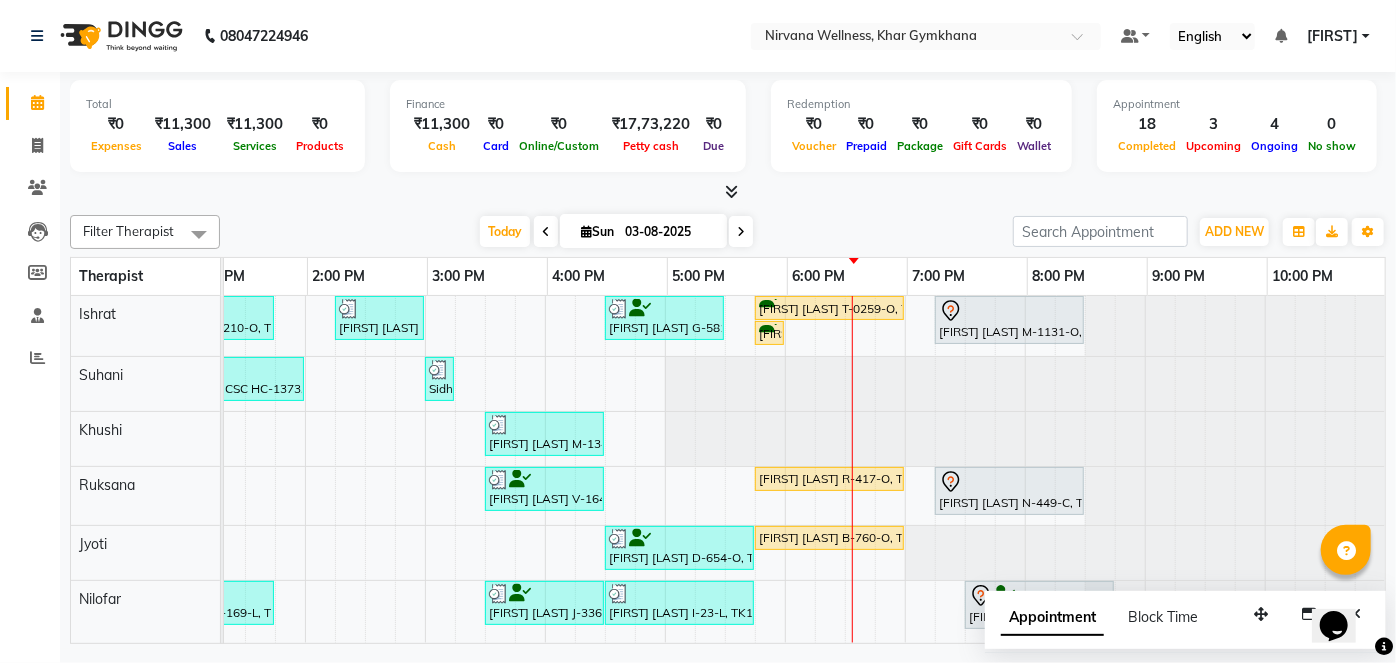 click at bounding box center (728, 192) 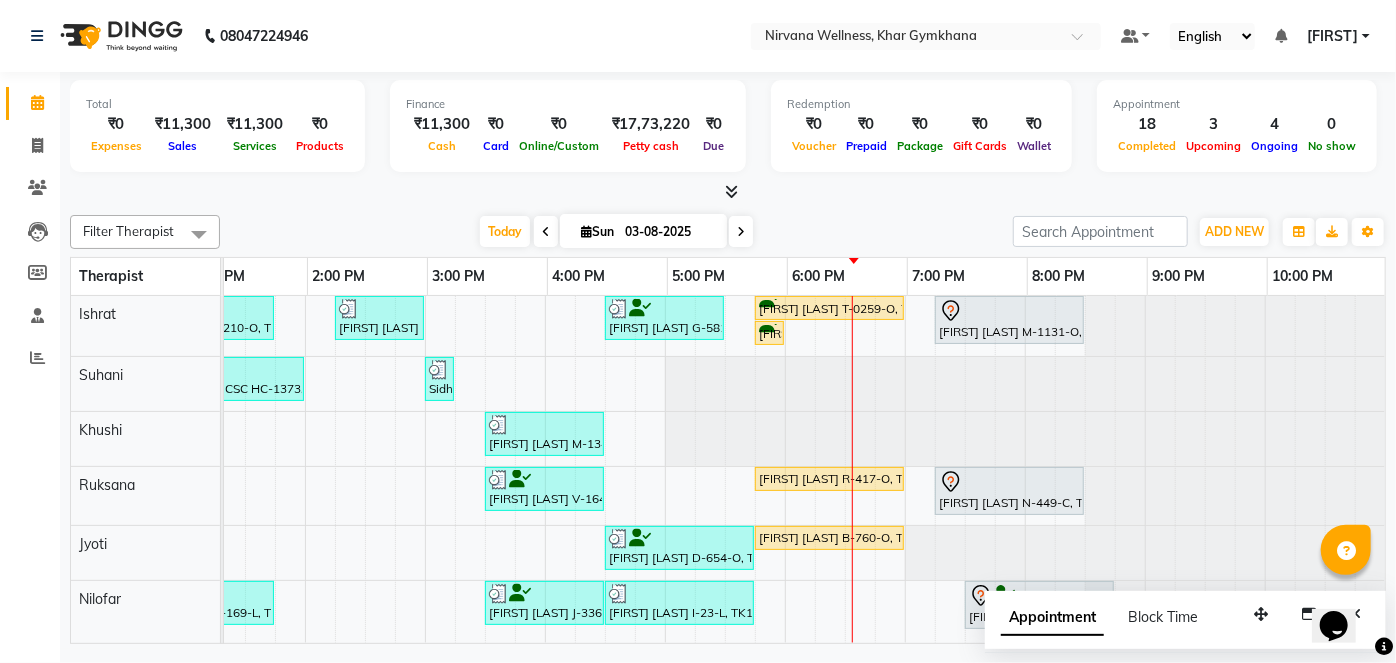 scroll, scrollTop: 8, scrollLeft: 771, axis: both 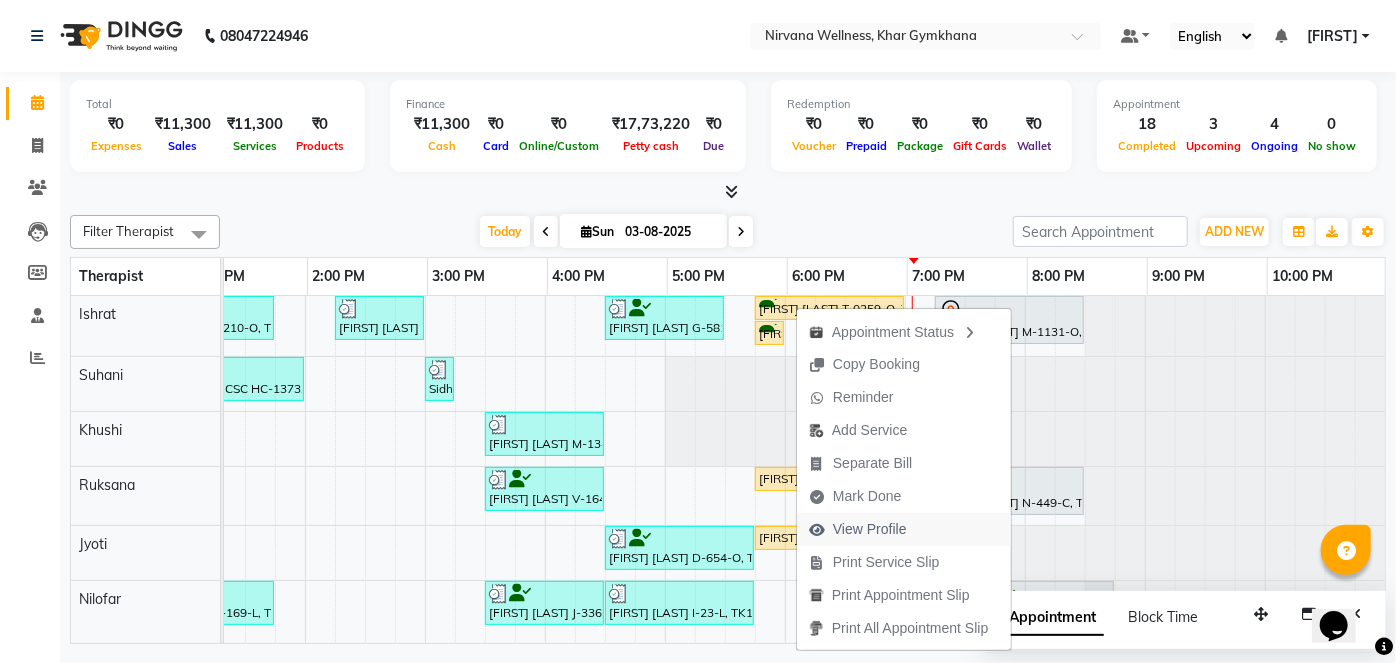 click on "View Profile" at bounding box center (870, 529) 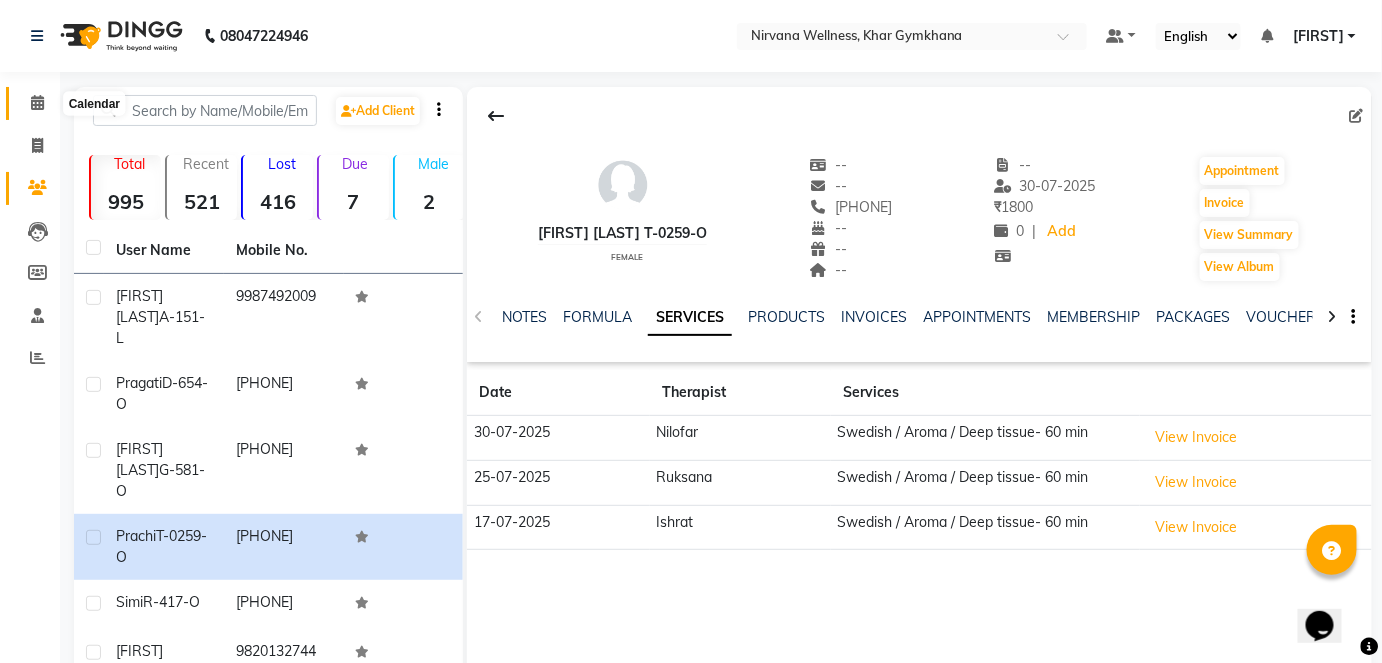 click 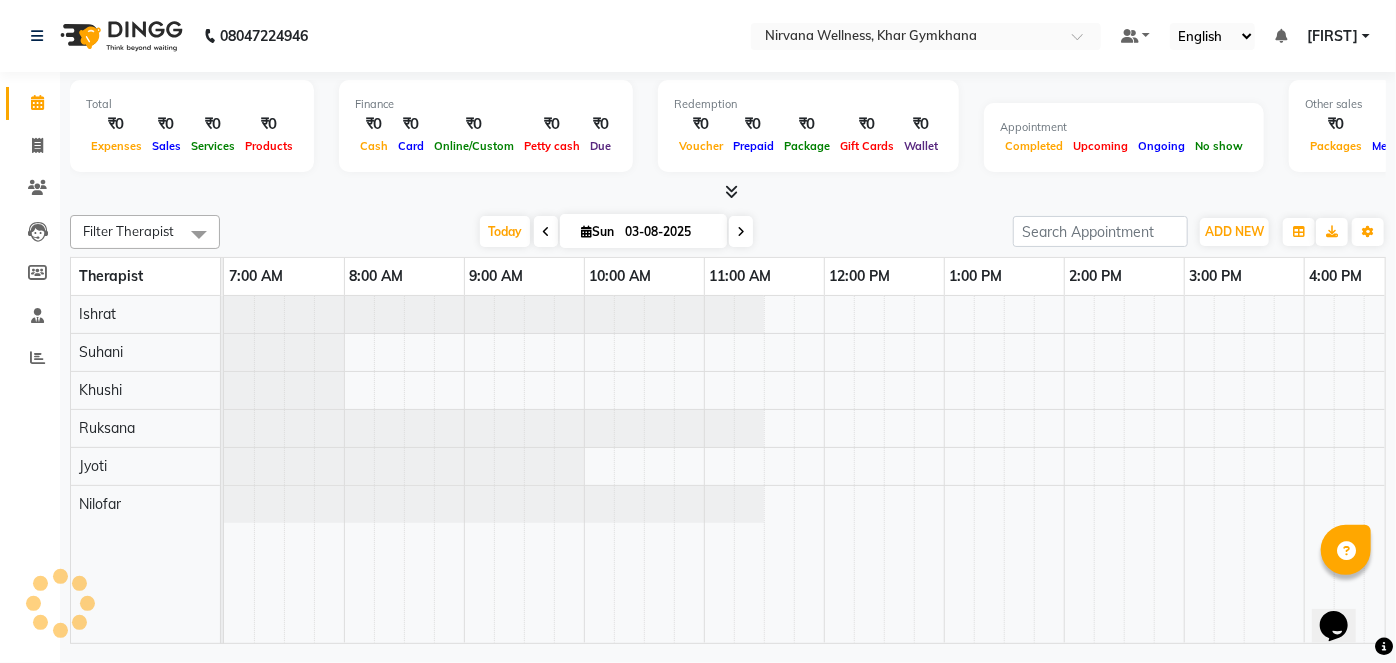 scroll, scrollTop: 0, scrollLeft: 0, axis: both 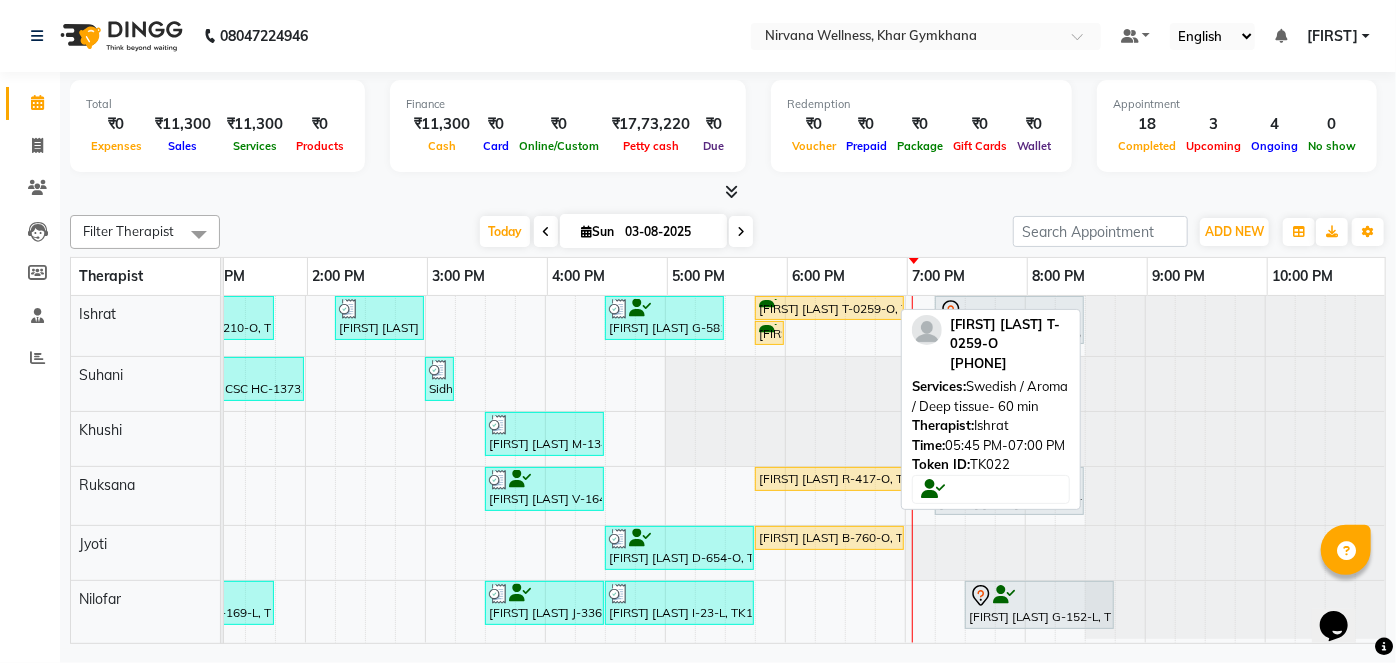 click on "[FIRST] T-0259-O, TK22, 05:45 PM-07:00 PM, Swedish / Aroma / Deep tissue- 60 min" at bounding box center [829, 308] 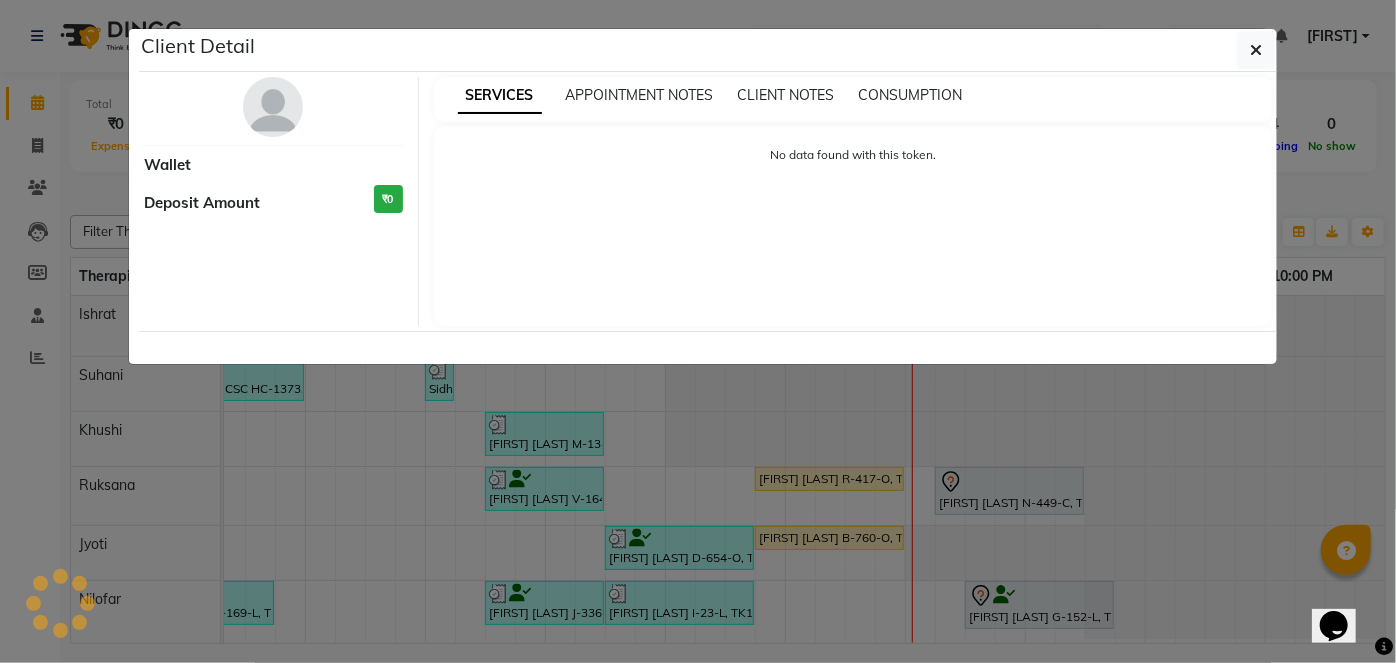 select on "1" 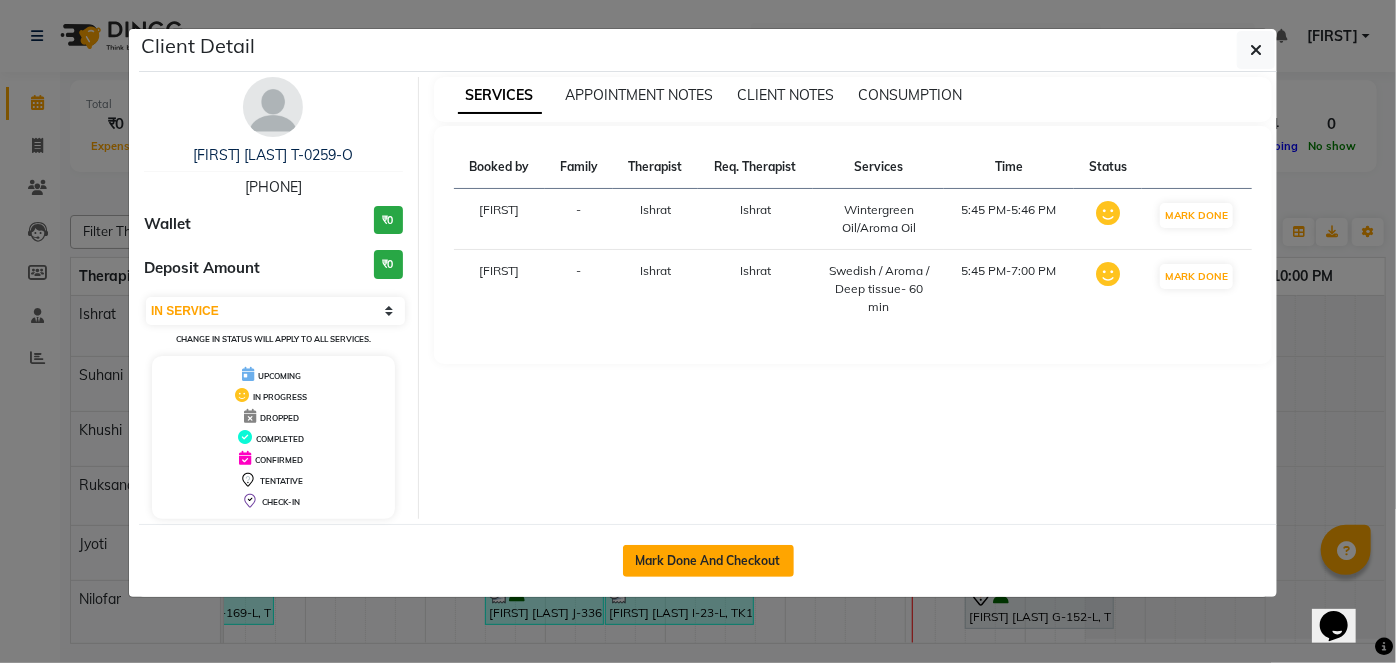 click on "Mark Done And Checkout" 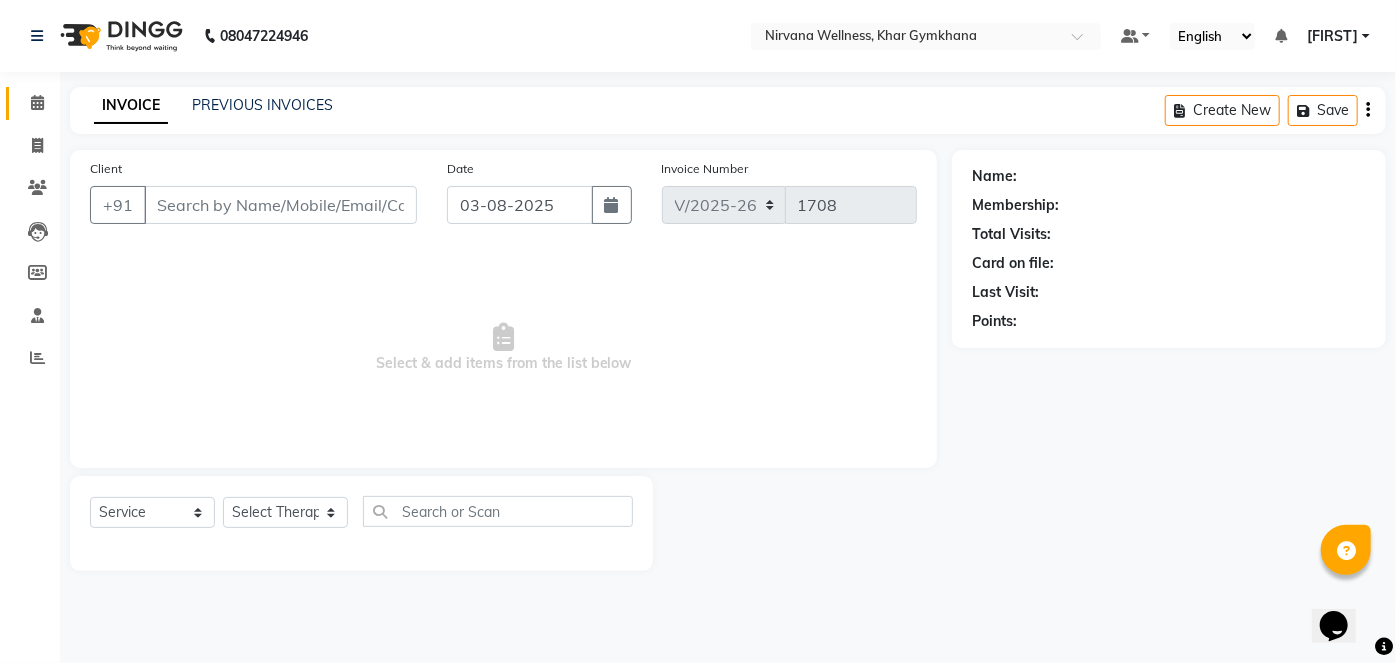 type on "[PHONE]" 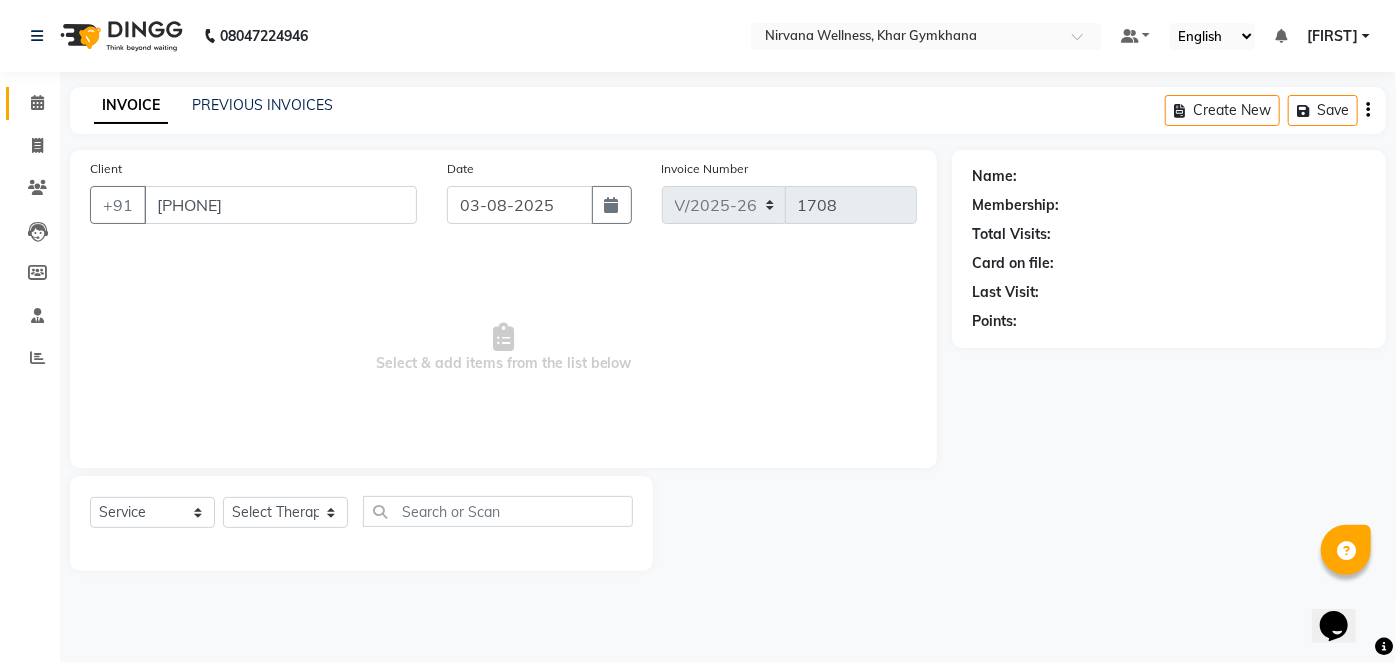 select on "67021" 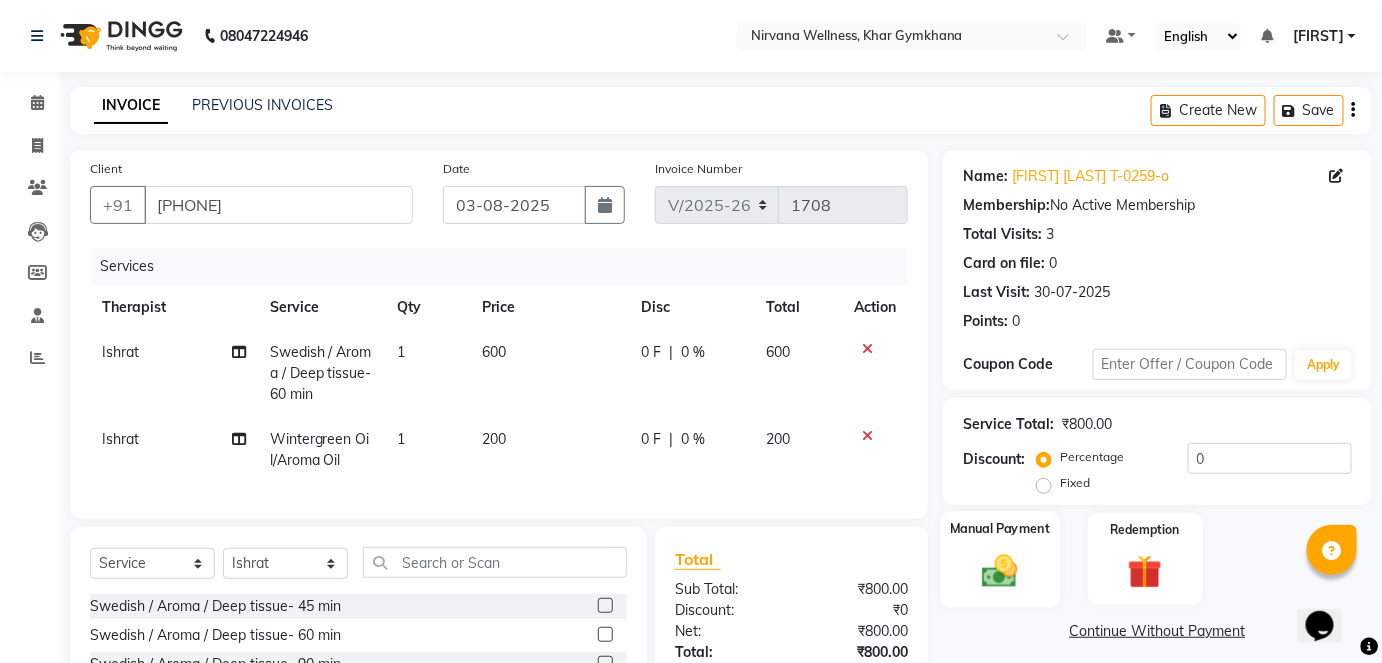 click 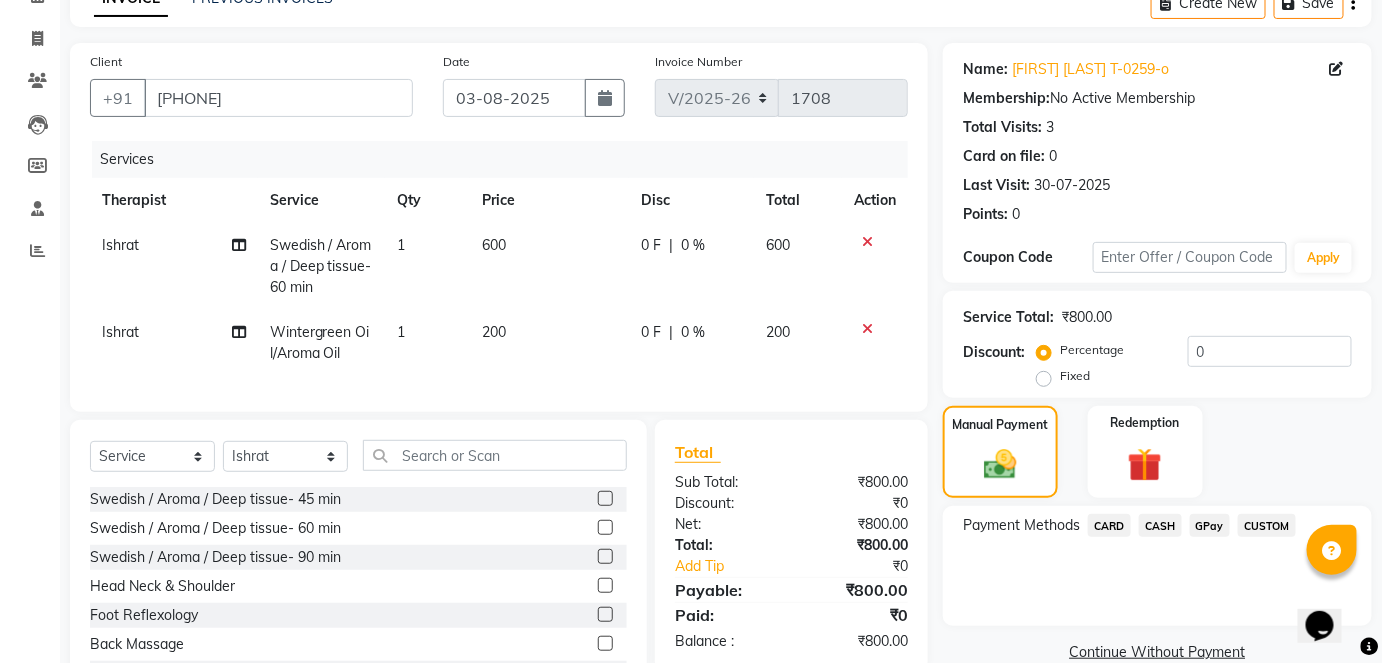 scroll, scrollTop: 202, scrollLeft: 0, axis: vertical 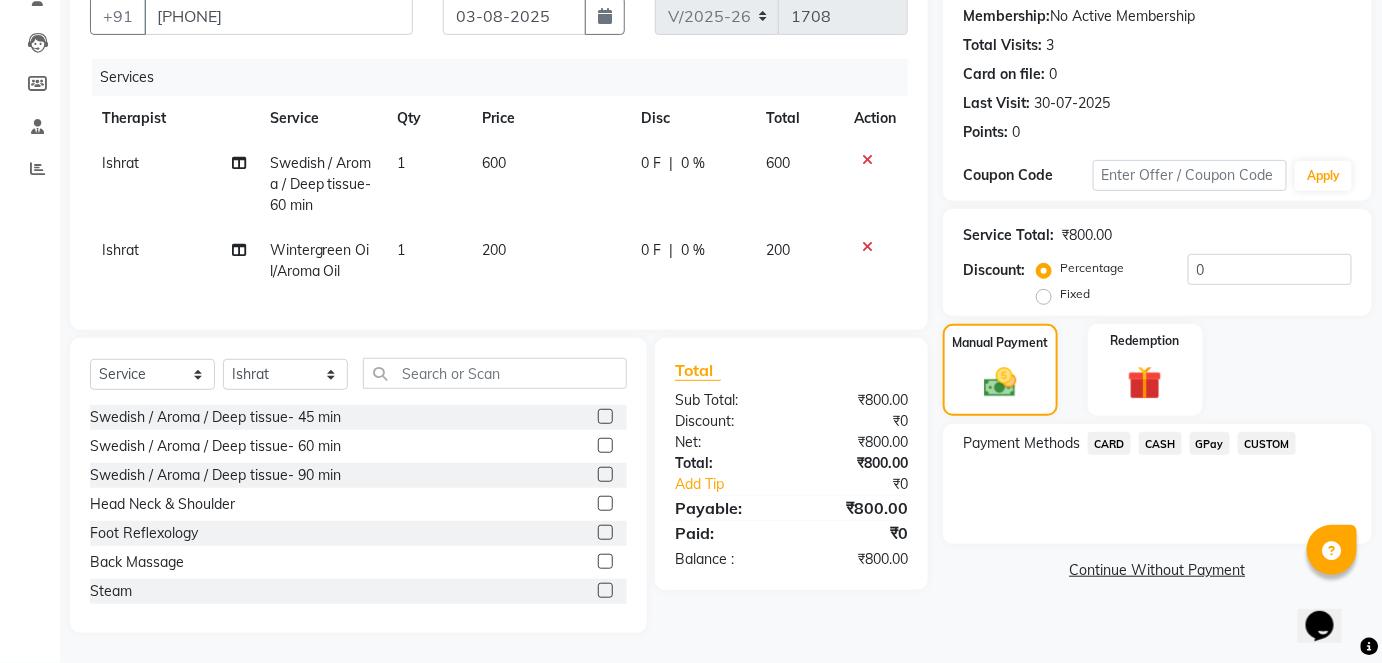 click on "CASH" 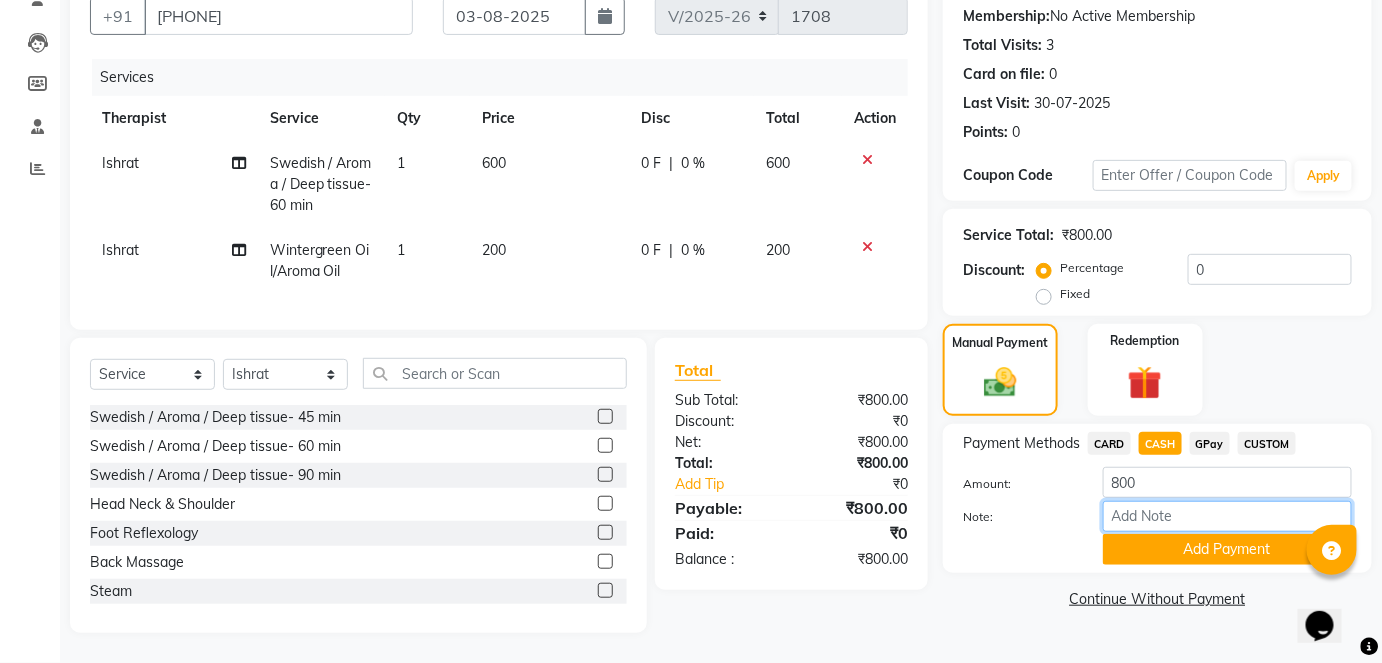 click on "Note:" at bounding box center (1227, 516) 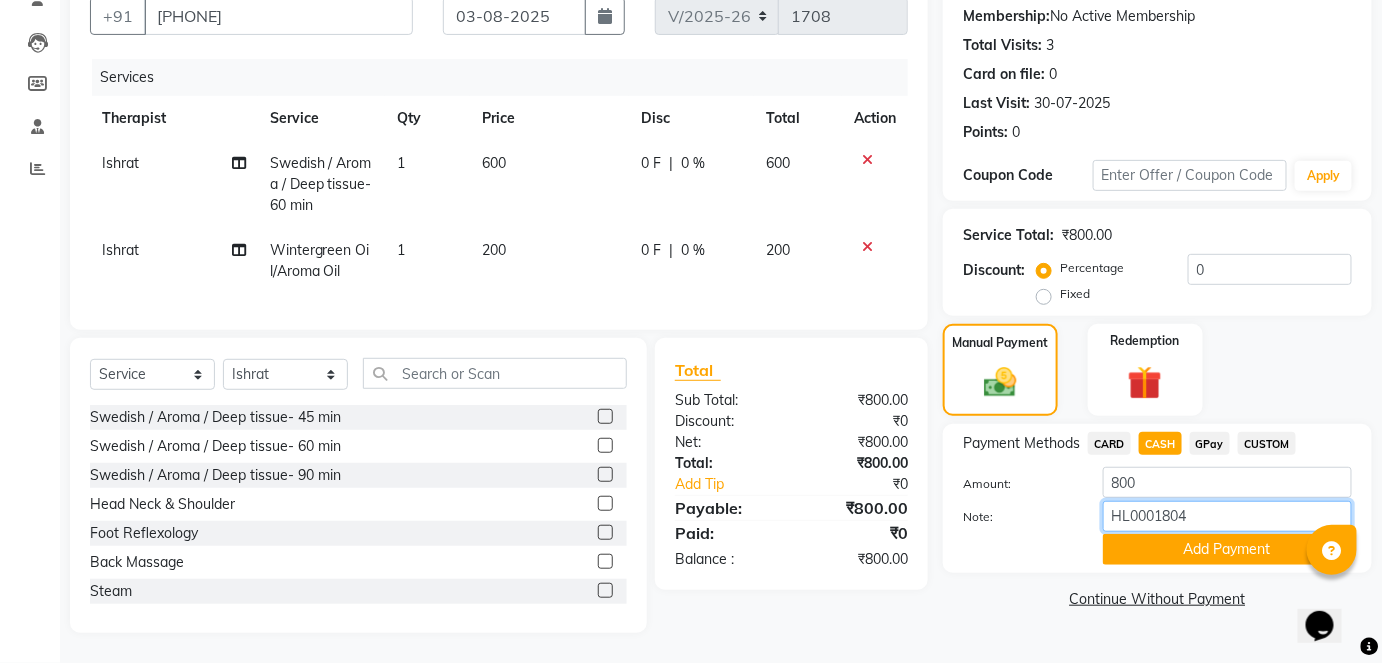type on "HL0001804" 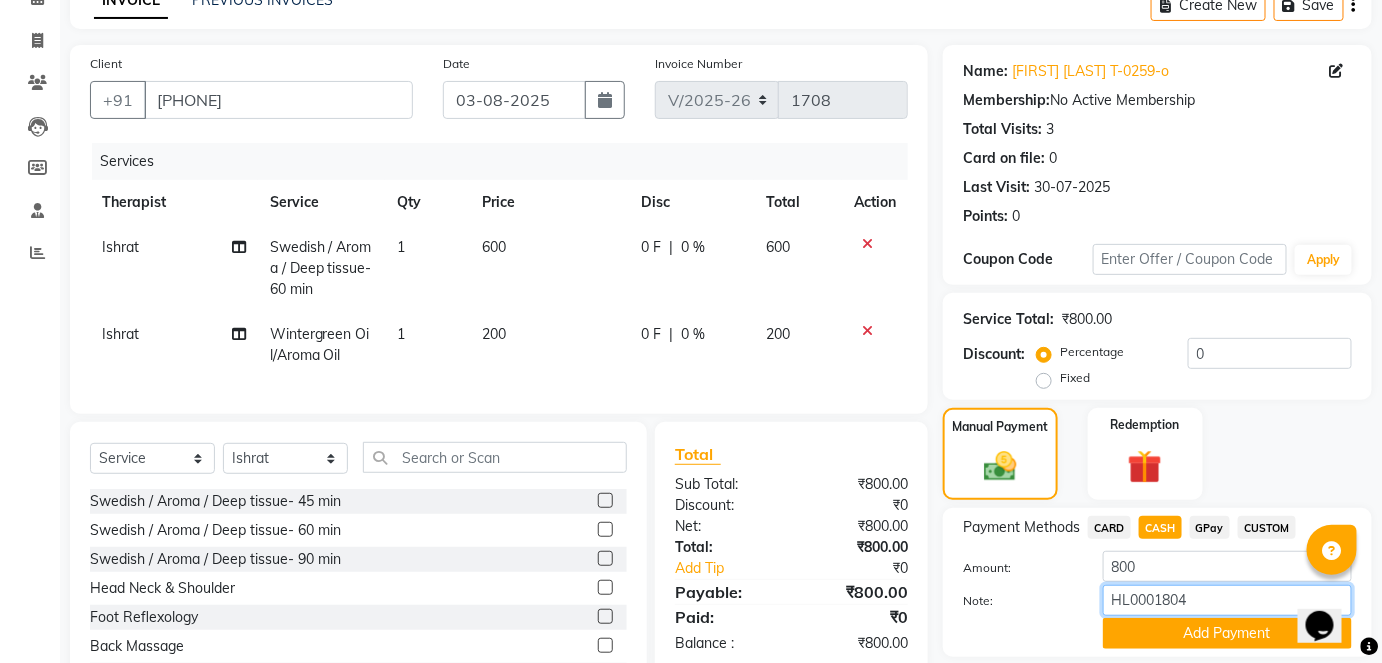 scroll, scrollTop: 202, scrollLeft: 0, axis: vertical 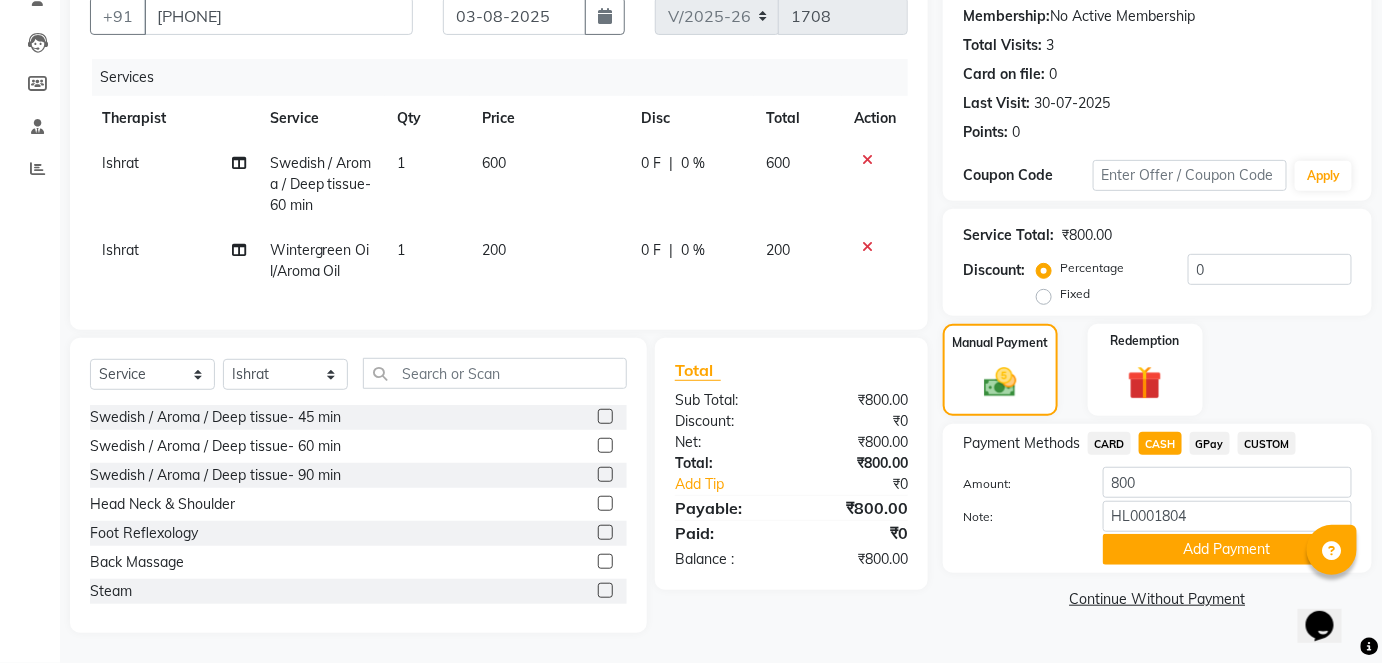 click on "Payment Methods  CARD   CASH   GPay   CUSTOM  Amount: 800 Note: HL0001804 Add Payment" 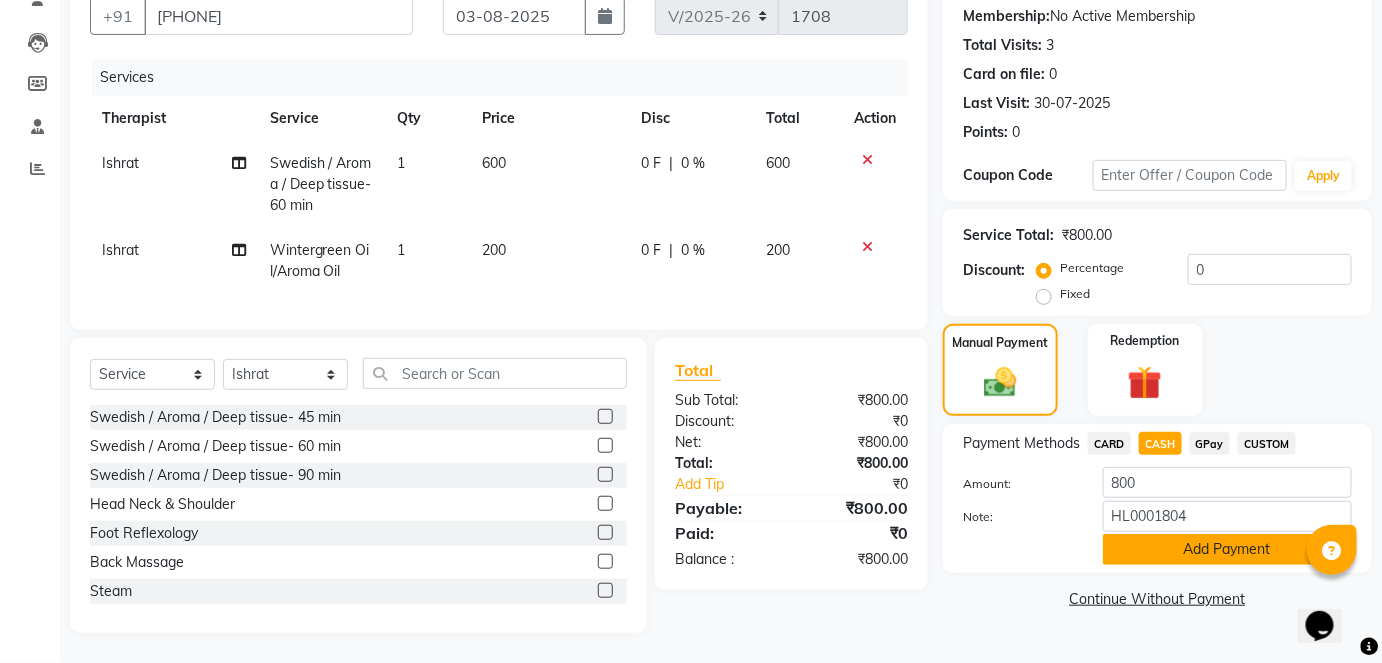 click on "Add Payment" 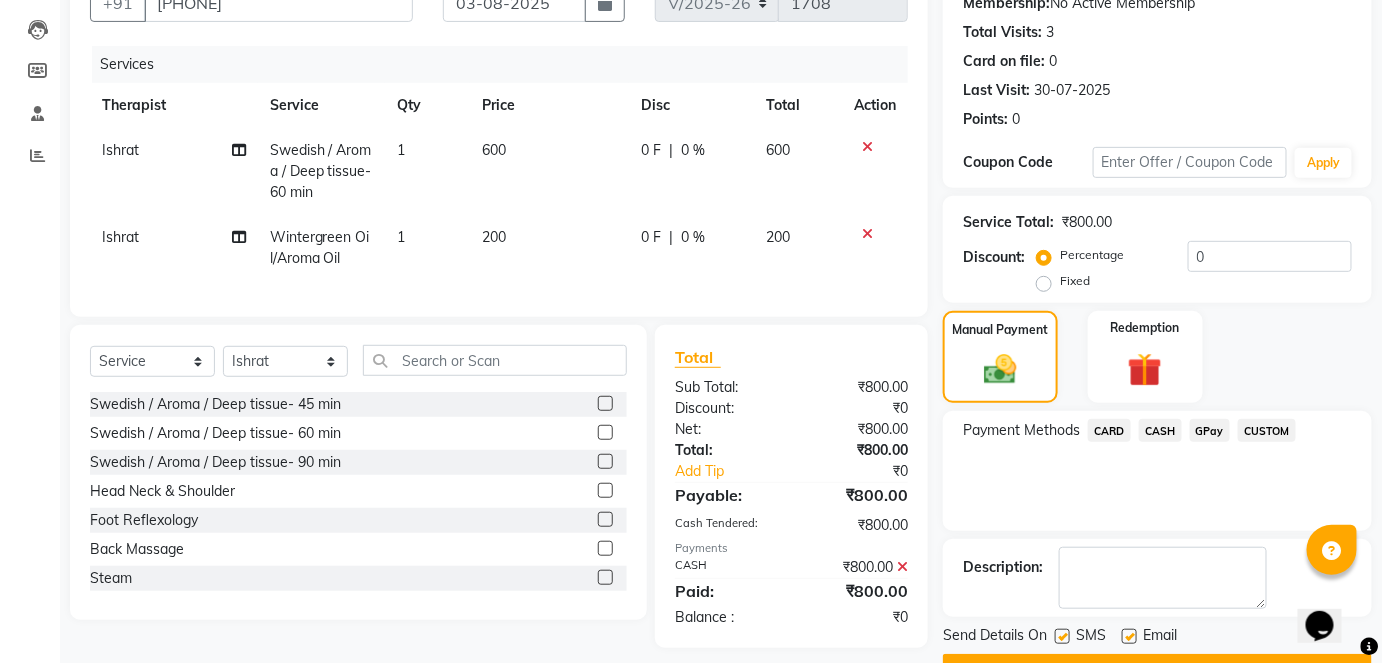 scroll, scrollTop: 252, scrollLeft: 0, axis: vertical 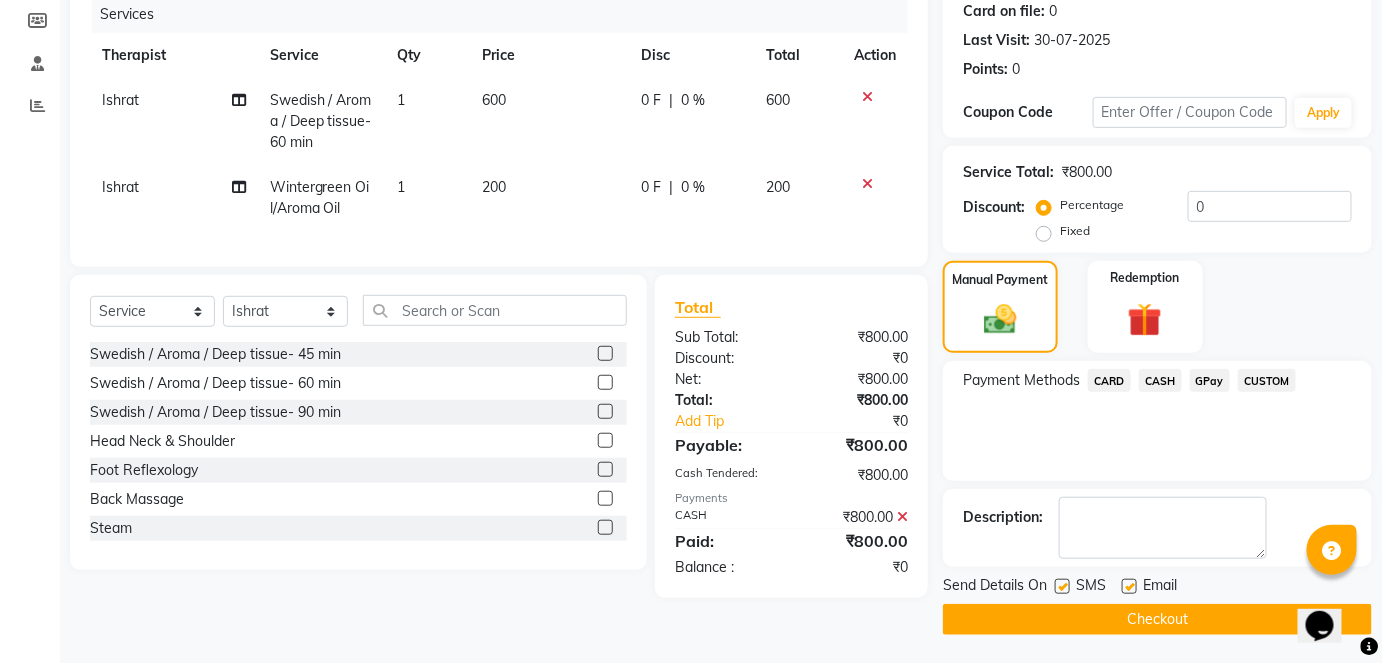 click on "Checkout" 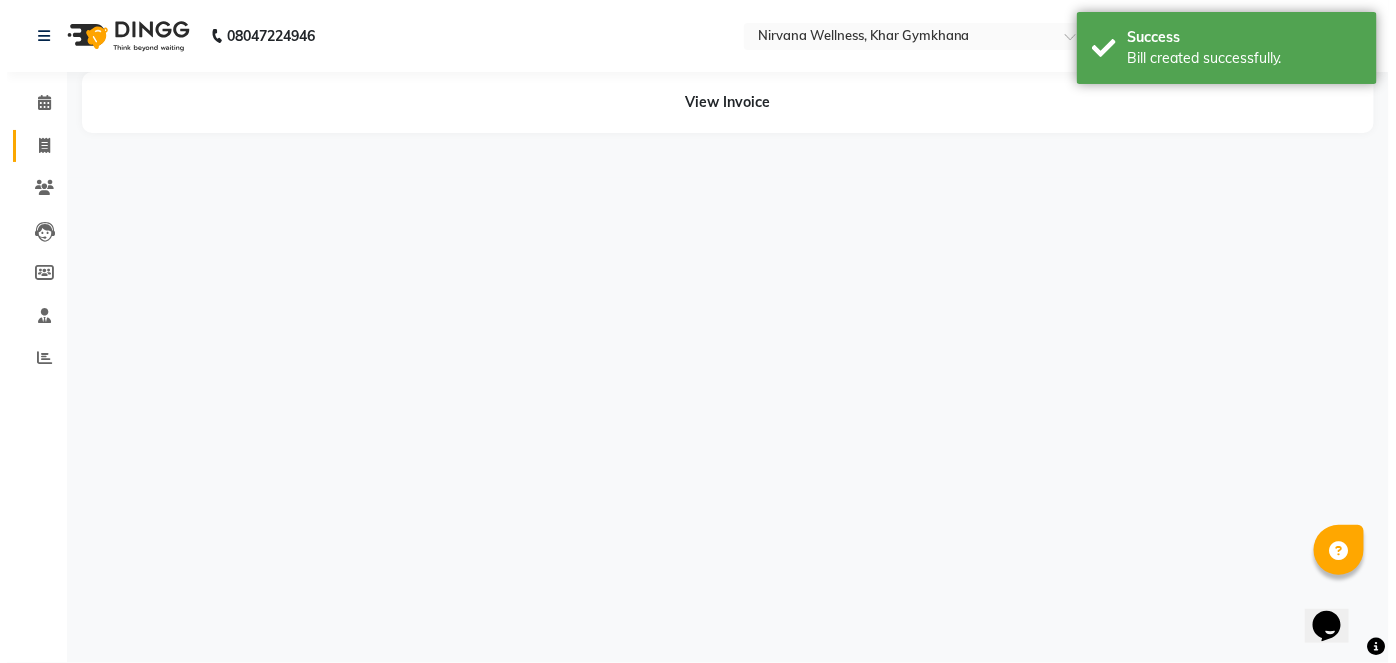 scroll, scrollTop: 0, scrollLeft: 0, axis: both 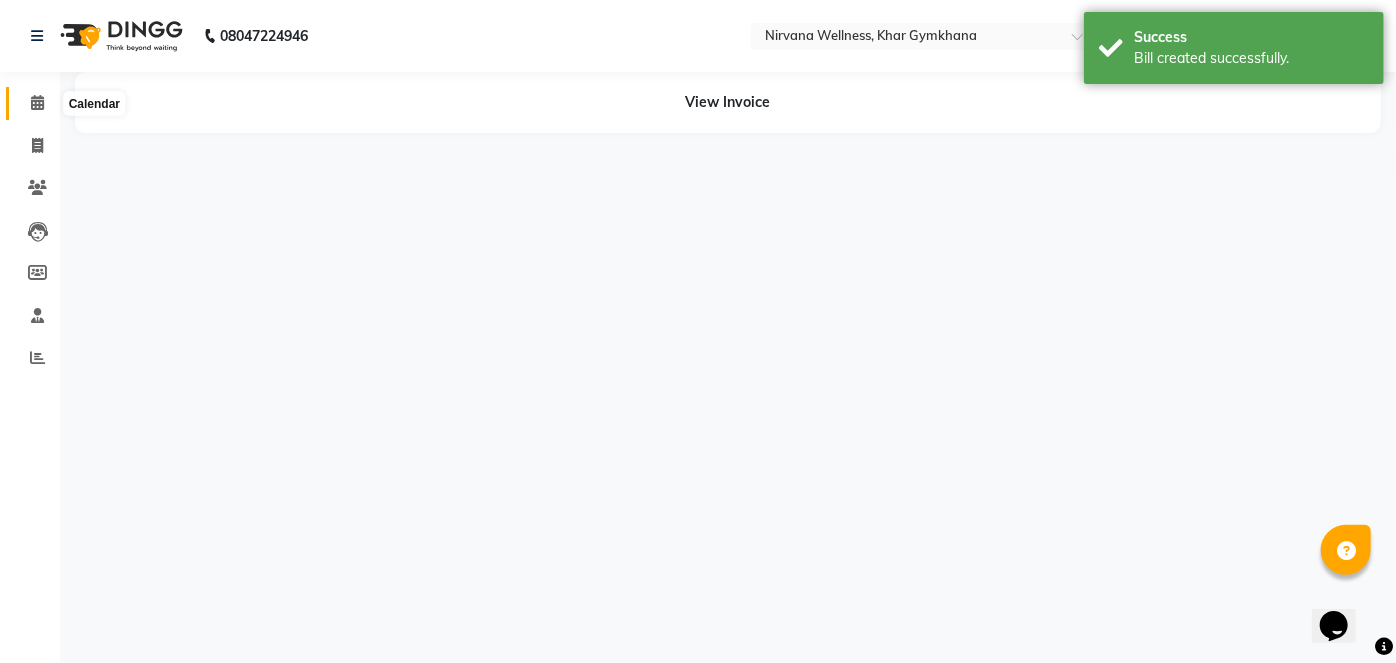 click 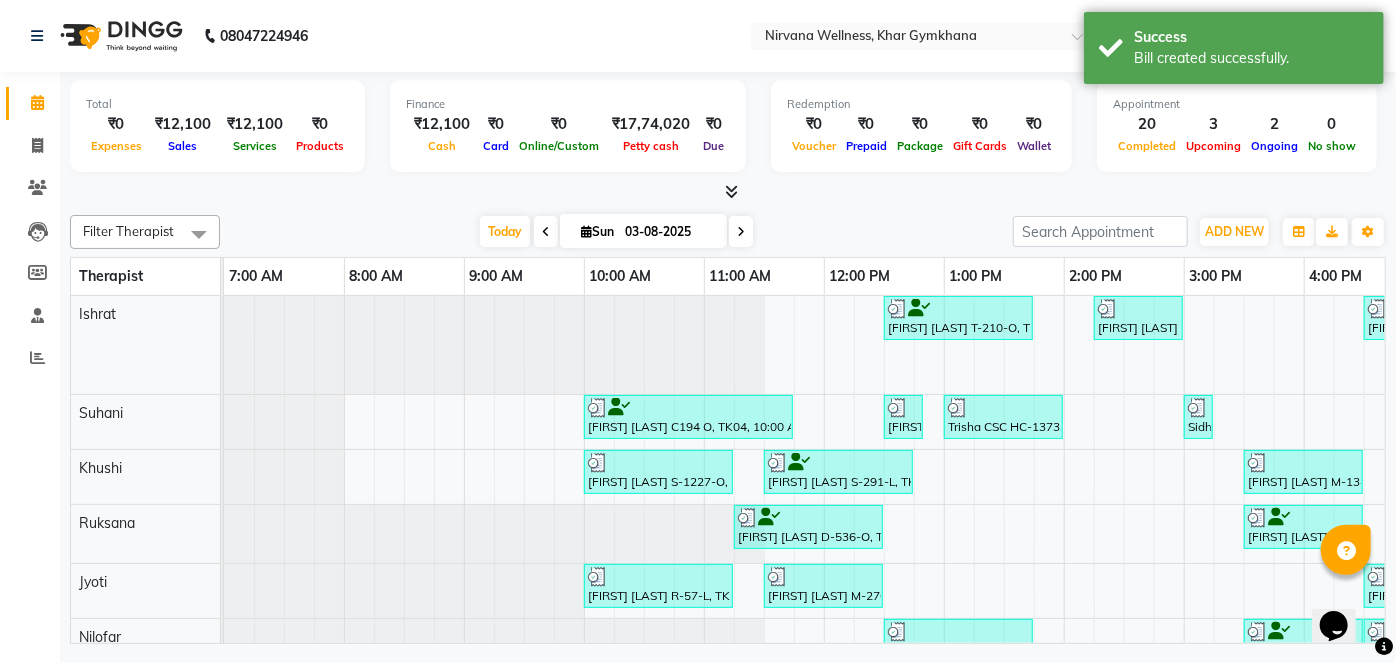 scroll, scrollTop: 0, scrollLeft: 2, axis: horizontal 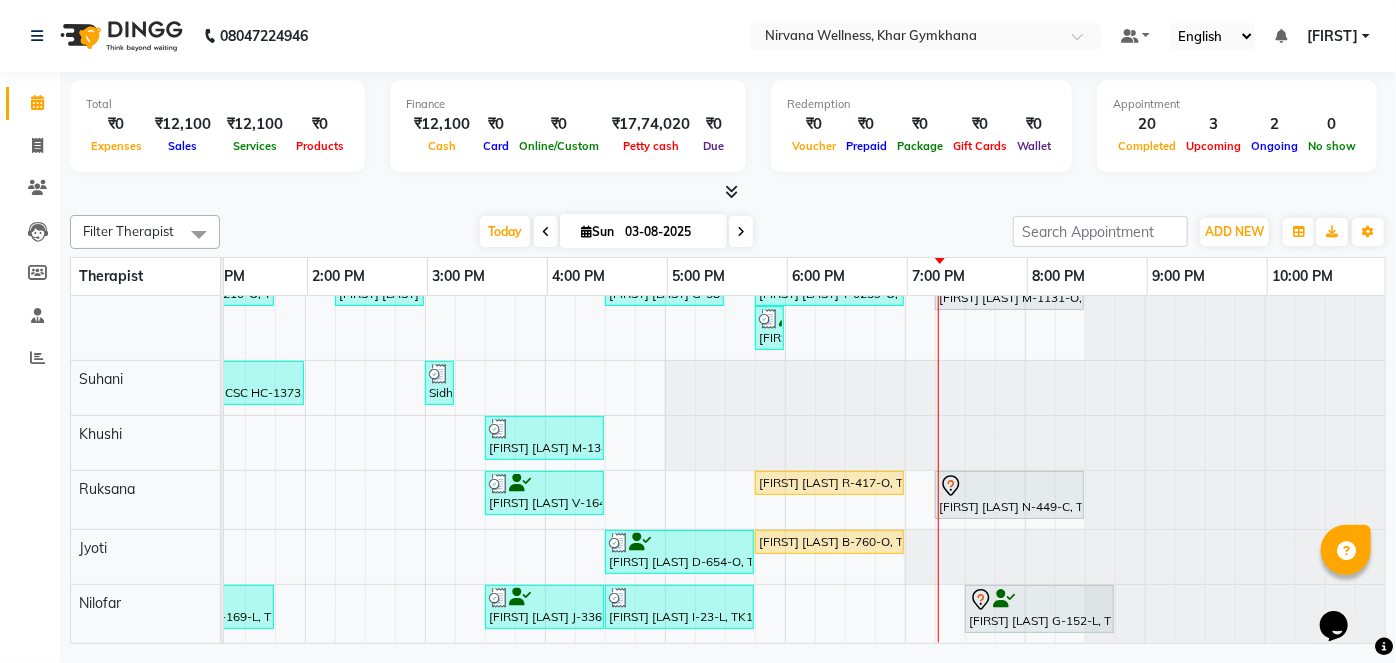 drag, startPoint x: 933, startPoint y: 511, endPoint x: 858, endPoint y: 222, distance: 298.57327 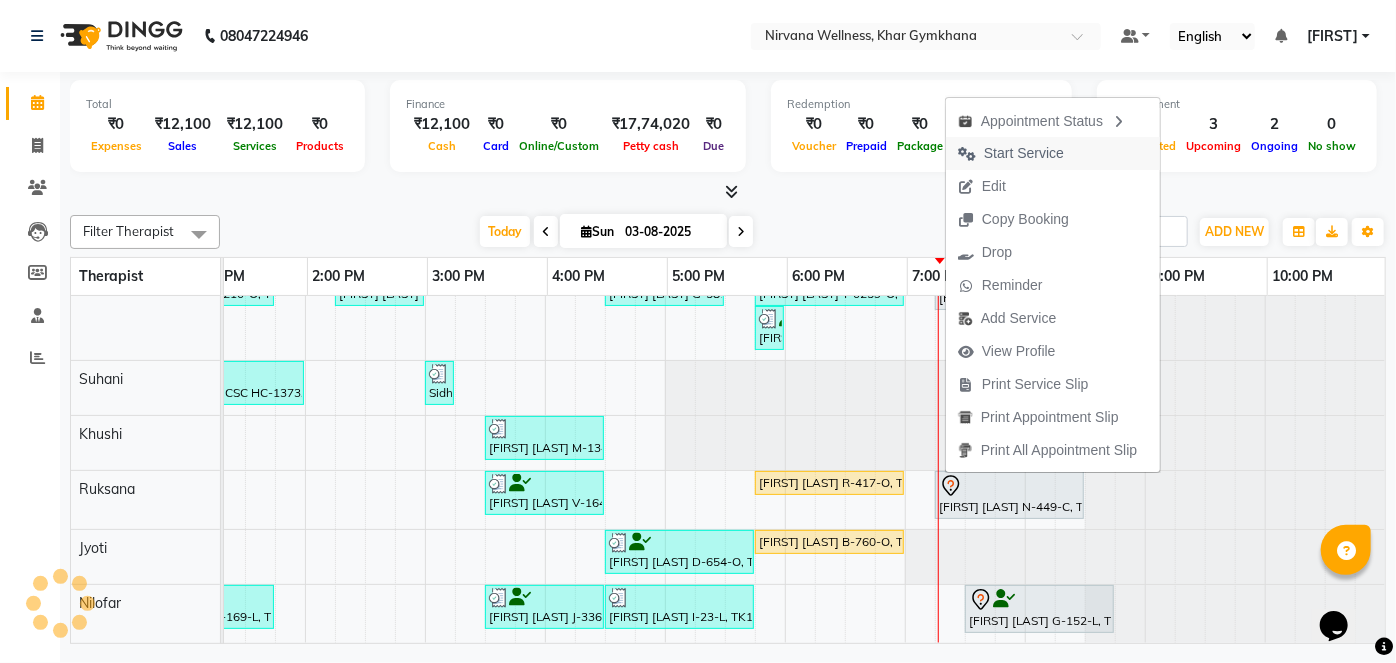 click on "Start Service" at bounding box center [1011, 153] 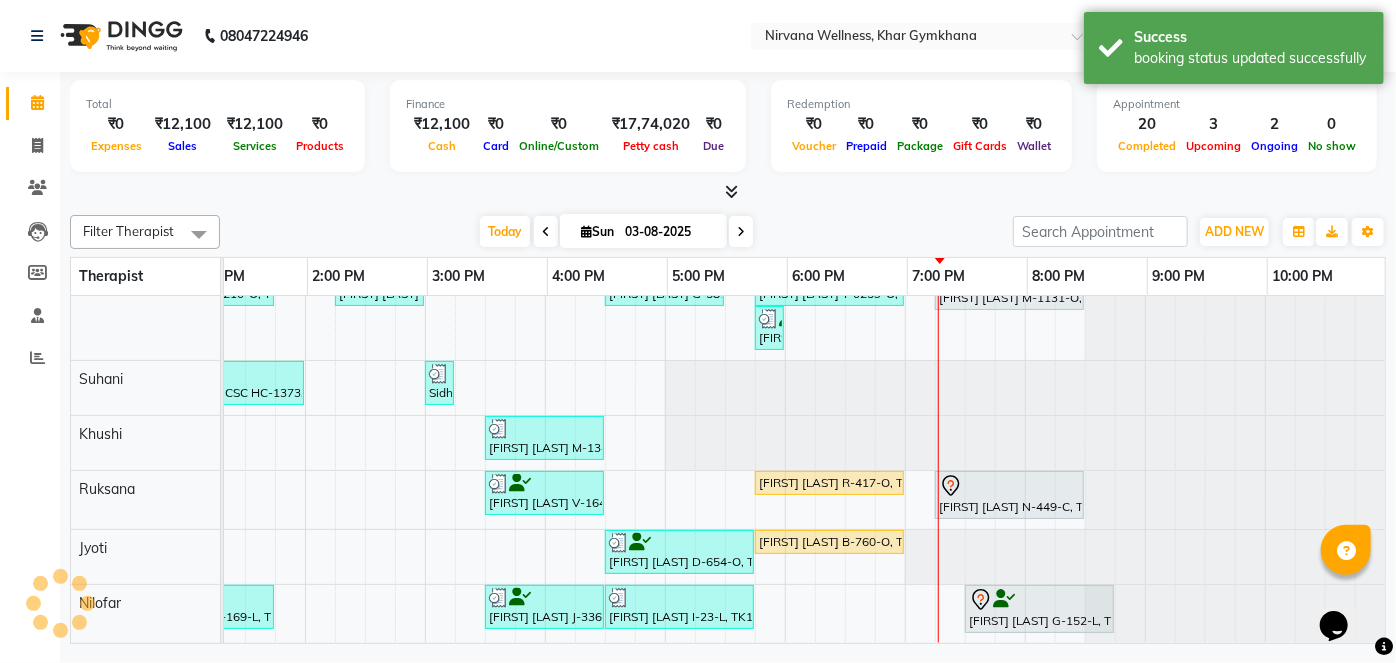scroll, scrollTop: 28, scrollLeft: 771, axis: both 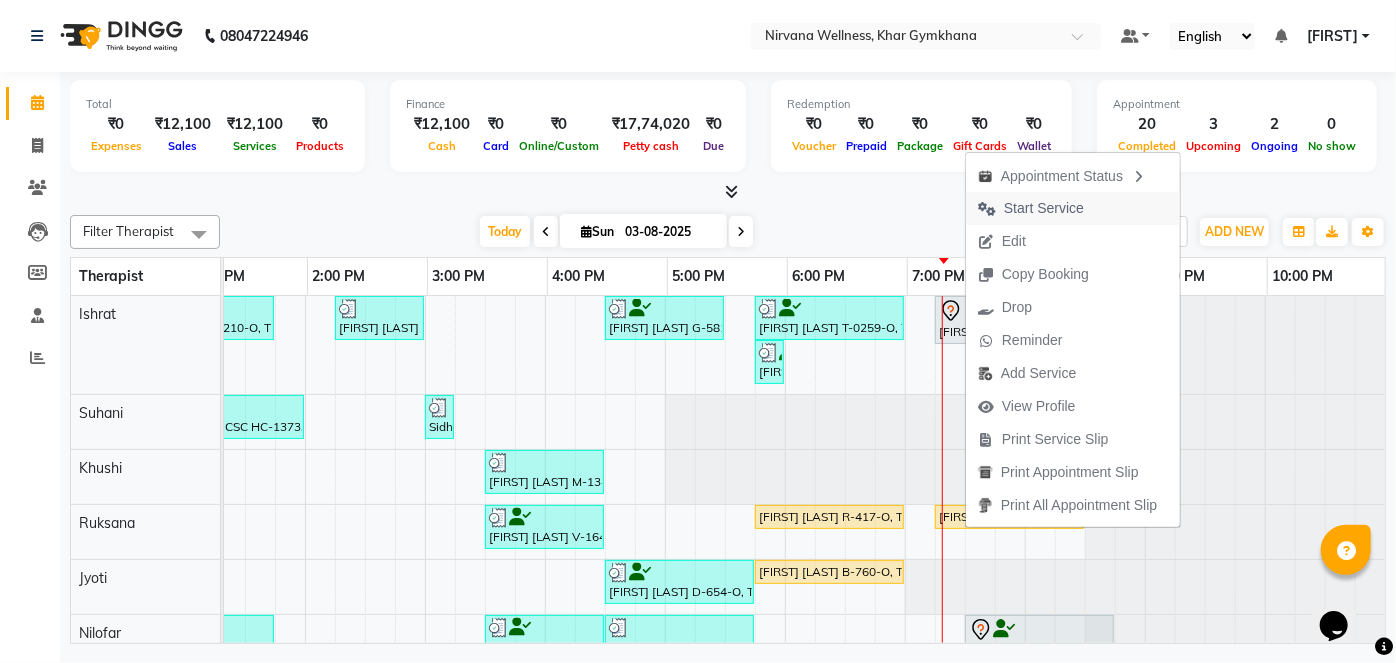 click on "Start Service" at bounding box center [1044, 208] 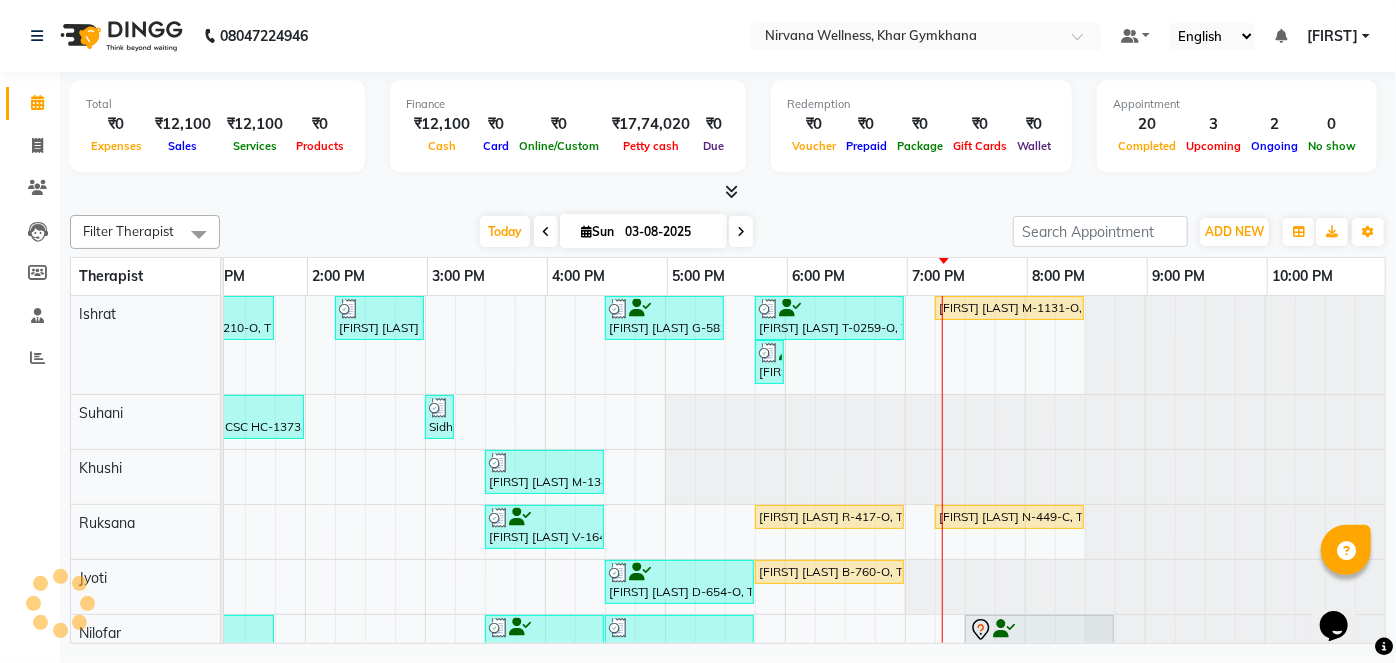 scroll, scrollTop: 28, scrollLeft: 771, axis: both 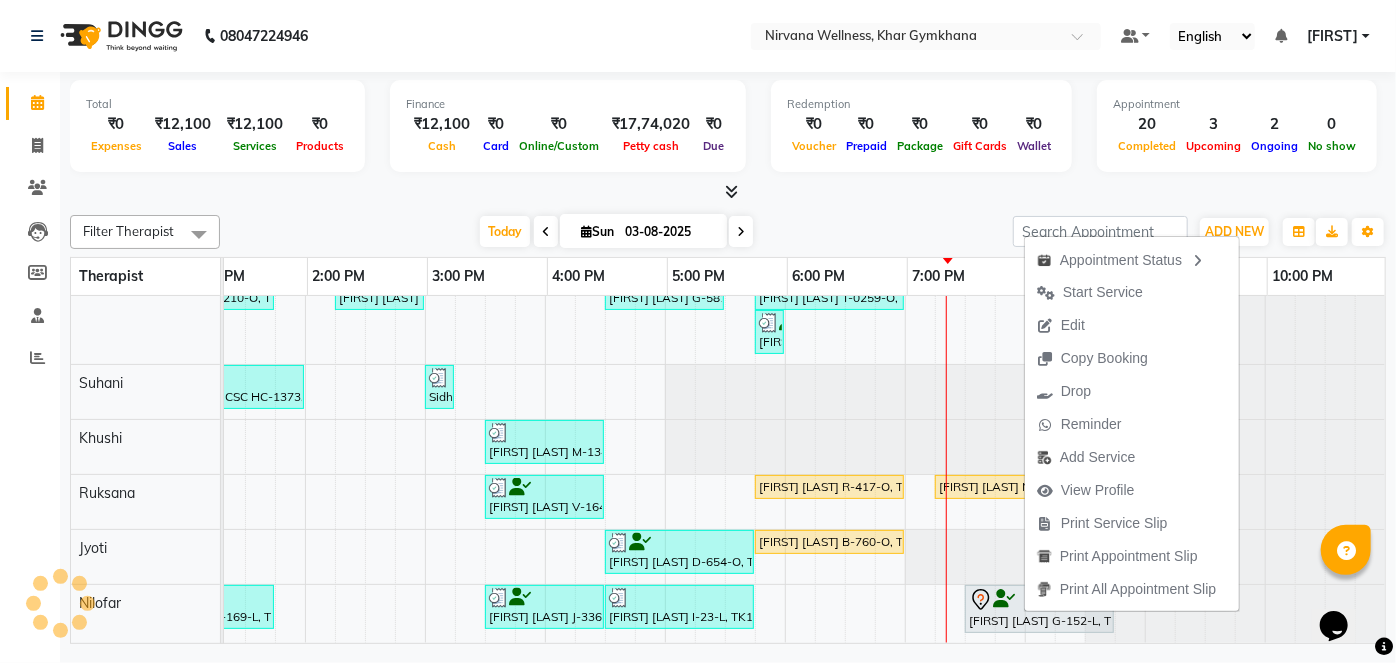 click on "Today  Sun 03-08-2025" at bounding box center [616, 232] 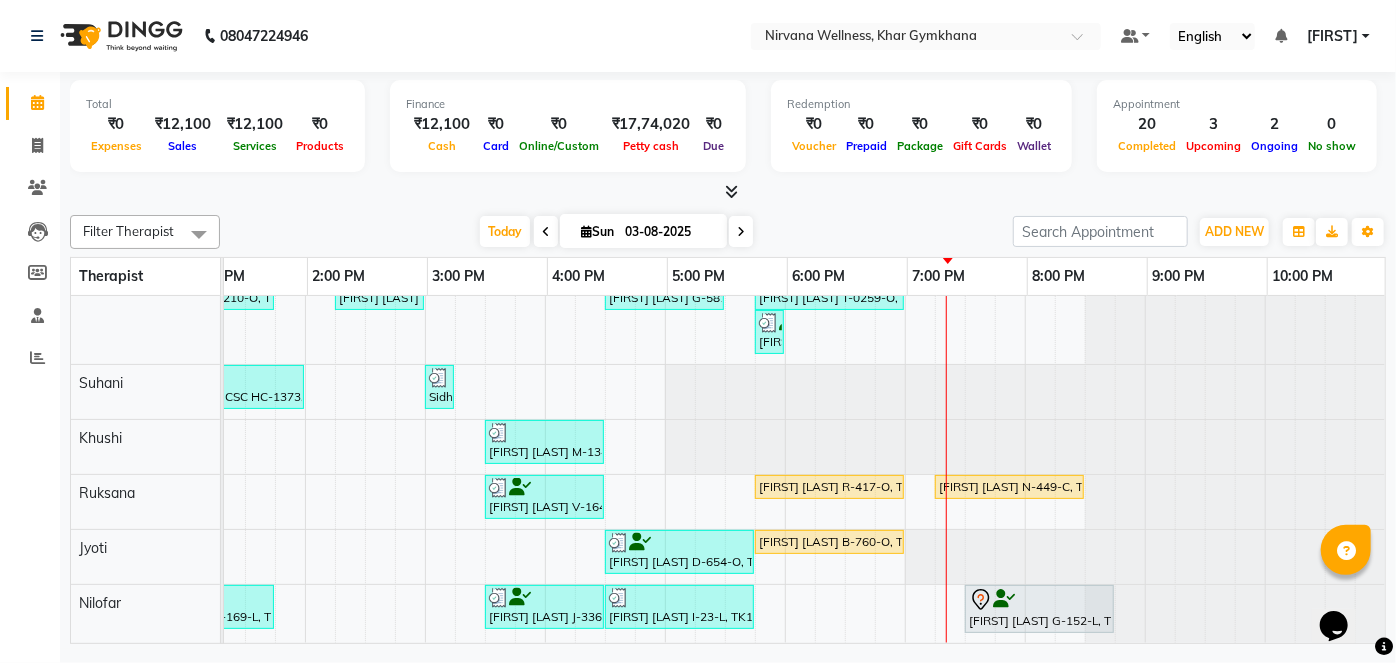 scroll, scrollTop: 0, scrollLeft: 771, axis: horizontal 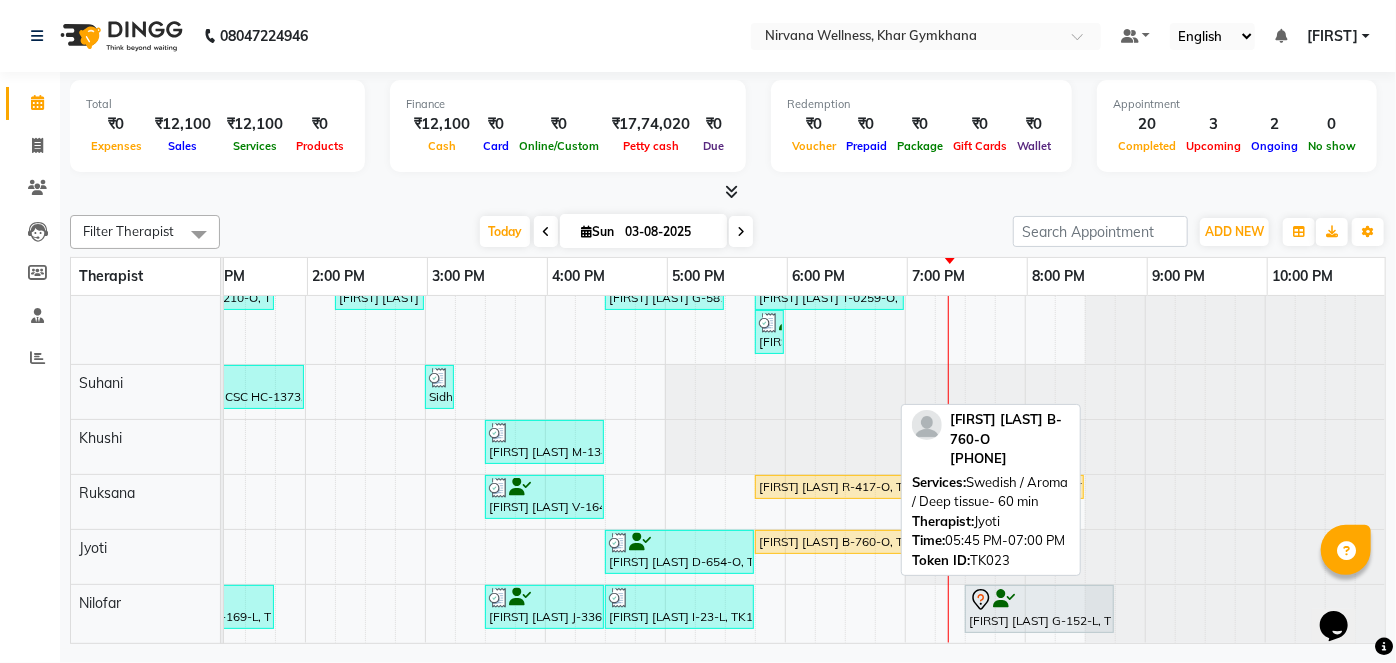 click on "[FIRST] B-760-O, TK23, 05:45 PM-07:00 PM, Swedish / Aroma / Deep tissue- 60 min" at bounding box center [829, 542] 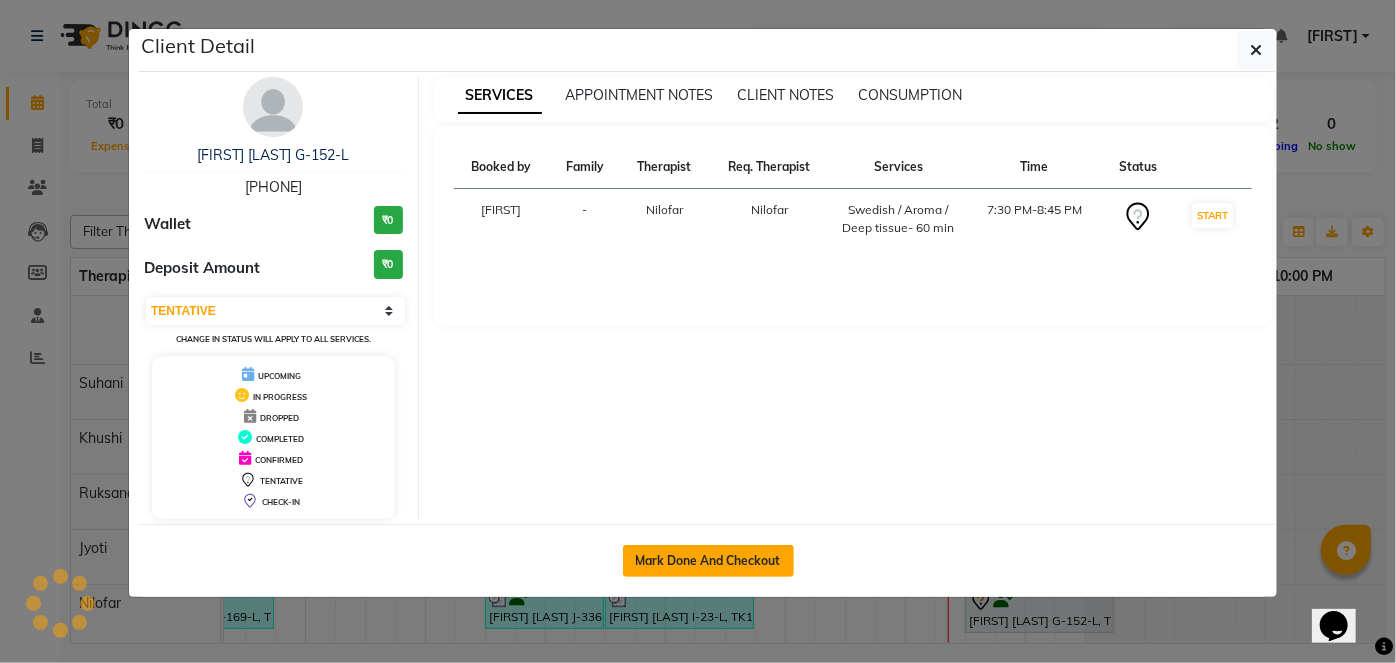 click on "Mark Done And Checkout" 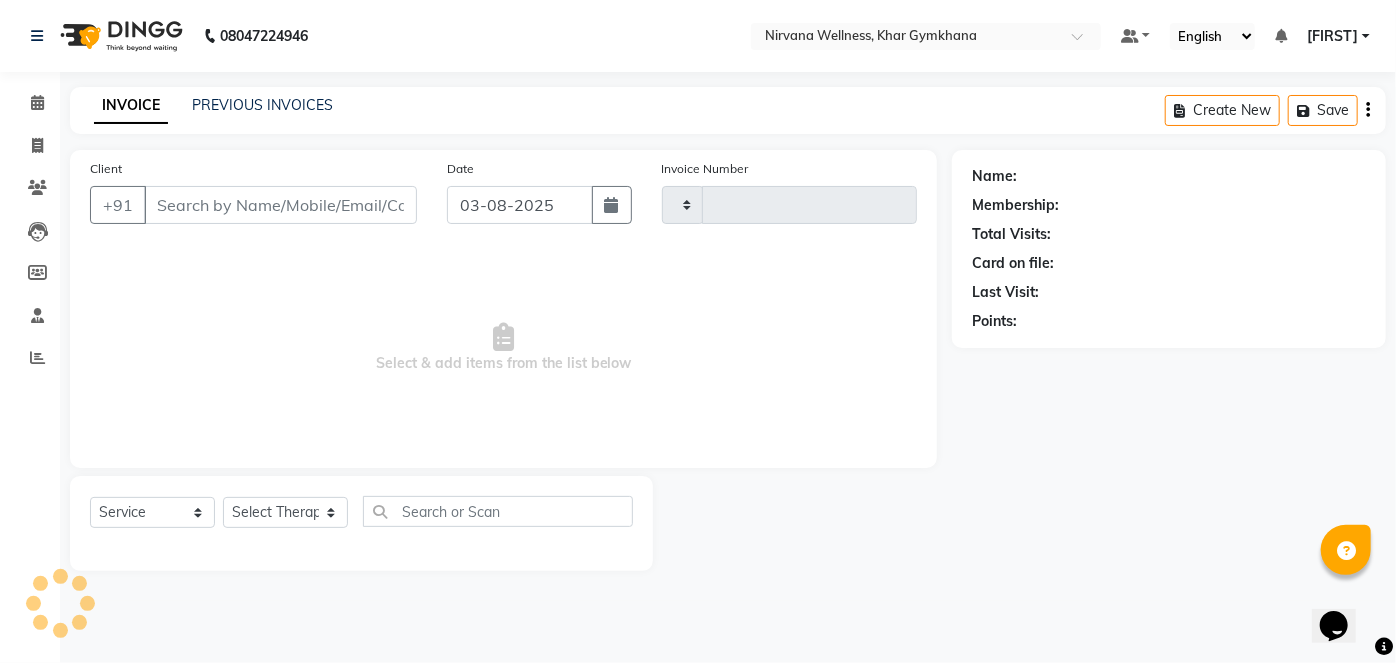 type on "1709" 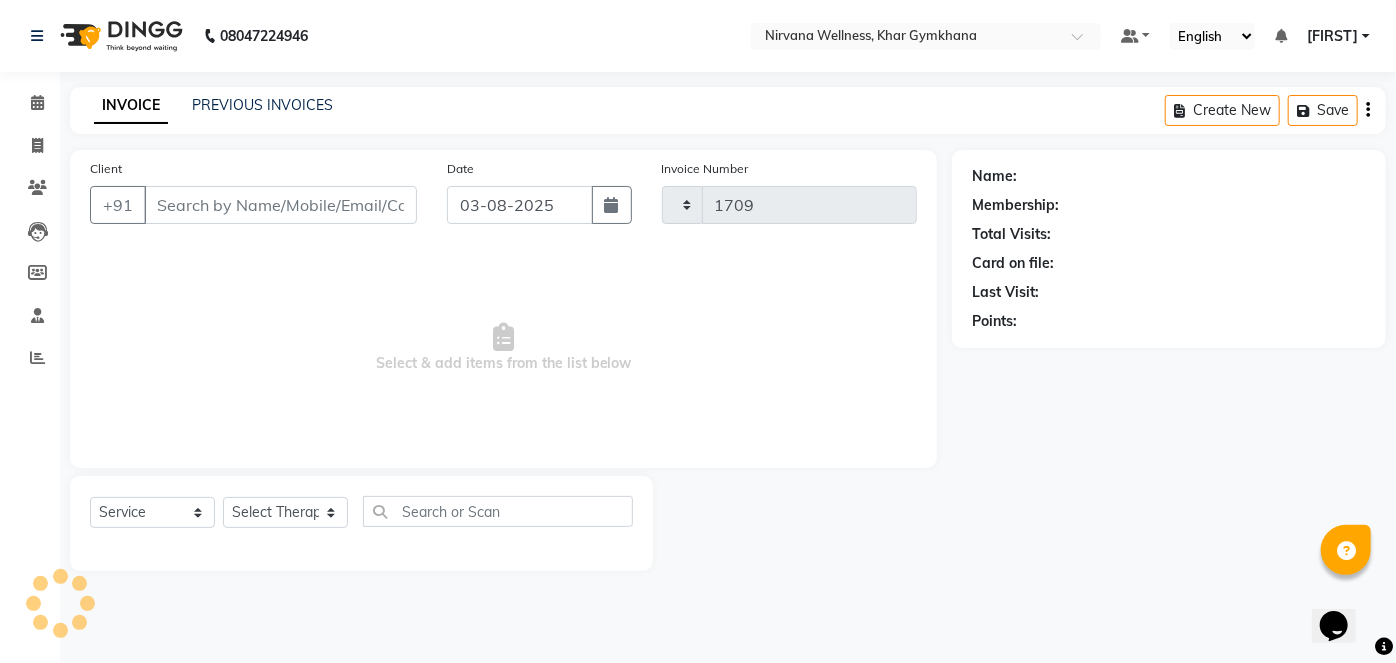 select on "6844" 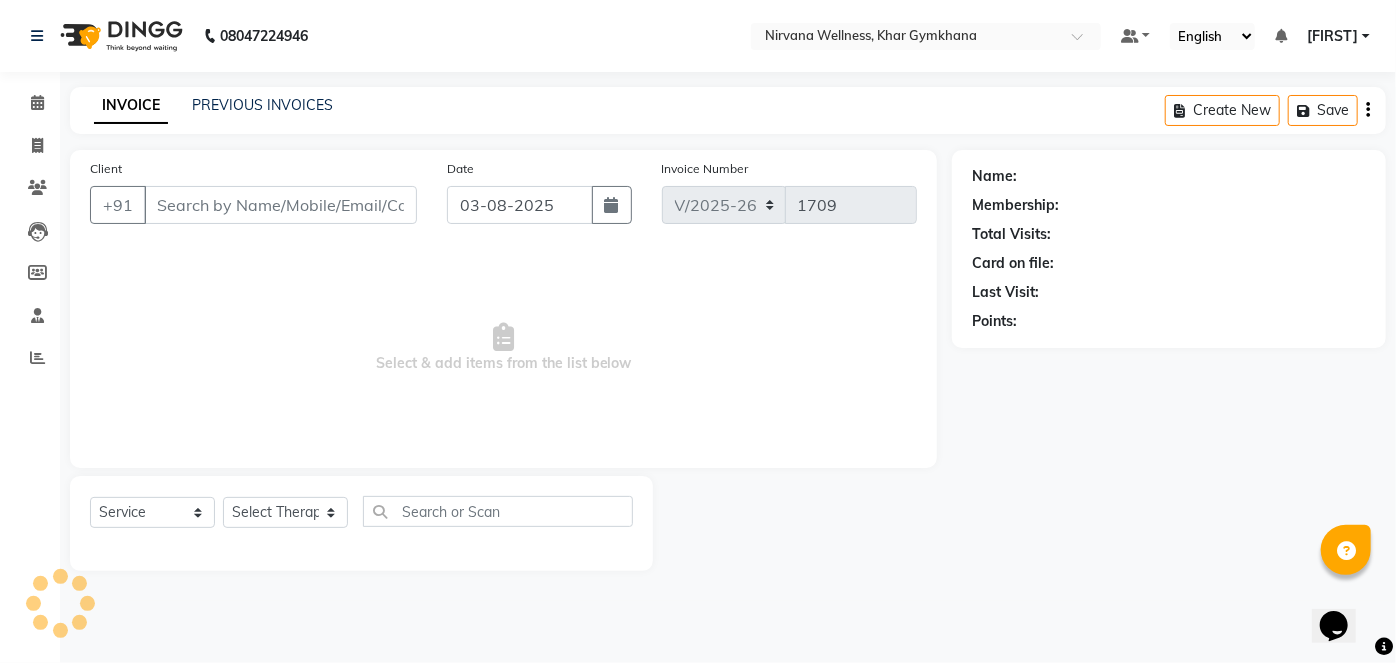 type on "[PHONE]" 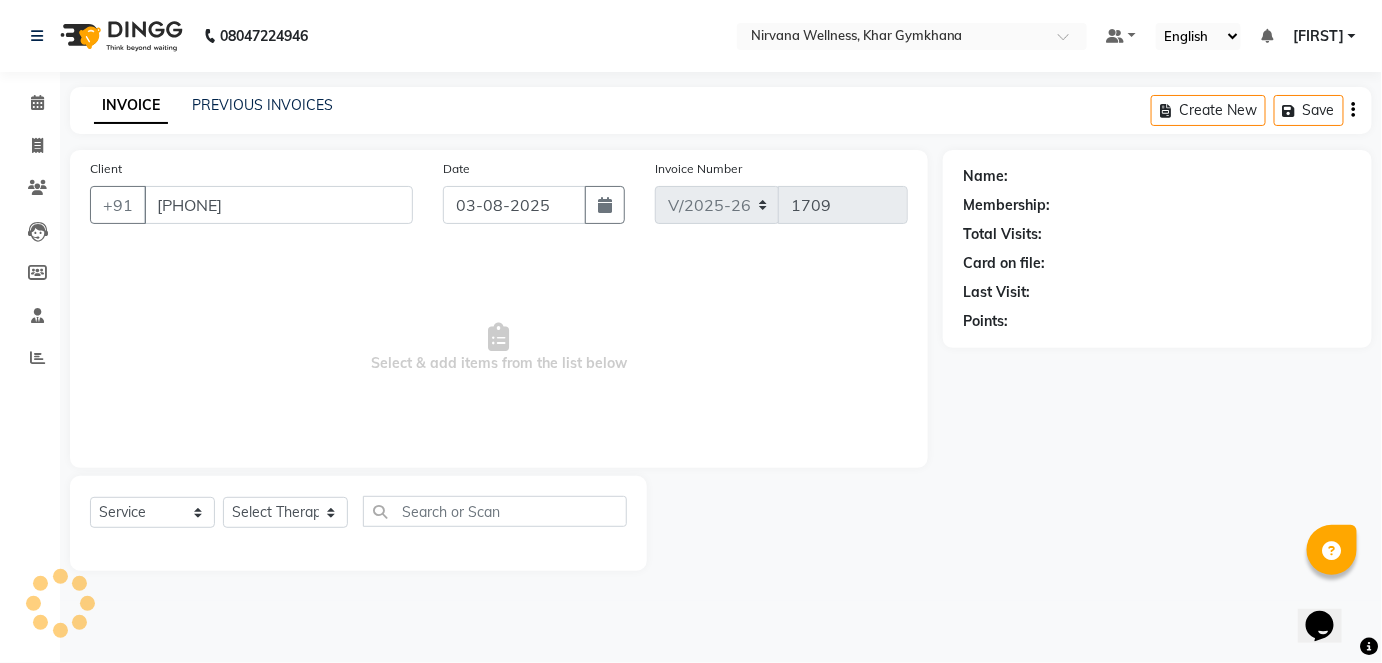 select on "79305" 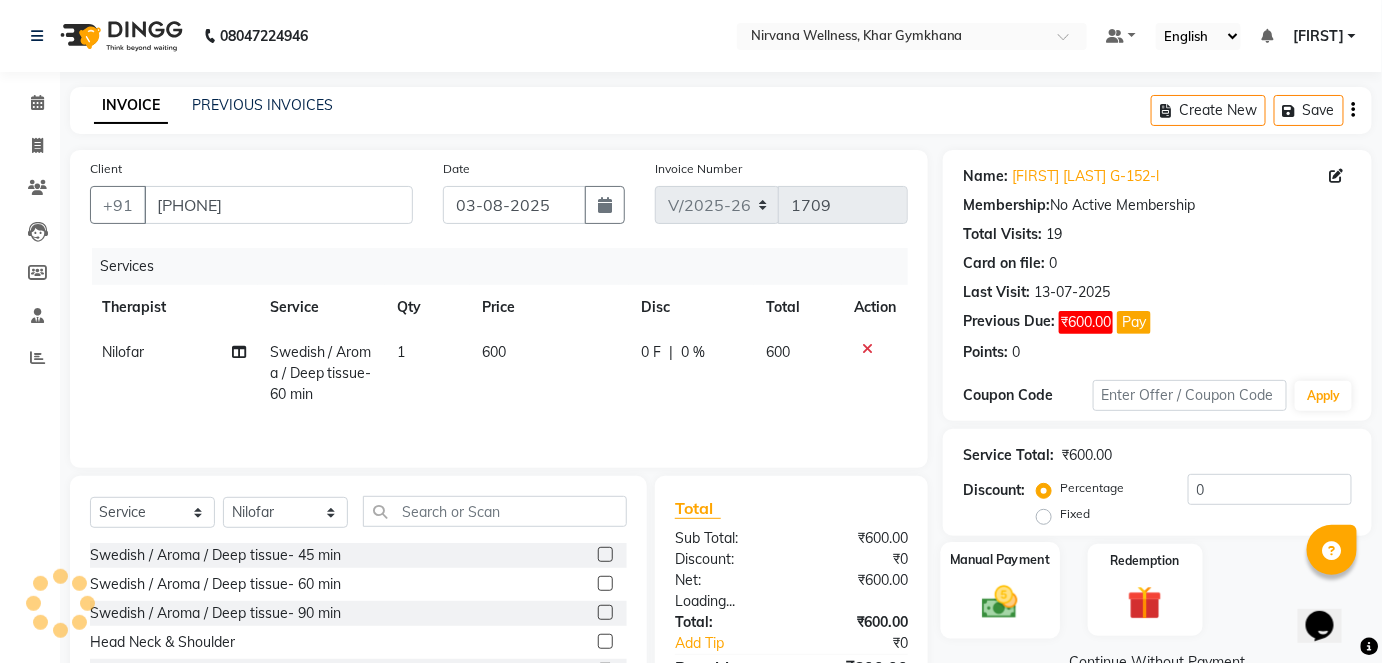 click on "Manual Payment" 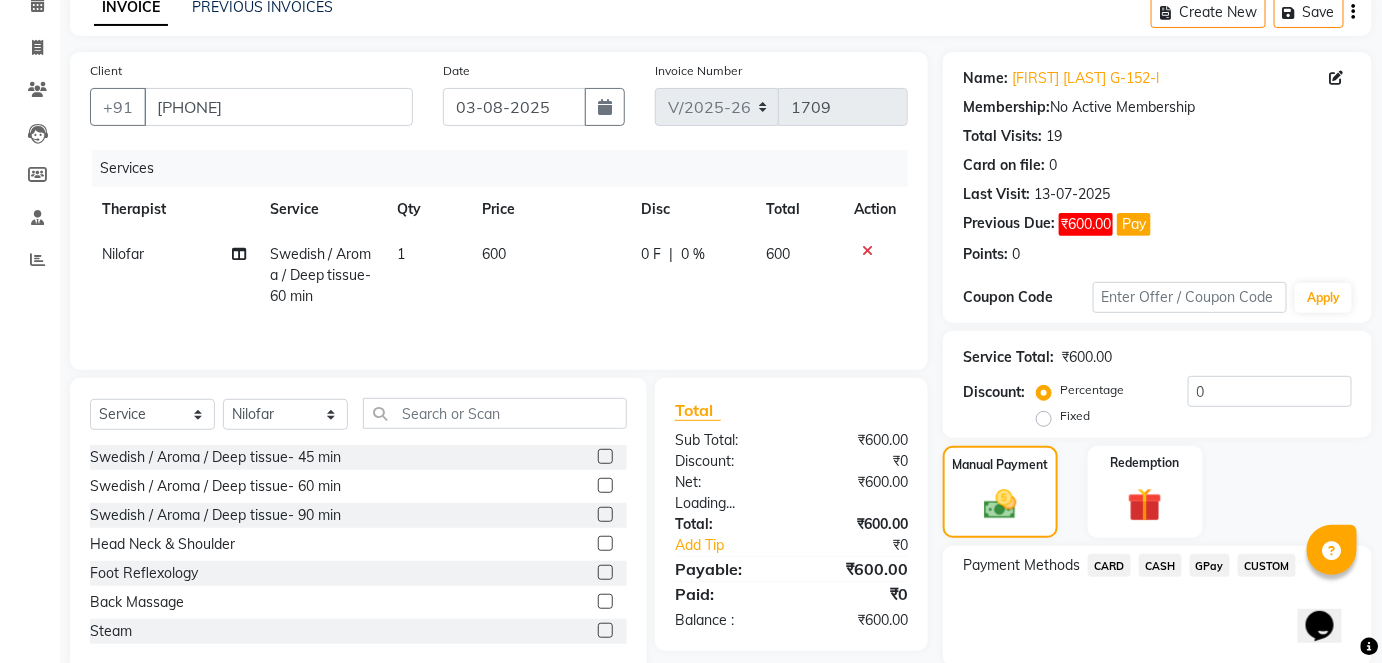 scroll, scrollTop: 171, scrollLeft: 0, axis: vertical 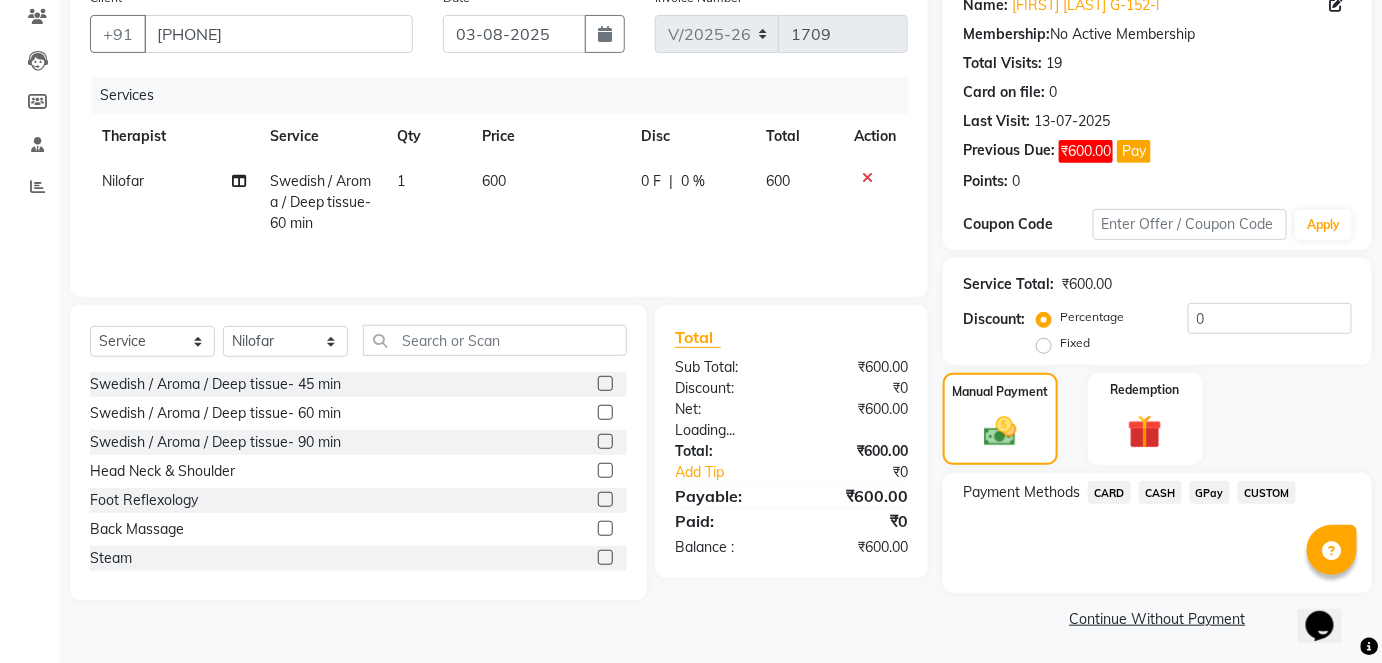 click on "CASH" 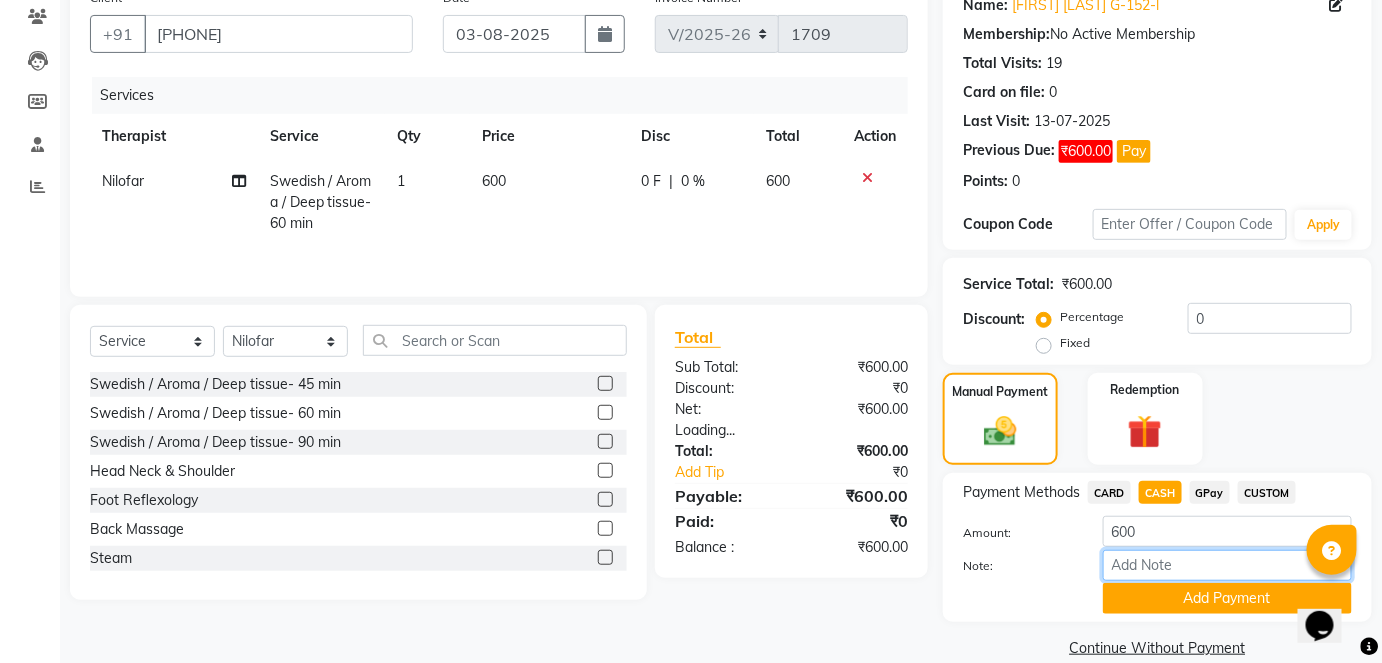 click on "Note:" at bounding box center (1227, 565) 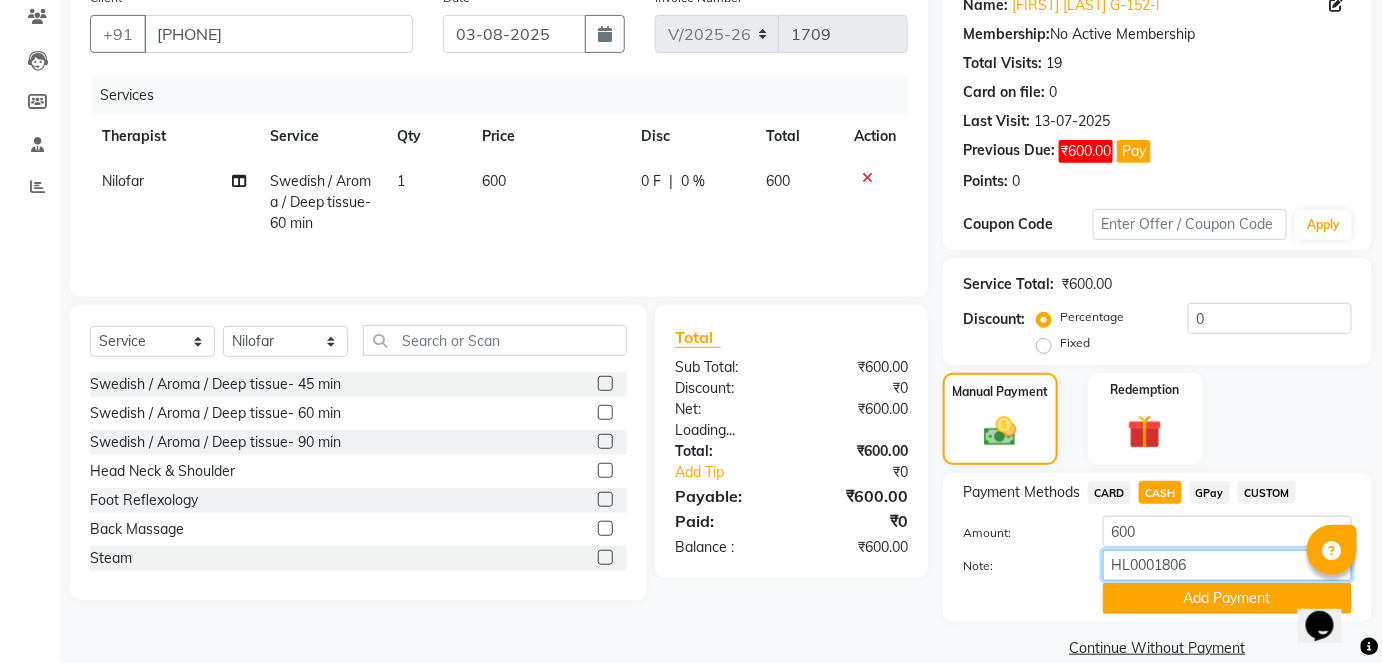 type on "HL0001806" 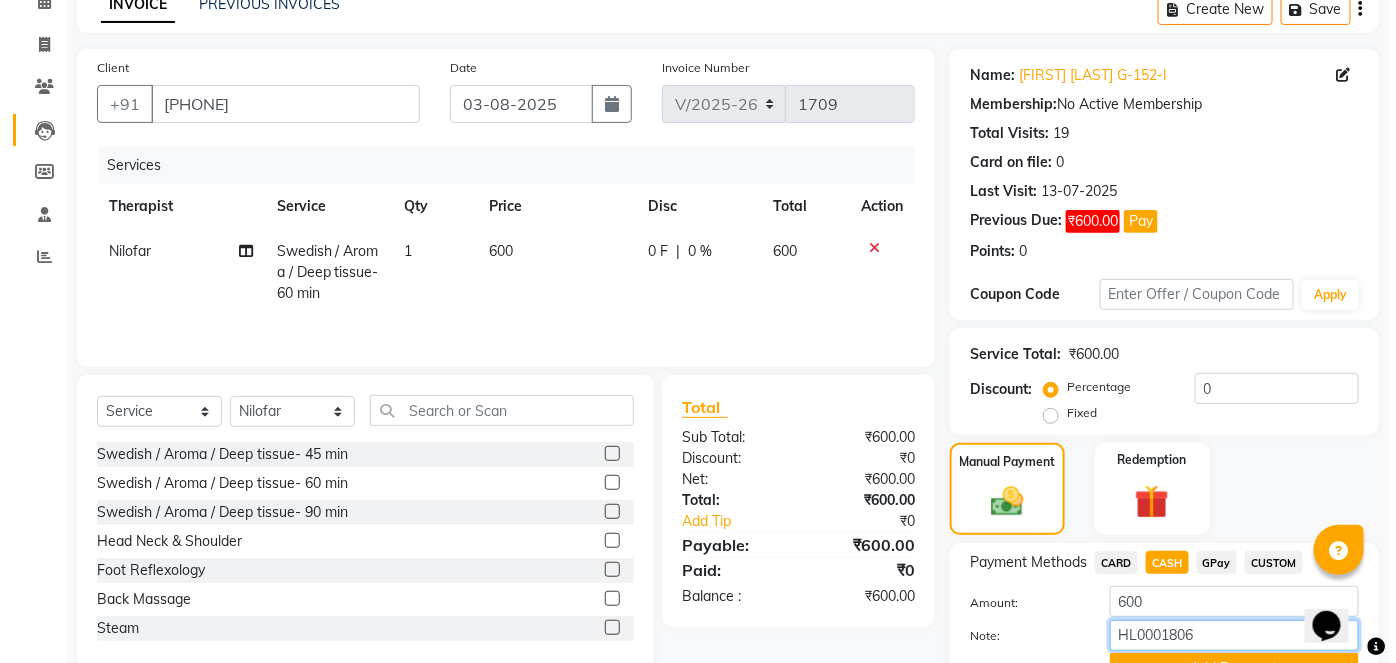 scroll, scrollTop: 0, scrollLeft: 0, axis: both 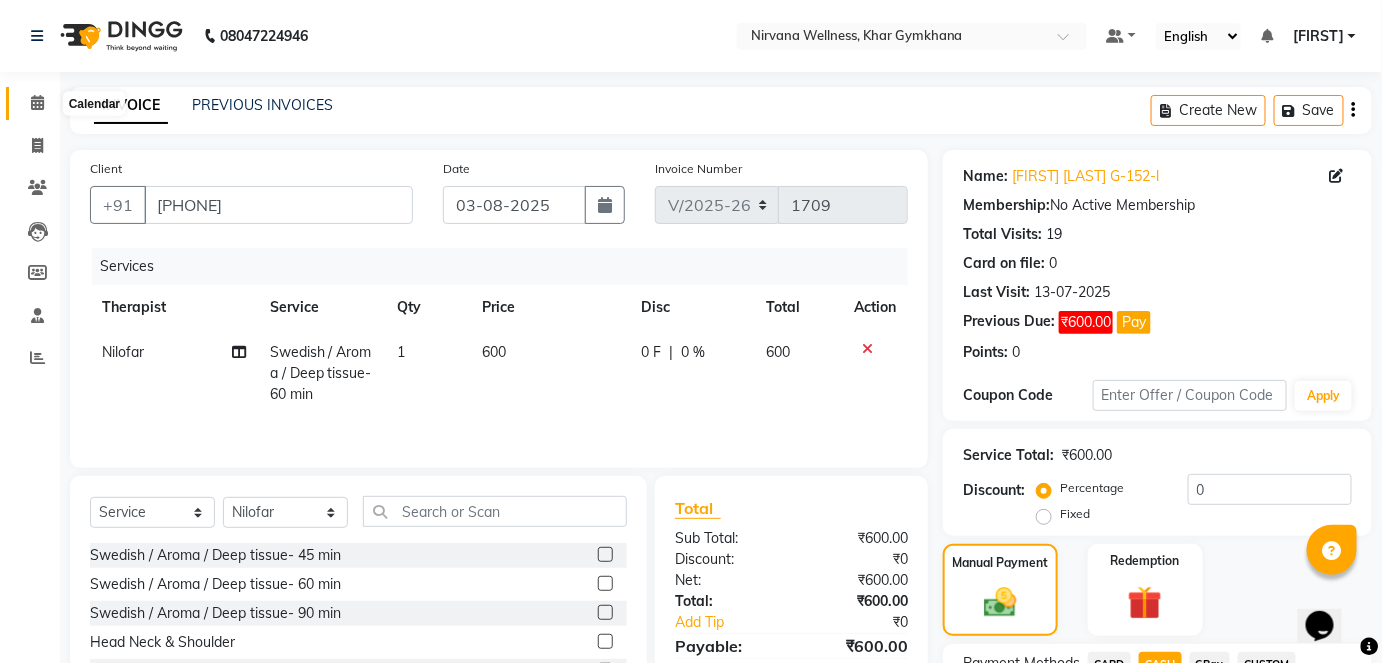 click 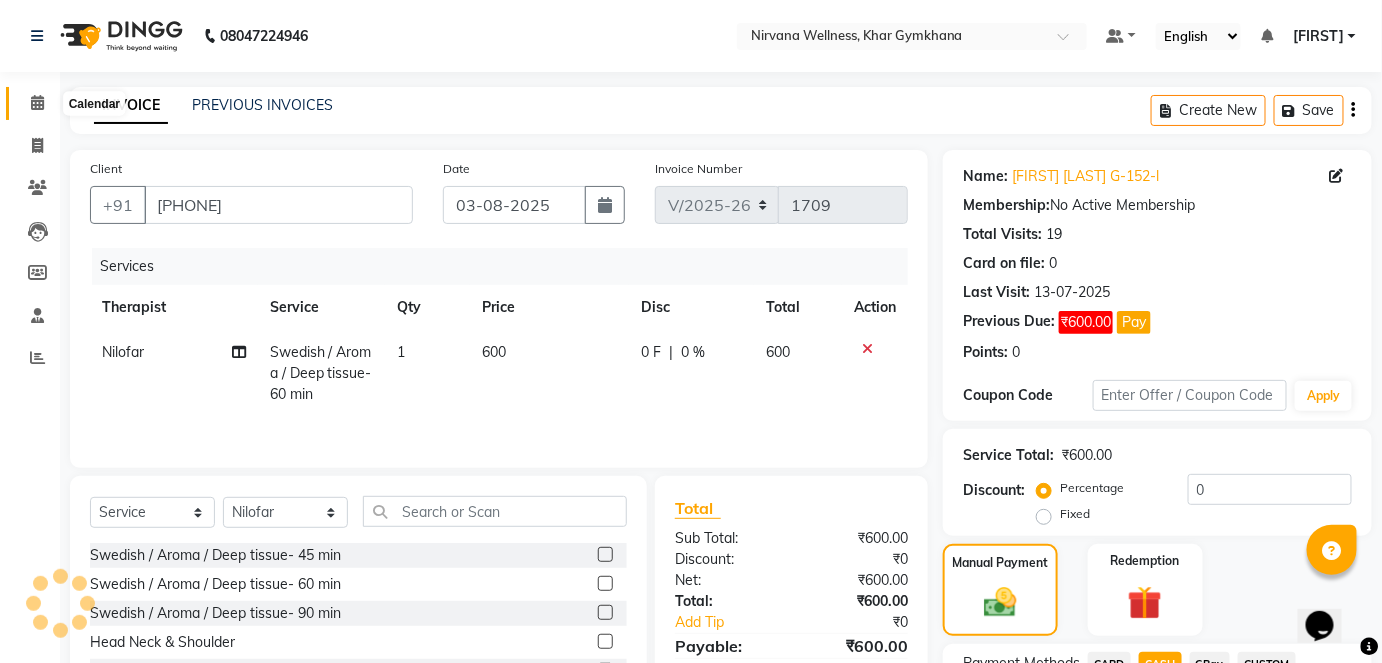 click 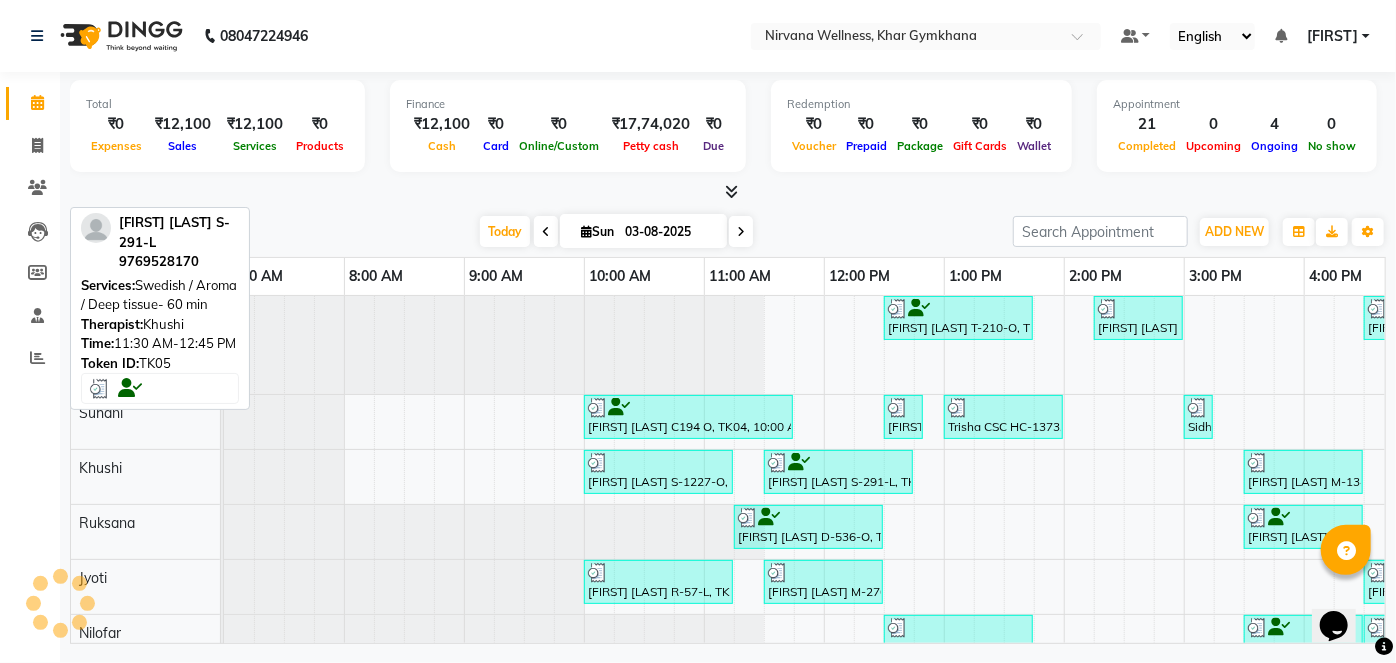 scroll, scrollTop: 0, scrollLeft: 0, axis: both 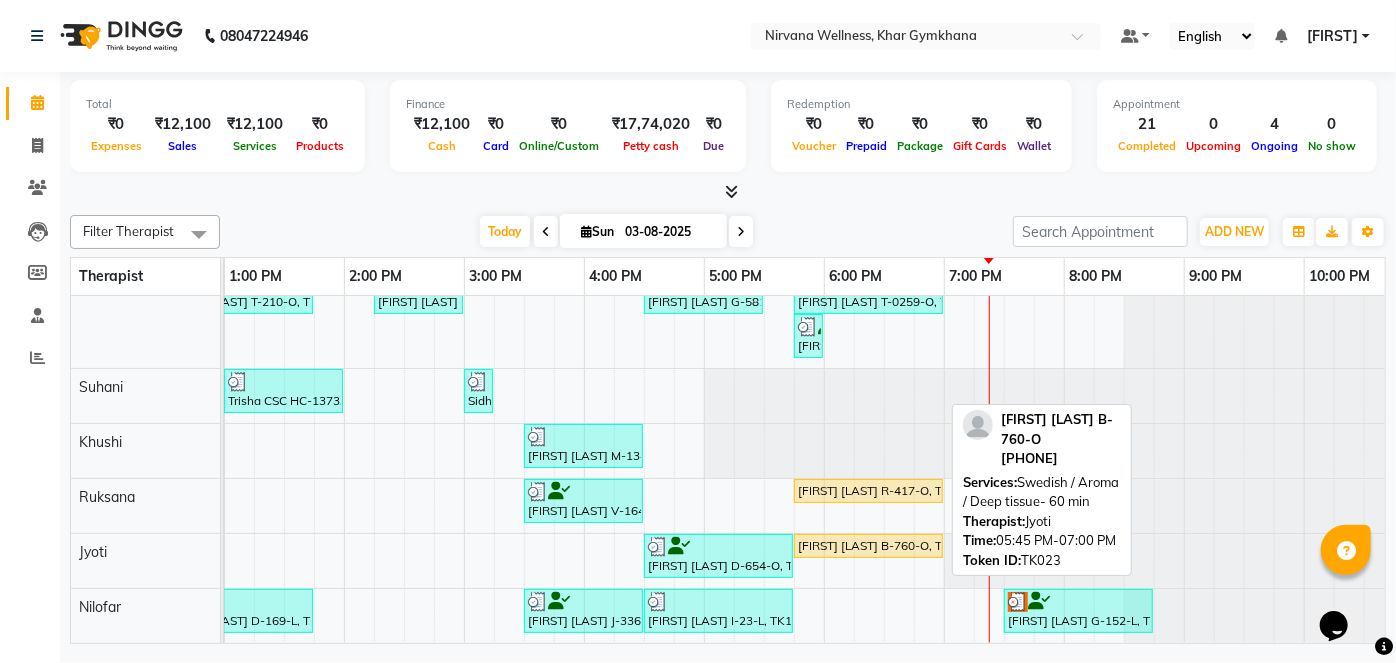 click on "[FIRST] B-760-O, TK23, 05:45 PM-07:00 PM, Swedish / Aroma / Deep tissue- 60 min" at bounding box center (868, 546) 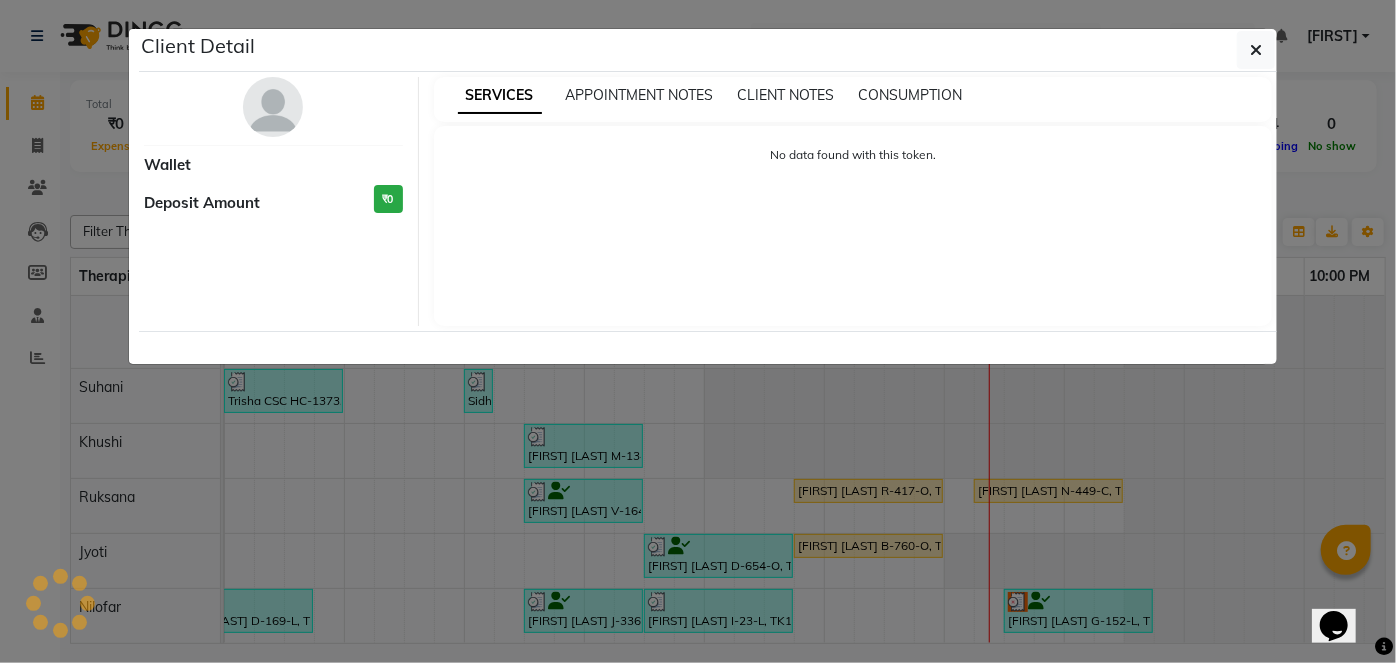 select on "1" 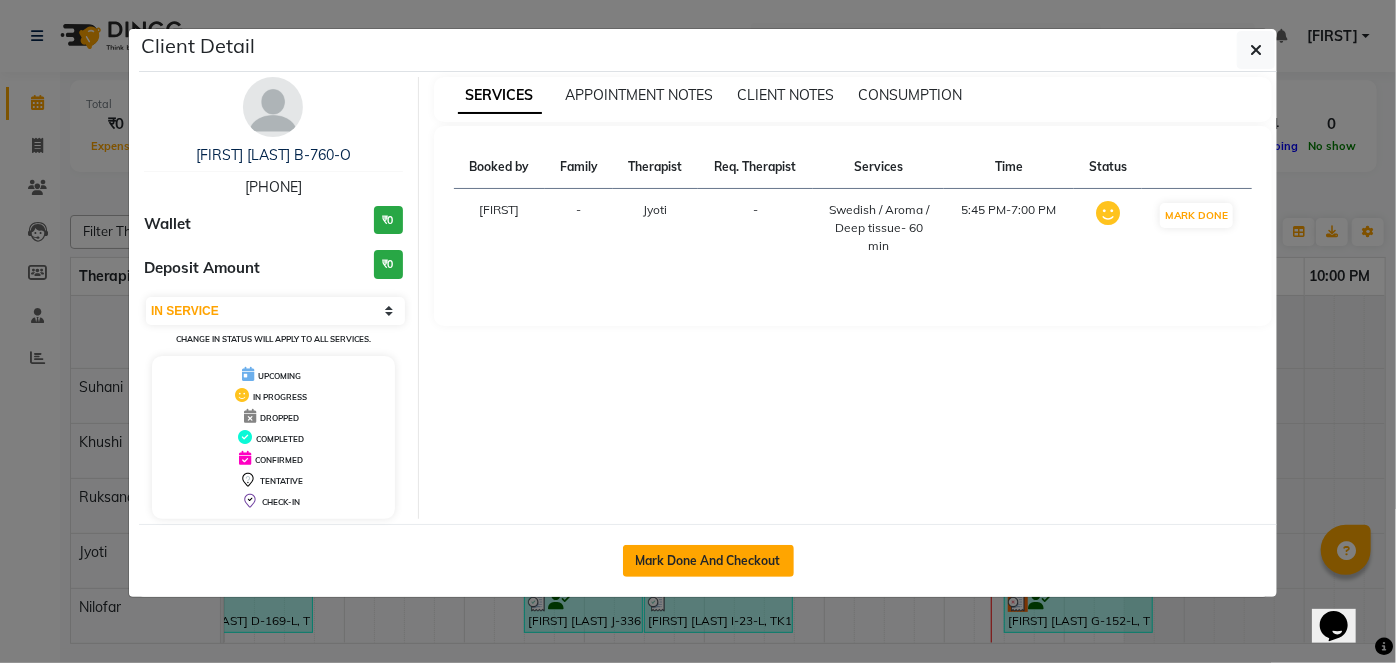 click on "Mark Done And Checkout" 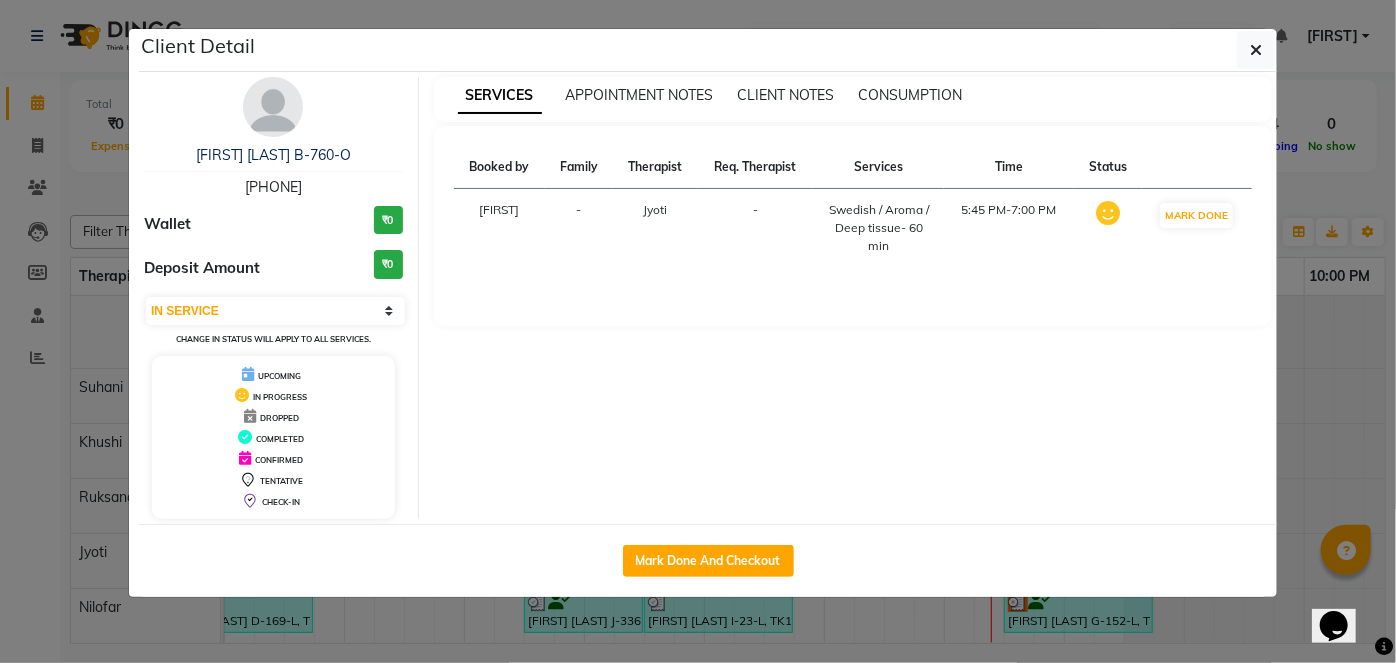 select on "6844" 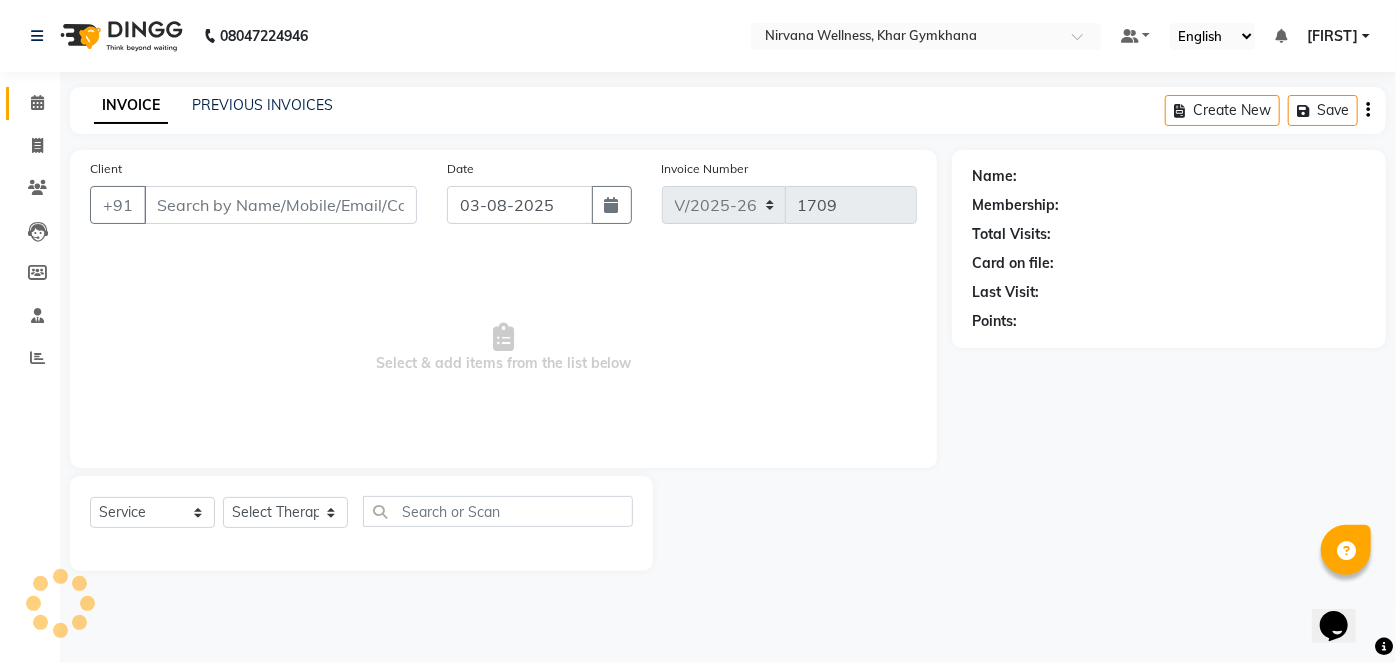 type on "[PHONE]" 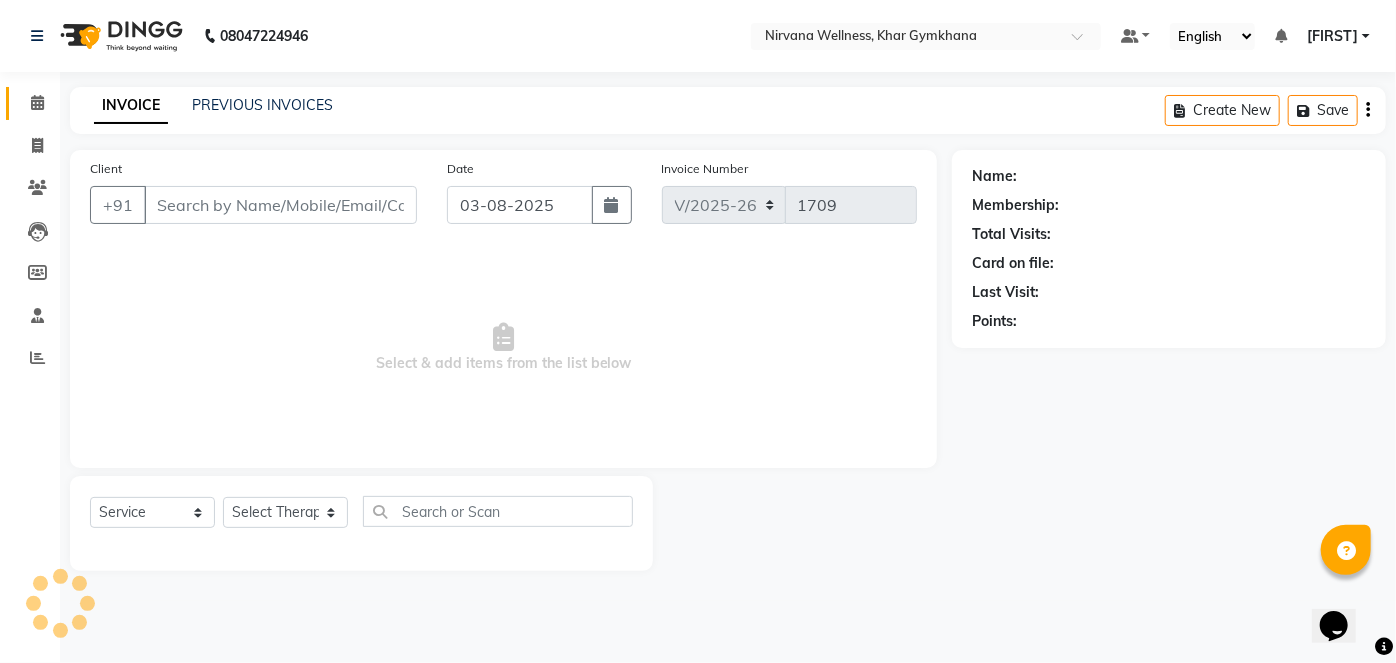 select on "78895" 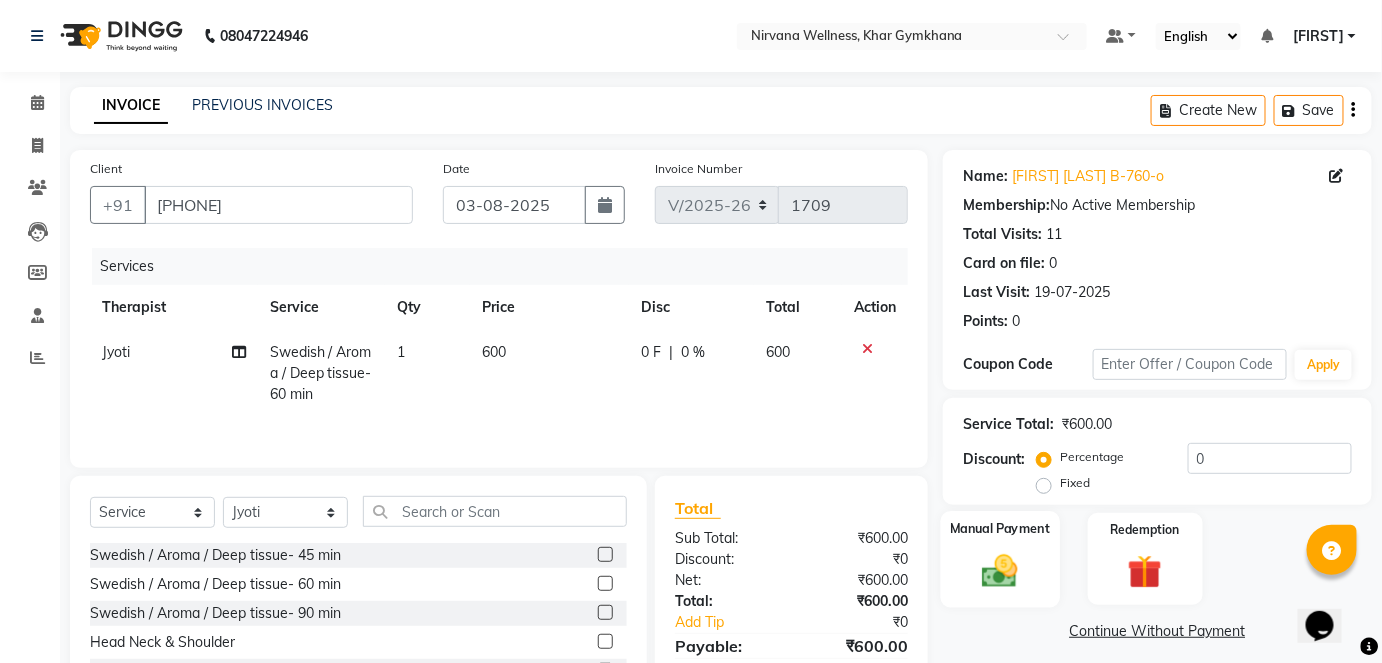 click 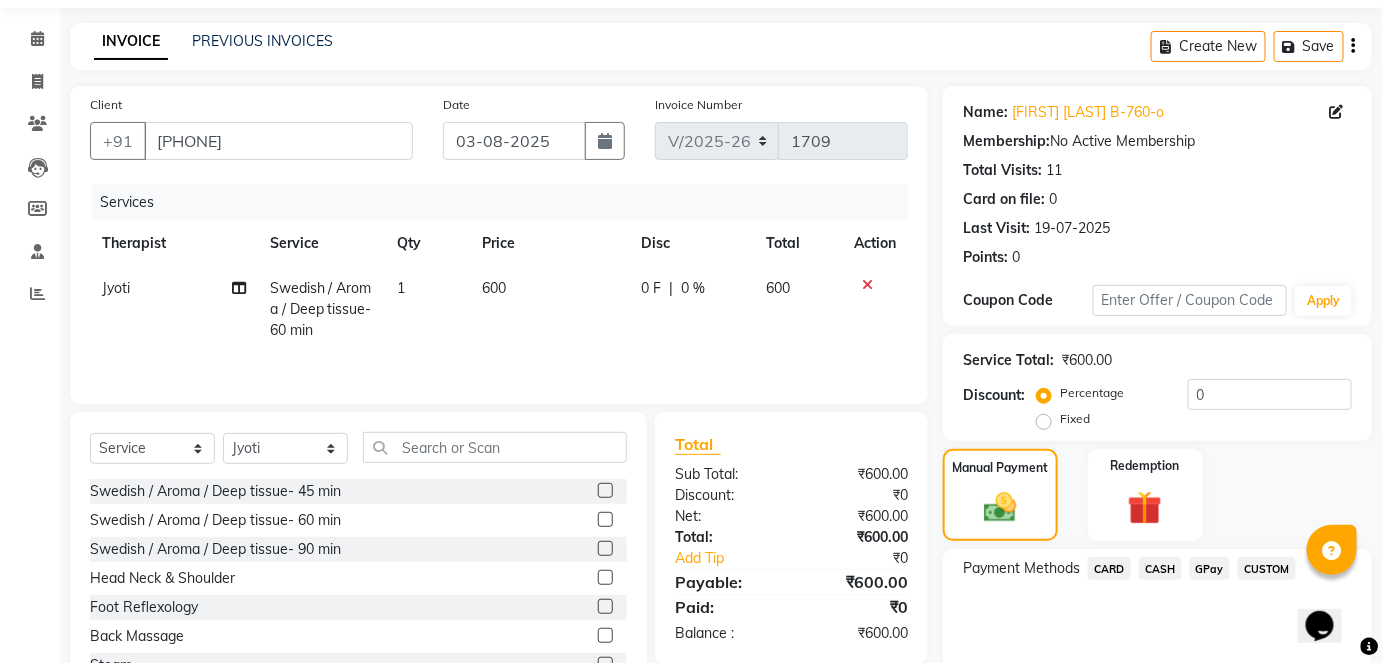 scroll, scrollTop: 140, scrollLeft: 0, axis: vertical 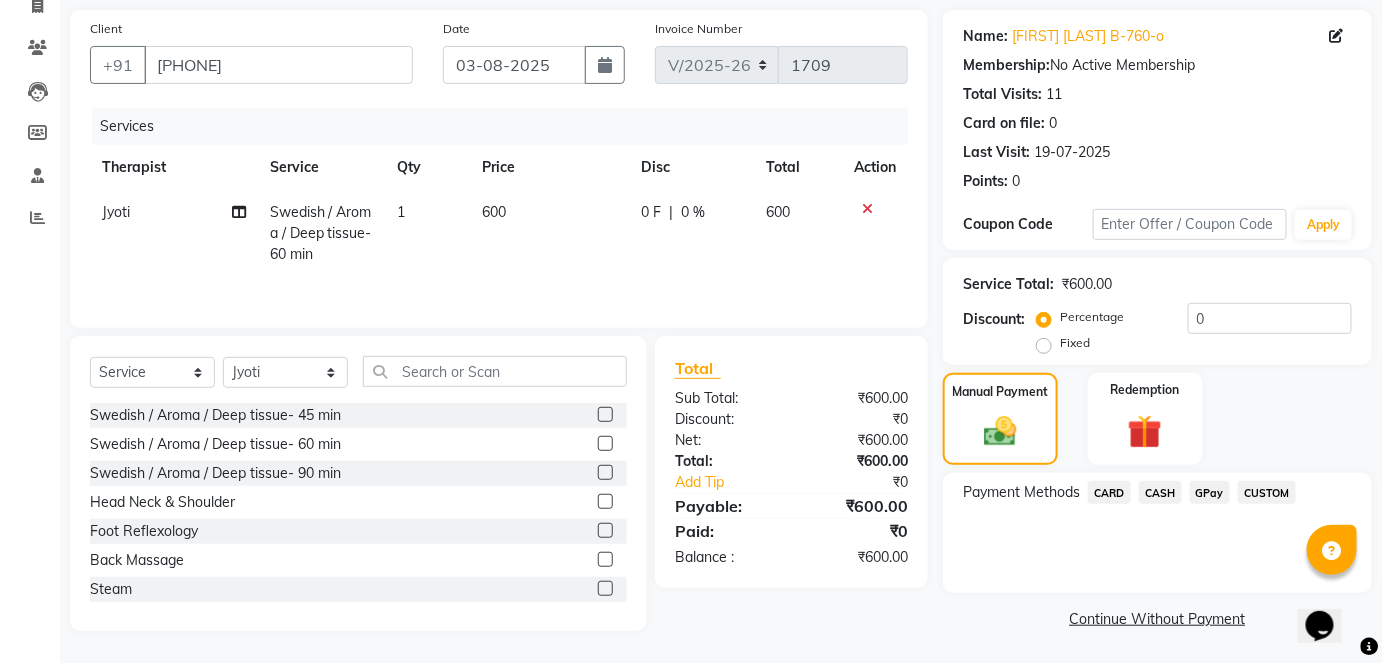 click on "CASH" 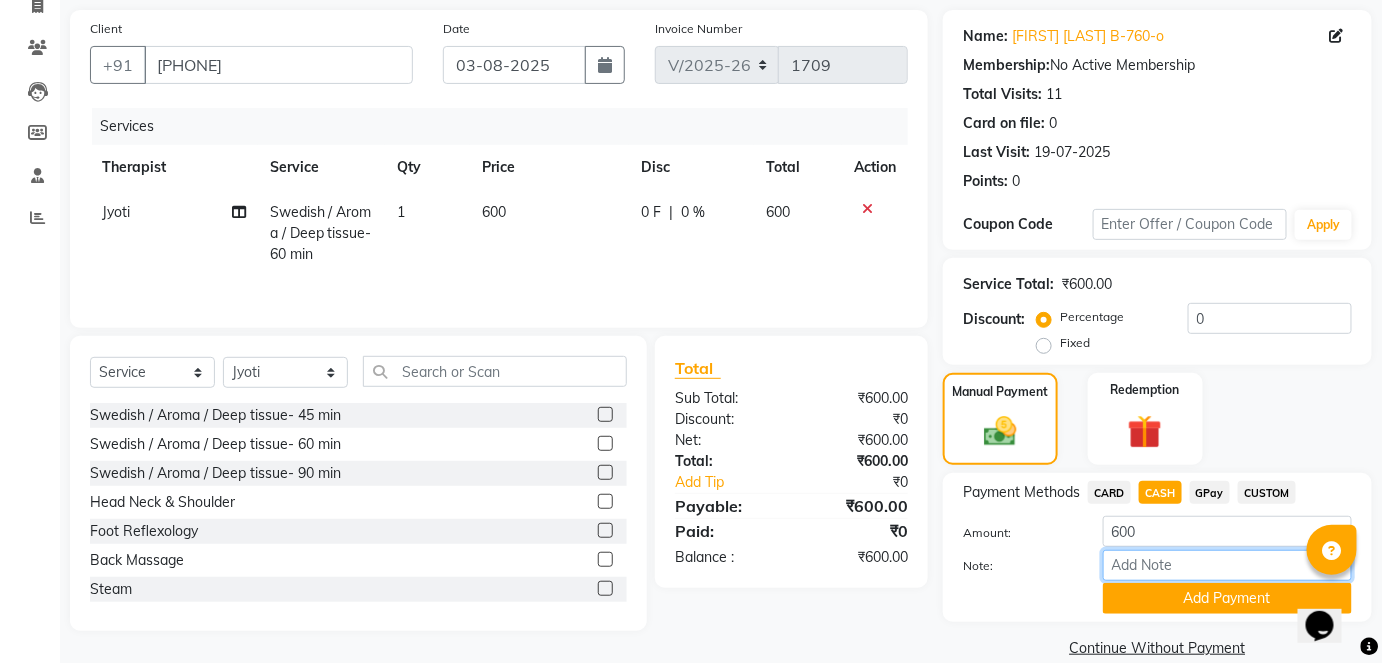 click on "Note:" at bounding box center [1227, 565] 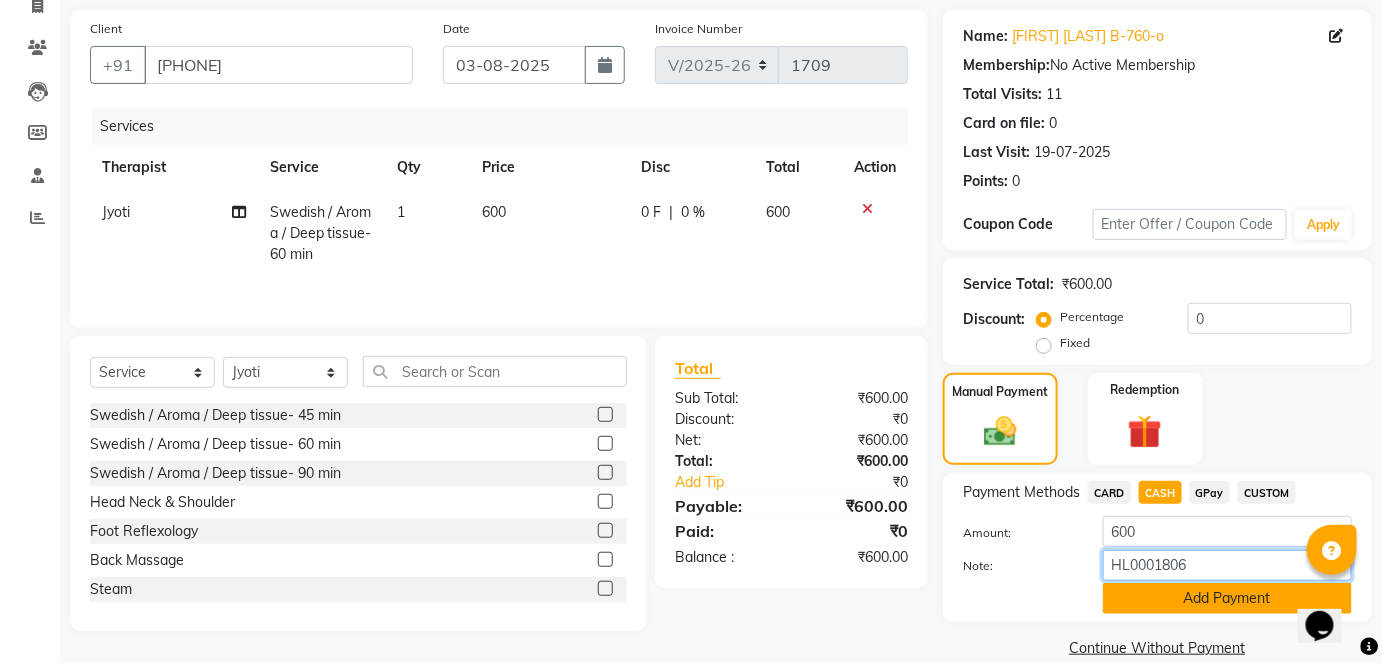type on "HL0001806" 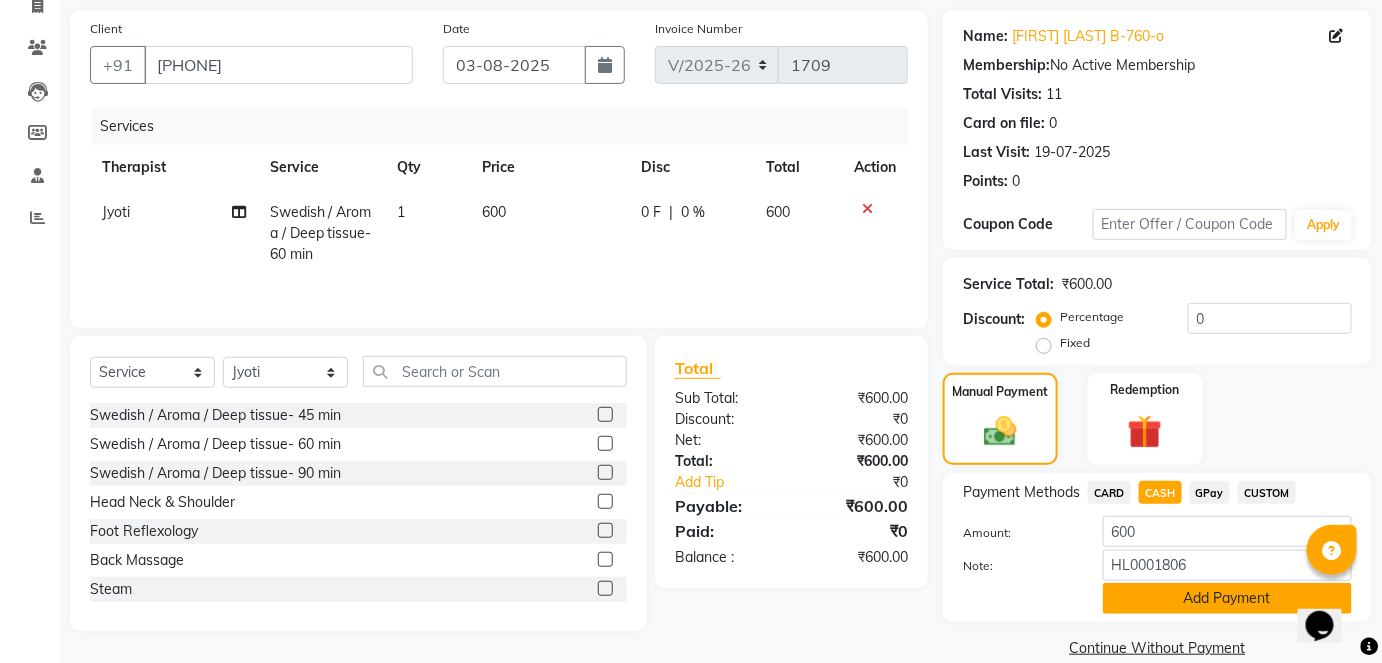 click on "Add Payment" 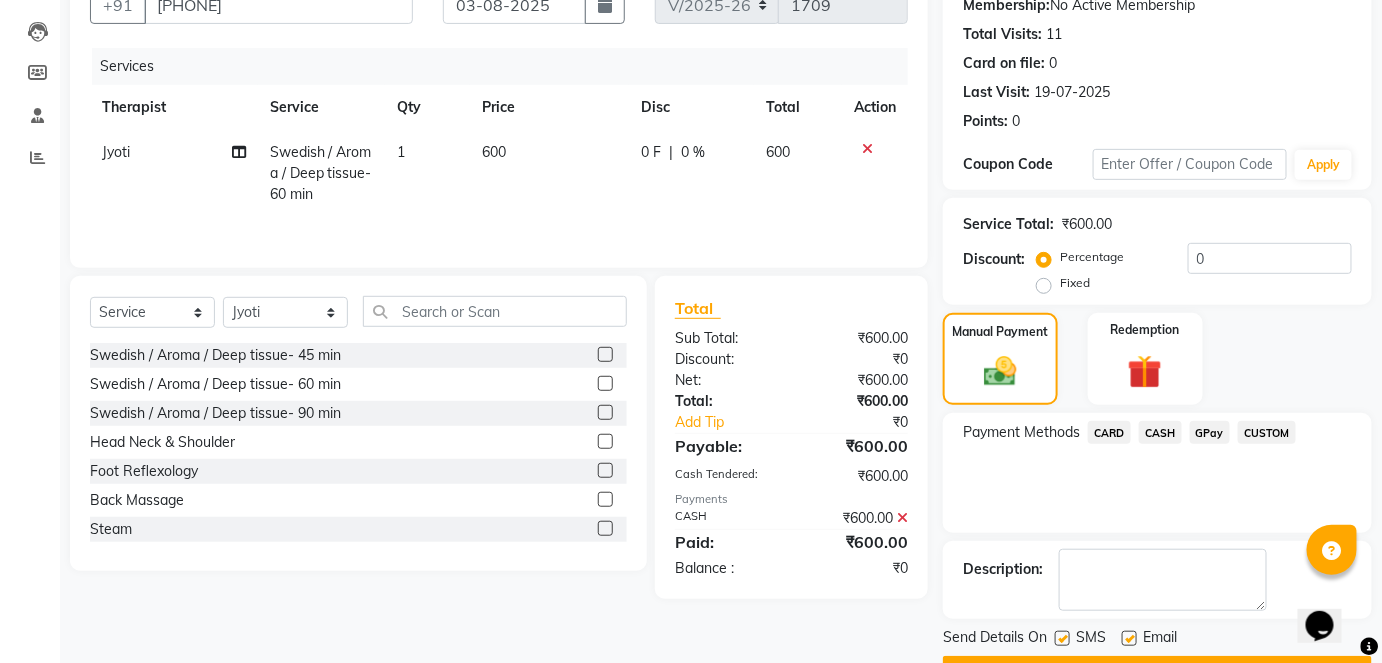 scroll, scrollTop: 252, scrollLeft: 0, axis: vertical 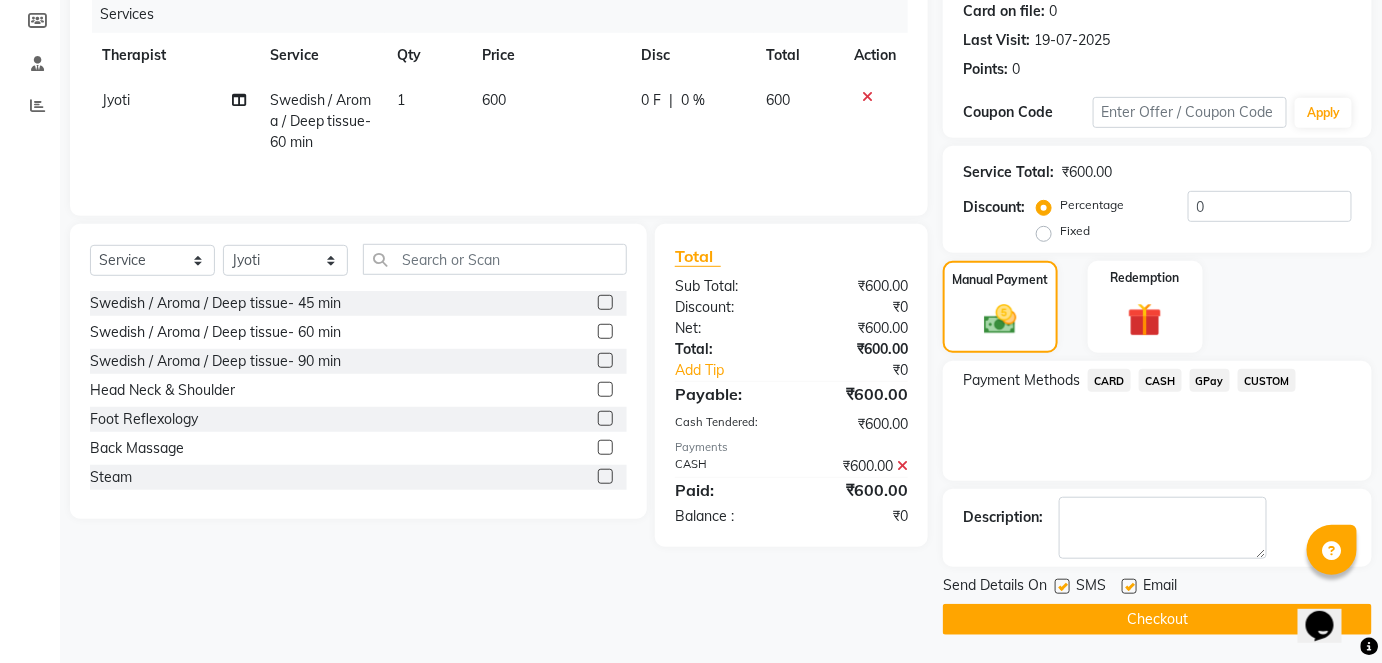 click on "Checkout" 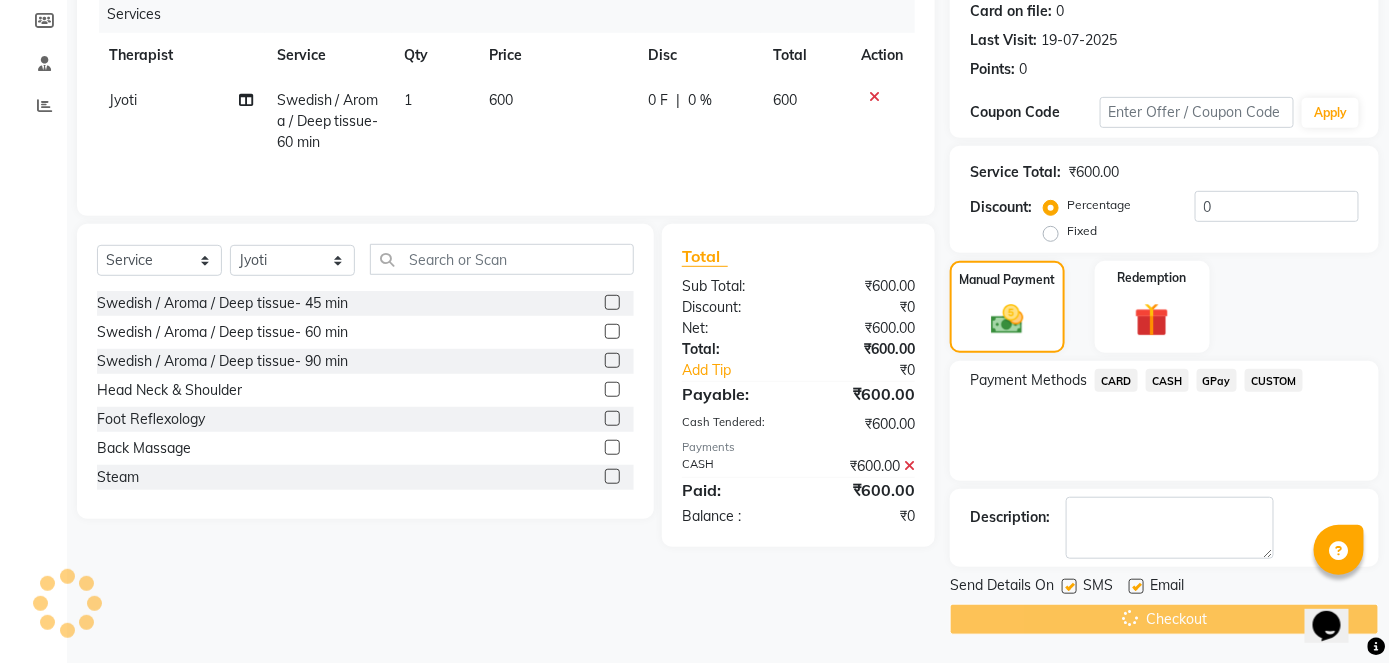 scroll, scrollTop: 0, scrollLeft: 0, axis: both 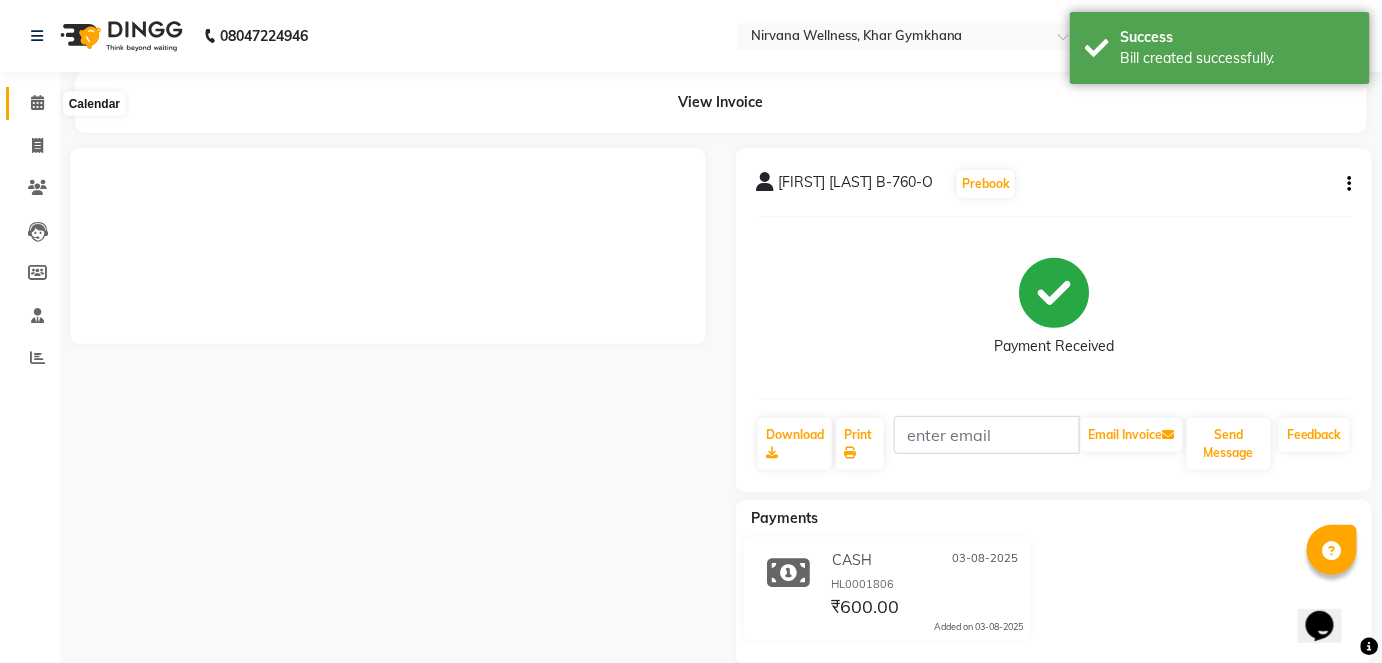 click 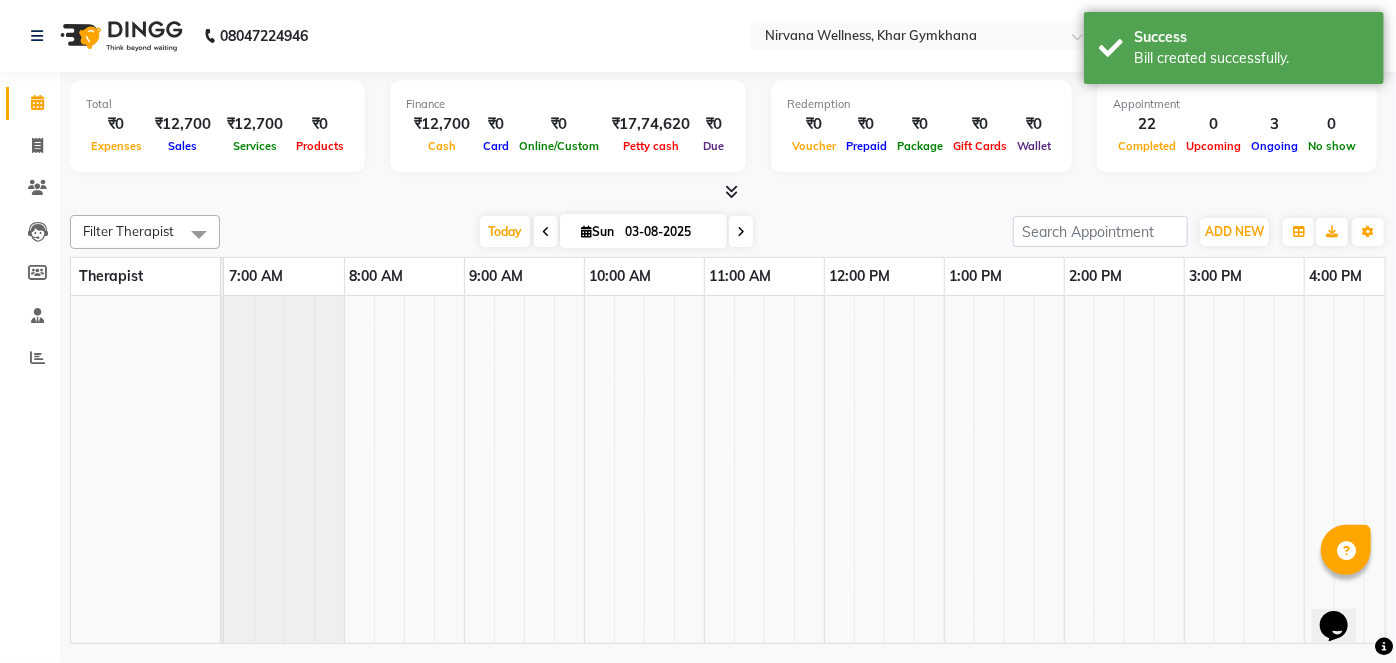 scroll, scrollTop: 0, scrollLeft: 757, axis: horizontal 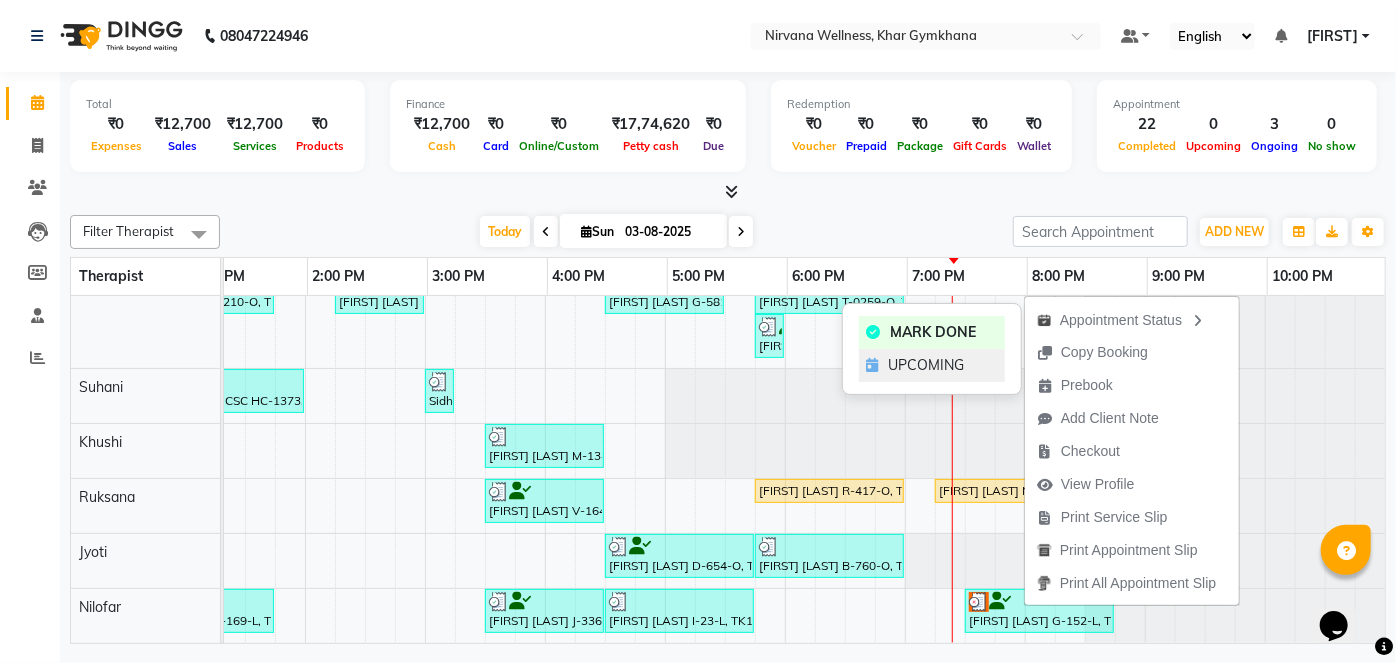 click on "UPCOMING" 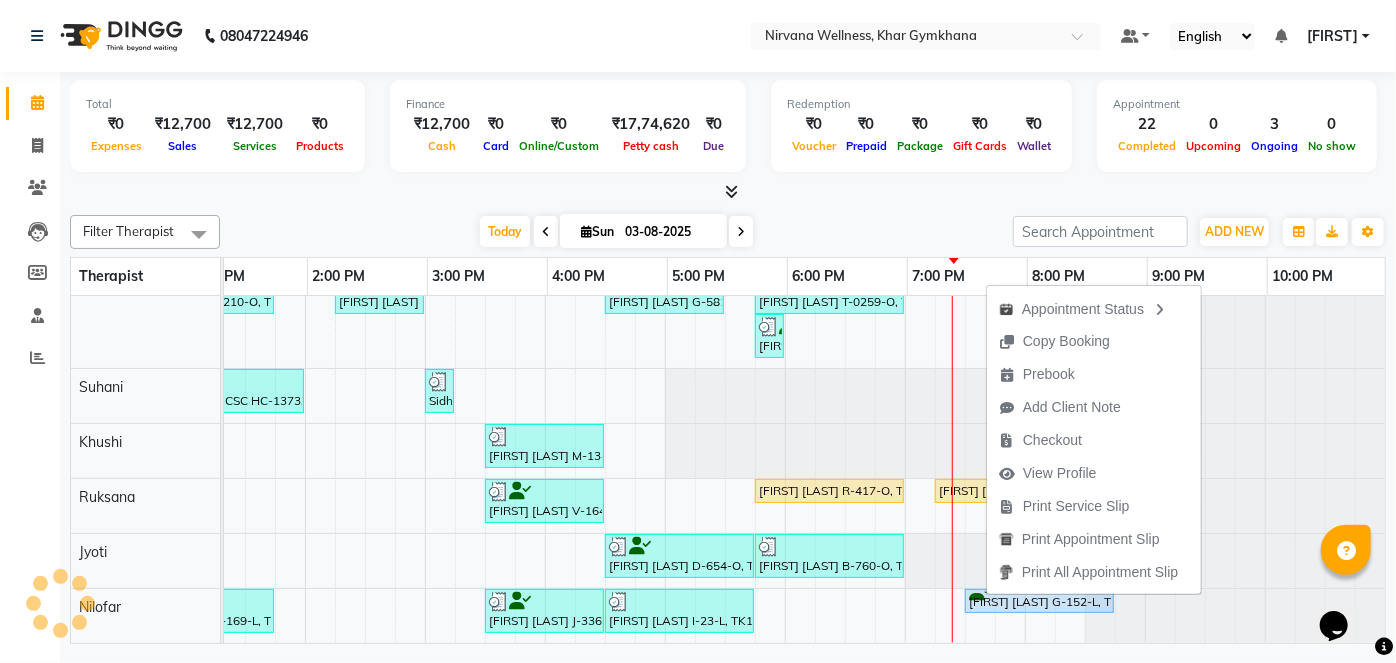 click at bounding box center (728, 192) 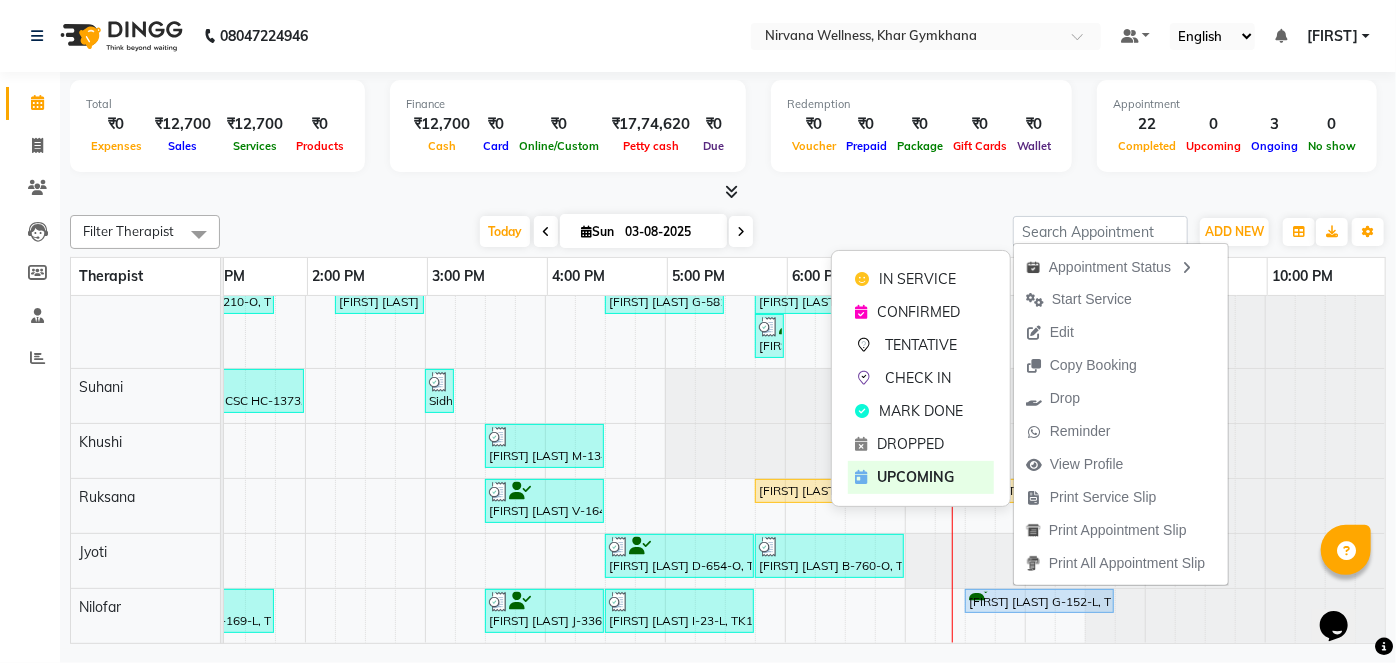 click on "TENTATIVE" 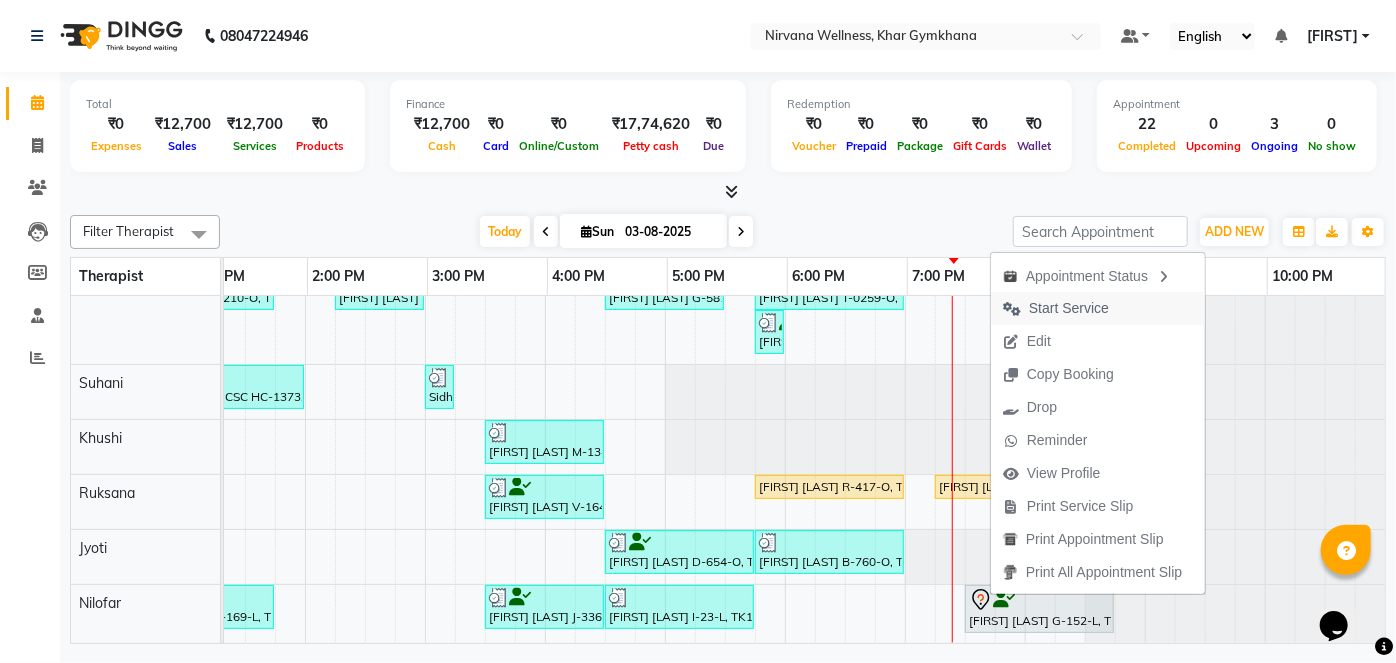 click on "Start Service" at bounding box center (1069, 308) 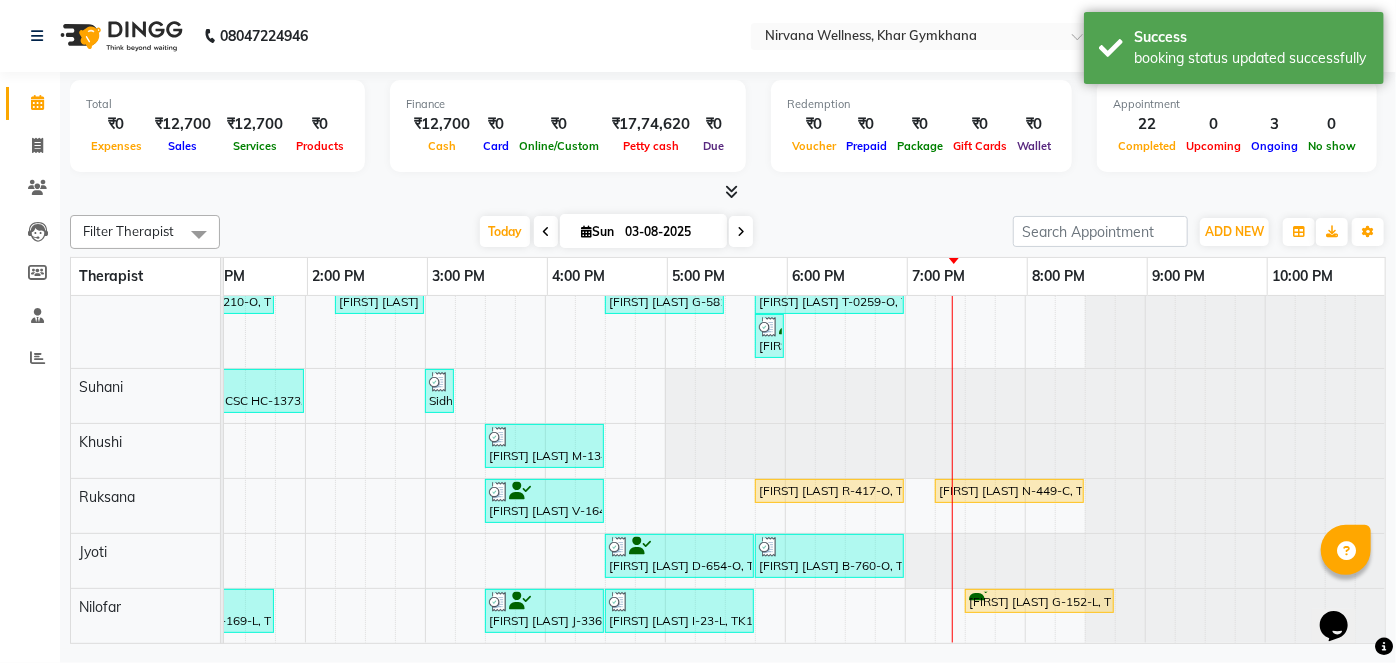 scroll, scrollTop: 14, scrollLeft: 771, axis: both 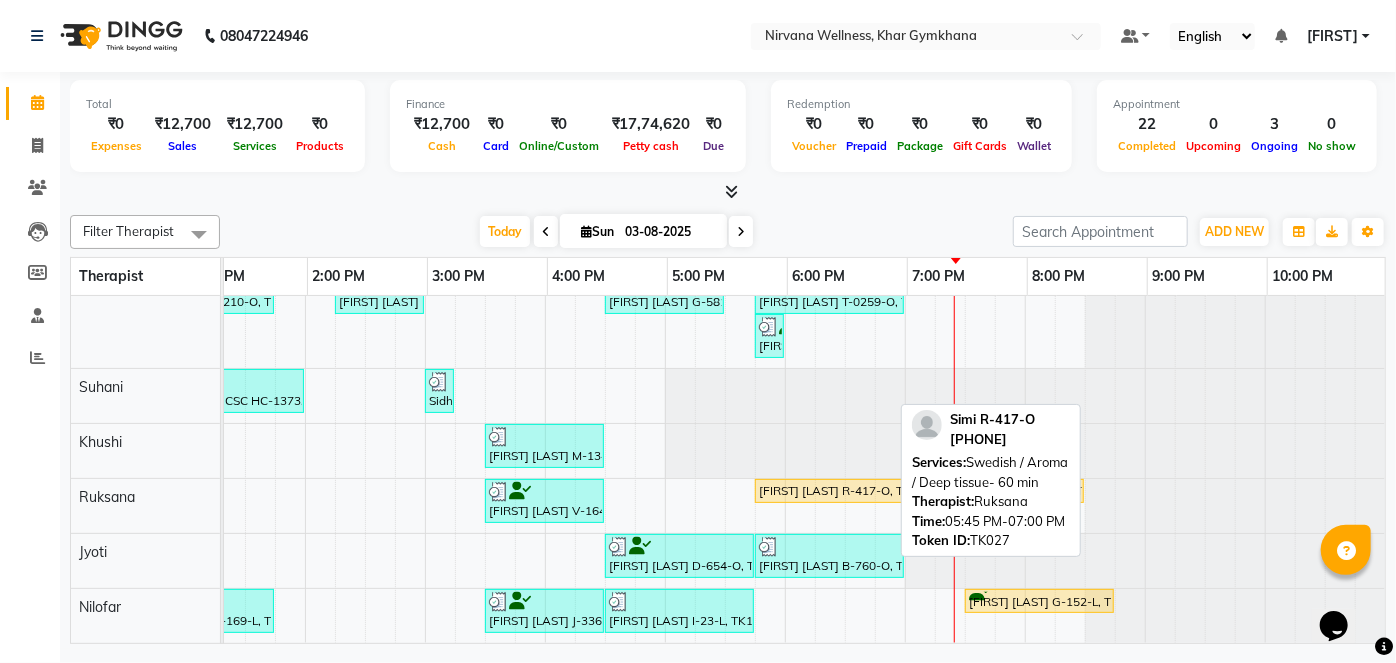 click on "[FIRST] R-417-O, TK27, 05:45 PM-07:00 PM, Swedish / Aroma / Deep tissue- 60 min" at bounding box center (829, 491) 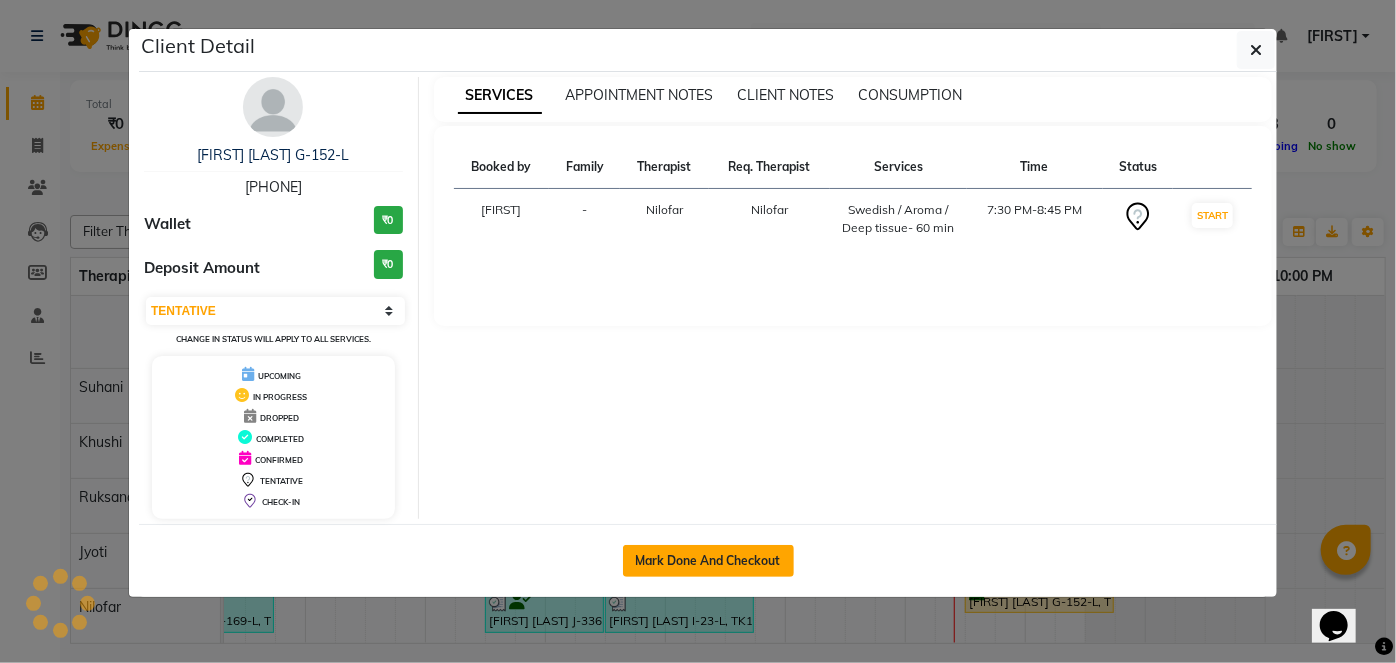 click on "Mark Done And Checkout" 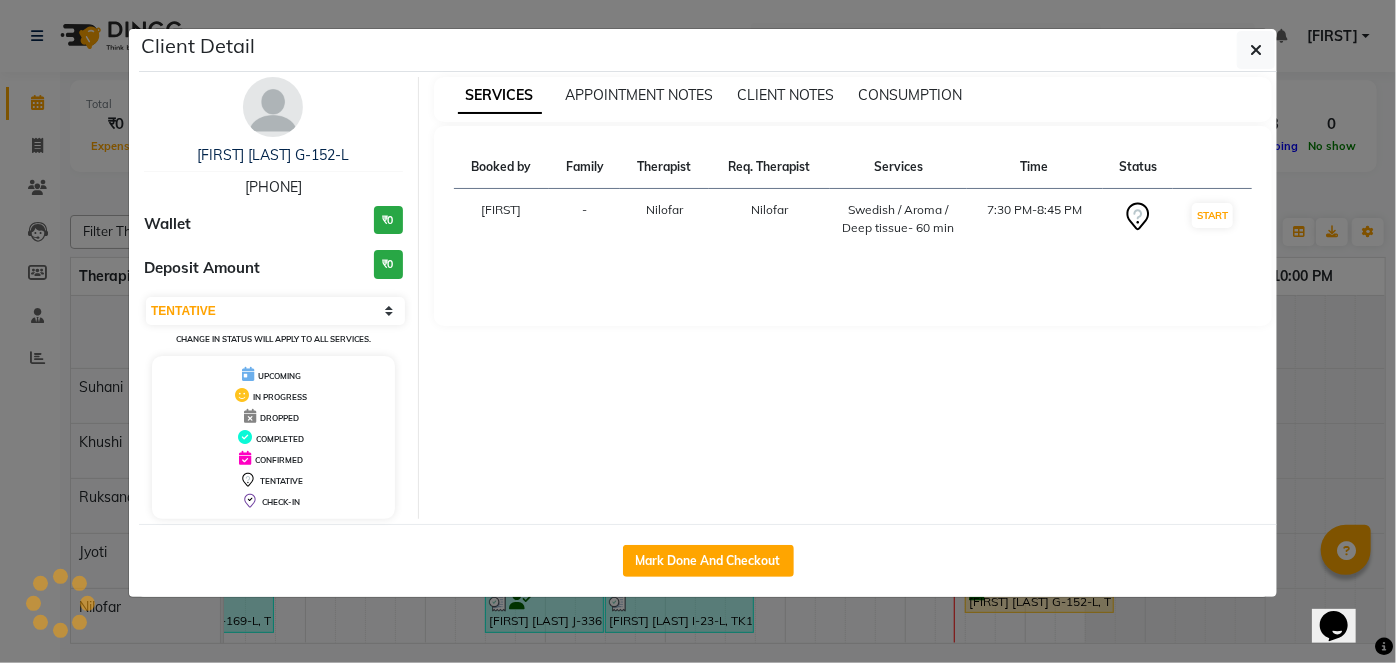 select on "service" 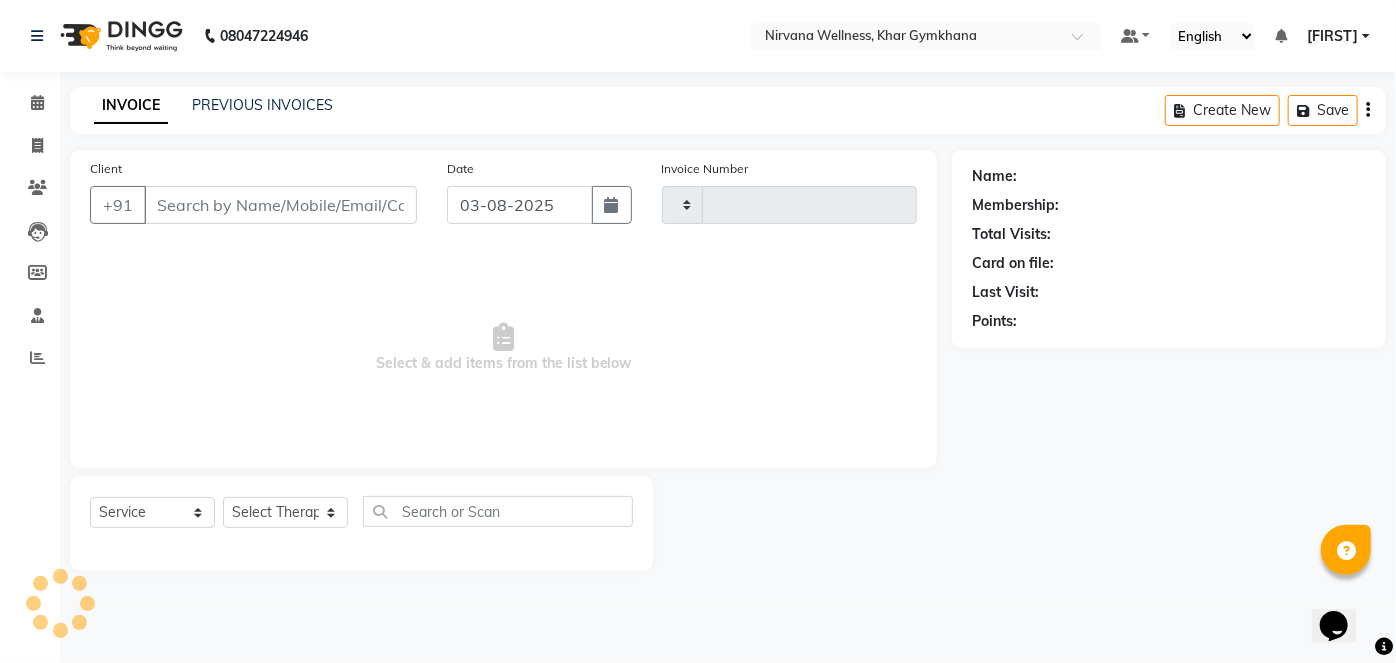 type on "1710" 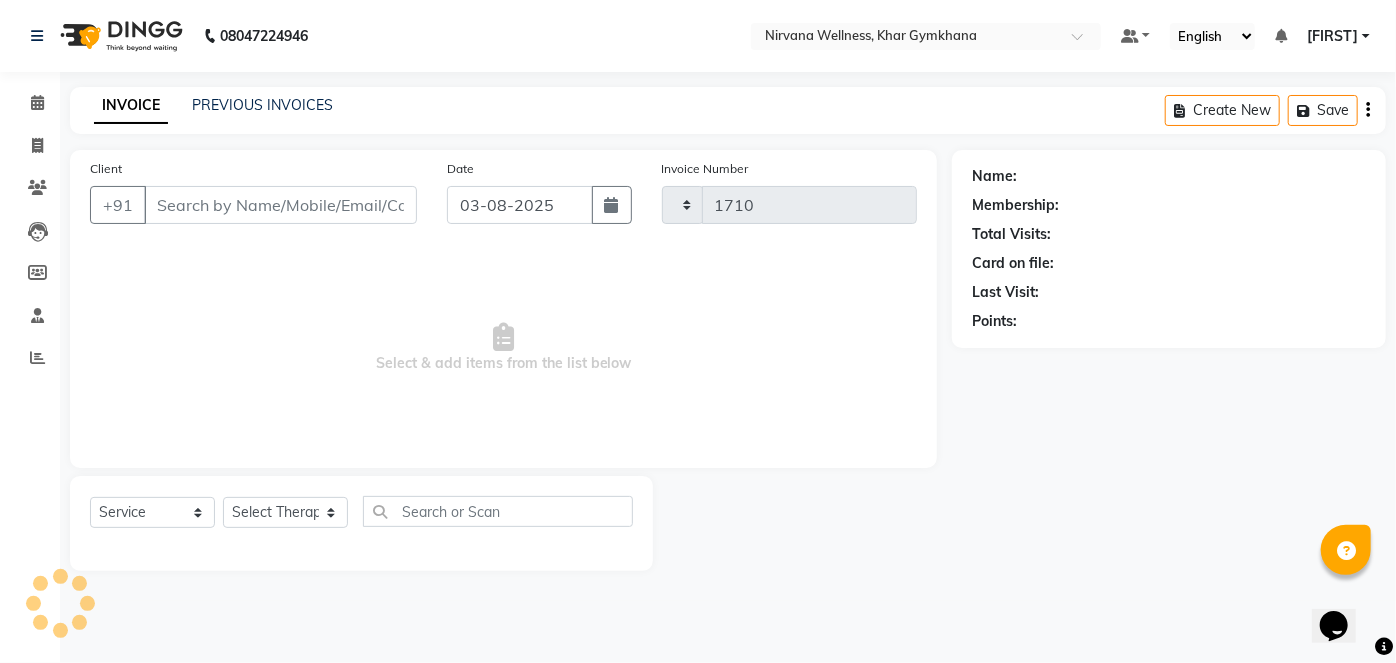 select on "6844" 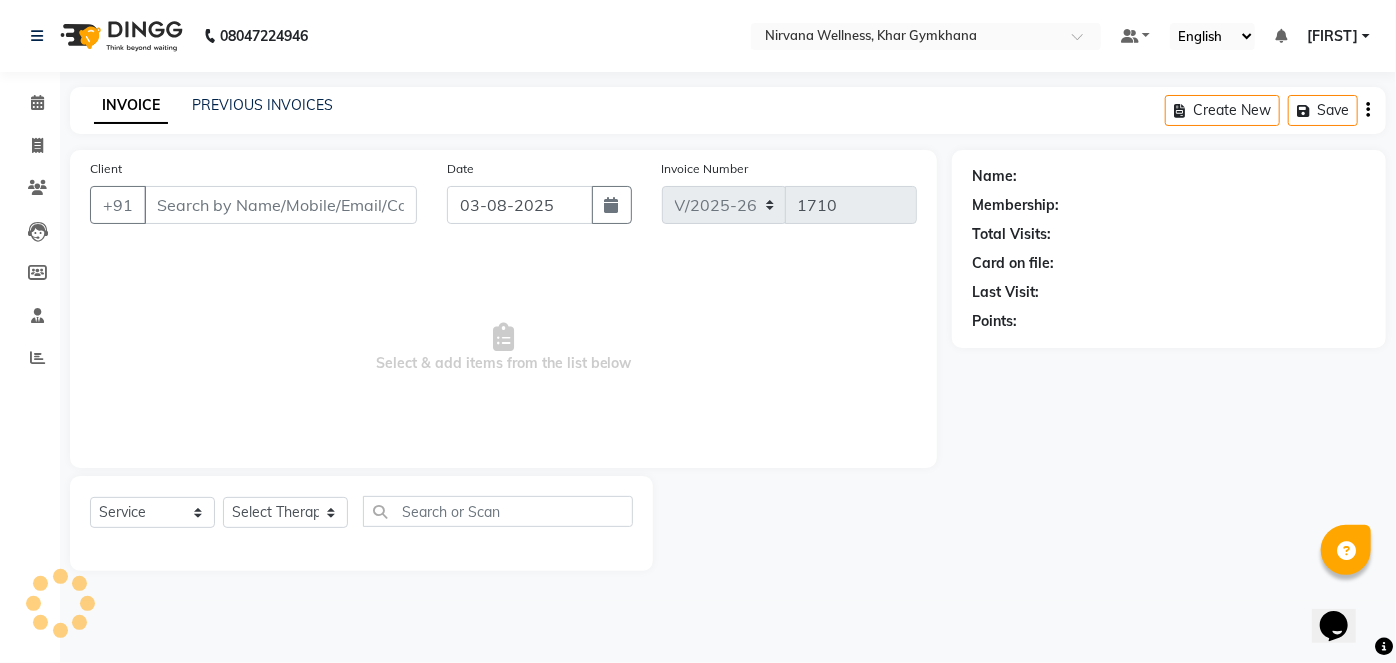 type on "[PHONE]" 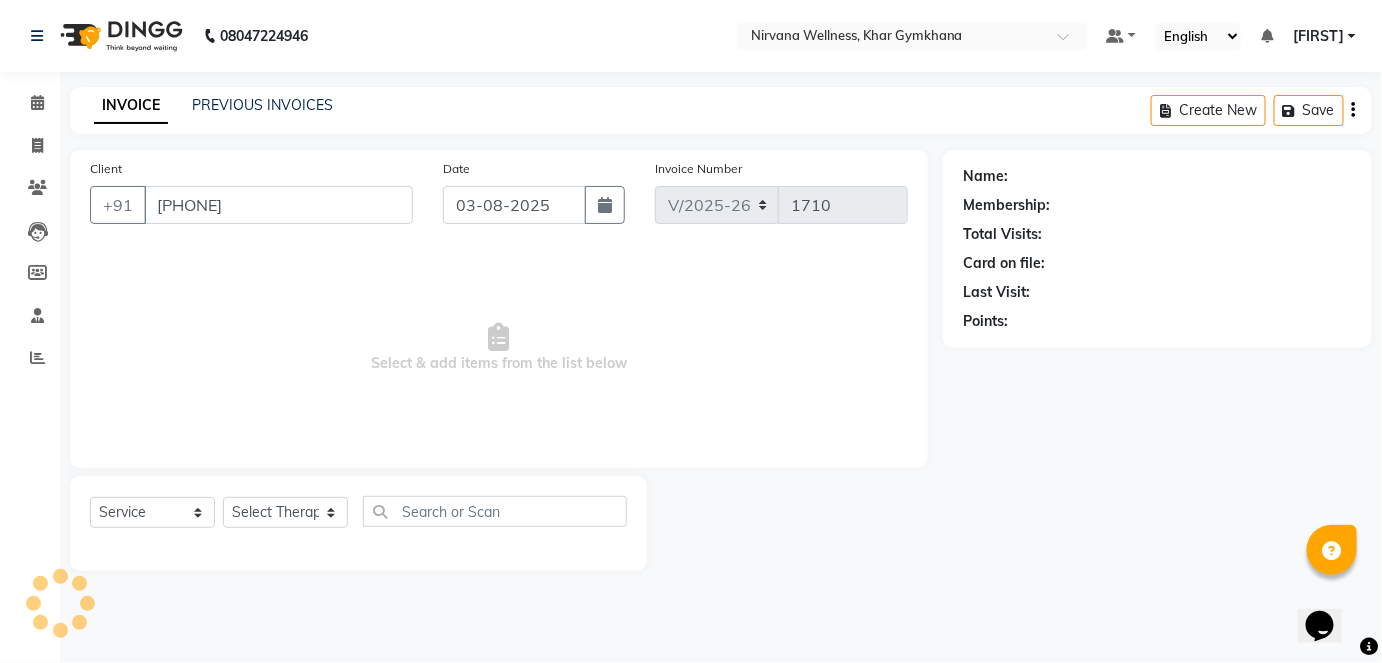 select on "79305" 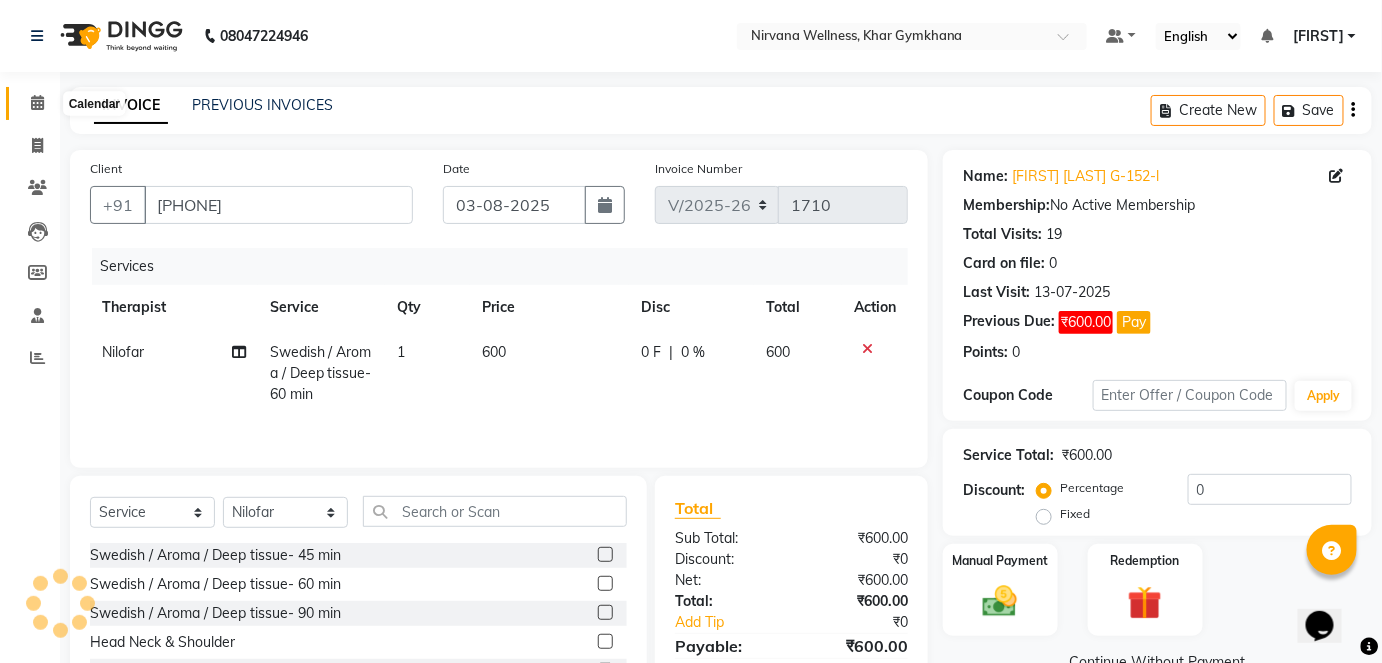 click 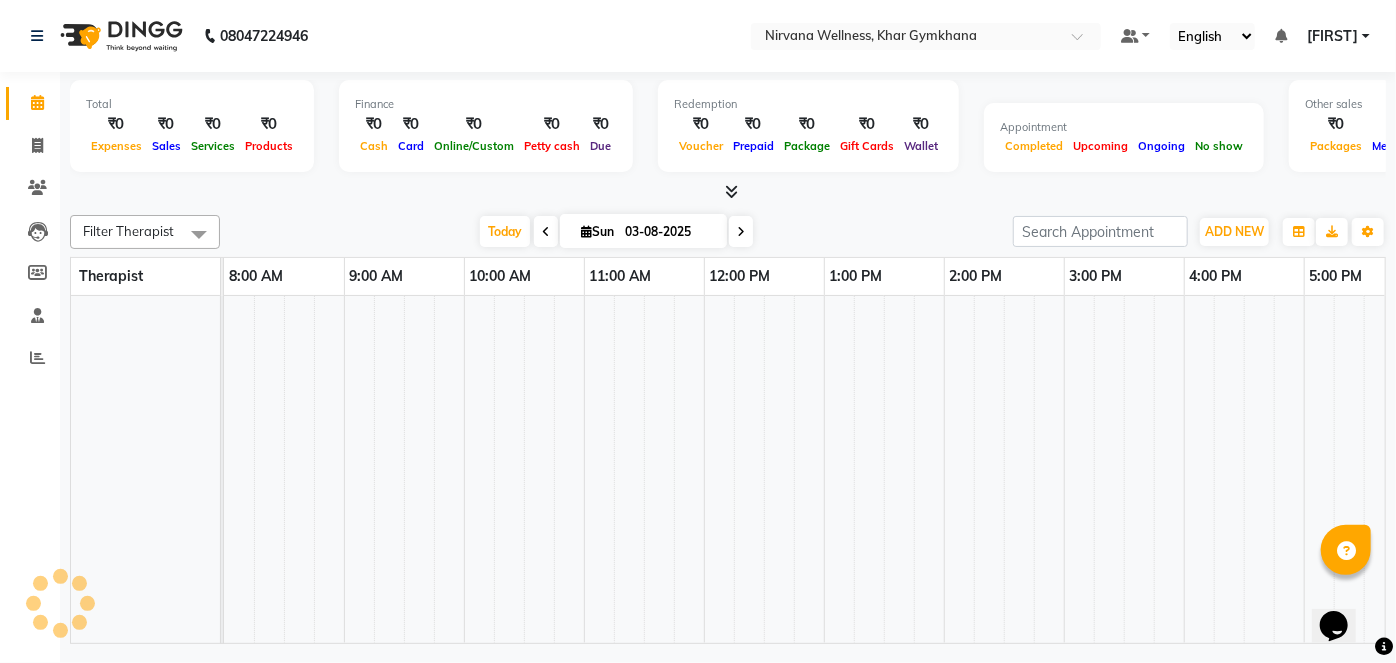 scroll, scrollTop: 0, scrollLeft: 757, axis: horizontal 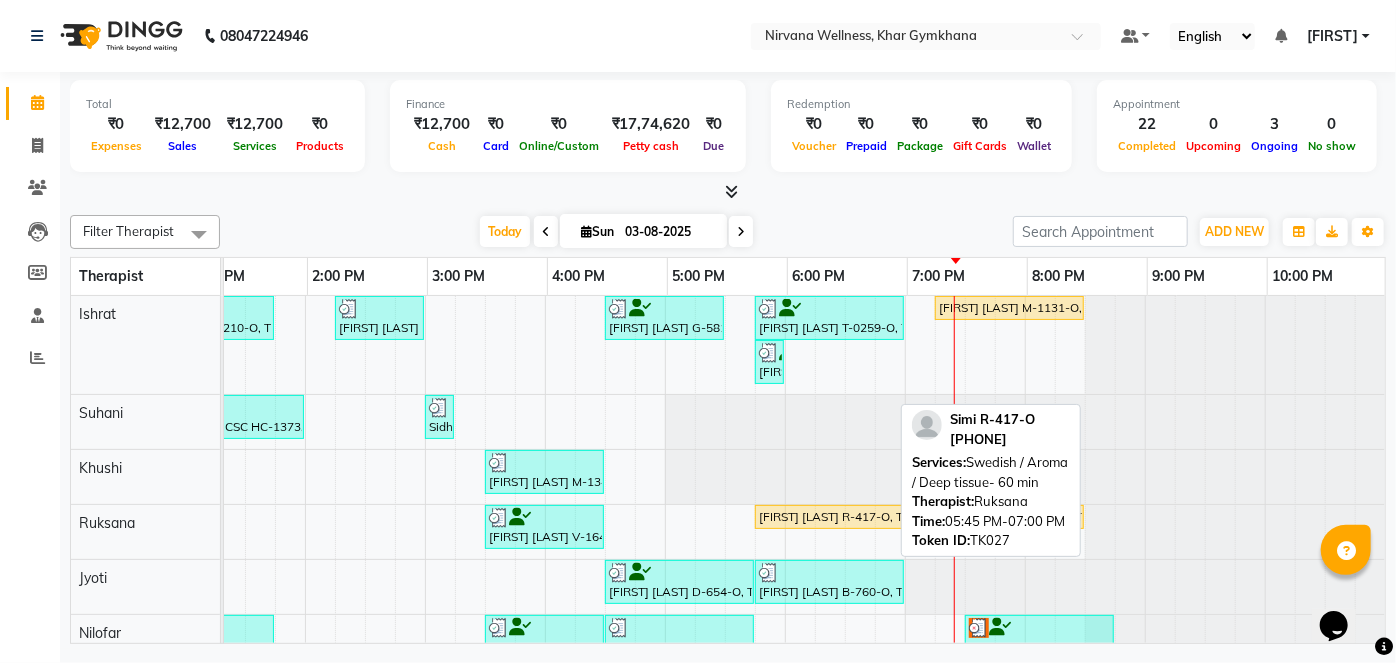 click on "[FIRST] R-417-O, TK27, 05:45 PM-07:00 PM, Swedish / Aroma / Deep tissue- 60 min" at bounding box center [829, 517] 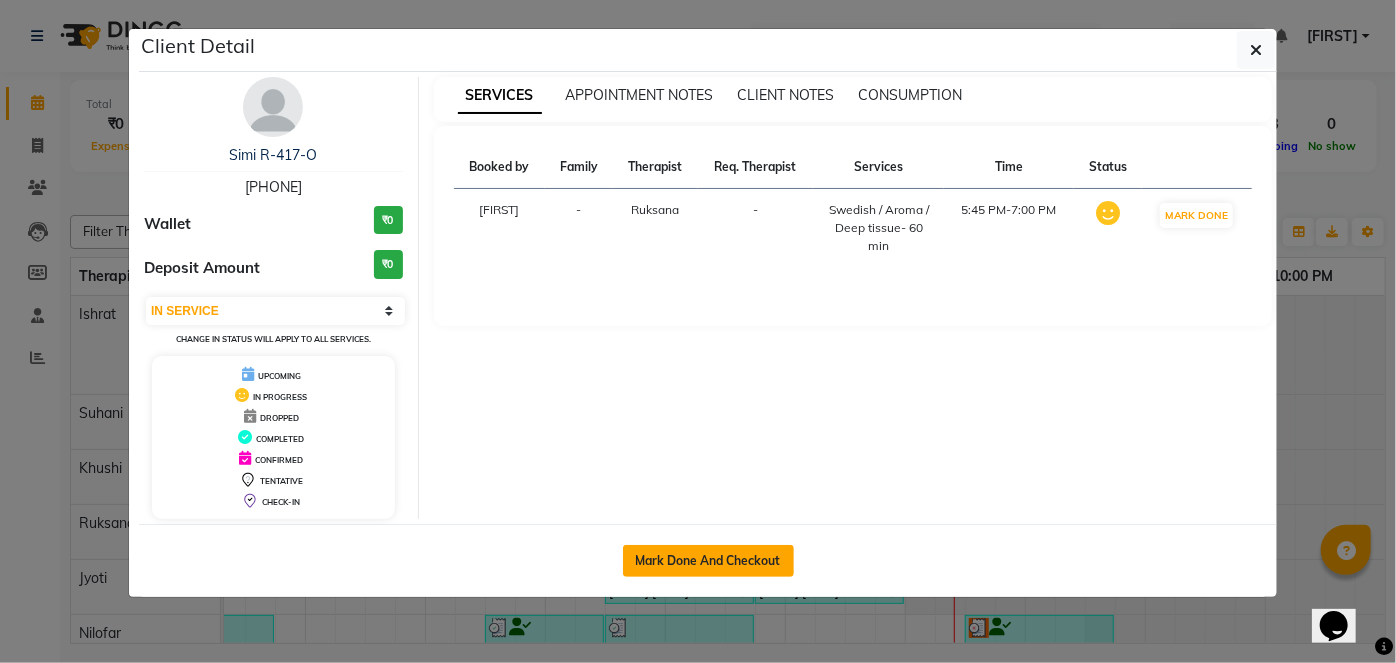 click on "Mark Done And Checkout" 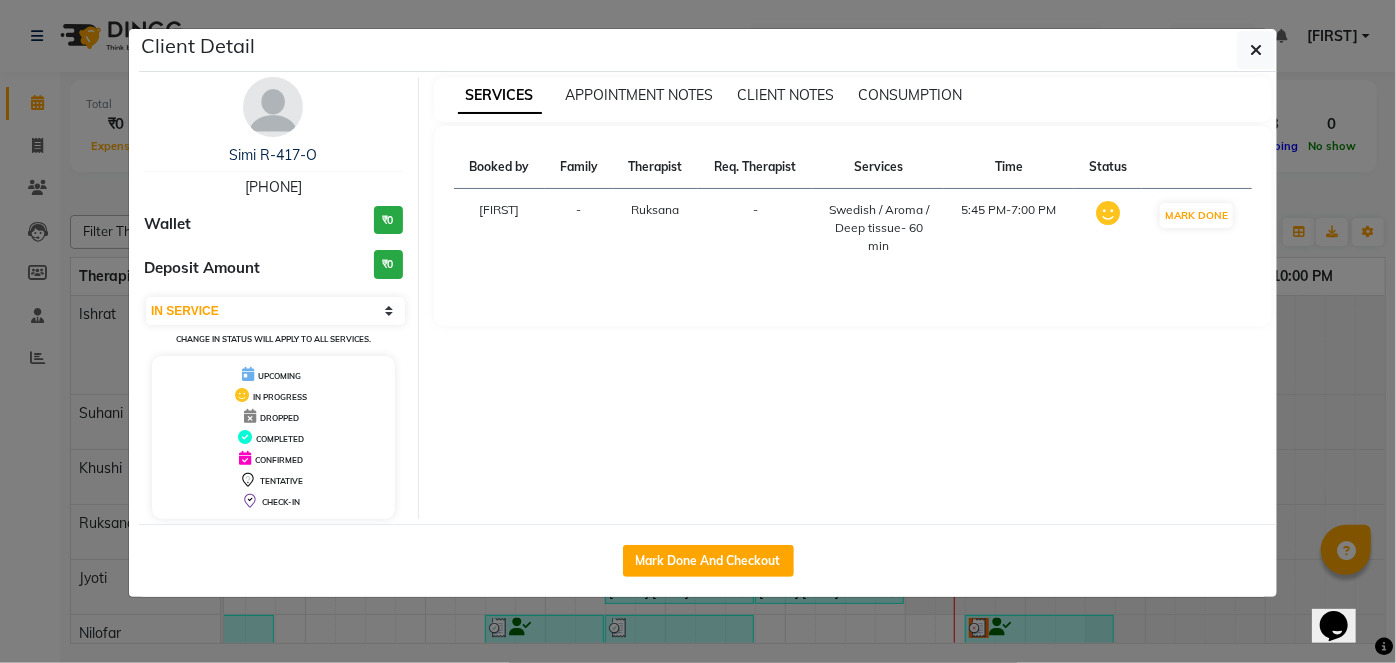 select on "6844" 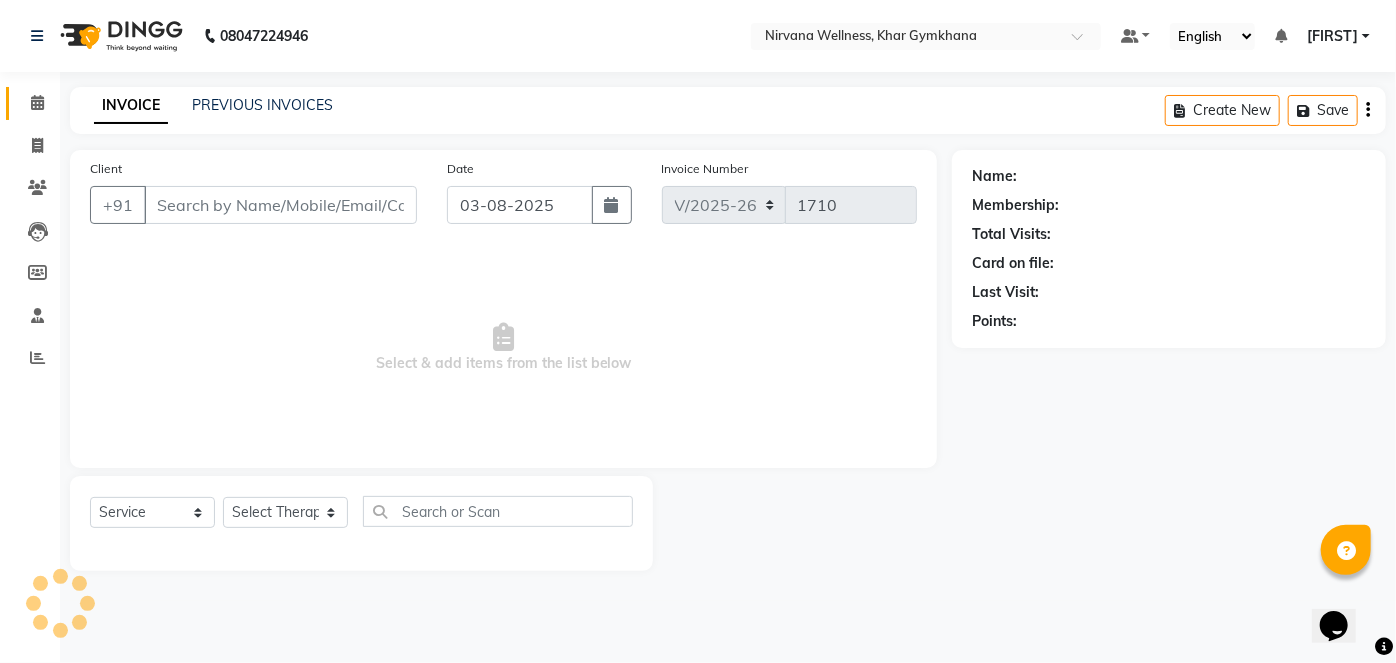 type on "[PHONE]" 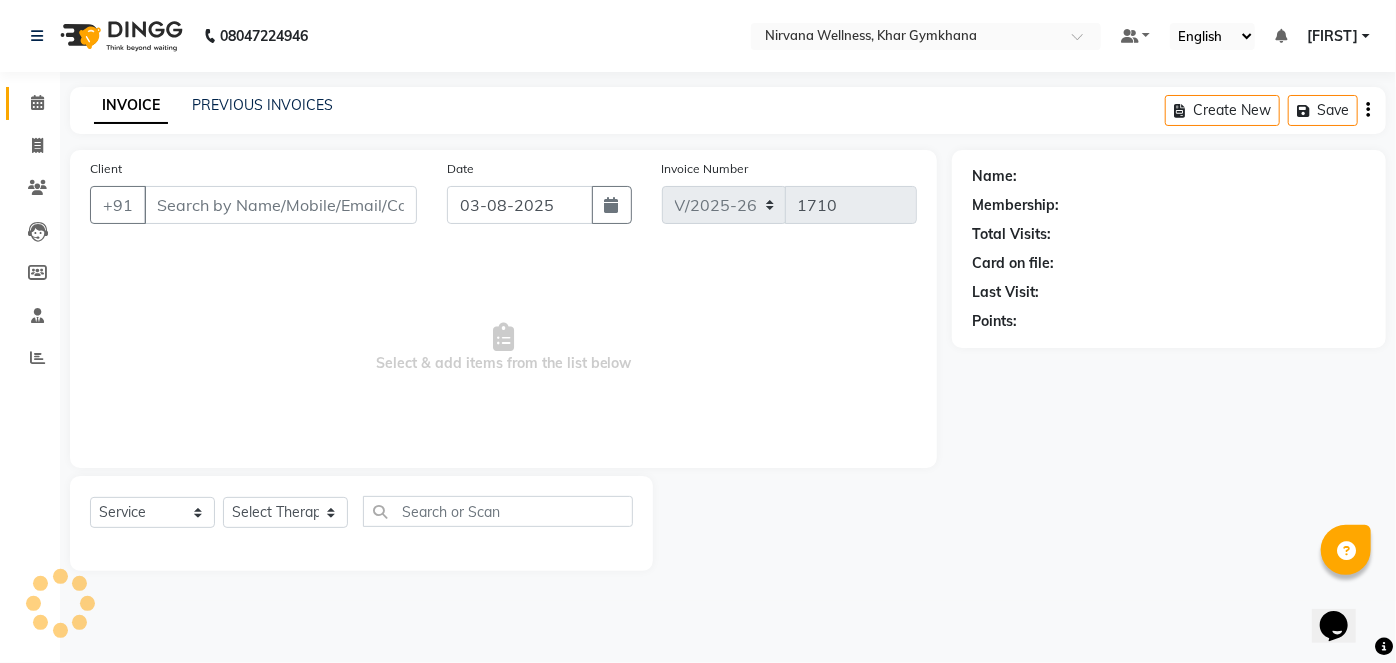 select on "72486" 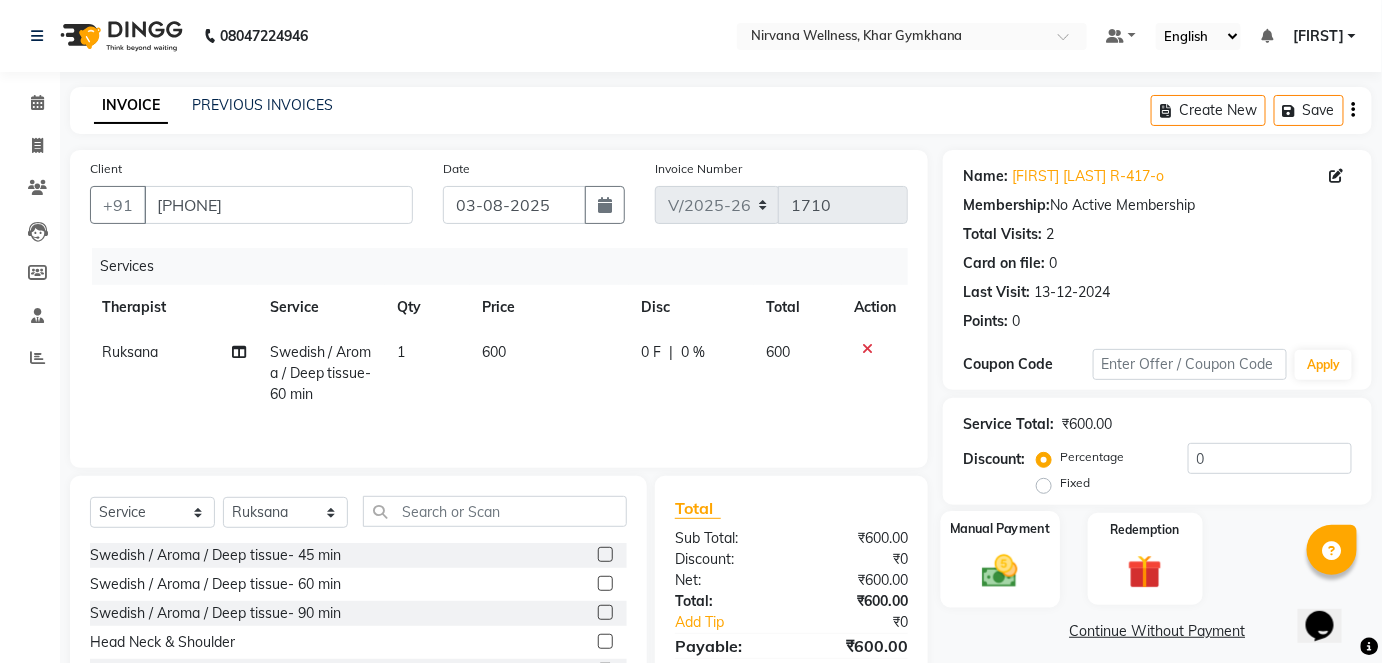 click on "Manual Payment" 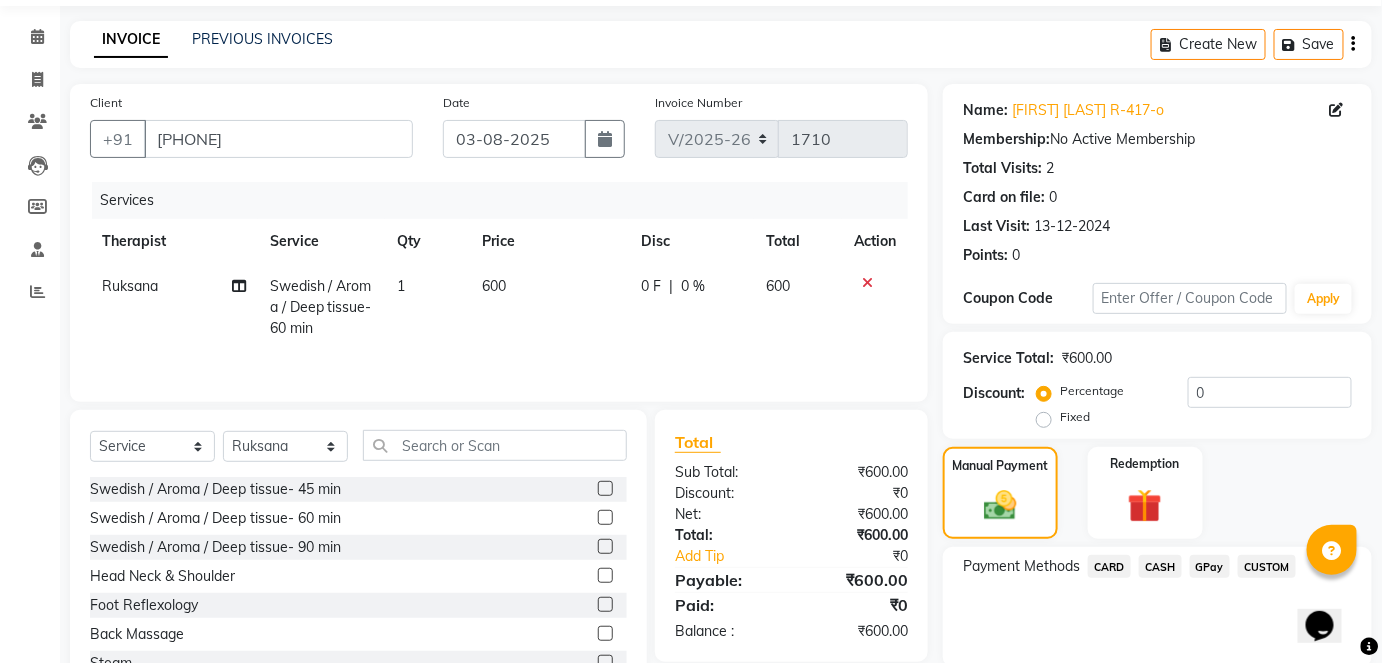 scroll, scrollTop: 140, scrollLeft: 0, axis: vertical 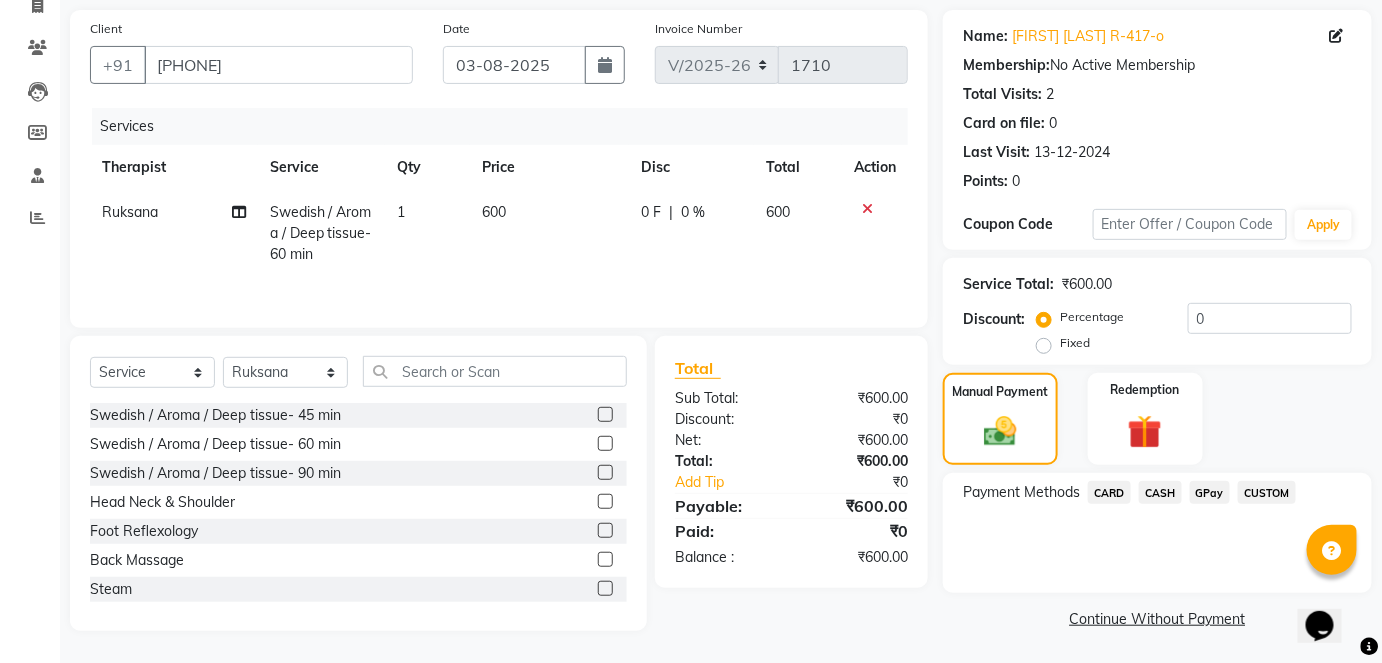 click on "CASH" 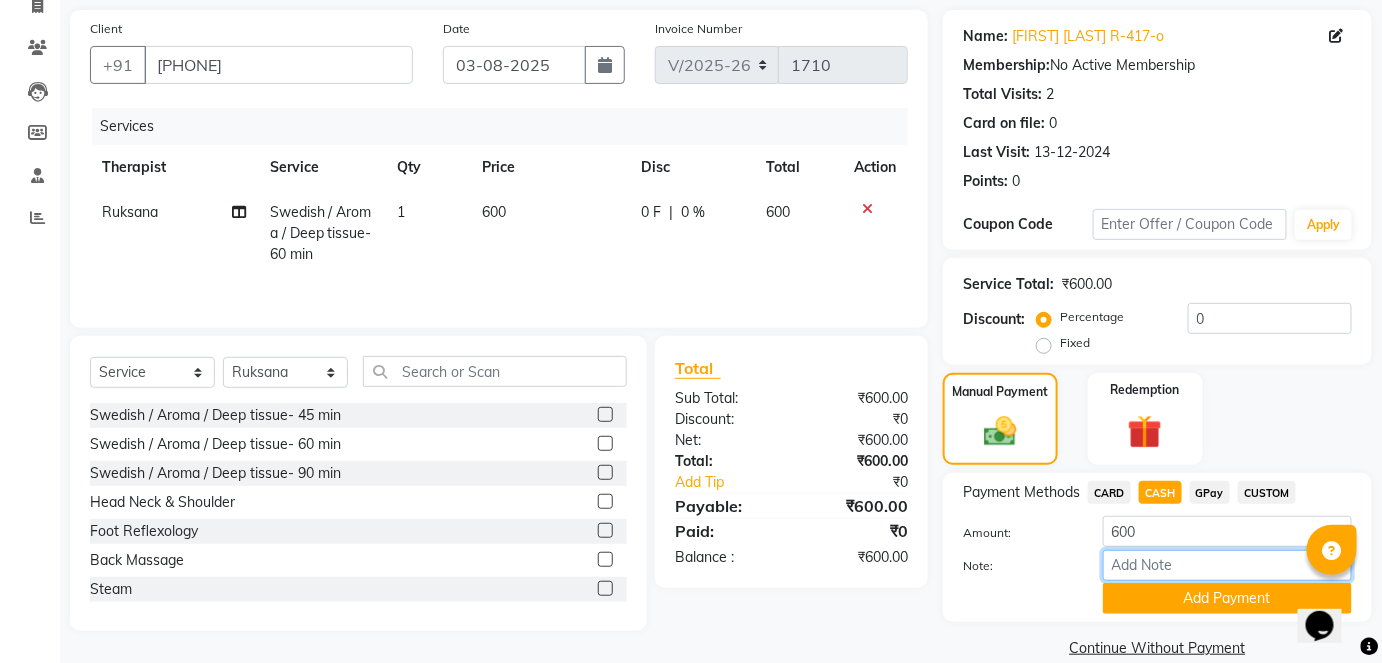 click on "Note:" at bounding box center [1227, 565] 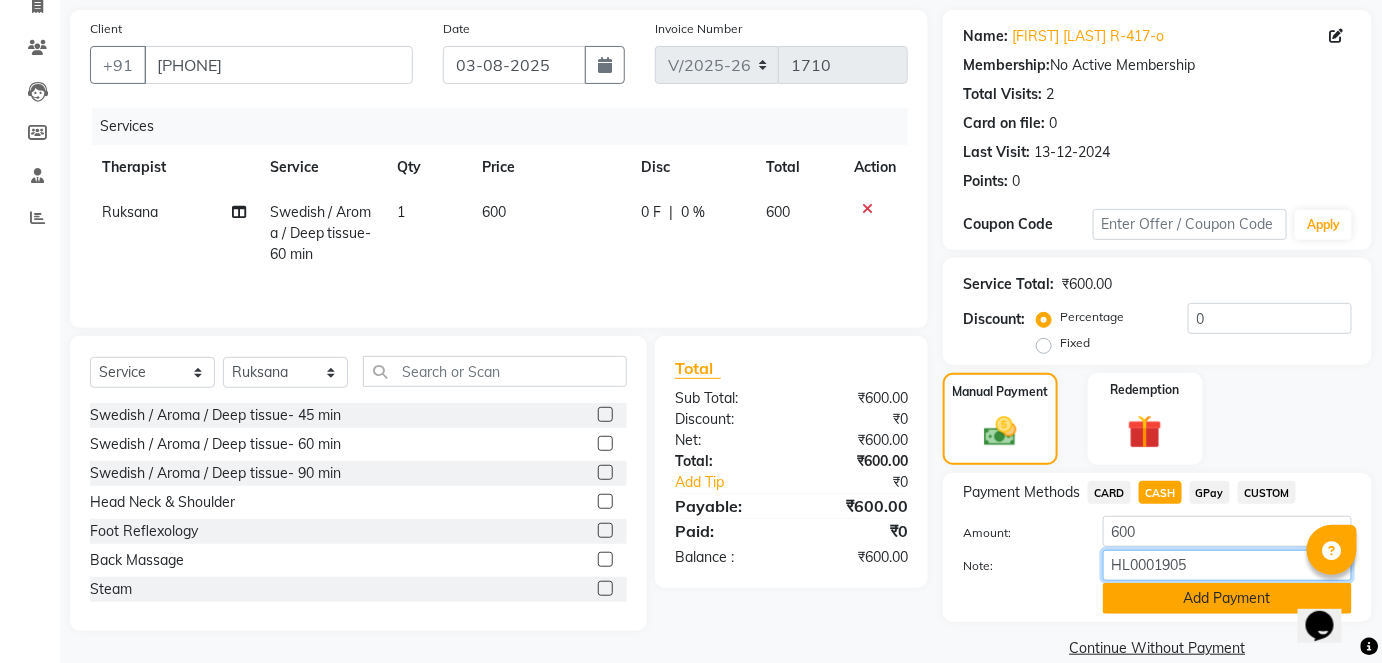 type on "HL0001905" 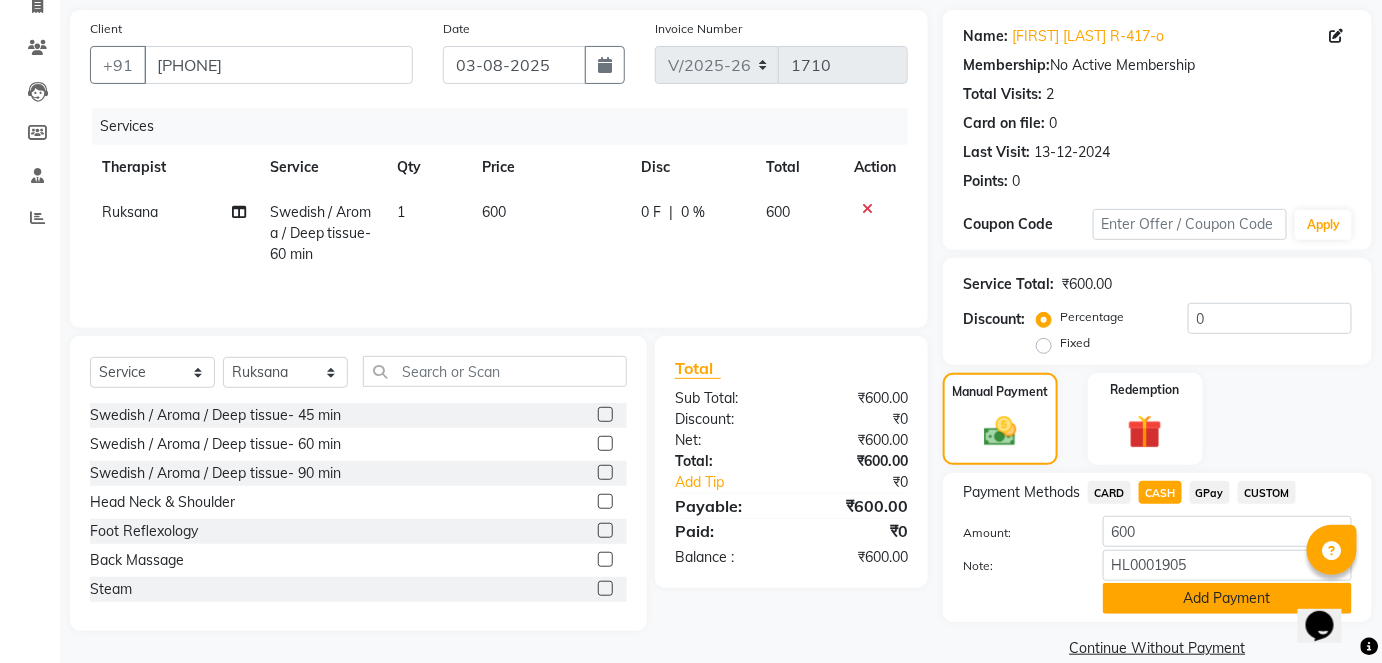 click on "Add Payment" 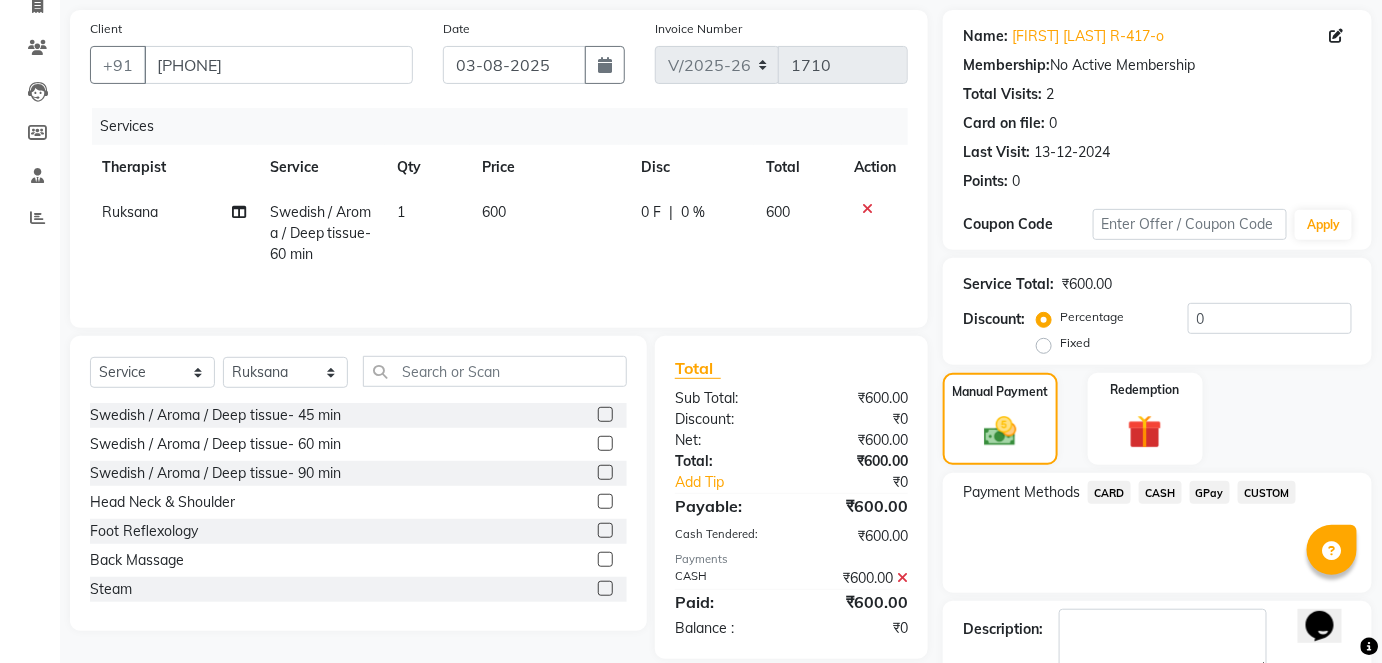 scroll, scrollTop: 252, scrollLeft: 0, axis: vertical 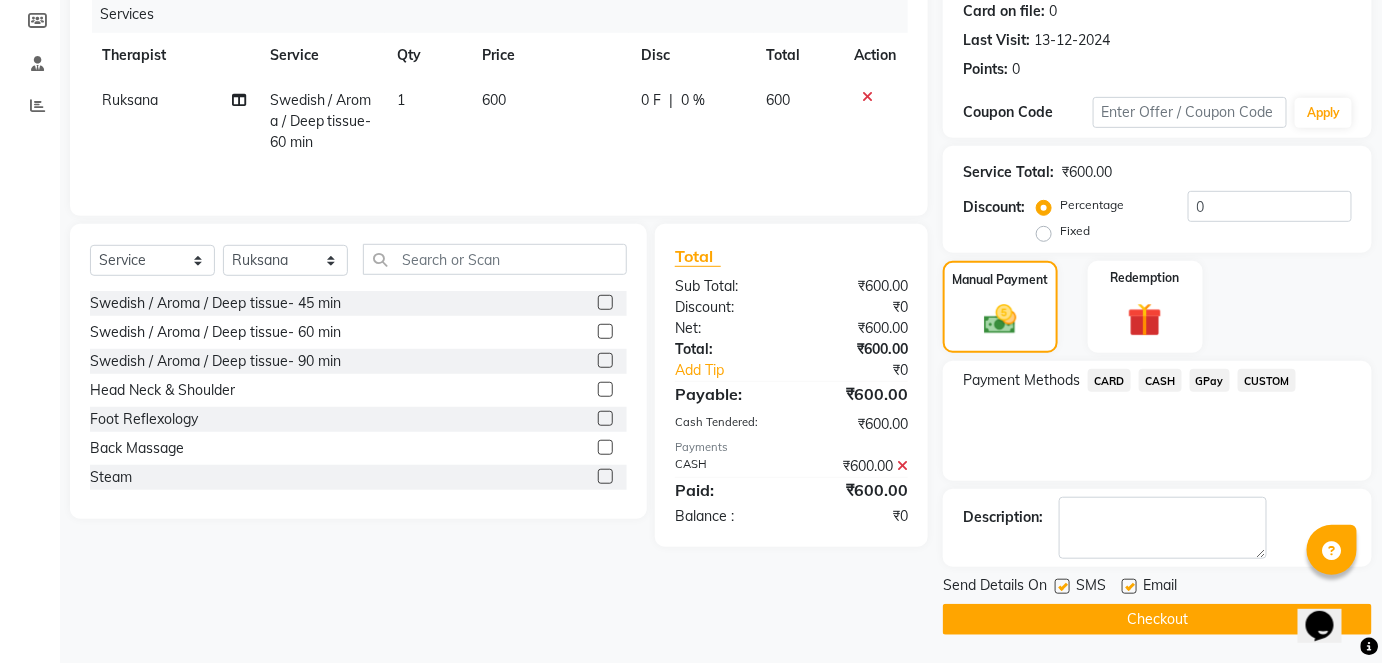 click on "Checkout" 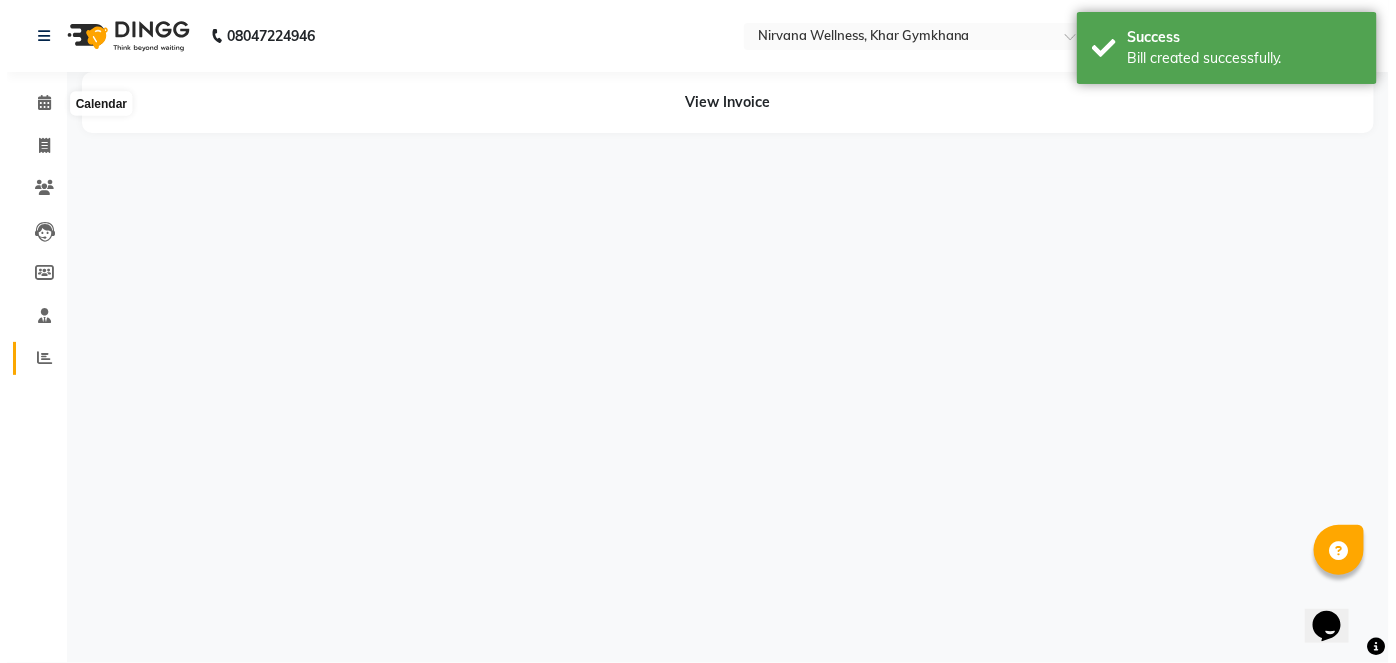 scroll, scrollTop: 0, scrollLeft: 0, axis: both 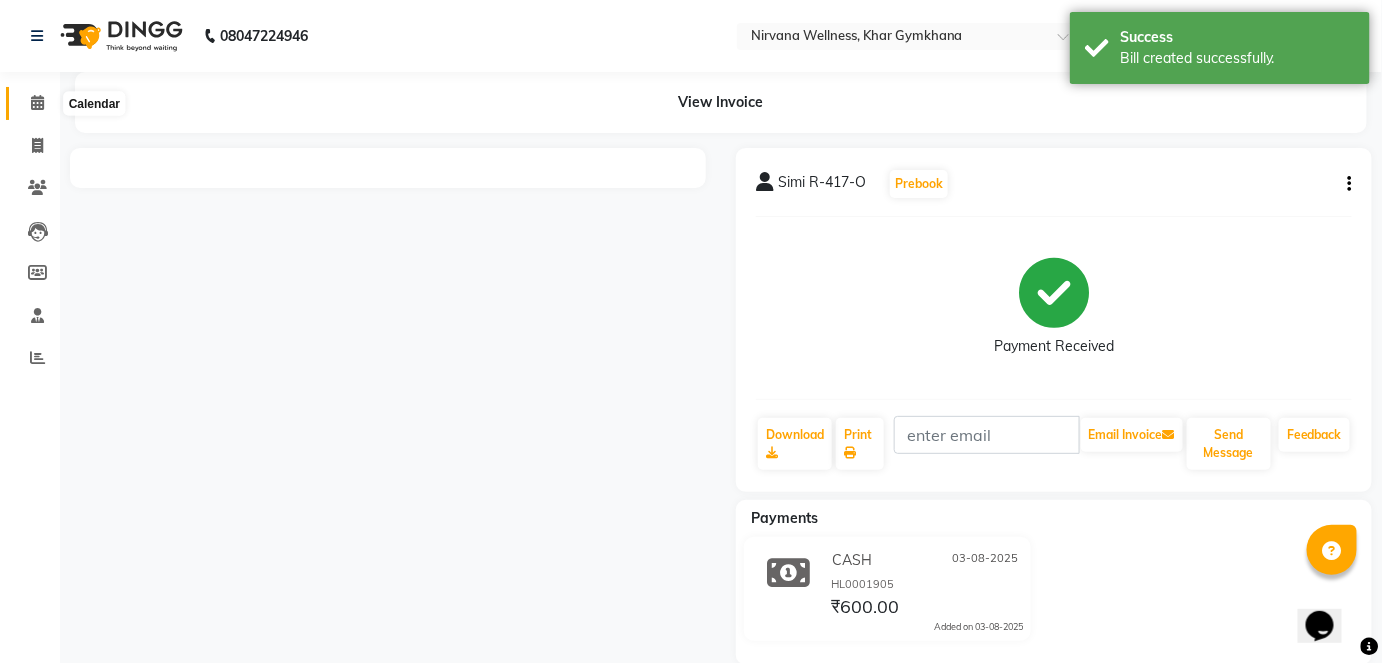 click 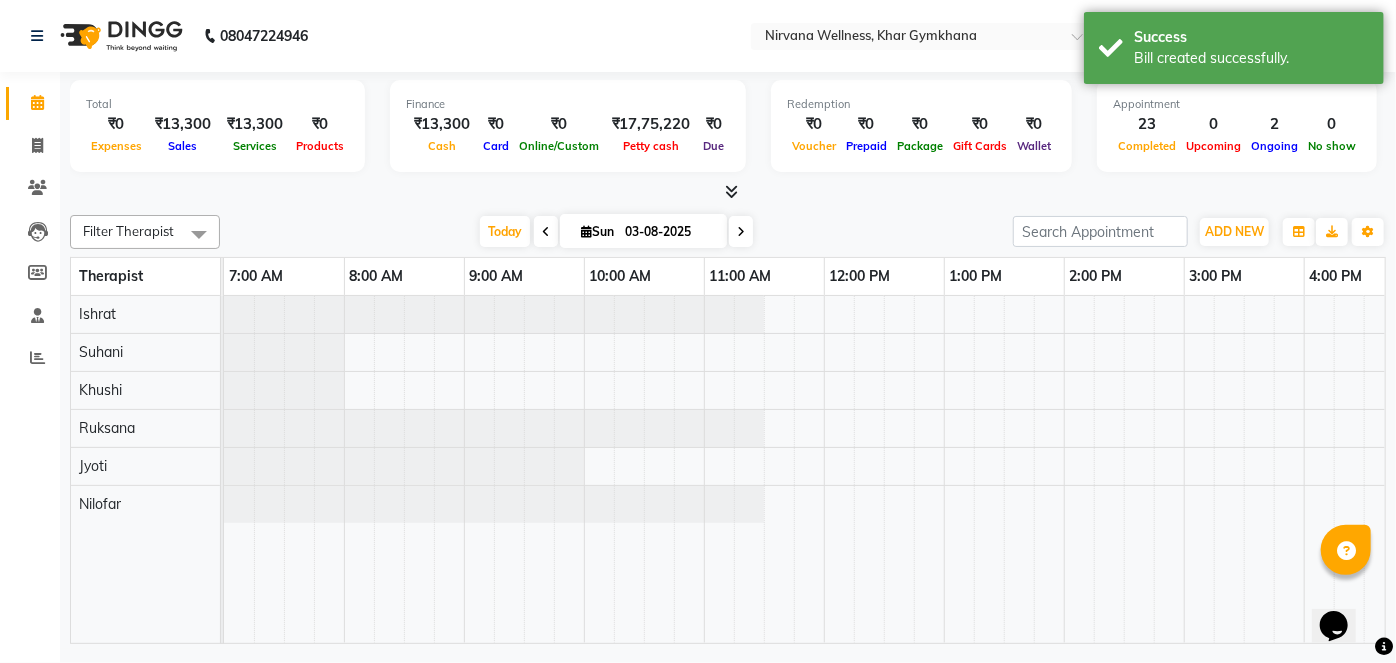scroll, scrollTop: 0, scrollLeft: 757, axis: horizontal 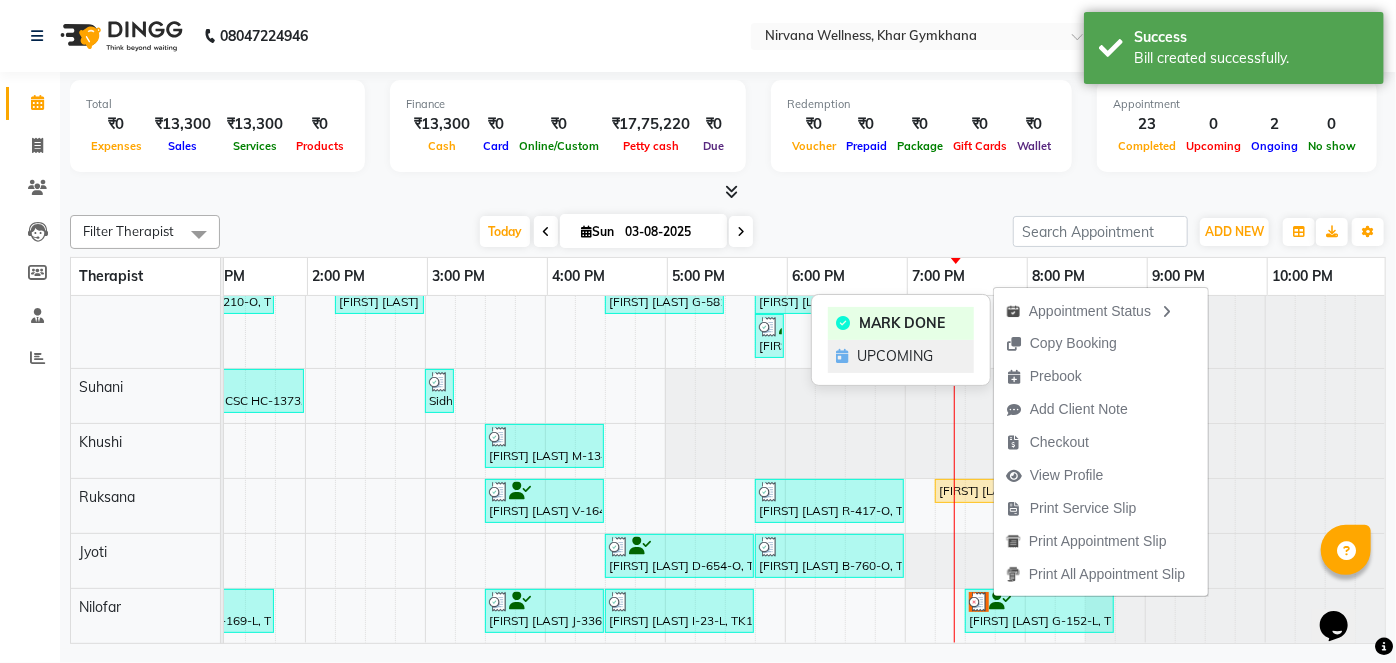 click on "UPCOMING" 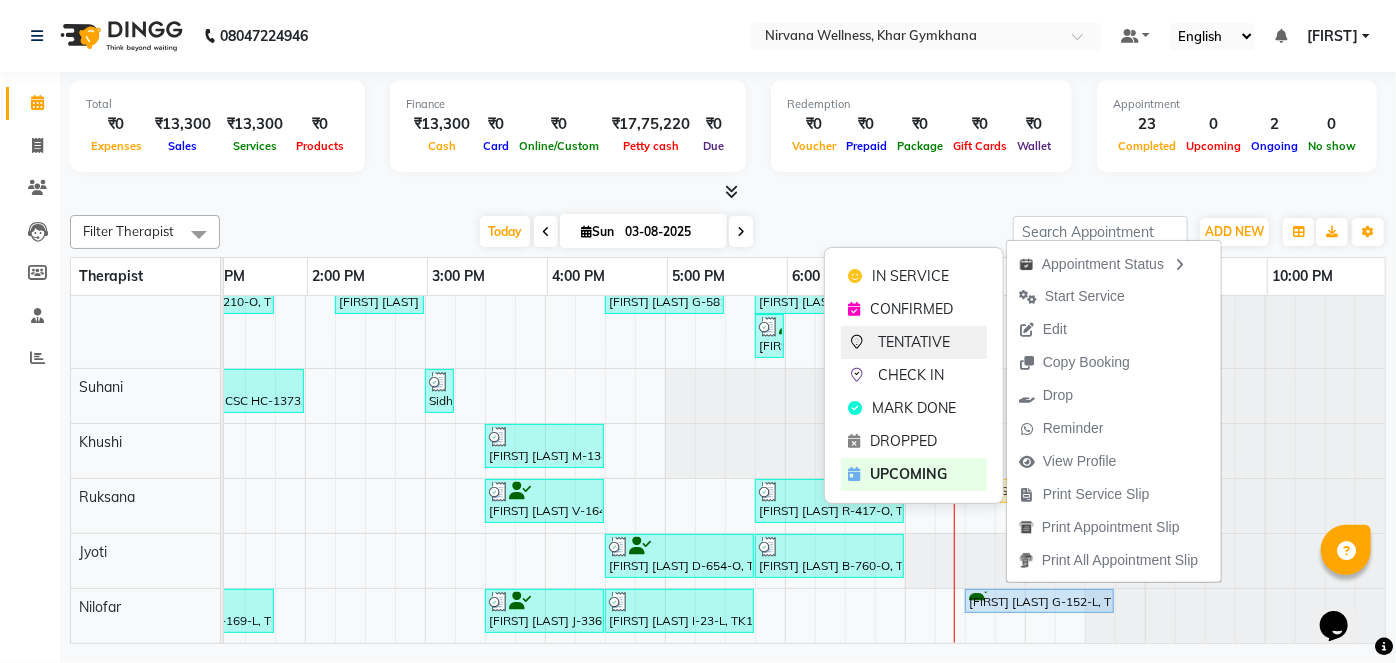 click on "TENTATIVE" 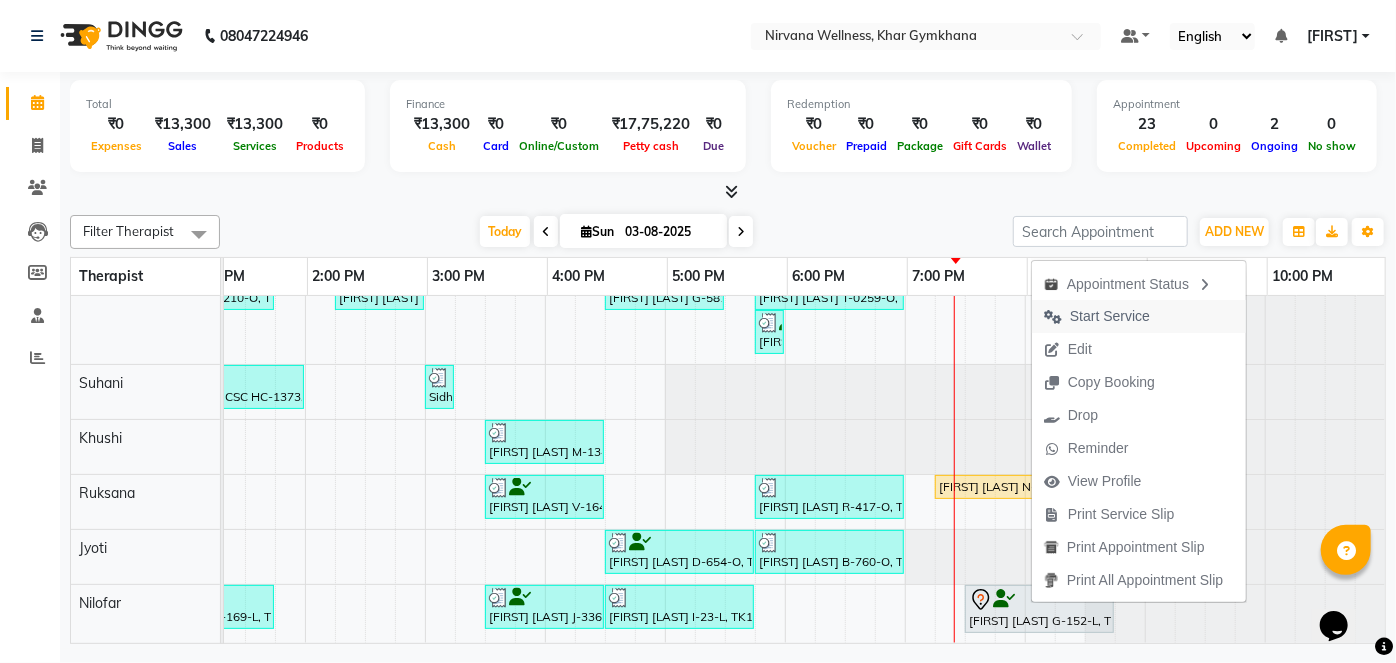click at bounding box center (1053, 317) 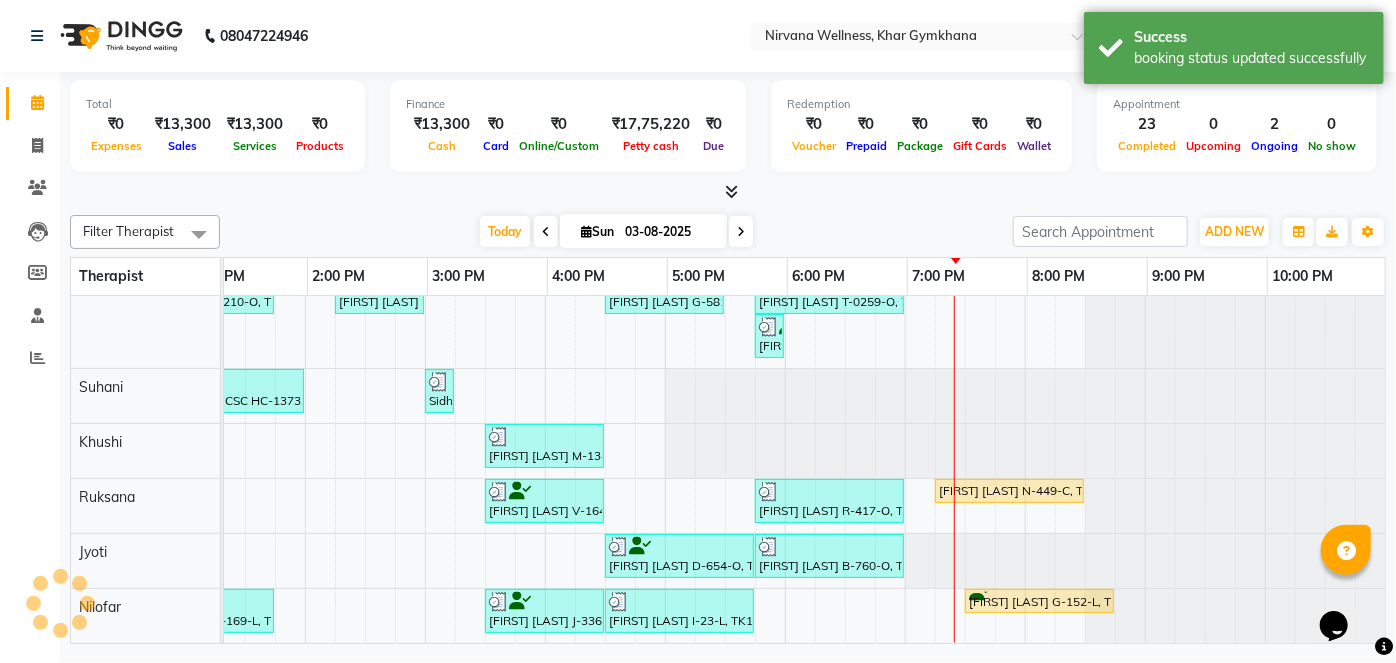 scroll, scrollTop: 10, scrollLeft: 771, axis: both 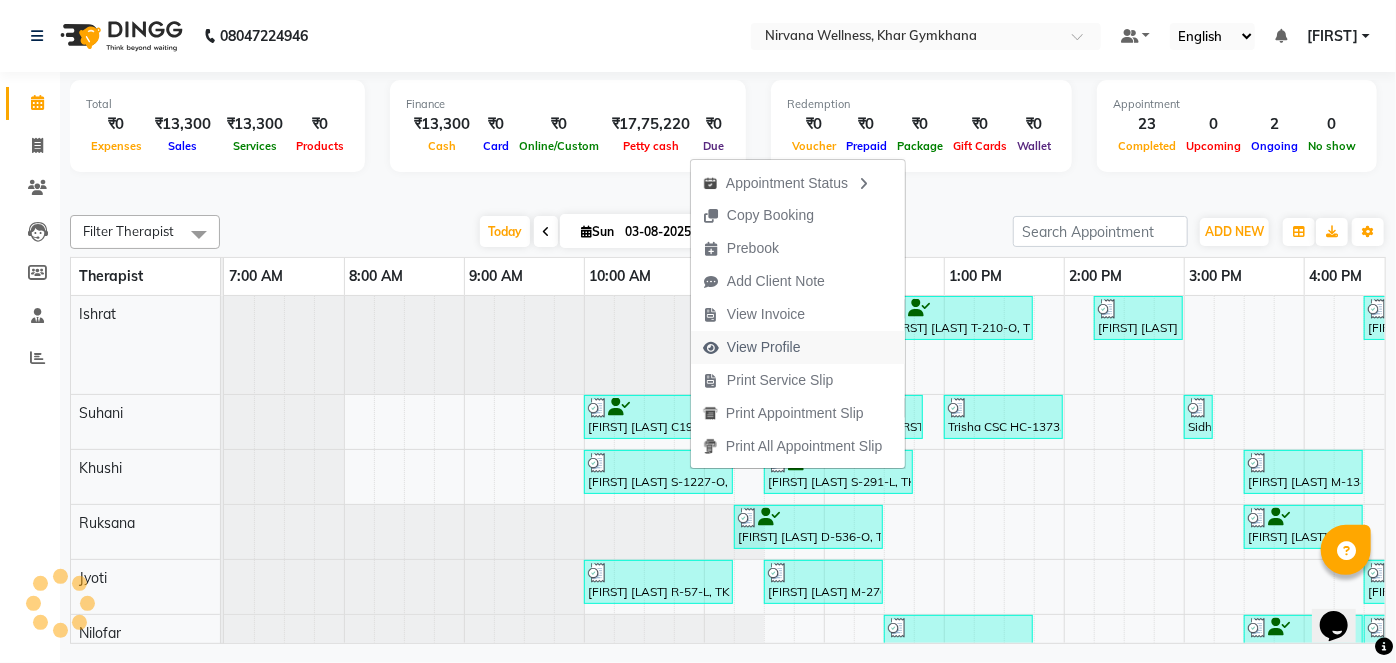 click on "View Profile" at bounding box center (764, 347) 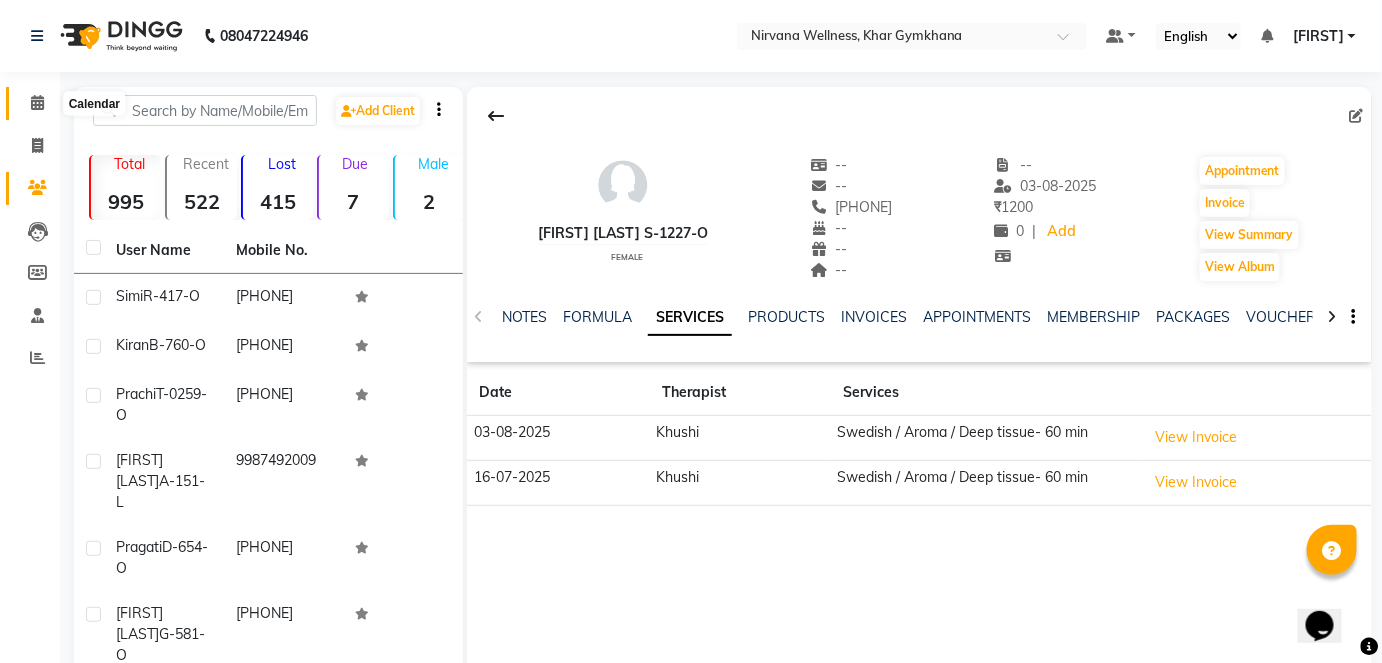click 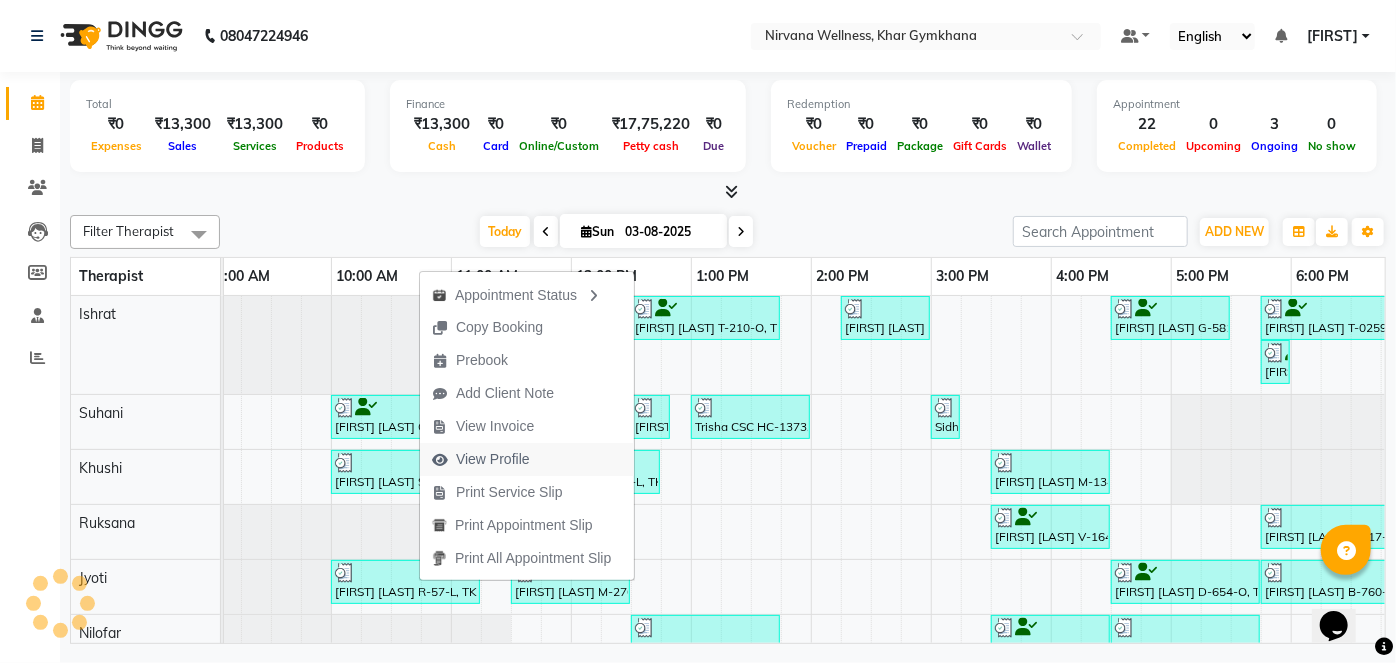 click on "View Profile" at bounding box center (493, 459) 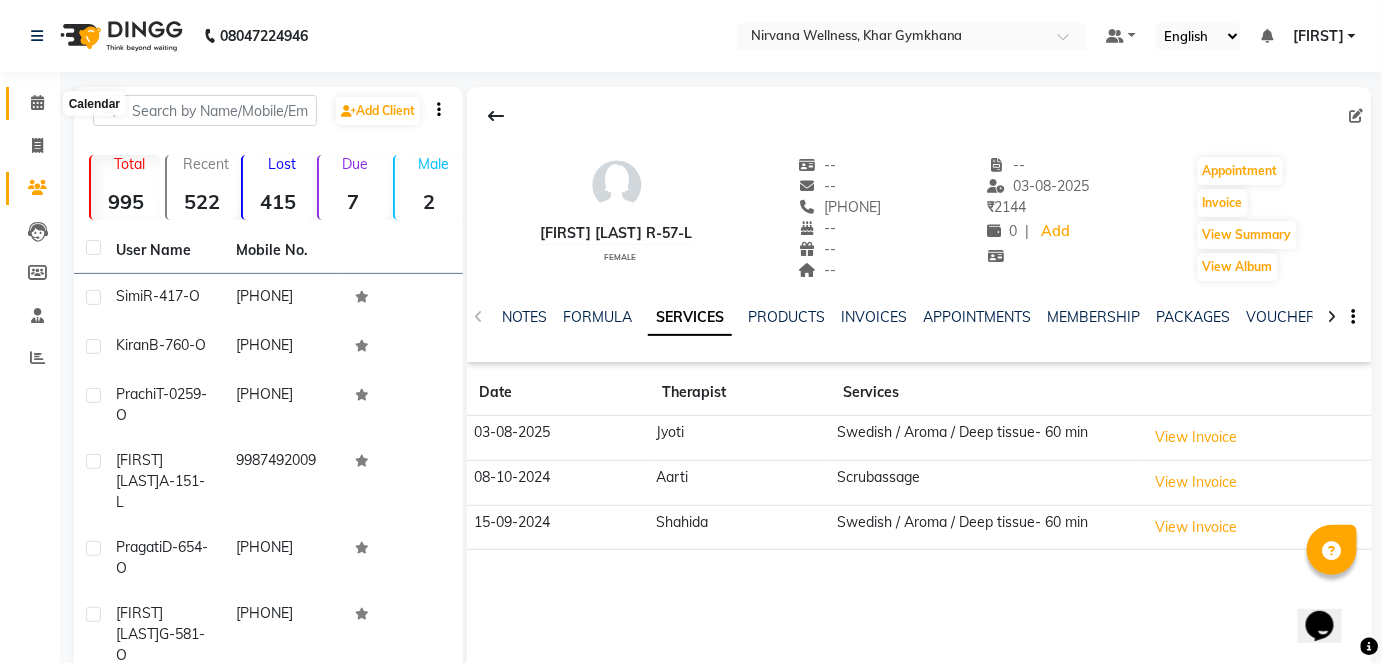 click 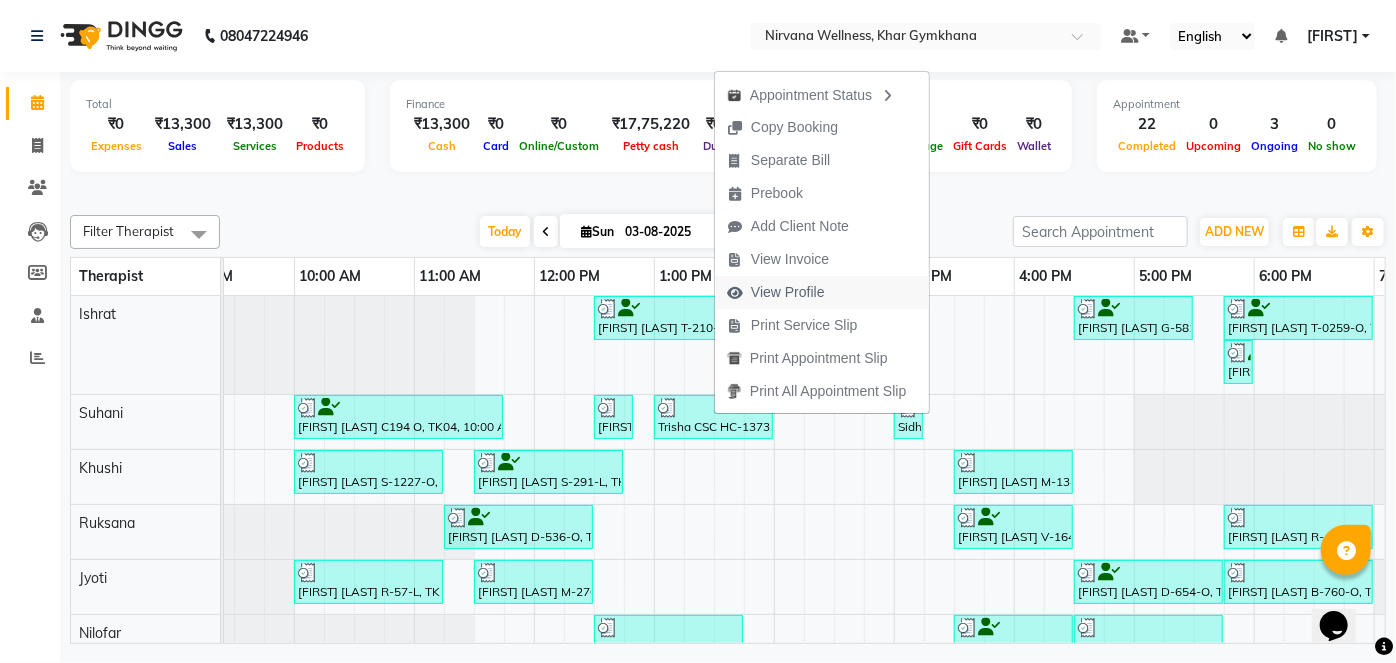 click on "View Profile" at bounding box center (788, 292) 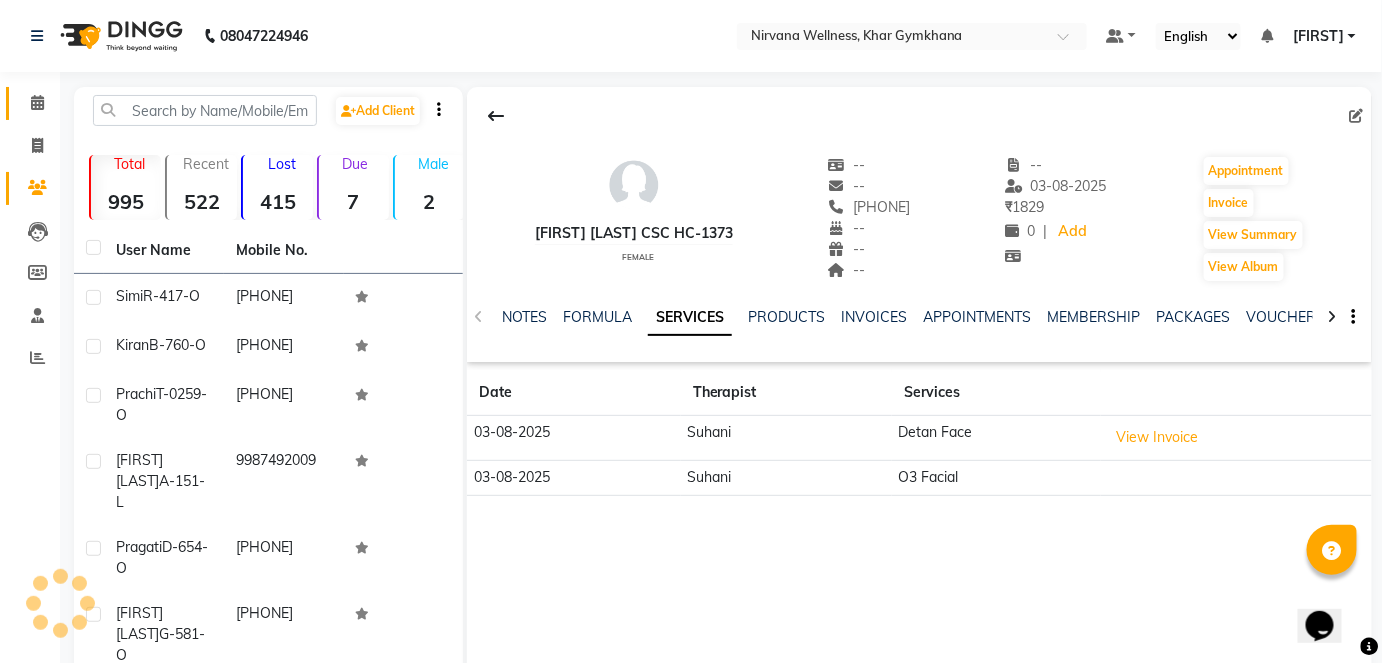 click on "Calendar" 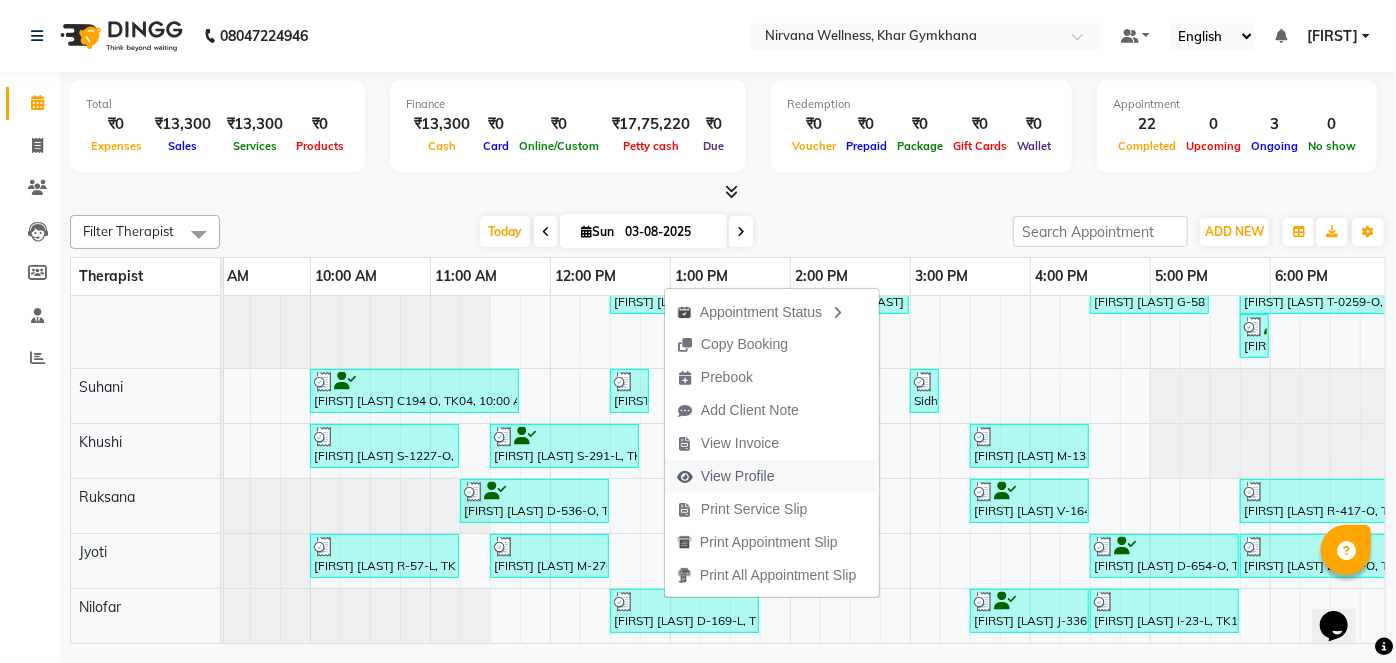 click on "View Profile" at bounding box center [738, 476] 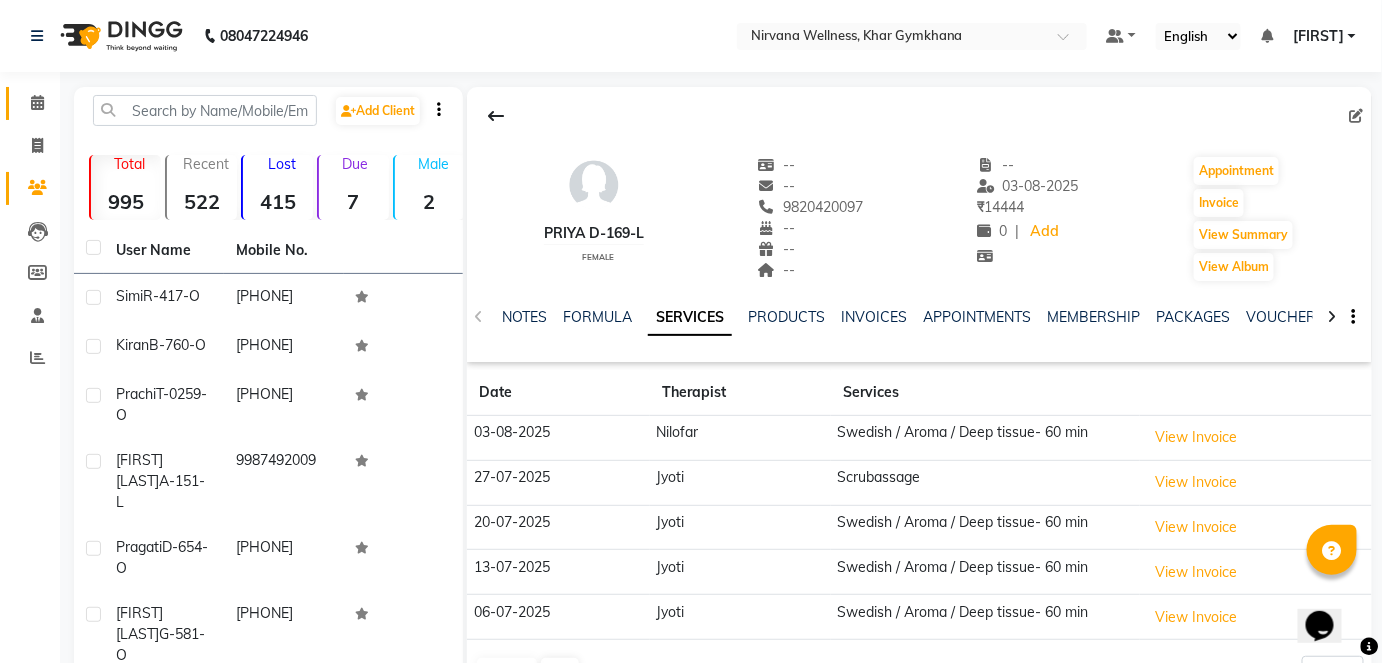 click on "Calendar" 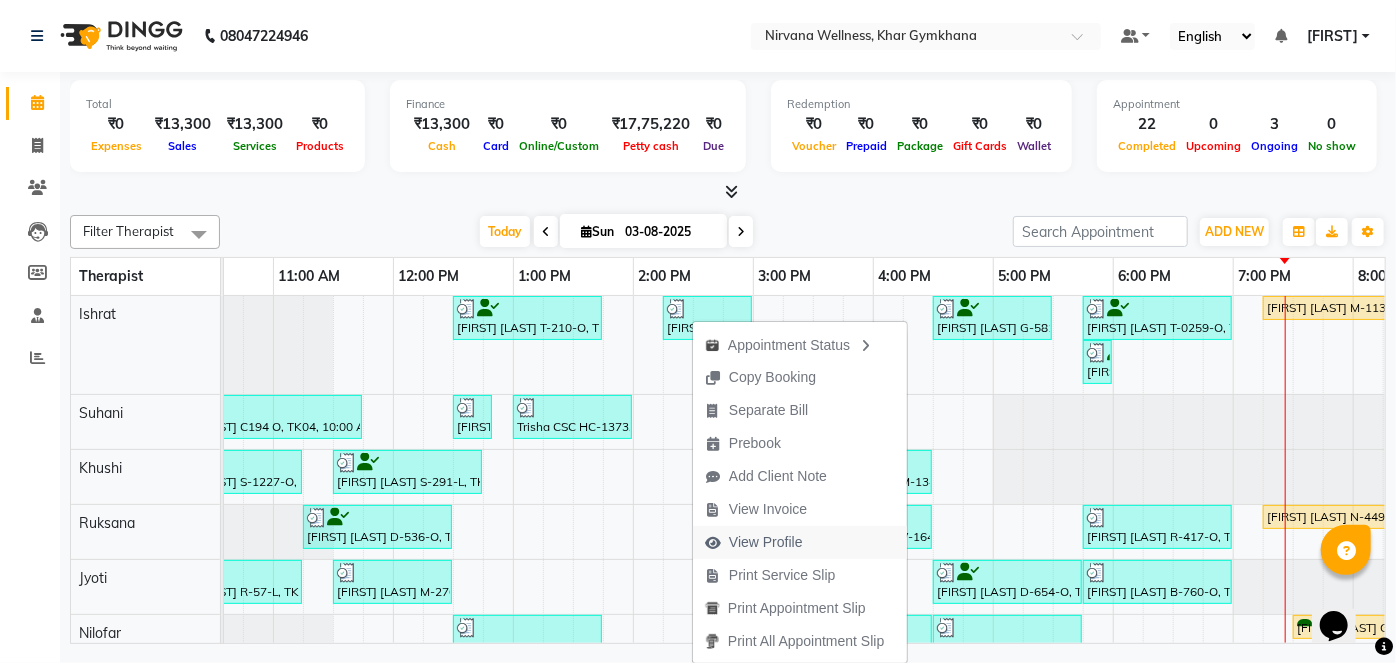 click on "View Profile" at bounding box center [766, 542] 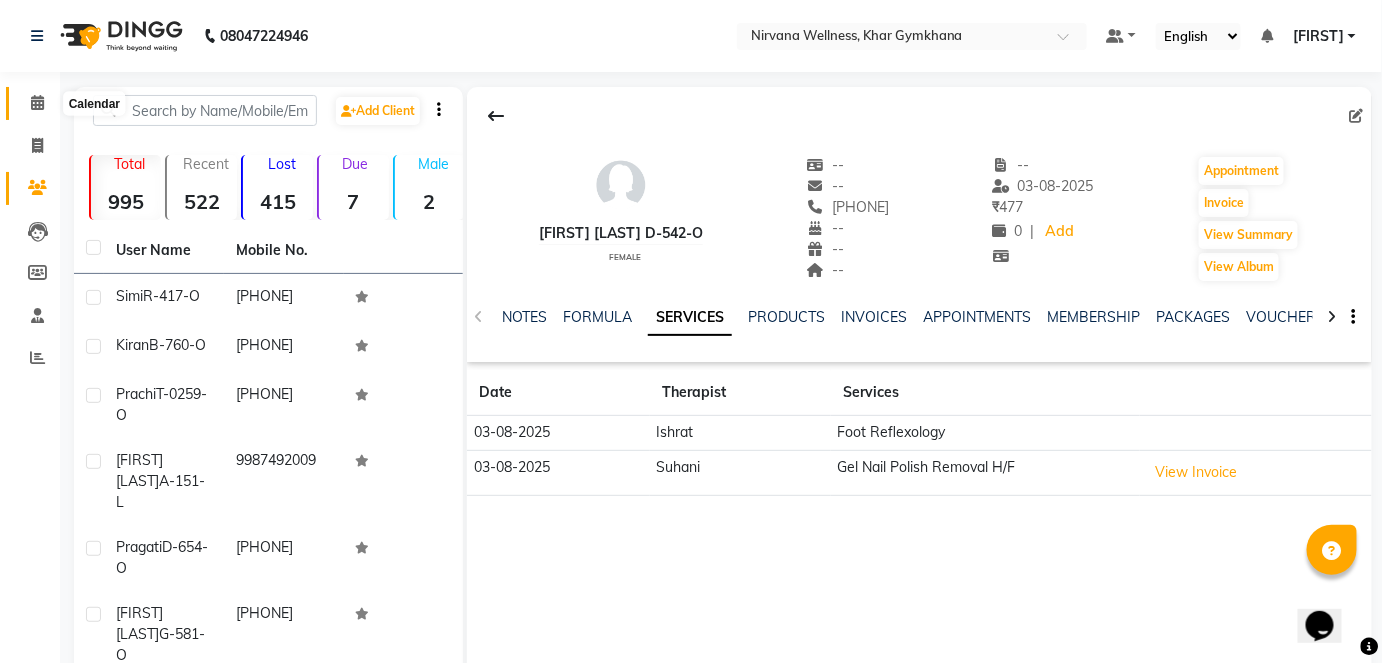 click 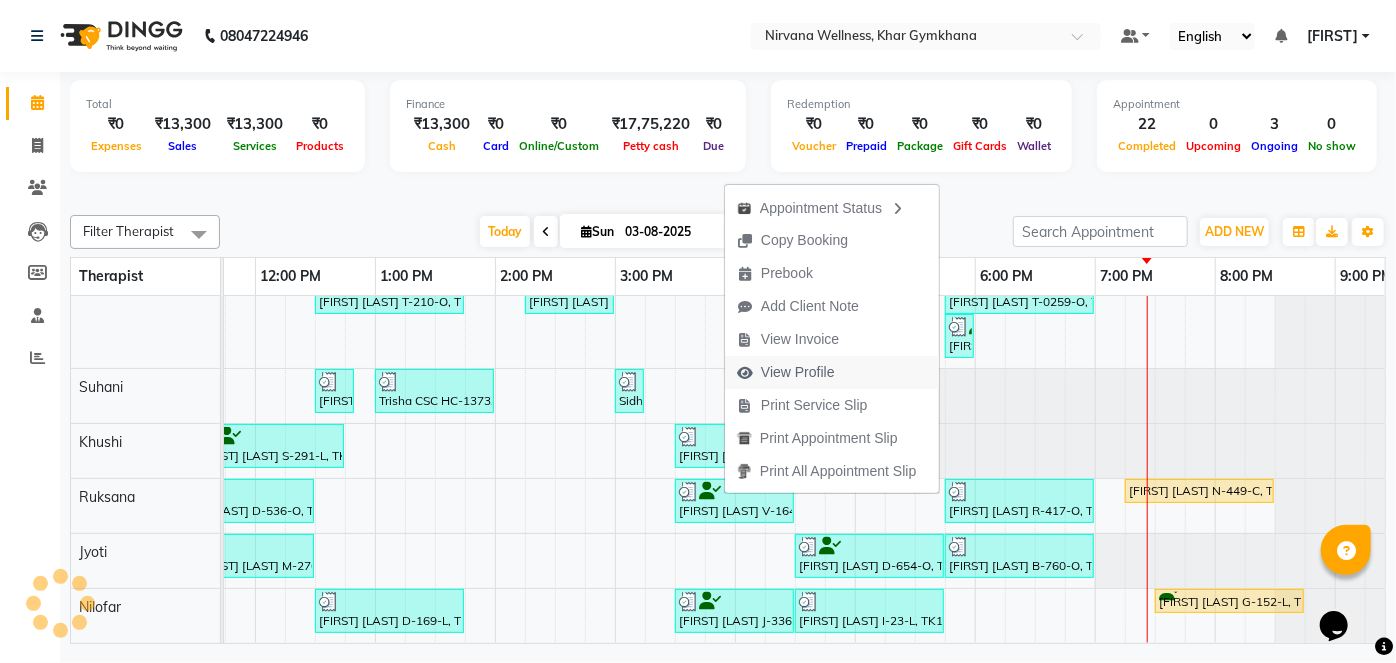 click on "View Profile" at bounding box center [798, 372] 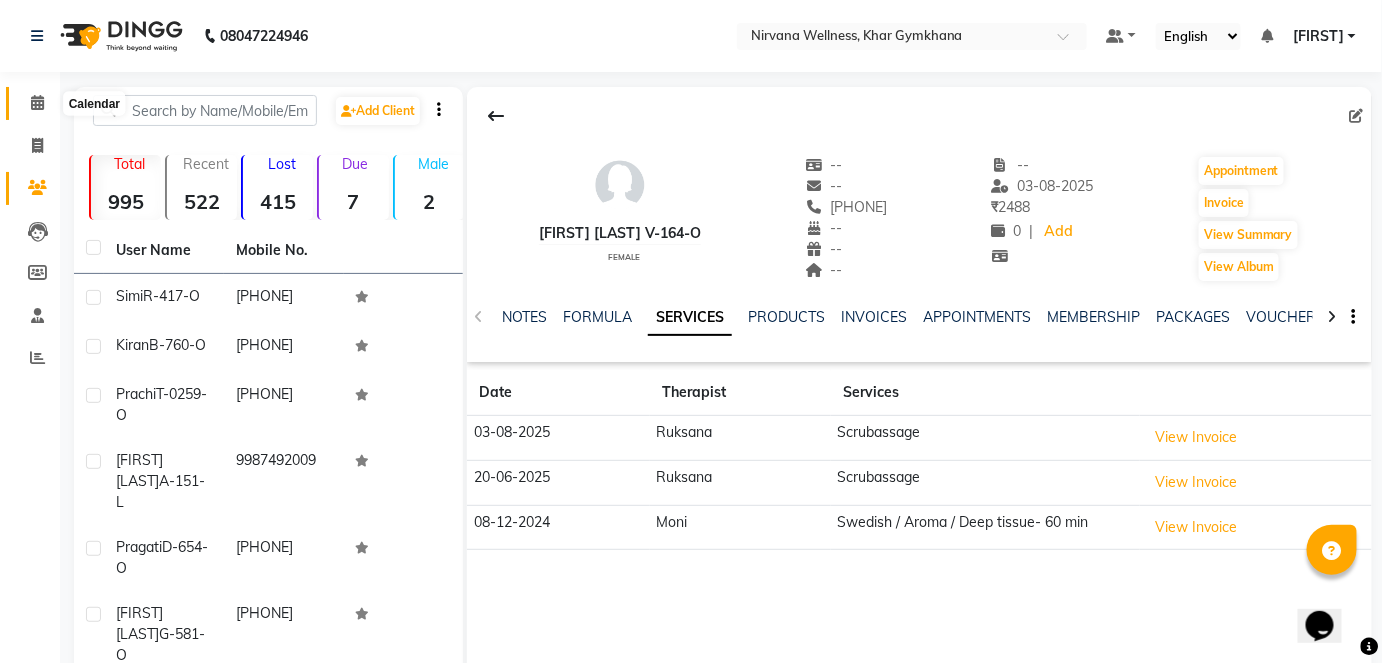 click 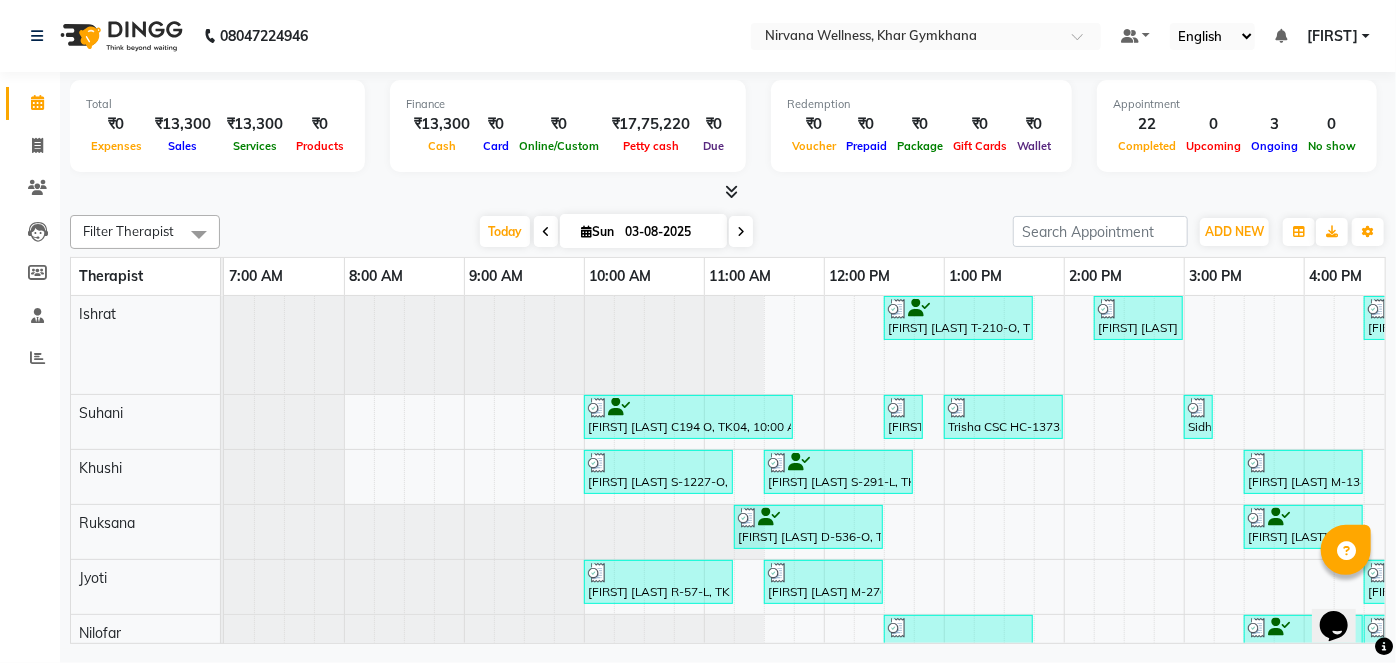 drag, startPoint x: 562, startPoint y: 626, endPoint x: 830, endPoint y: 640, distance: 268.36542 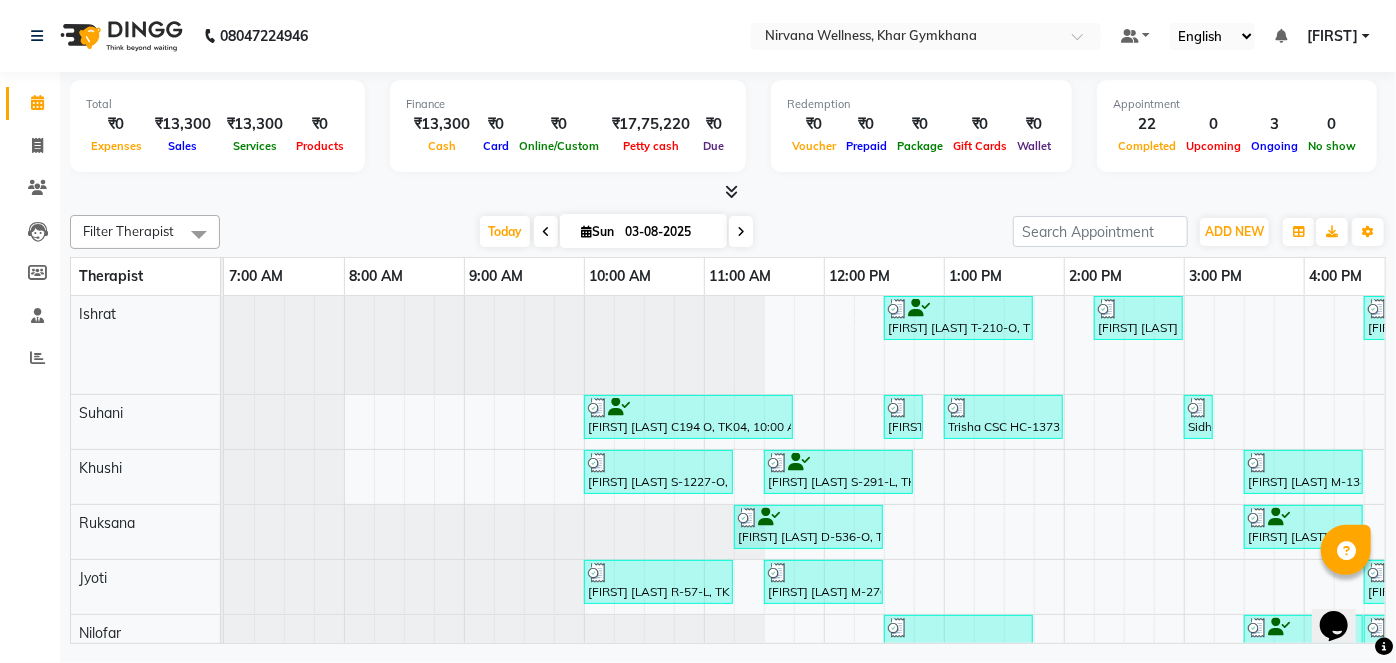 click on "Alisha T-210-O, TK02, 12:30 PM-01:45 PM, Swedish / Aroma / Deep tissue- 60 min     Sidhi D-542-O, TK21, 02:15 PM-03:00 PM, Foot Reflexology     Anuskha Gandhi G-581-O, TK01, 04:30 PM-05:30 PM, Swedish / Aroma / Deep tissue- 60 min     Prachi T-0259-O, TK22, 05:45 PM-07:00 PM, Swedish / Aroma / Deep tissue- 60 min    Dhwani M-1131-O, TK20, 07:15 PM-08:30 PM, Swedish / Aroma / Deep tissue- 60 min     Prachi T-0259-O, TK22, 05:45 PM-05:46 PM, Wintergreen Oil/Aroma Oil     Raju Chawla C194 O, TK04, 10:00 AM-11:45 AM, Swedish / Aroma / Deep tissue- 90 min     Trisha CSC HC-1373, TK16, 12:30 PM-12:50 PM, Detan Face     Trisha CSC HC-1373, TK16, 01:00 PM-02:00 PM, O3 Facial     Sidhi D-542-O, TK21, 03:00 PM-03:15 PM, Gel Nail Polish Removal H/F     Anushka S-1227-O, TK14, 10:00 AM-11:15 AM, Swedish / Aroma / Deep tissue- 60 min     Kavita Sheth S-291-L, TK05, 11:30 AM-12:45 PM, Swedish / Aroma / Deep tissue- 60 min     Diva Mehta M-1343-O, TK03, 03:30 PM-04:30 PM, Swedish / Aroma / Deep tissue- 60 min" at bounding box center (804, 469) 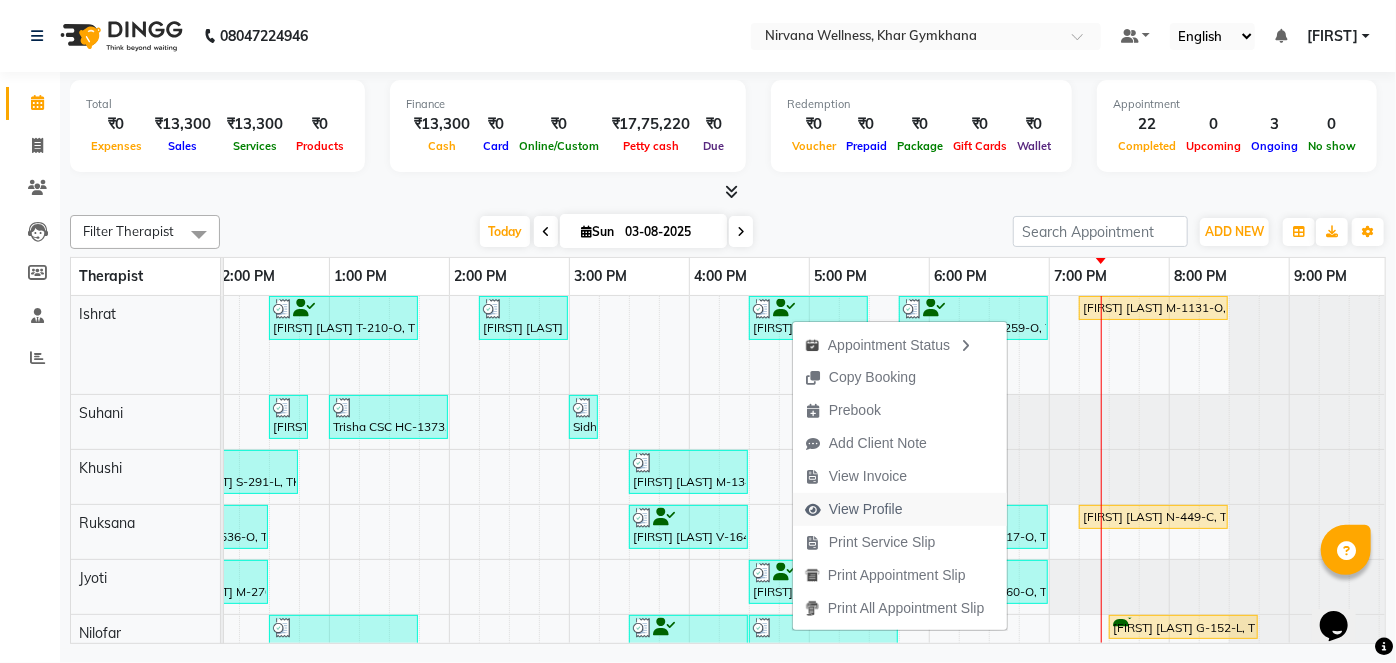 click on "View Profile" at bounding box center [866, 509] 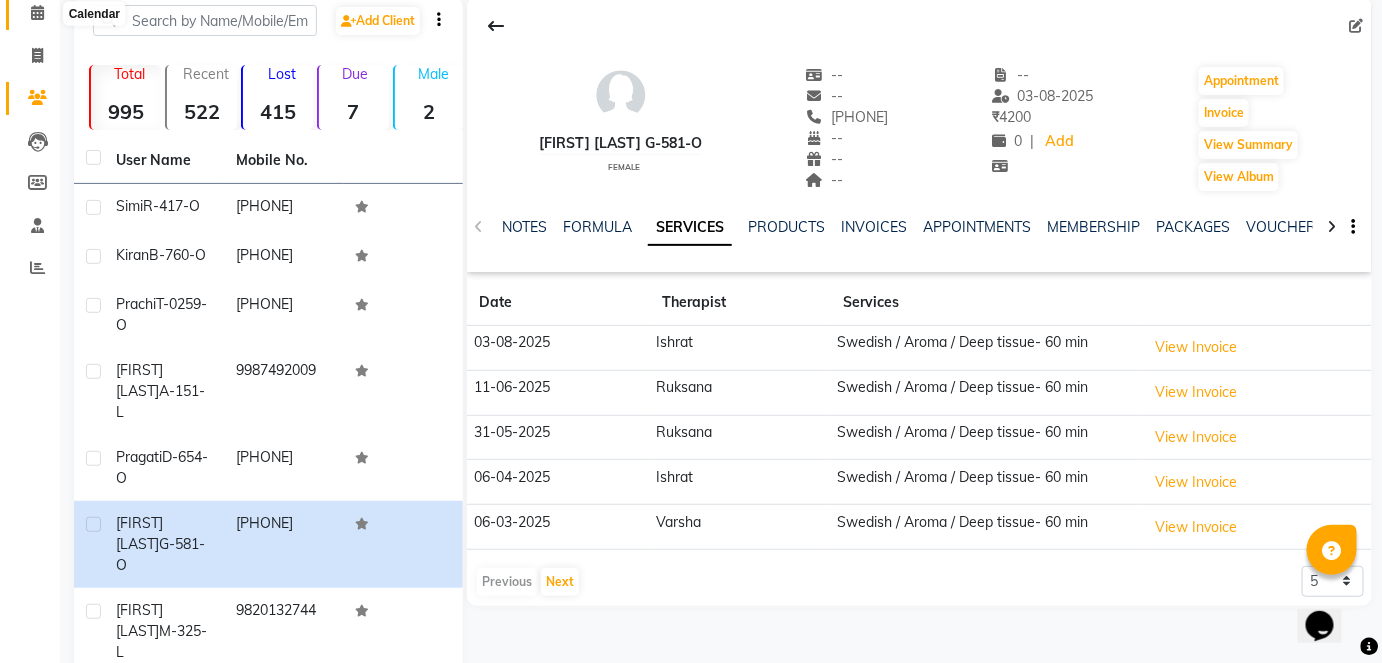 click 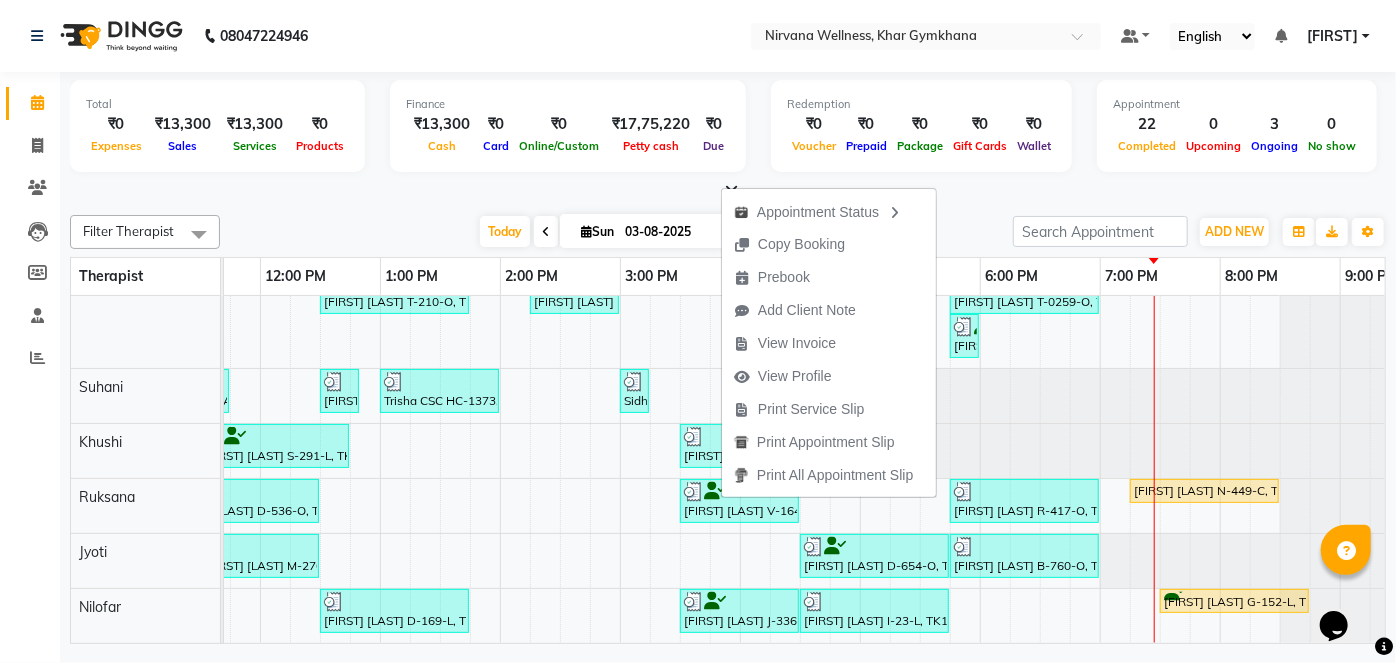 click at bounding box center (728, 192) 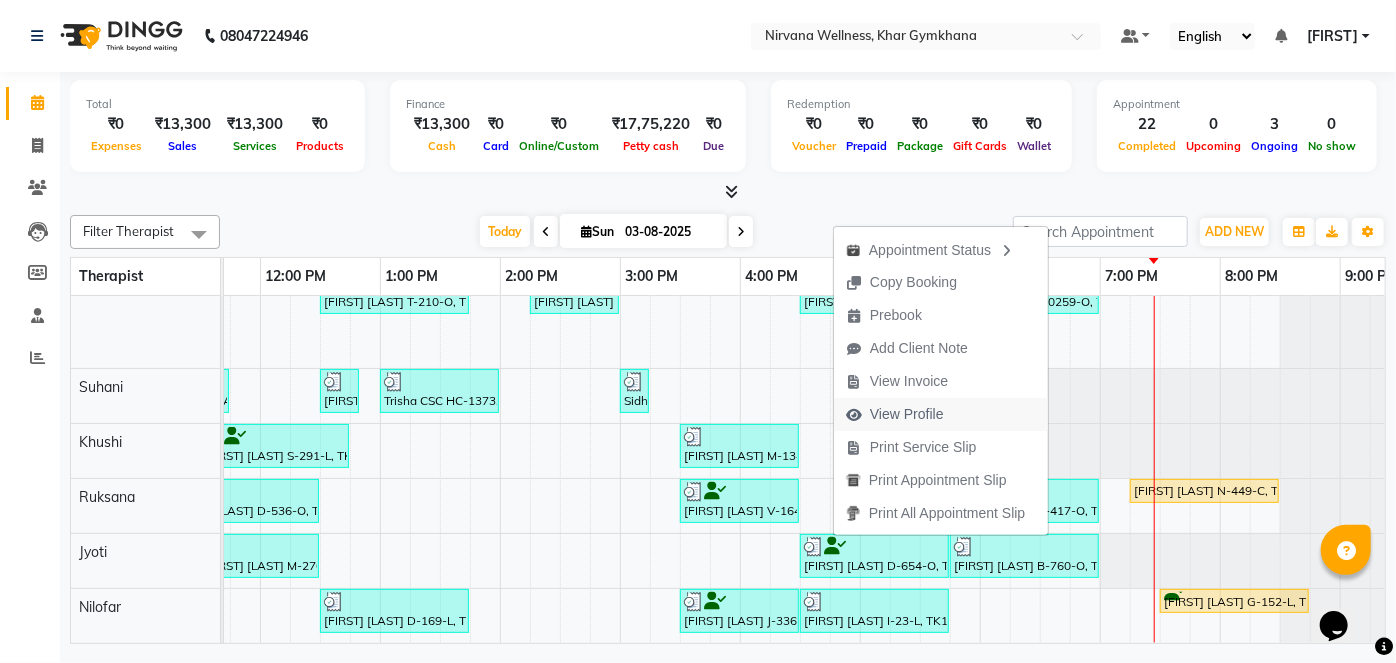 click on "View Profile" at bounding box center (907, 414) 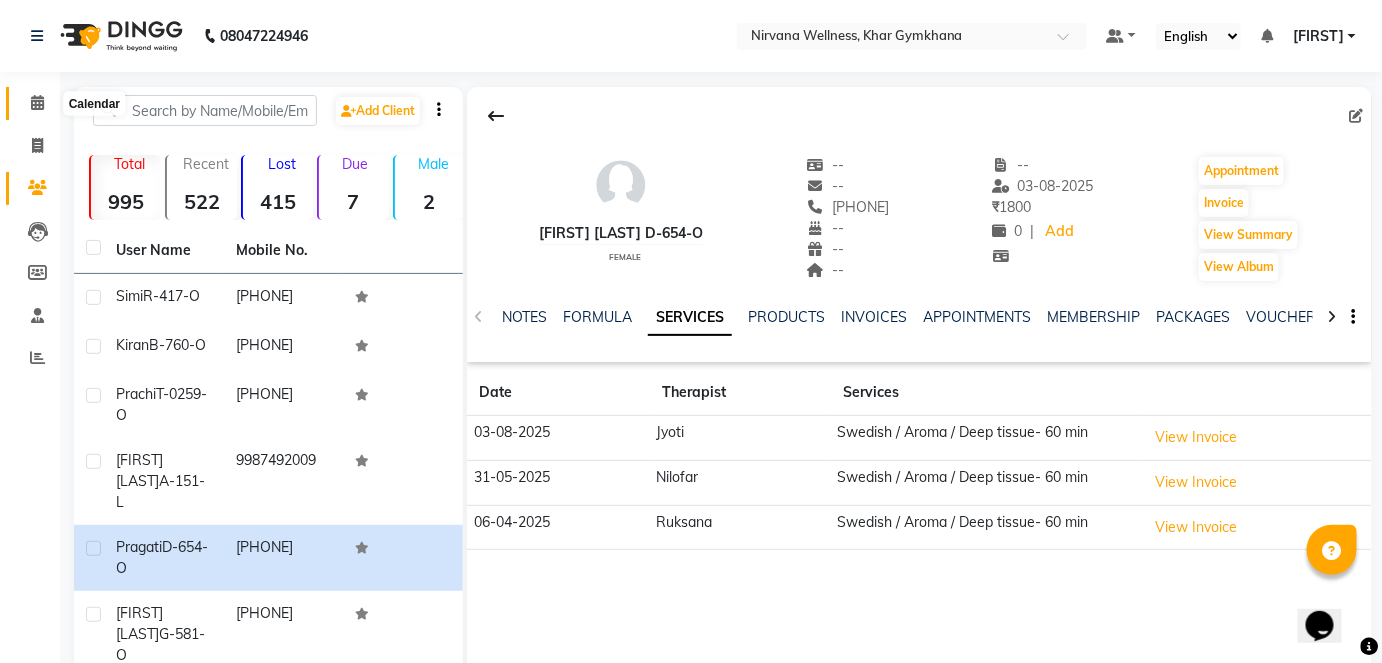 click 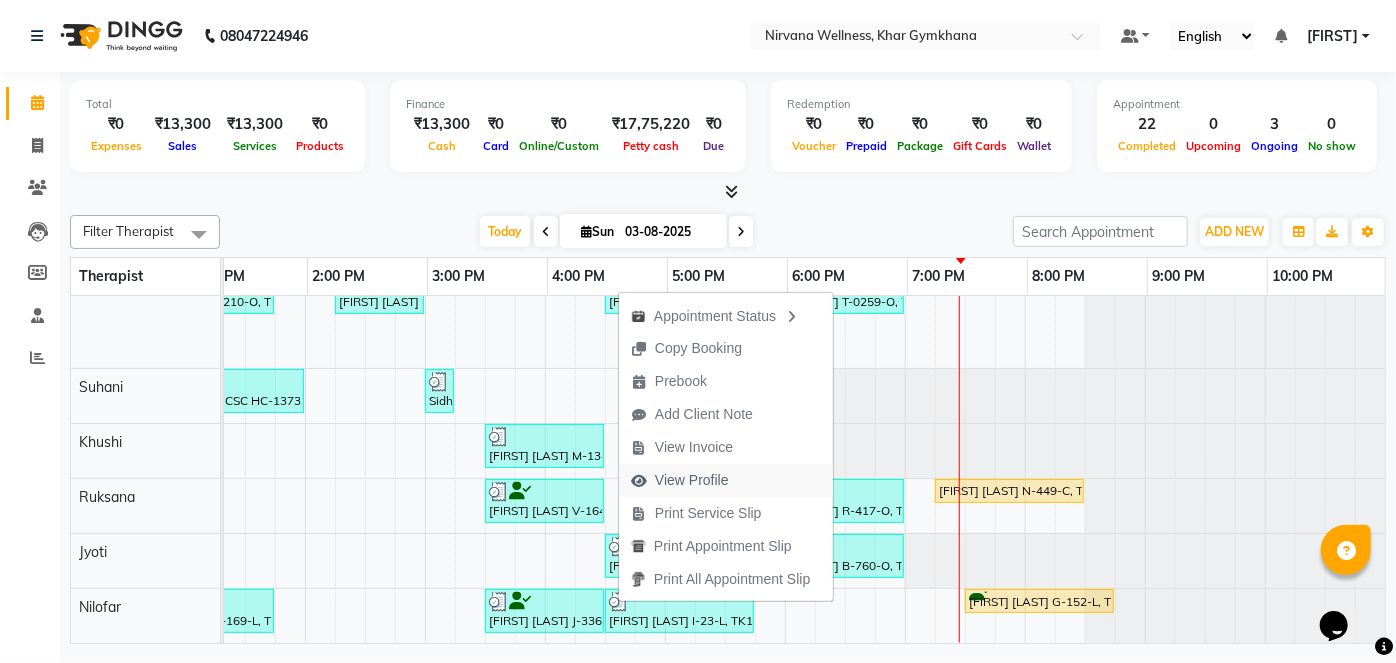 click on "View Profile" at bounding box center (692, 480) 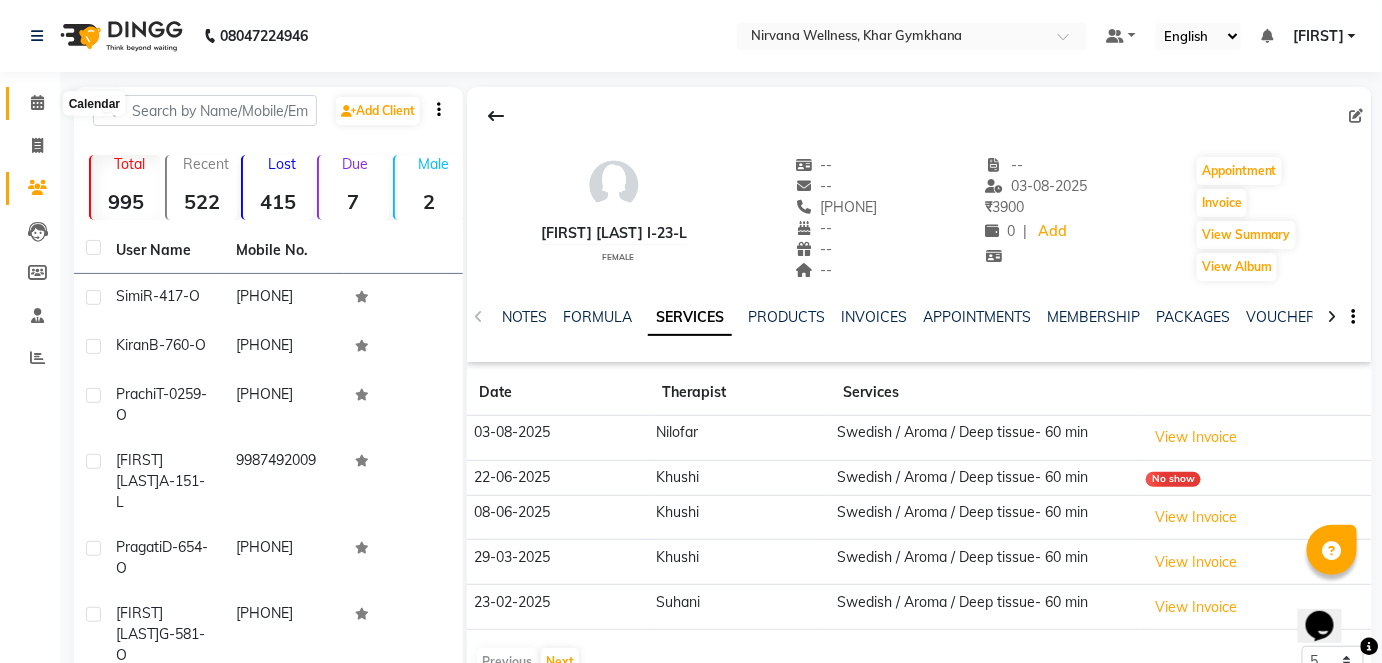click 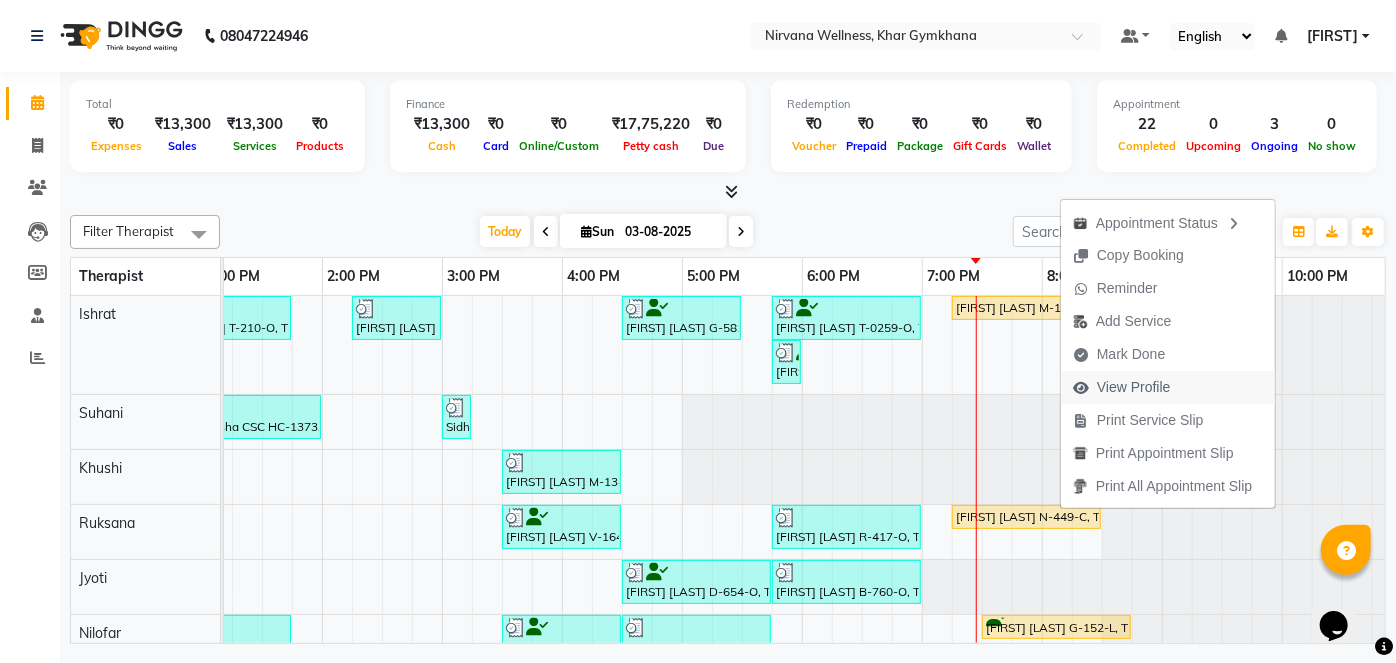 click on "View Profile" at bounding box center (1134, 387) 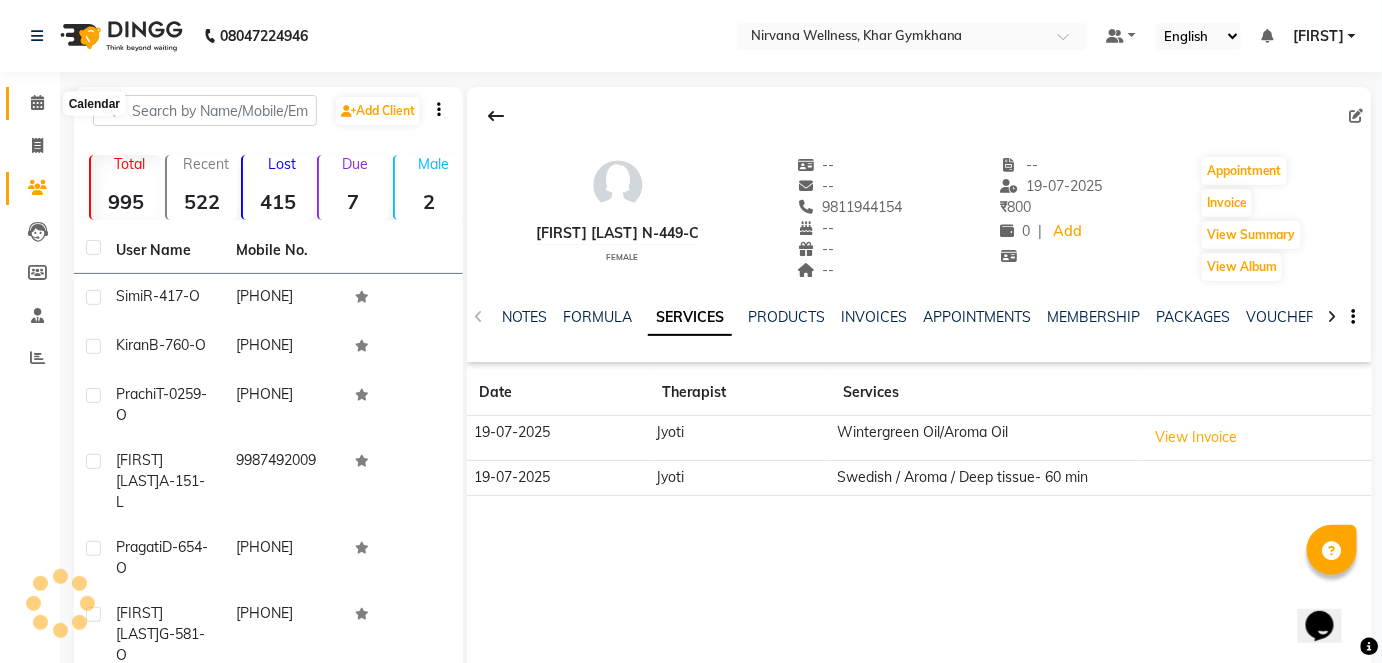 click 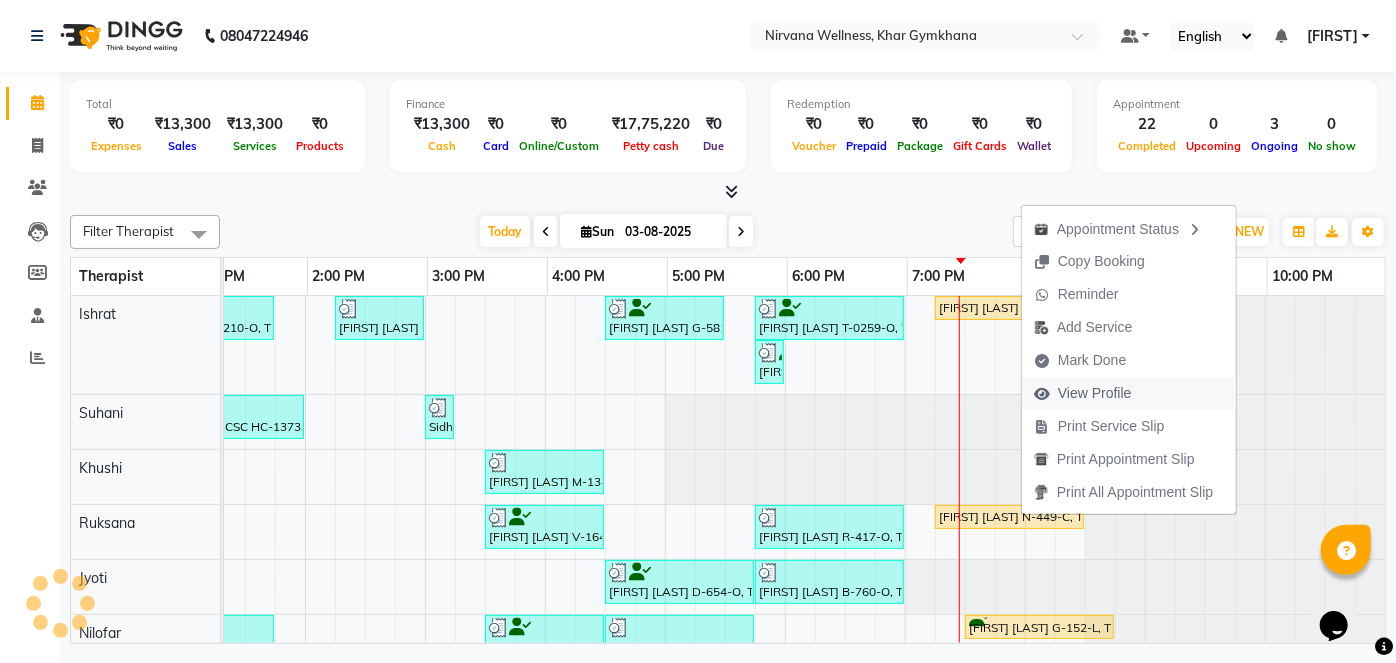 click on "View Profile" at bounding box center [1095, 393] 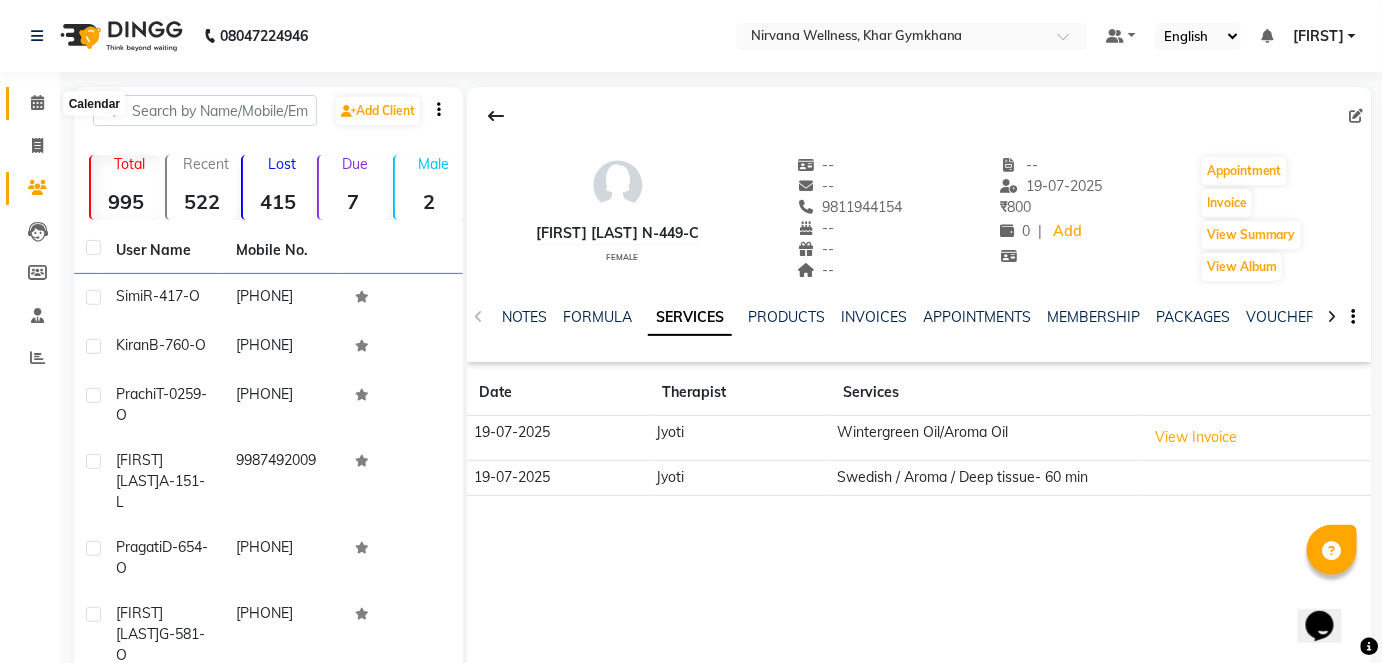click 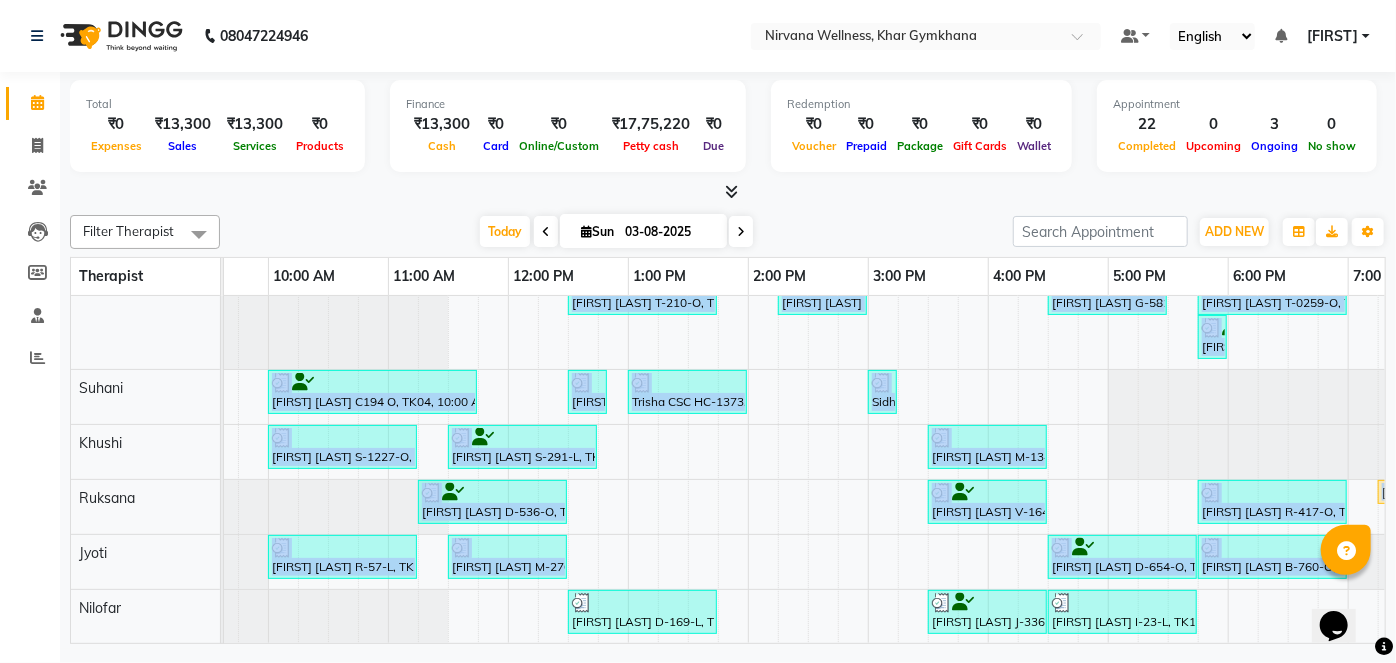 drag, startPoint x: 1004, startPoint y: 640, endPoint x: 1218, endPoint y: 603, distance: 217.17505 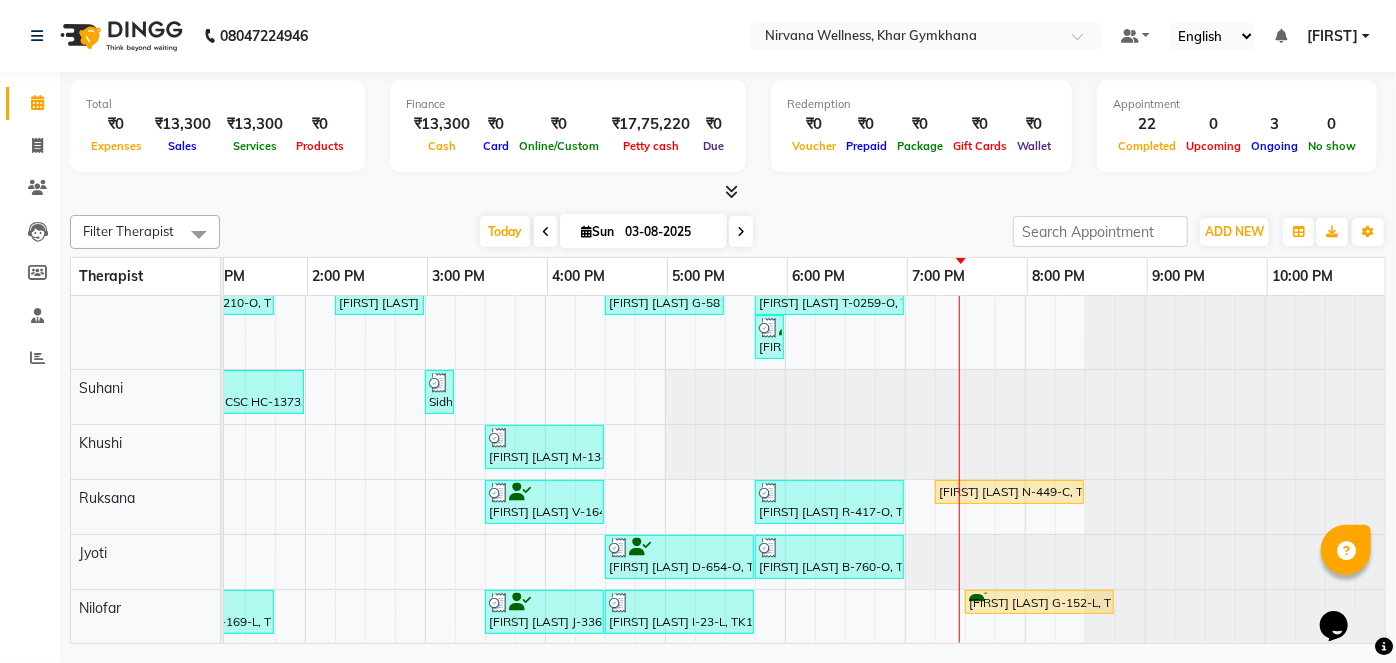 click on "Filter Therapist Select All Ishrat Jyoti Khushi Nilofar Ruksana  Suhani Today  Sun 03-08-2025 Toggle Dropdown Add Appointment Add Invoice Add Attendance Add Client Toggle Dropdown Add Appointment Add Invoice Add Attendance Add Client ADD NEW Toggle Dropdown Add Appointment Add Invoice Add Attendance Add Client Filter Therapist Select All Ishrat Jyoti Khushi Nilofar Ruksana  Suhani Group By  Staff View   Room View  View as Vertical  Vertical - Week View  Horizontal  Horizontal - Week View  List  Toggle Dropdown Calendar Settings Manage Tags   Arrange Therapists   Reset Therapists  Full Screen  Show Available Stylist  Appointment Form Zoom 100%" at bounding box center (728, 232) 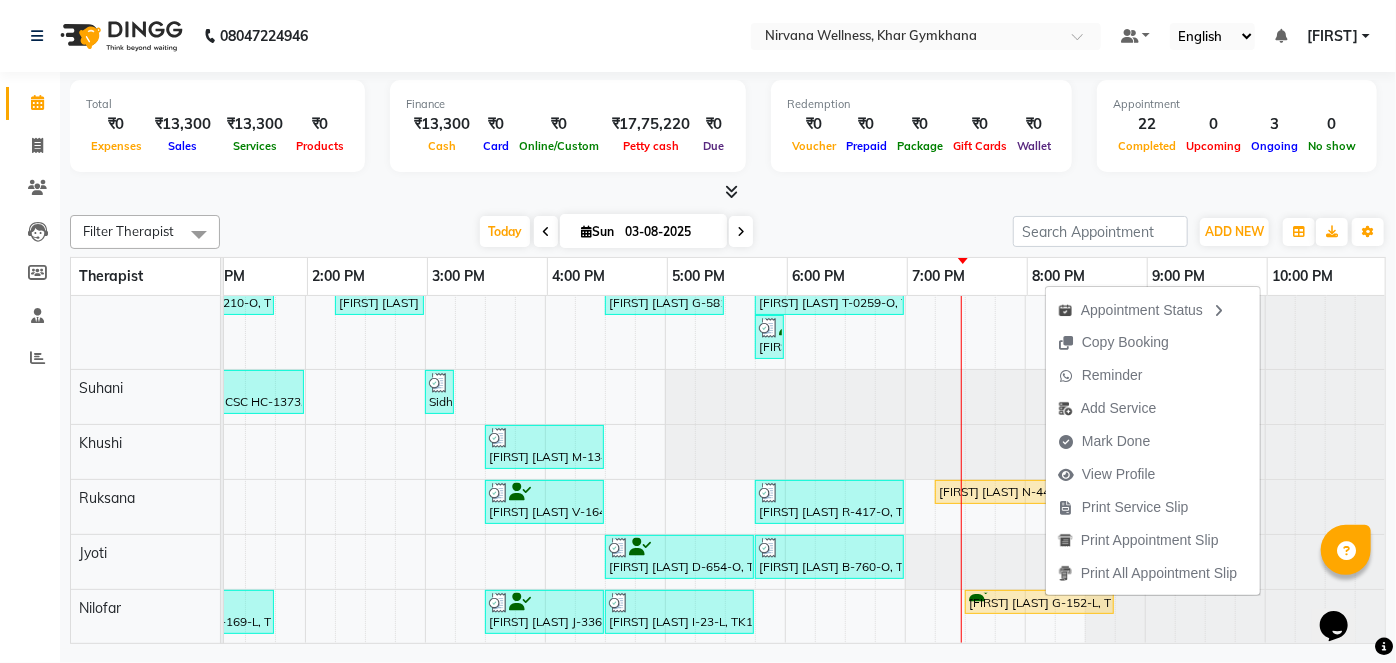 click on "Filter Therapist Select All [FIRST] [FIRST] [FIRST] [FIRST] [FIRST]  Suhani Today  Sun 03-08-2025 Toggle Dropdown Add Appointment Add Invoice Add Attendance Add Client Toggle Dropdown Add Appointment Add Invoice Add Attendance Add Client ADD NEW Toggle Dropdown Add Appointment Add Invoice Add Attendance Add Client Filter Therapist Select All [FIRST] [FIRST] [FIRST] [FIRST] [FIRST]  Suhani Group By  Staff View   Room View  View as Vertical  Vertical - Week View  Horizontal  Horizontal - Week View  List  Toggle Dropdown Calendar Settings Manage Tags   Arrange Therapists   Reset Therapists  Full Screen  Show Available Stylist  Appointment Form Zoom 100% Therapist 7:00 AM 8:00 AM 9:00 AM 10:00 AM 11:00 AM 12:00 PM 1:00 PM 2:00 PM 3:00 PM 4:00 PM 5:00 PM 6:00 PM 7:00 PM 8:00 PM 9:00 PM 10:00 PM [FIRST] [FIRST] [FIRST] [FIRST]  [FIRST] [FIRST]     [FIRST] T-210-O, TK02, 12:30 PM-01:45 PM, Swedish / Aroma / Deep tissue- 60 min     [FIRST] D-542-O, TK21, 02:15 PM-03:00 PM, Foot Reflexology" 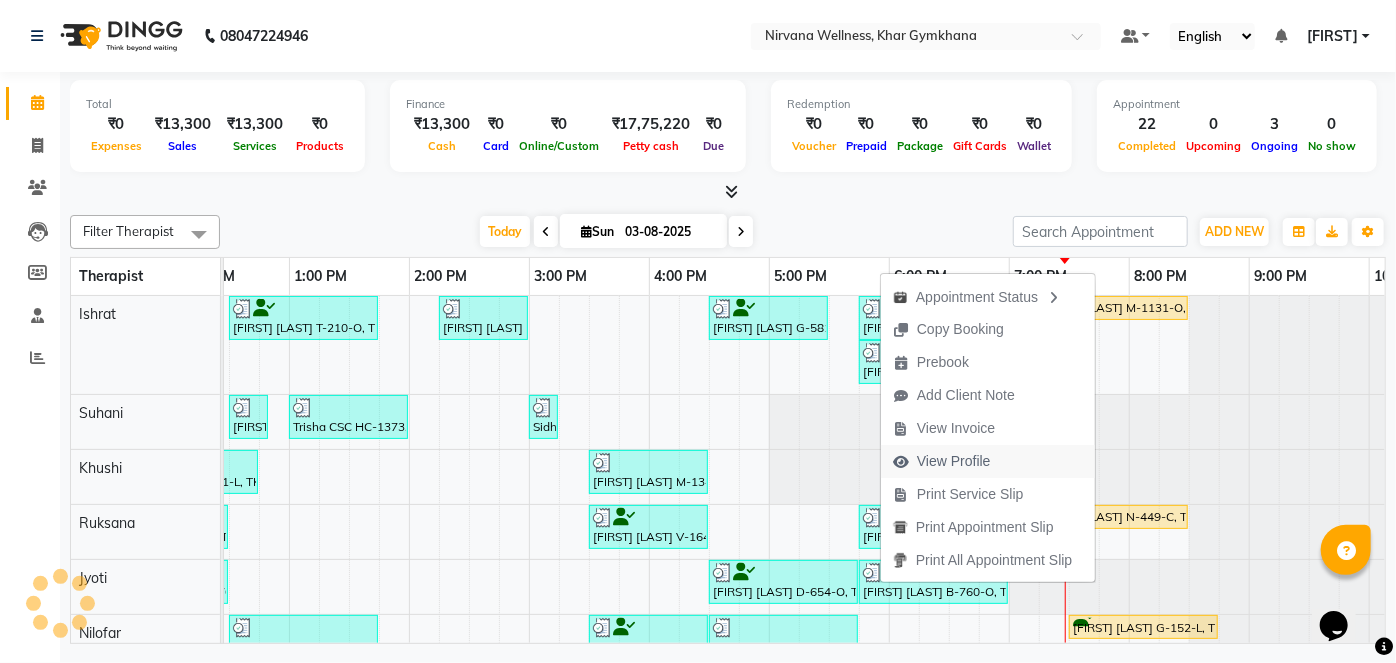 click on "View Profile" at bounding box center (954, 461) 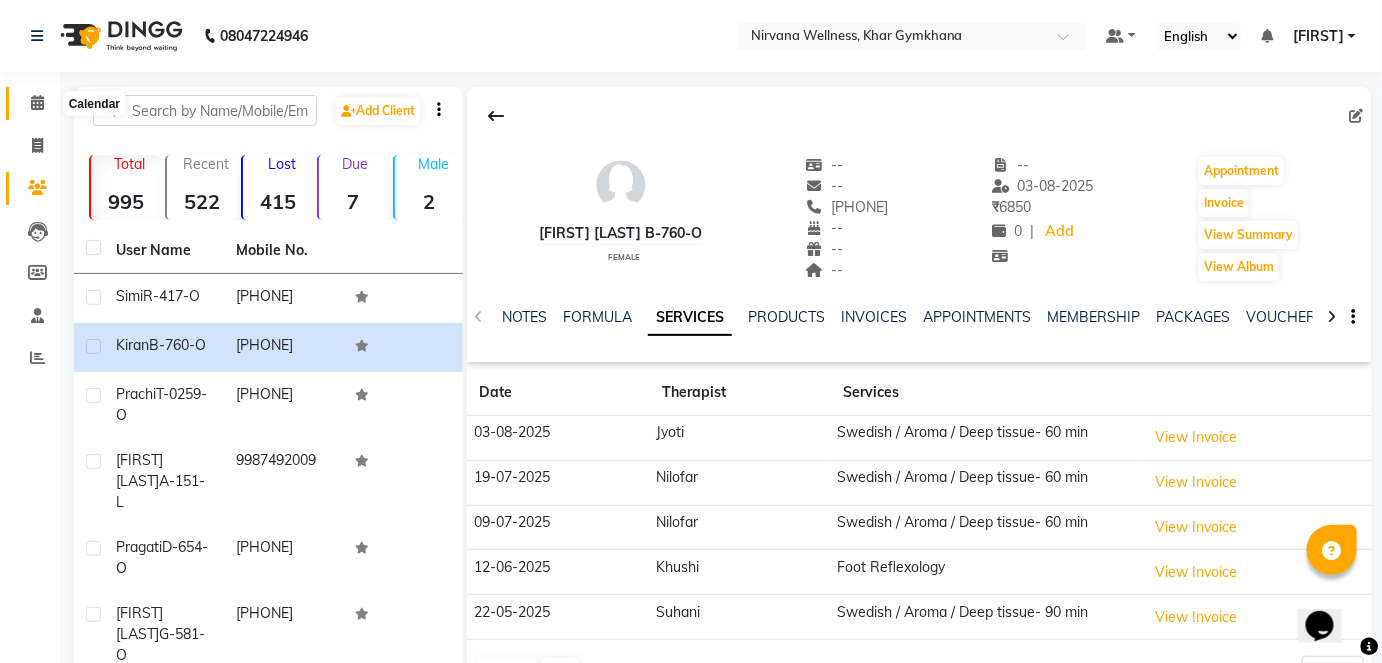 click 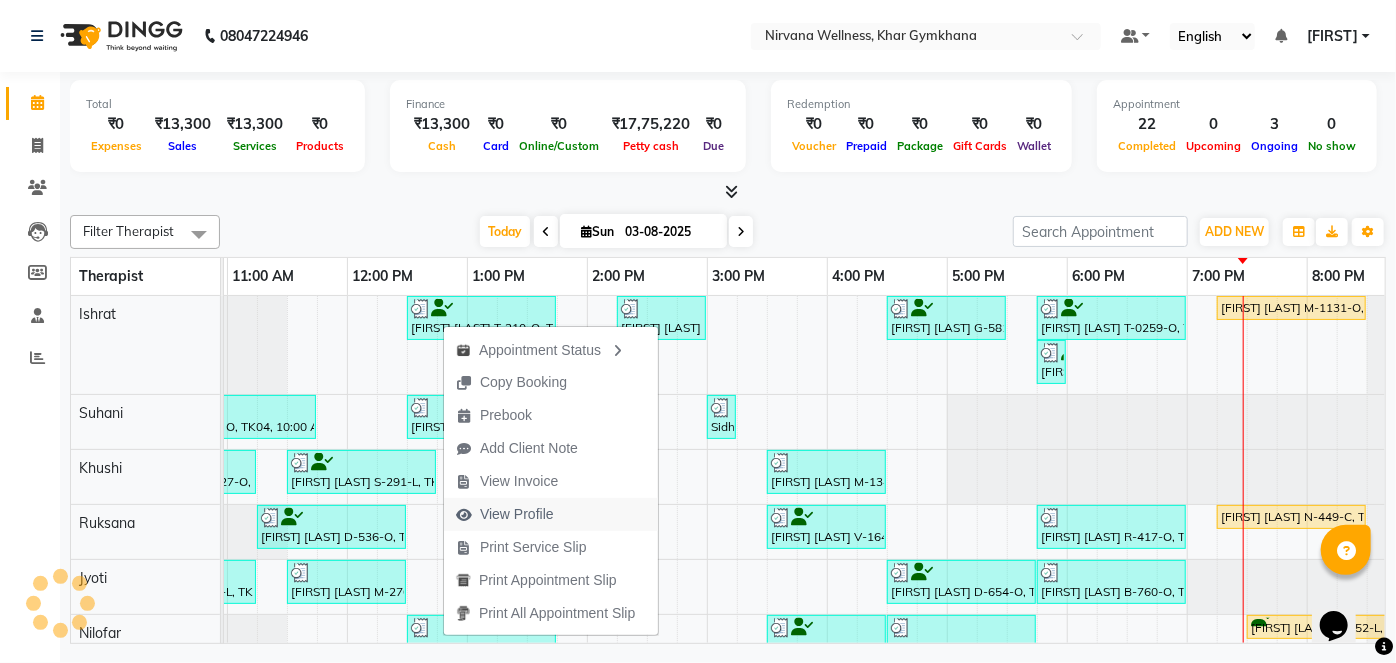 click on "View Profile" at bounding box center [517, 514] 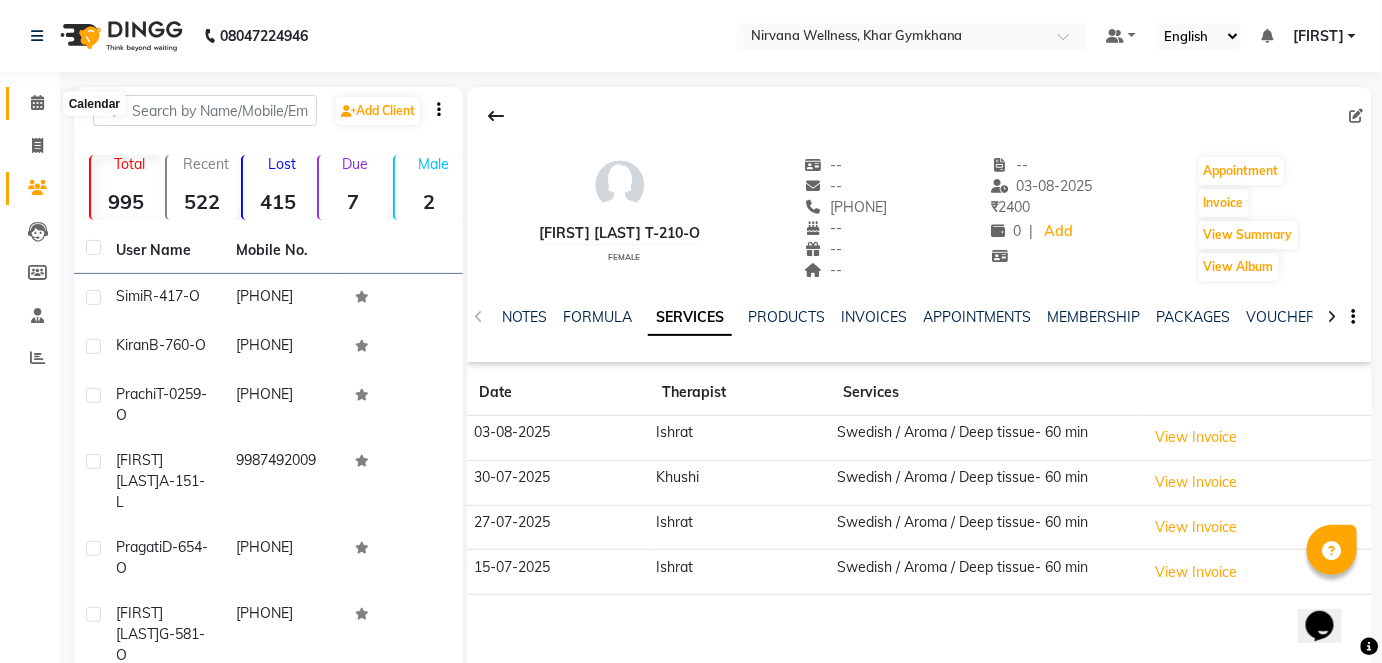 click 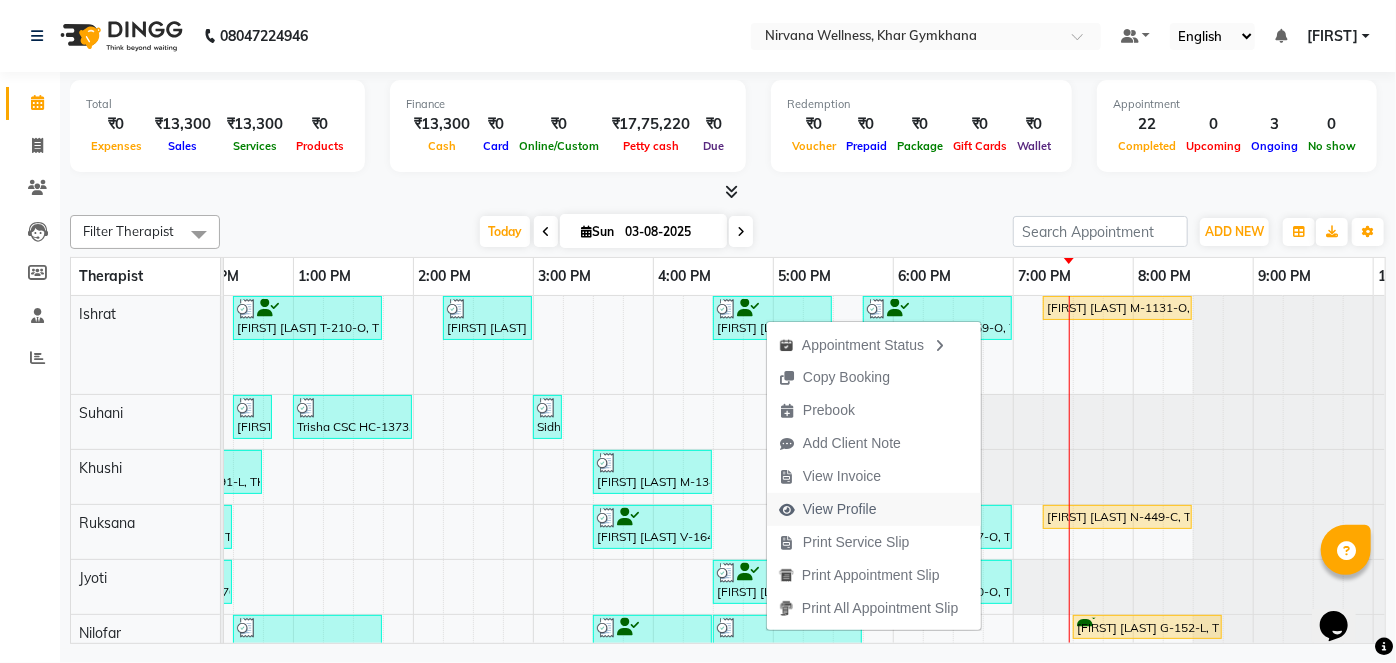 click on "View Profile" at bounding box center [840, 509] 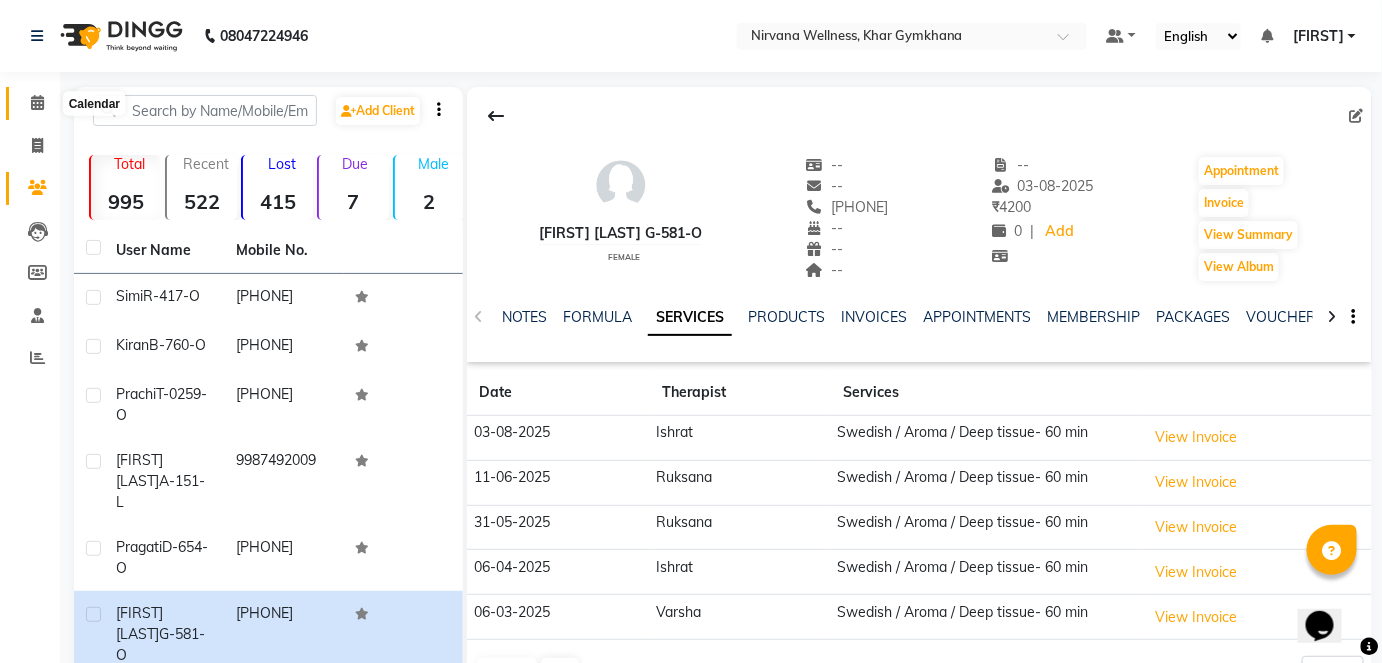 click 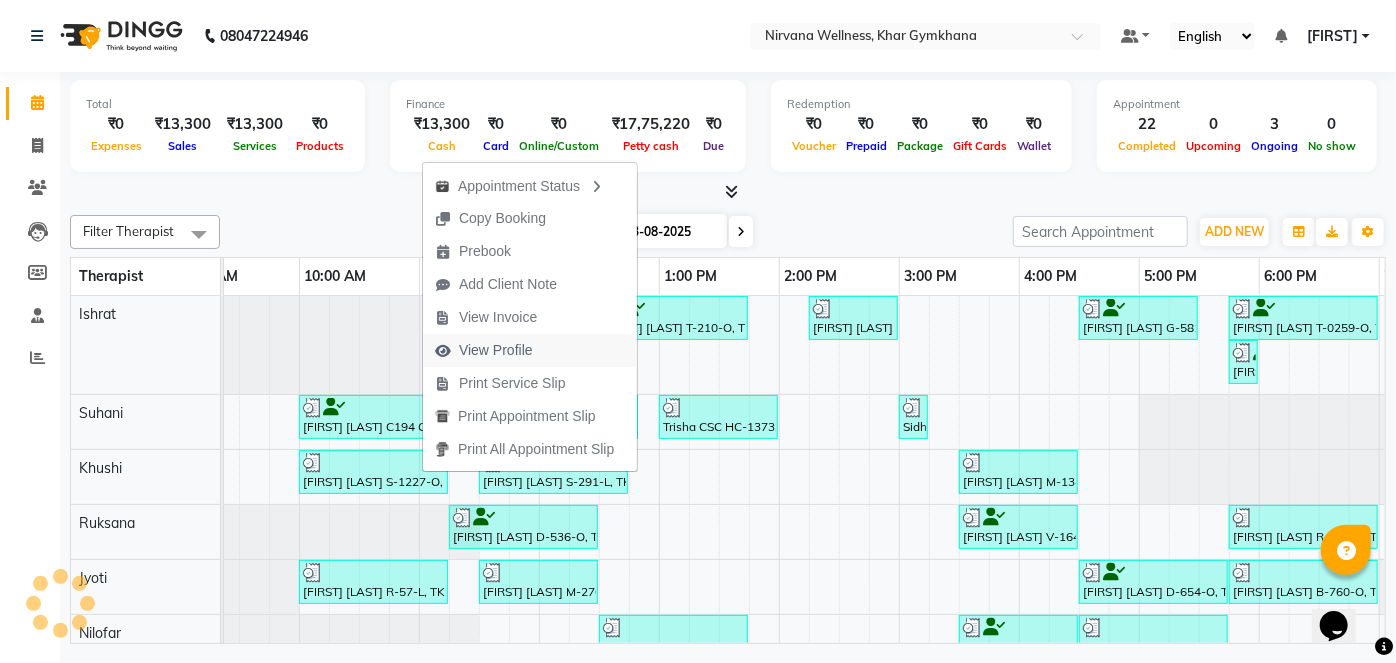click on "View Profile" at bounding box center [496, 350] 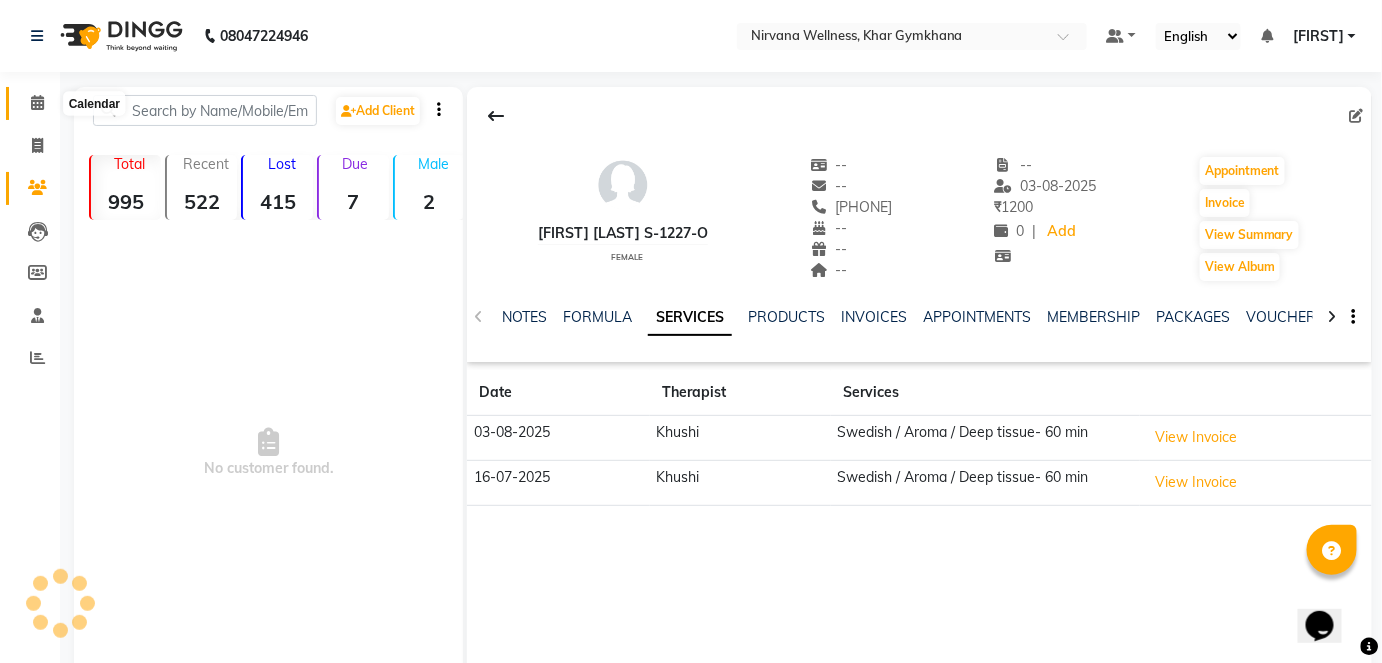 click 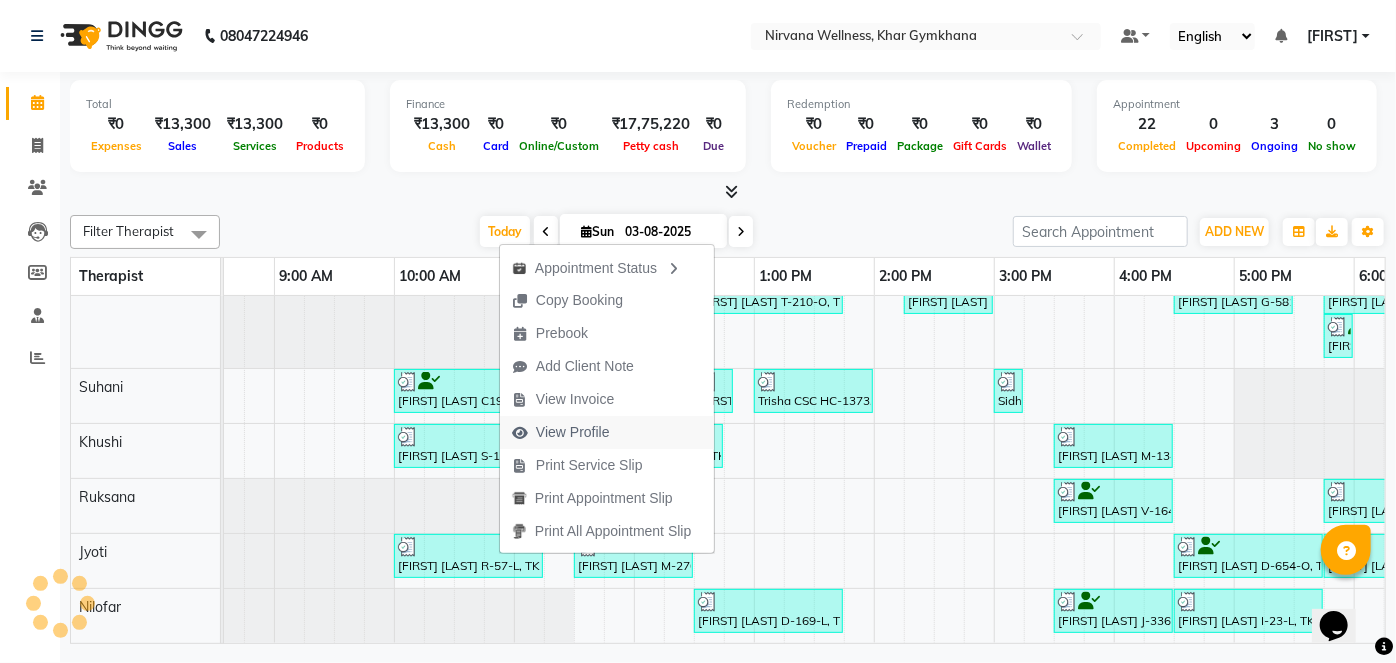 click on "View Profile" at bounding box center (573, 432) 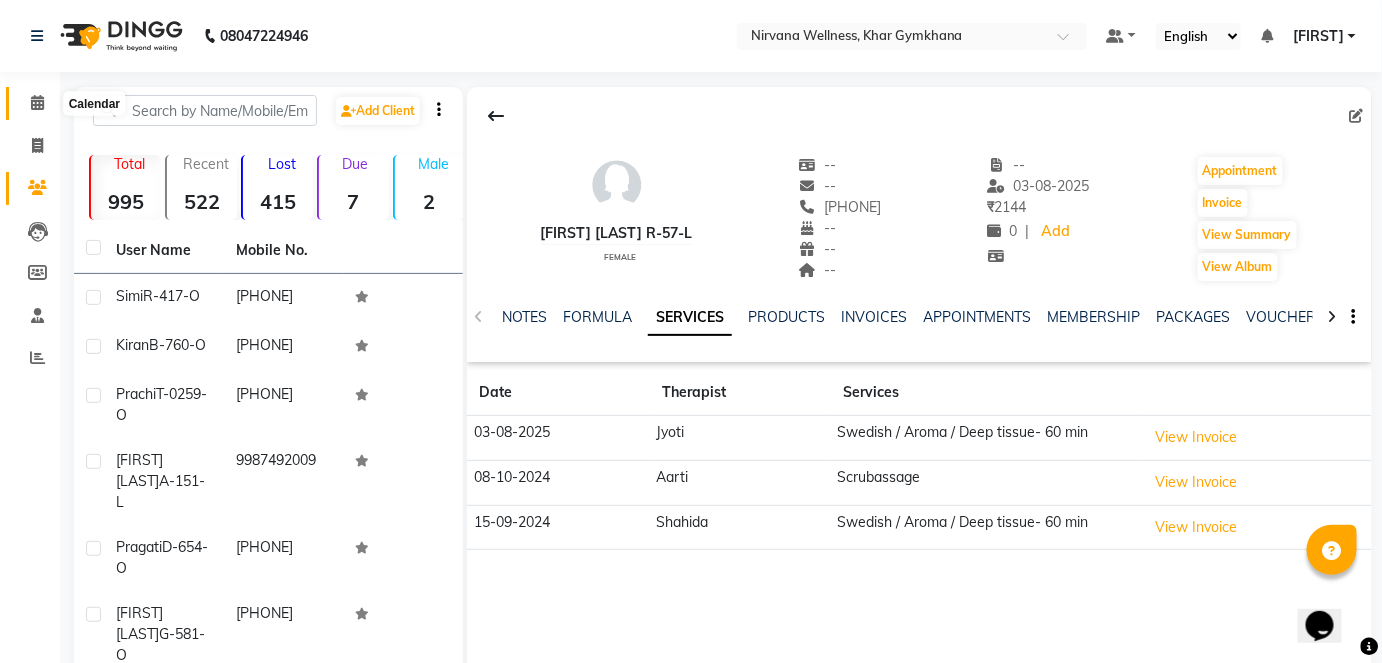 click 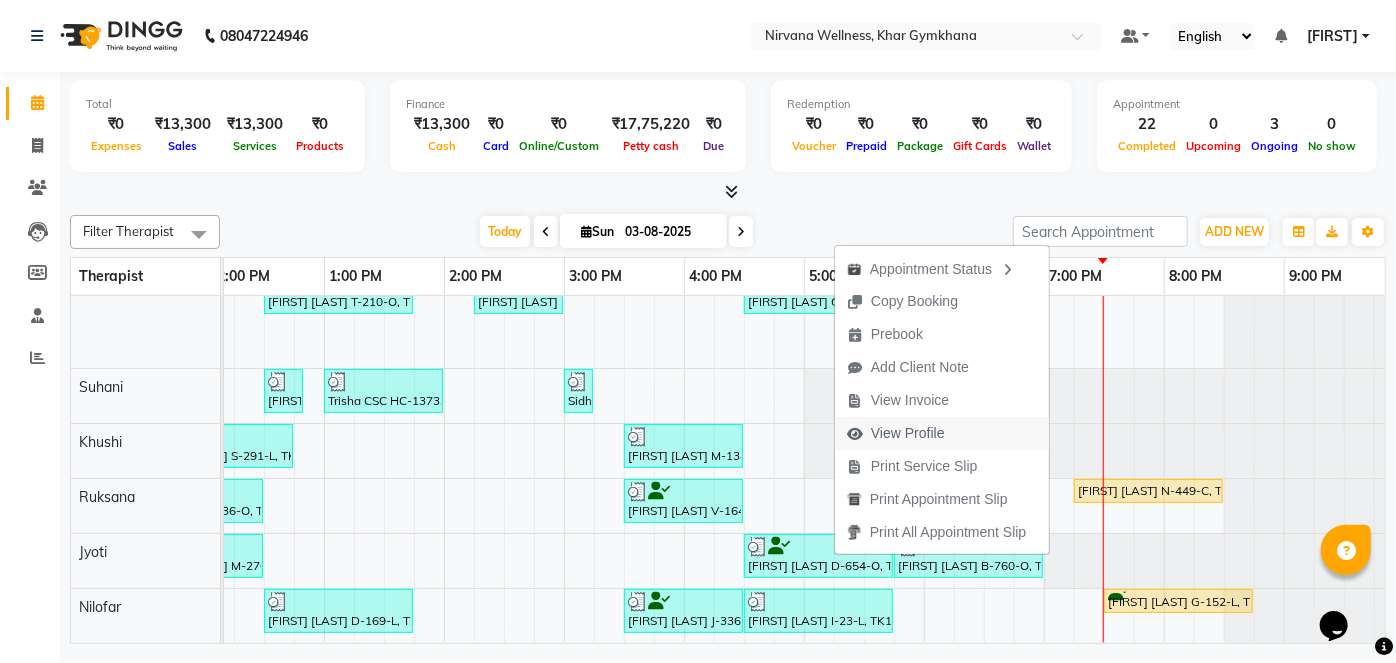 click on "View Profile" at bounding box center (908, 433) 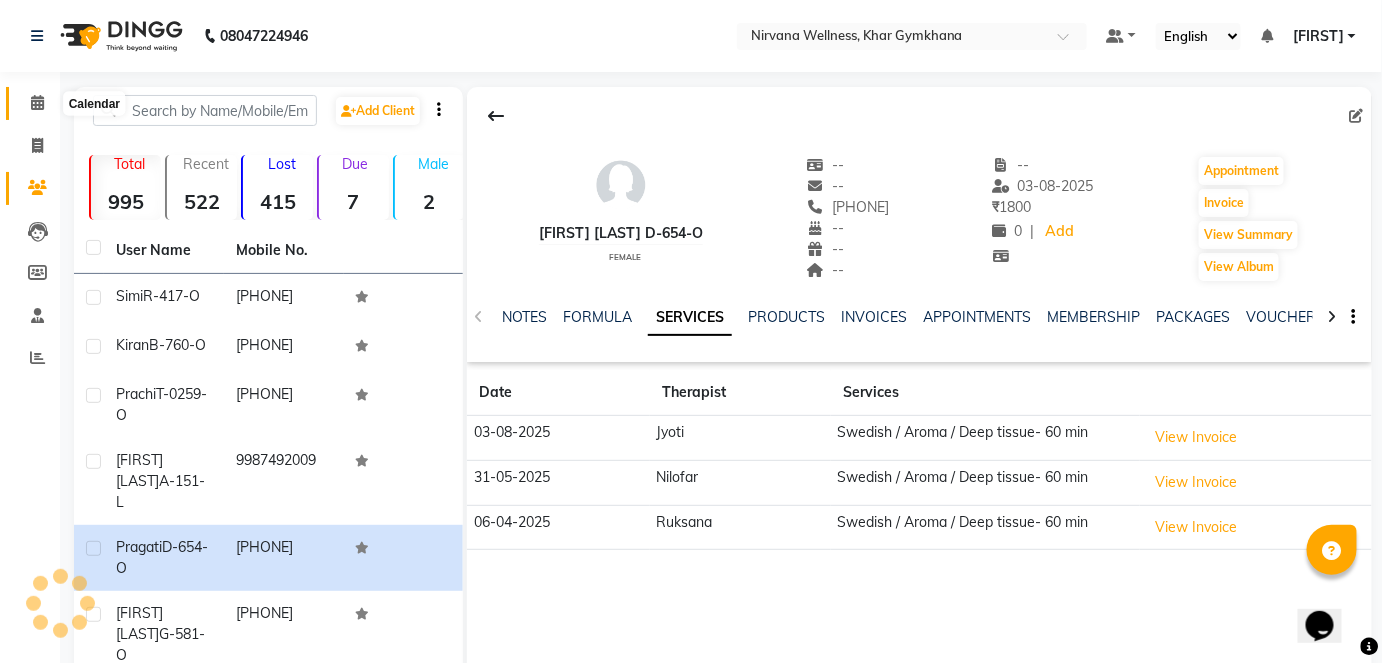 click 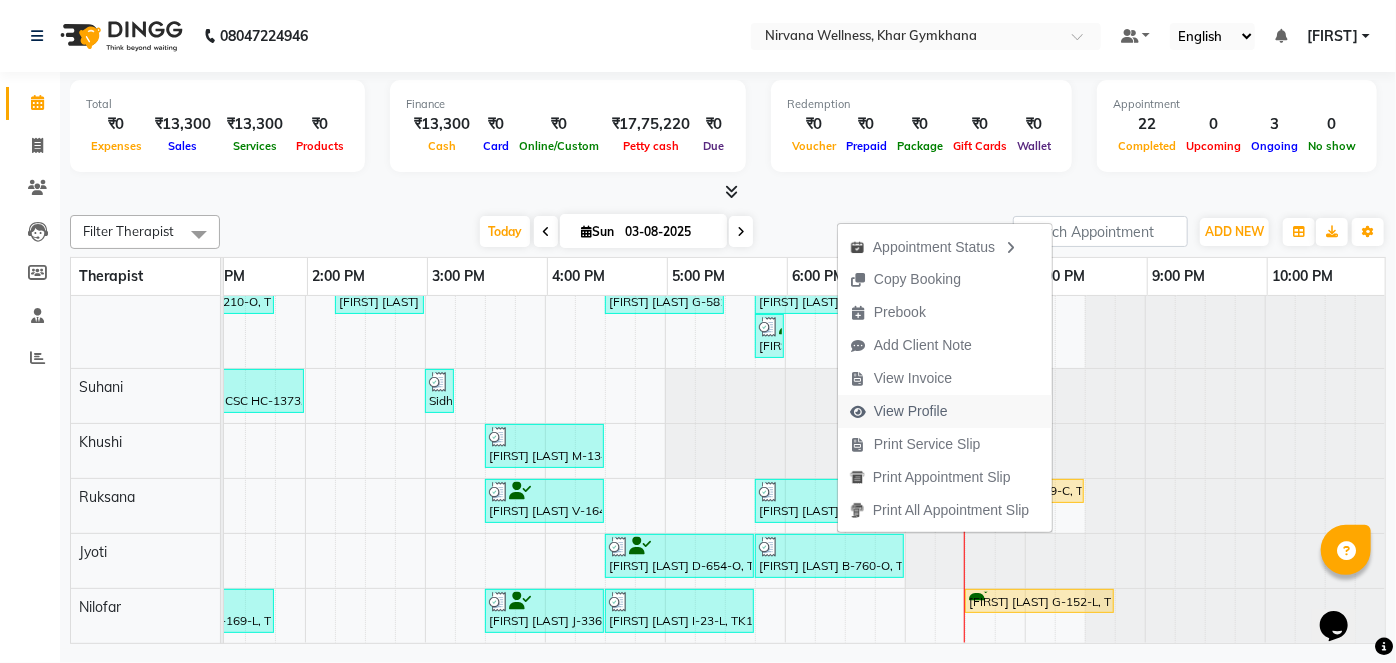 click on "View Profile" at bounding box center (911, 411) 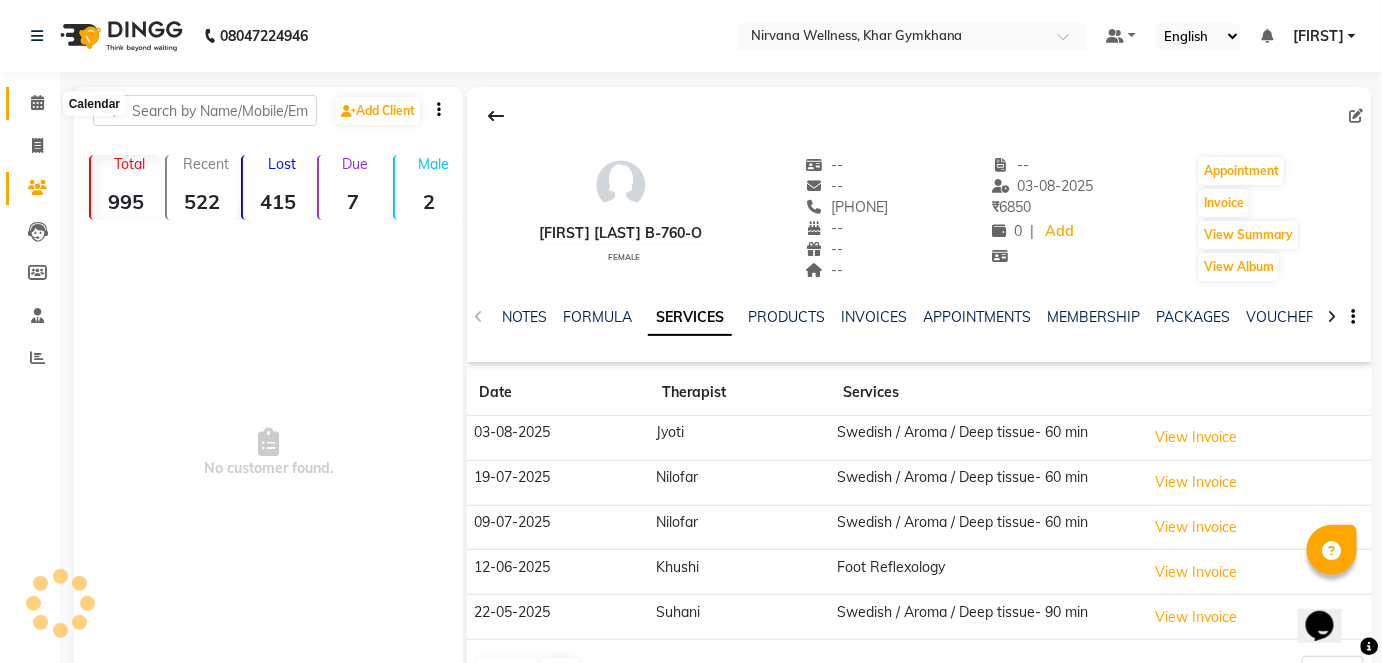 click 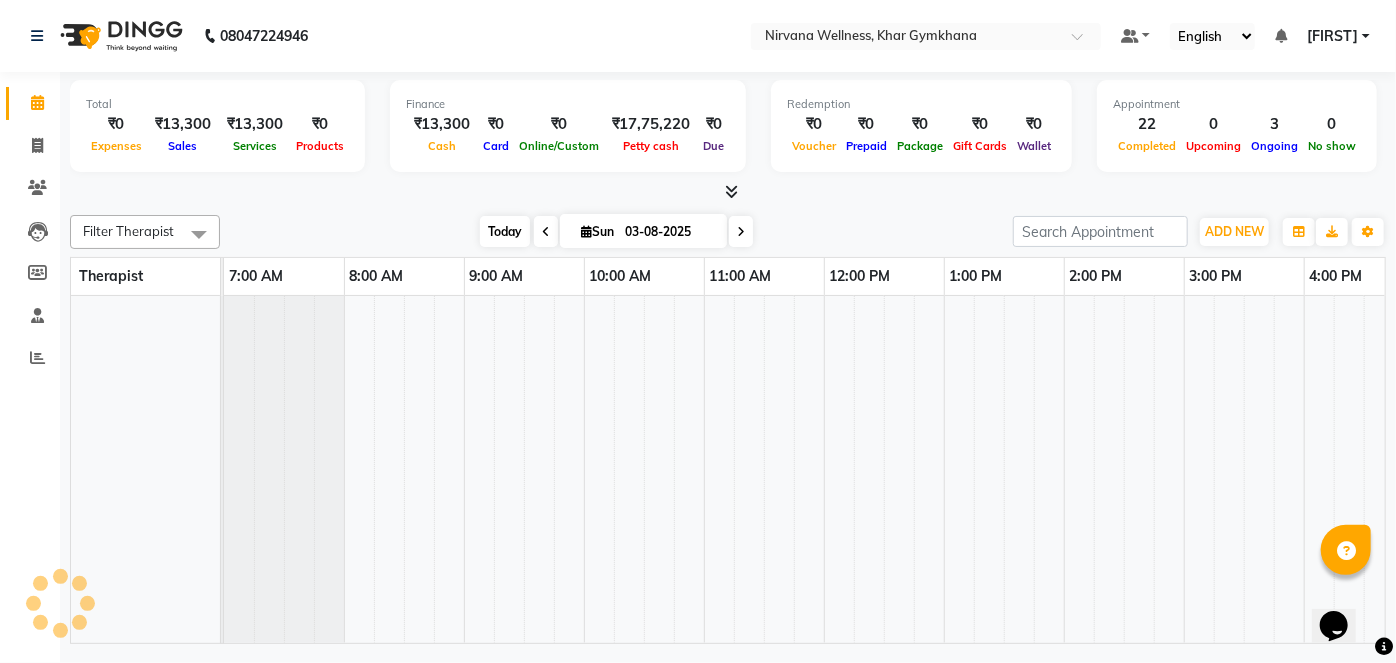 click on "Today" at bounding box center (505, 231) 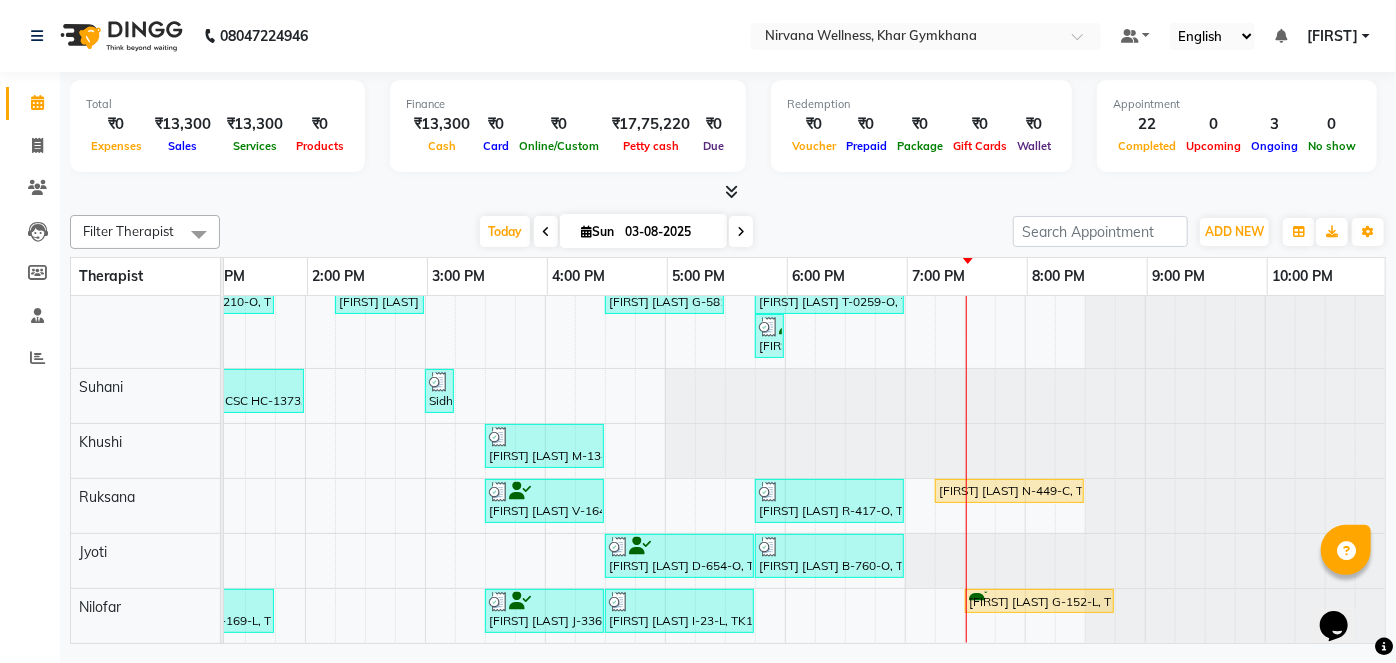scroll, scrollTop: 18, scrollLeft: 771, axis: both 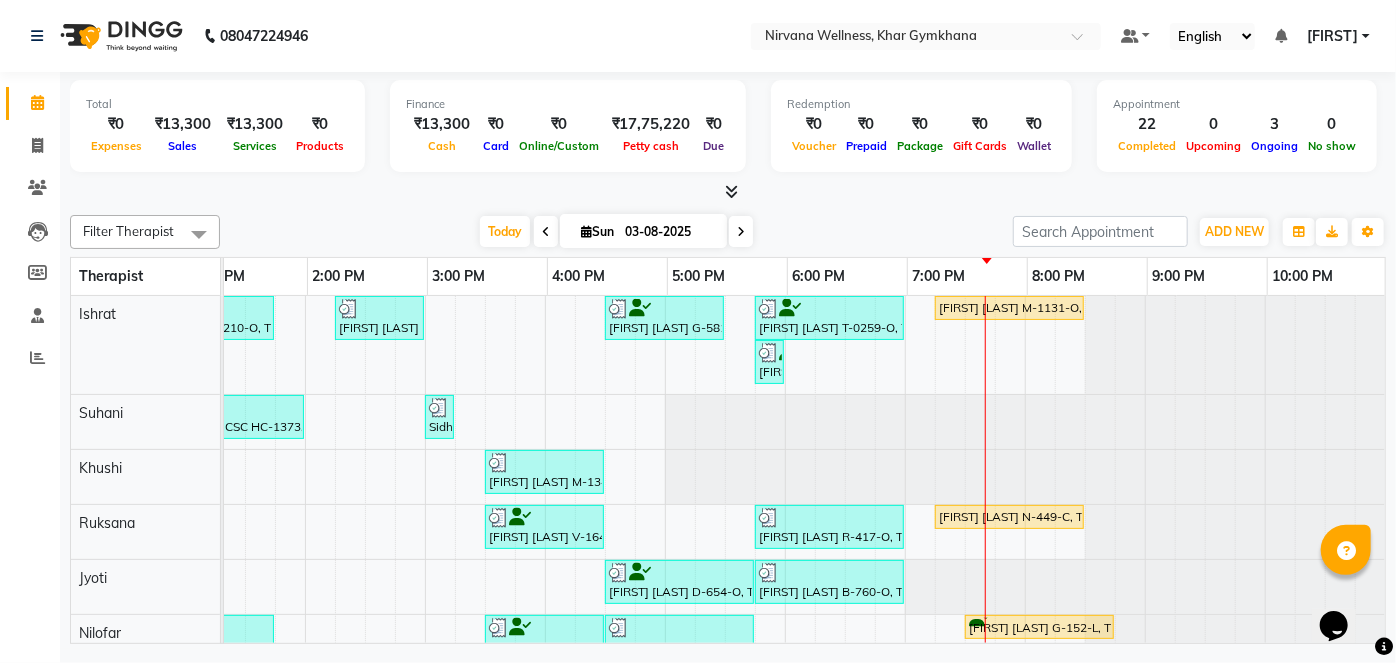 click on "Today  Sun 03-08-2025" at bounding box center (616, 232) 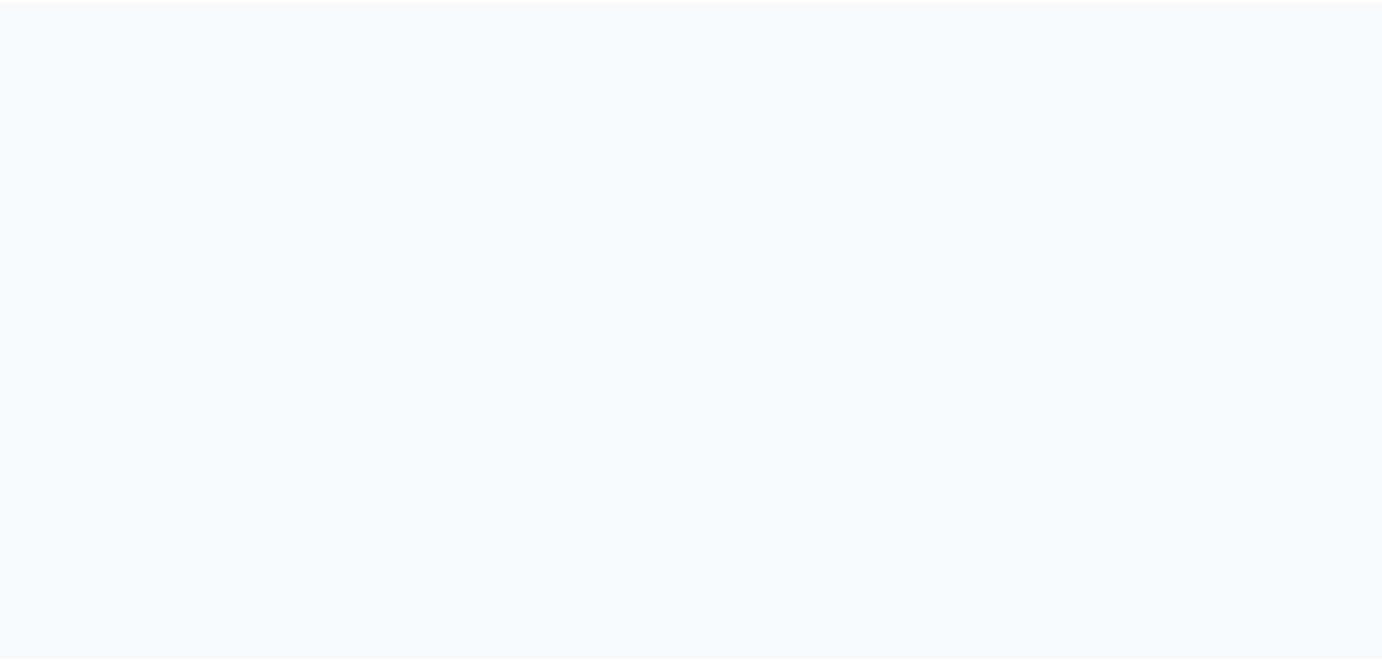 scroll, scrollTop: 0, scrollLeft: 0, axis: both 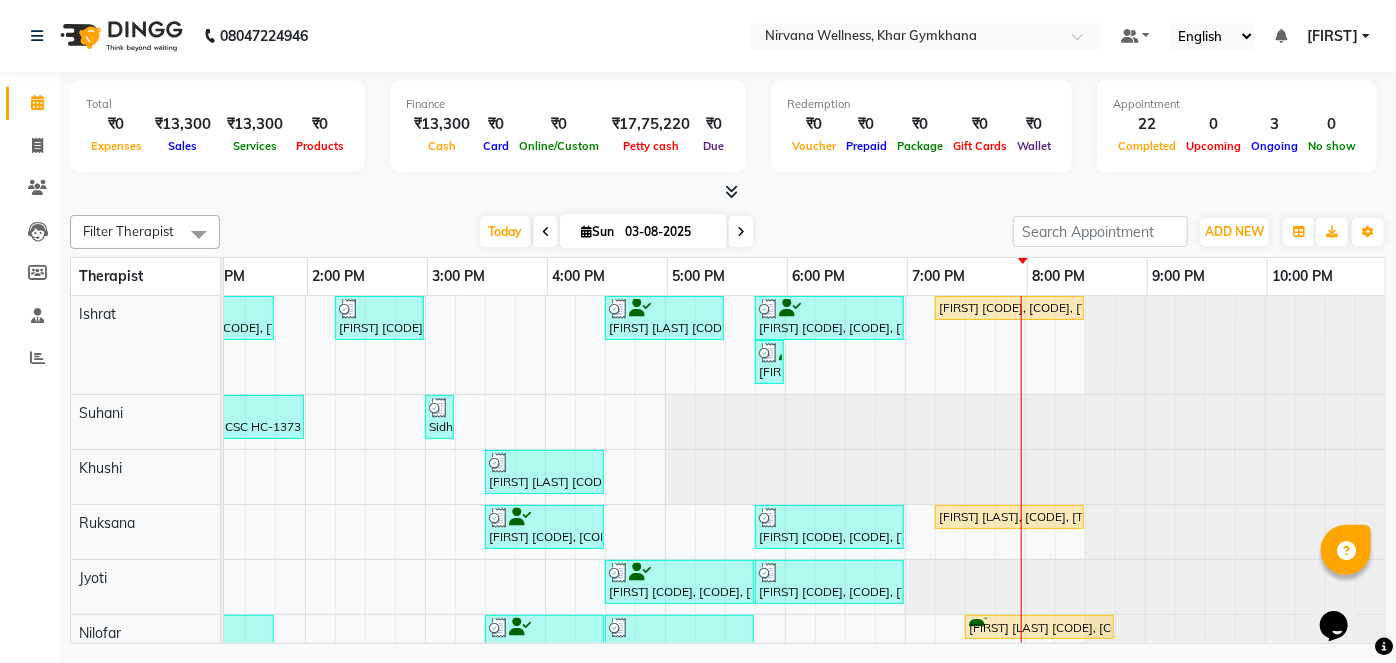 click at bounding box center (741, 232) 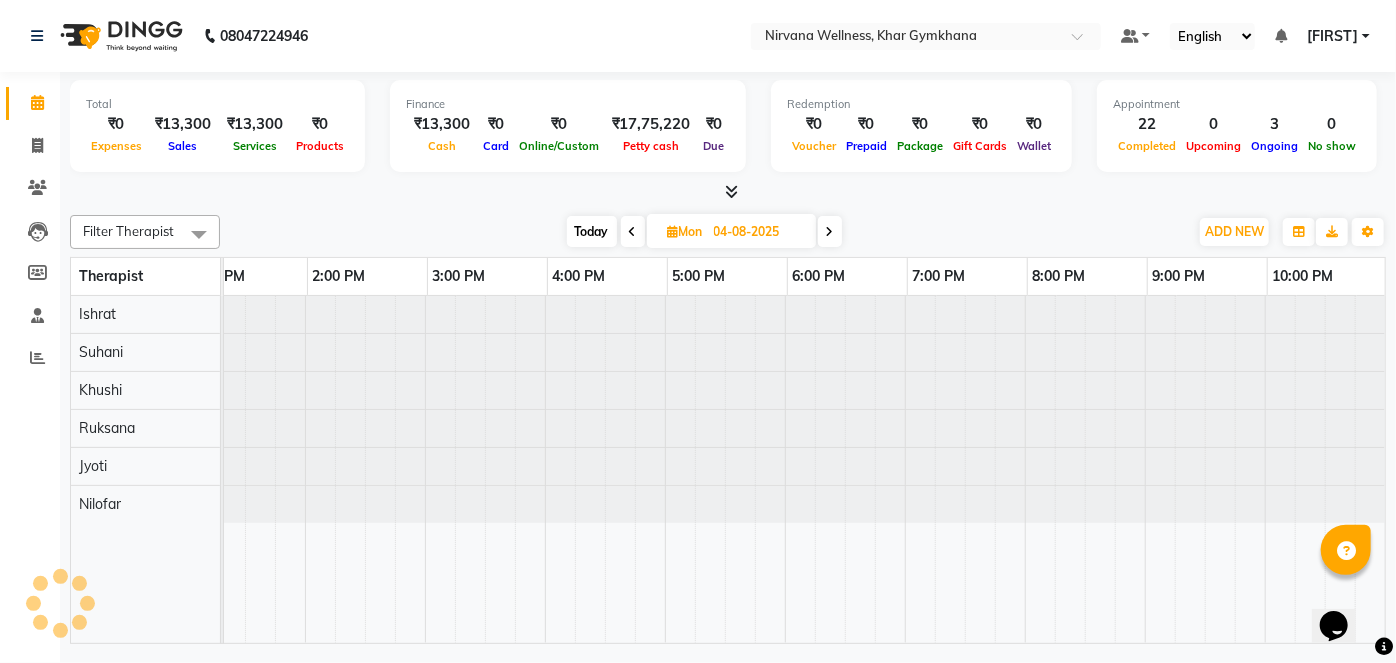 scroll, scrollTop: 0, scrollLeft: 0, axis: both 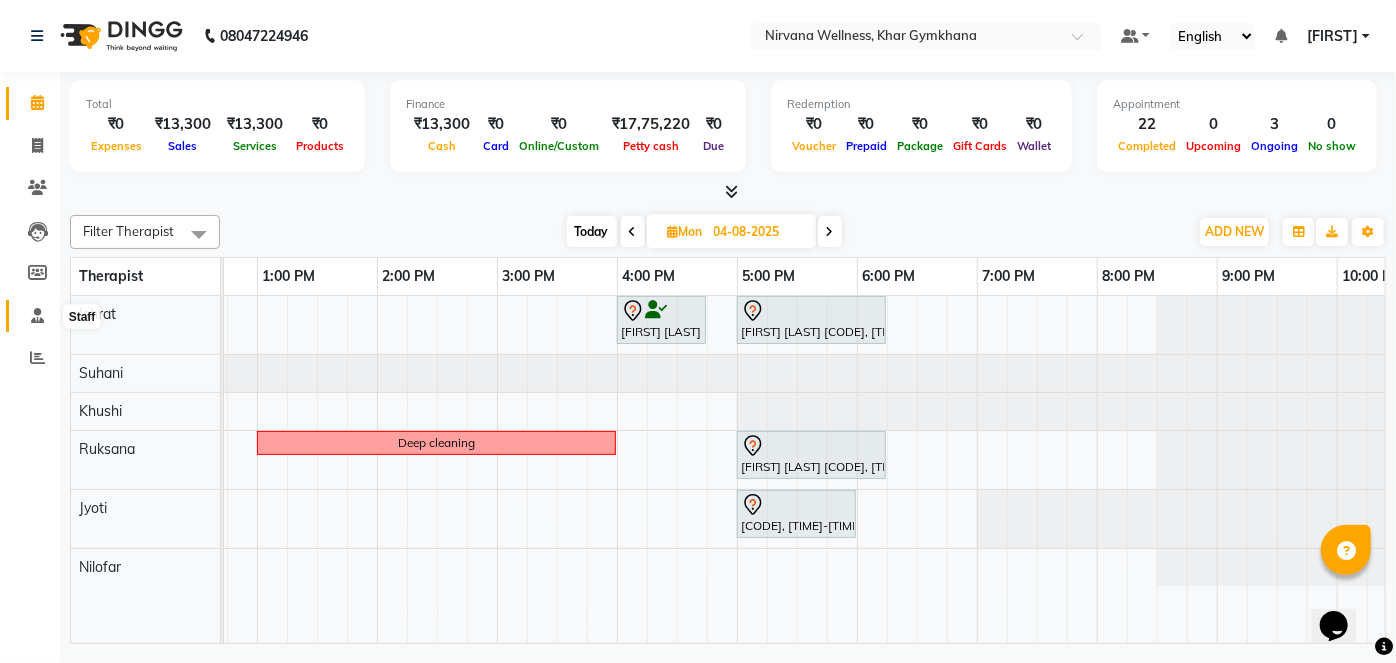 click 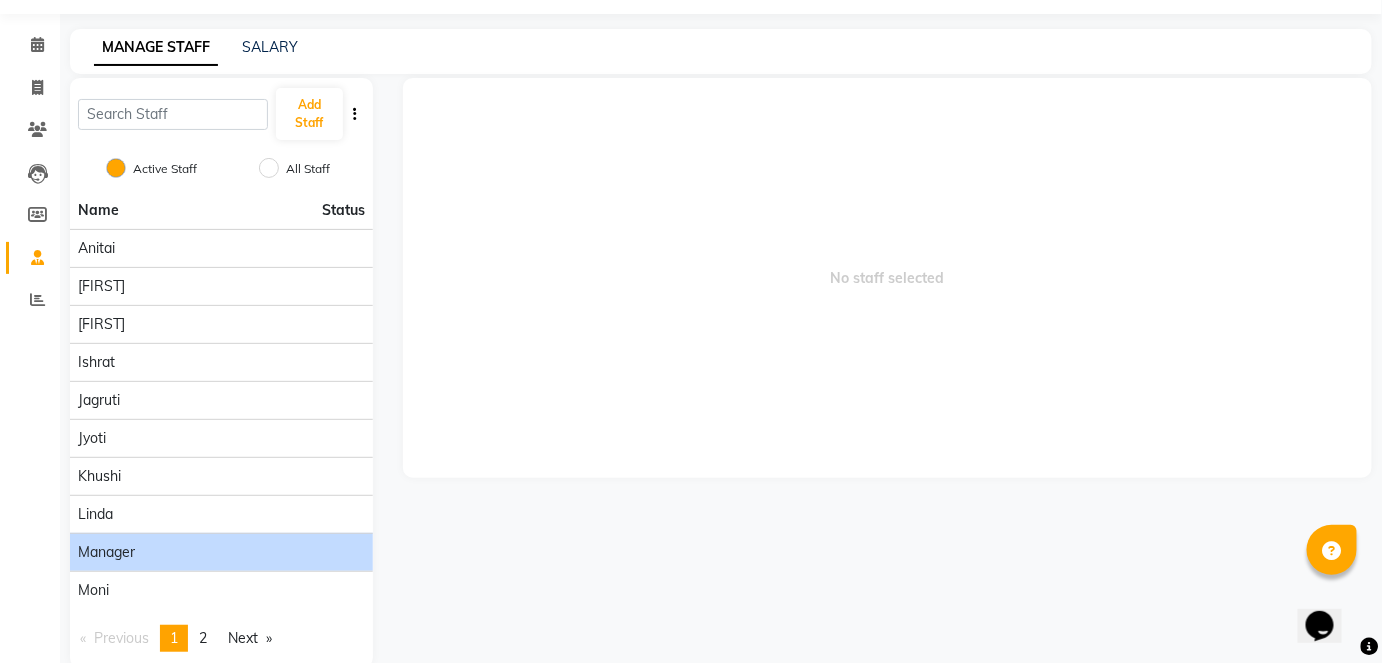 scroll, scrollTop: 90, scrollLeft: 0, axis: vertical 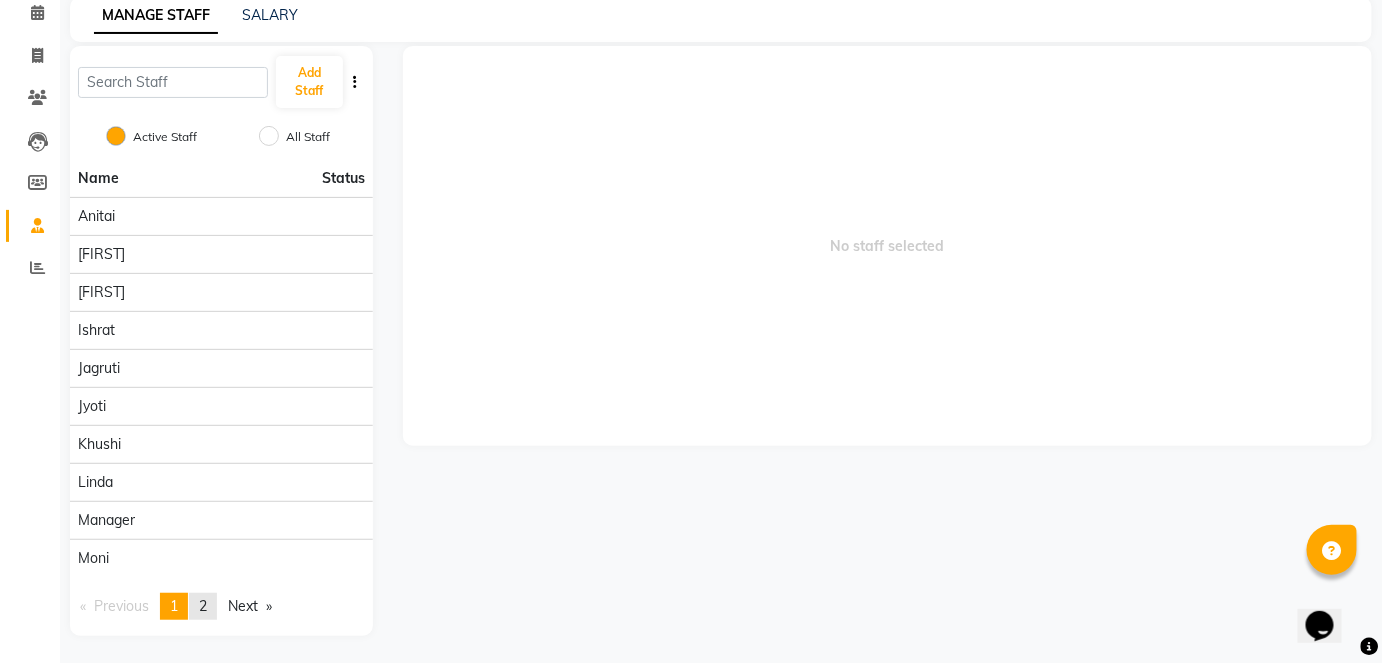 click on "2" at bounding box center [203, 606] 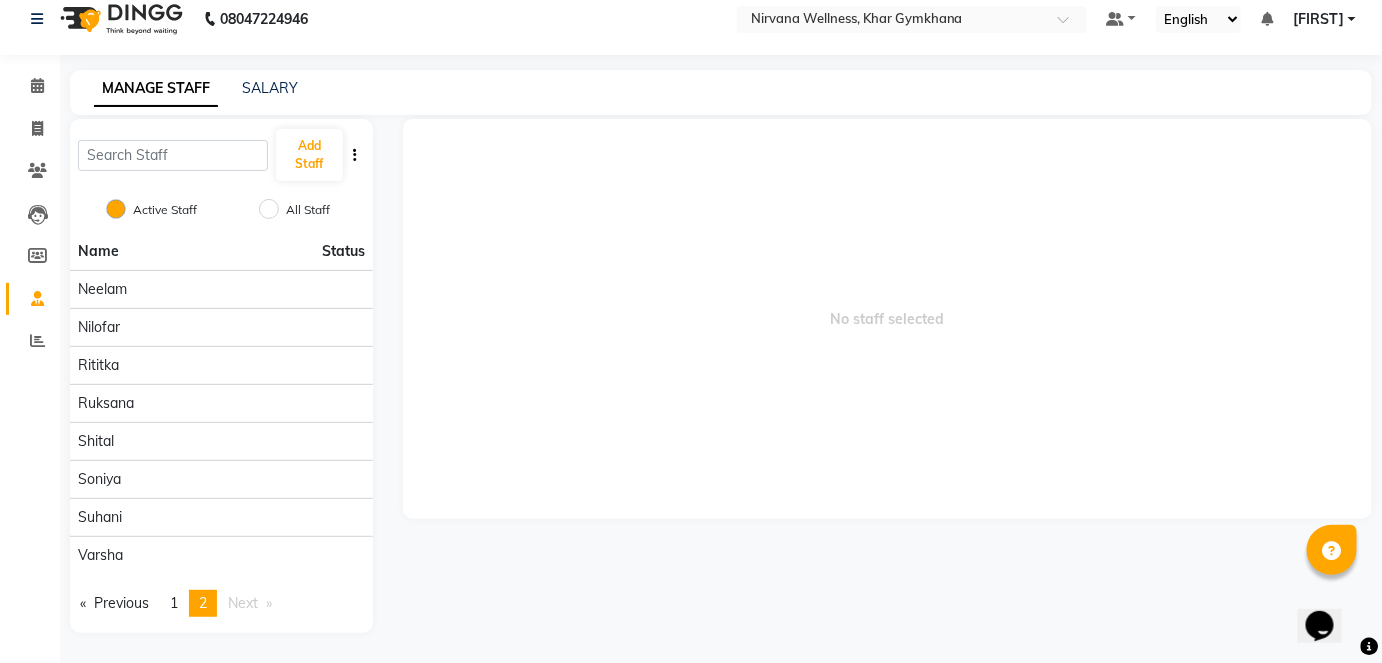 scroll, scrollTop: 14, scrollLeft: 0, axis: vertical 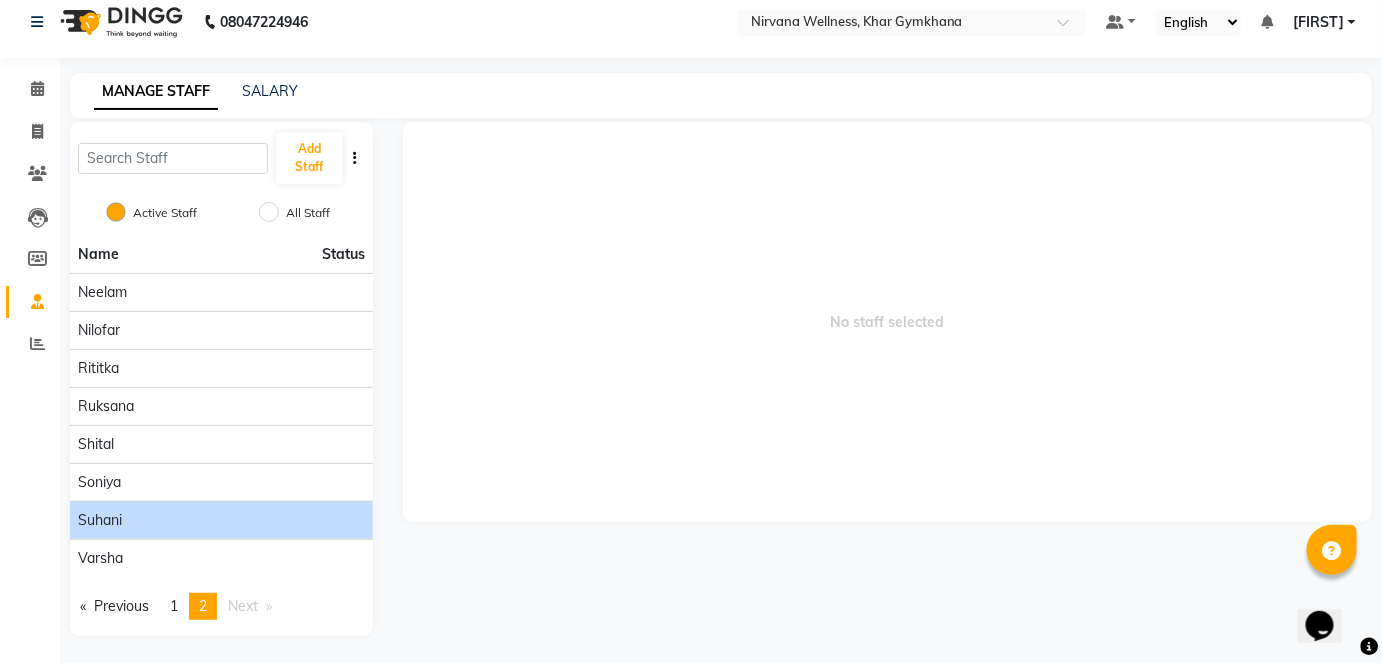 click on "Suhani" 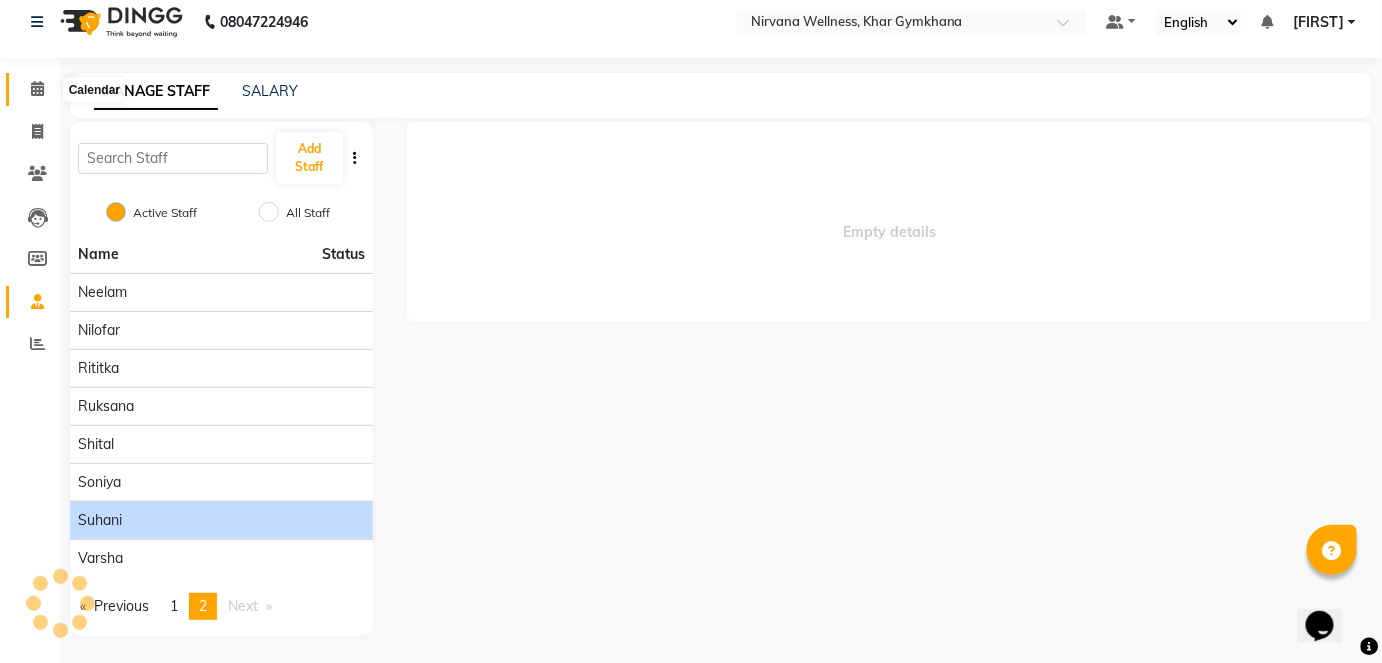 click 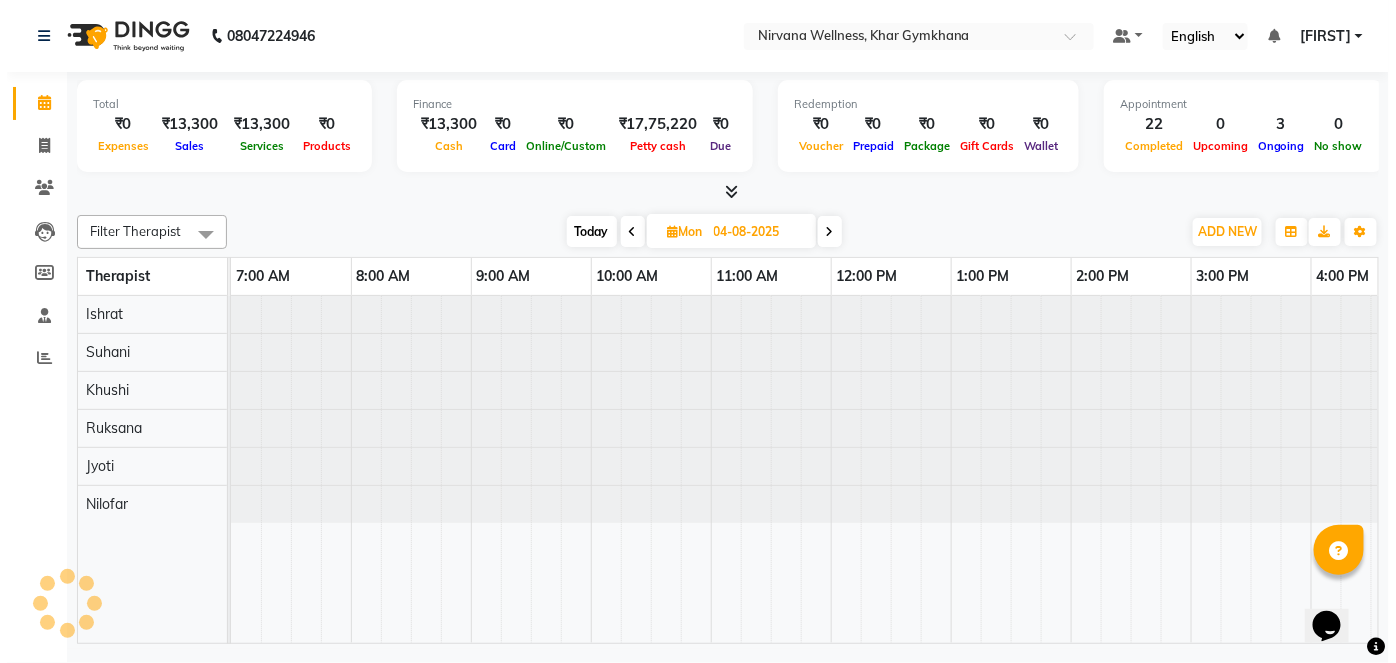 scroll, scrollTop: 0, scrollLeft: 0, axis: both 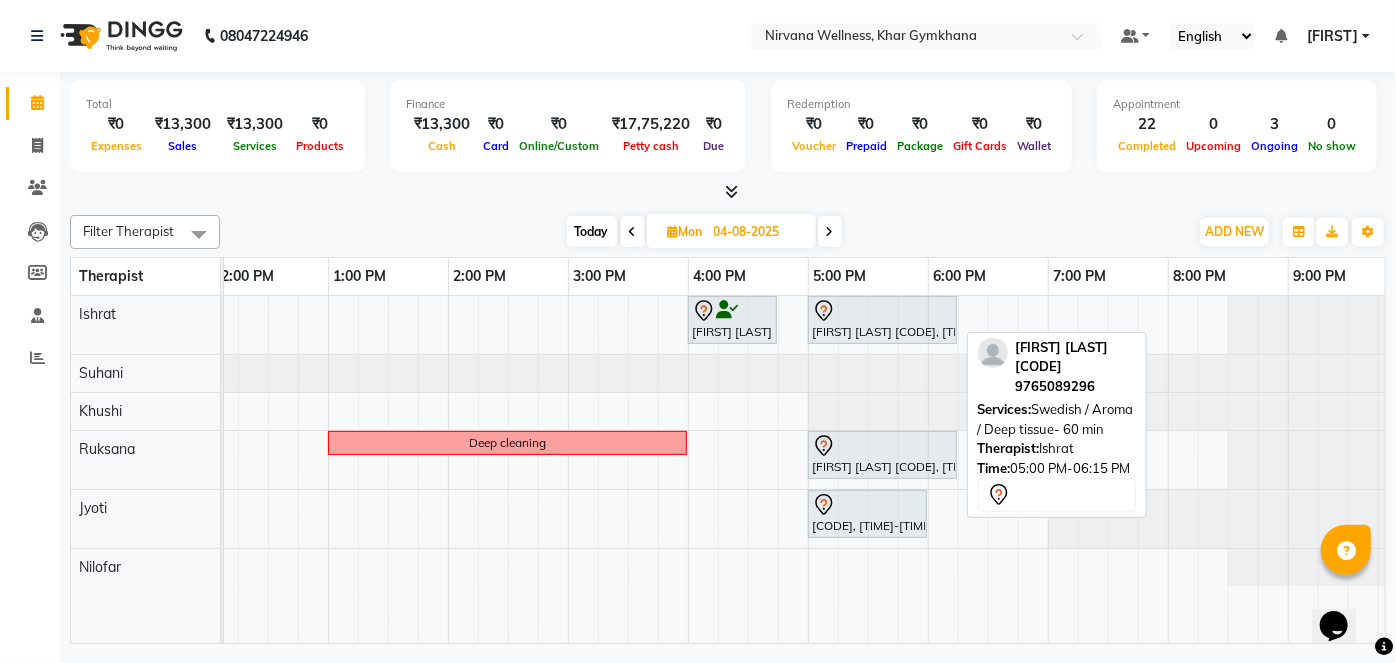 click at bounding box center [882, 311] 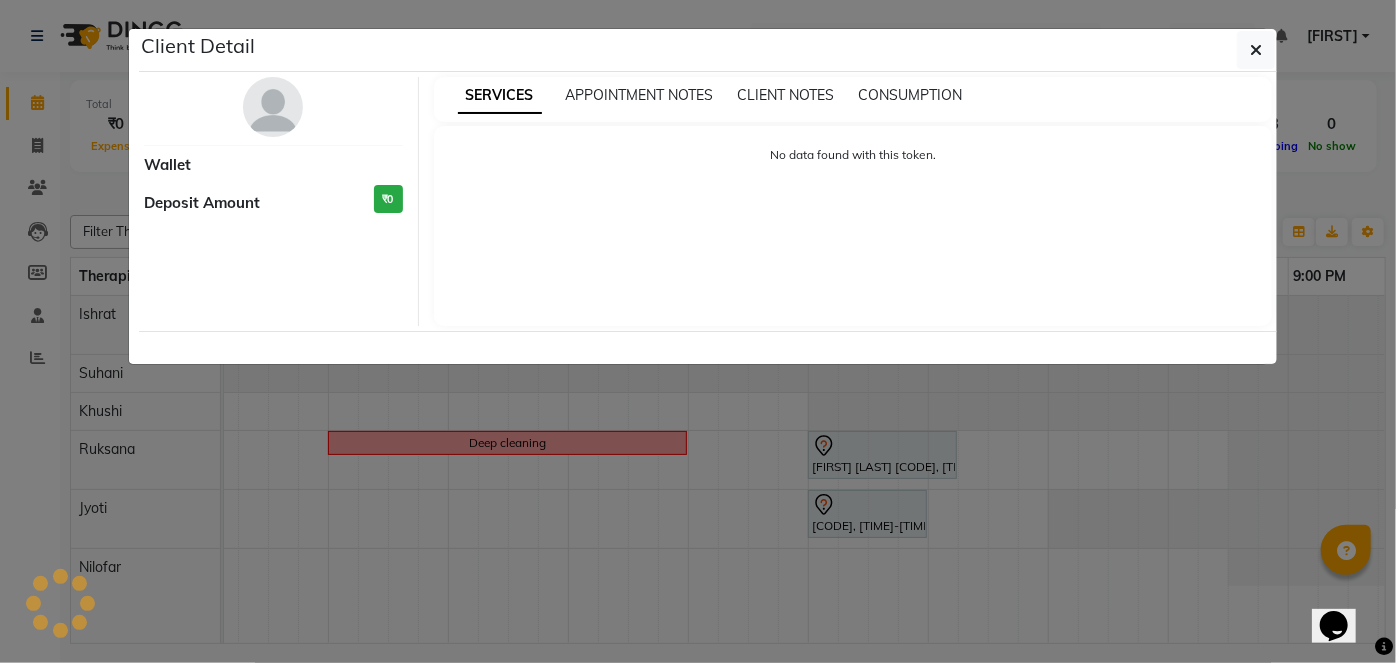 click on "Client Detail     Wallet Deposit Amount  ₹0  SERVICES APPOINTMENT NOTES CLIENT NOTES CONSUMPTION No data found with this token." 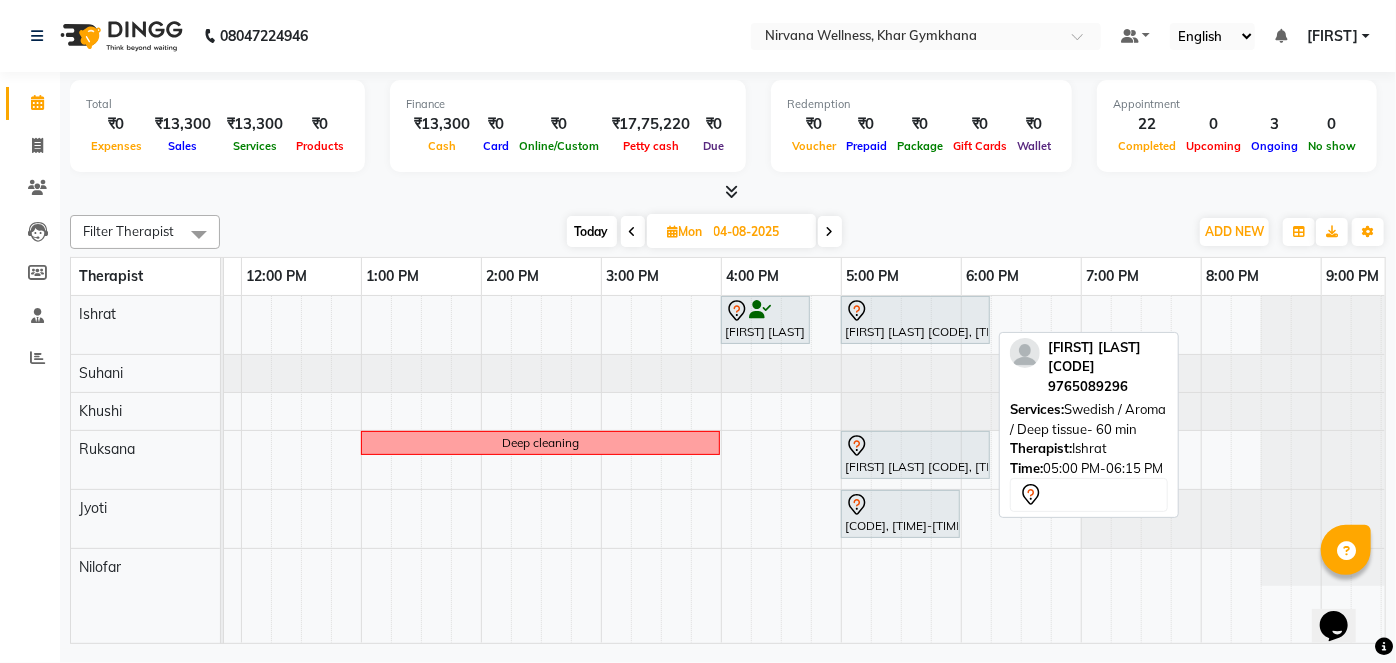 click at bounding box center [915, 311] 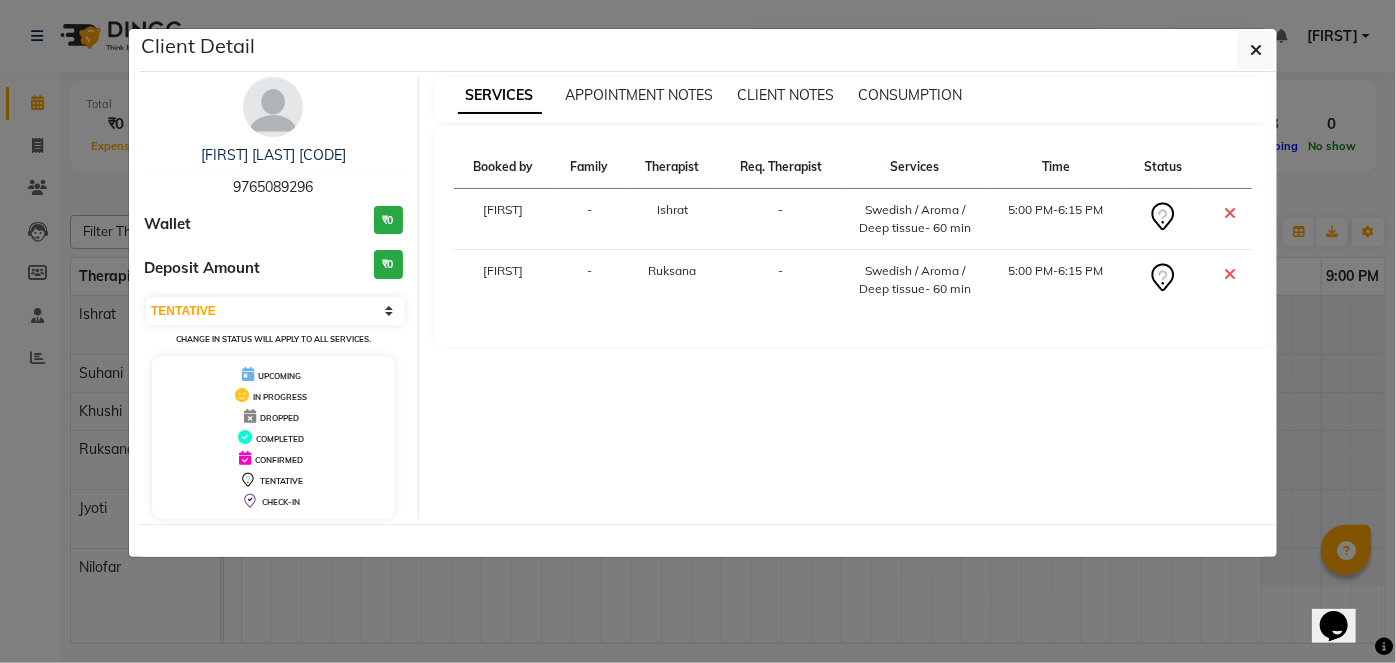 click on "Client Detail  Rashmeet Chadha C-563-O   9765089296 Wallet ₹0 Deposit Amount  ₹0  Select CONFIRMED TENTATIVE Change in status will apply to all services. UPCOMING IN PROGRESS DROPPED COMPLETED CONFIRMED TENTATIVE CHECK-IN SERVICES APPOINTMENT NOTES CLIENT NOTES CONSUMPTION Booked by Family Therapist Req. Therapist Services Time Status  Farhat  - Ishrat -  Swedish / Aroma / Deep tissue- 60 min   5:00 PM-6:15 PM   Farhat  - Ruksana  -  Swedish / Aroma / Deep tissue- 60 min   5:00 PM-6:15 PM" 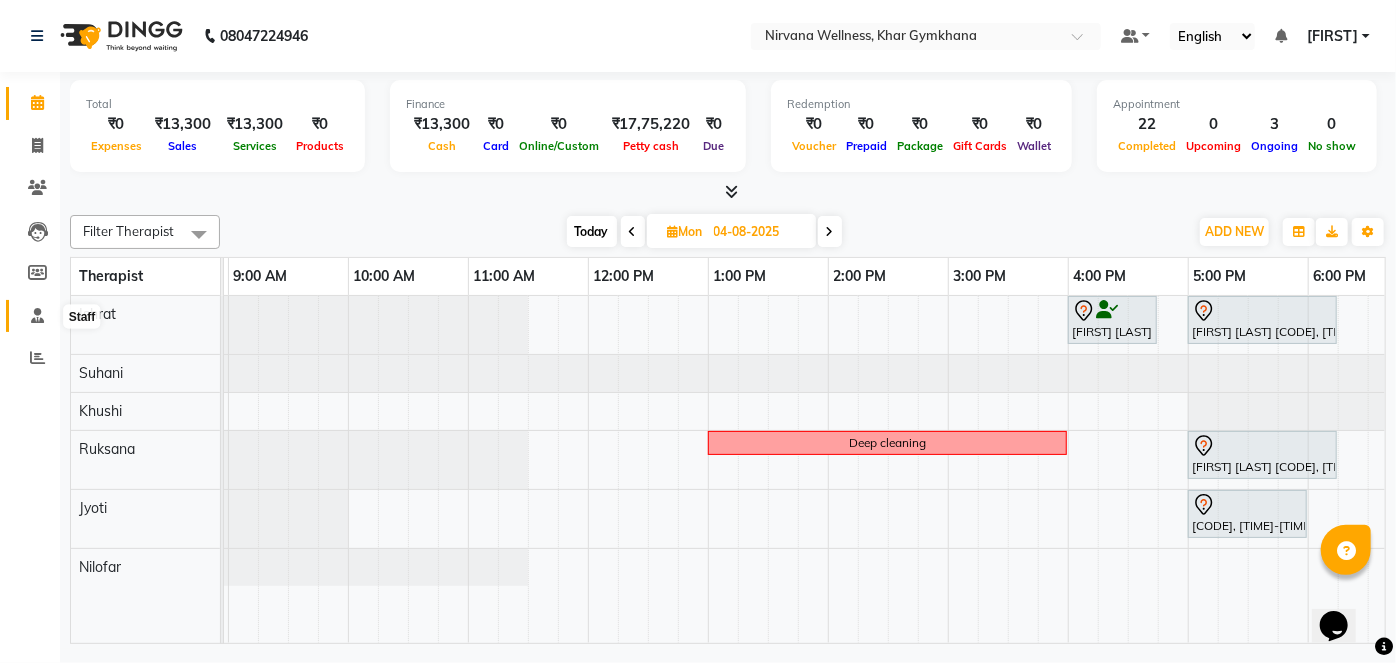 click 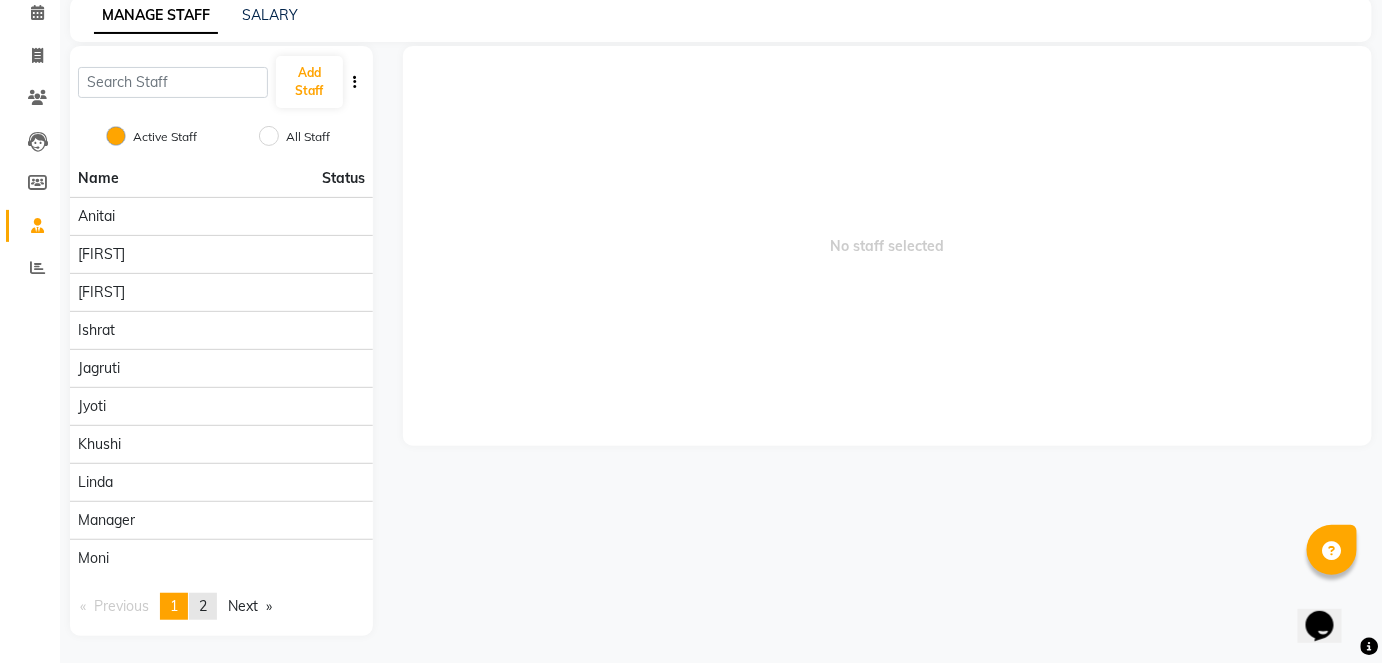click on "page  2" at bounding box center (203, 606) 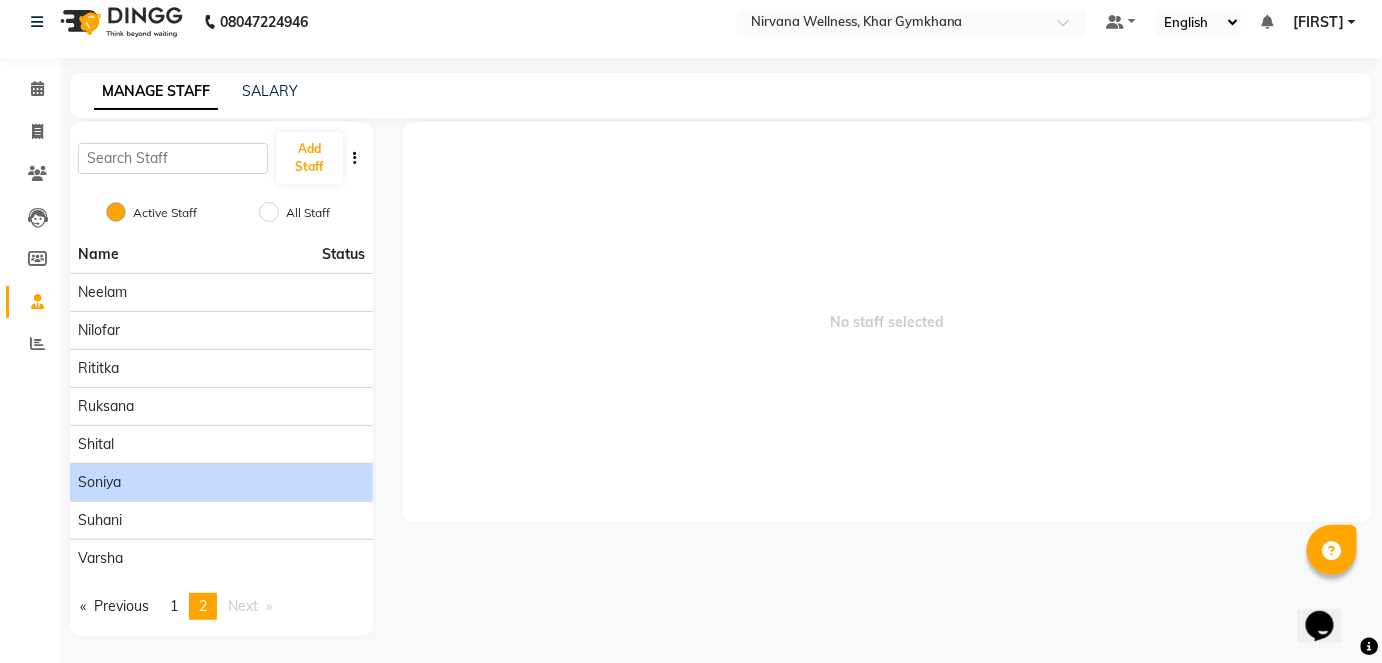 click on "Soniya" 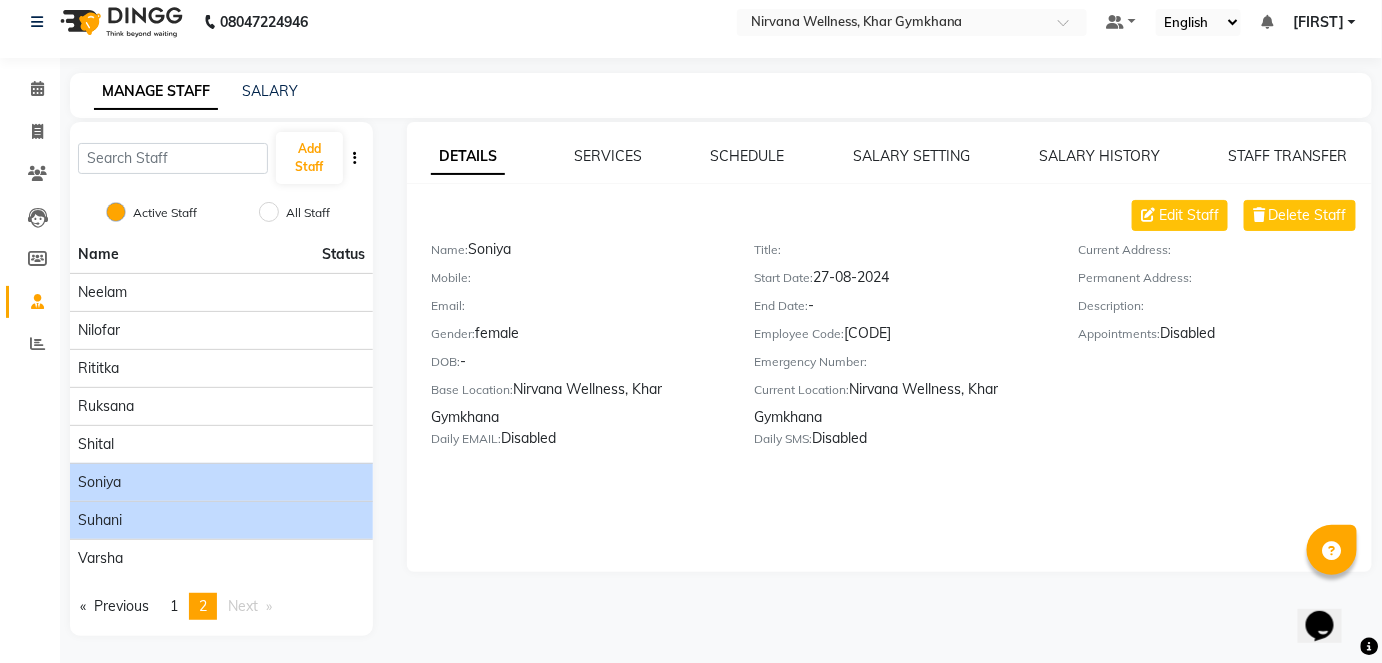 drag, startPoint x: 194, startPoint y: 520, endPoint x: 226, endPoint y: 508, distance: 34.176014 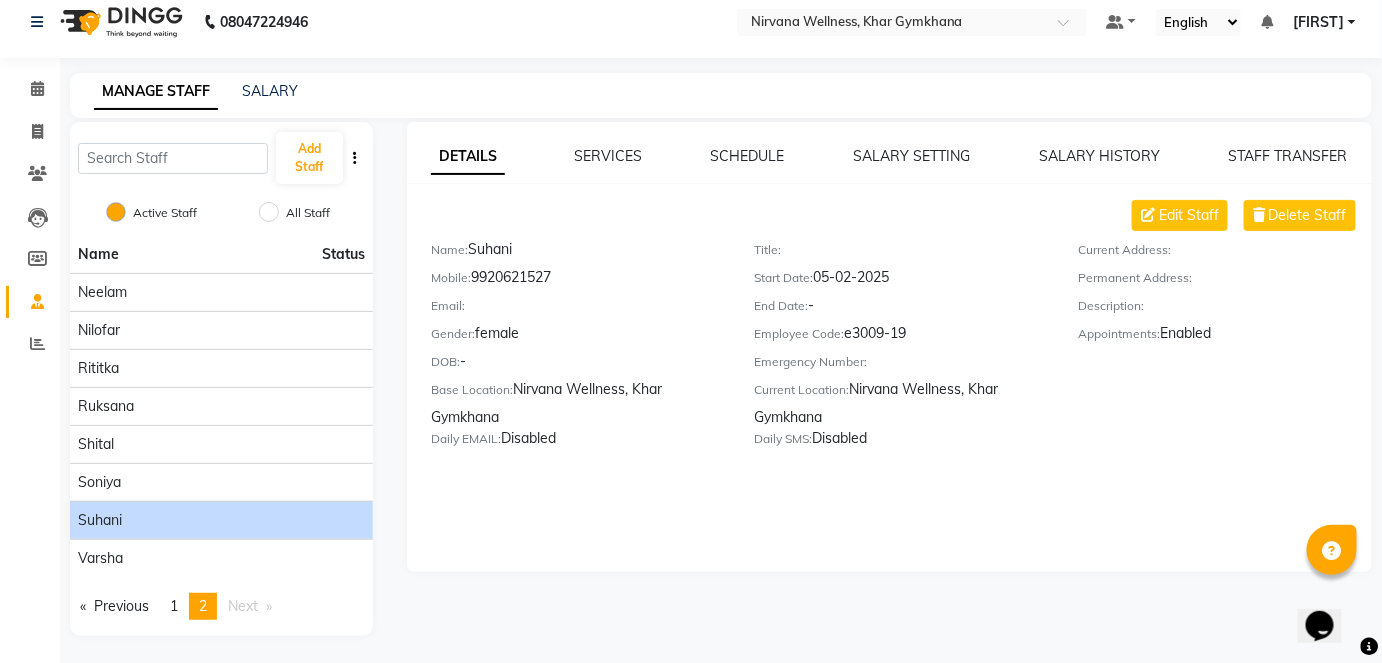 click on "DETAILS SERVICES SCHEDULE SALARY SETTING SALARY HISTORY STAFF TRANSFER Edit Staff Delete Staff Name:   Suhani  Mobile:   9920621527  Email:     Gender:   female  DOB:   -  Base Location:   Nirvana Wellness, Khar Gymkhana  Daily EMAIL:   Disabled  Title:     Start Date:   05-02-2025  End Date:   -  Employee Code:   e3009-19  Emergency Number:     Current Location:   Nirvana Wellness, Khar Gymkhana  Daily SMS:   Disabled  Current Address:     Permanent Address:     Description:     Appointments:   Enabled" 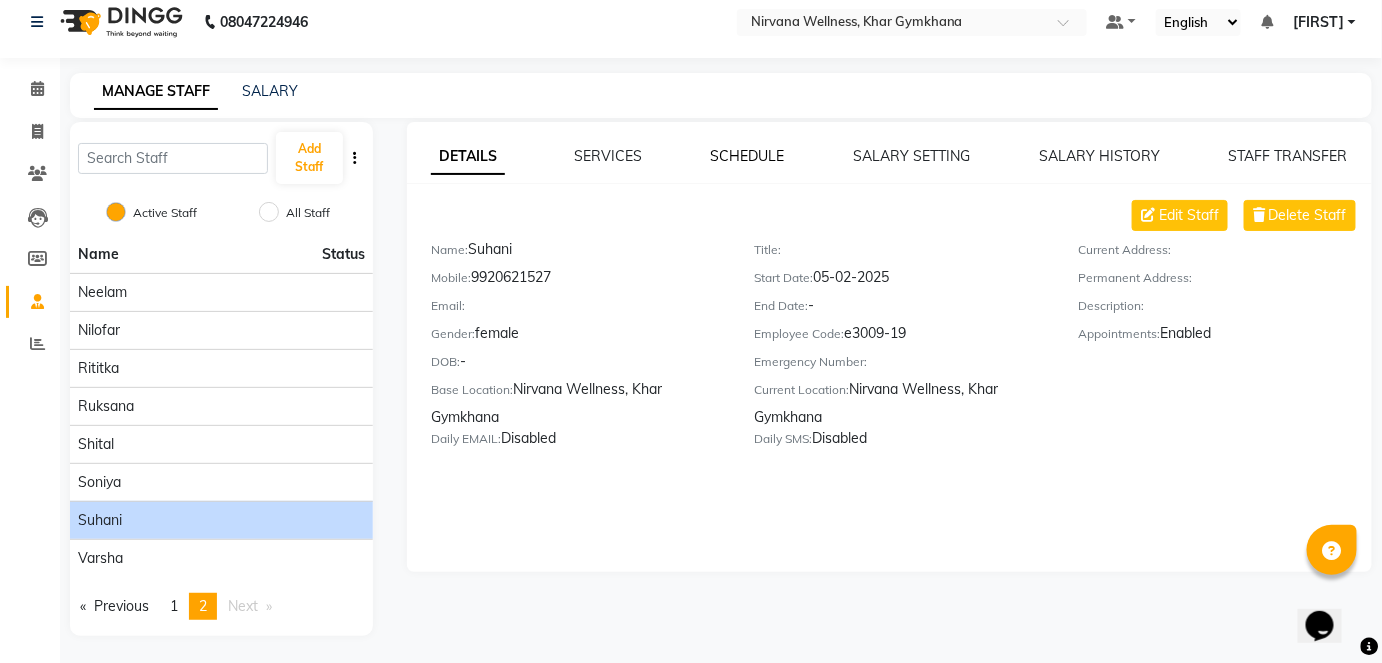 click on "SCHEDULE" 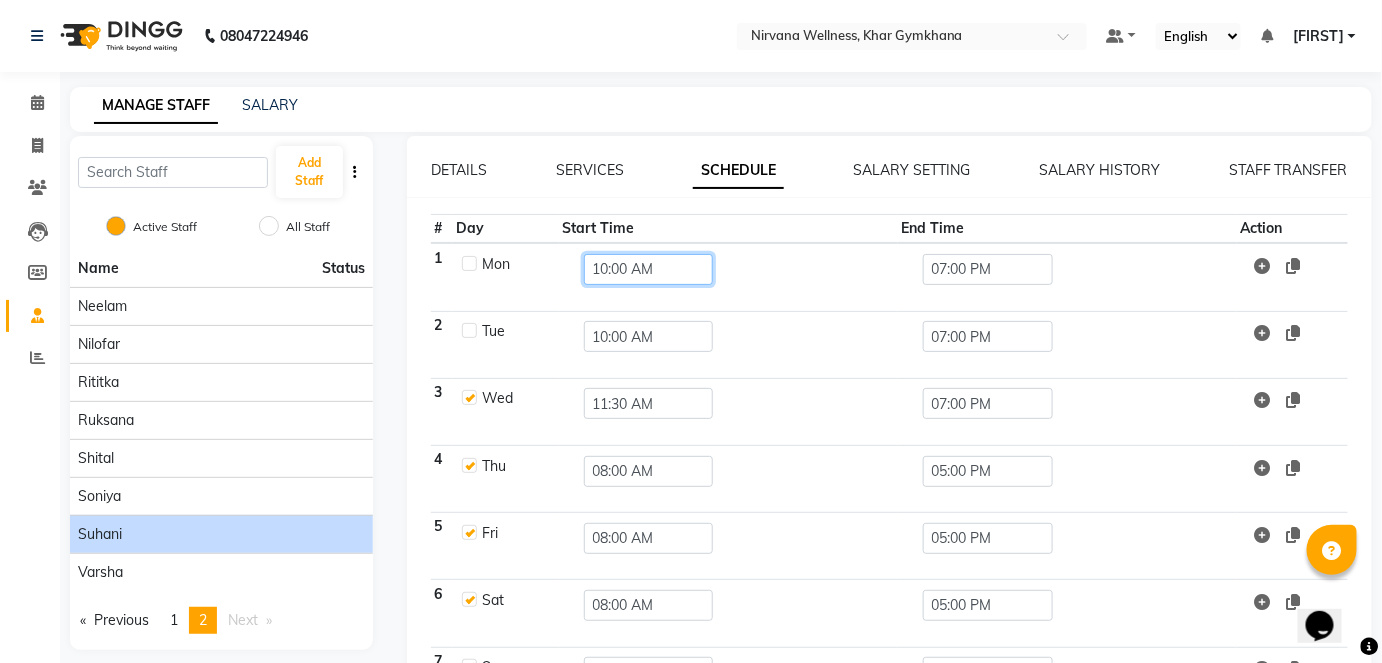 click on "10:00 AM" 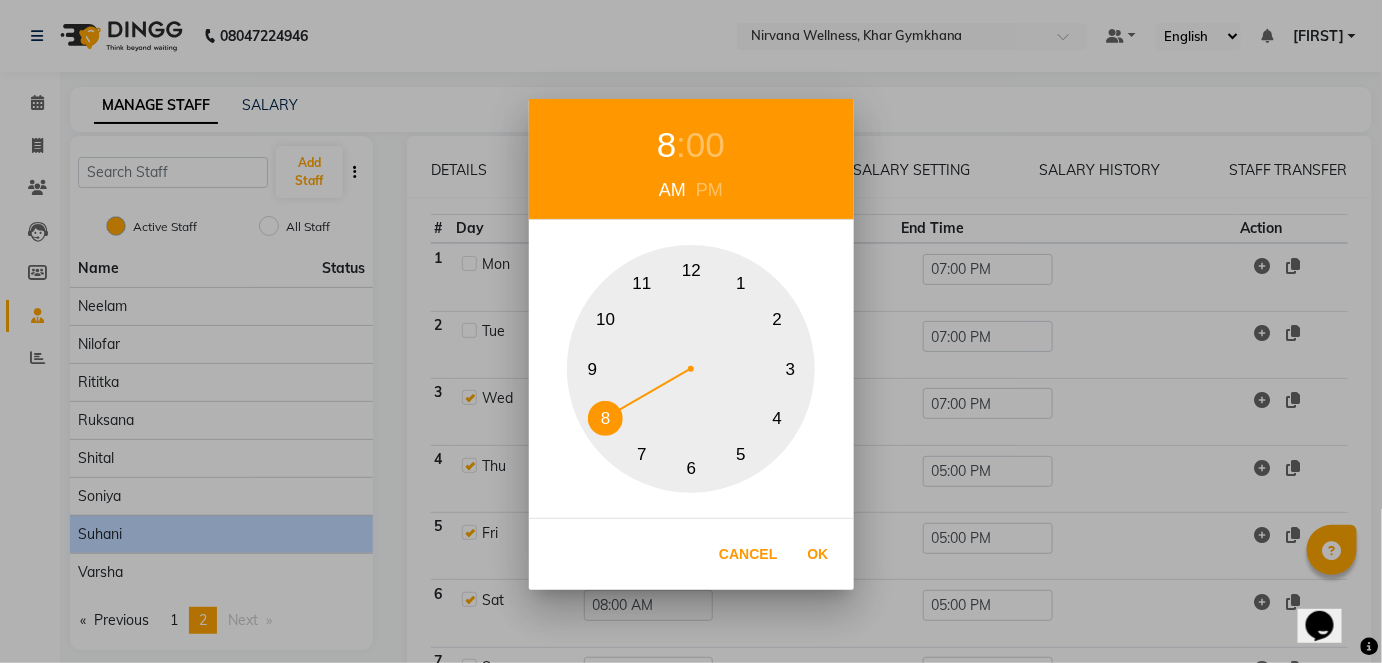 click on "8" at bounding box center (605, 418) 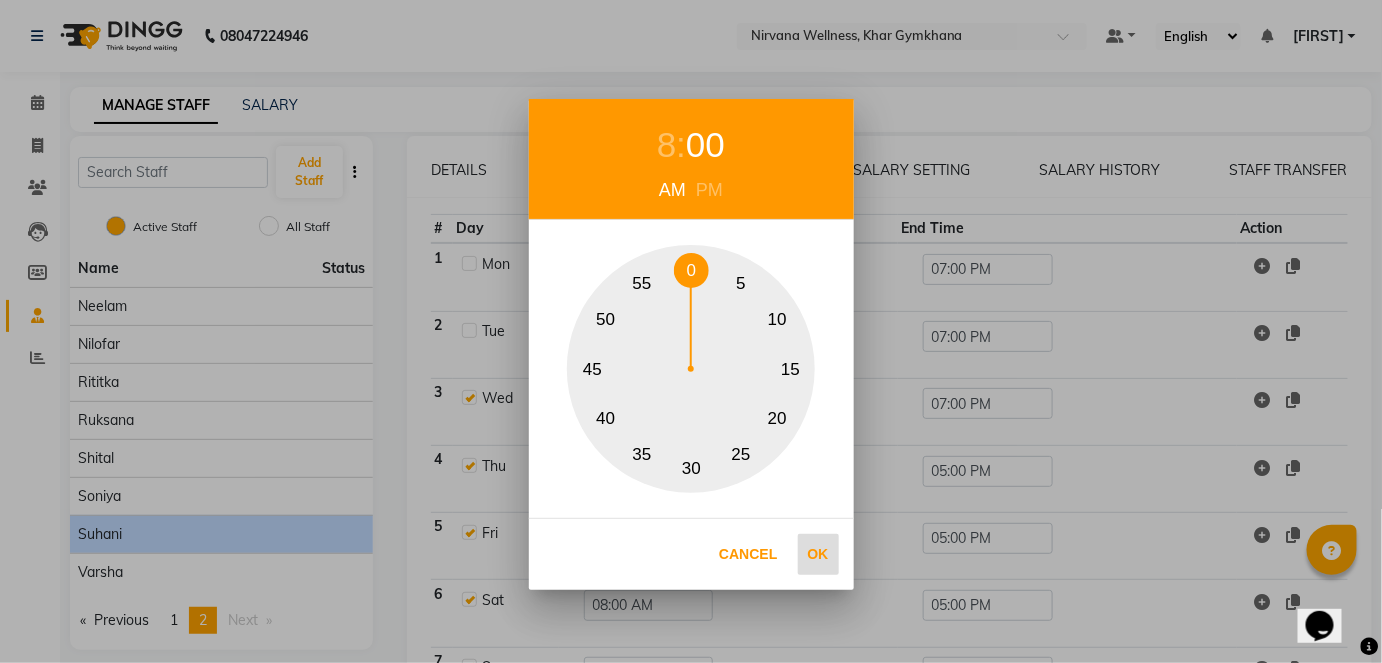 click on "Ok" at bounding box center (818, 554) 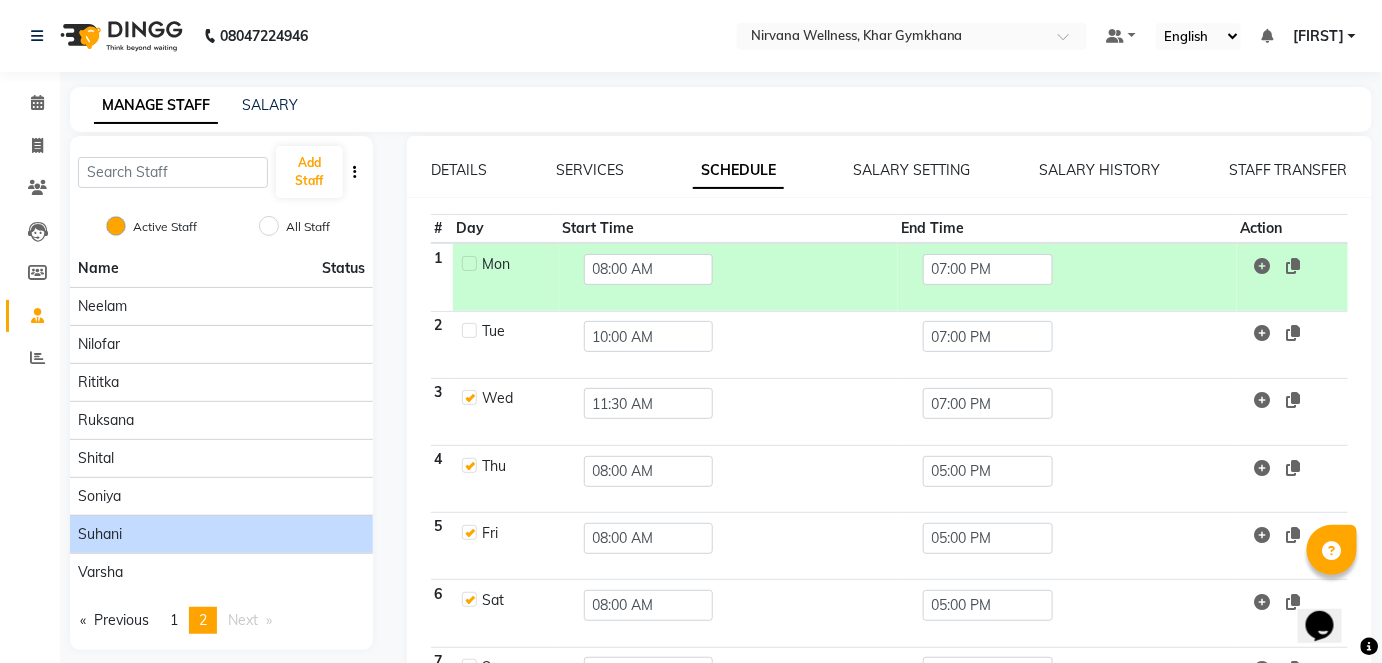 click 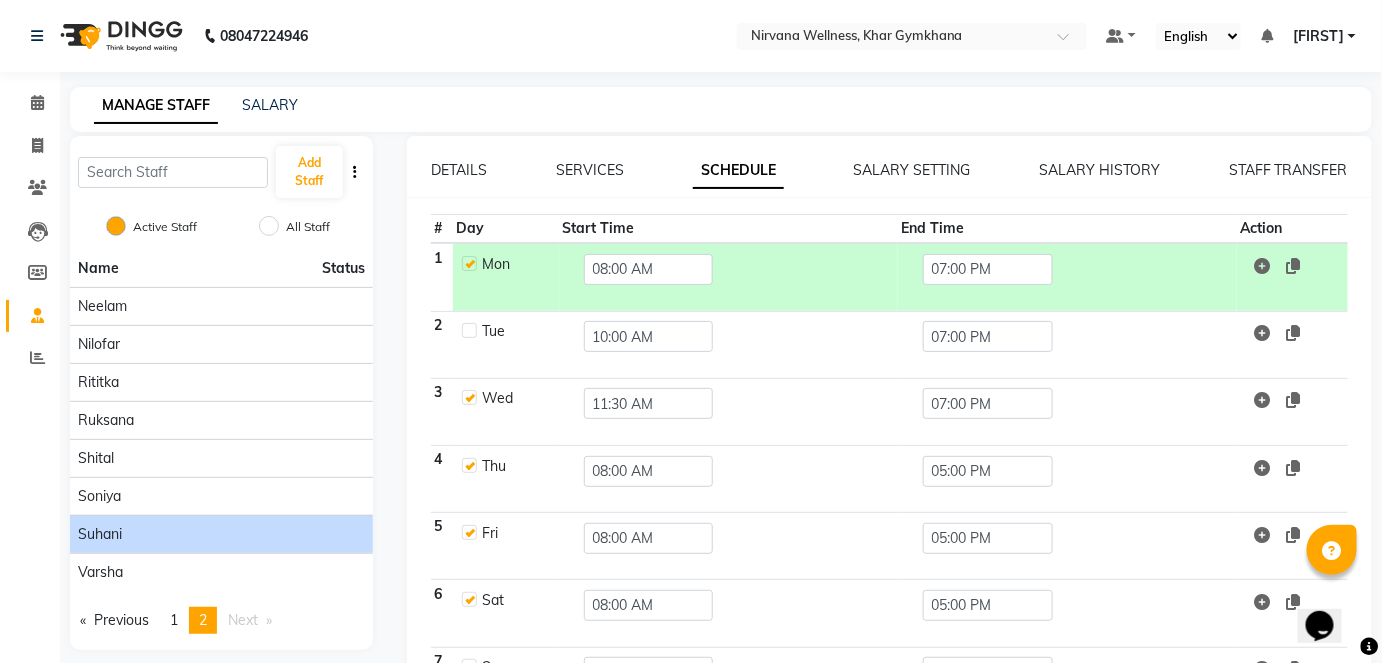 checkbox on "true" 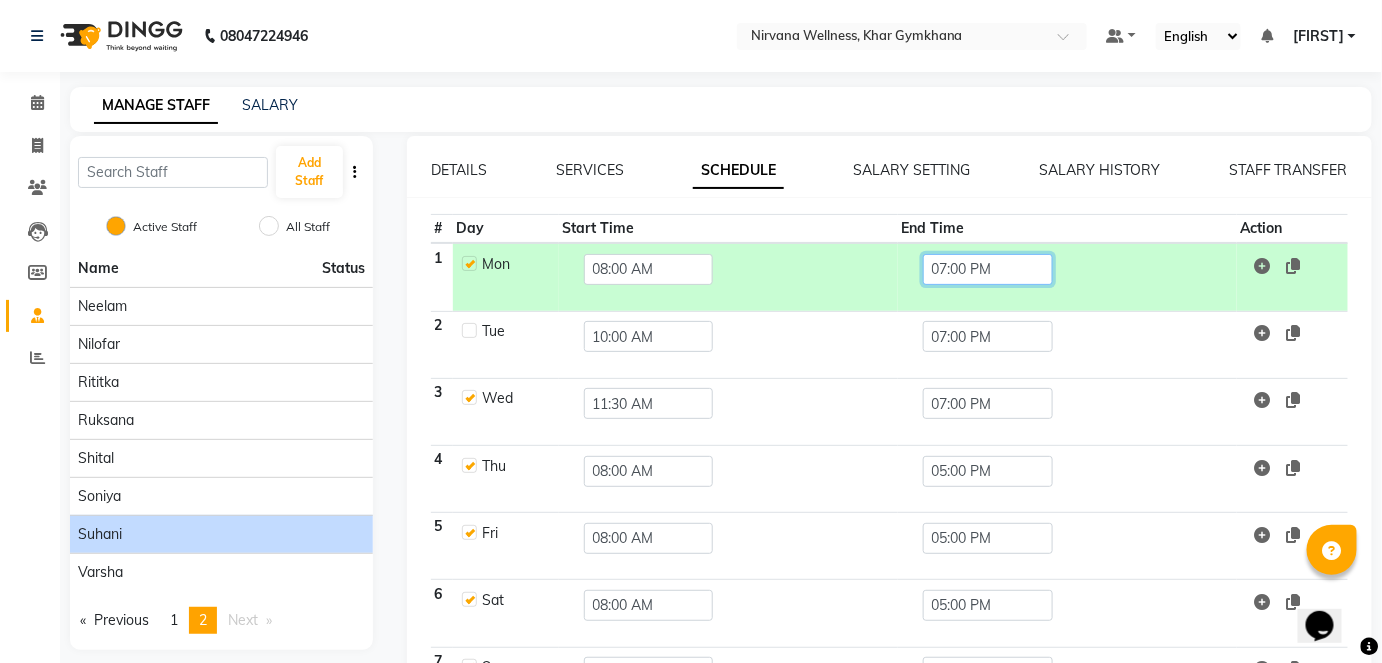 click on "07:00 PM" 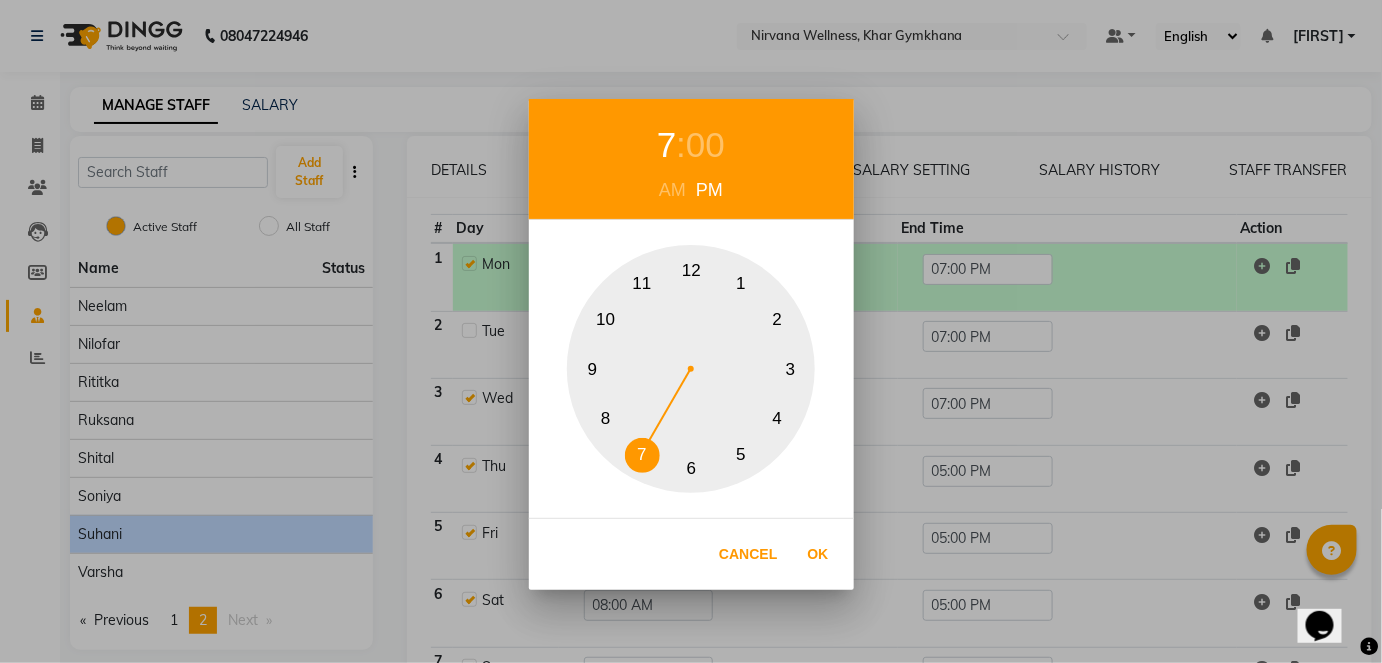 click on "5" at bounding box center [741, 455] 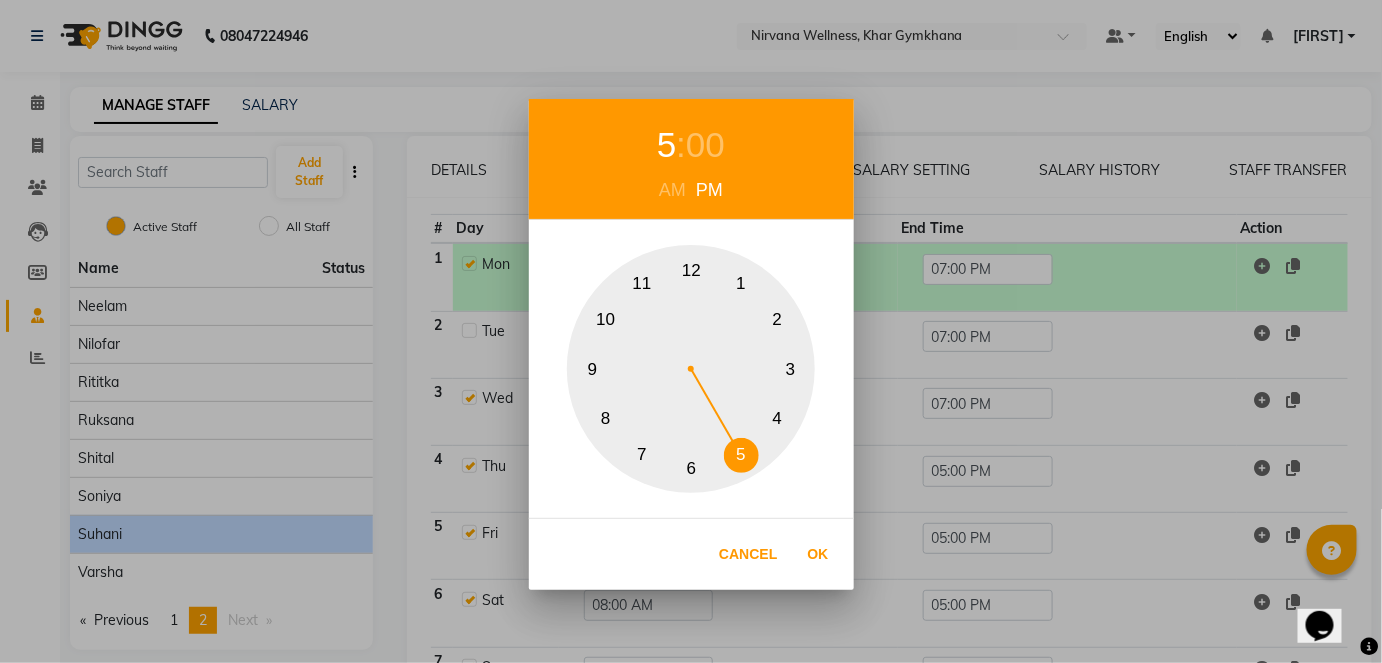 click on "00" at bounding box center [705, 145] 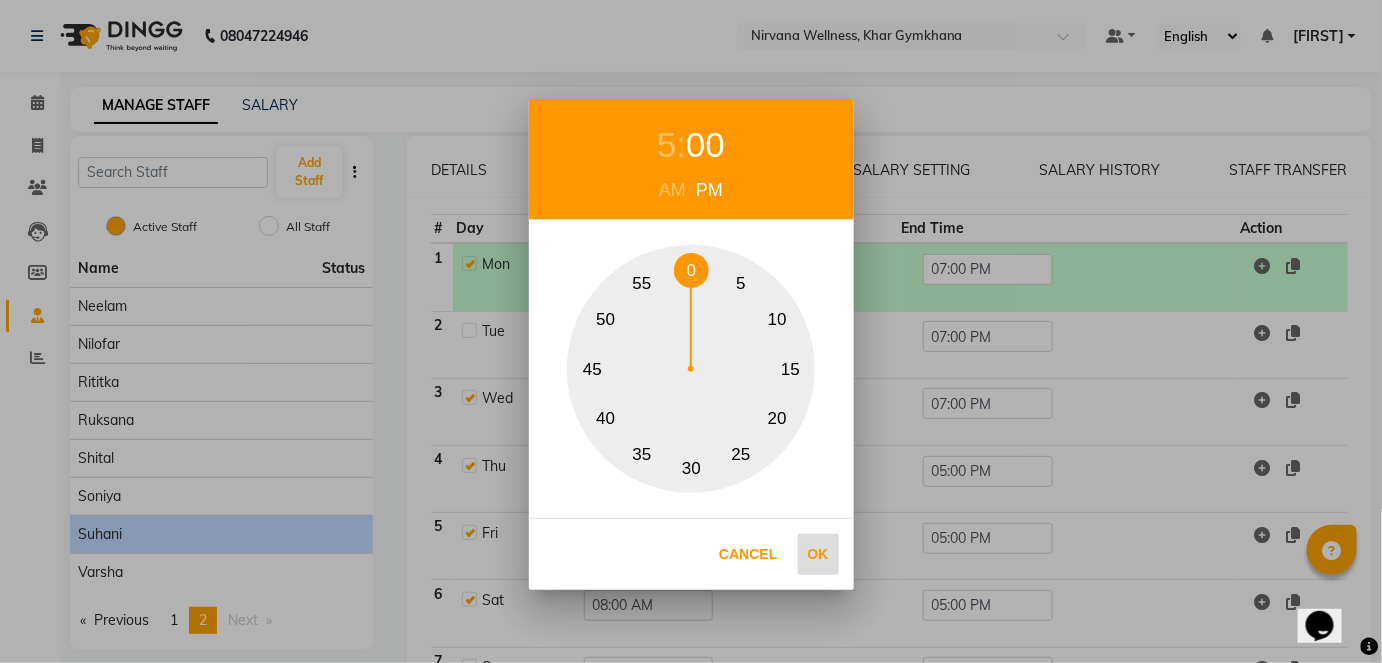 click on "Ok" at bounding box center (818, 554) 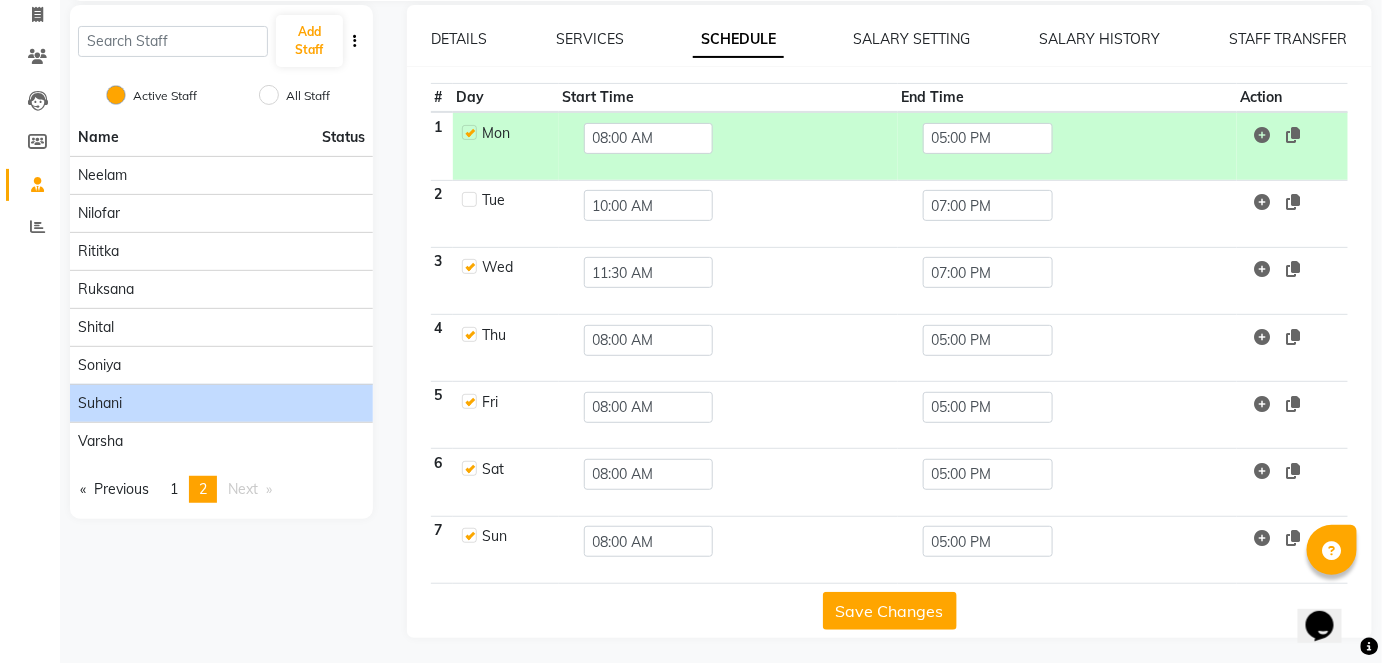 click on "Save Changes" 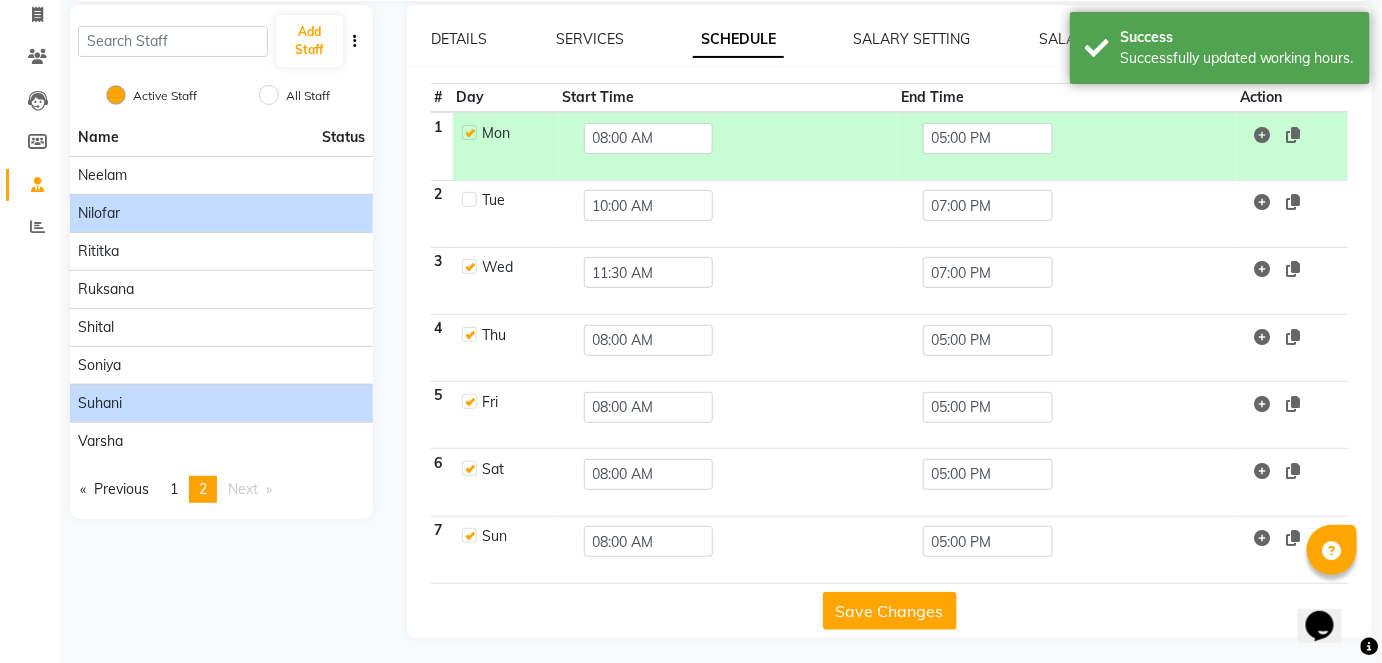 click on "Nilofar" 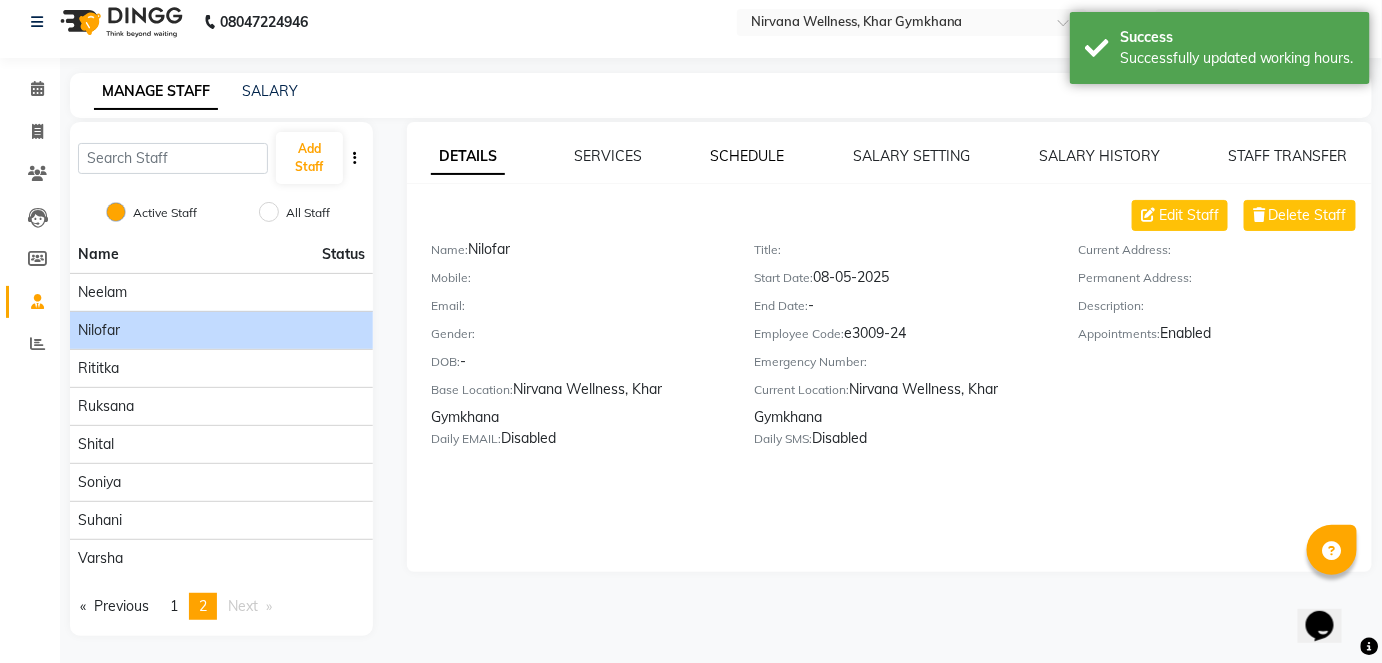 click on "SCHEDULE" 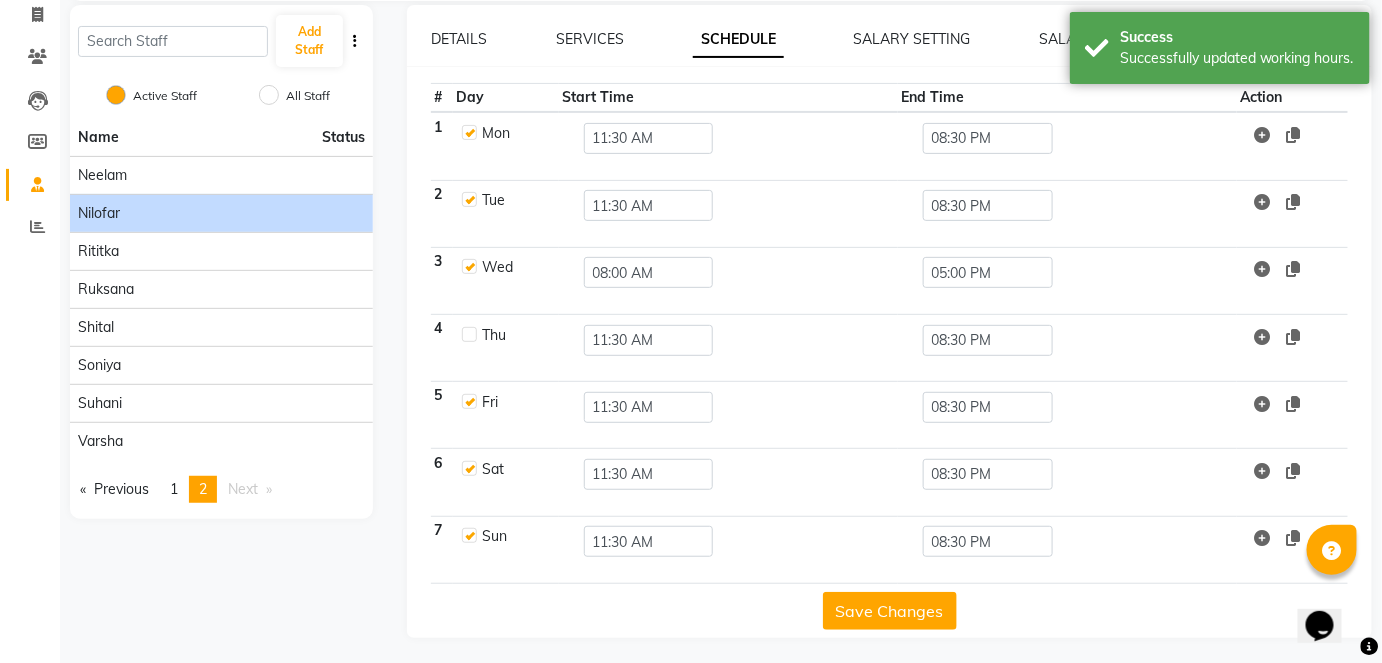 click 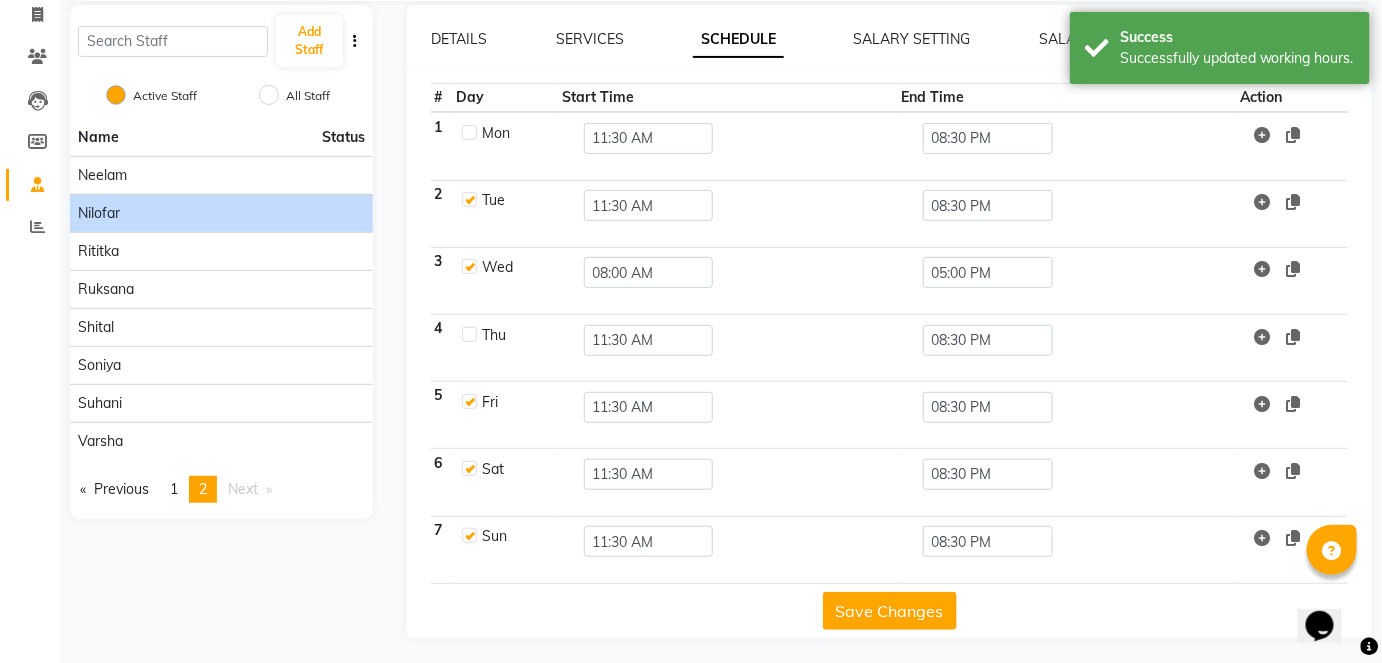 checkbox on "false" 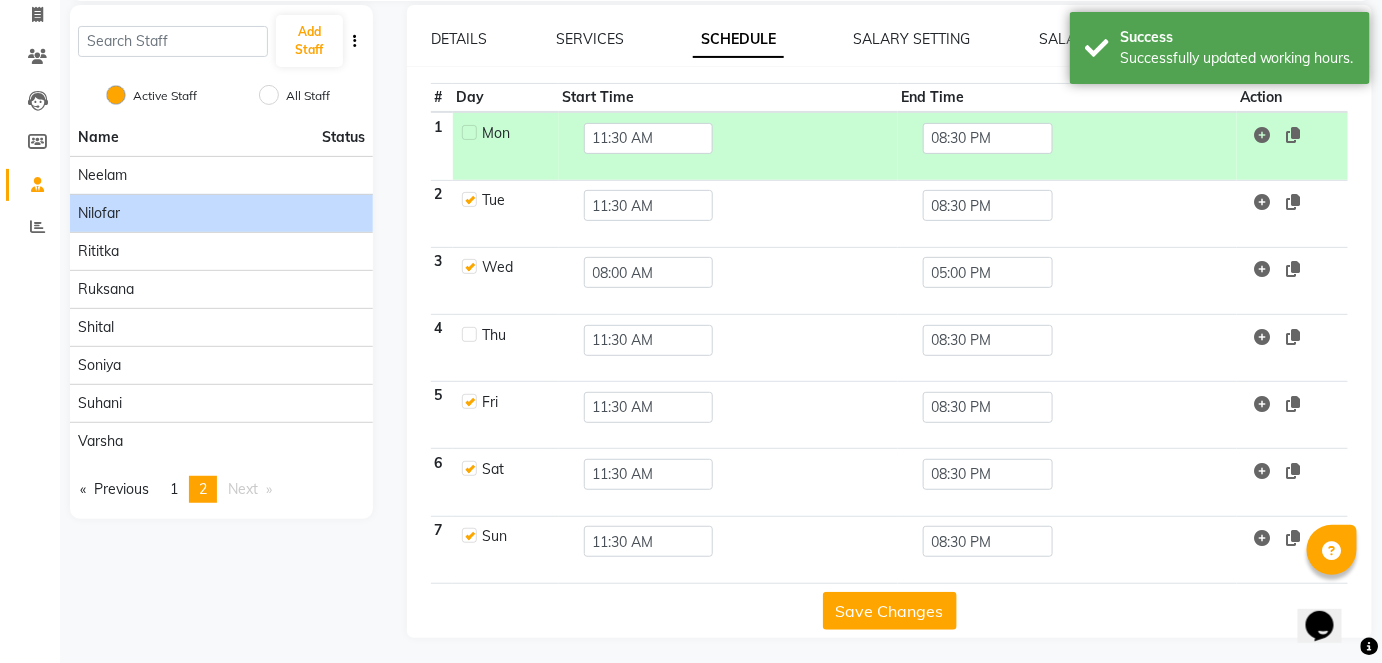 click on "Save Changes" 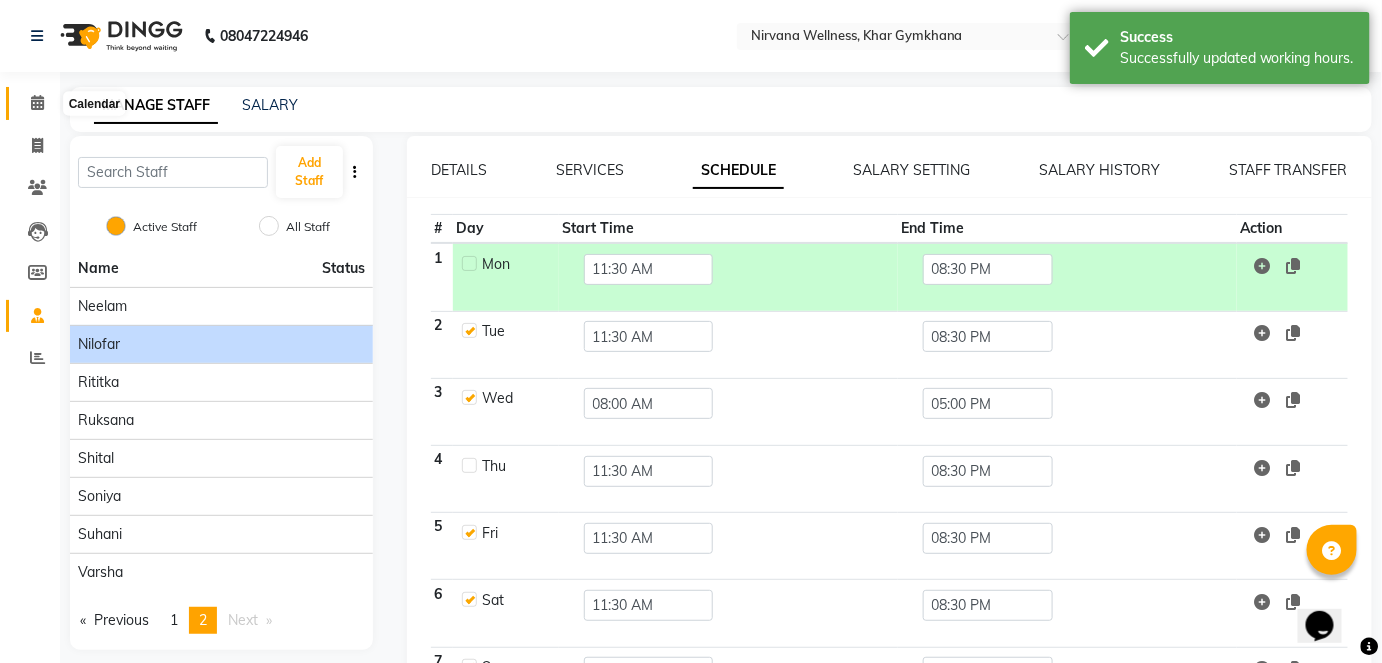 click 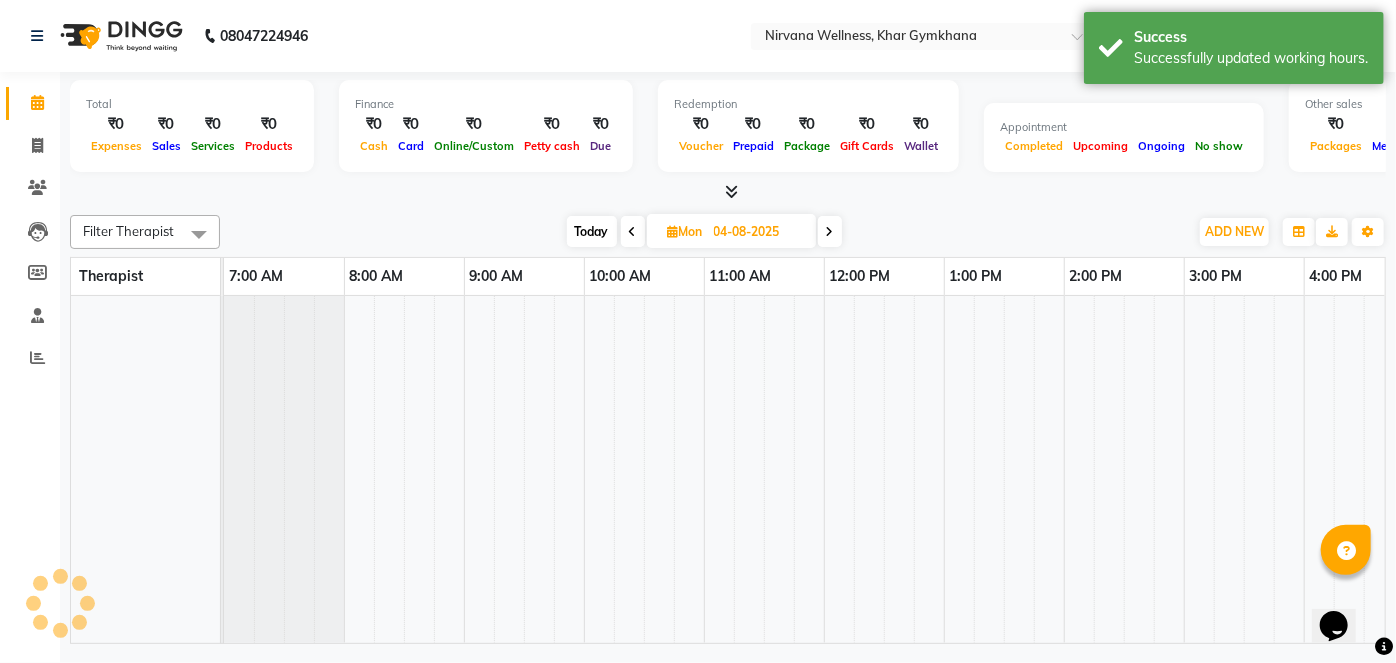 scroll, scrollTop: 0, scrollLeft: 0, axis: both 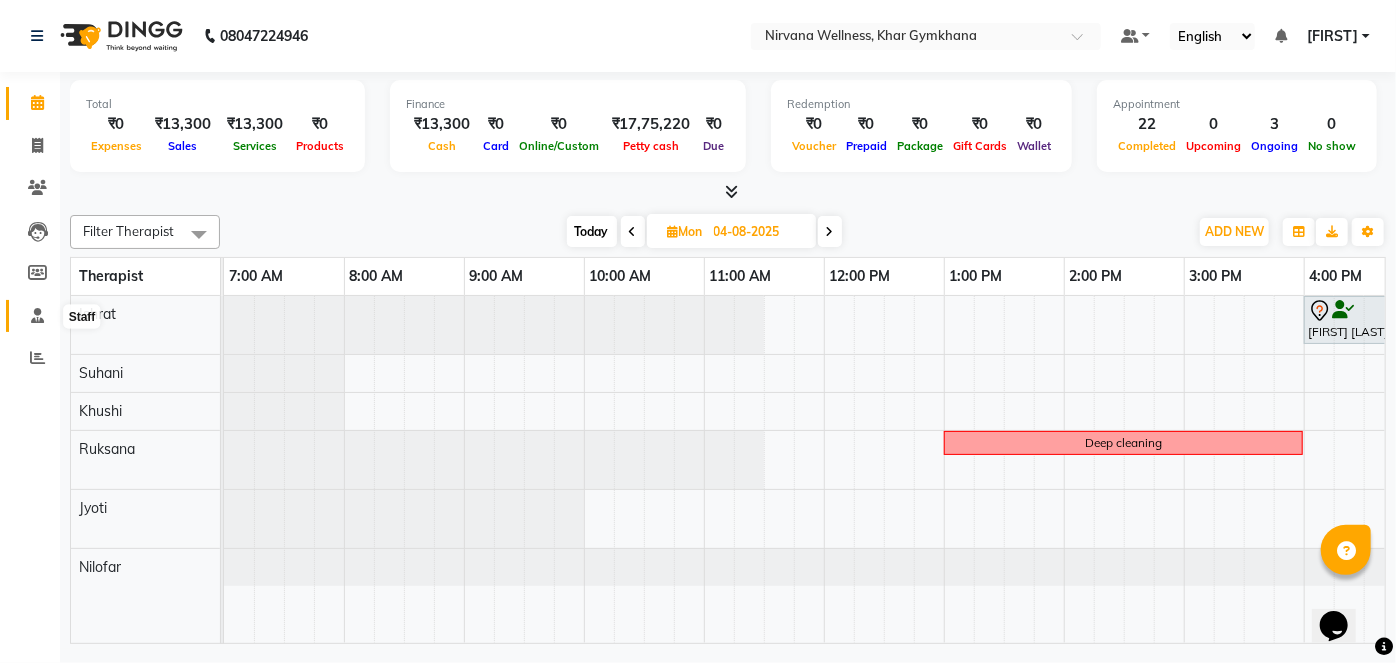 click 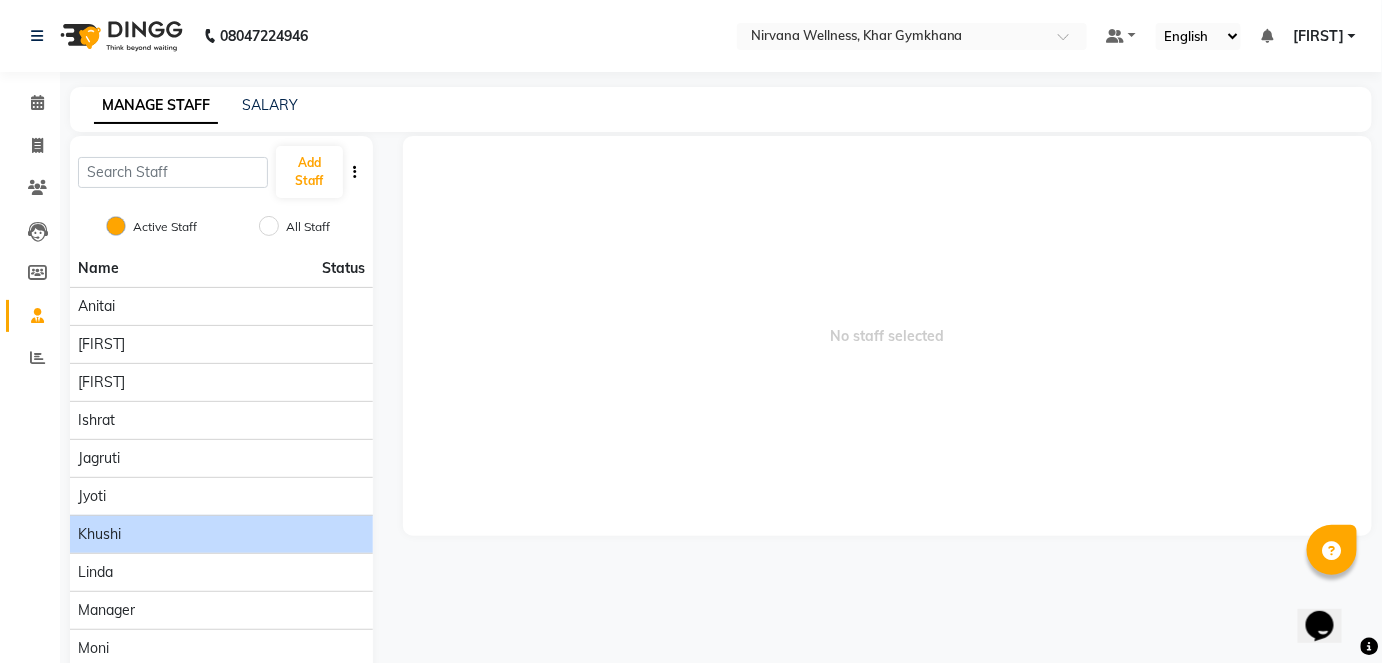click on "Khushi" 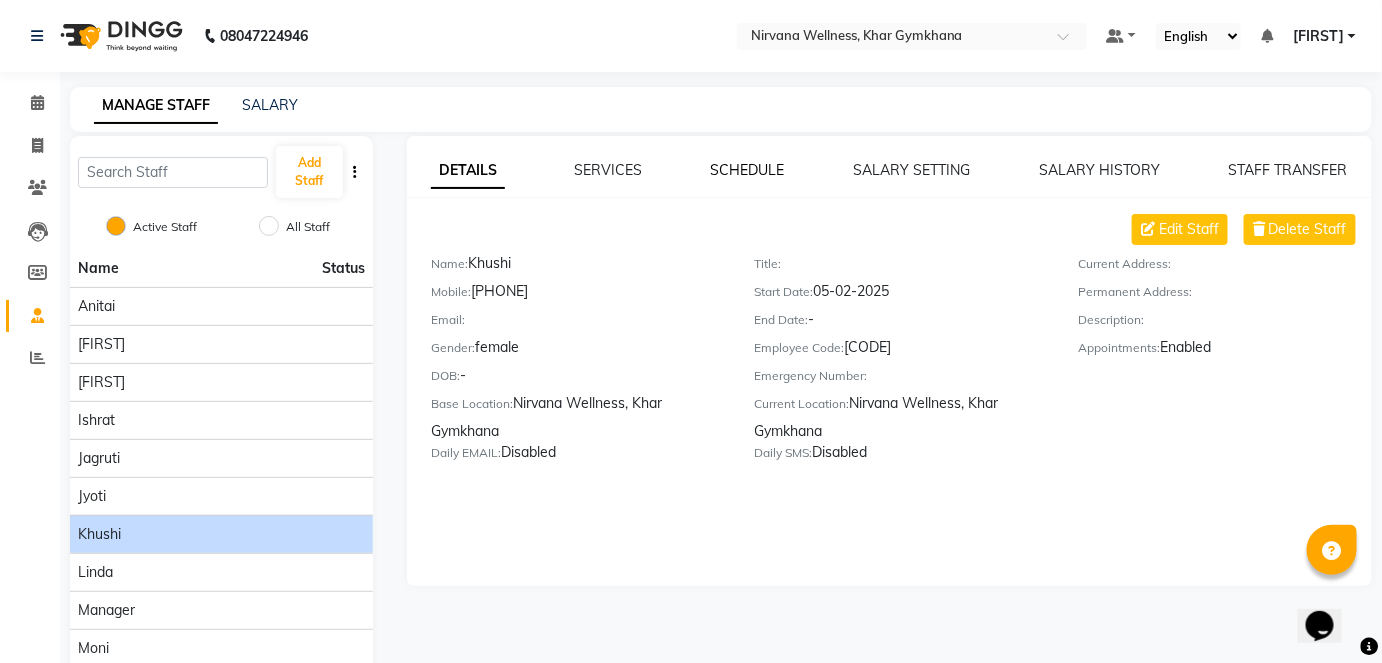 click on "SCHEDULE" 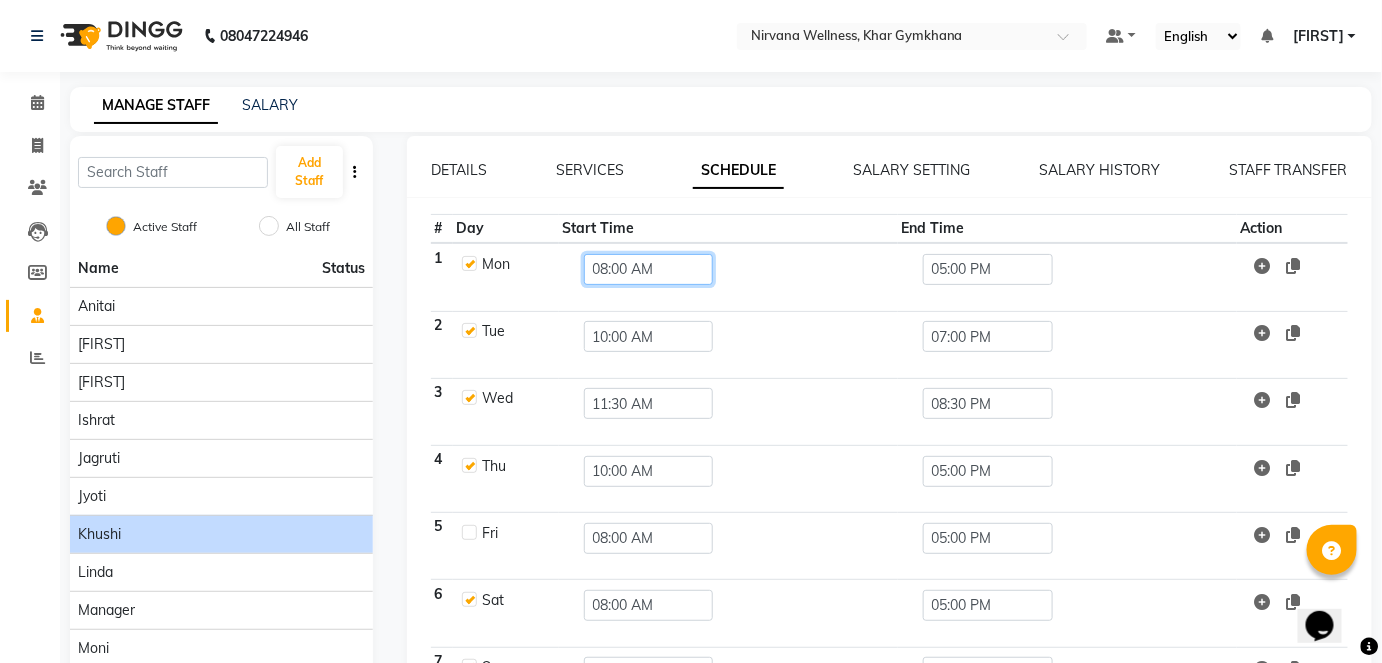 click on "08:00 AM" 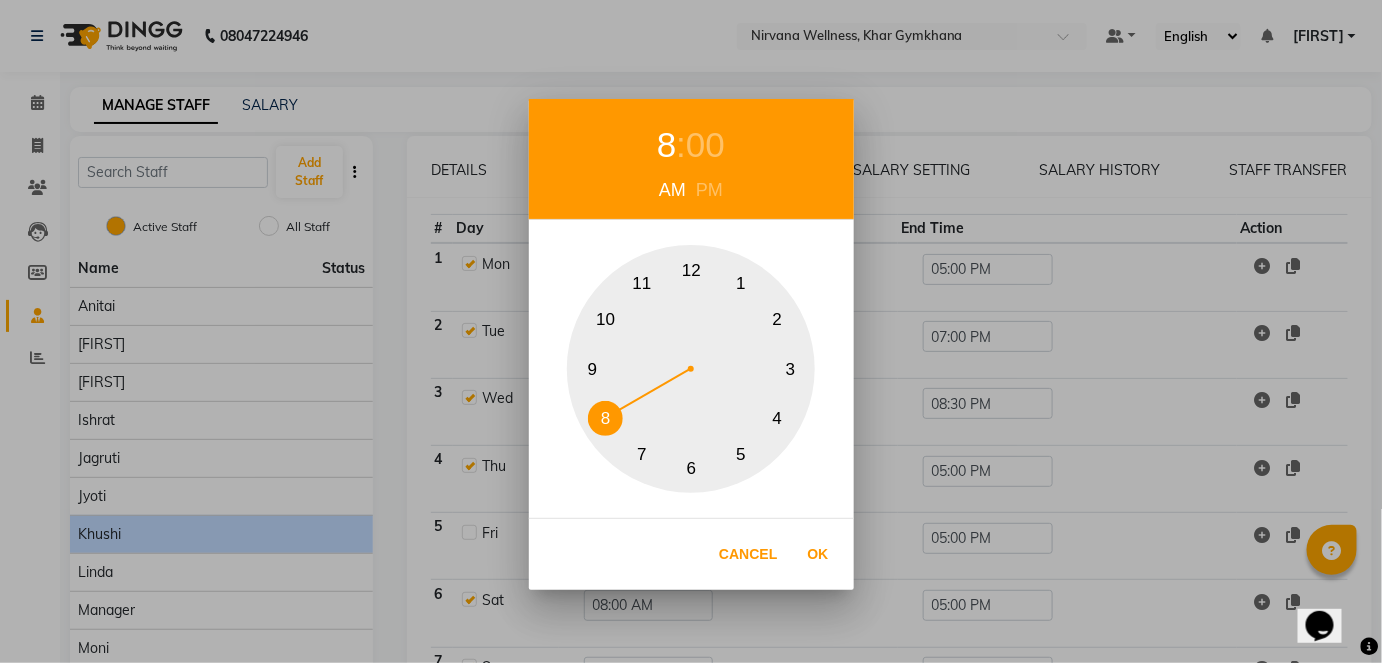 click on "10" at bounding box center (605, 319) 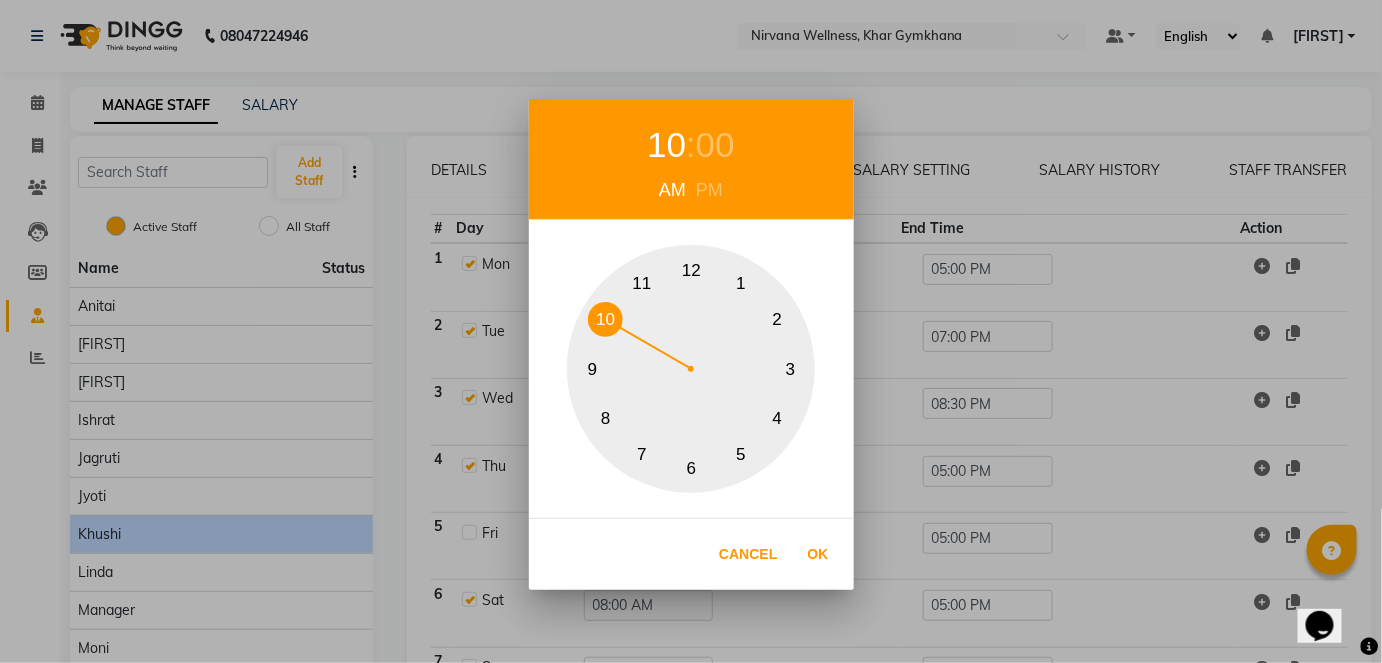 click on "00" at bounding box center [715, 145] 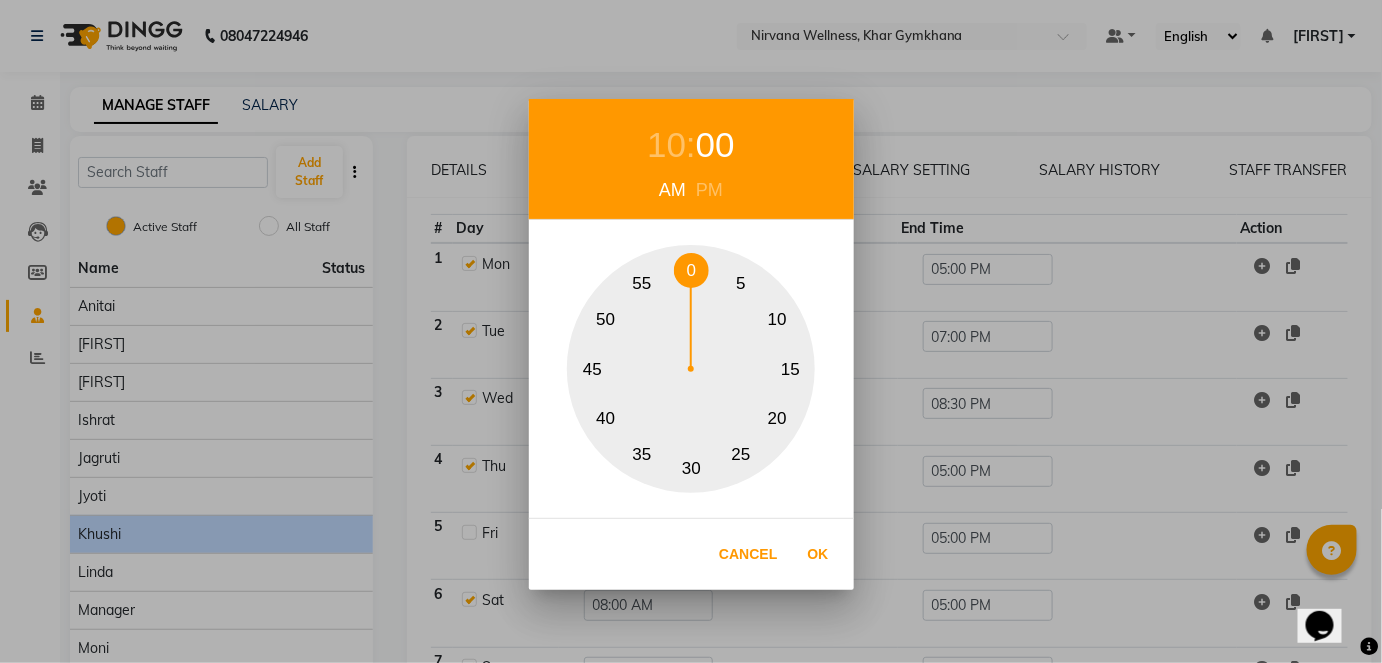 drag, startPoint x: 810, startPoint y: 555, endPoint x: 836, endPoint y: 514, distance: 48.548943 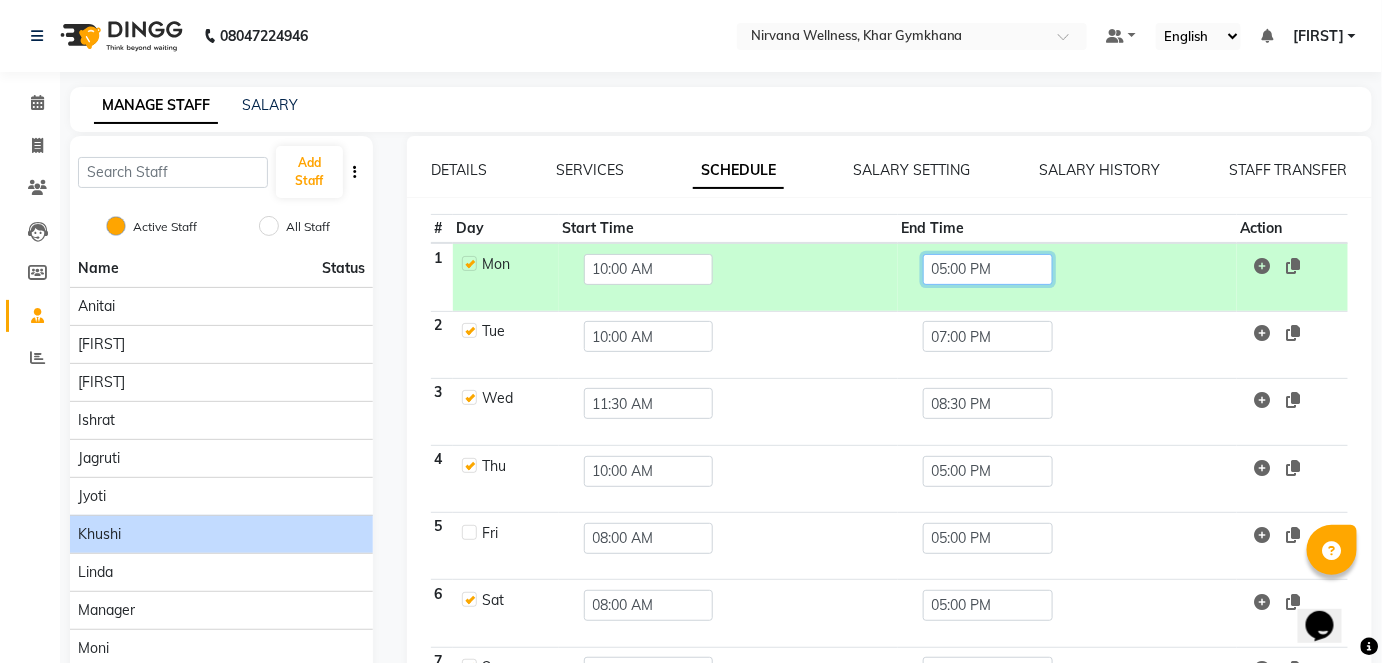 click on "05:00 PM" 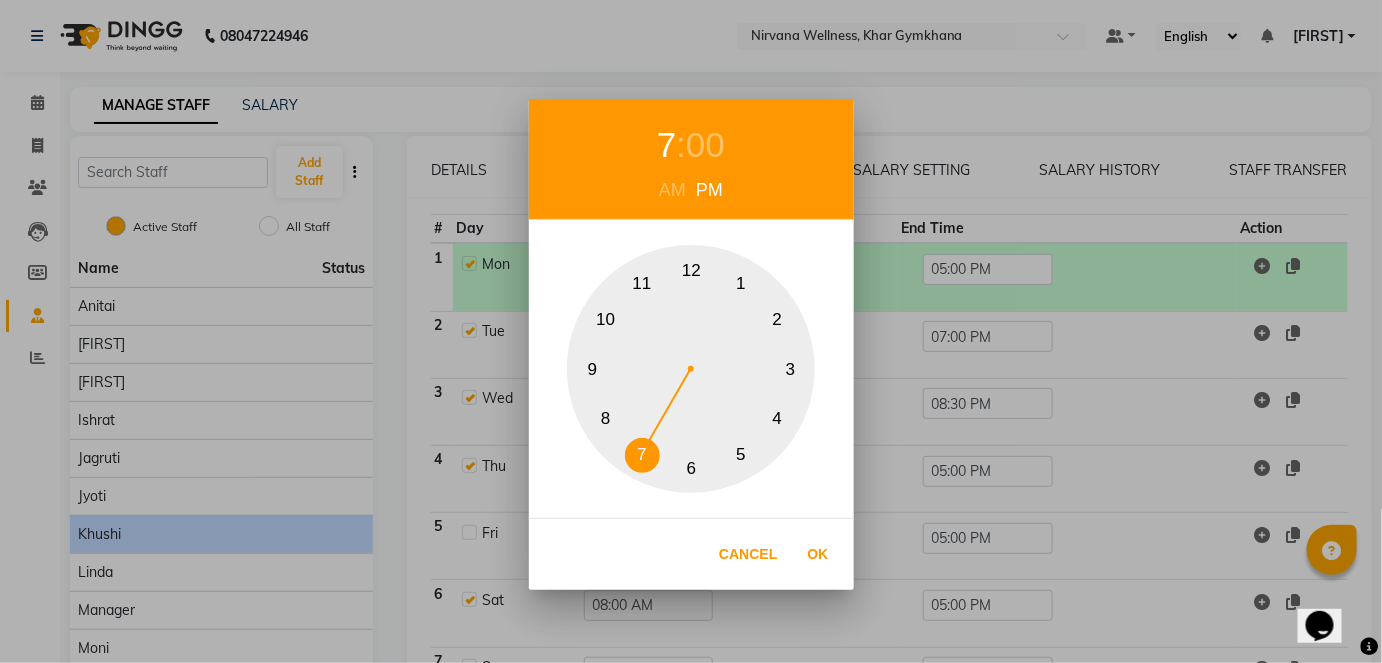 click on "7" at bounding box center [642, 455] 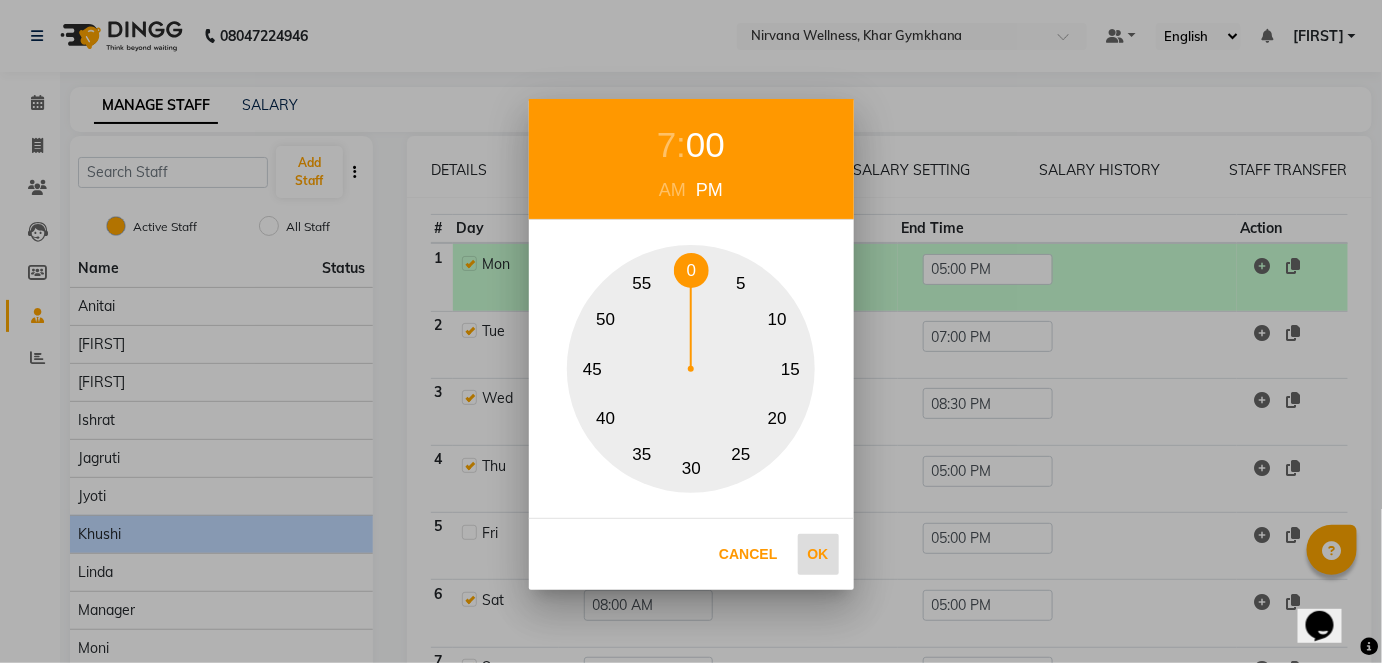 click on "Ok" at bounding box center (818, 554) 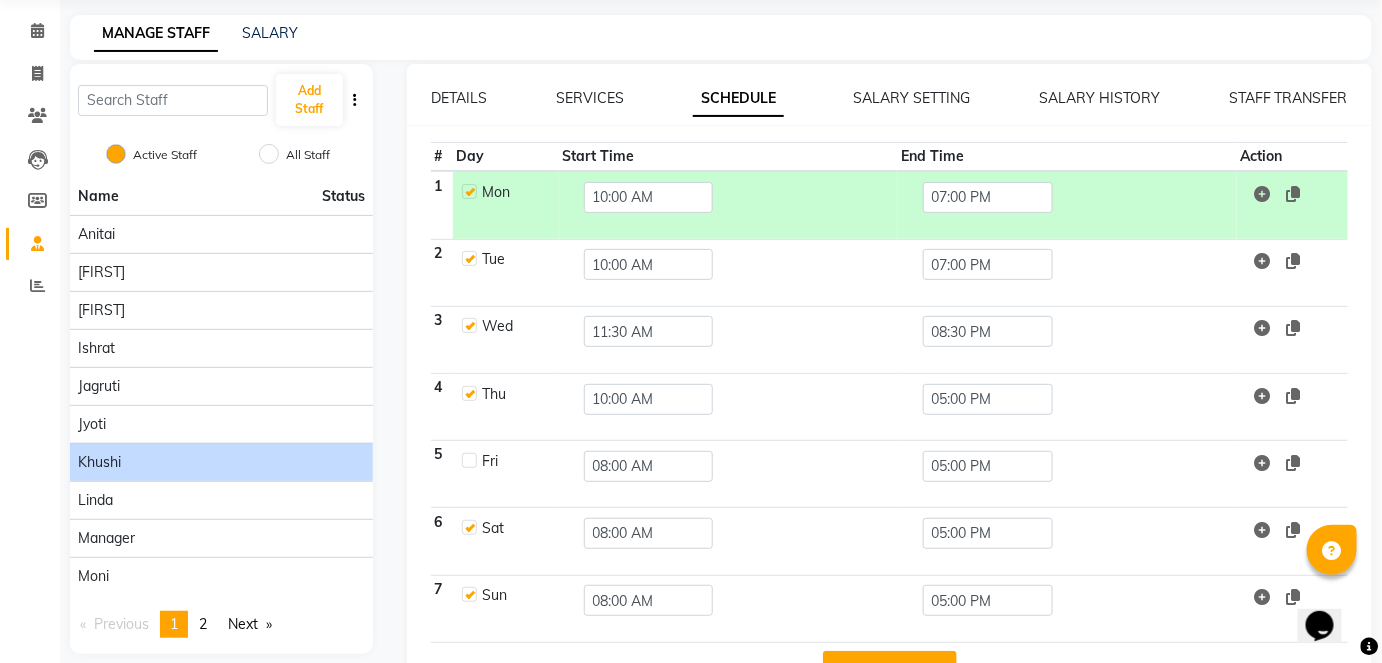scroll, scrollTop: 131, scrollLeft: 0, axis: vertical 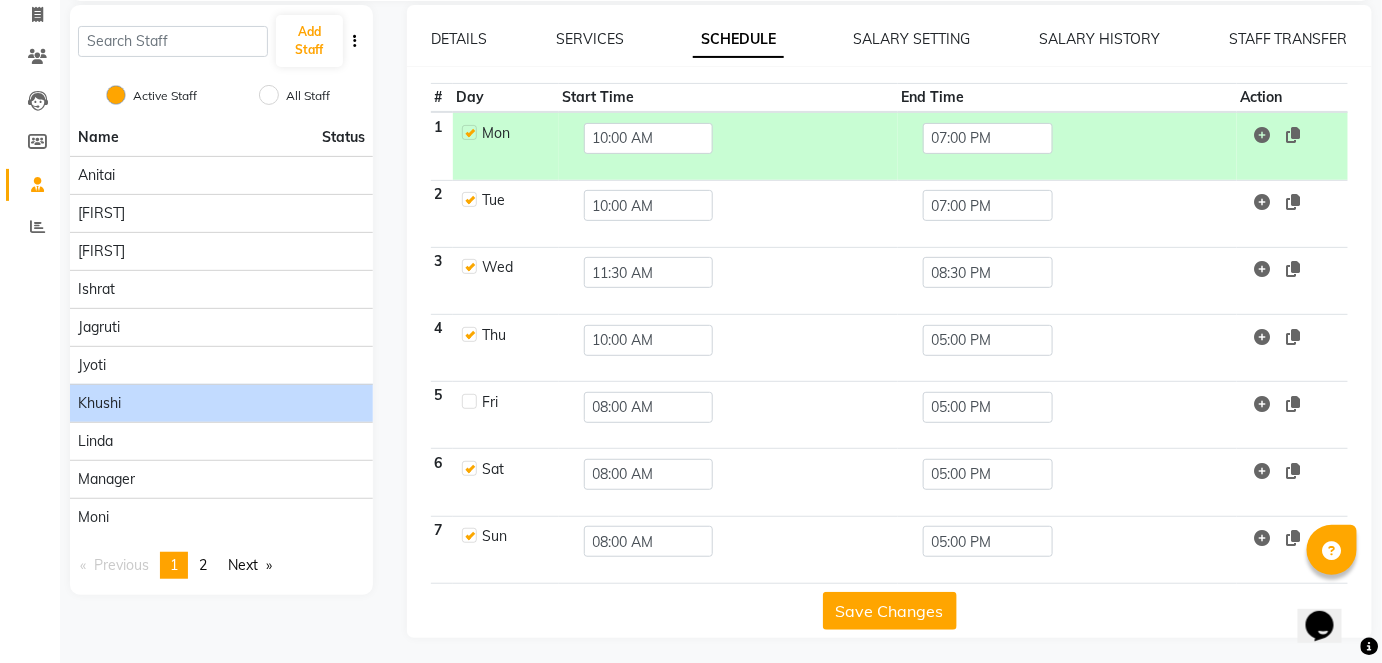 click on "Save Changes" 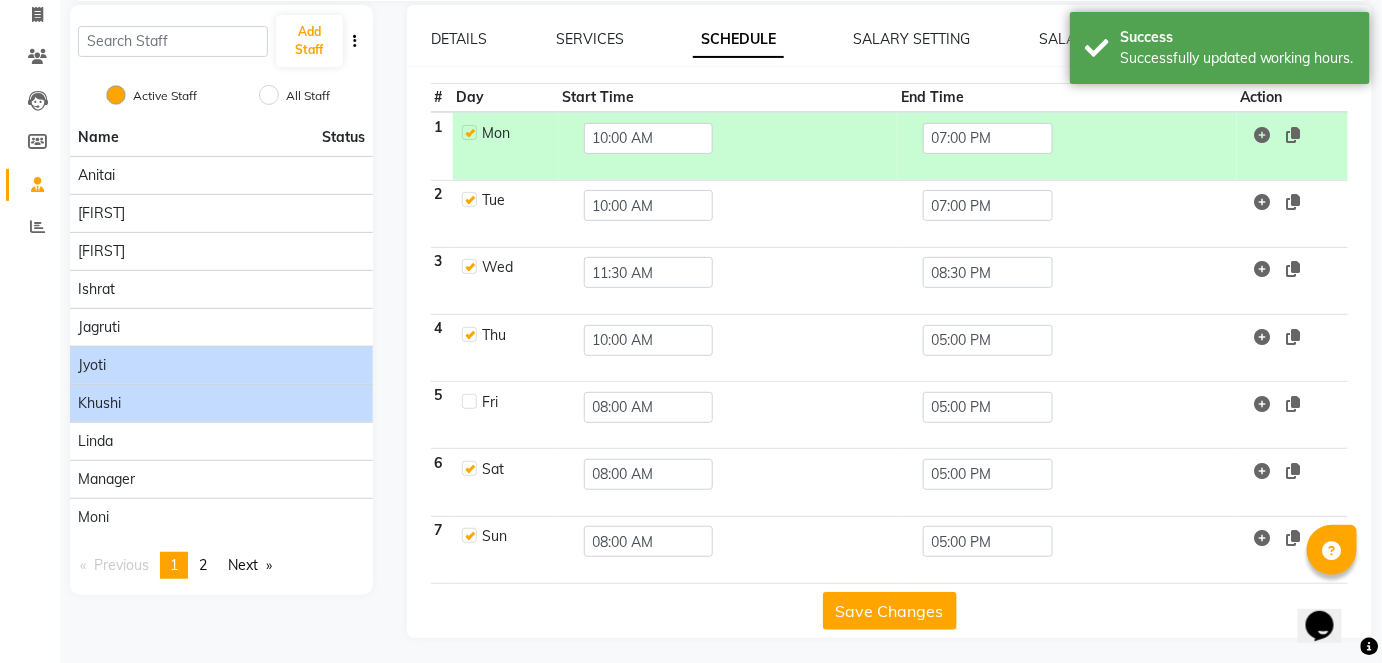 click on "Jyoti" 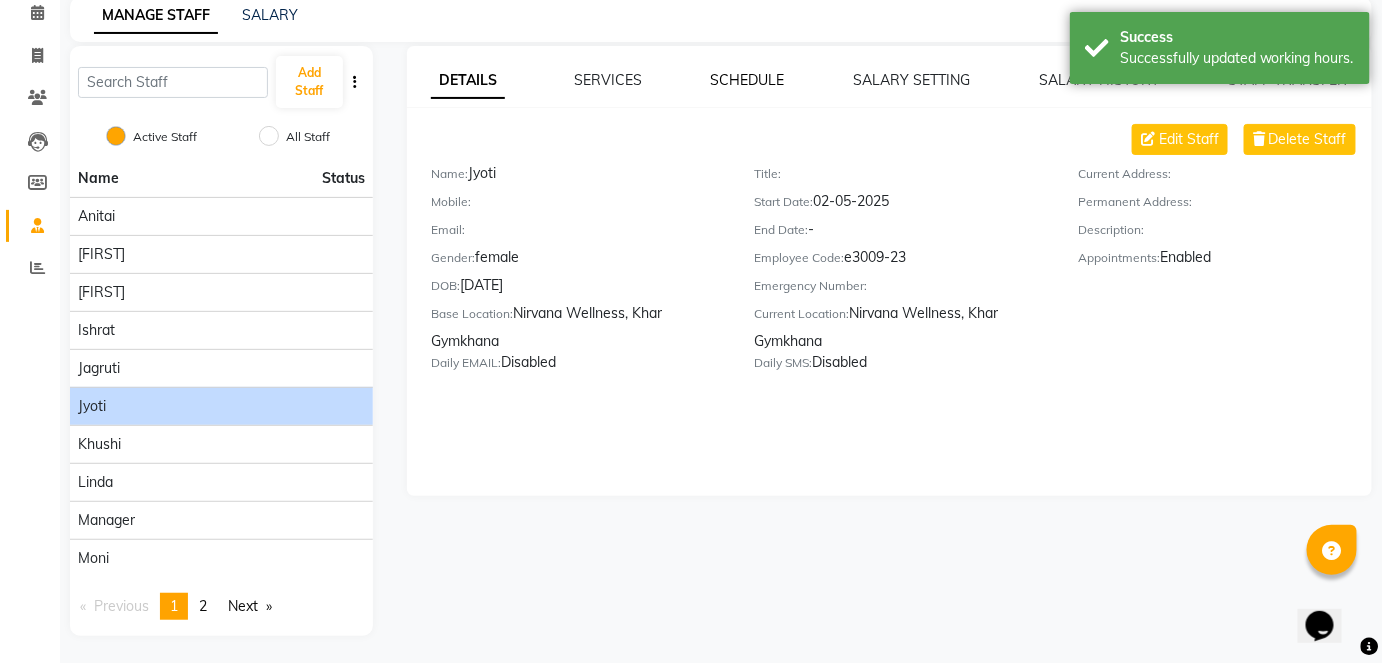 click on "SCHEDULE" 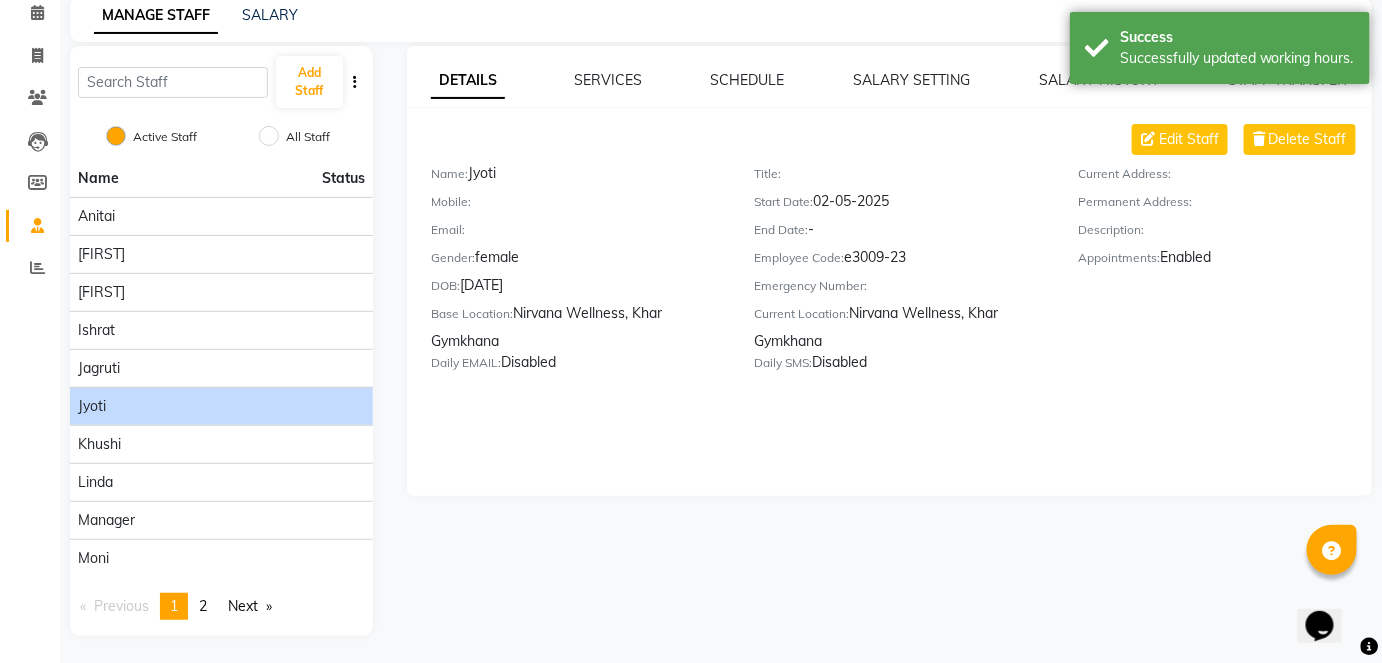 scroll, scrollTop: 131, scrollLeft: 0, axis: vertical 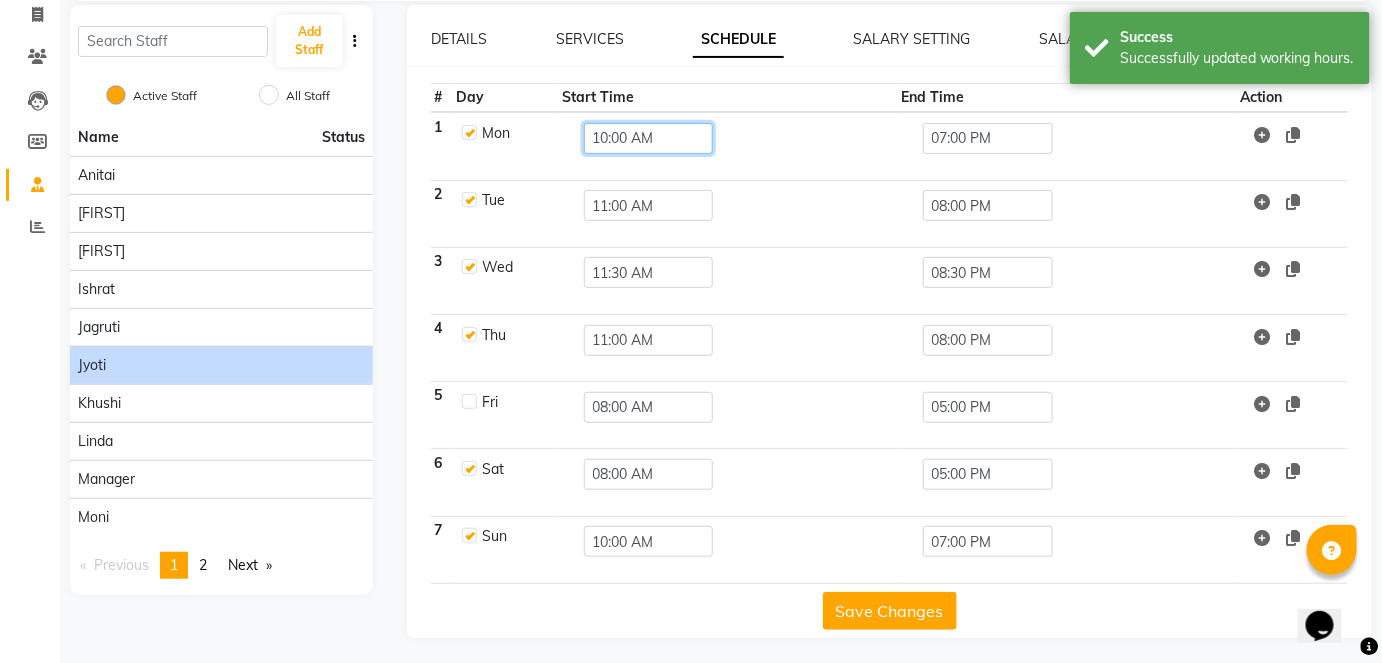 click on "10:00 AM" 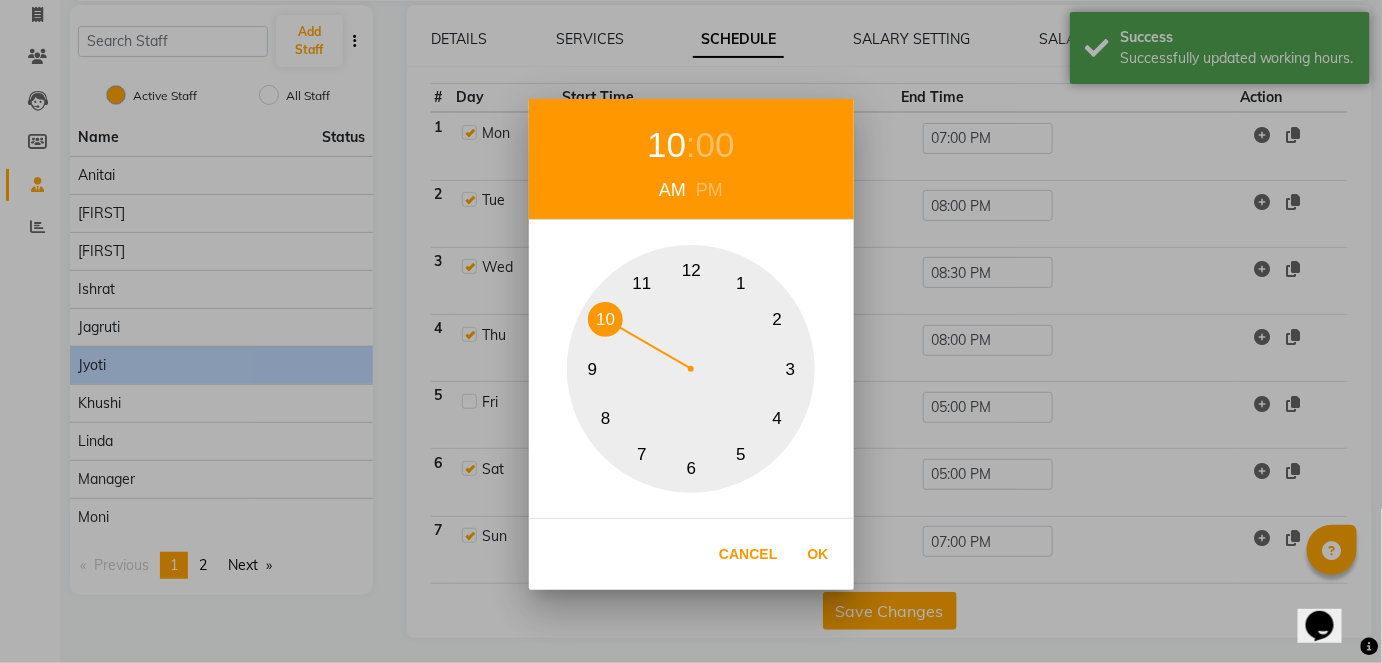 click on "11" at bounding box center (642, 283) 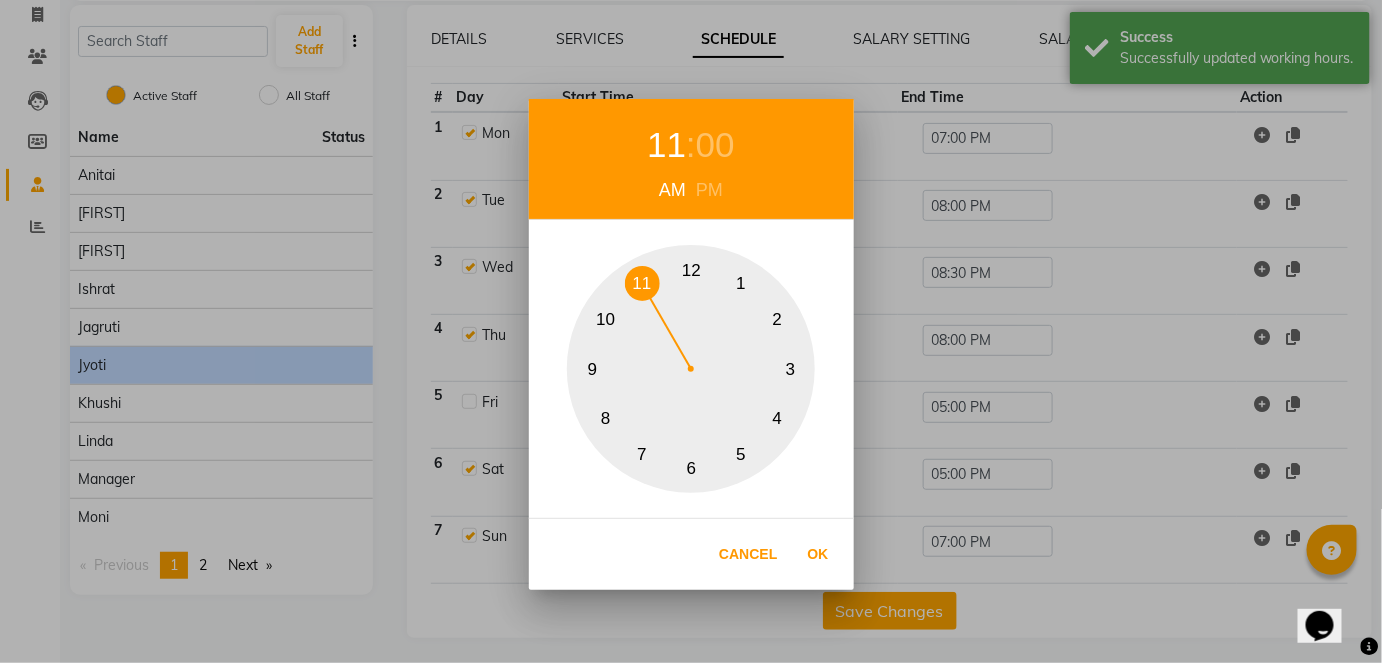 click on "00" at bounding box center (715, 145) 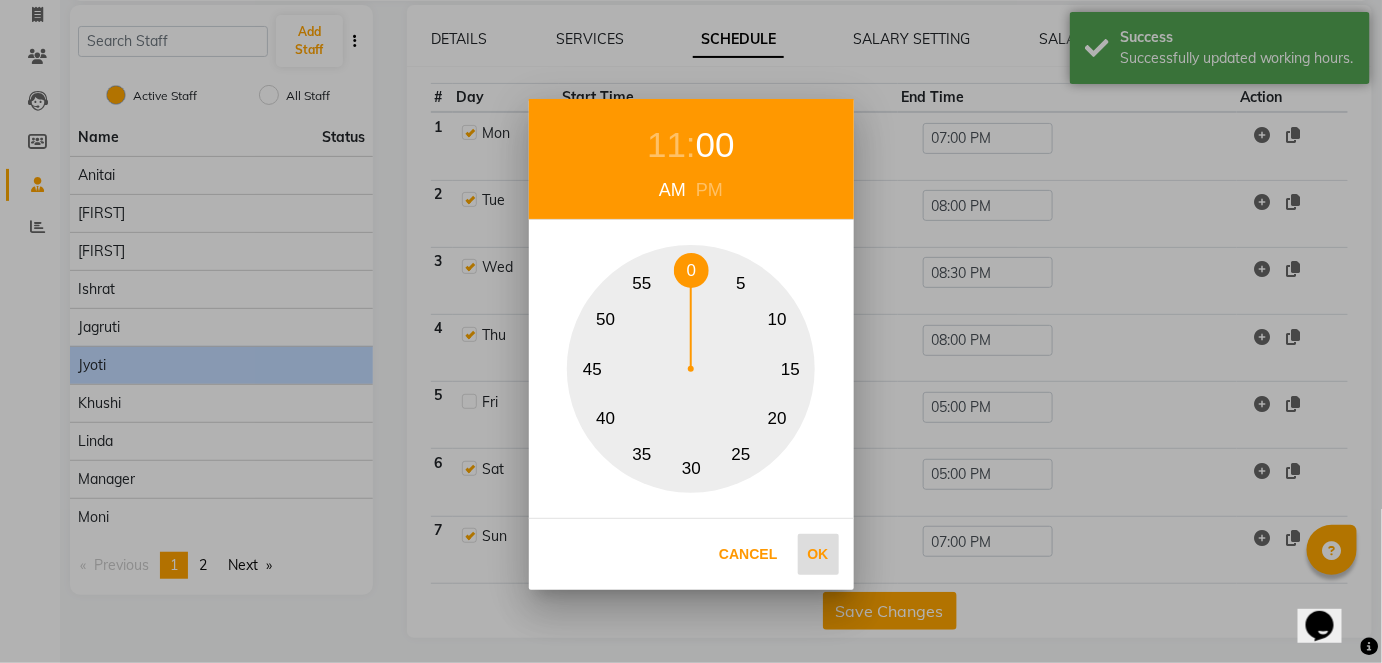 click on "Ok" at bounding box center [818, 554] 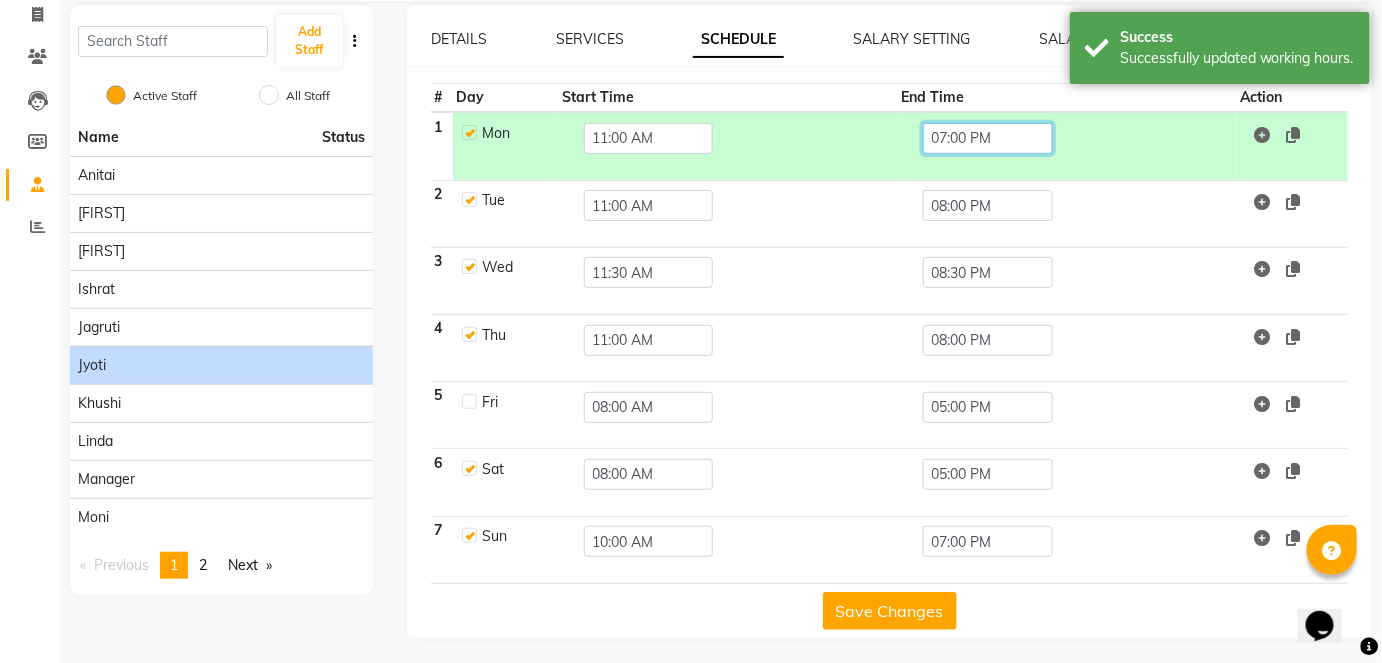 click on "07:00 PM" 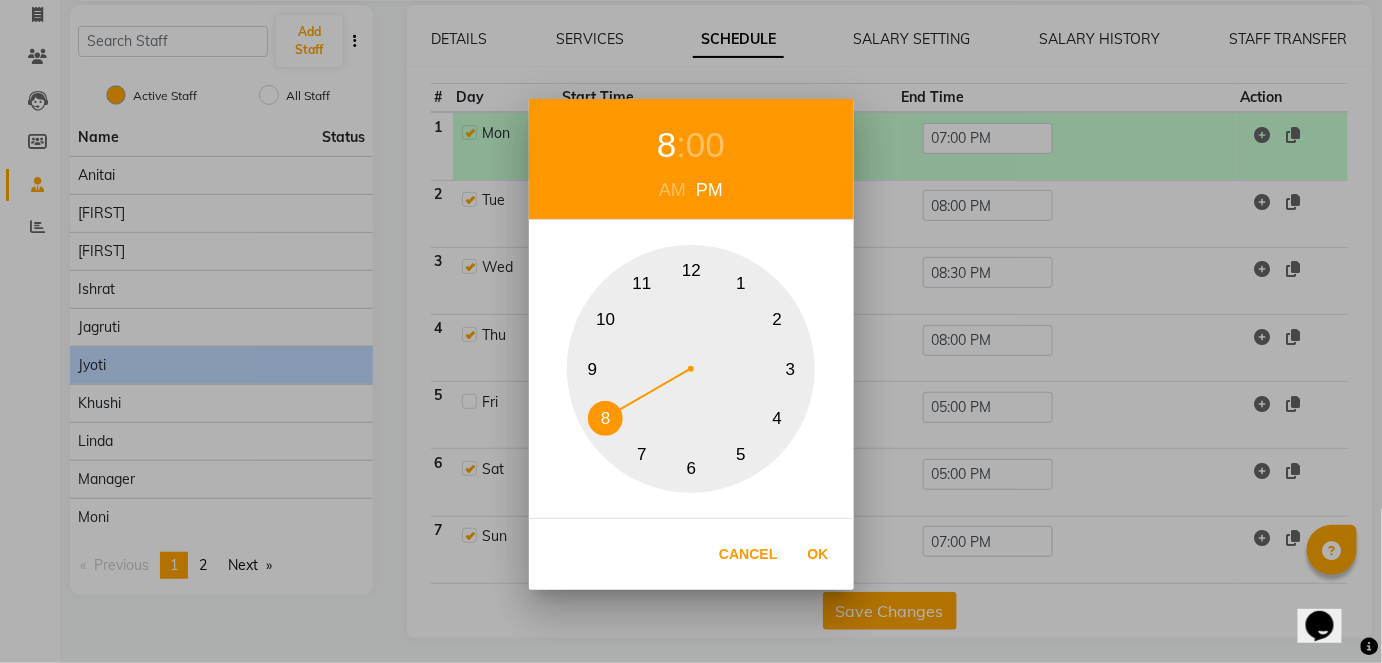 click on "8" at bounding box center [605, 418] 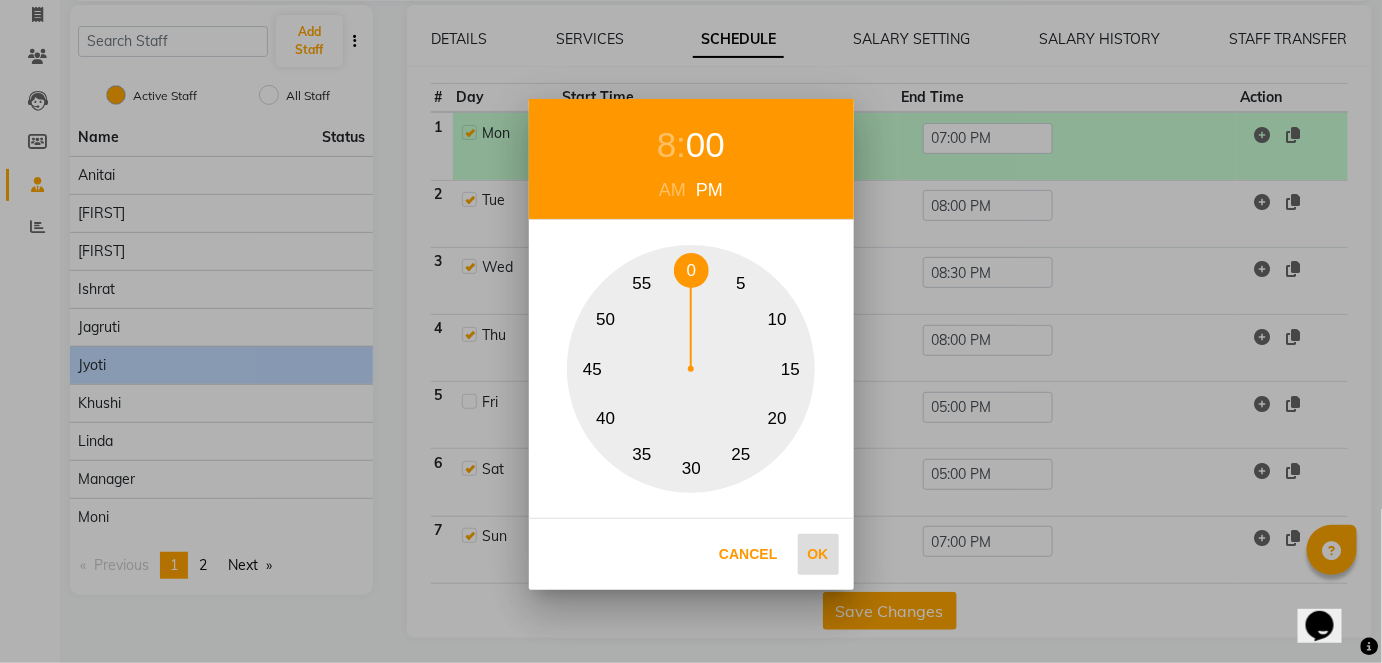 click on "Ok" at bounding box center (818, 554) 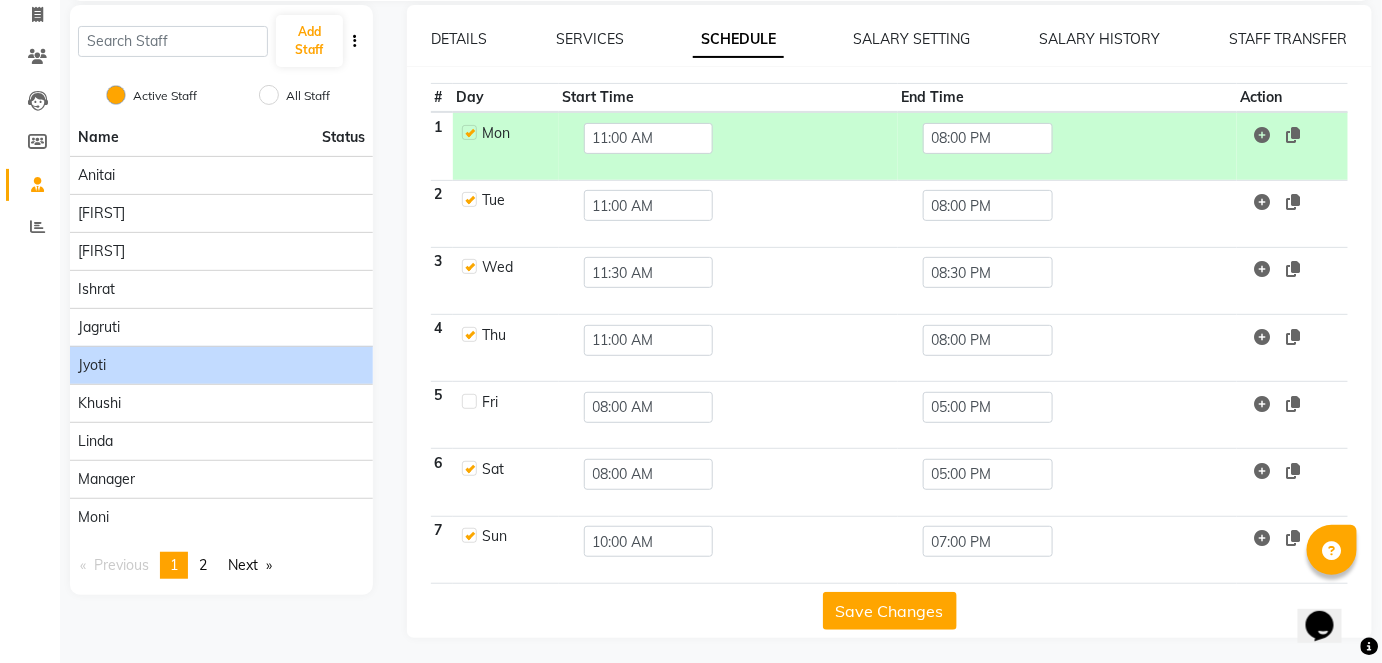 click on "Save Changes" 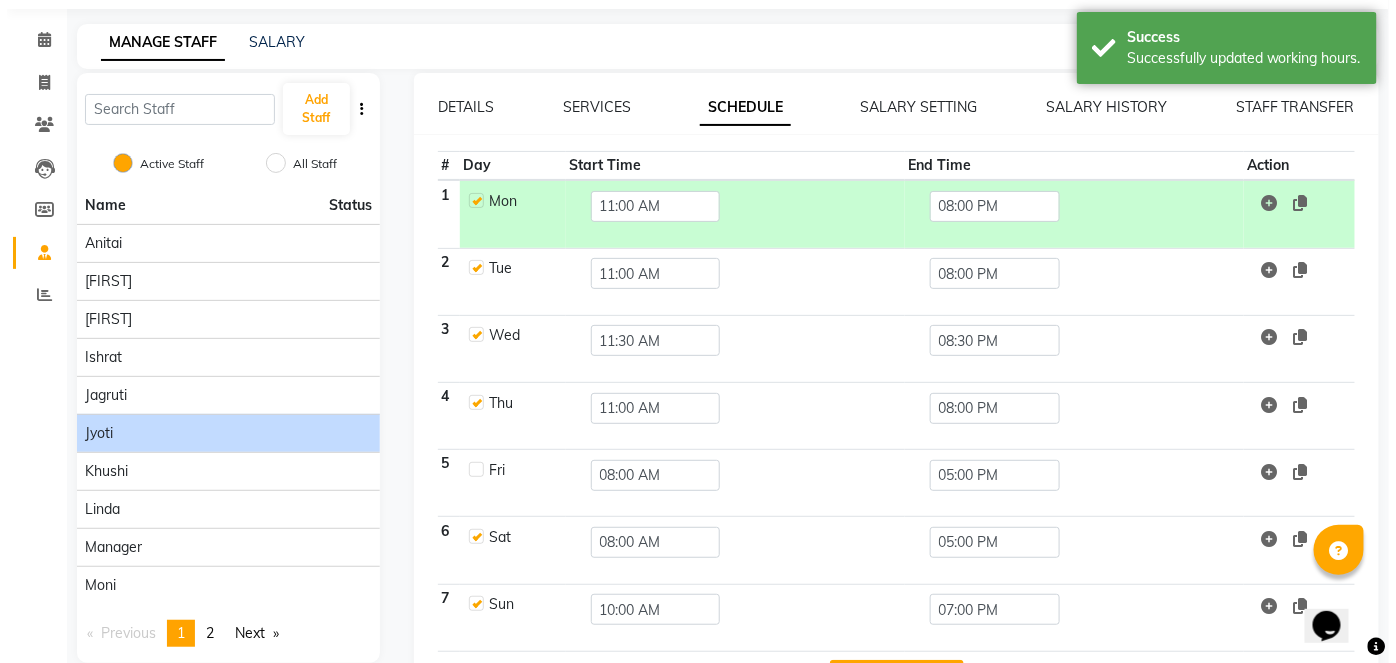 scroll, scrollTop: 0, scrollLeft: 0, axis: both 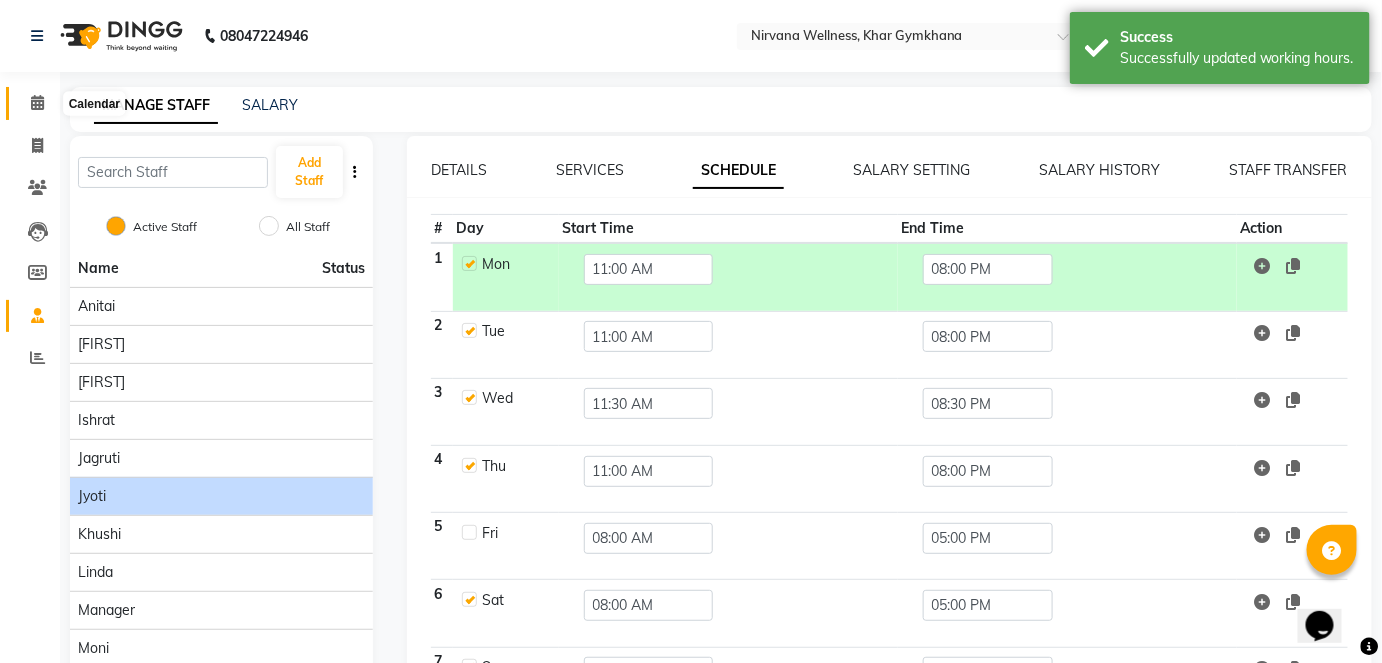 click 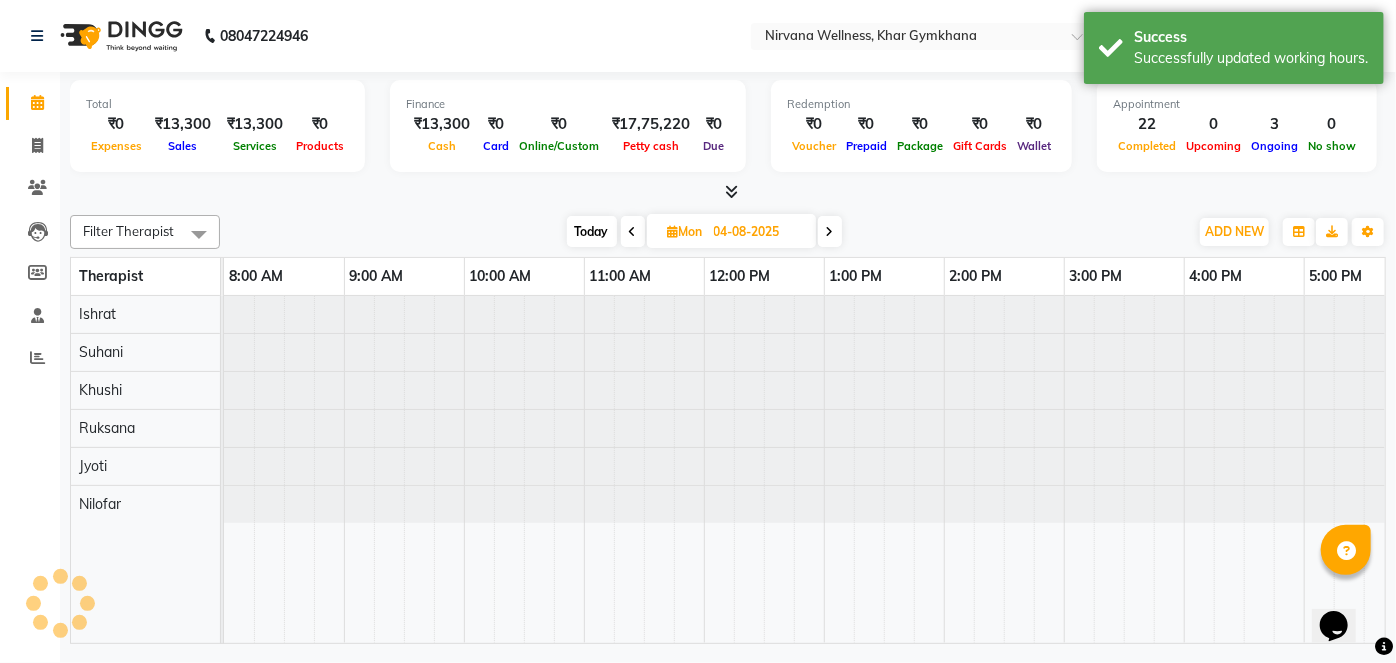 scroll, scrollTop: 0, scrollLeft: 280, axis: horizontal 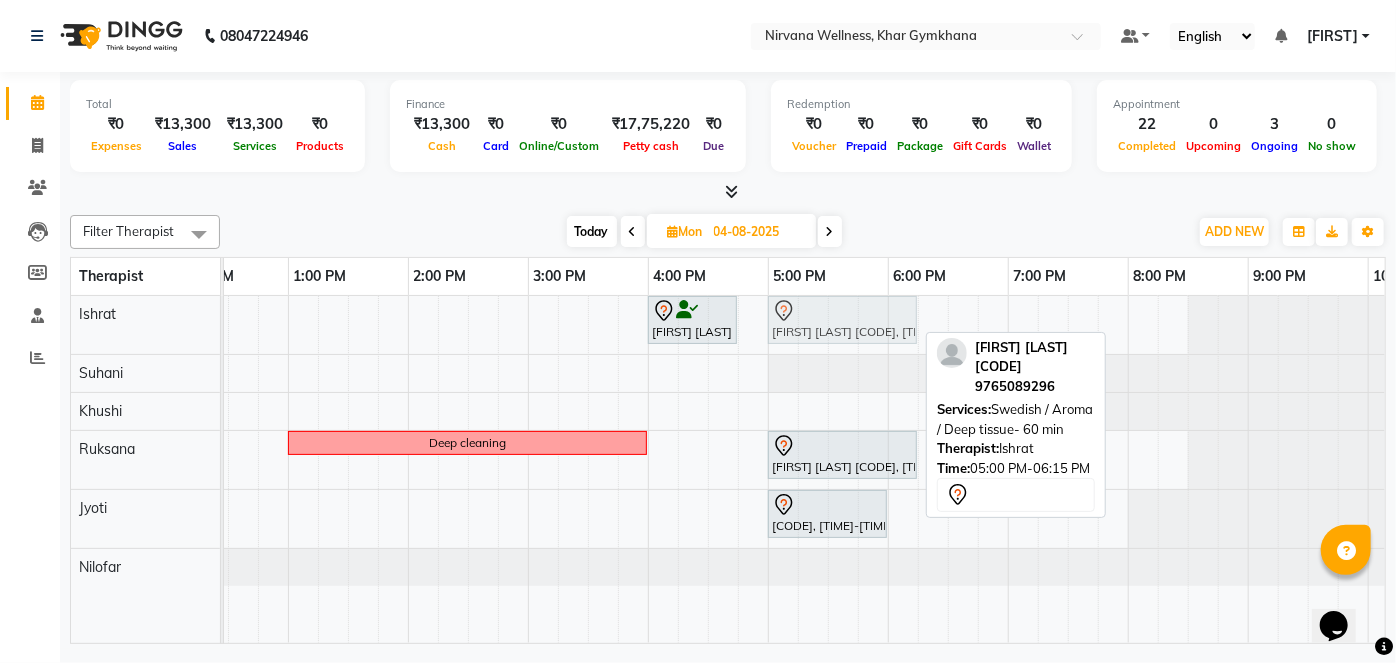 drag, startPoint x: 818, startPoint y: 318, endPoint x: 817, endPoint y: 344, distance: 26.019224 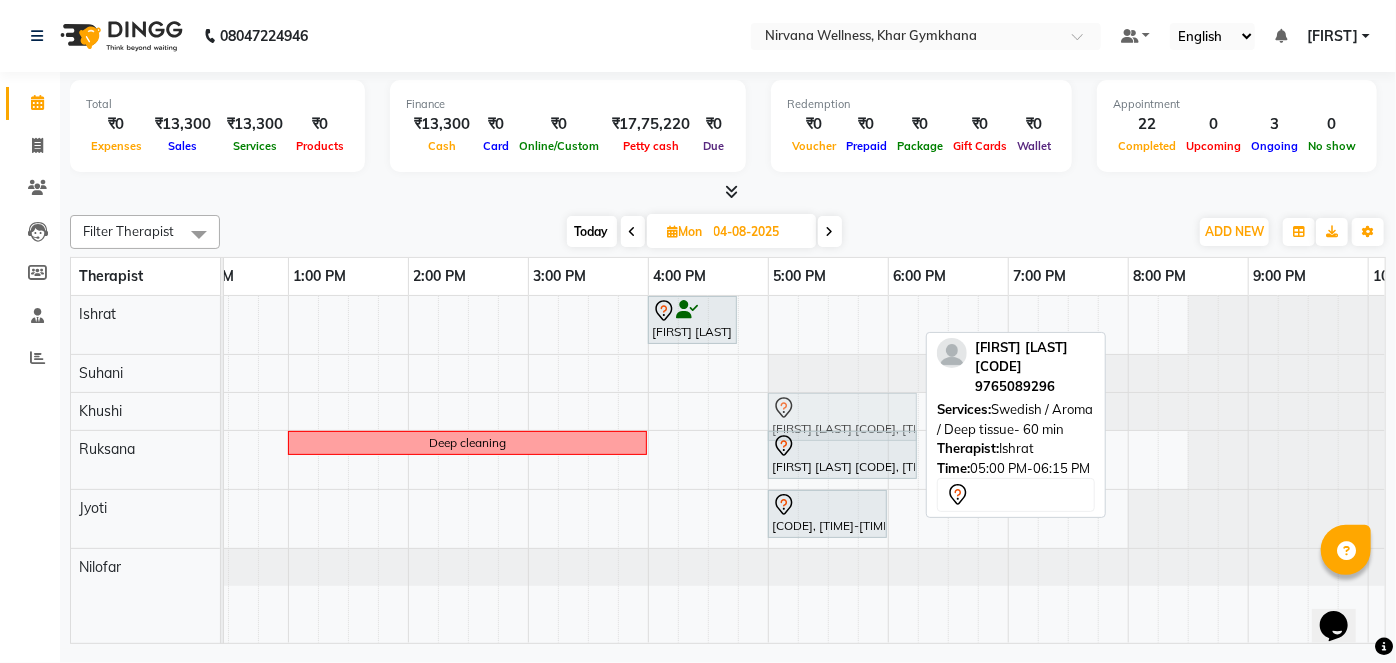 drag, startPoint x: 869, startPoint y: 313, endPoint x: 869, endPoint y: 389, distance: 76 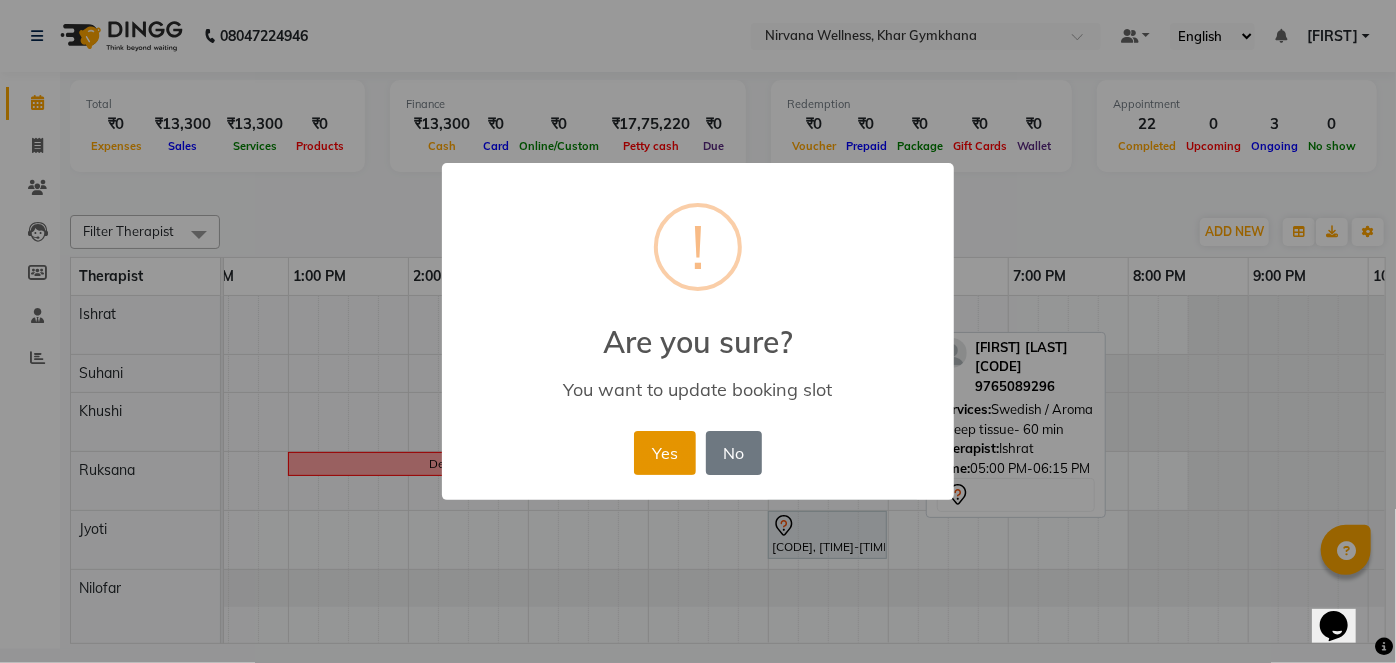 click on "Yes" at bounding box center (664, 453) 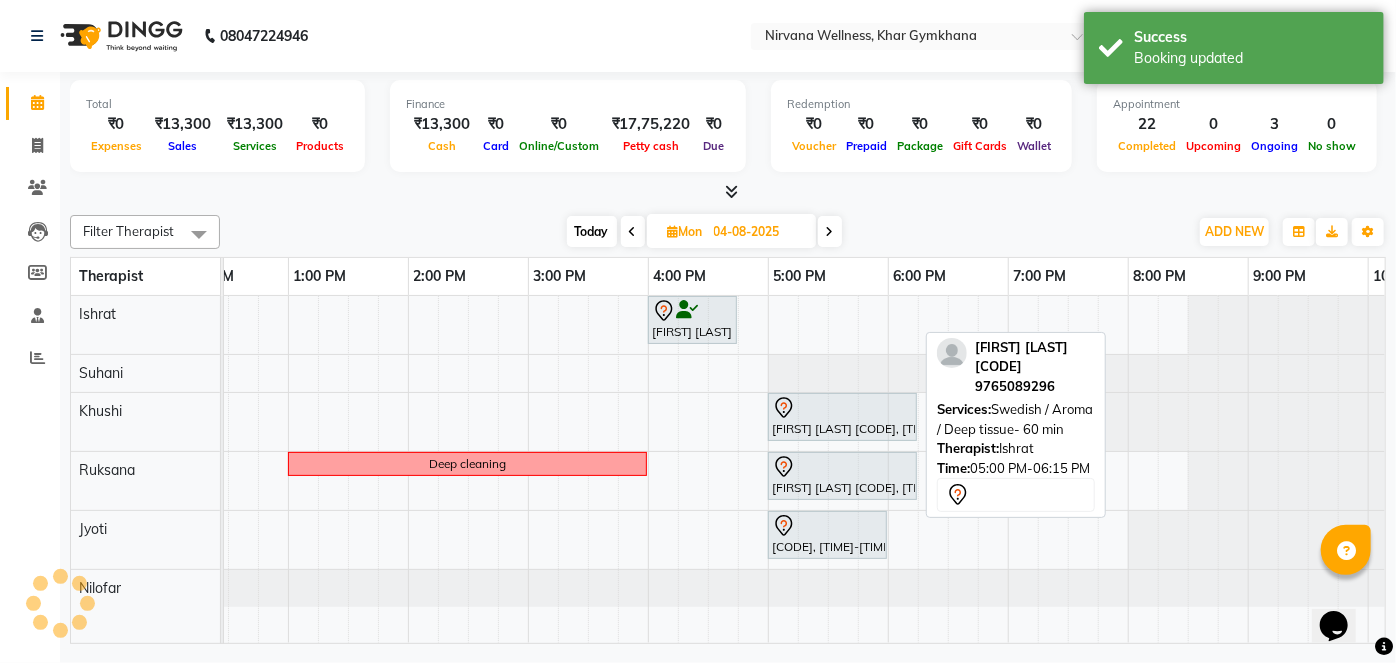 scroll, scrollTop: 0, scrollLeft: 632, axis: horizontal 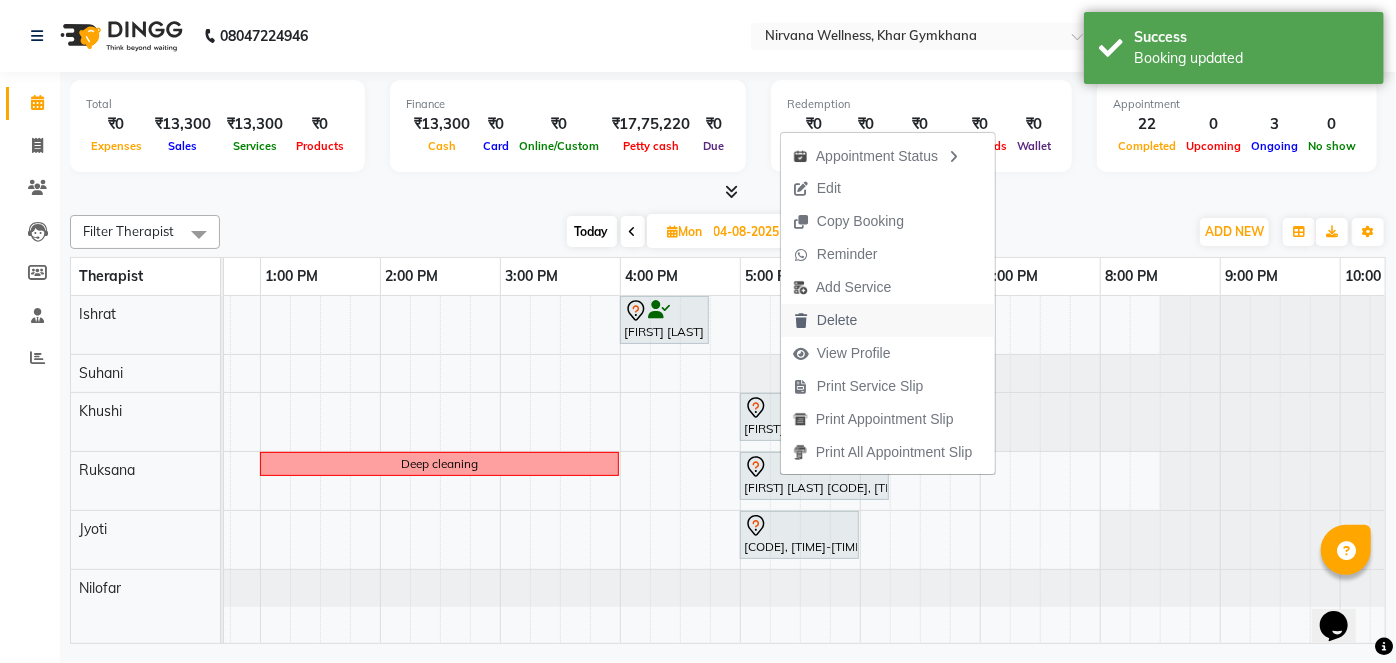 click on "Delete" at bounding box center (825, 320) 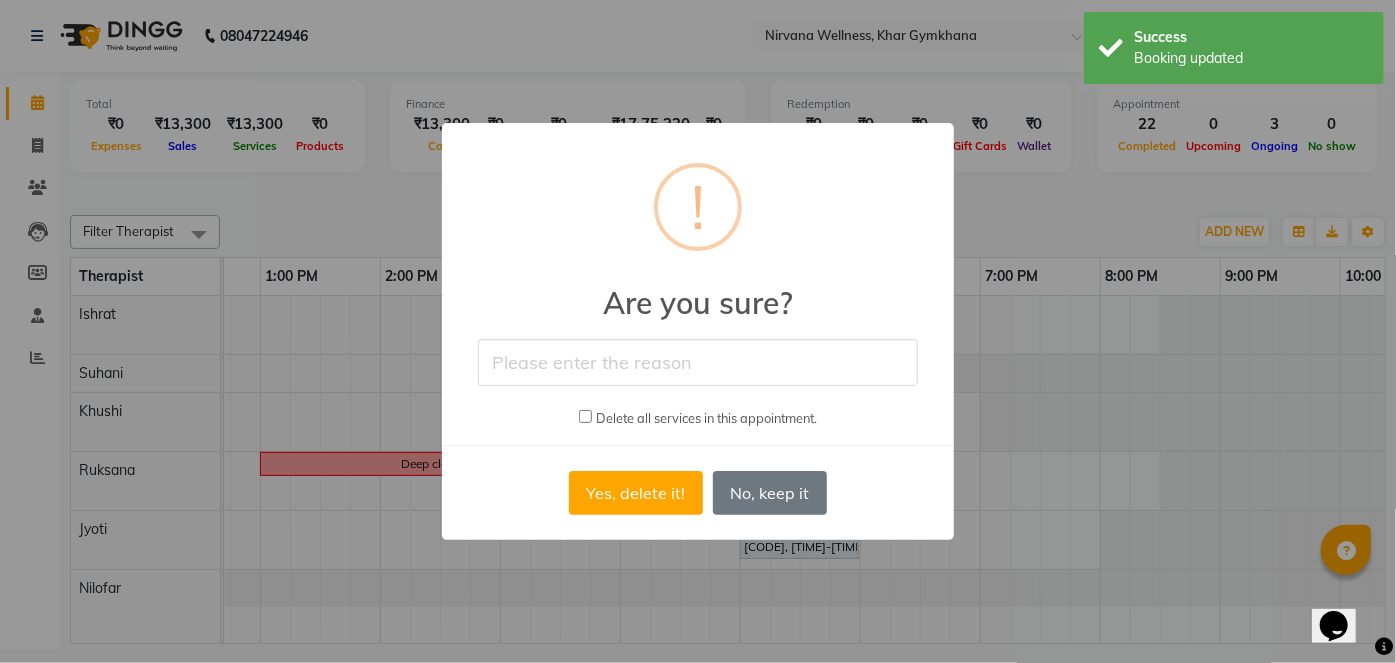 click on "× ! Are you sure?
Delete all services in this appointment.
Yes, delete it! No No, keep it" at bounding box center (698, 331) 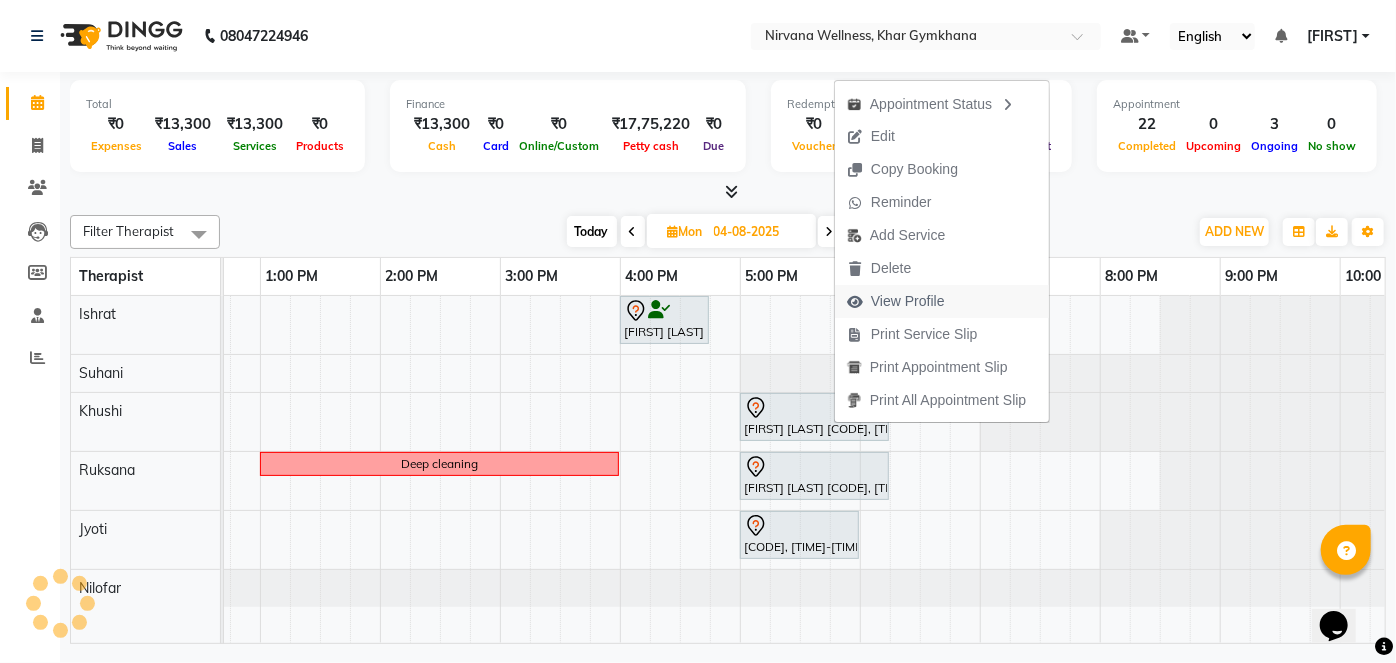 click on "View Profile" at bounding box center (908, 301) 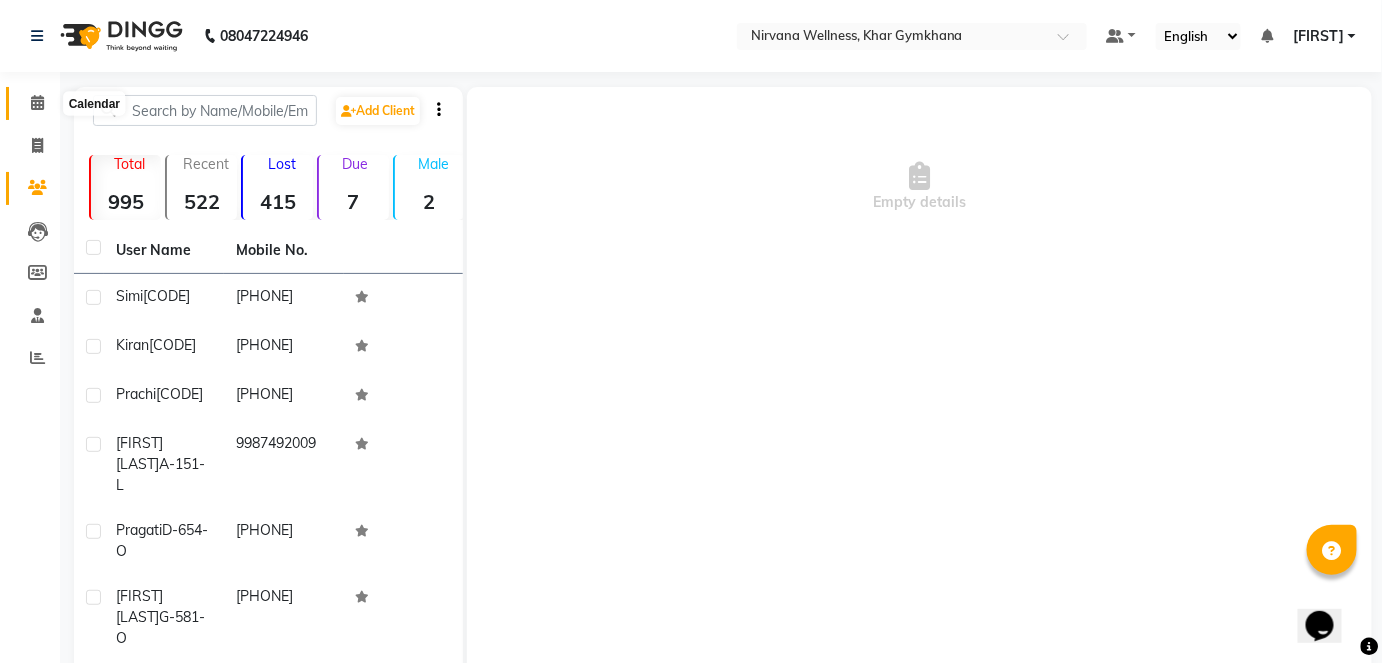 click 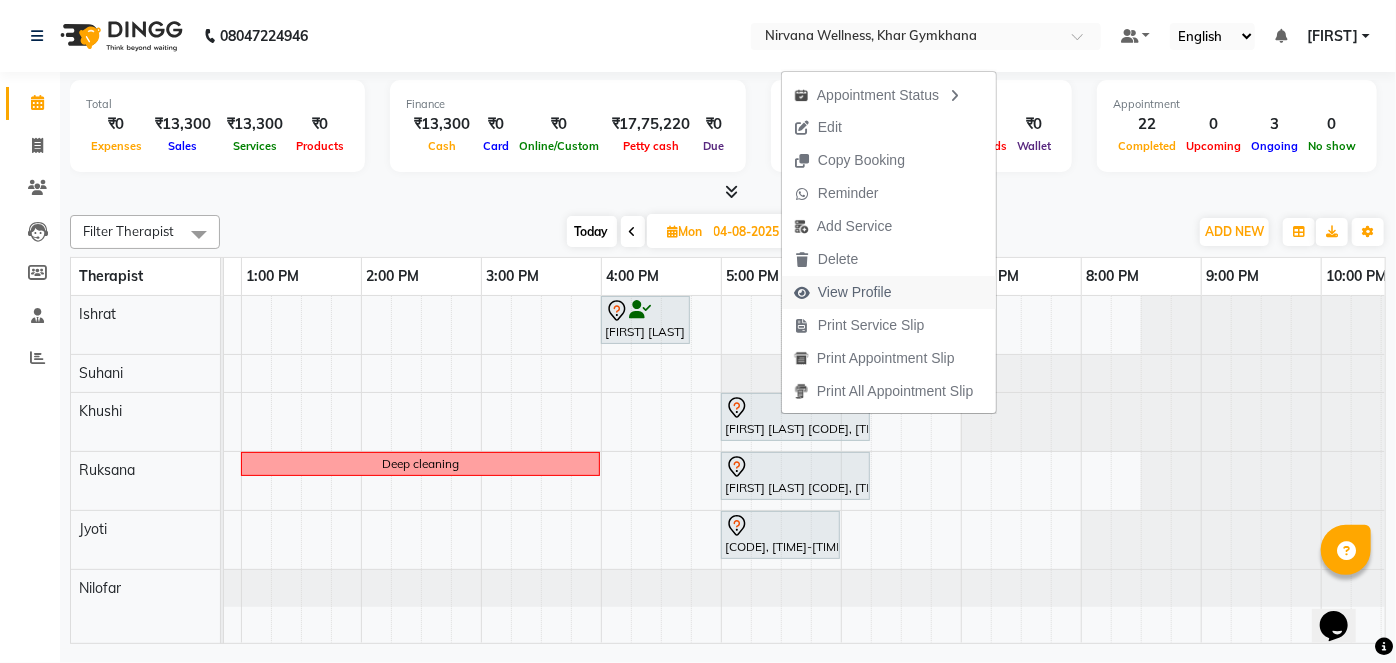 click on "View Profile" at bounding box center [855, 292] 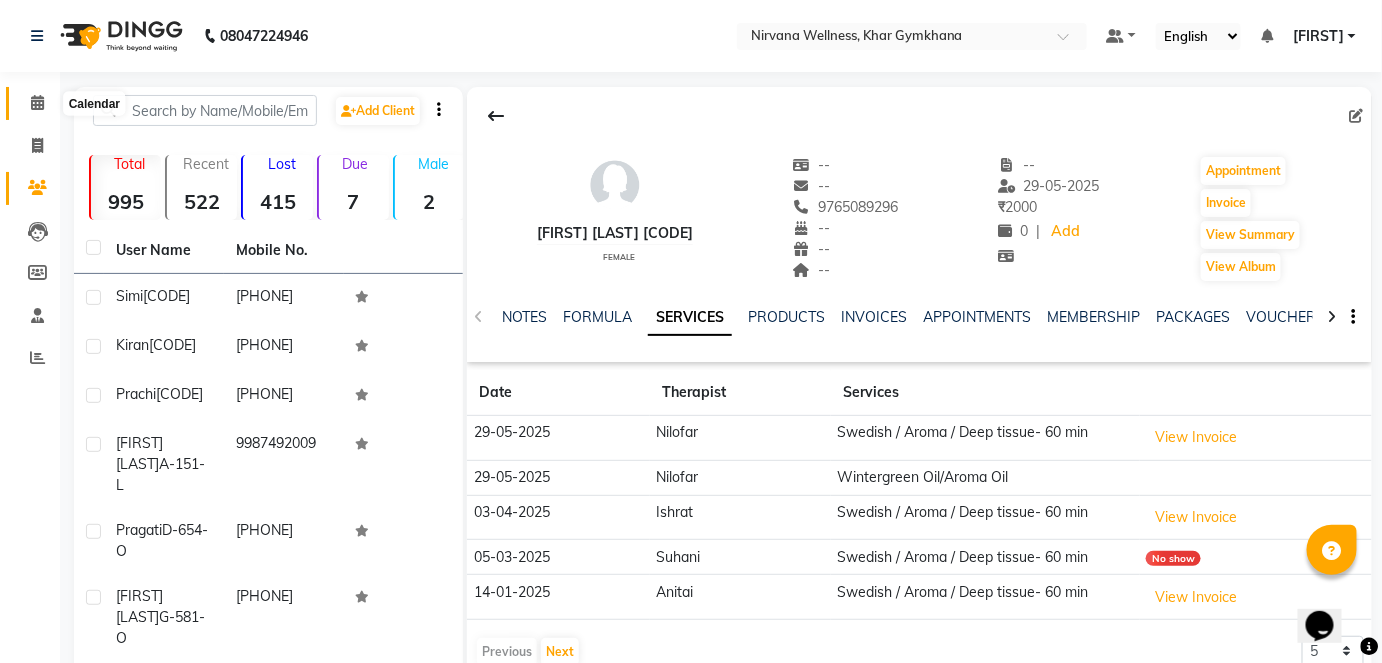 click 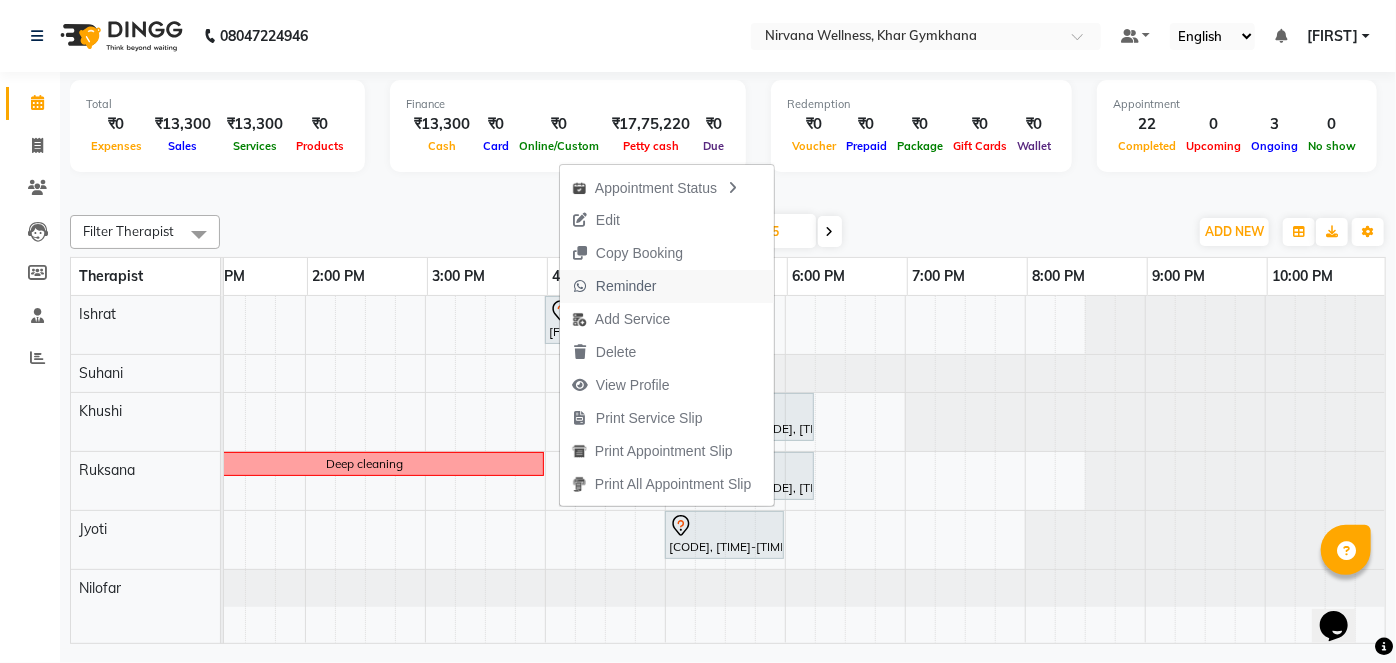 click on "Reminder" at bounding box center [626, 286] 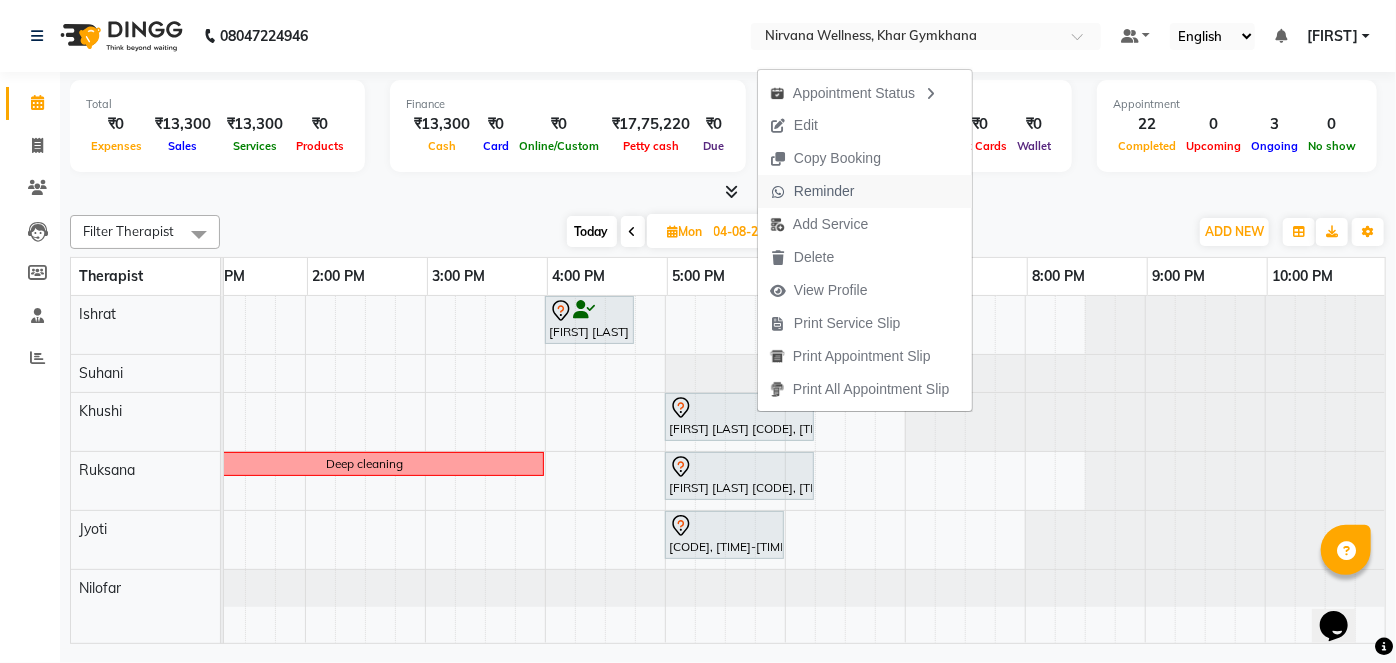 click on "Reminder" at bounding box center [824, 191] 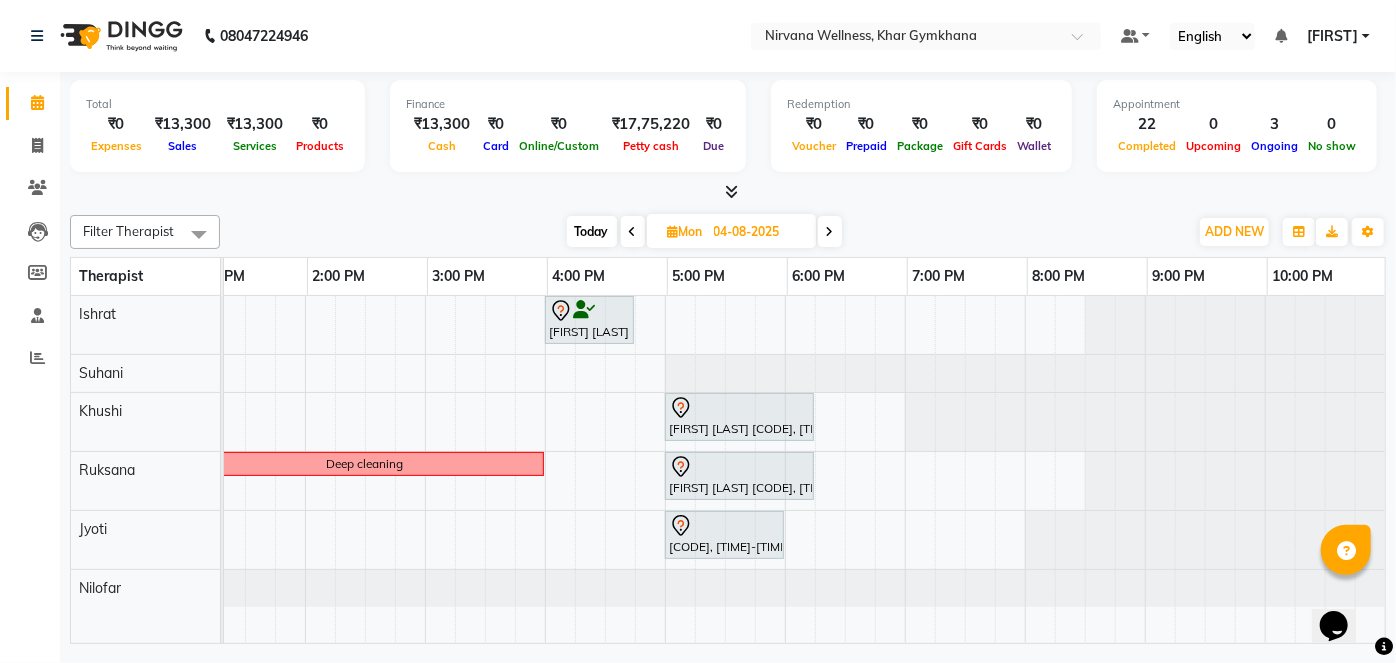 scroll, scrollTop: 0, scrollLeft: 716, axis: horizontal 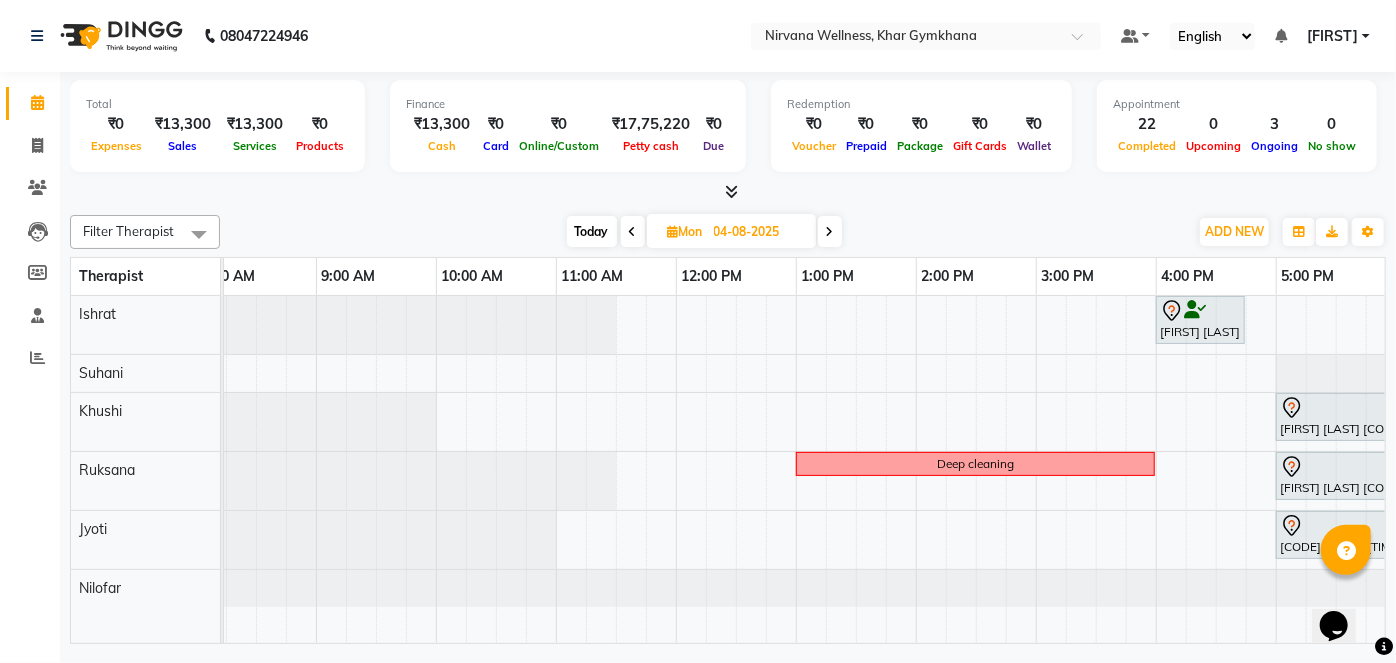 click on "Today" at bounding box center (592, 231) 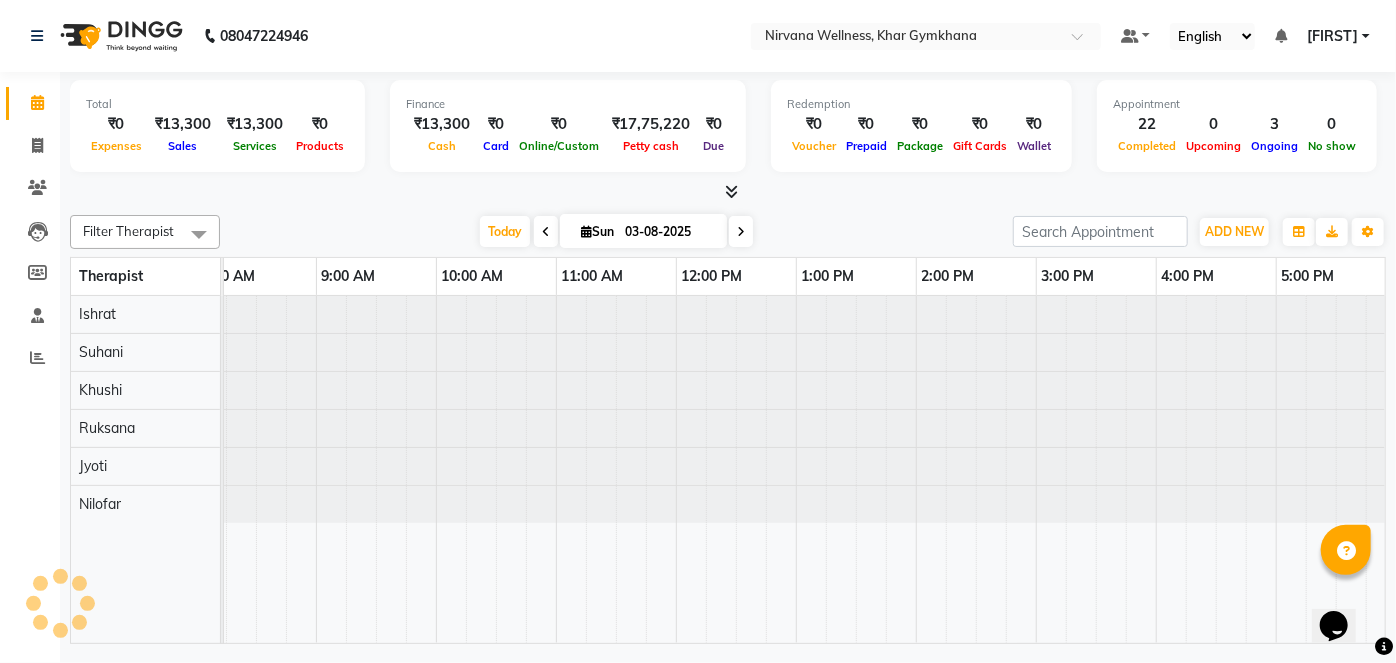 scroll, scrollTop: 0, scrollLeft: 0, axis: both 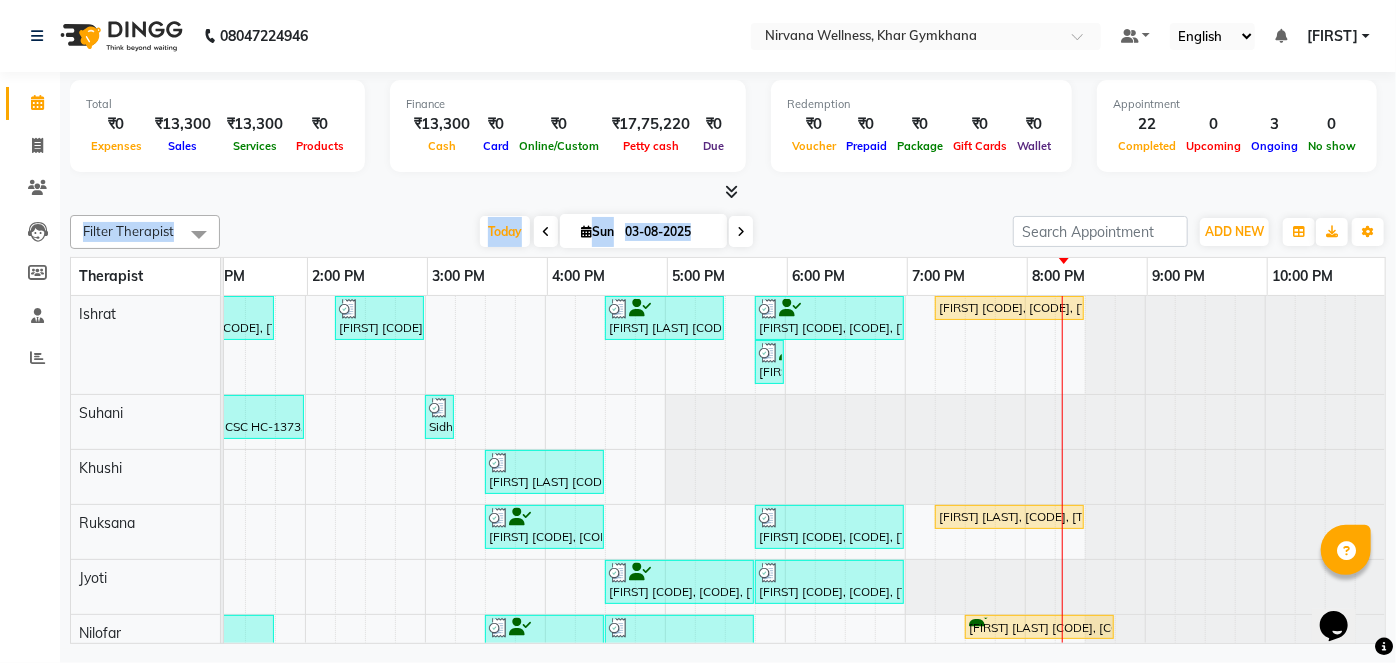drag, startPoint x: 941, startPoint y: 319, endPoint x: 904, endPoint y: 203, distance: 121.75796 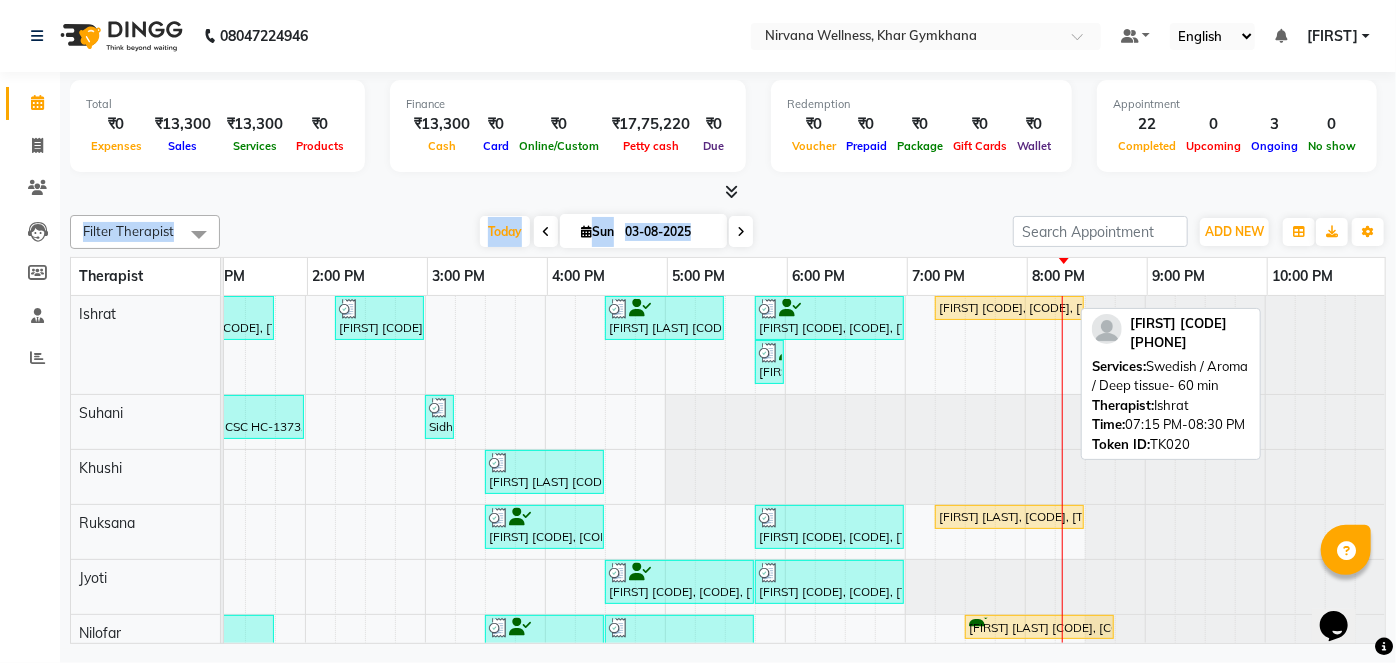 click on "[FIRST] M-1131-O, TK20, 07:15 PM-08:30 PM, Swedish / Aroma / Deep tissue- 60 min" at bounding box center [1009, 308] 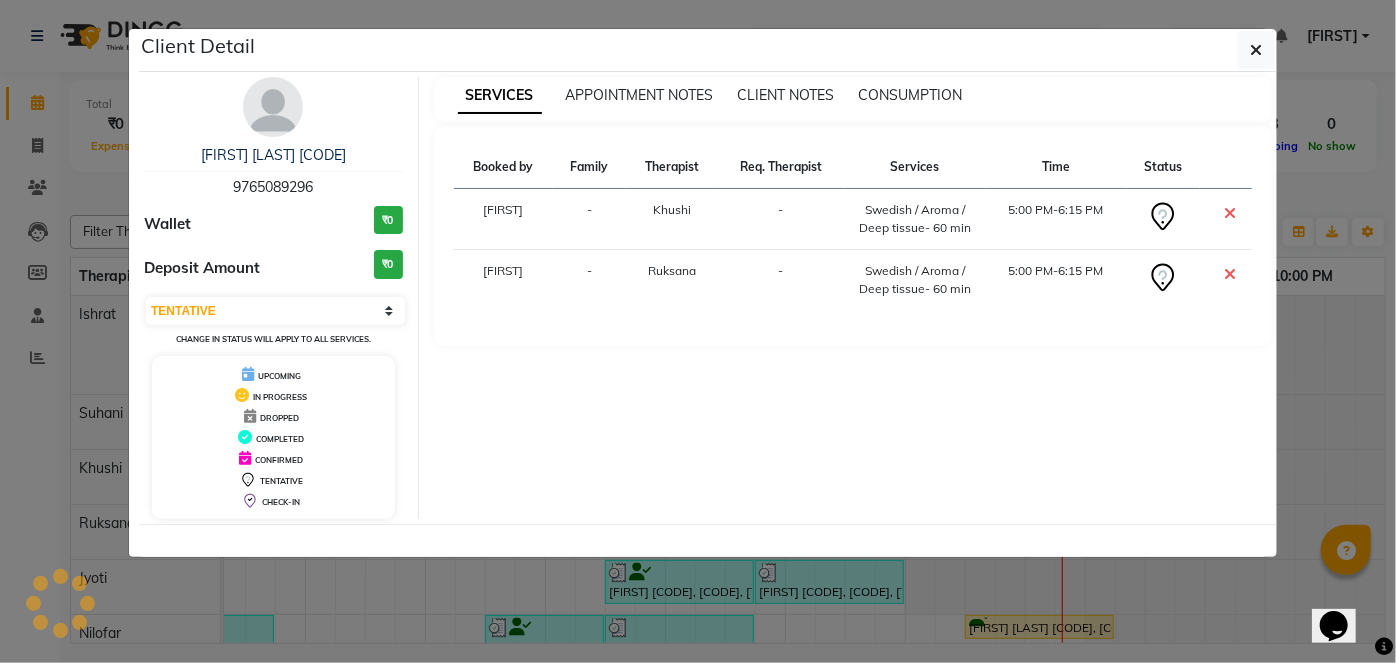 click on "Client Detail  Rashmeet Chadha C-563-O   9765089296 Wallet ₹0 Deposit Amount  ₹0  Select CONFIRMED TENTATIVE Change in status will apply to all services. UPCOMING IN PROGRESS DROPPED COMPLETED CONFIRMED TENTATIVE CHECK-IN SERVICES APPOINTMENT NOTES CLIENT NOTES CONSUMPTION Booked by Family Therapist Req. Therapist Services Time Status  Farhat  - Khushi -  Swedish / Aroma / Deep tissue- 60 min   5:00 PM-6:15 PM   Farhat  - Ruksana  -  Swedish / Aroma / Deep tissue- 60 min   5:00 PM-6:15 PM" 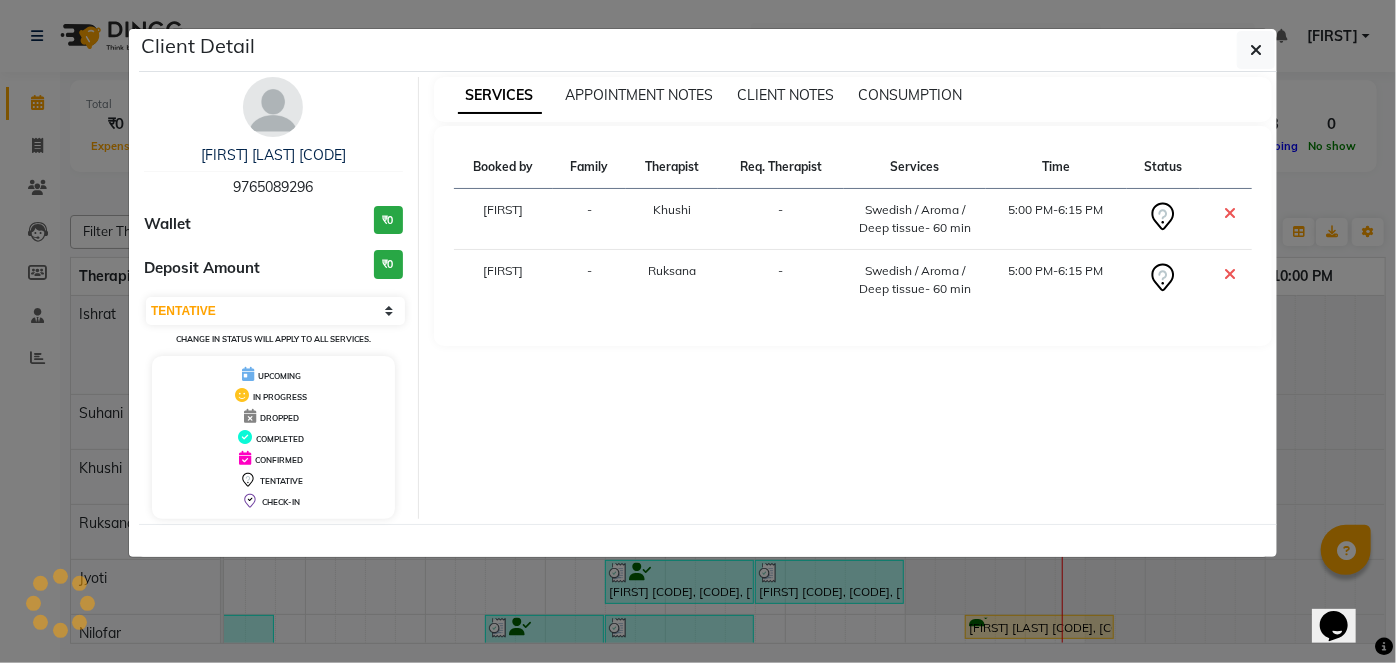 select on "1" 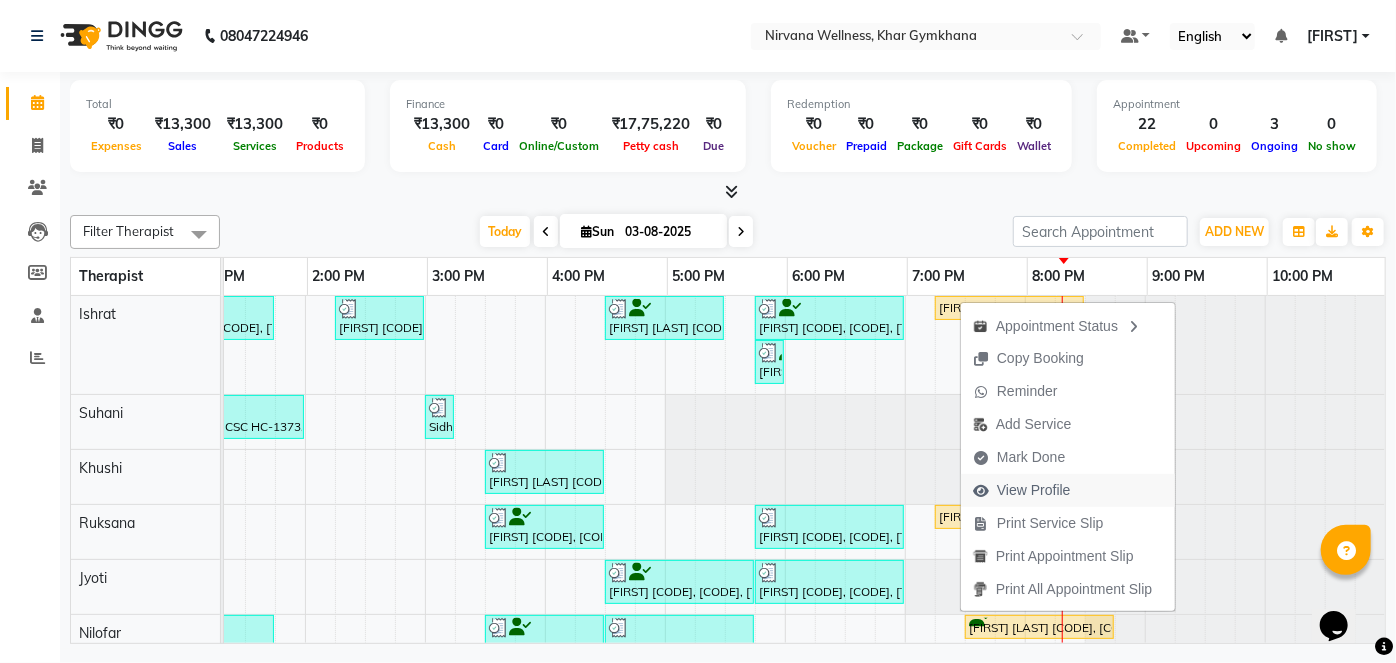 click on "View Profile" at bounding box center (1034, 490) 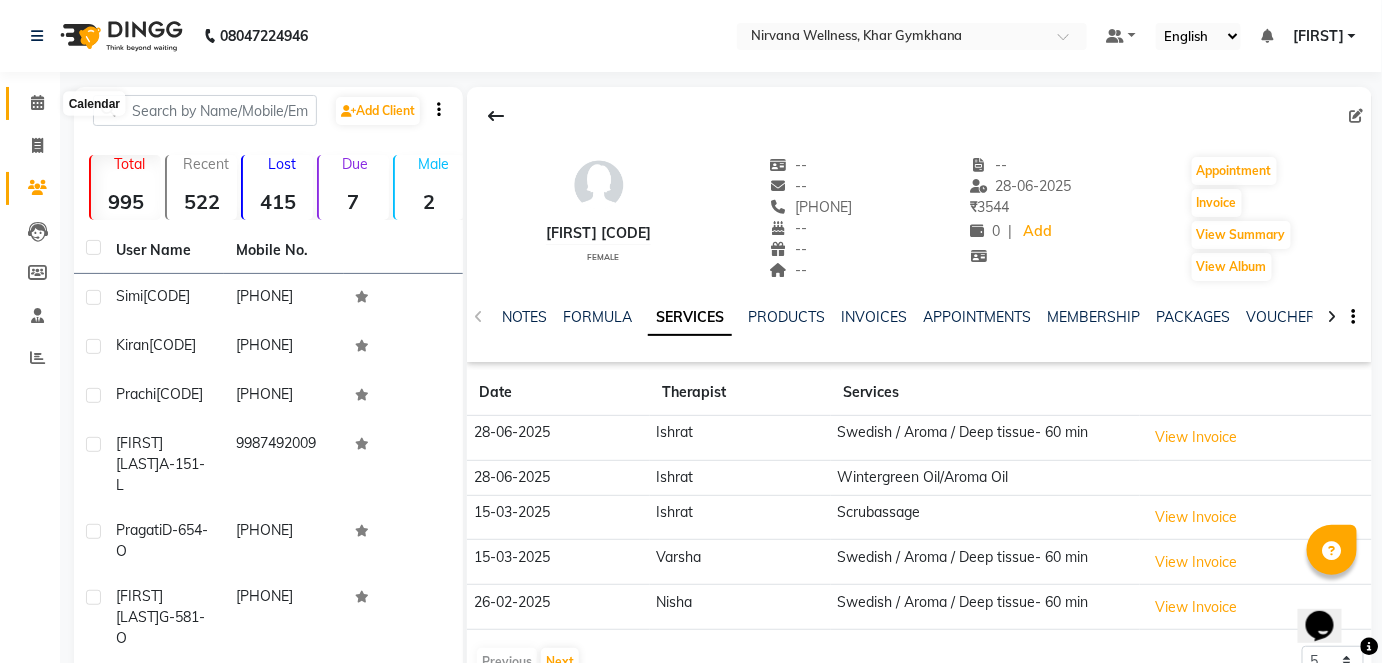 click 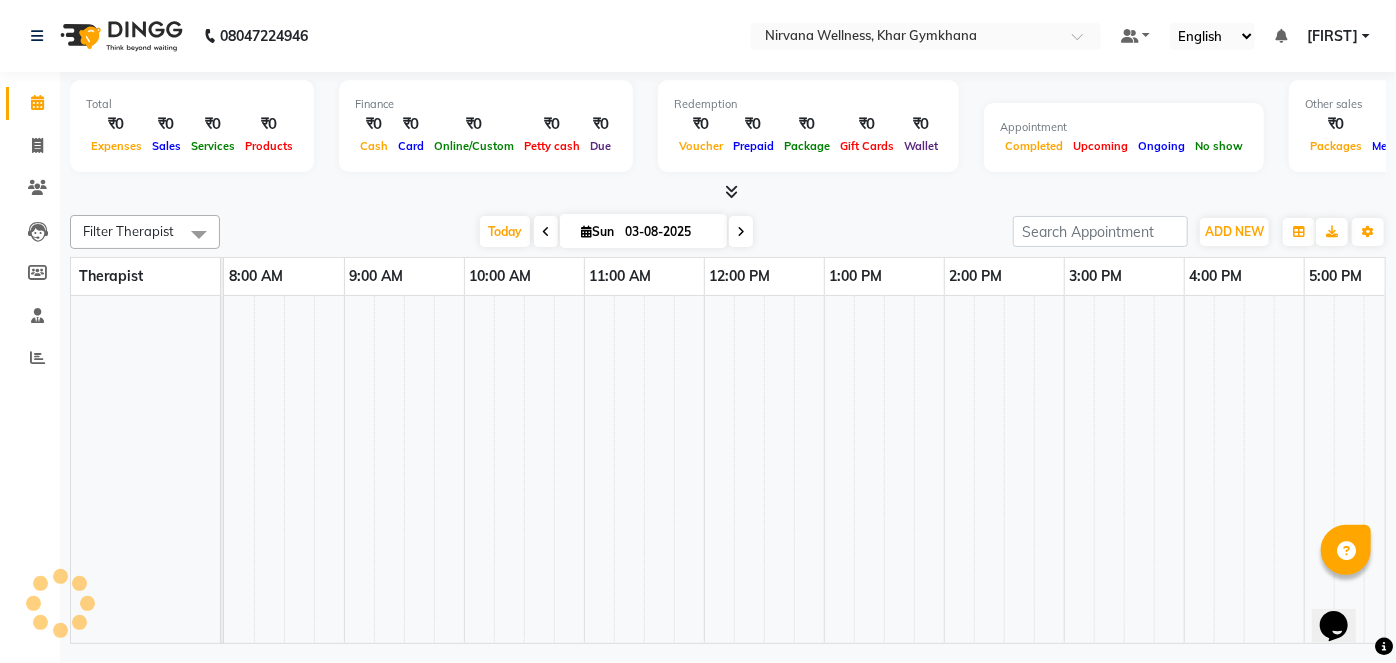 scroll, scrollTop: 0, scrollLeft: 0, axis: both 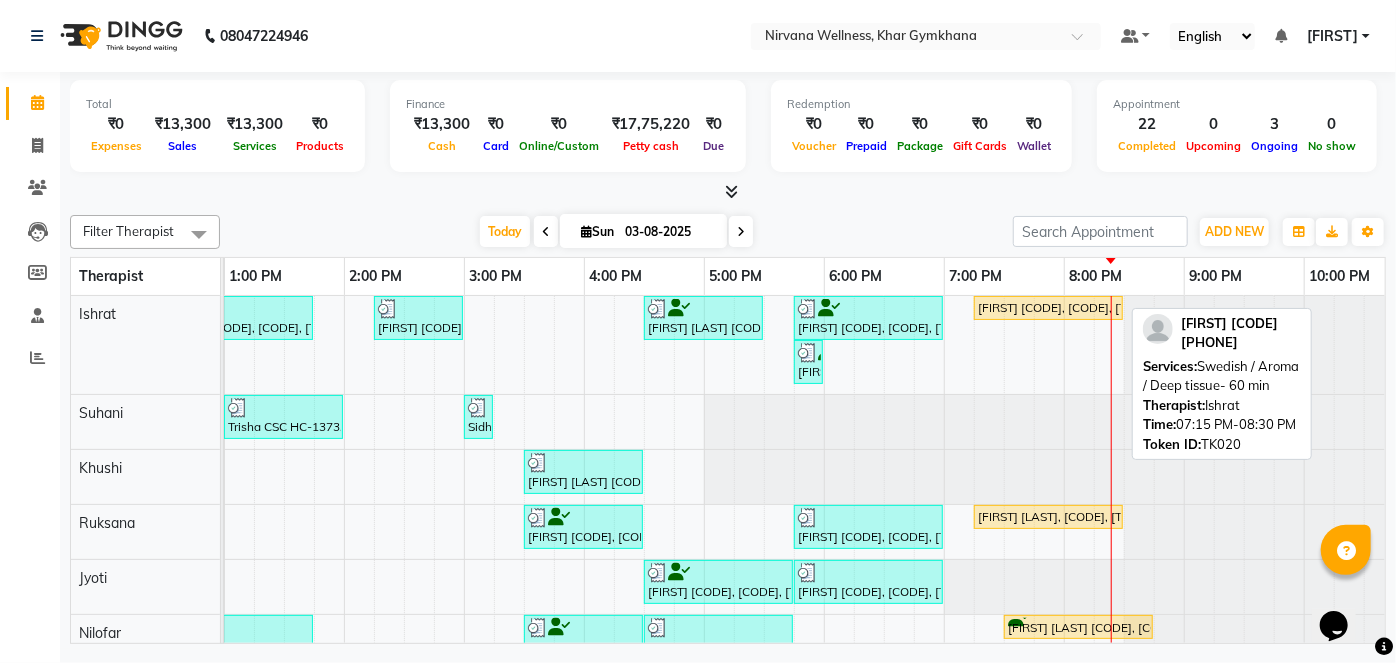 click on "[FIRST] M-1131-O, TK20, 07:15 PM-08:30 PM, Swedish / Aroma / Deep tissue- 60 min" at bounding box center [1048, 308] 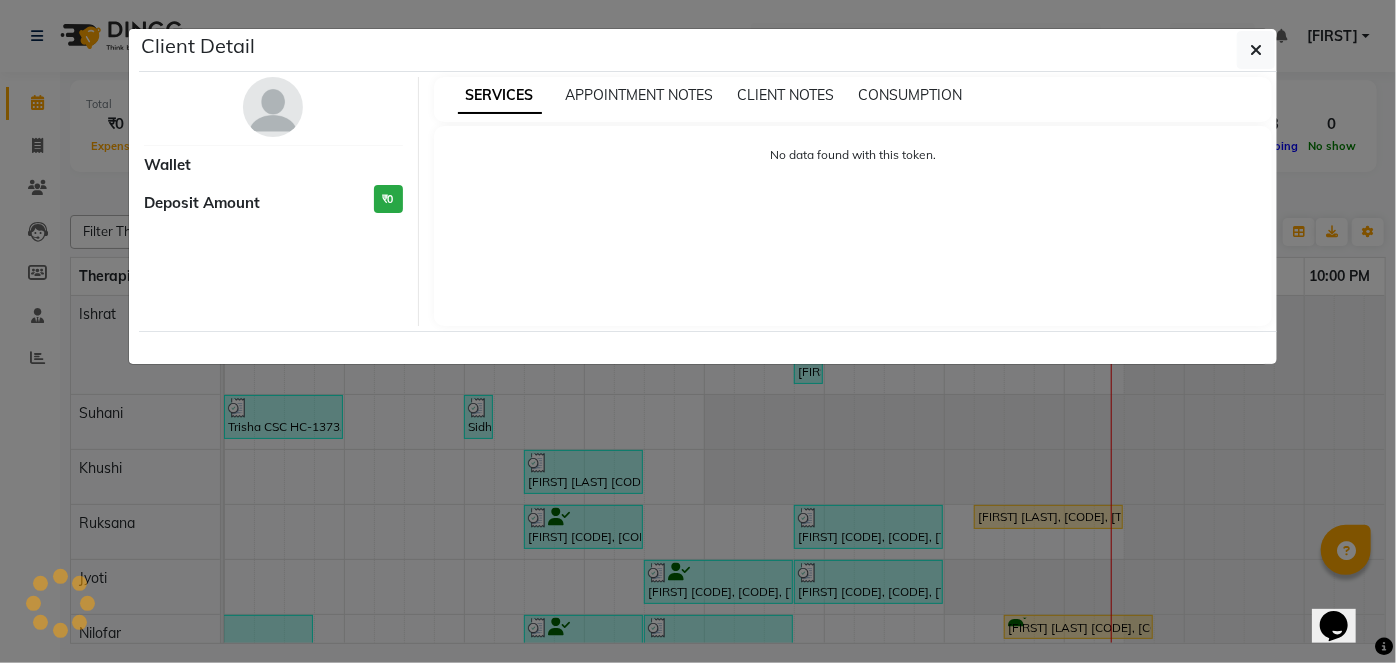 select on "1" 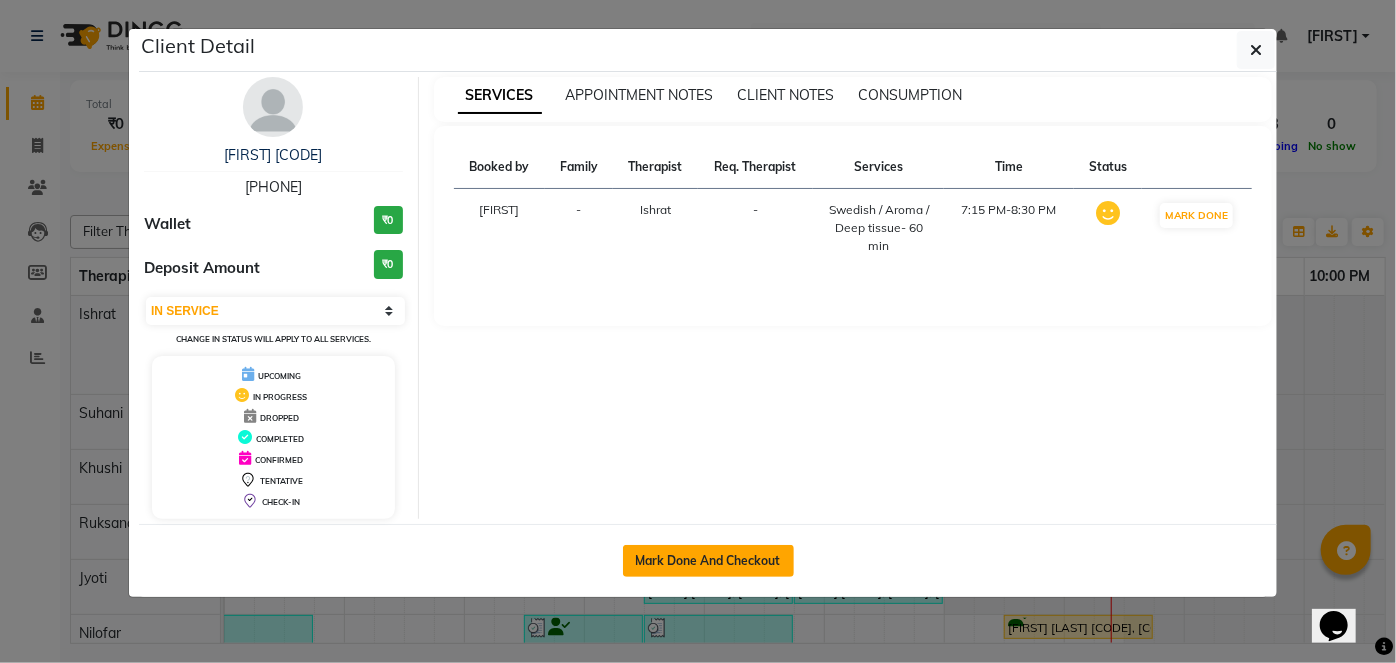 click on "Mark Done And Checkout" 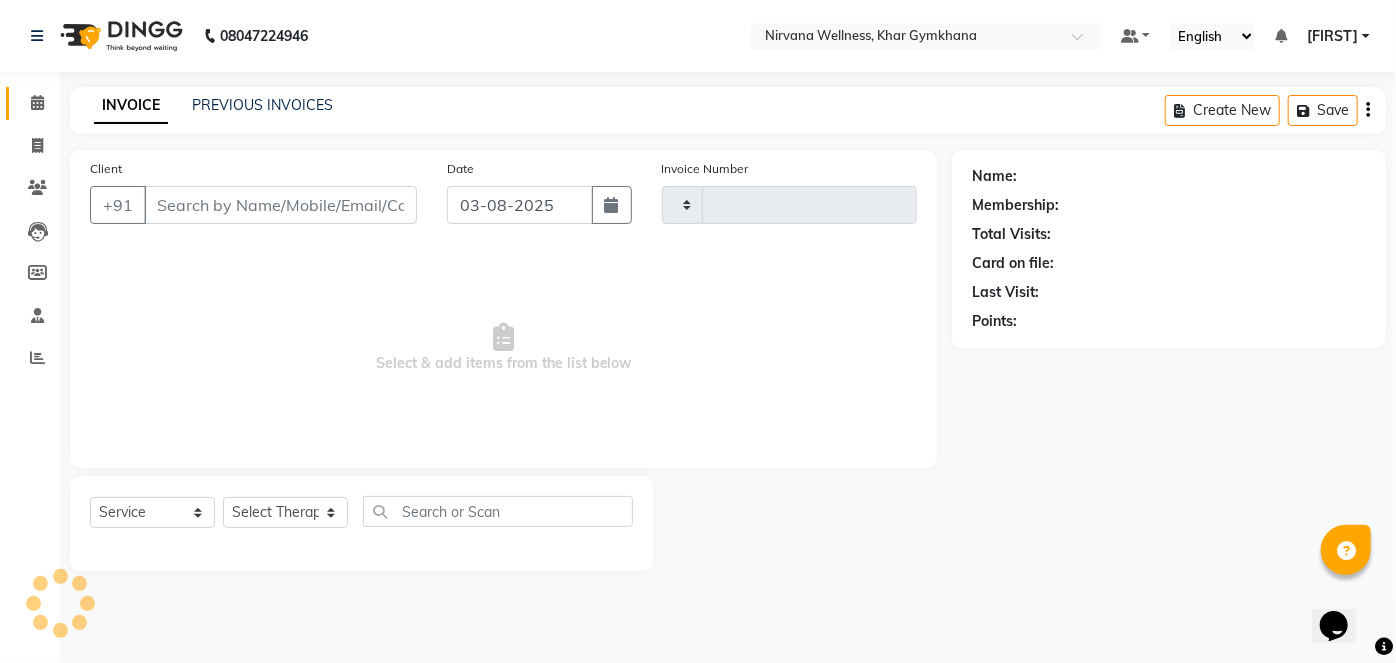 type on "1711" 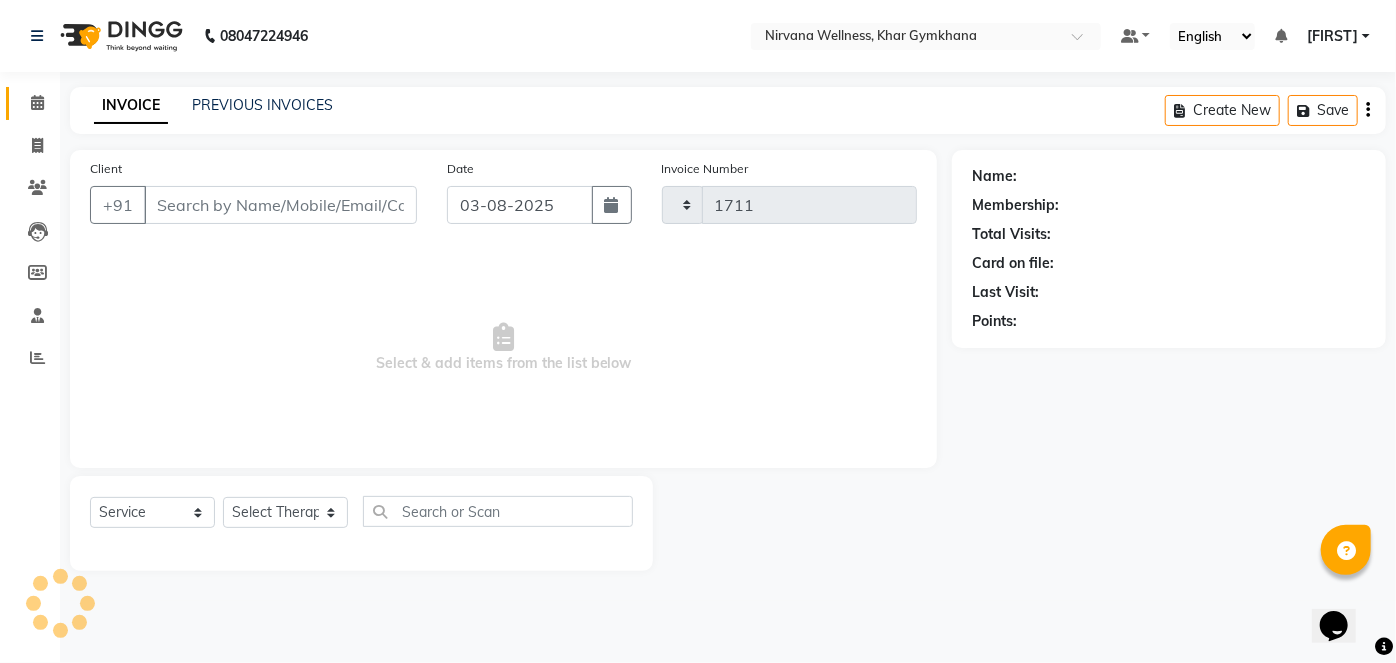 select on "3" 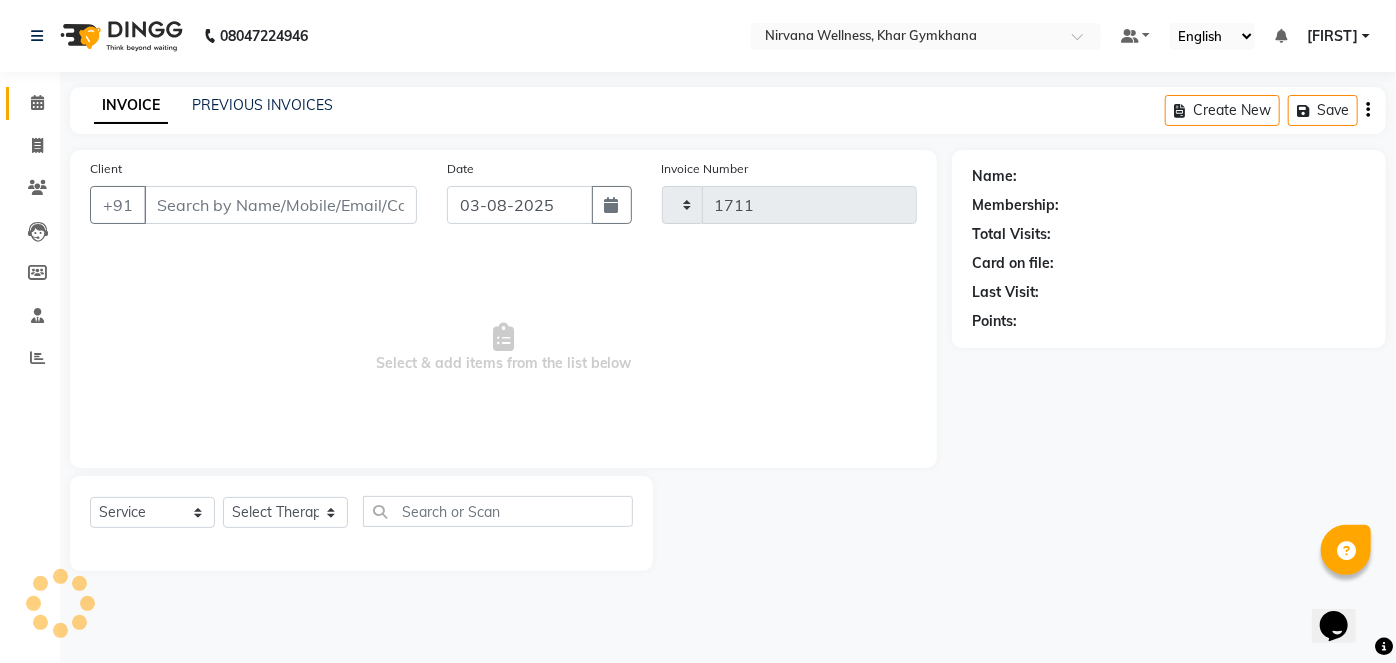 select on "6844" 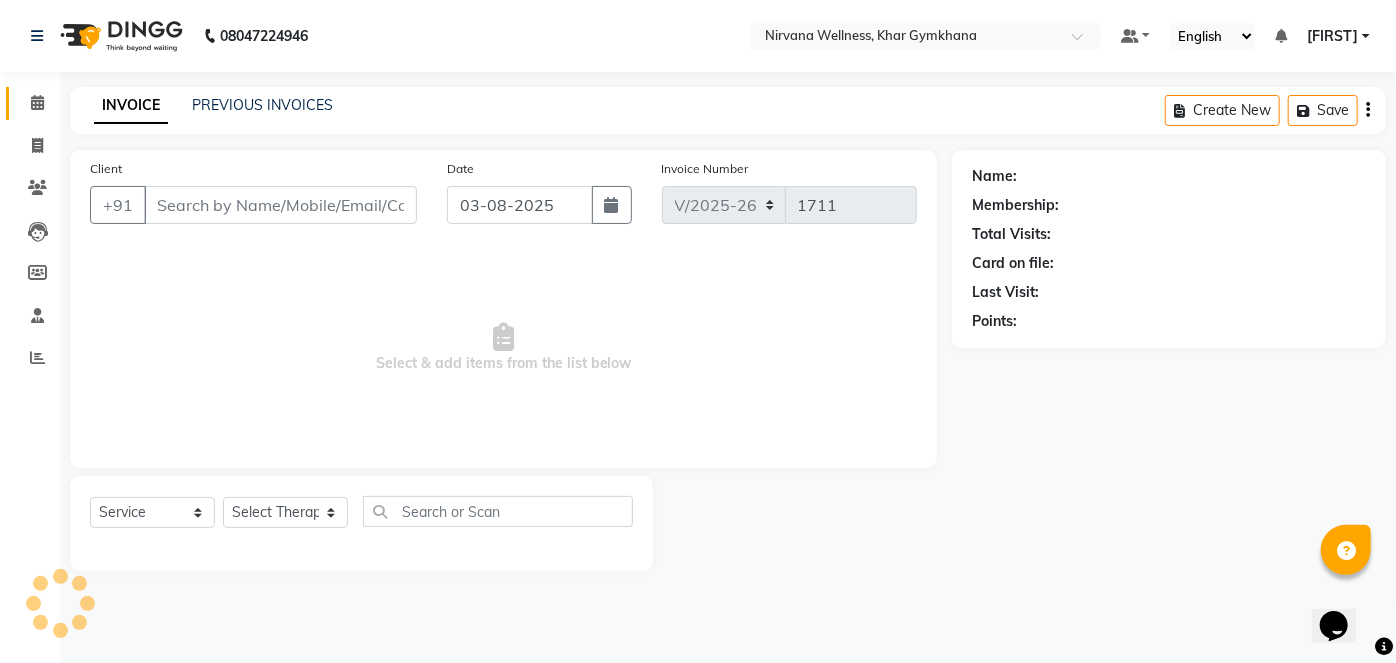 type on "[PHONE]" 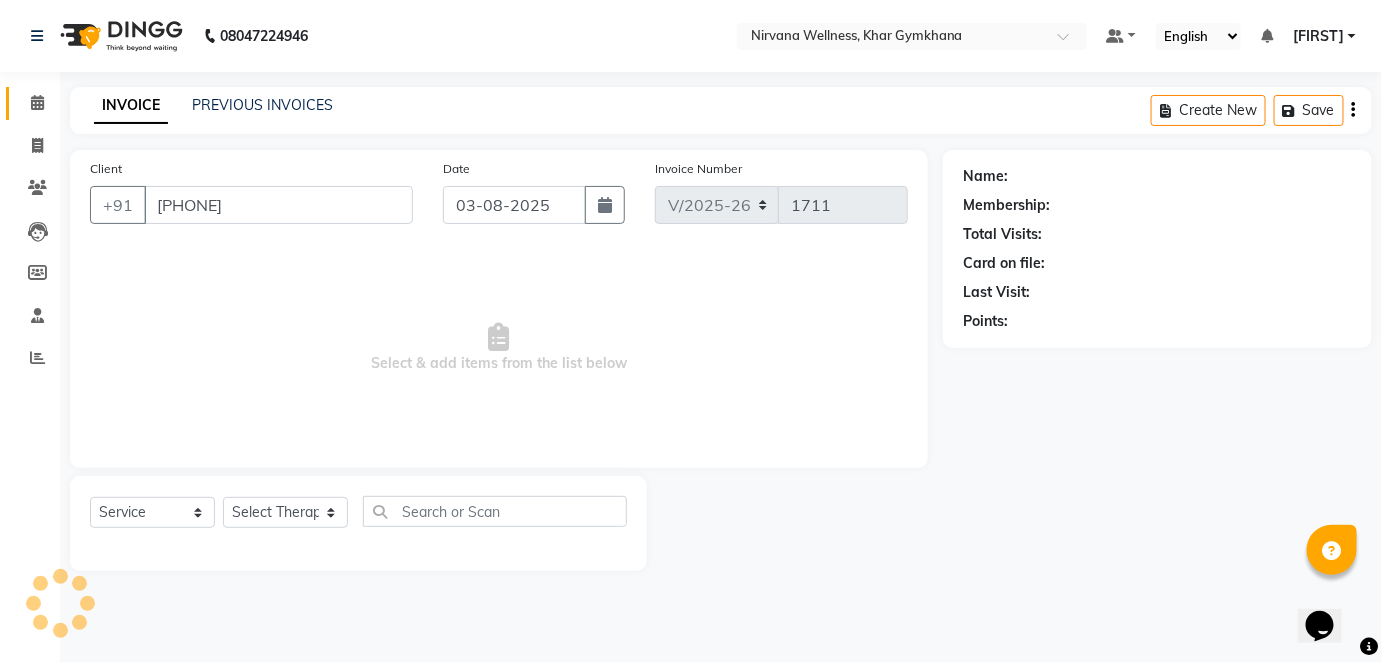 select on "67021" 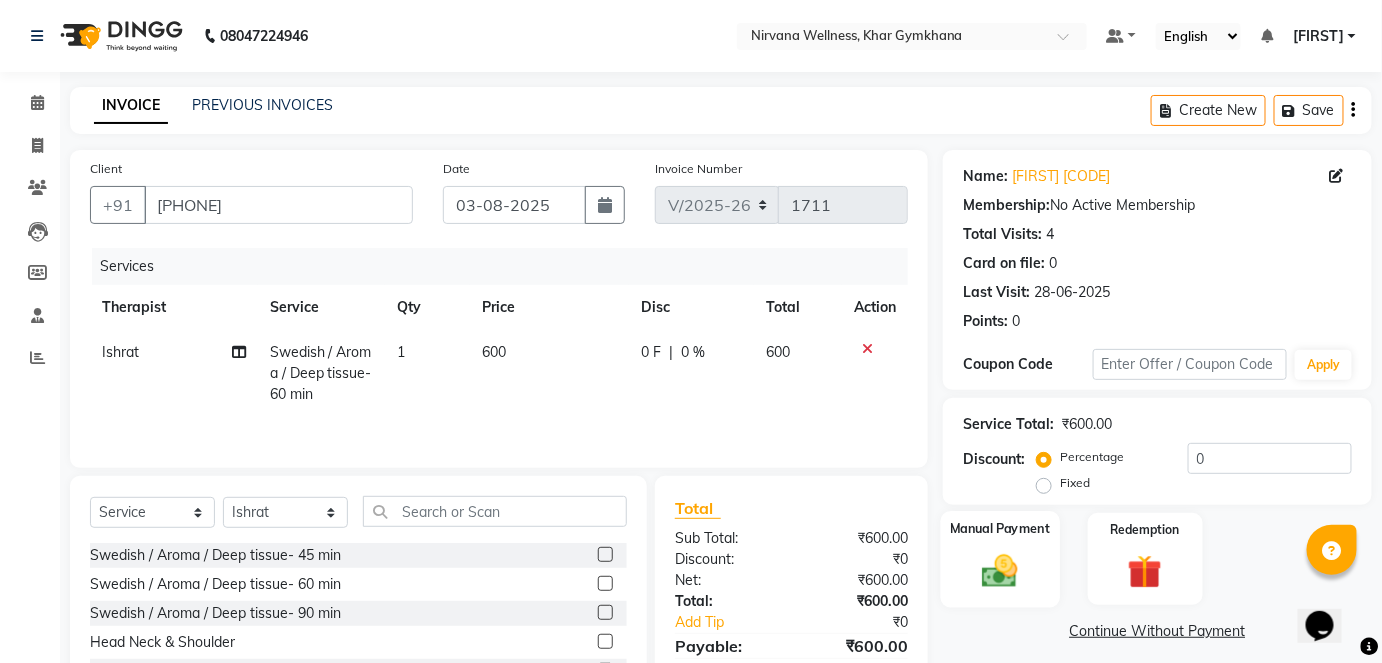 click on "Manual Payment" 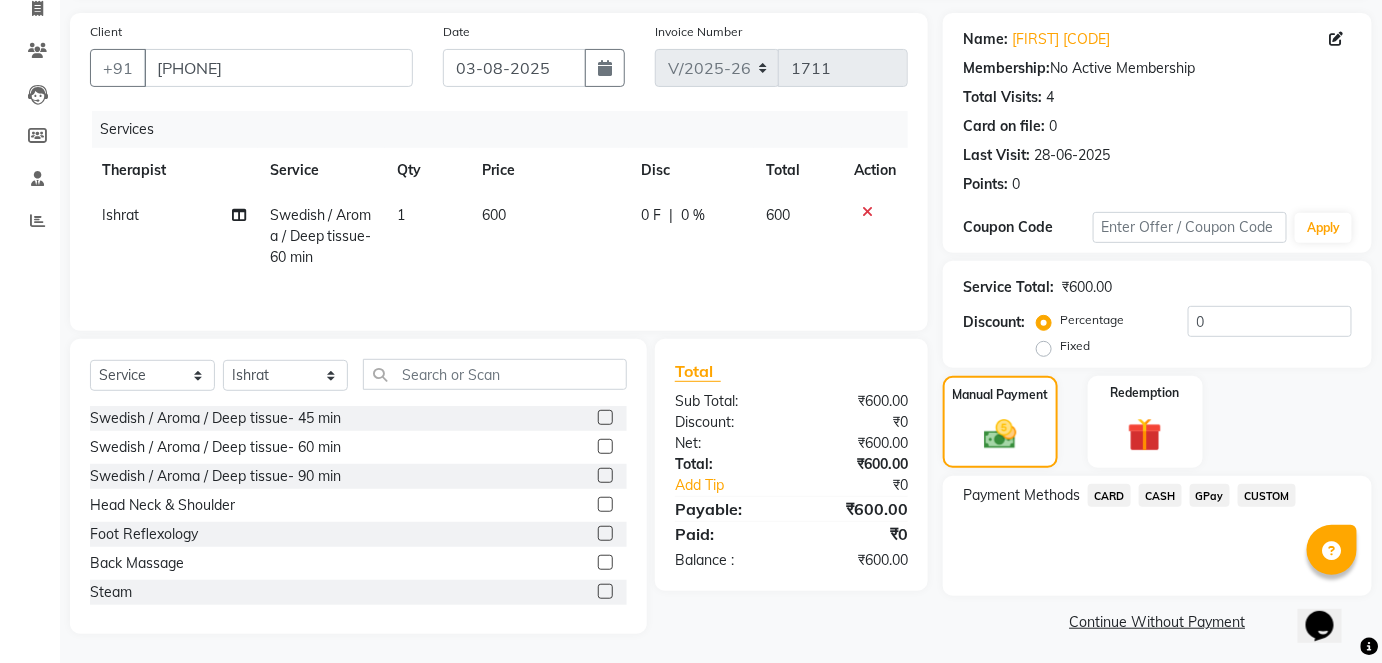 scroll, scrollTop: 140, scrollLeft: 0, axis: vertical 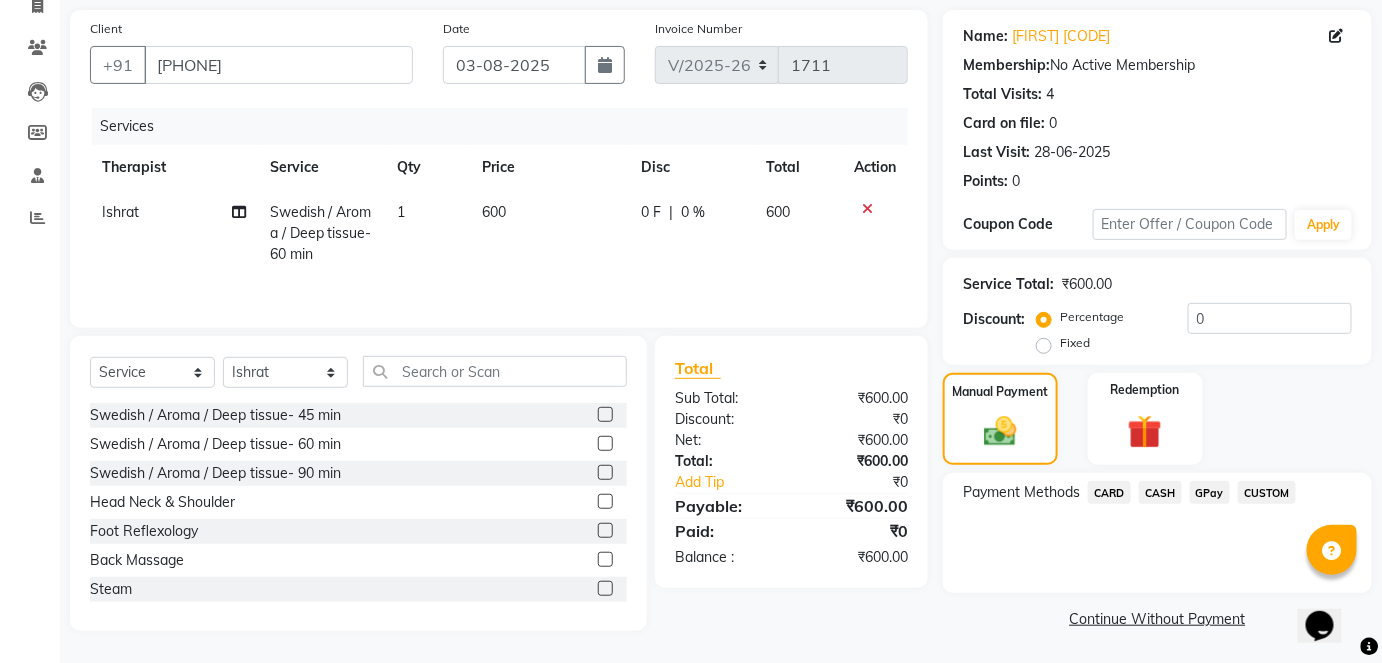 click on "CASH" 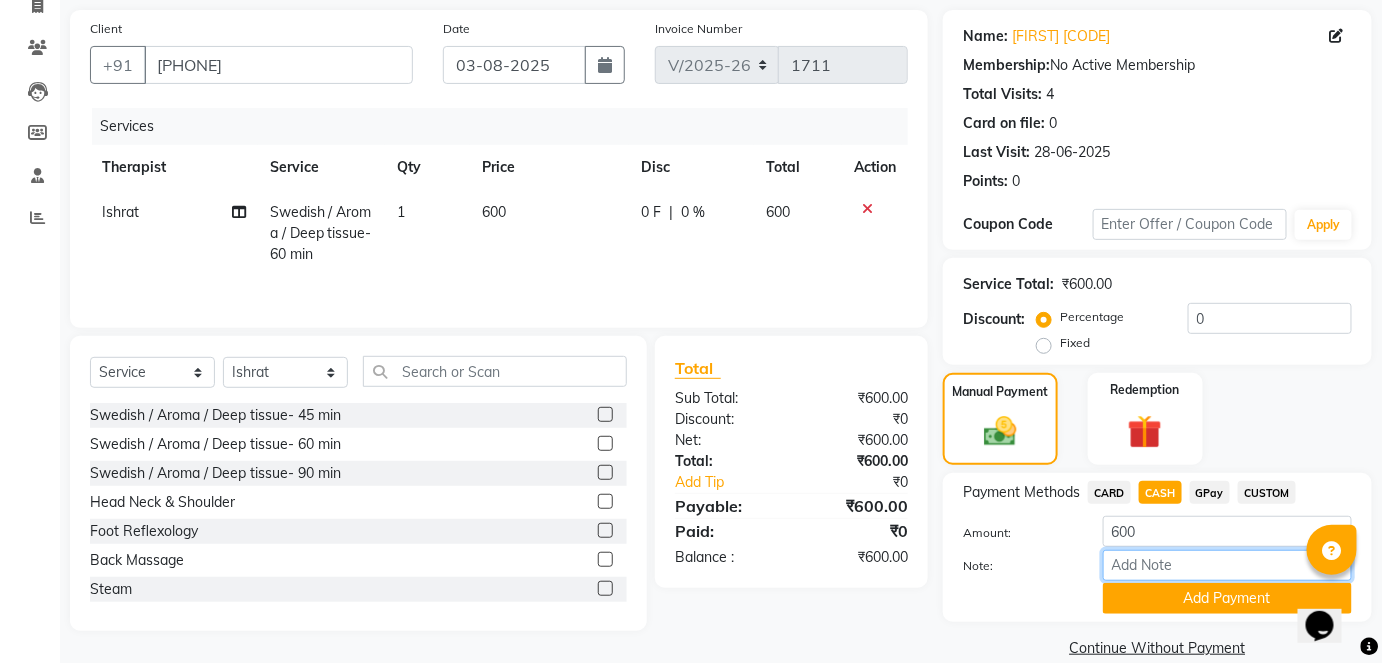 click on "Note:" at bounding box center [1227, 565] 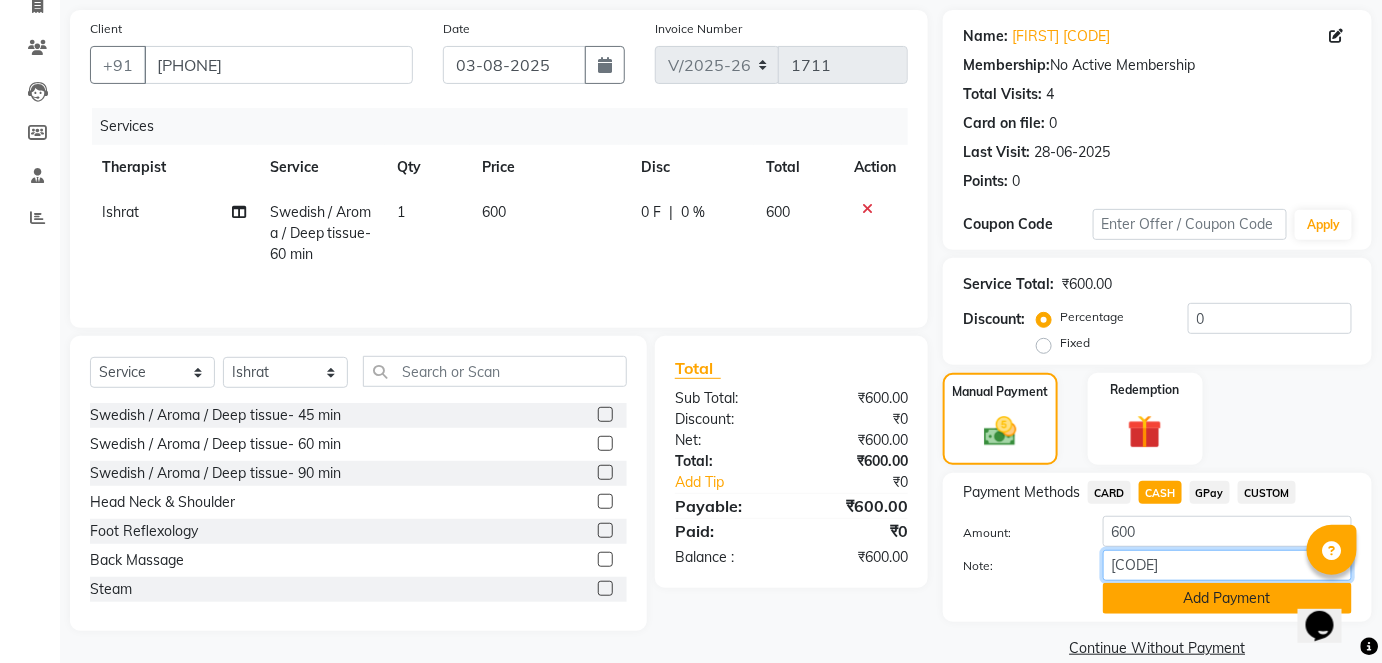 type on "HL0001908" 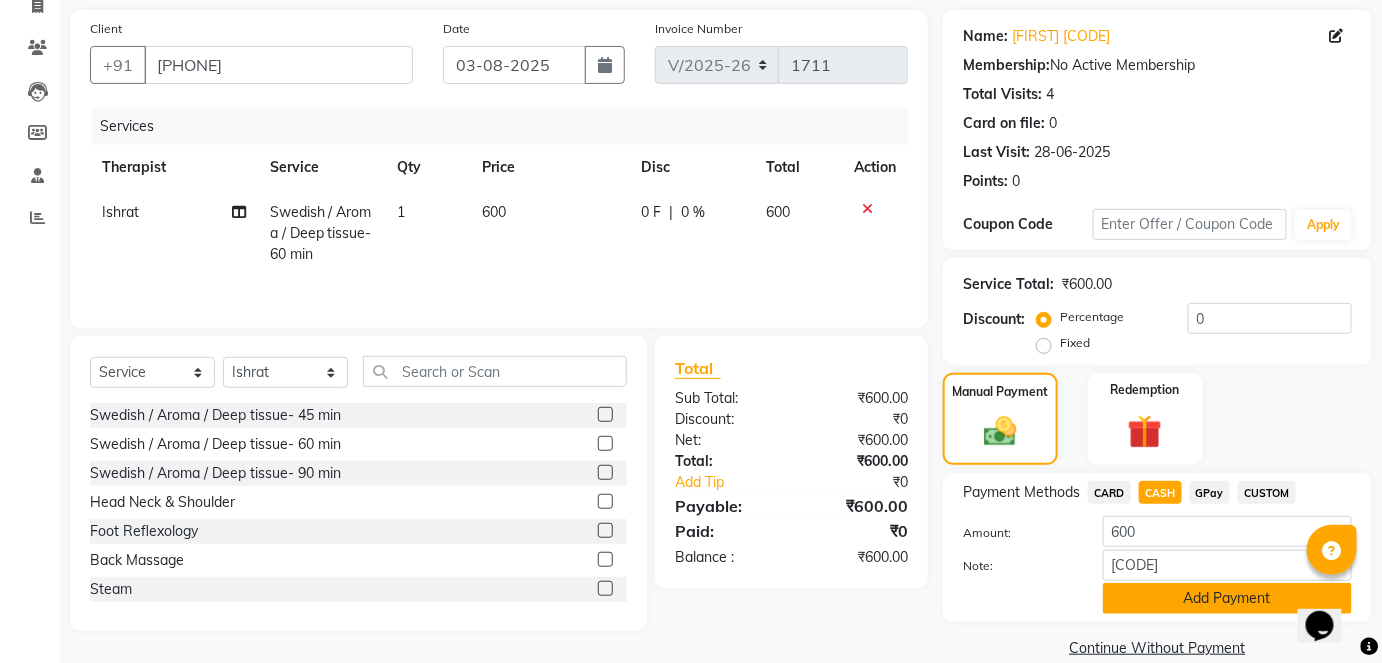 click on "Add Payment" 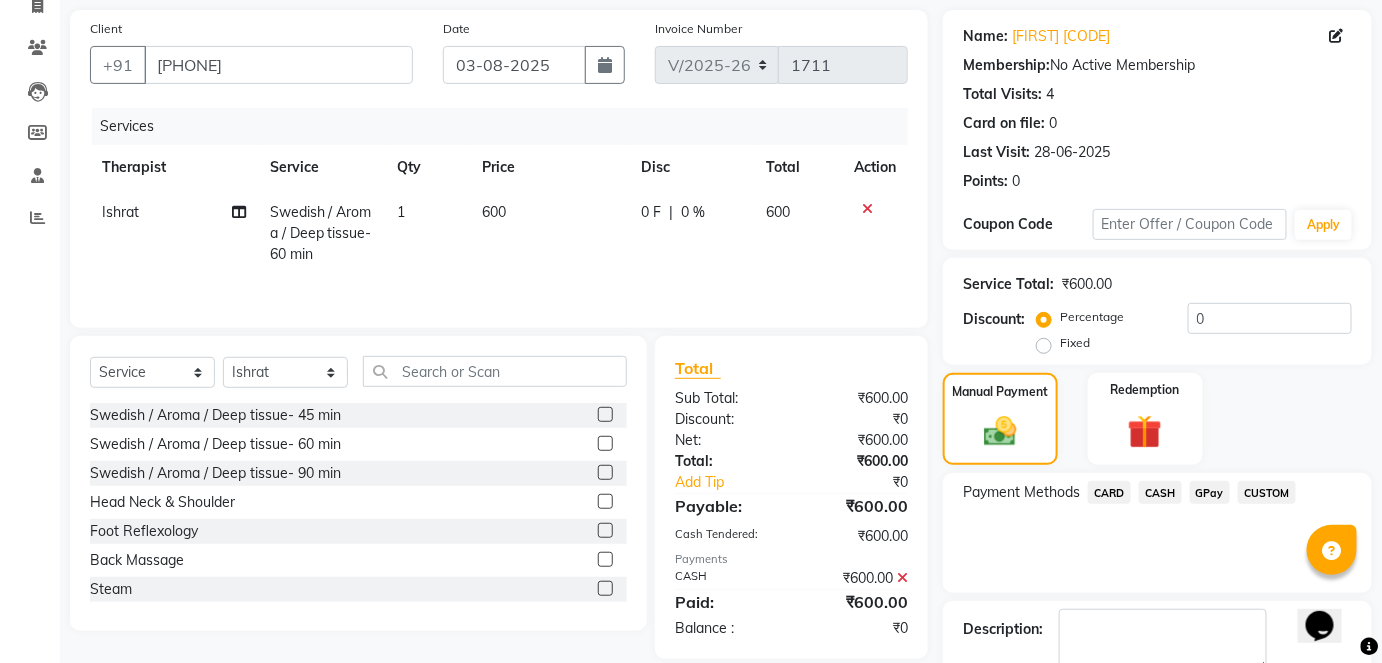 scroll, scrollTop: 252, scrollLeft: 0, axis: vertical 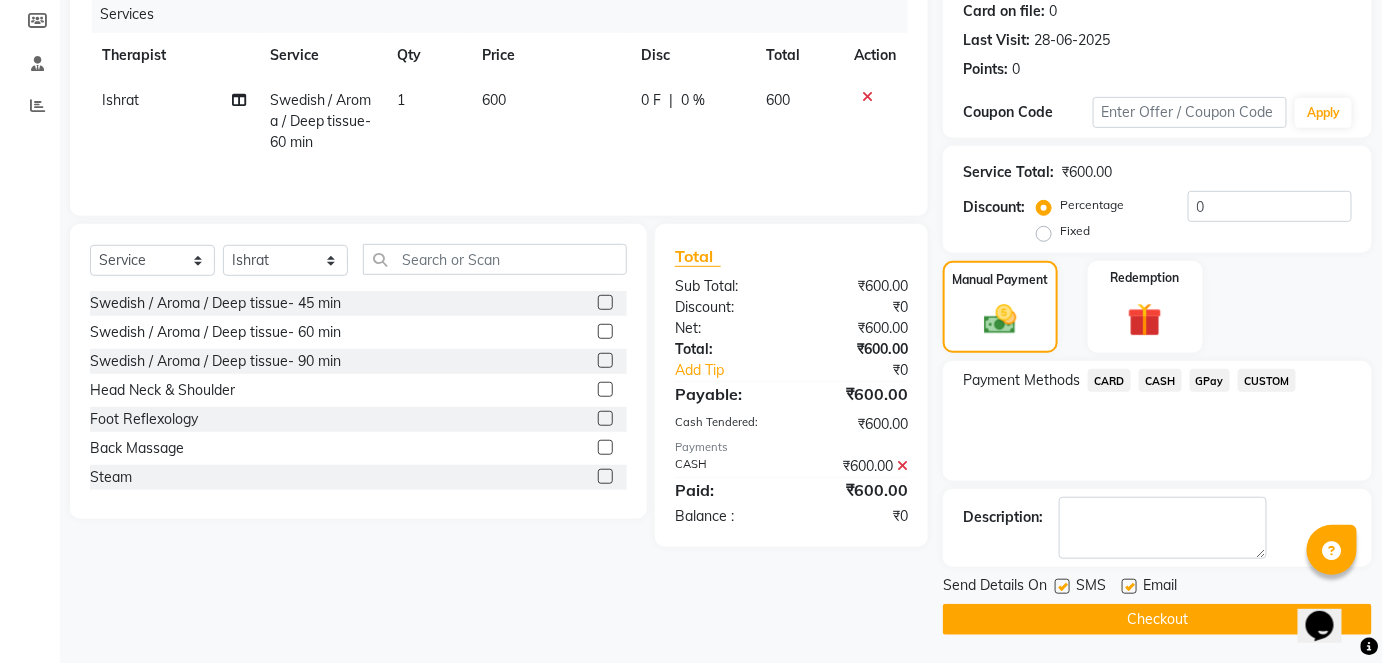 click on "Checkout" 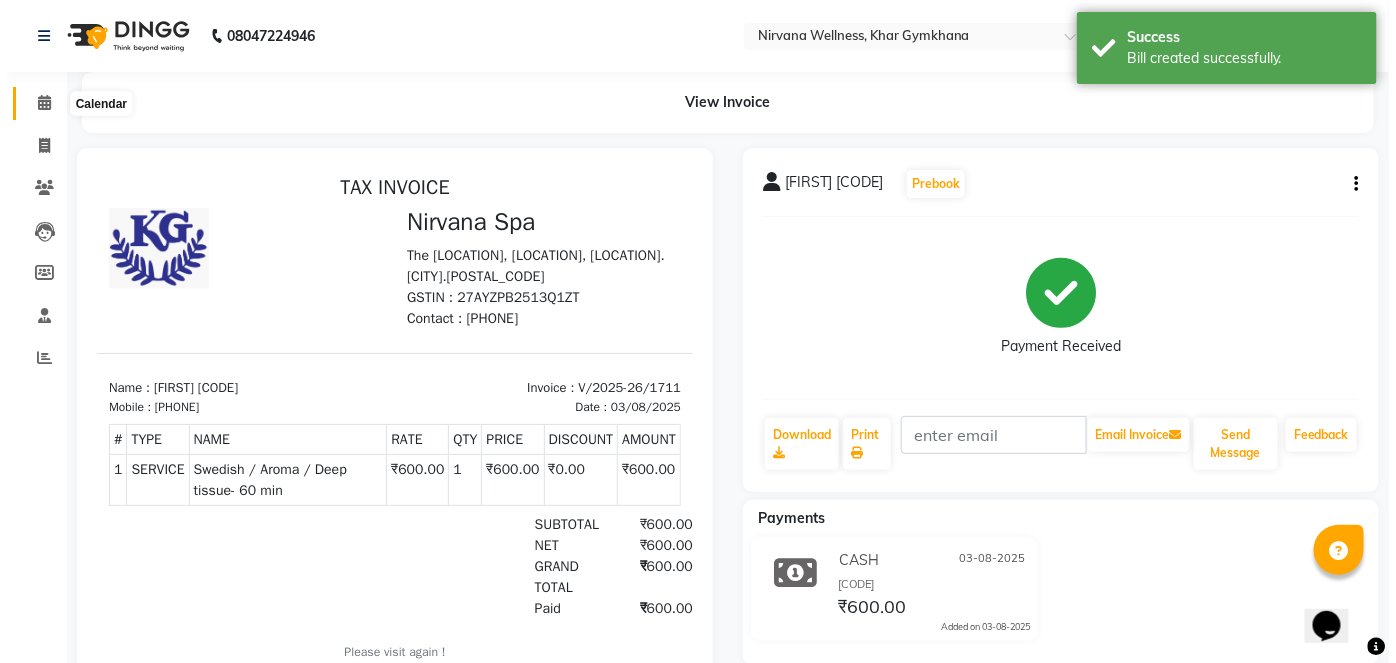 scroll, scrollTop: 0, scrollLeft: 0, axis: both 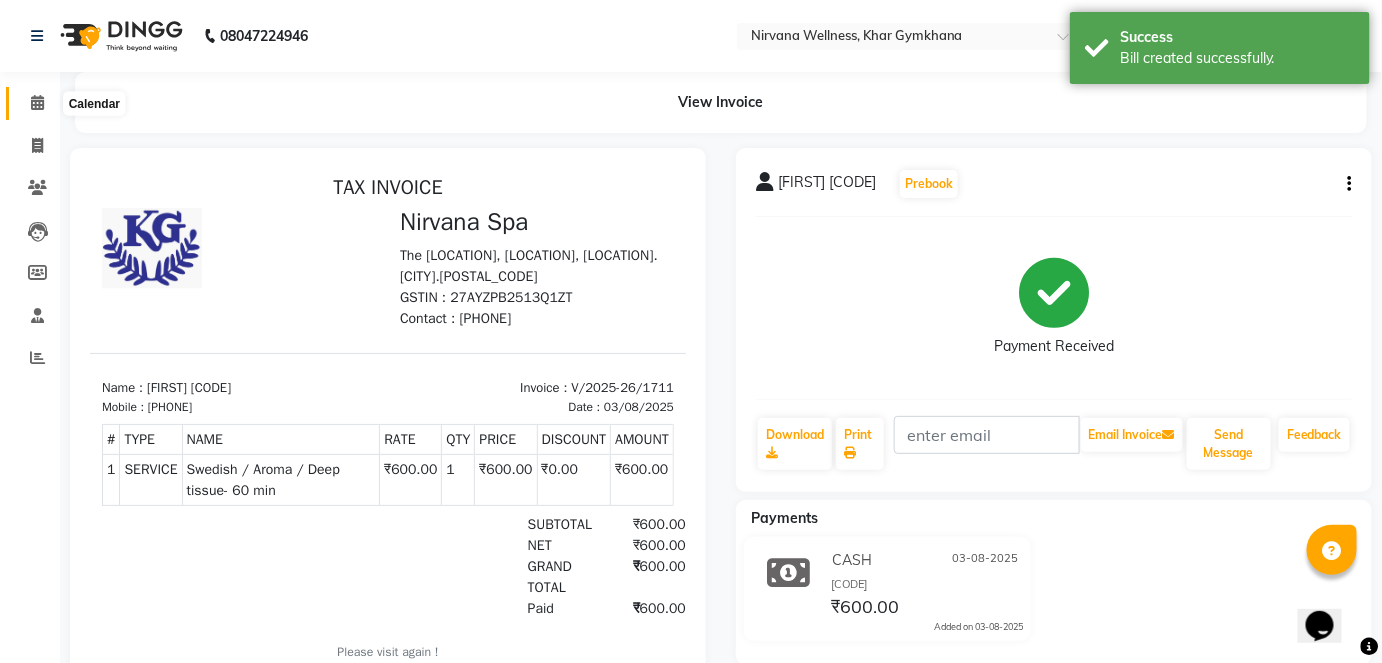 click 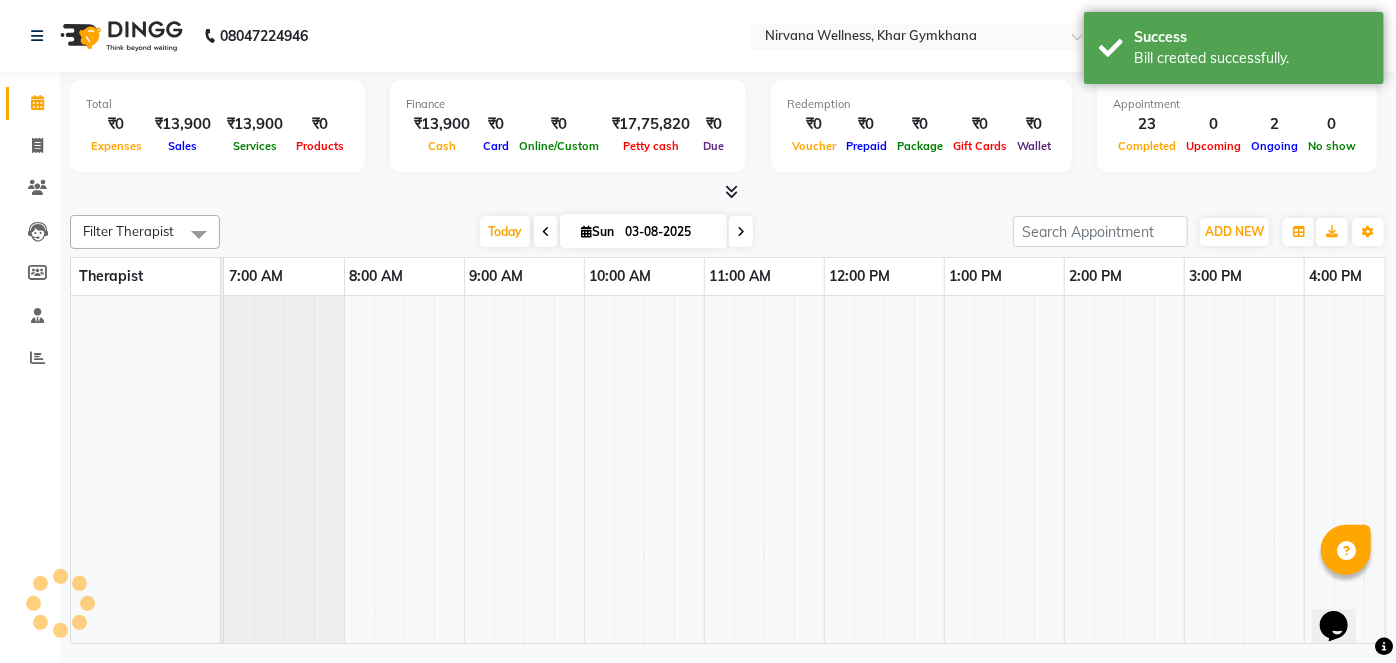 scroll, scrollTop: 0, scrollLeft: 0, axis: both 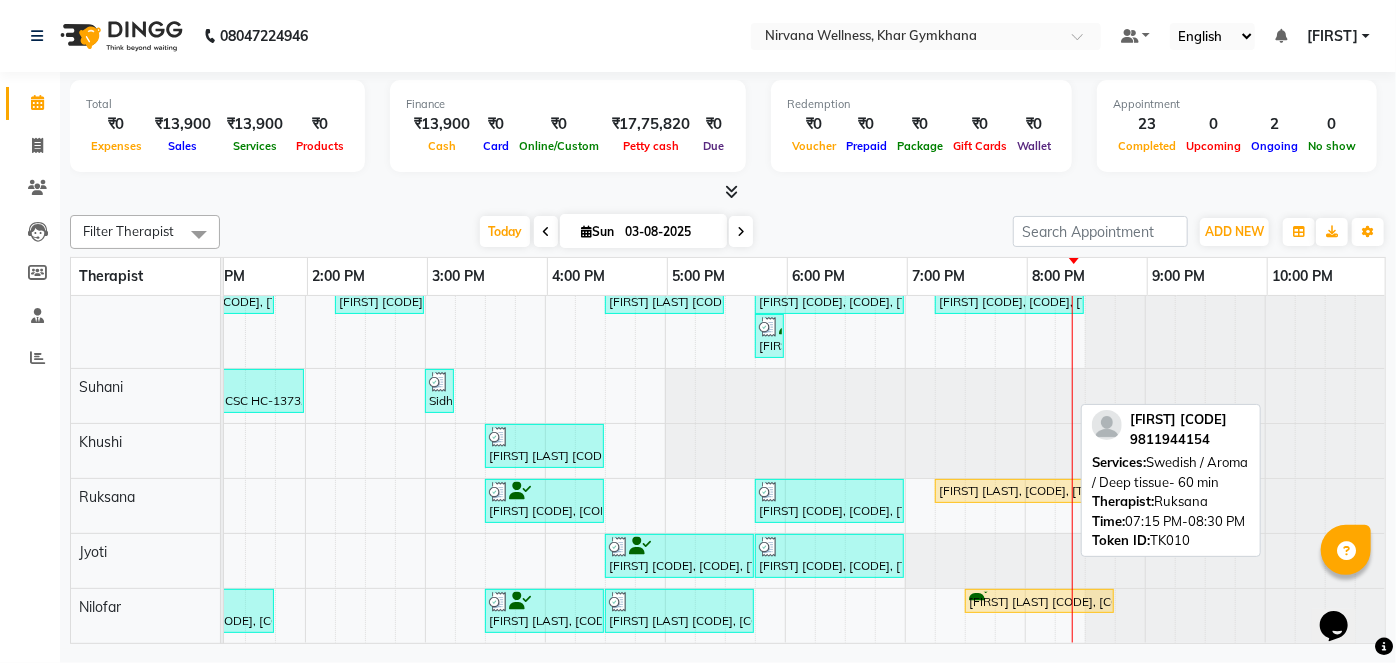 click on "[FIRST] [LAST] N-449-C, TK10, 07:15 PM-08:30 PM, Swedish / Aroma / Deep tissue- 60 min" at bounding box center (1009, 491) 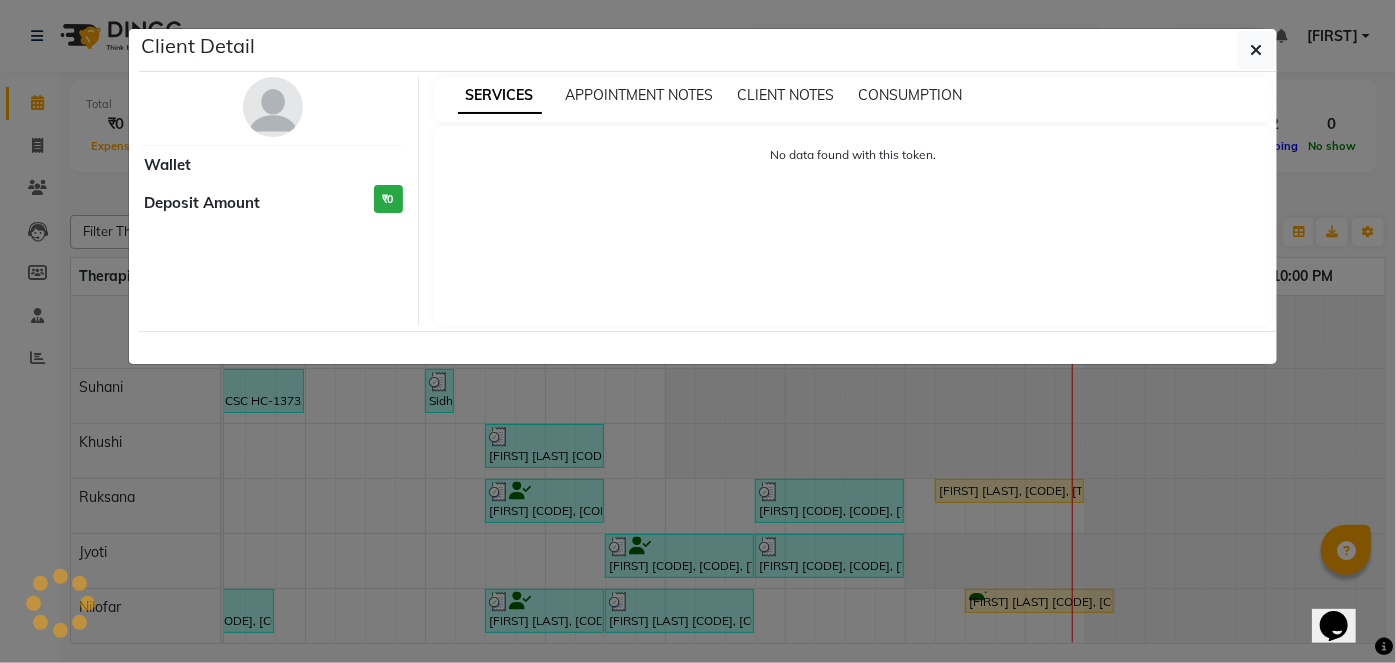 select on "1" 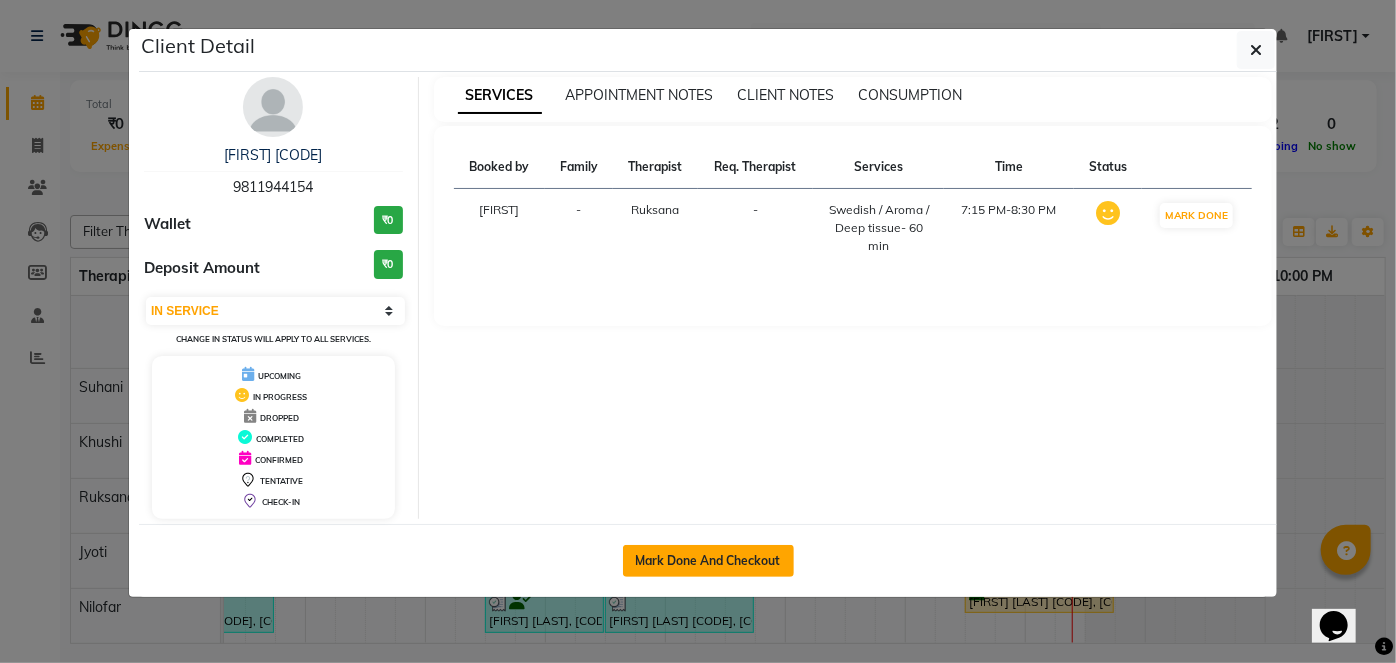 click on "Mark Done And Checkout" 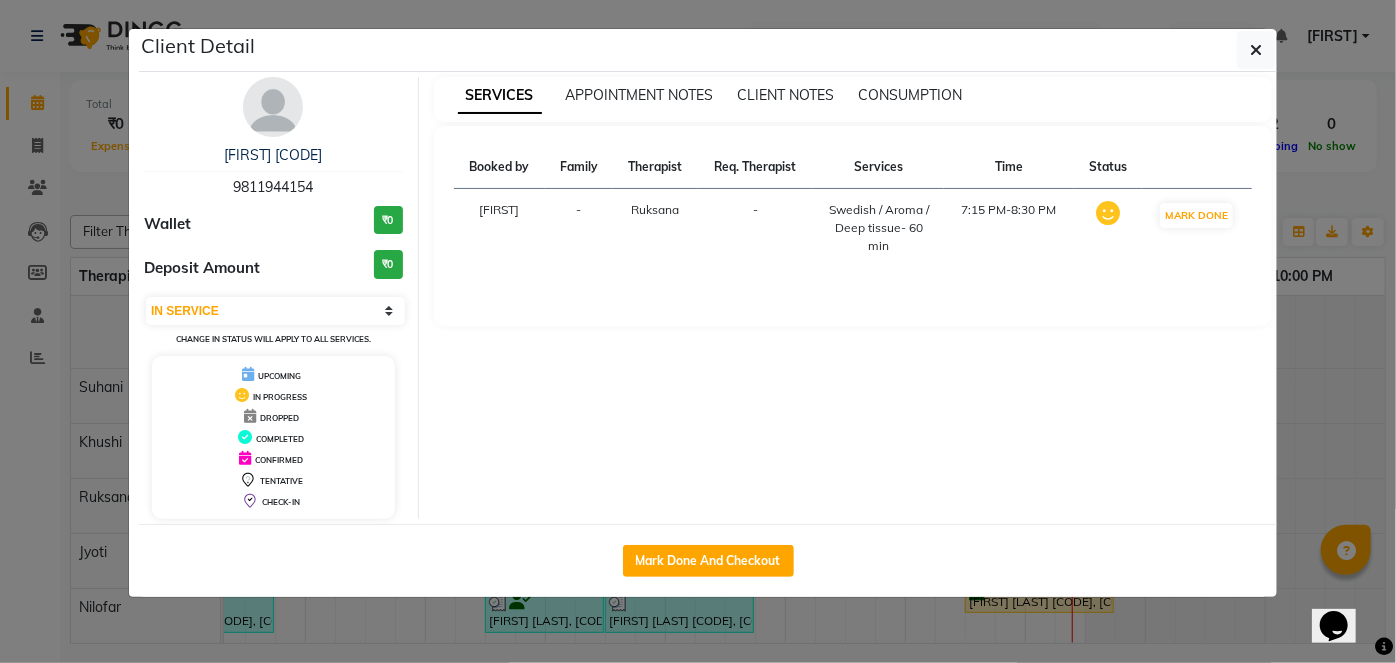 select on "6844" 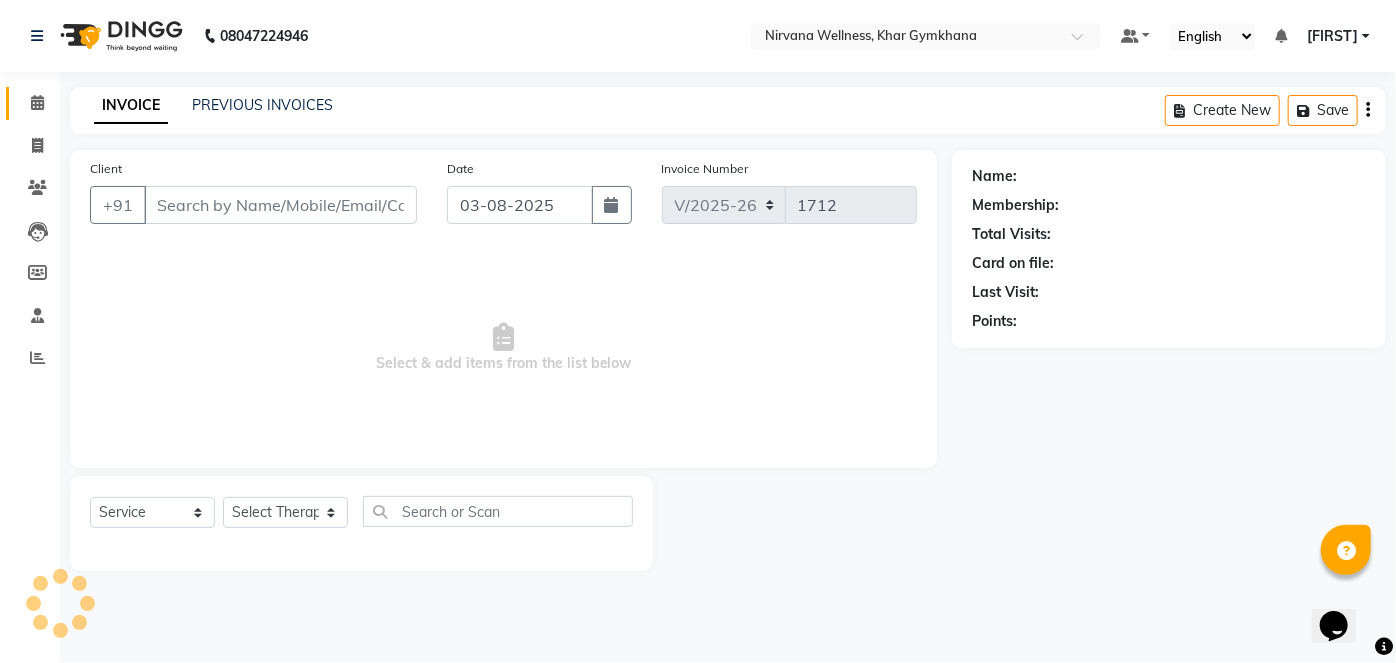 select on "3" 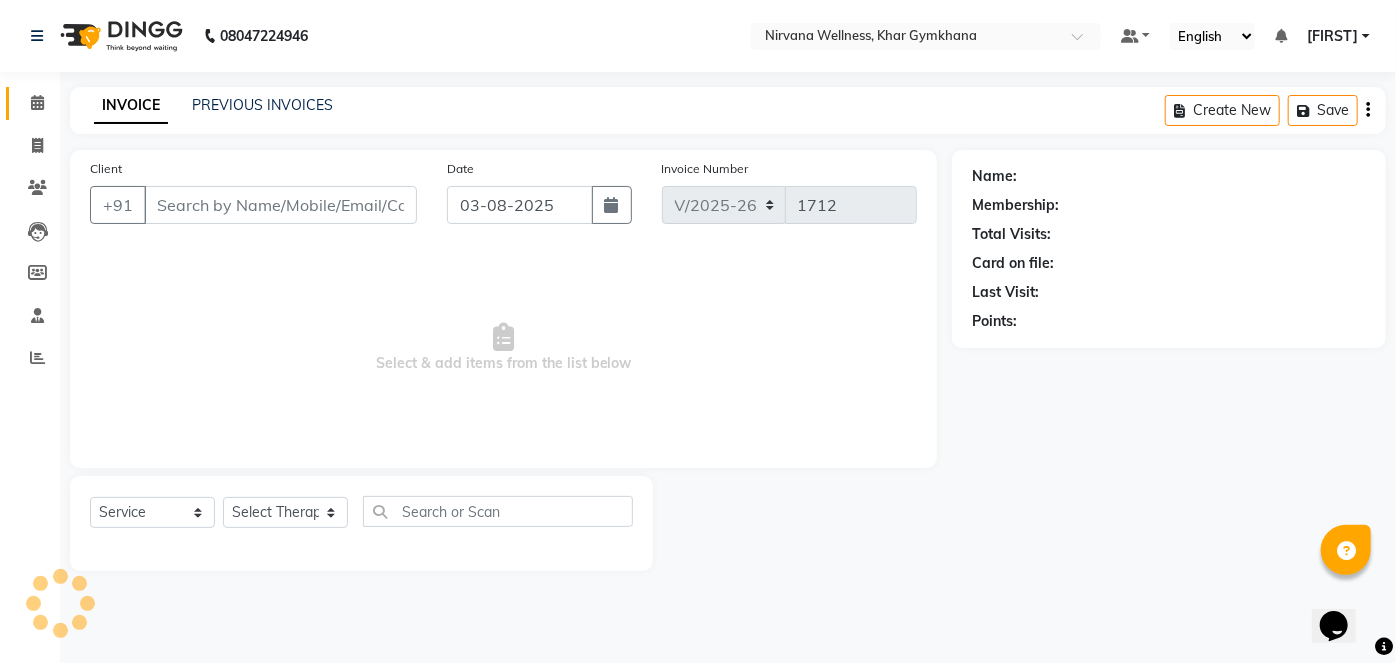 type on "9811944154" 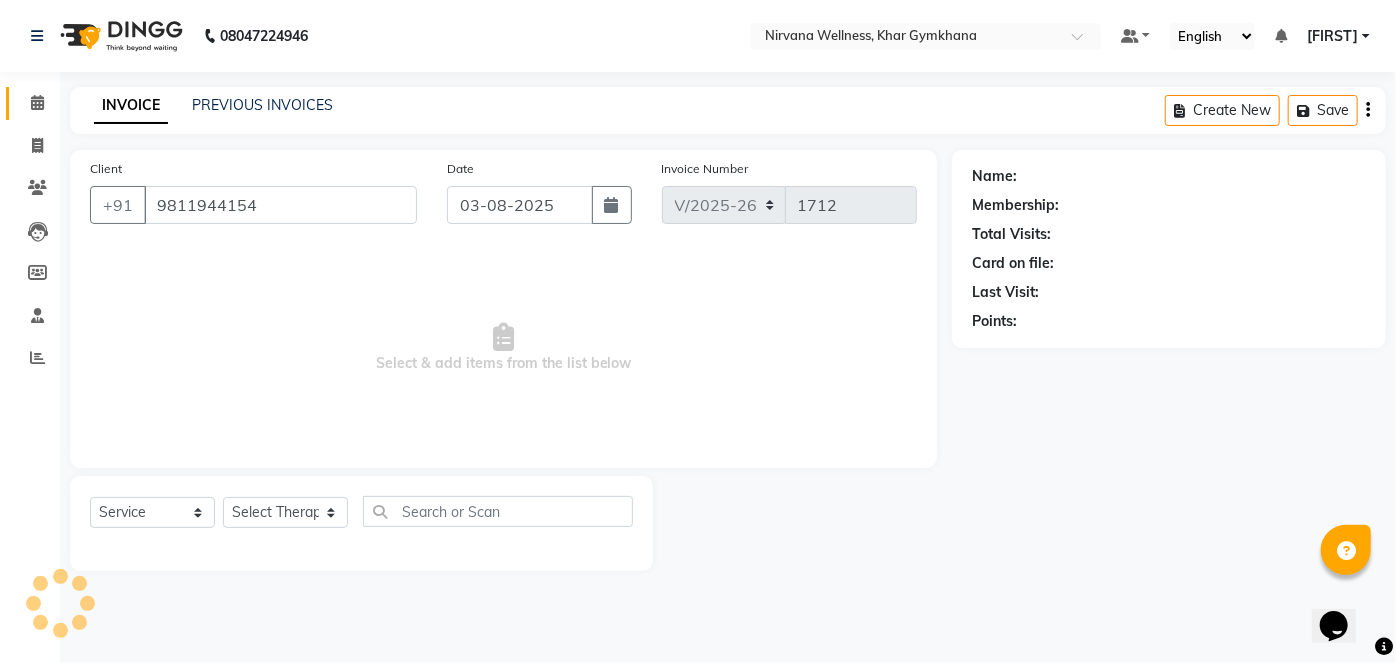 select on "72486" 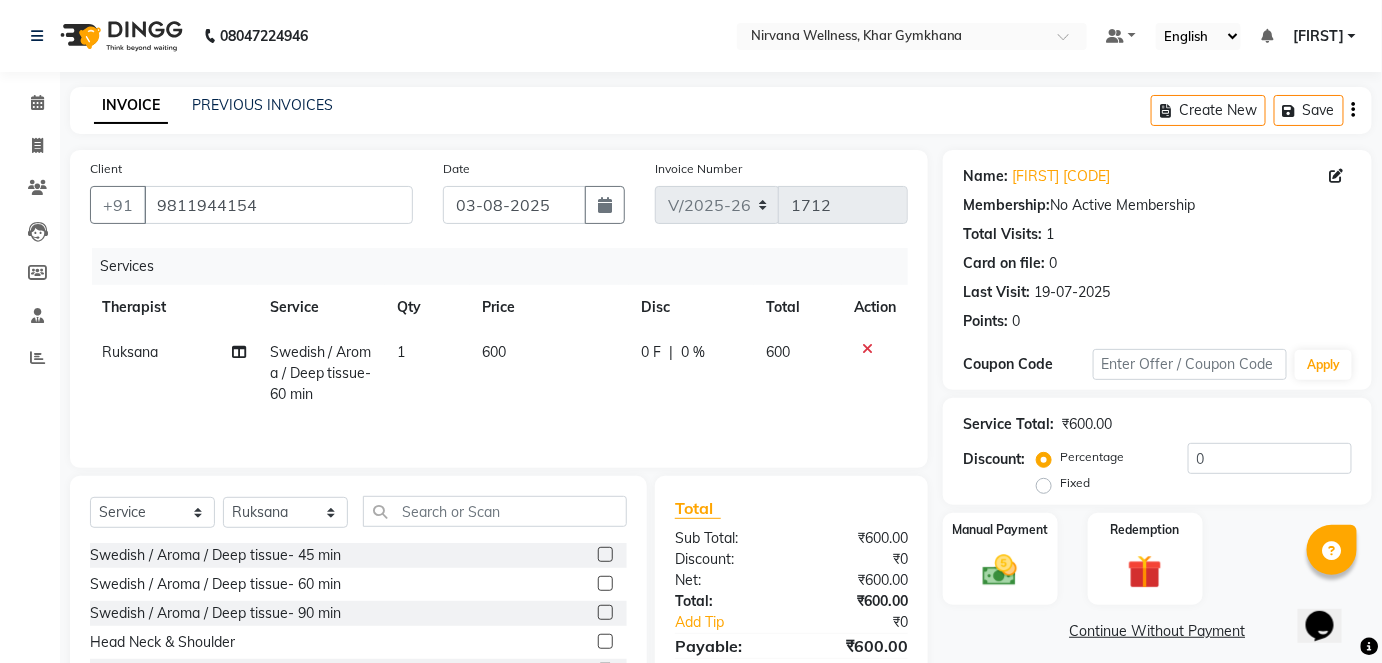 click 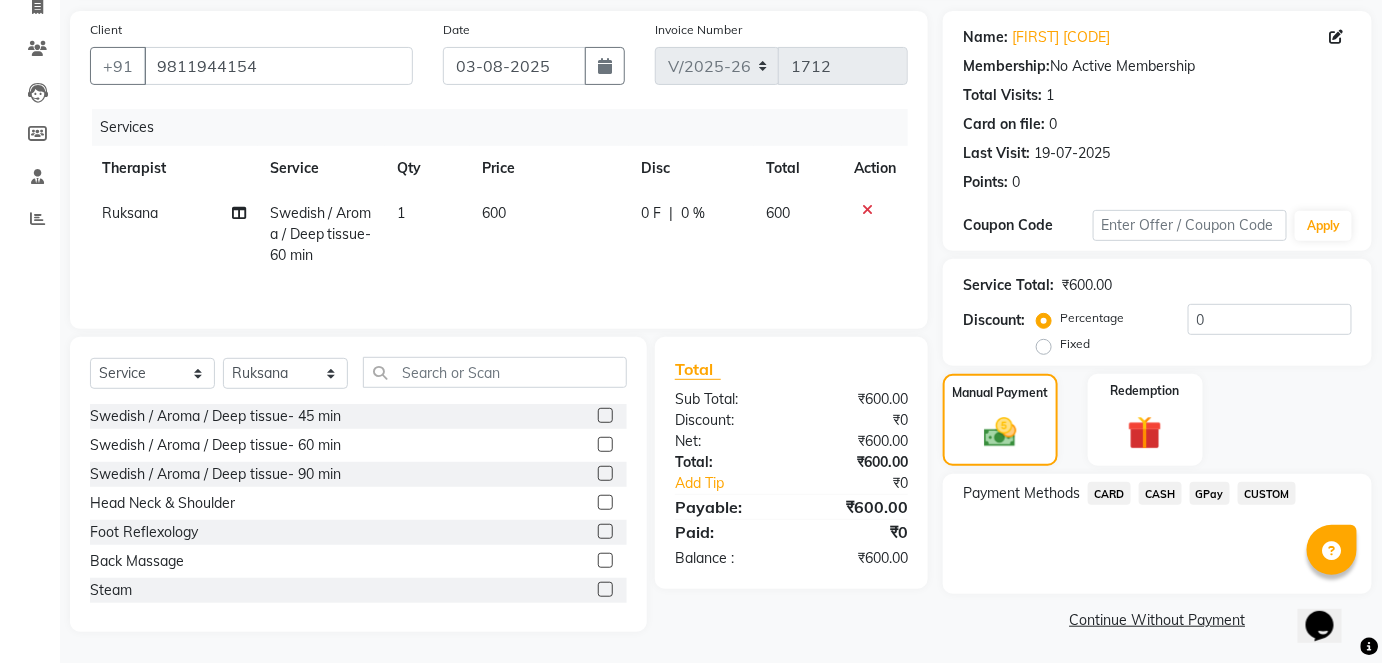 scroll, scrollTop: 140, scrollLeft: 0, axis: vertical 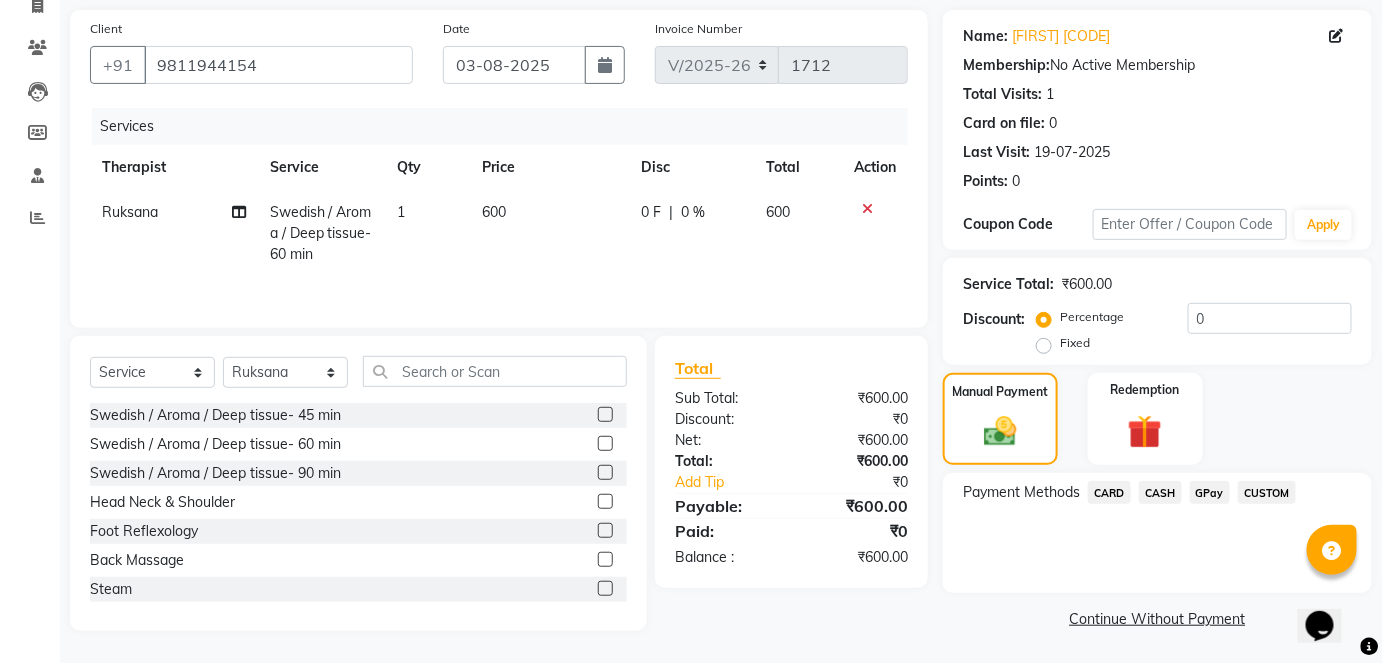 click on "CASH" 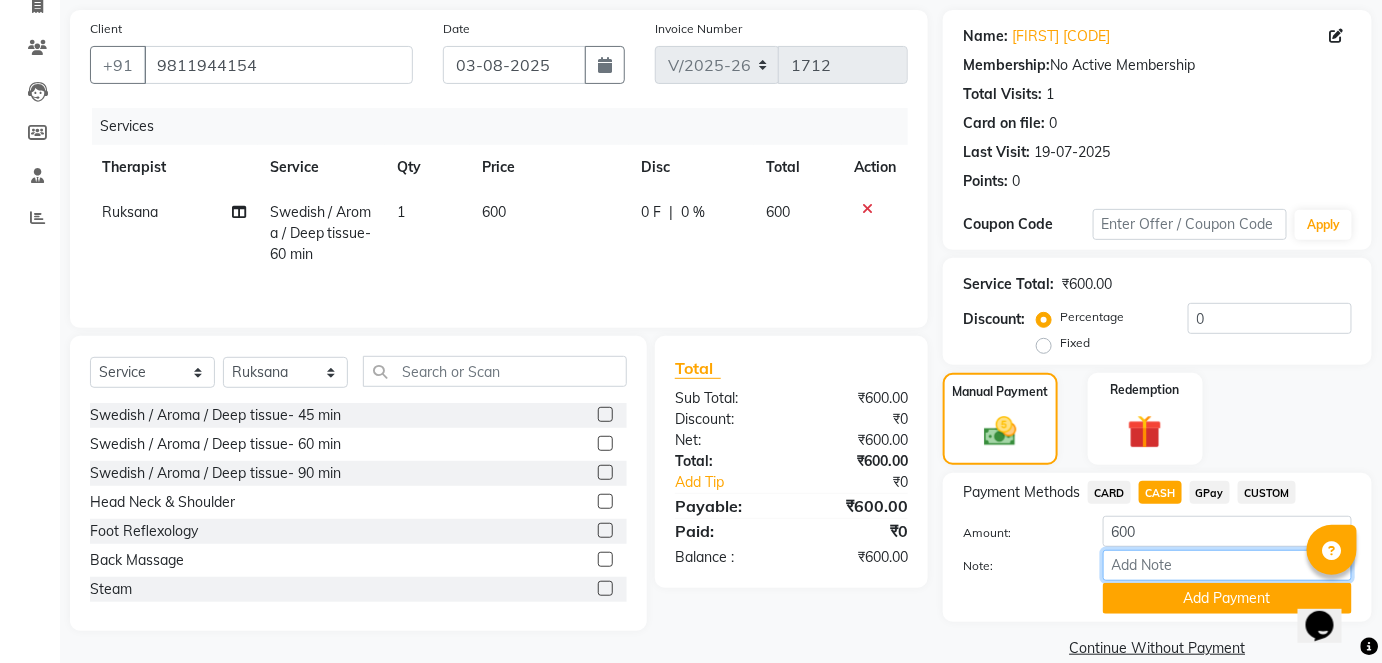 click on "Note:" at bounding box center [1227, 565] 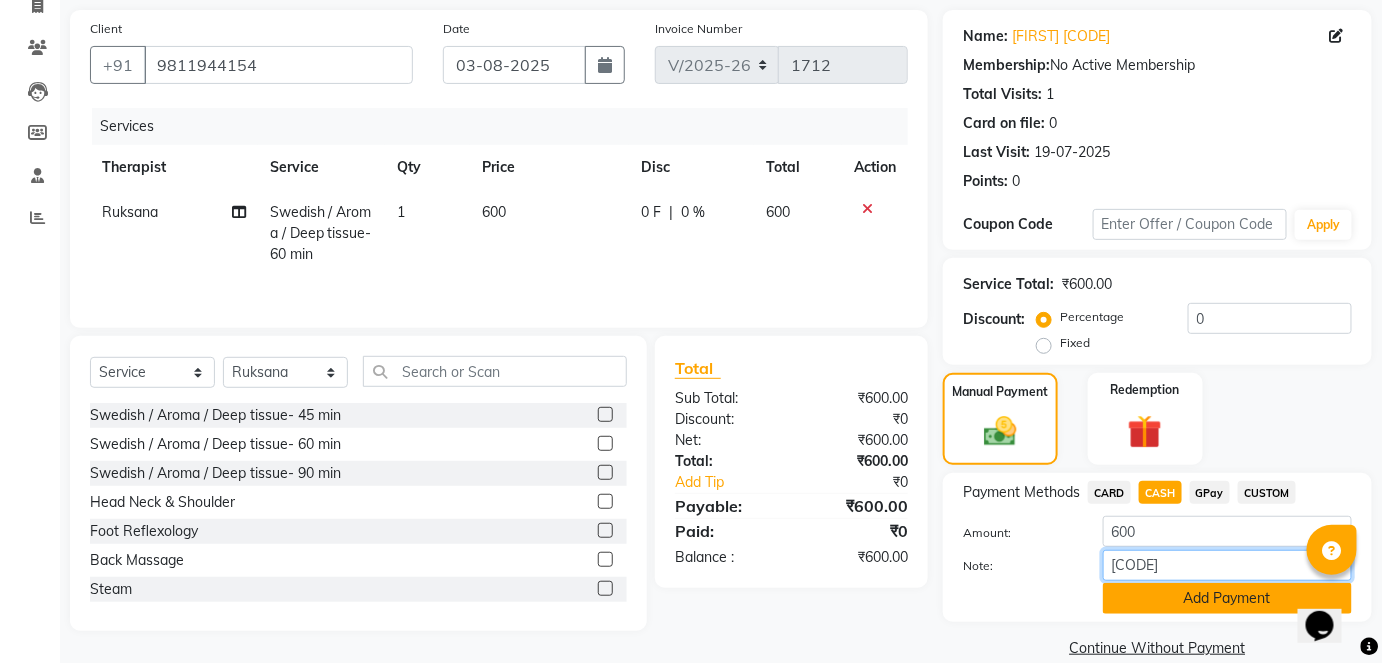 type on "HL0001909" 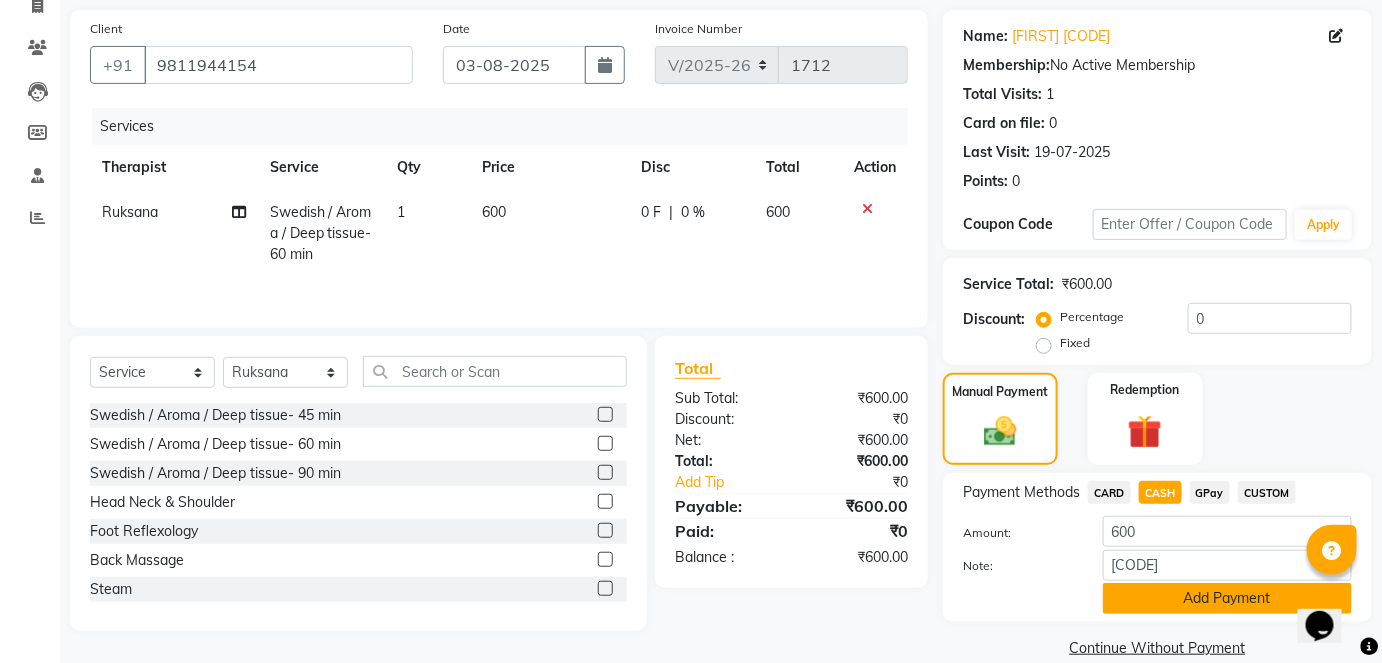 click on "Add Payment" 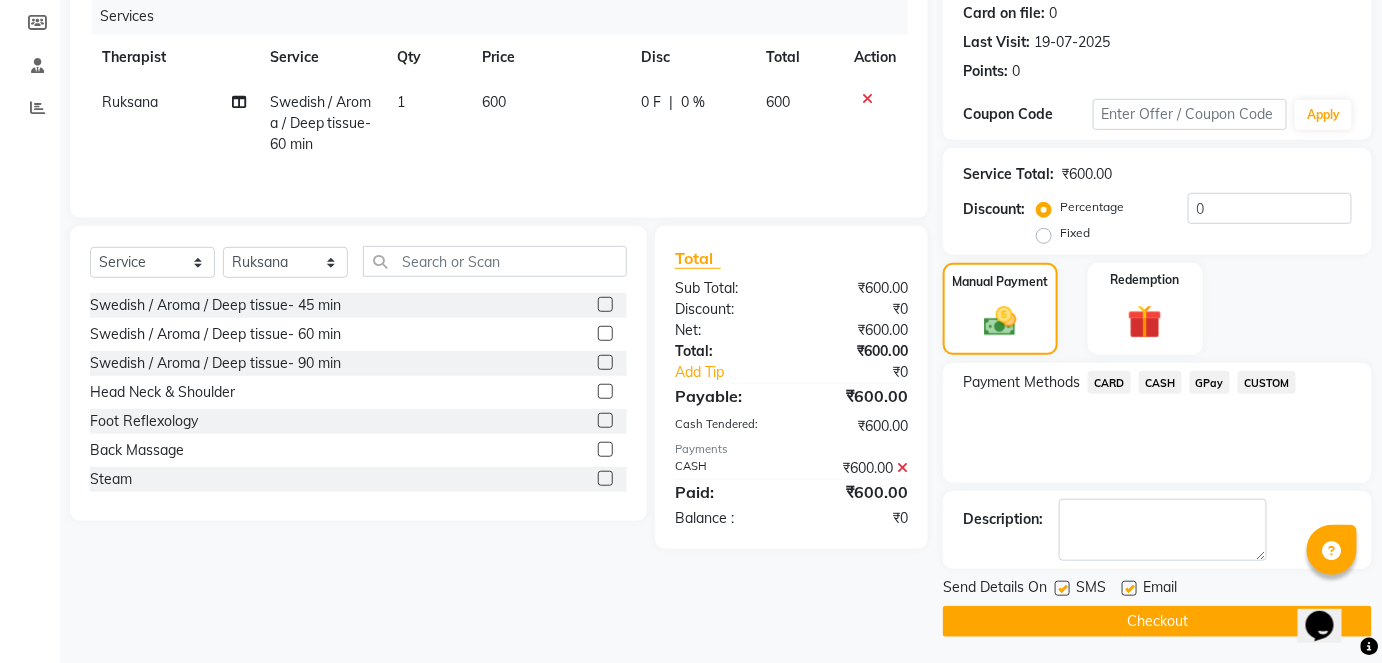 scroll, scrollTop: 252, scrollLeft: 0, axis: vertical 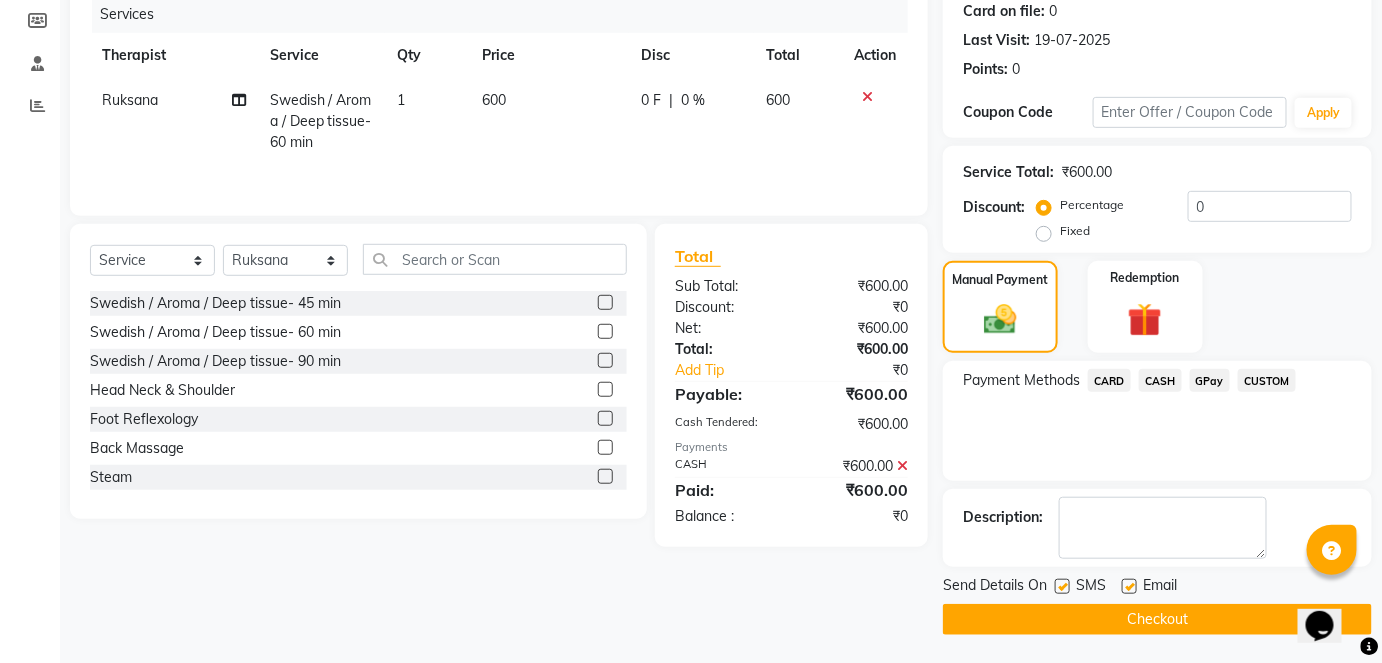 click on "Checkout" 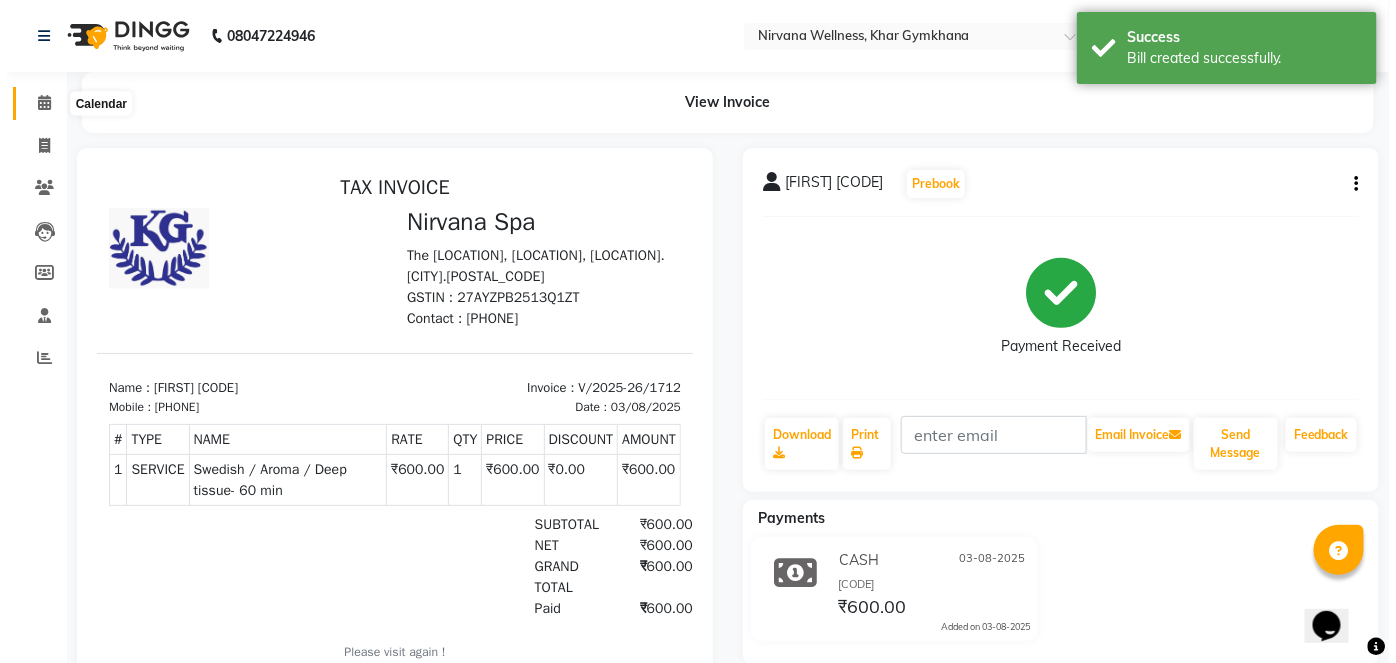 scroll, scrollTop: 0, scrollLeft: 0, axis: both 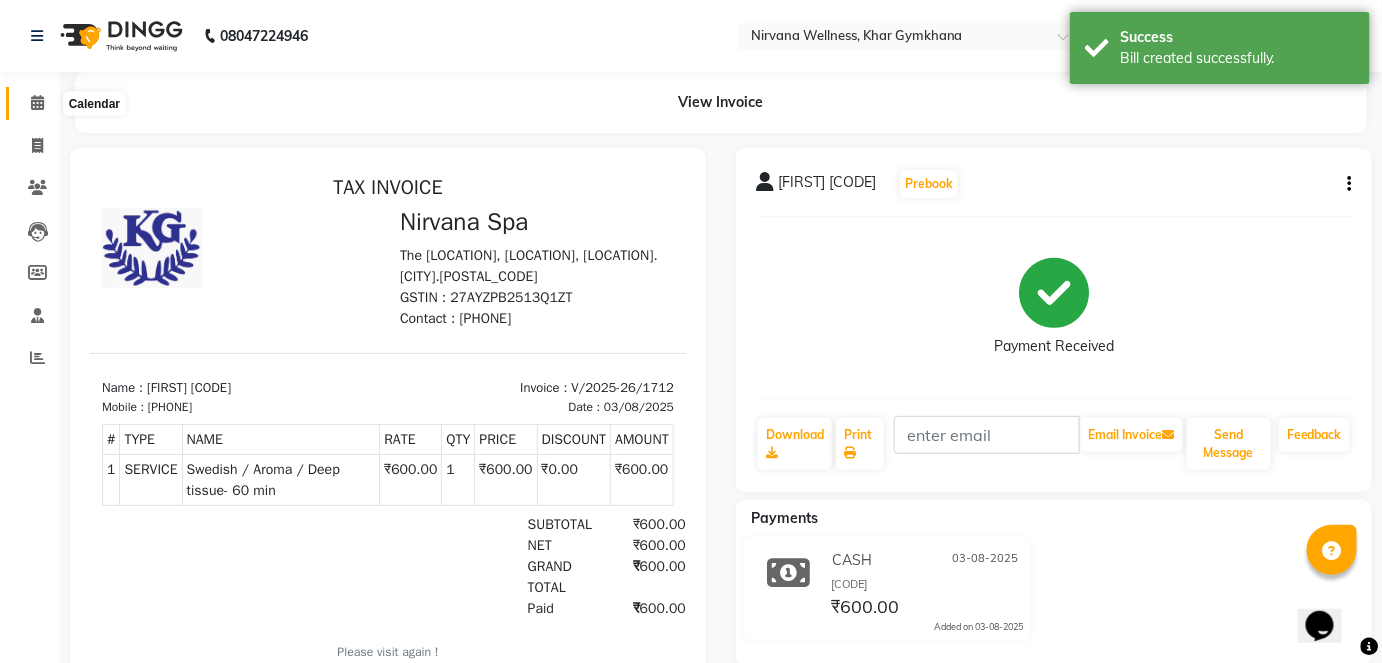 click 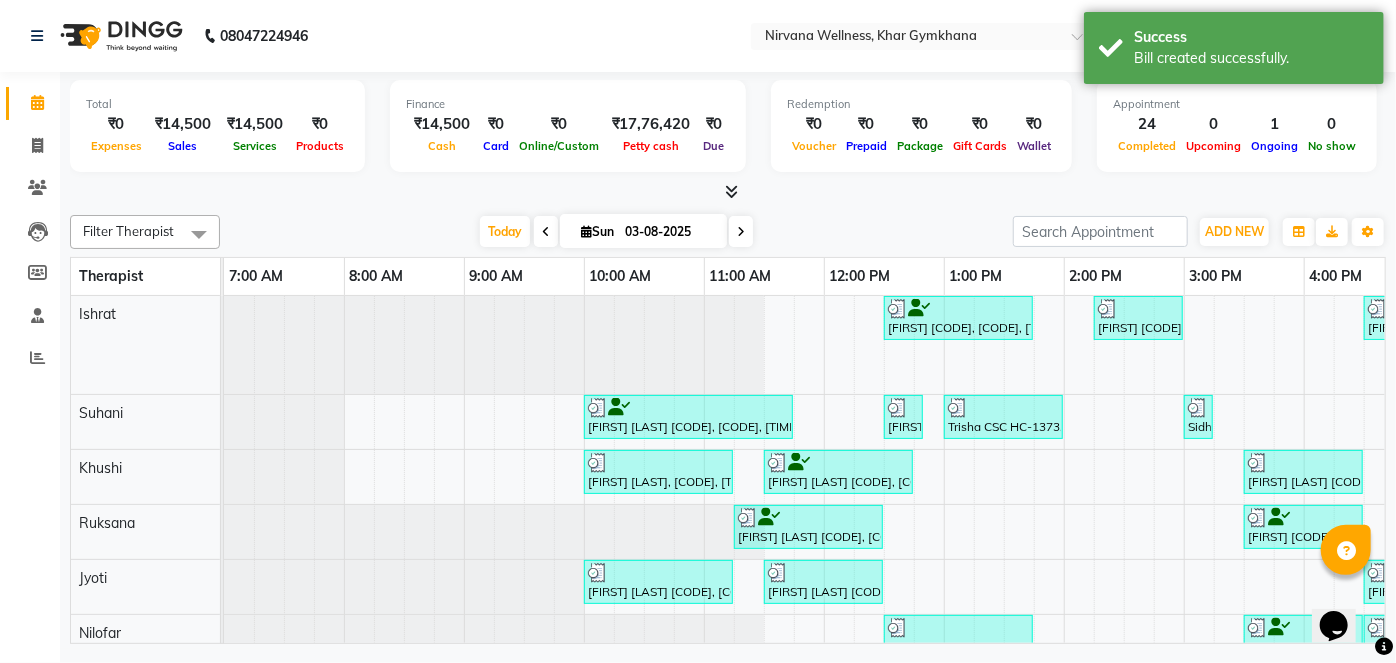 scroll, scrollTop: 0, scrollLeft: 334, axis: horizontal 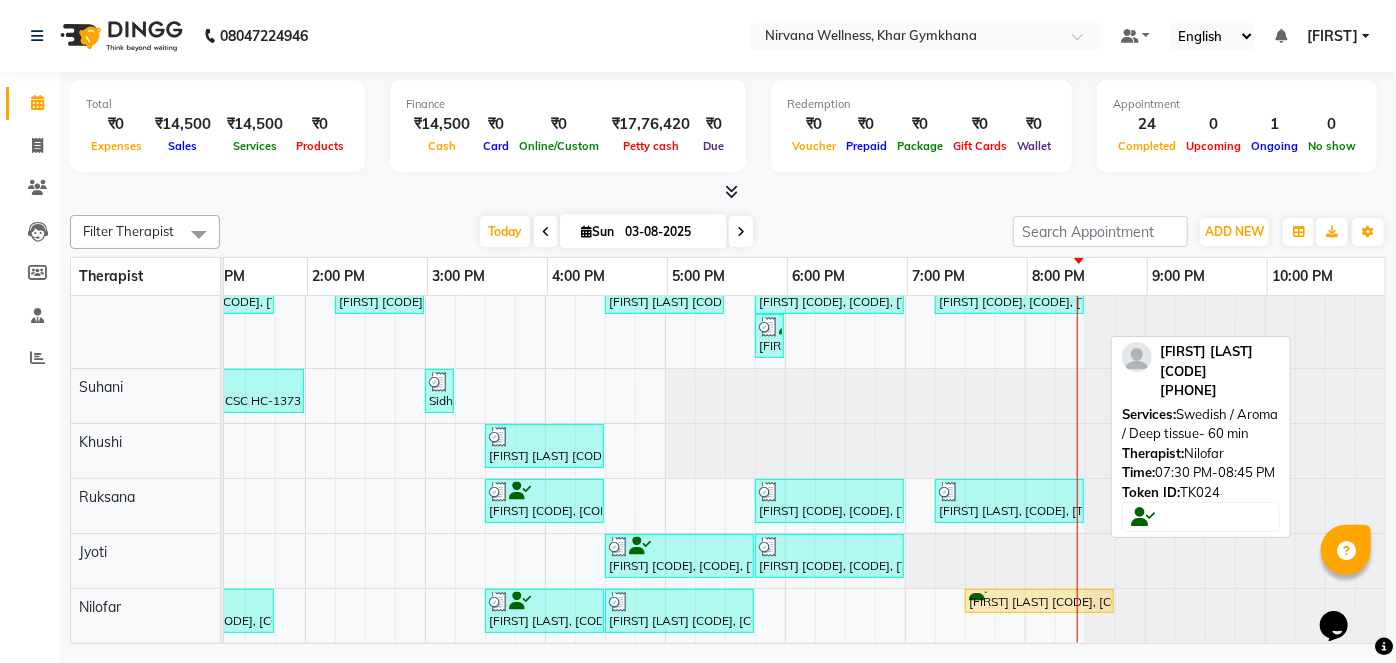 click on "[FIRST] [LAST] G-152-L, TK24, 07:30 PM-08:45 PM, Swedish / Aroma / Deep tissue- 60 min" at bounding box center [1039, 601] 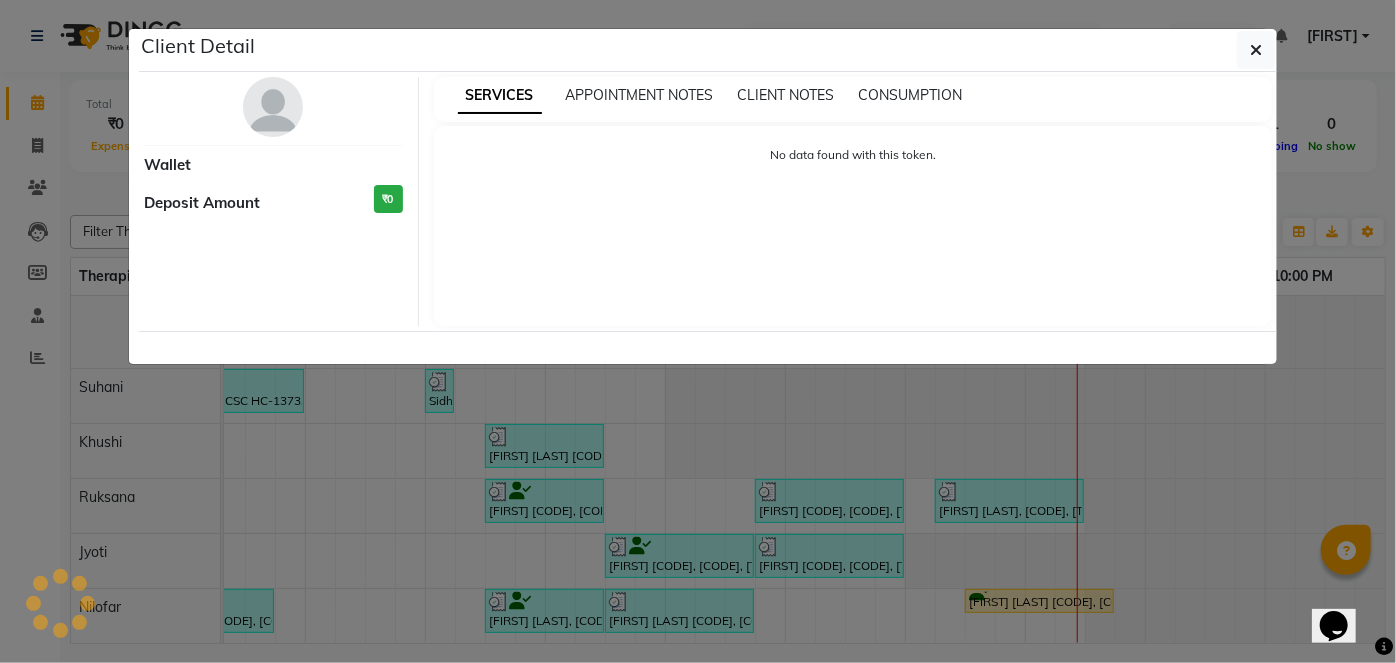 select on "1" 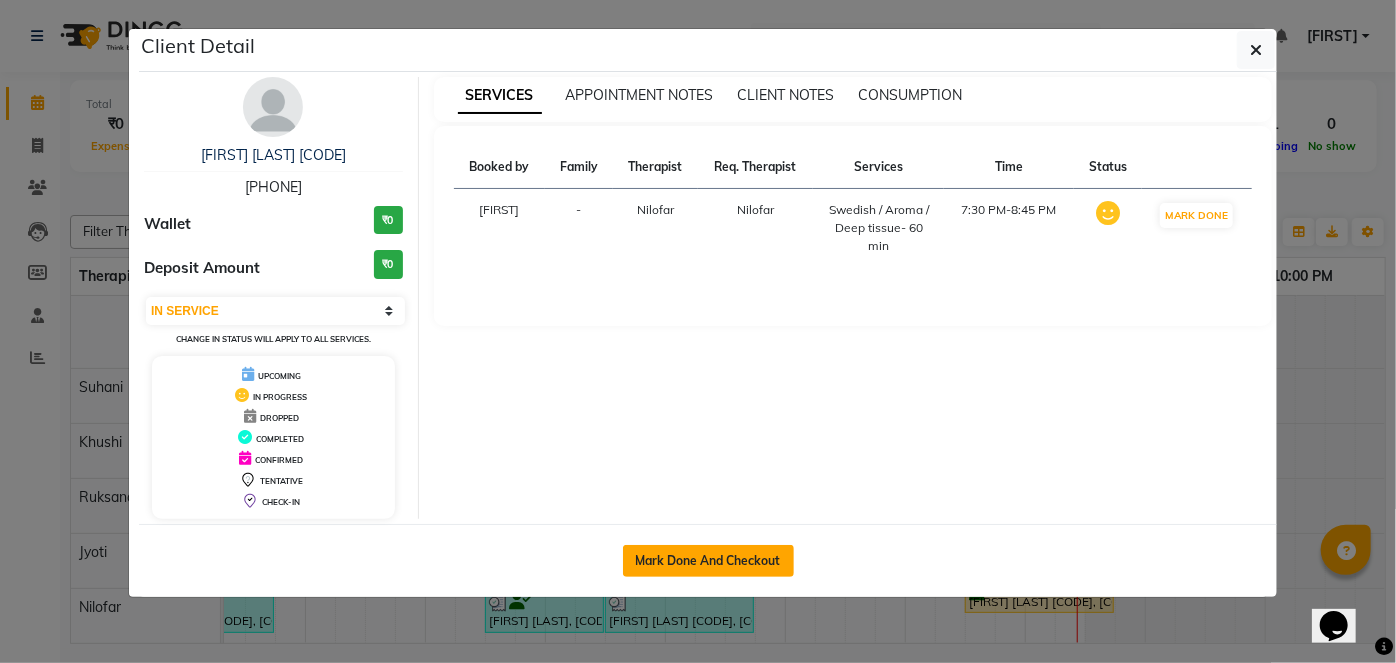 click on "Mark Done And Checkout" 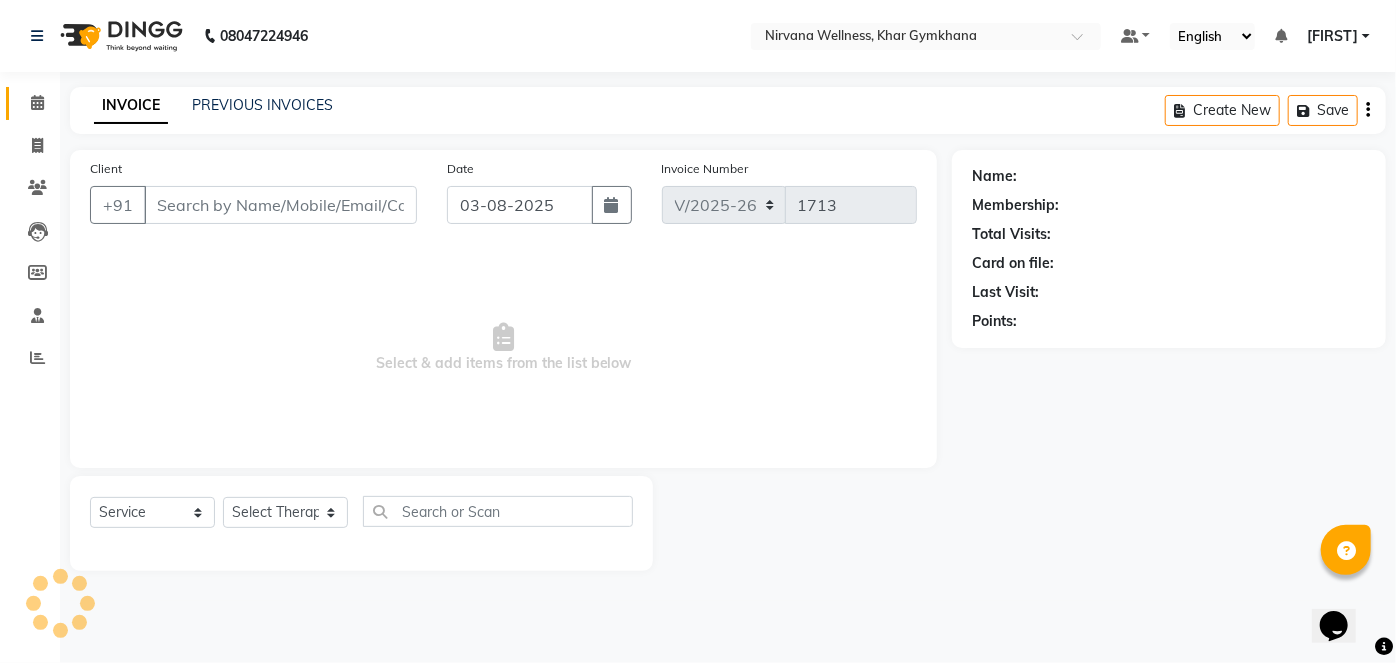 type on "[PHONE]" 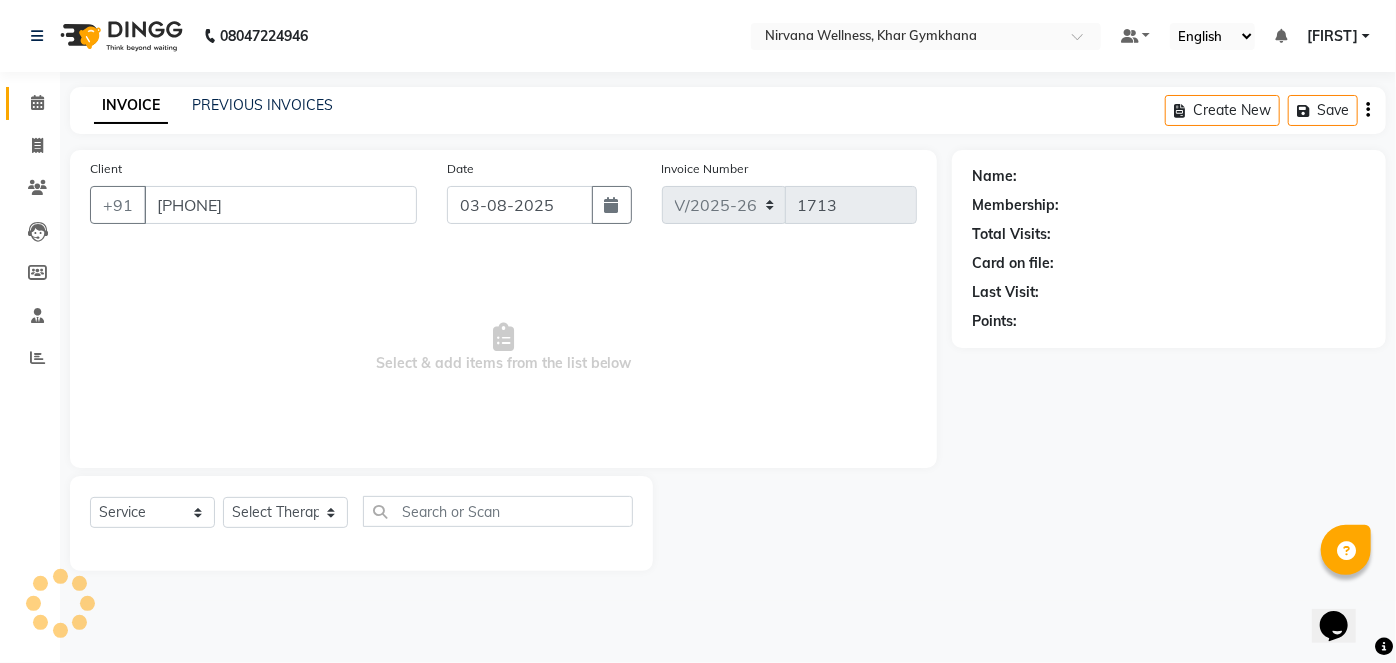 select on "79305" 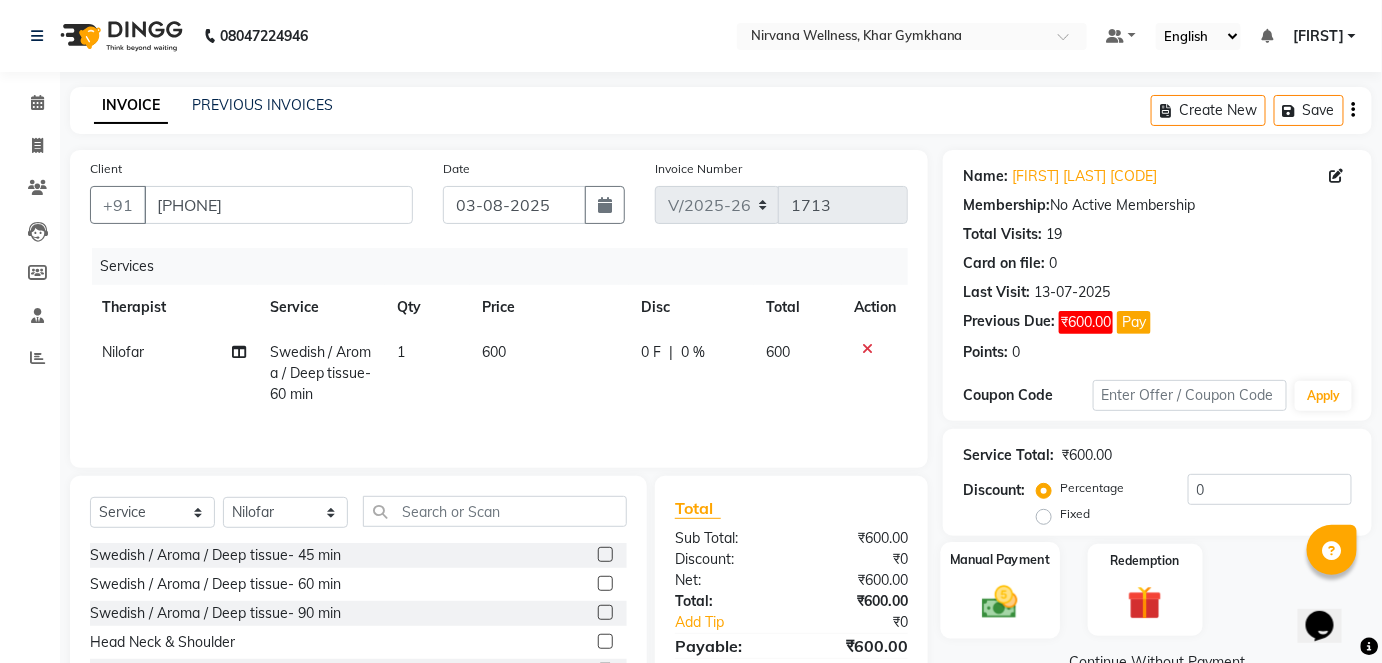 click on "Manual Payment" 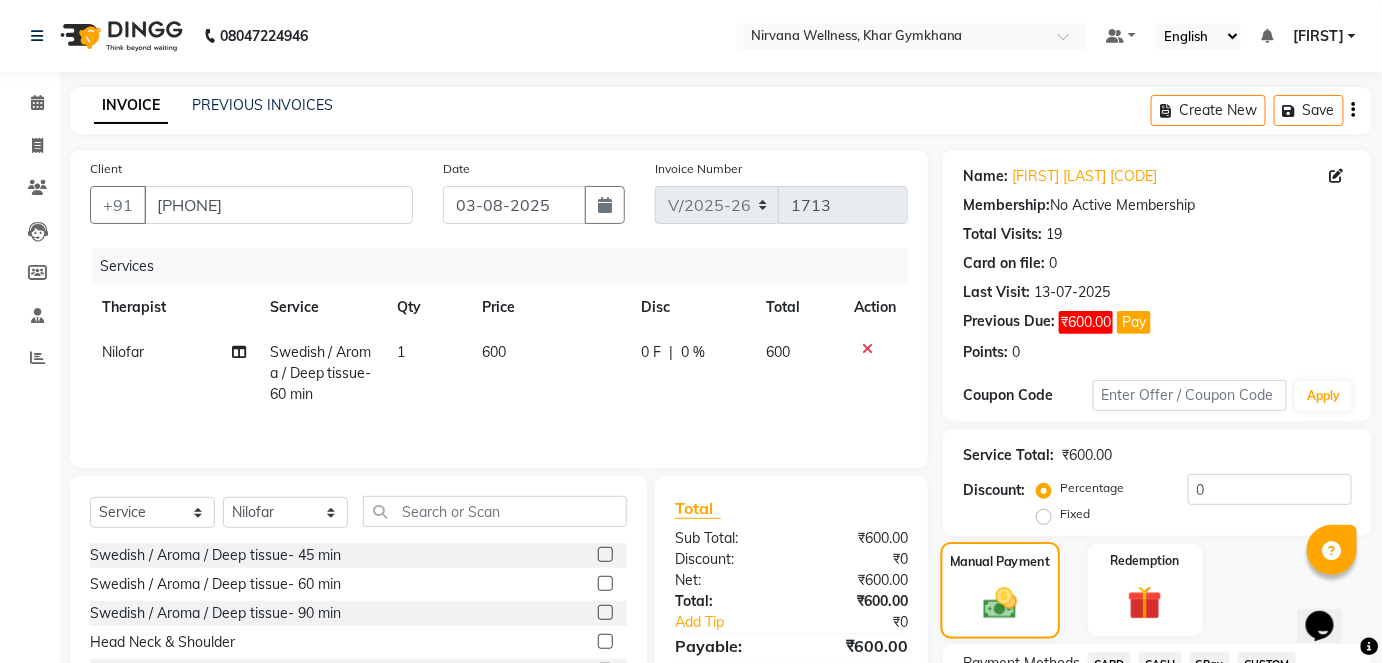 scroll, scrollTop: 171, scrollLeft: 0, axis: vertical 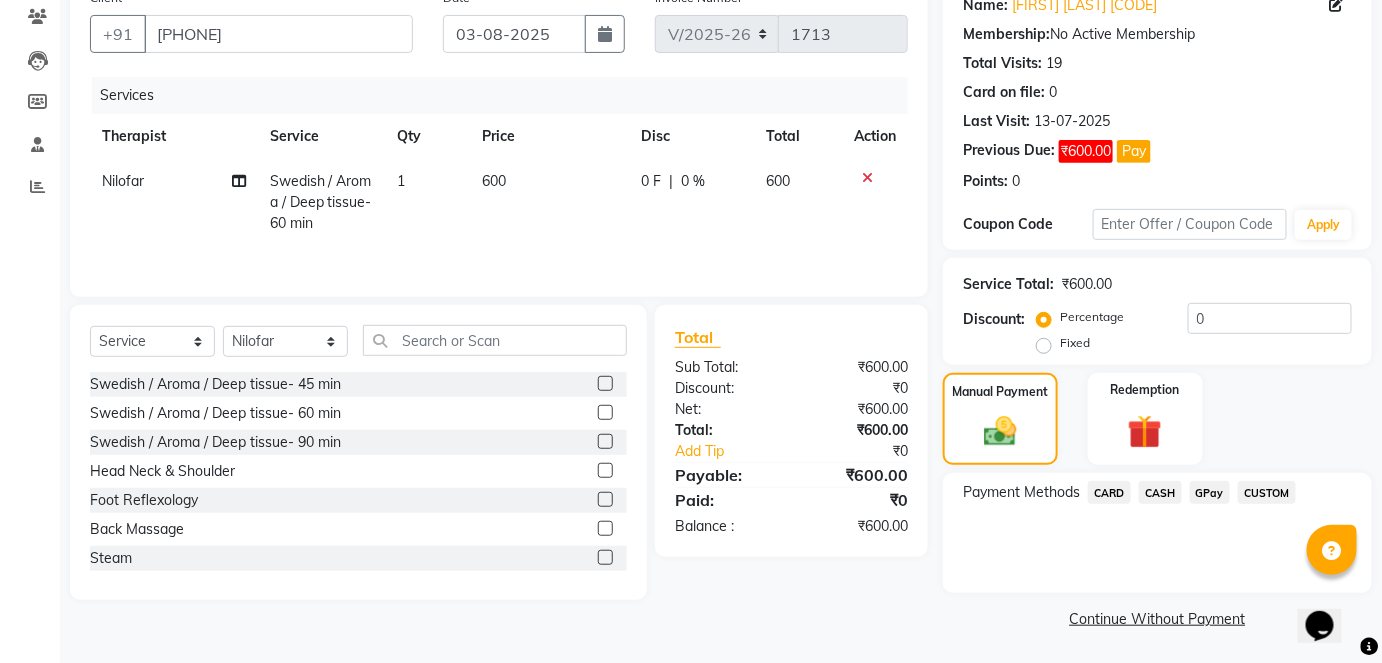 click on "CASH" 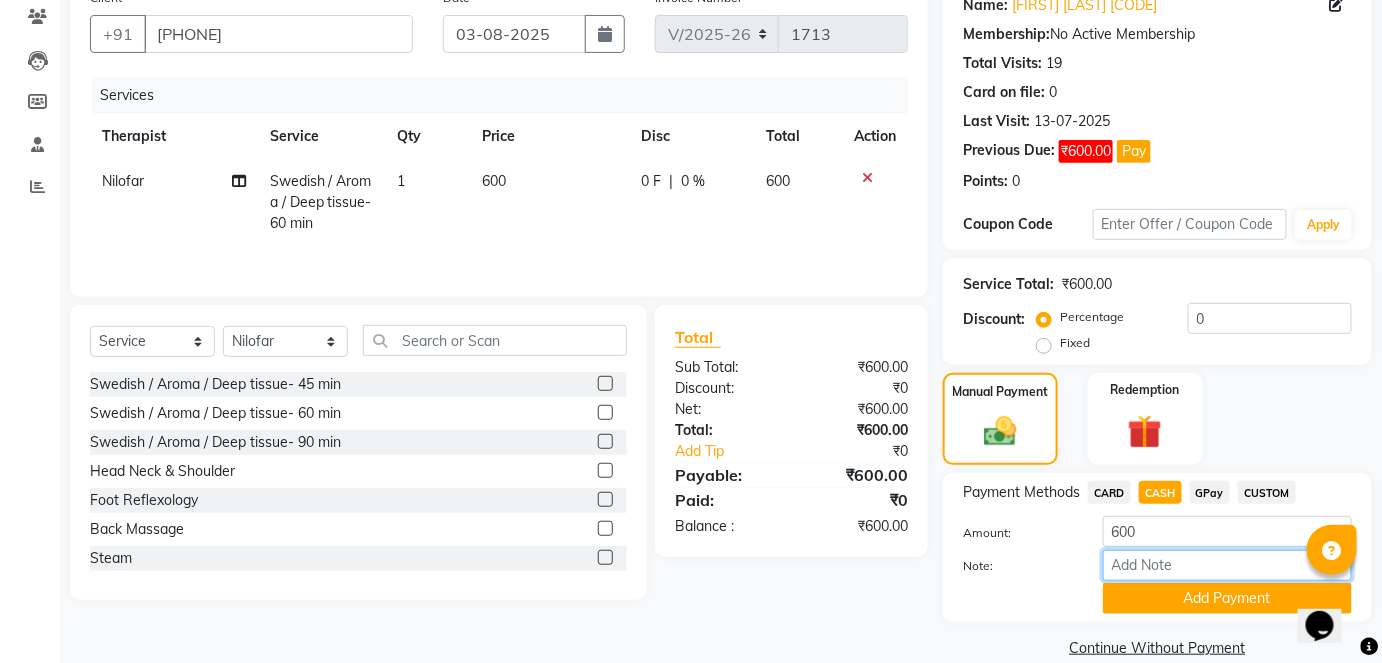 click on "Note:" at bounding box center (1227, 565) 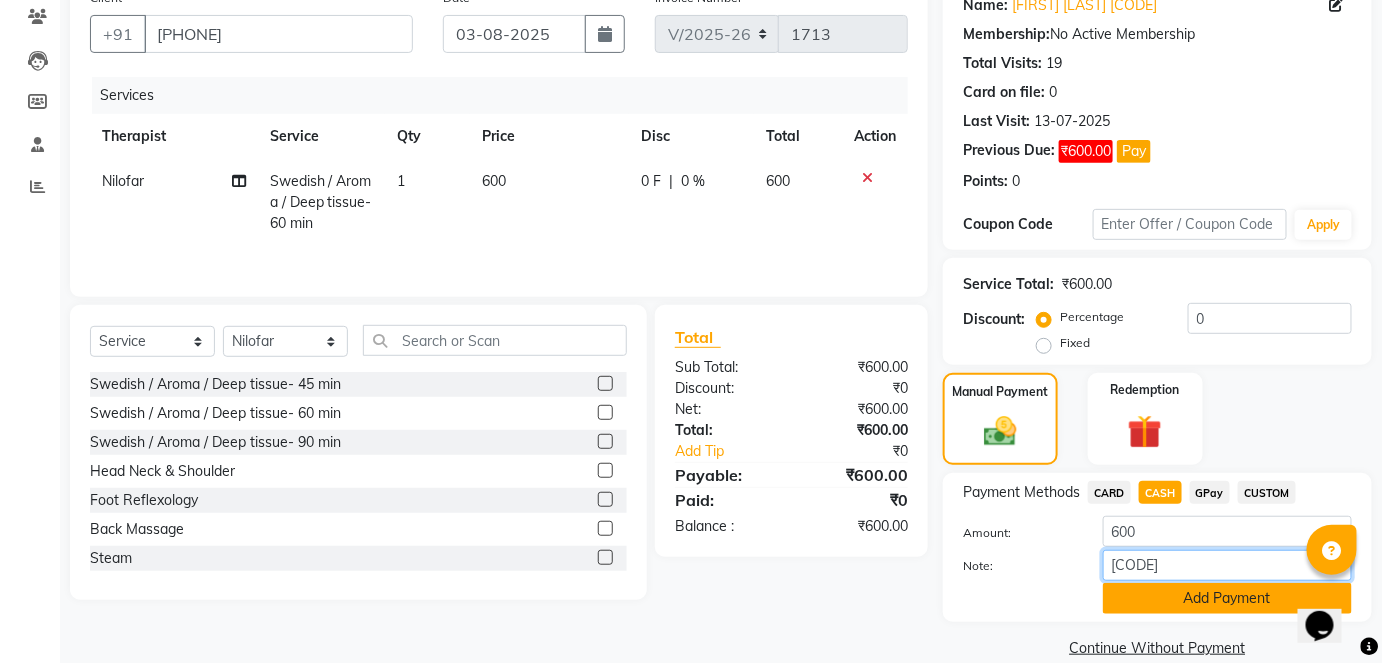 type on "HL0001910" 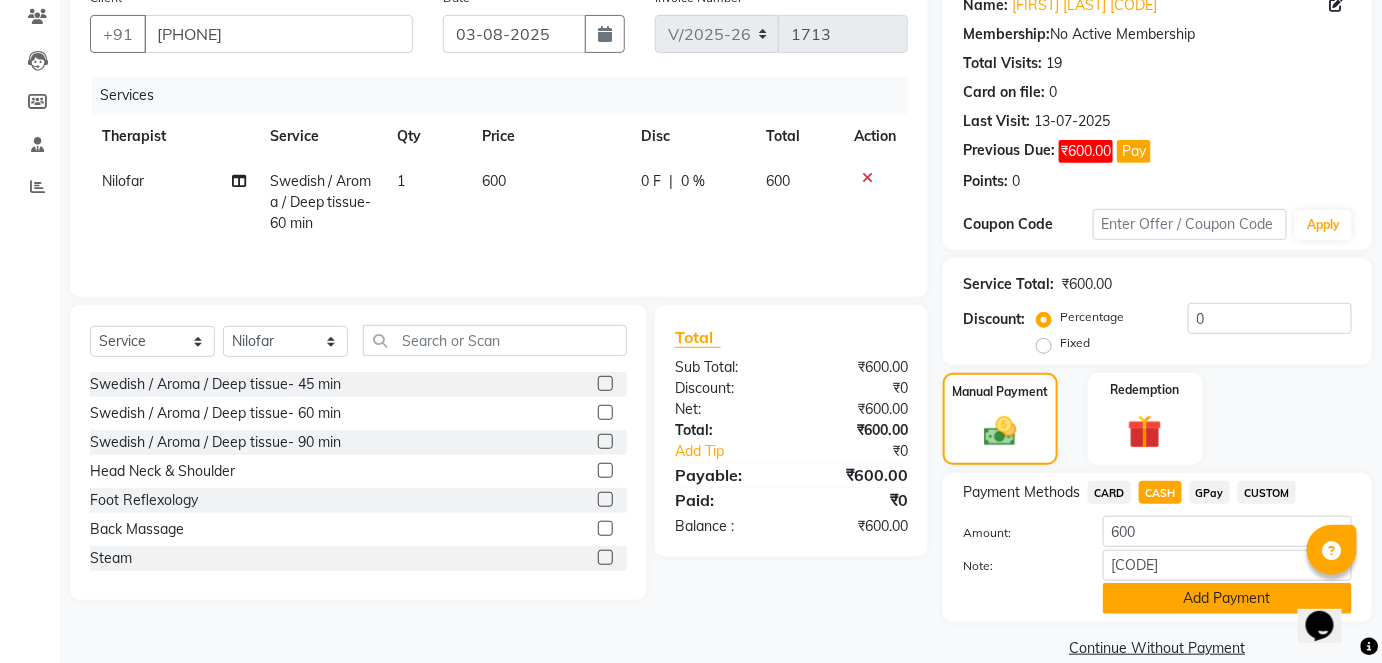 click on "Add Payment" 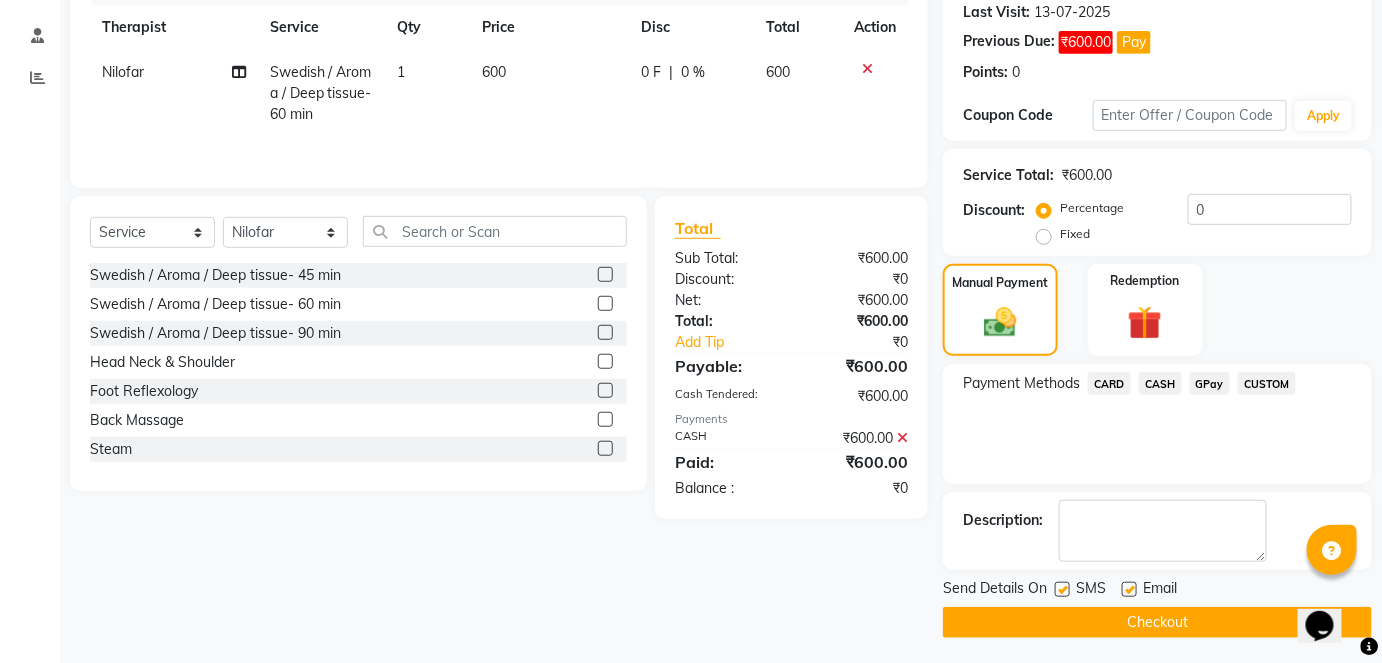 scroll, scrollTop: 283, scrollLeft: 0, axis: vertical 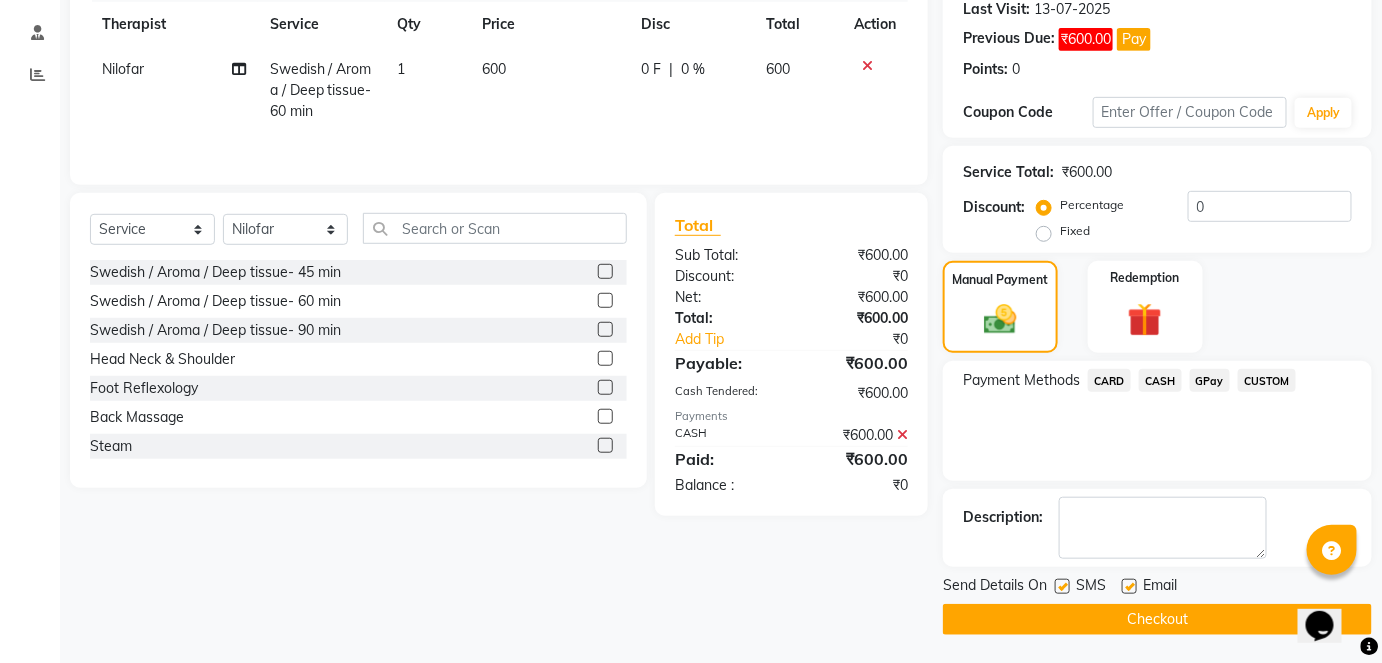 click on "Checkout" 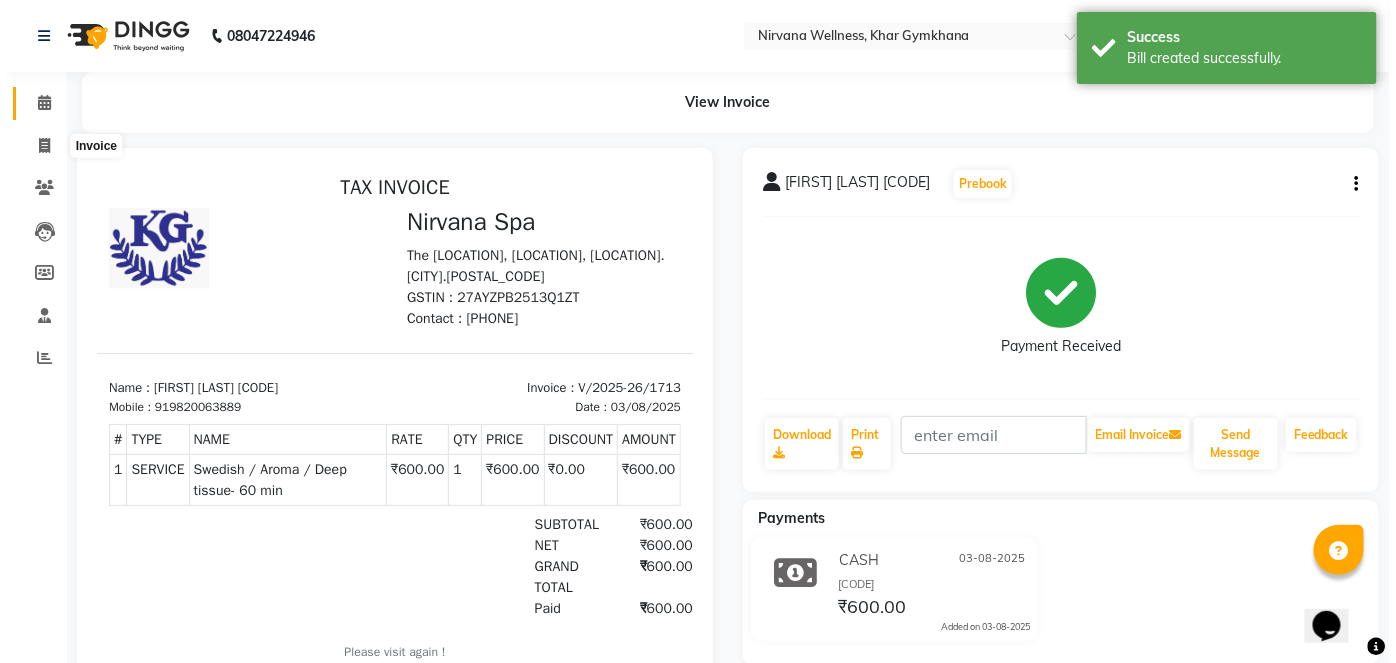 scroll, scrollTop: 0, scrollLeft: 0, axis: both 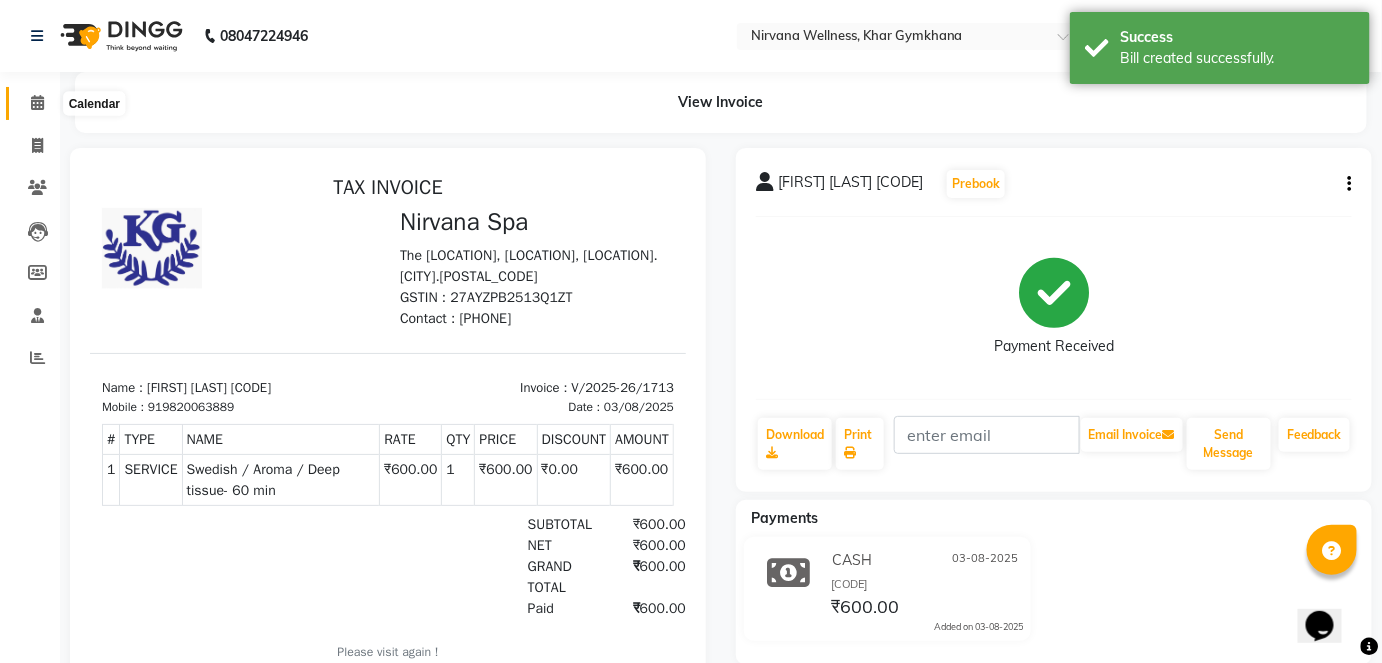 click 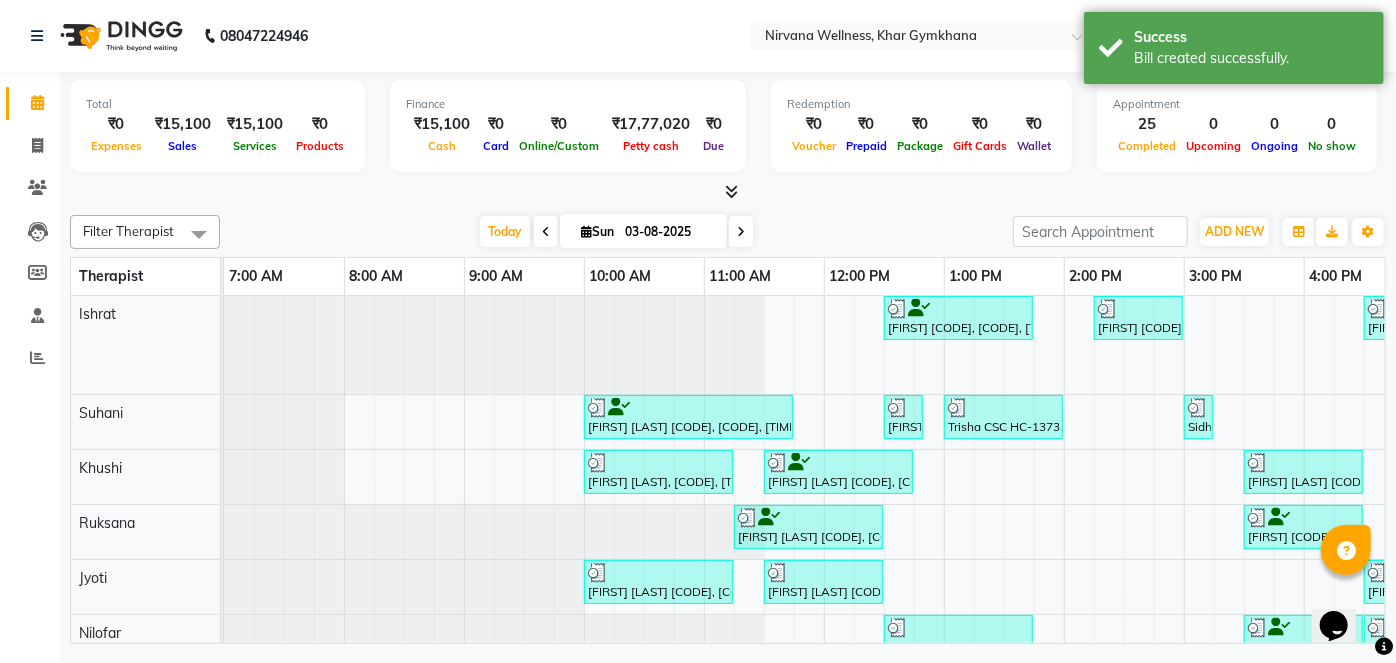 scroll, scrollTop: 0, scrollLeft: 115, axis: horizontal 